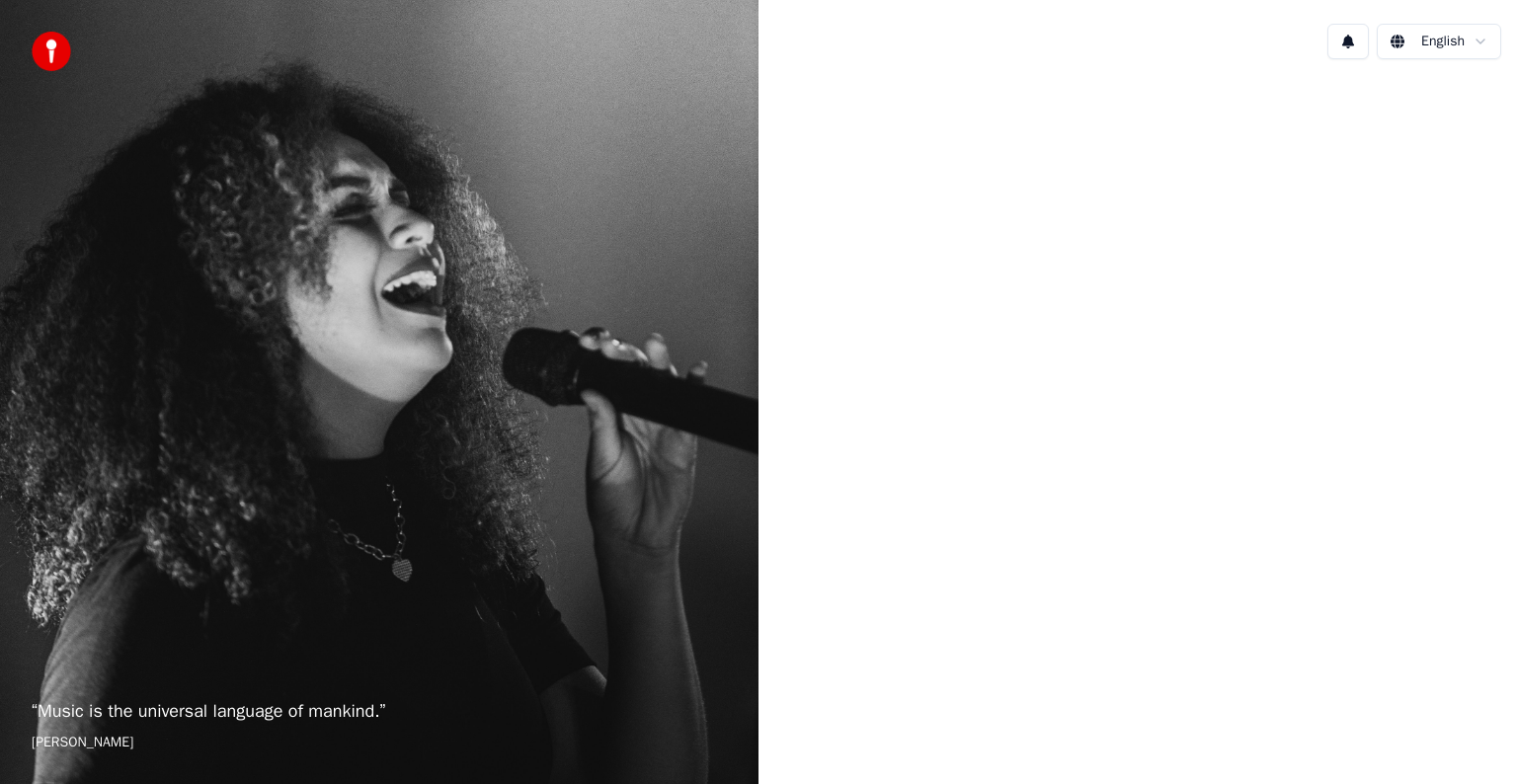 scroll, scrollTop: 0, scrollLeft: 0, axis: both 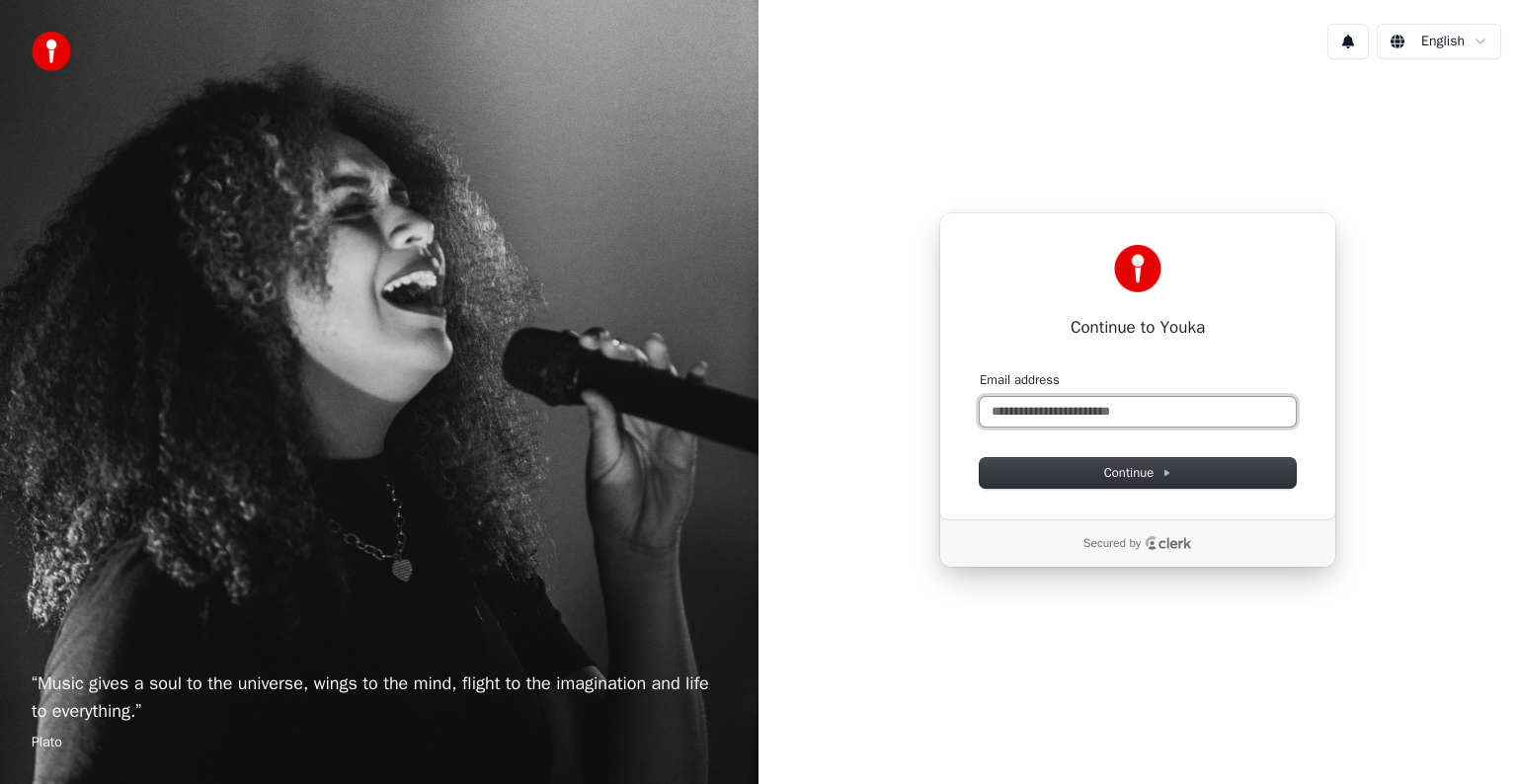 click on "Email address" at bounding box center [1138, 412] 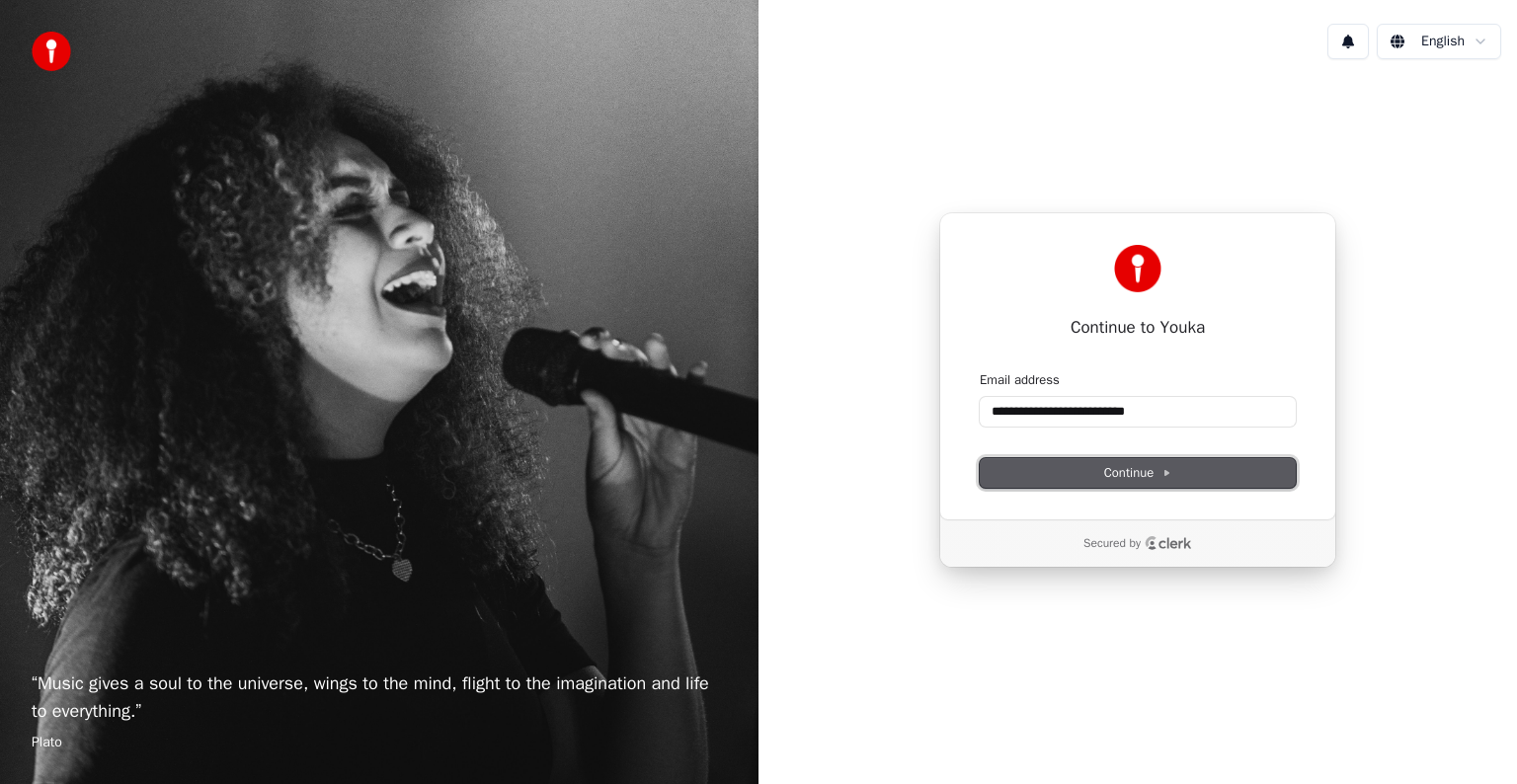 click on "Continue" at bounding box center [1138, 473] 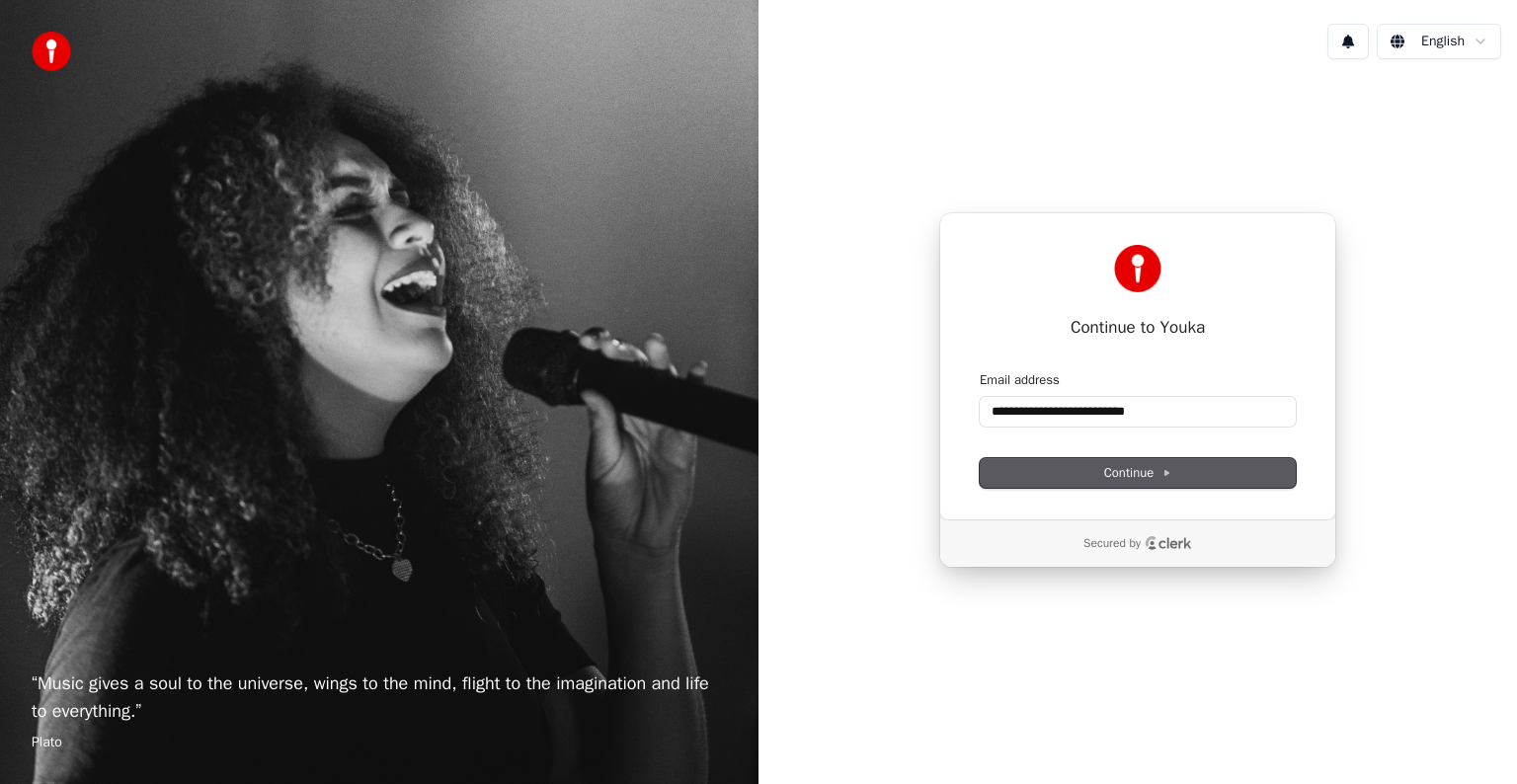 type on "**********" 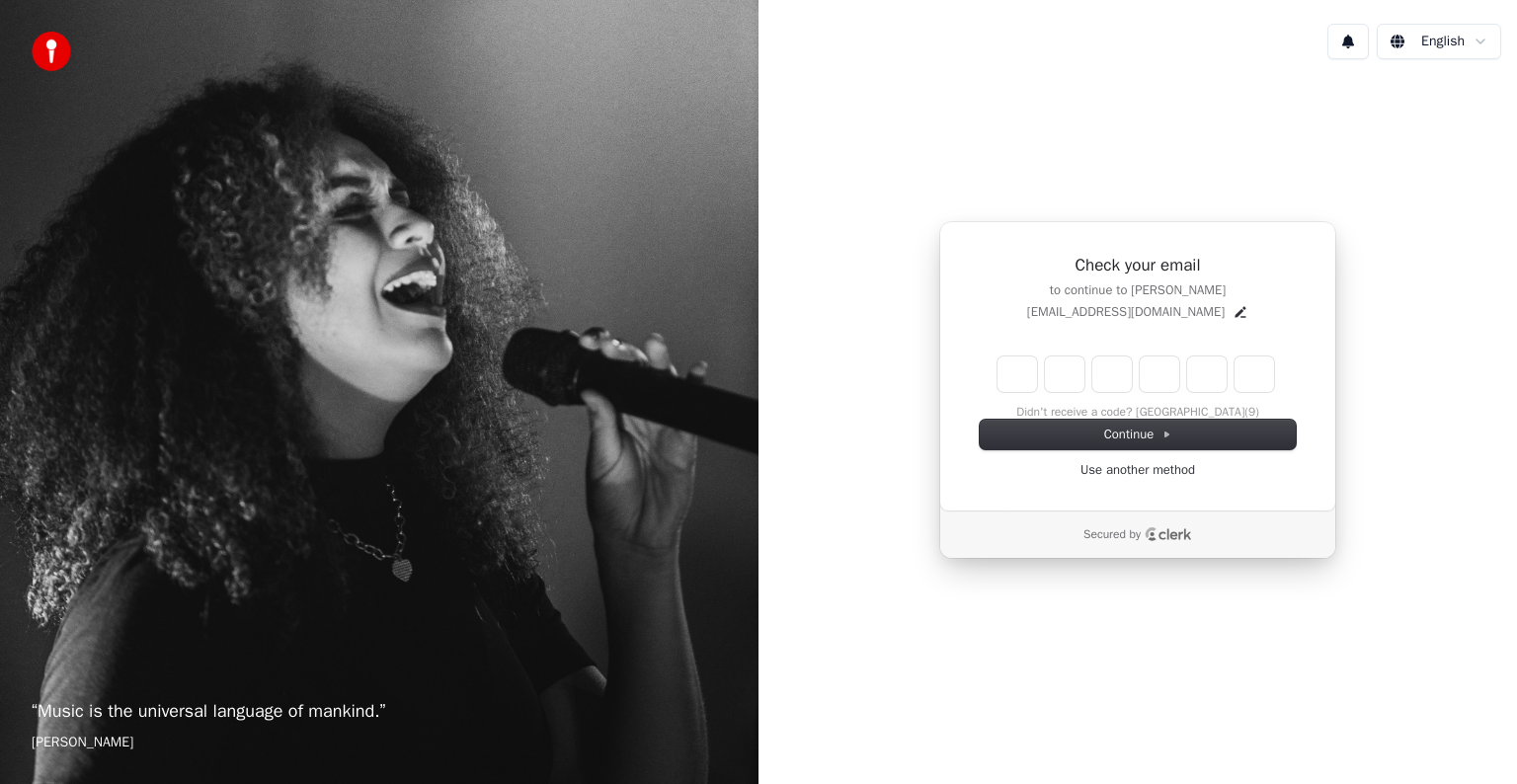 type on "******" 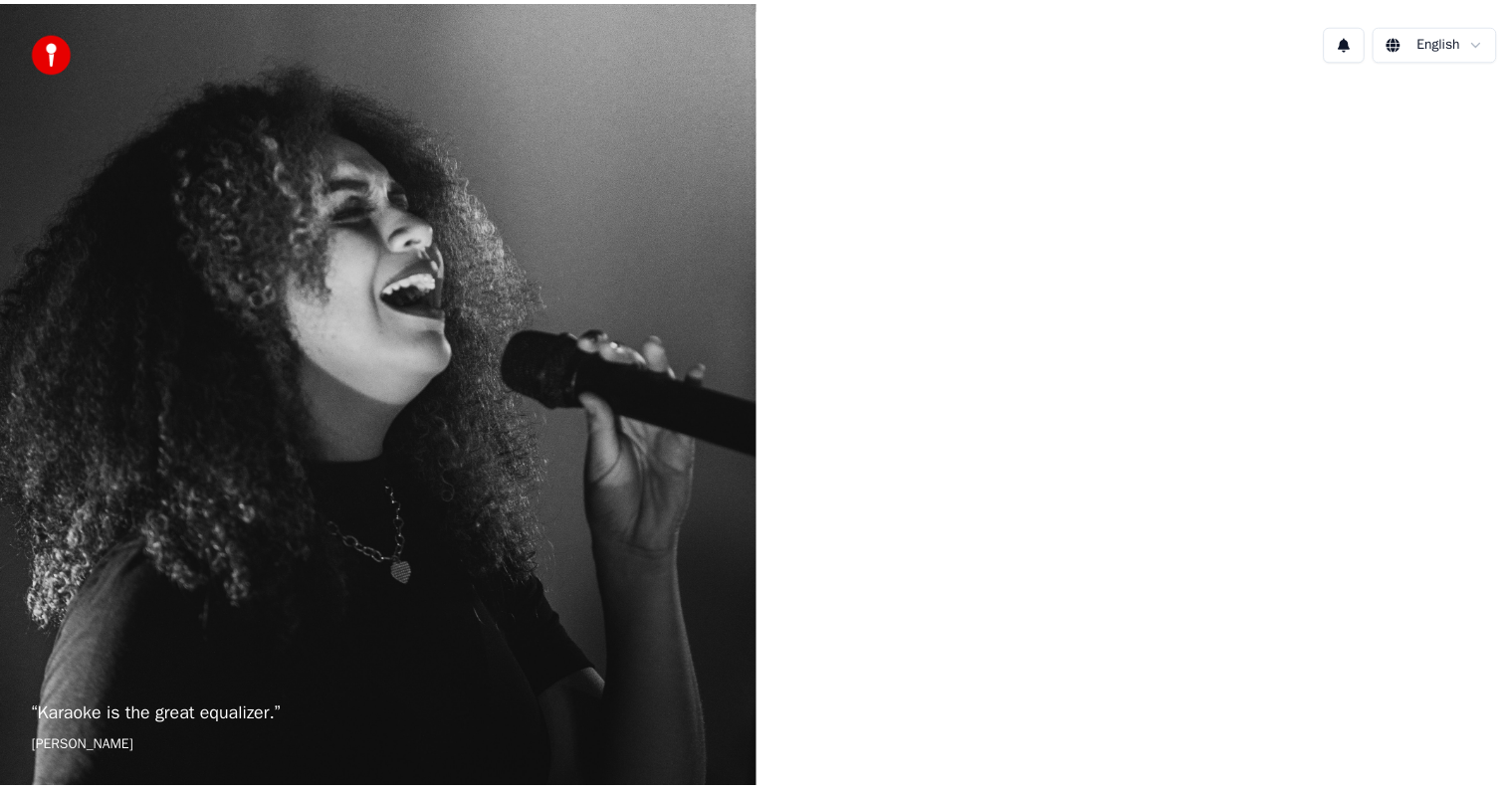 scroll, scrollTop: 0, scrollLeft: 0, axis: both 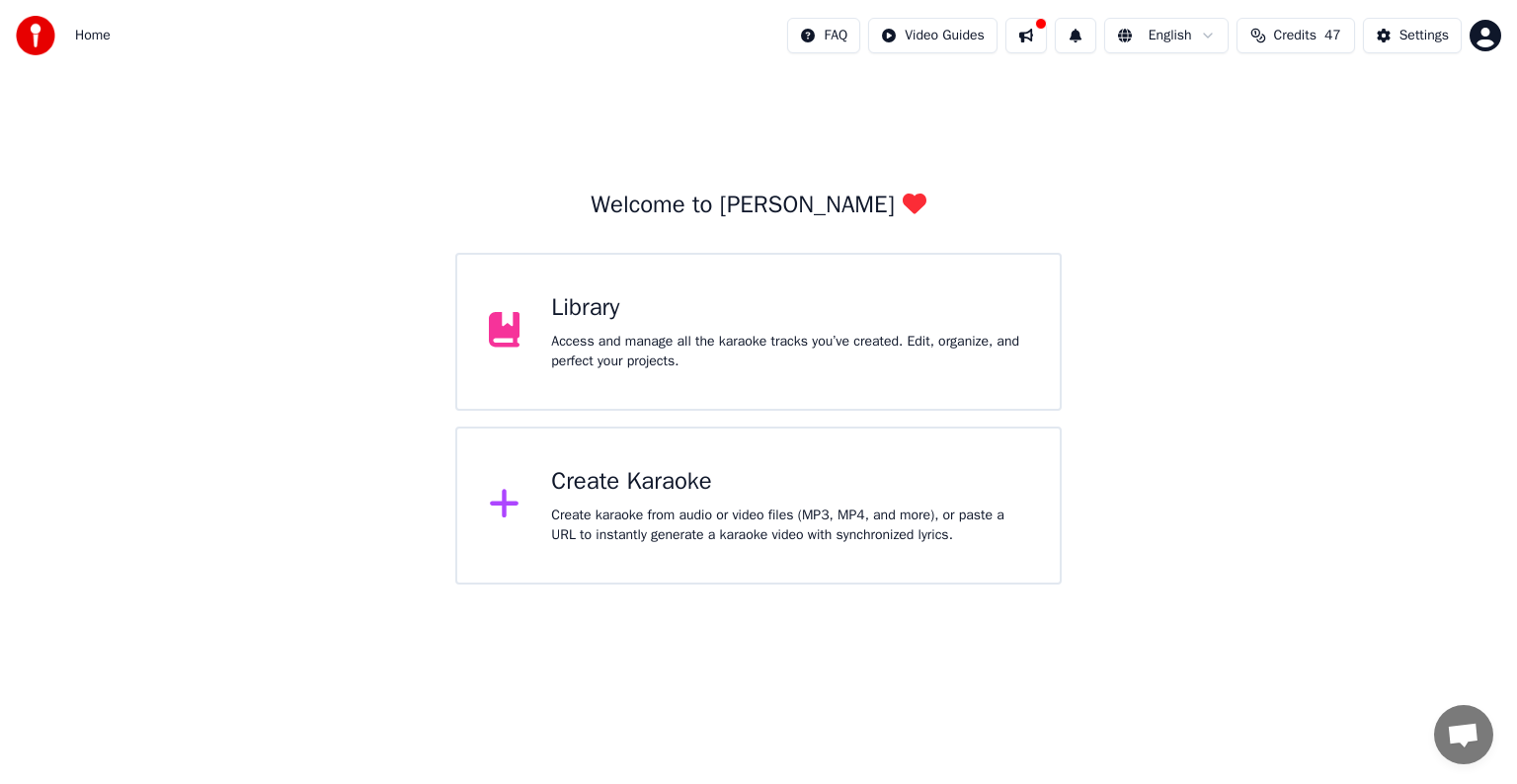 click on "Access and manage all the karaoke tracks you’ve created. Edit, organize, and perfect your projects." at bounding box center (789, 352) 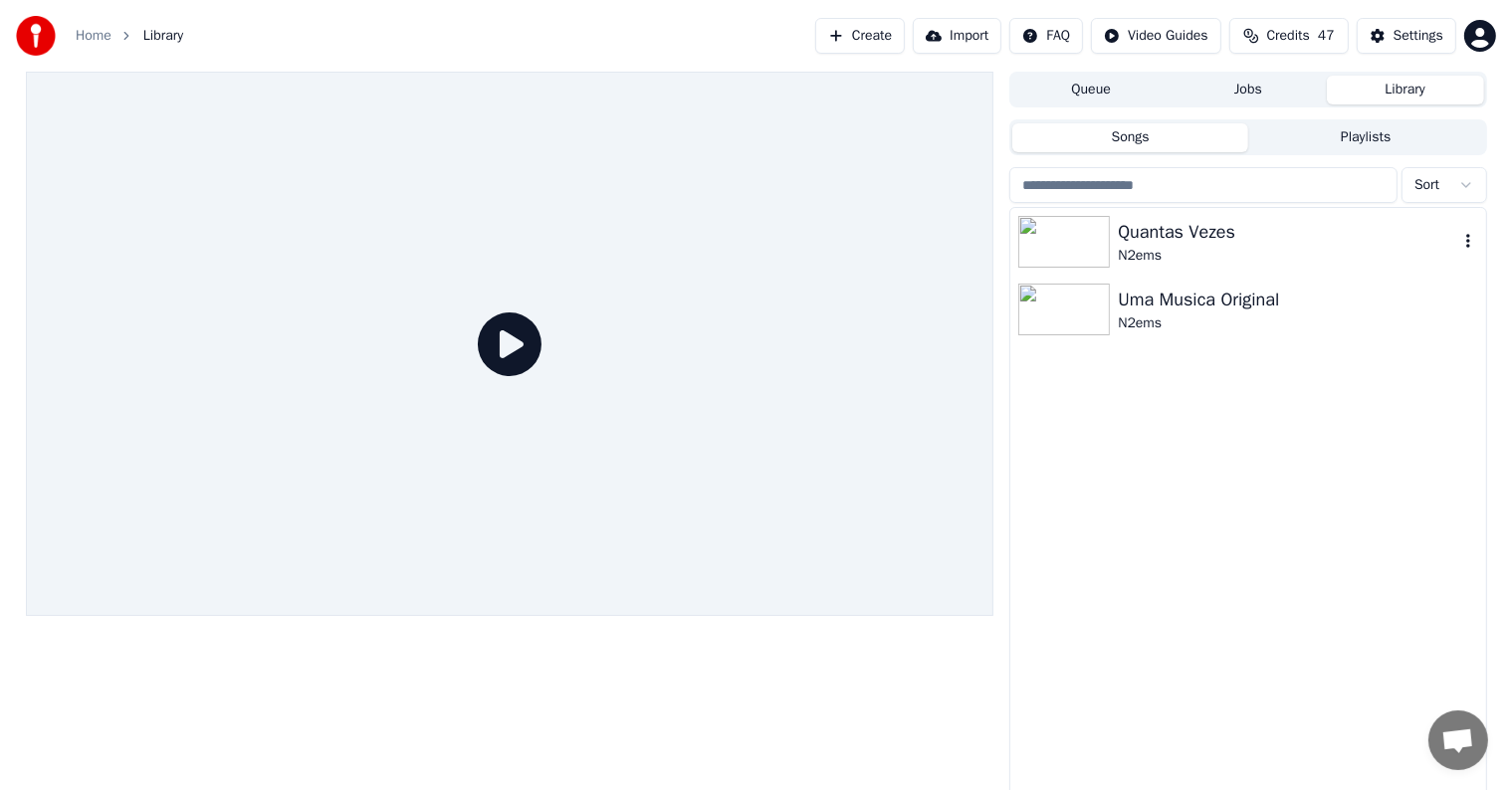 click at bounding box center (1064, 242) 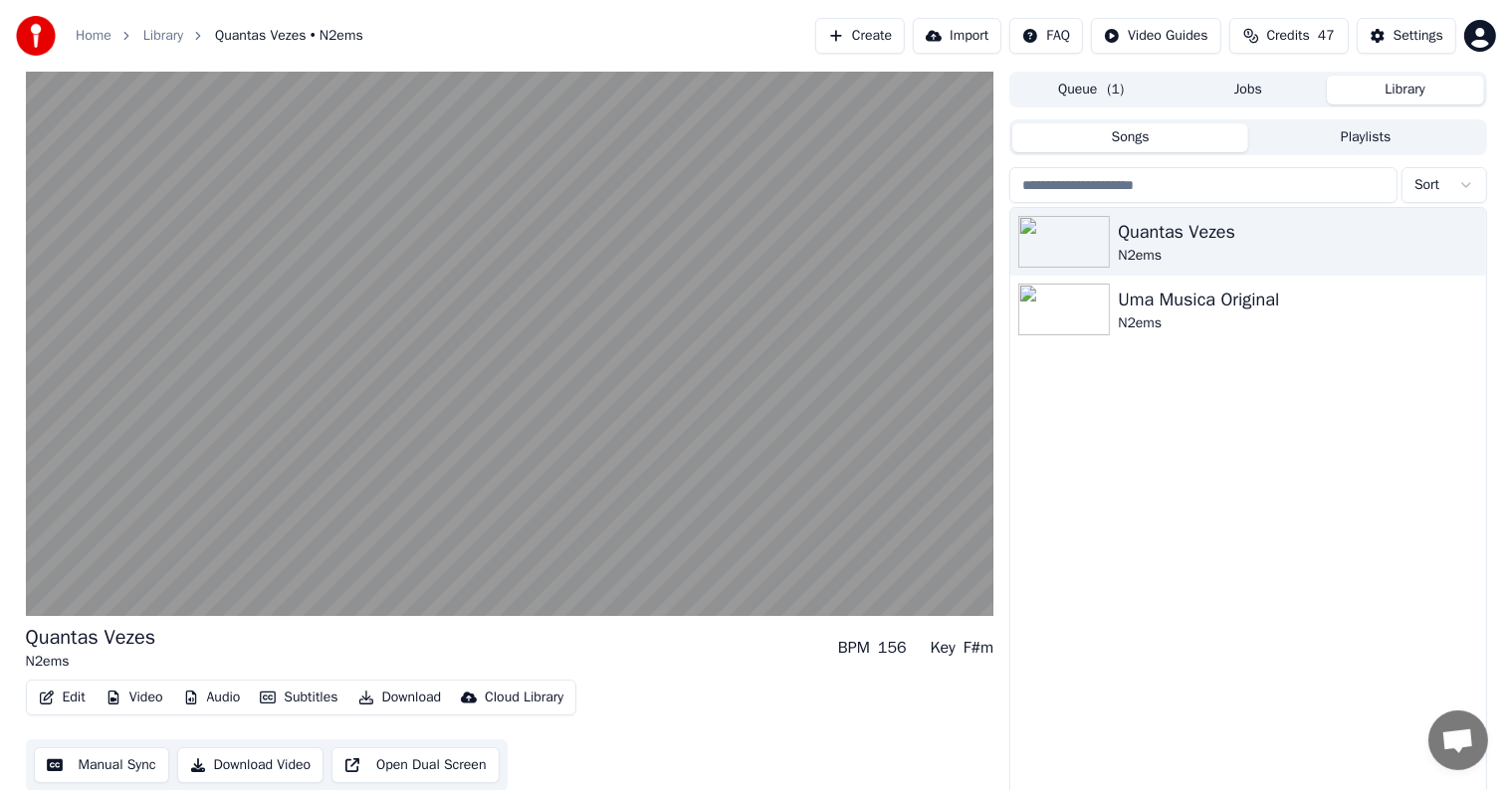 scroll, scrollTop: 9, scrollLeft: 0, axis: vertical 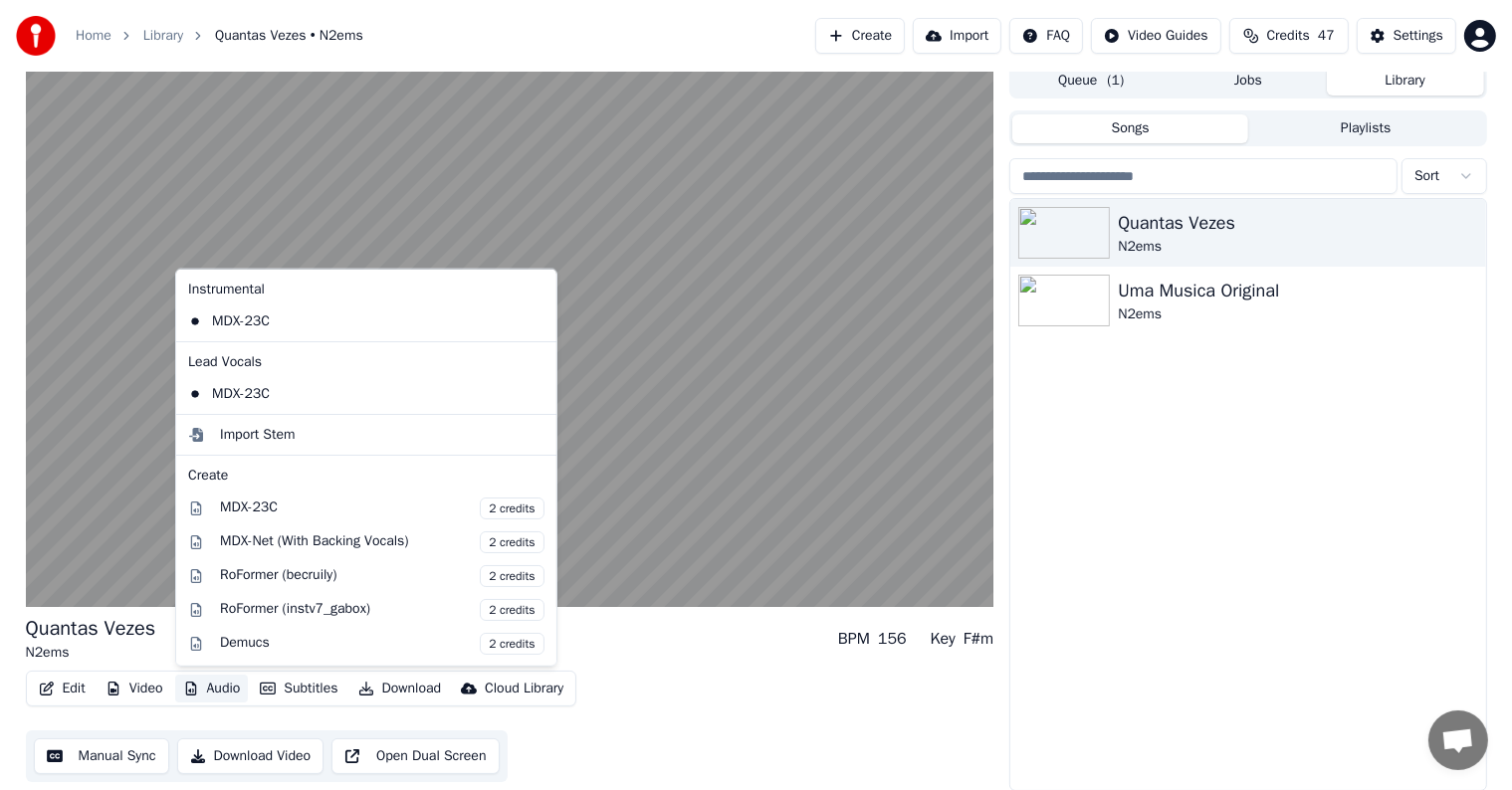 click on "Audio" at bounding box center [212, 689] 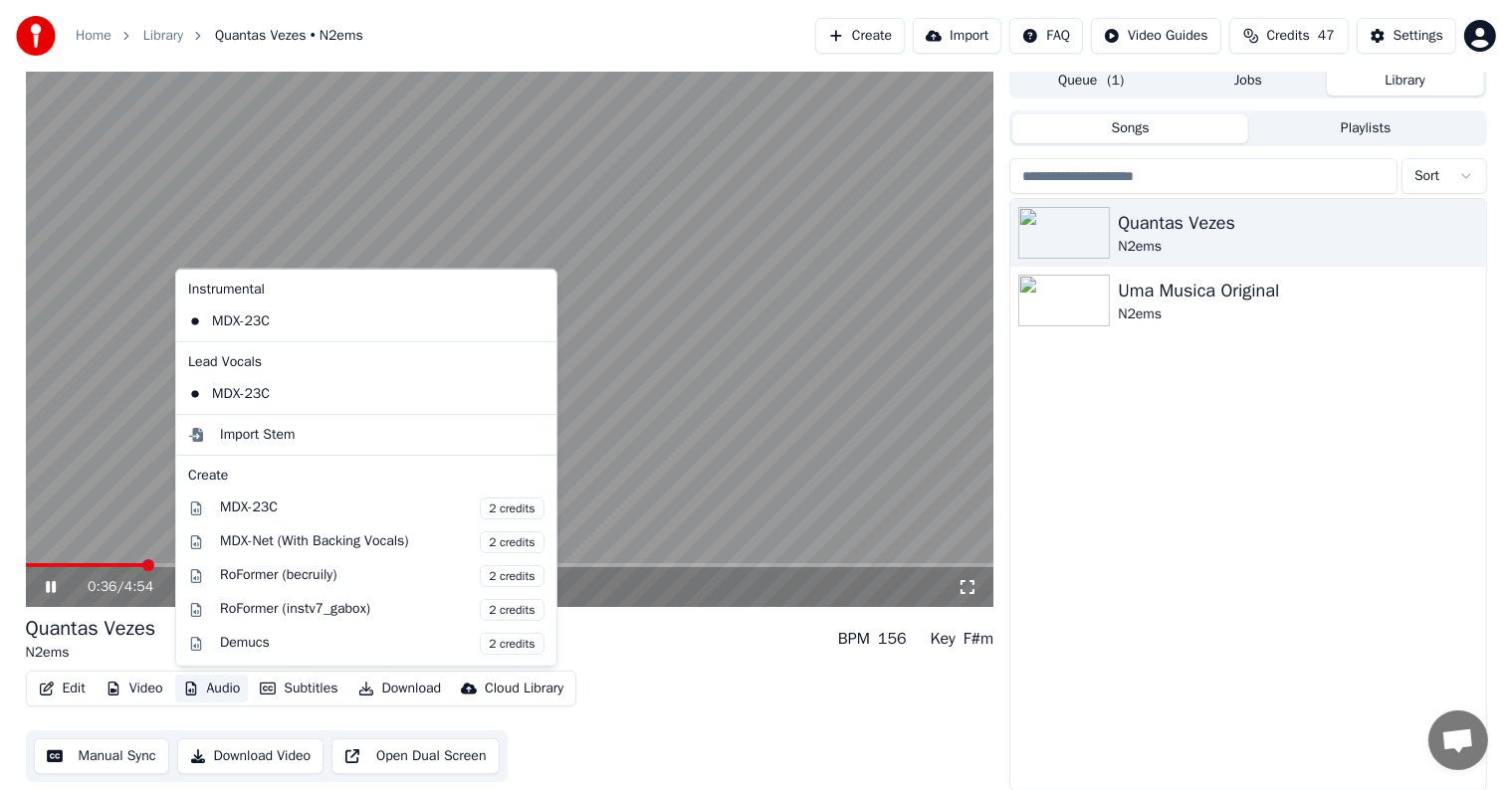 click 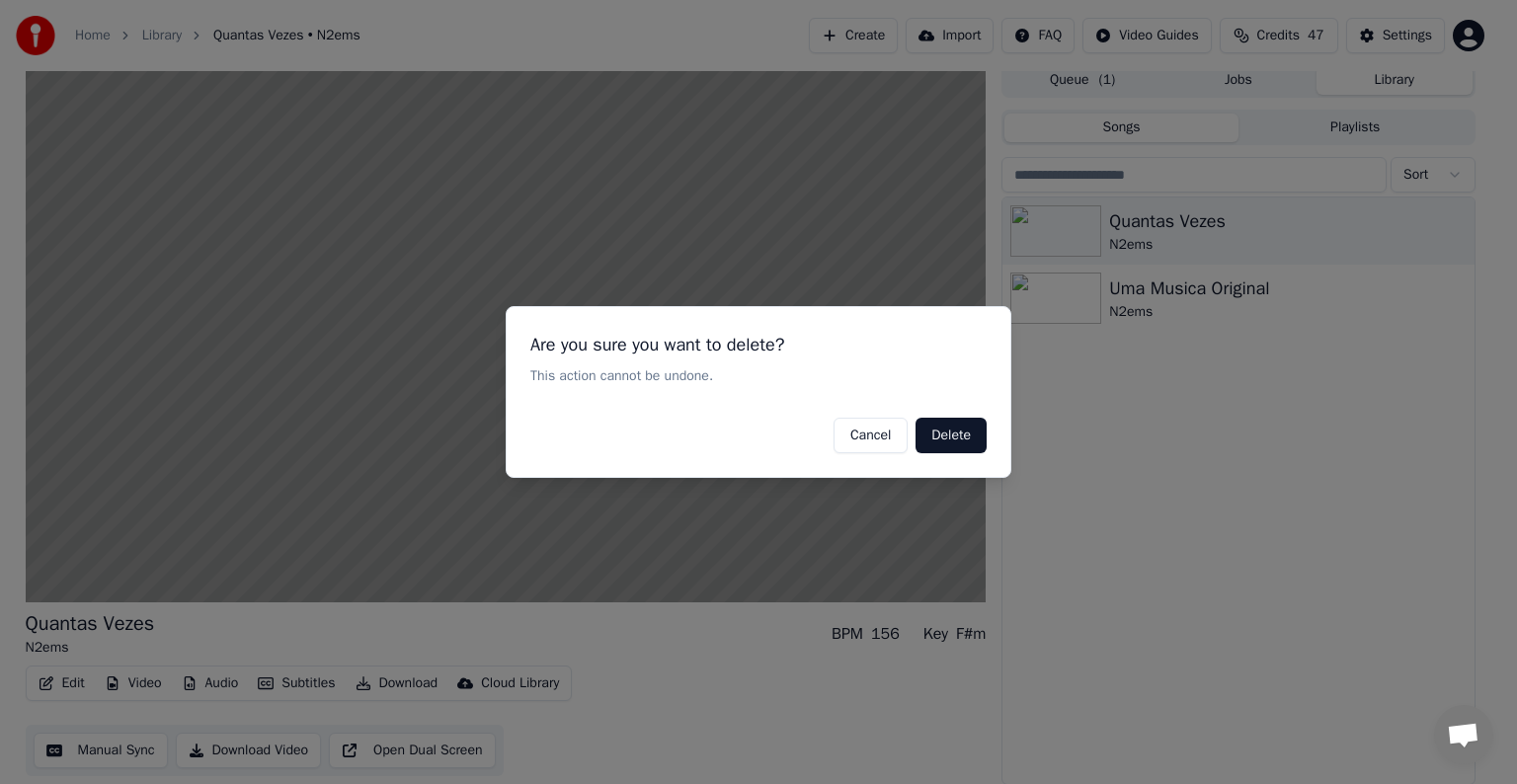 click on "Delete" at bounding box center [951, 435] 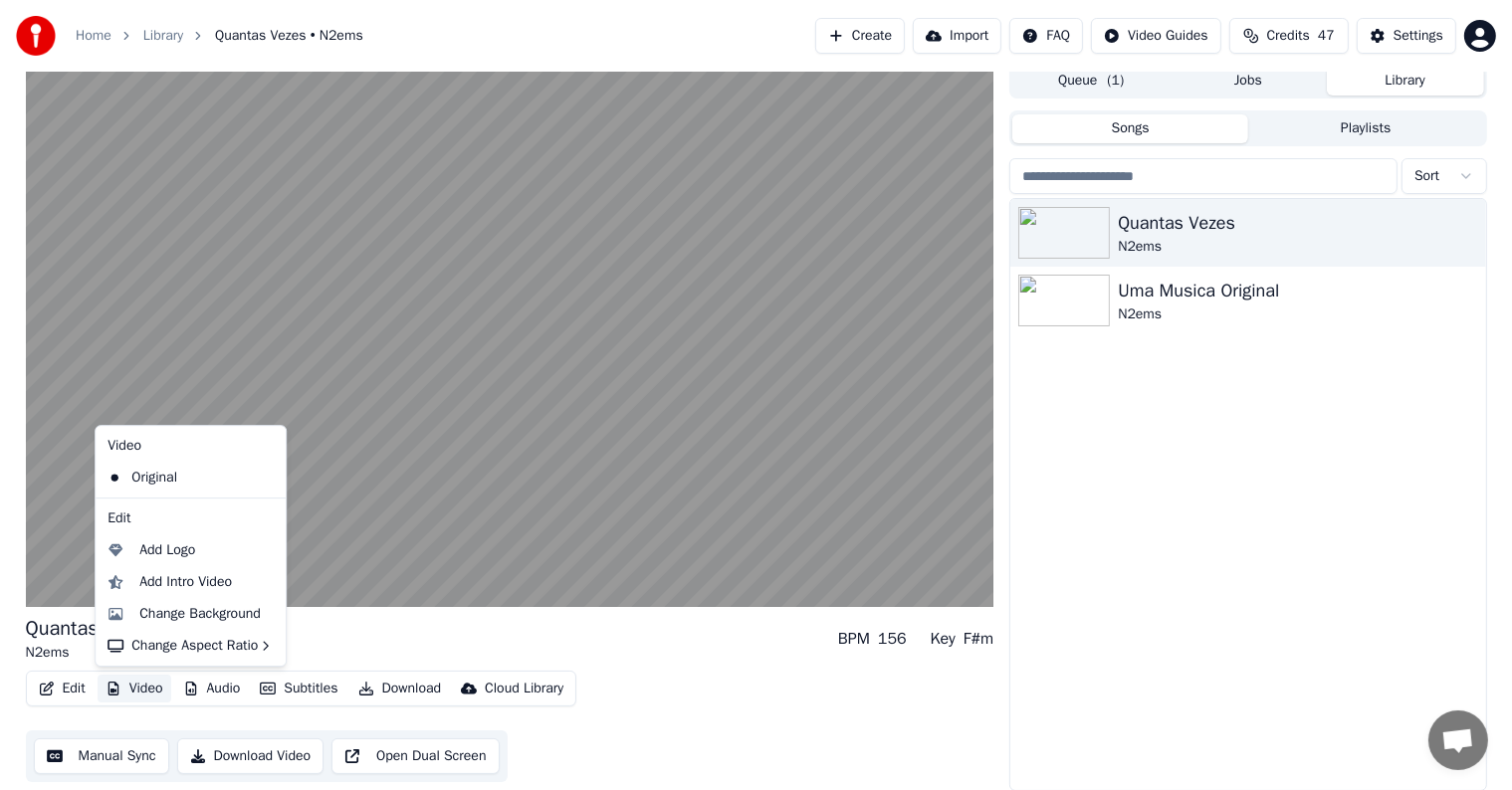 click on "Video" at bounding box center [134, 689] 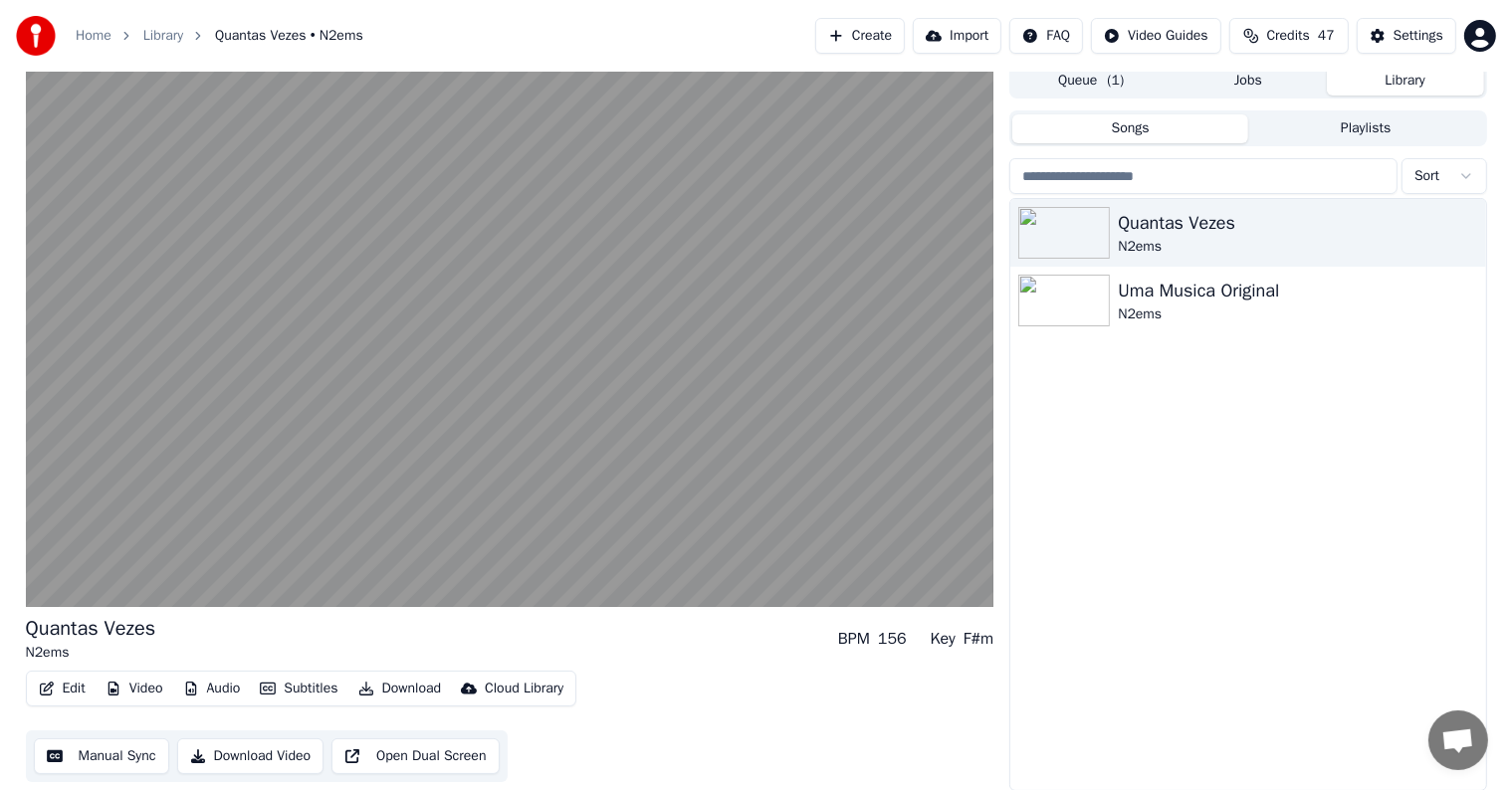 click on "Edit Video Audio Subtitles Download Cloud Library Manual Sync Download Video Open Dual Screen" at bounding box center (510, 726) 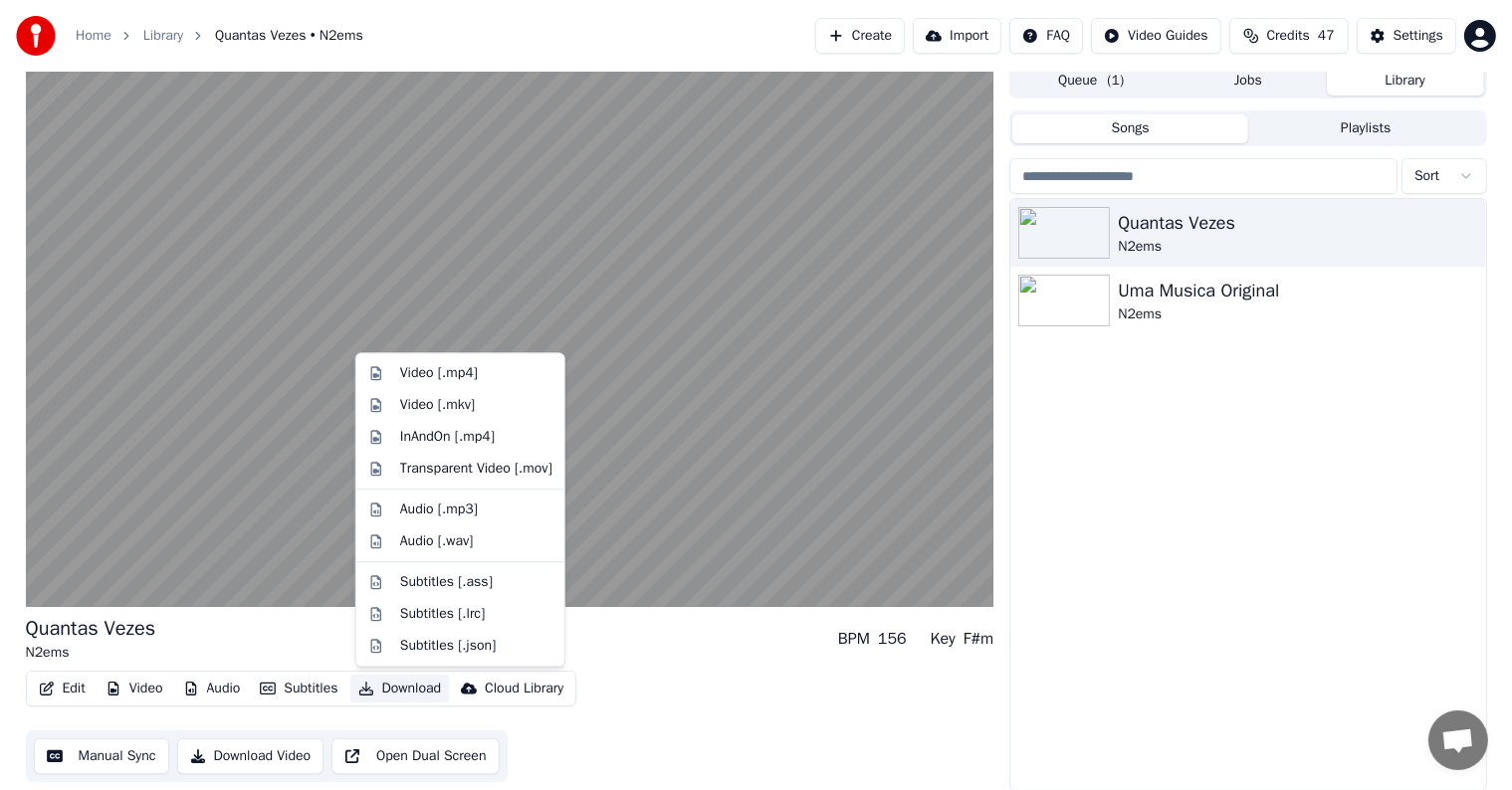 click on "Download" at bounding box center [400, 689] 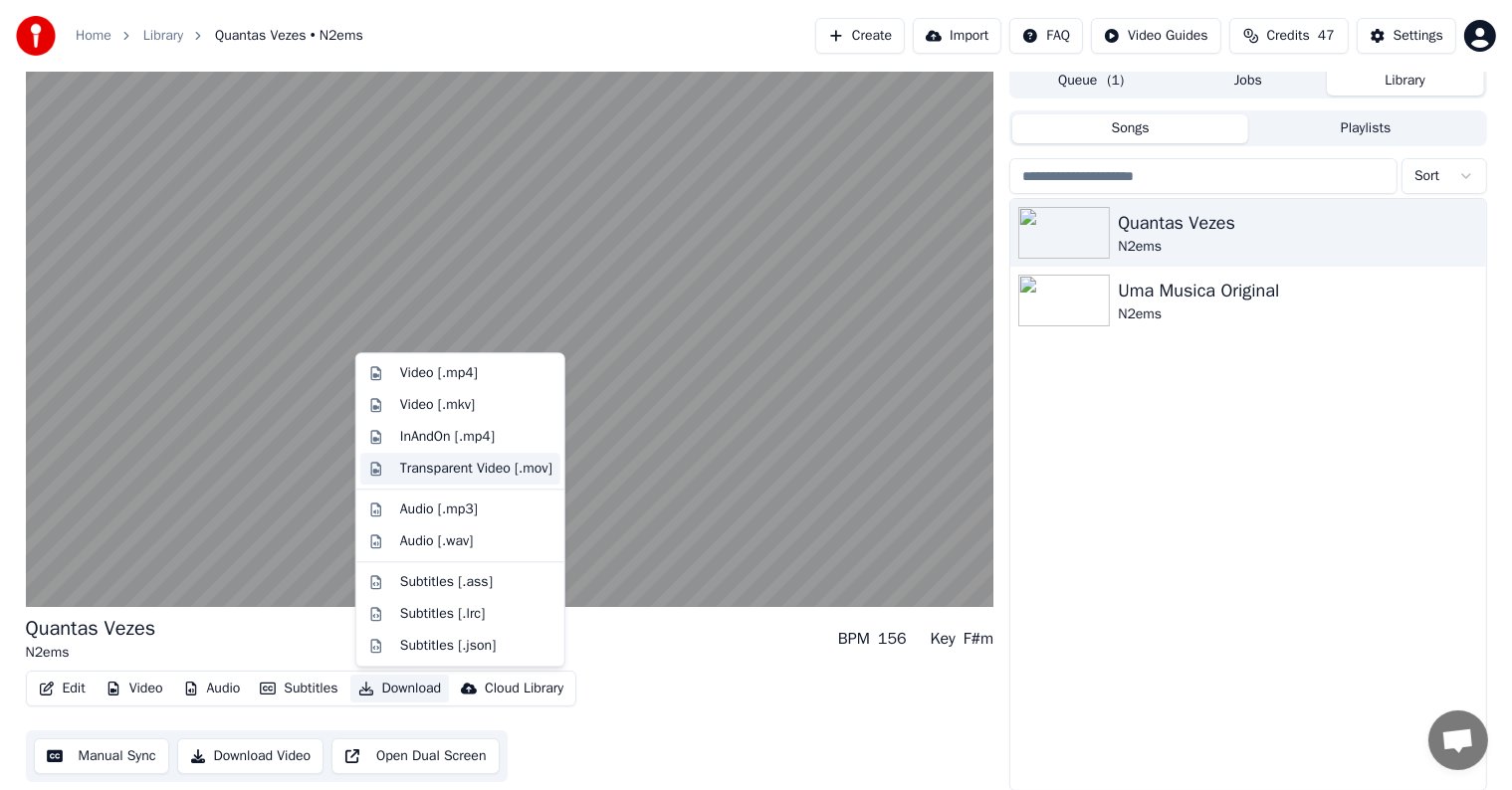 click on "Transparent Video [.mov]" at bounding box center (476, 469) 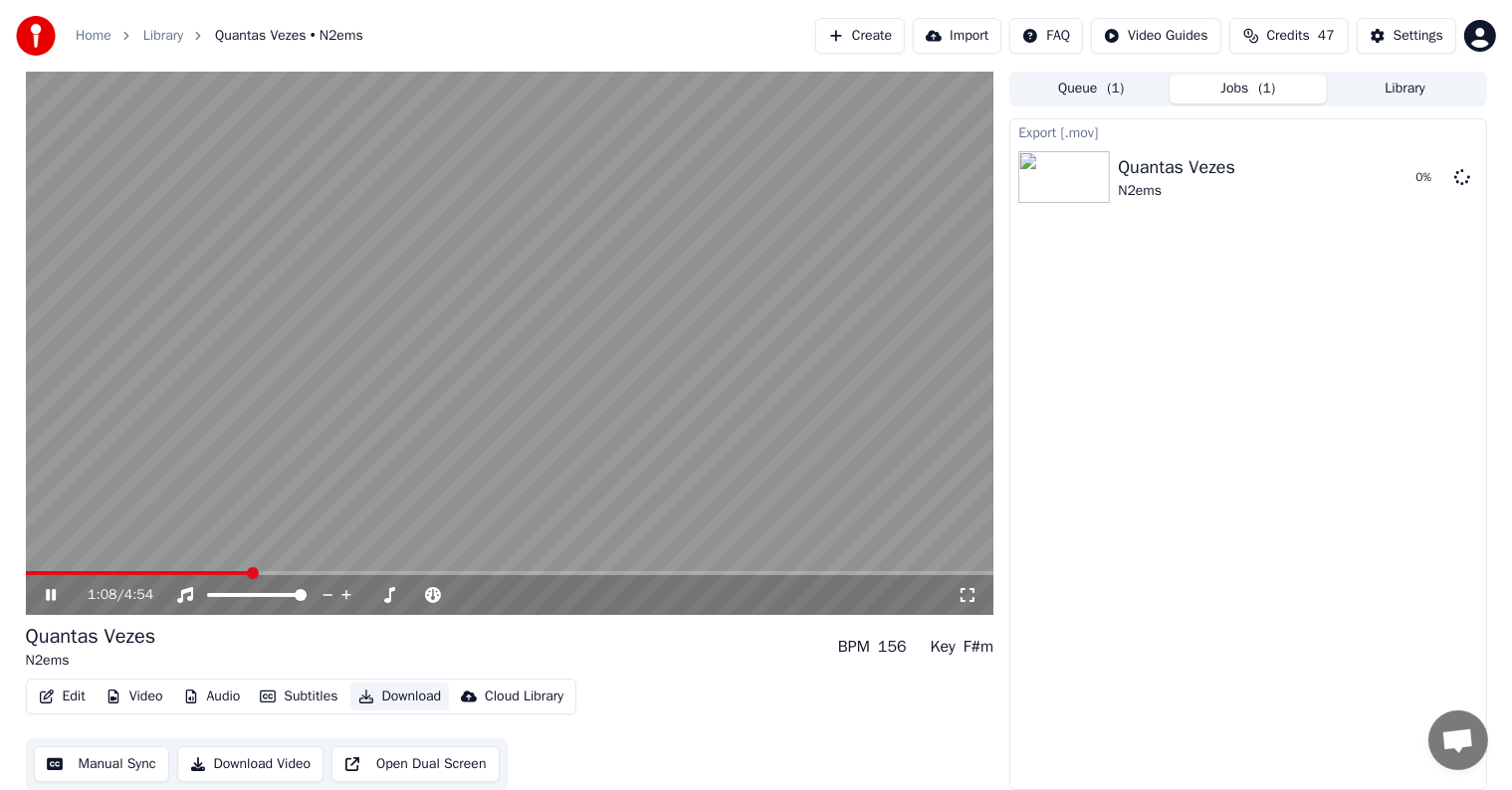 scroll, scrollTop: 1, scrollLeft: 0, axis: vertical 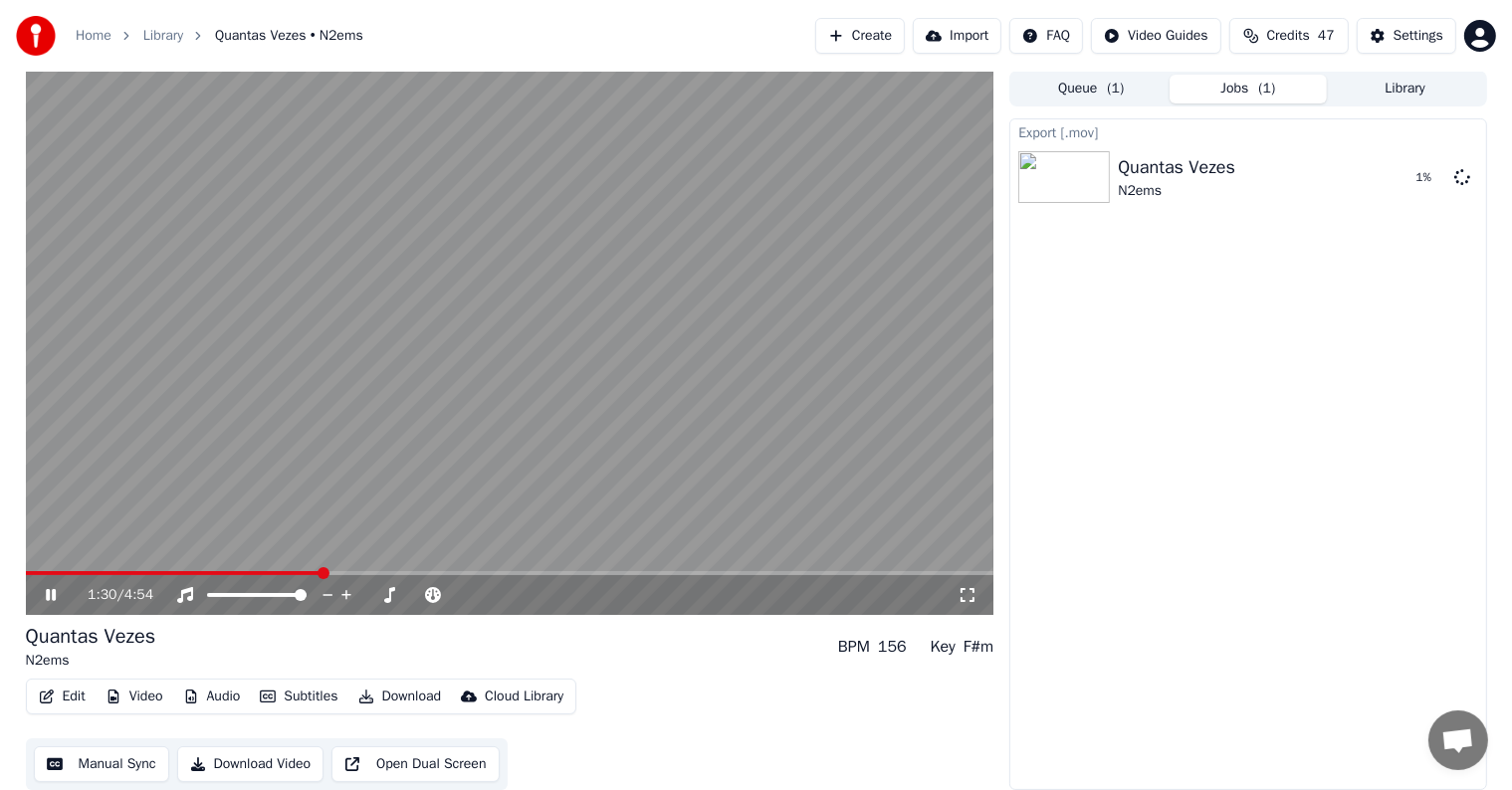 click 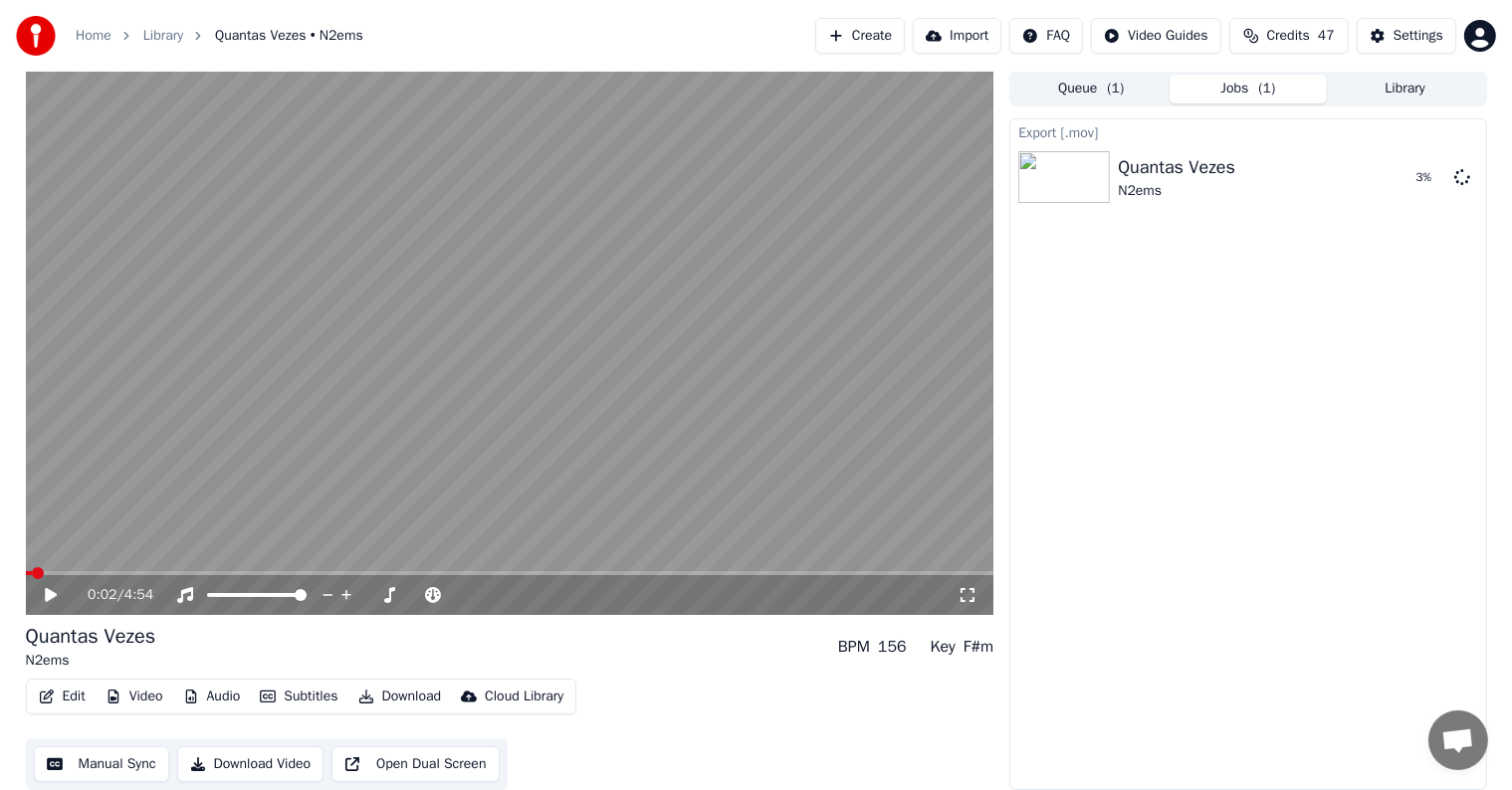 click at bounding box center [38, 573] 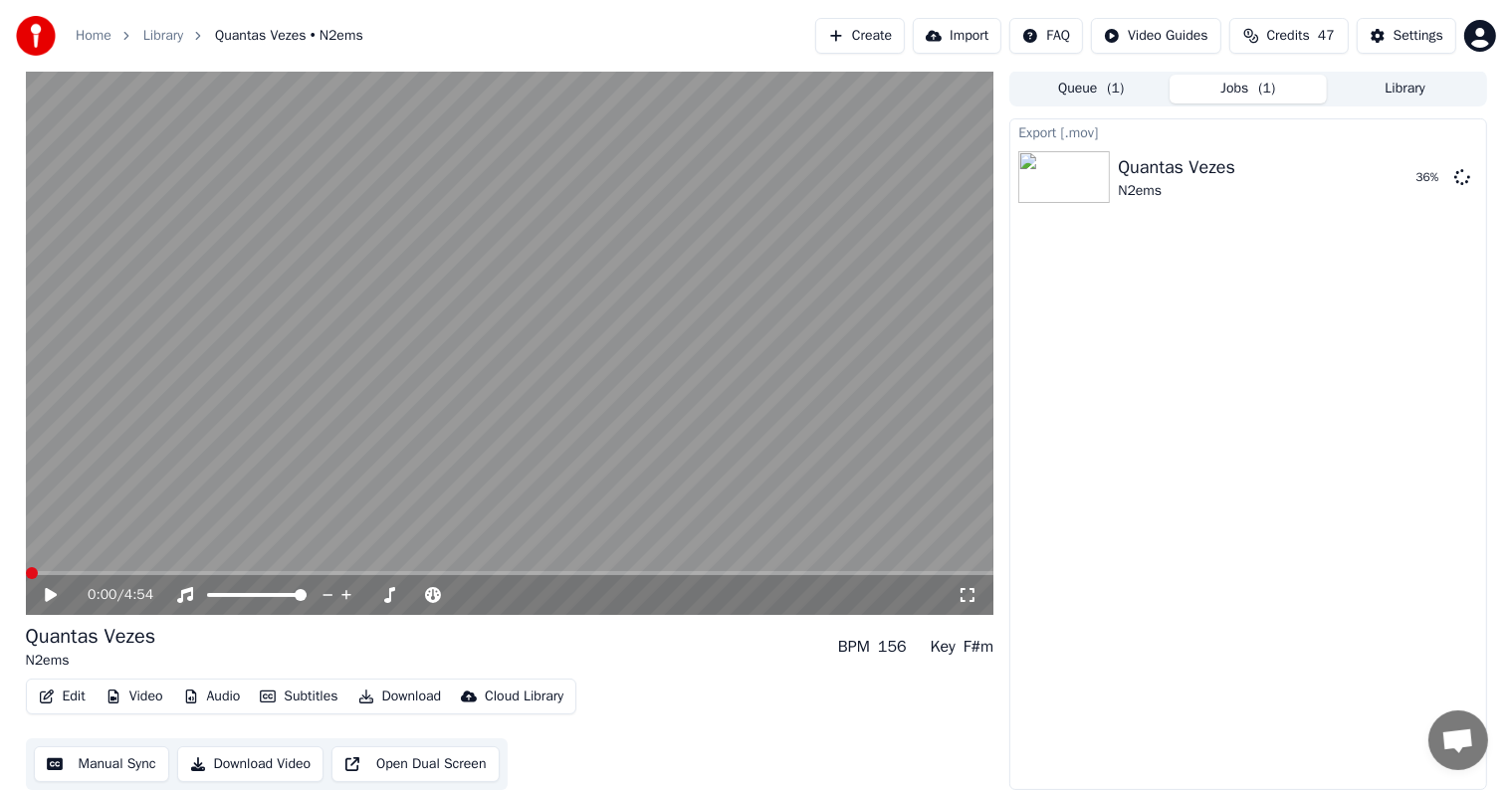 click on "( 1 )" at bounding box center [1116, 89] 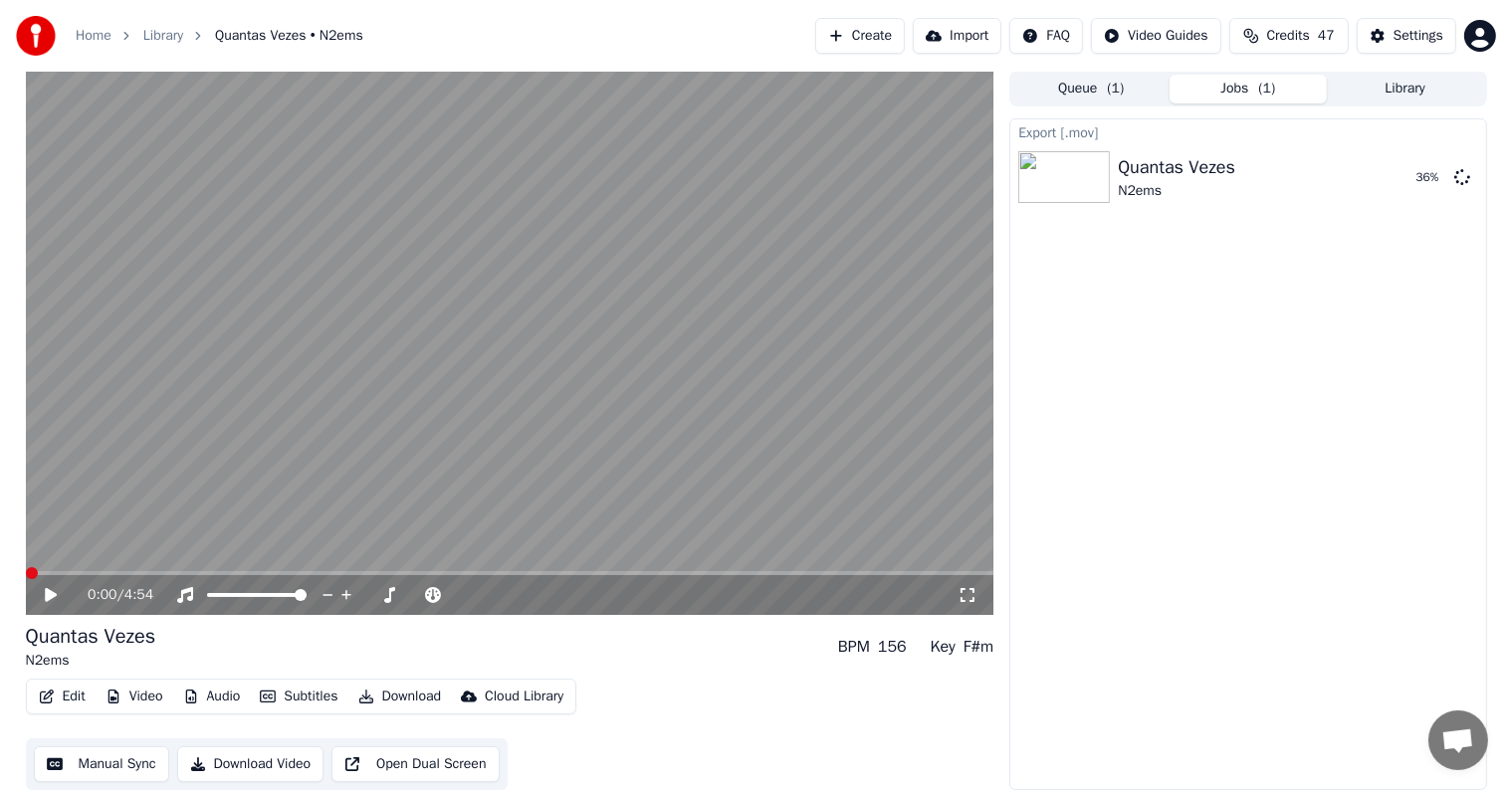 click on "Jobs ( 1 )" at bounding box center [1248, 89] 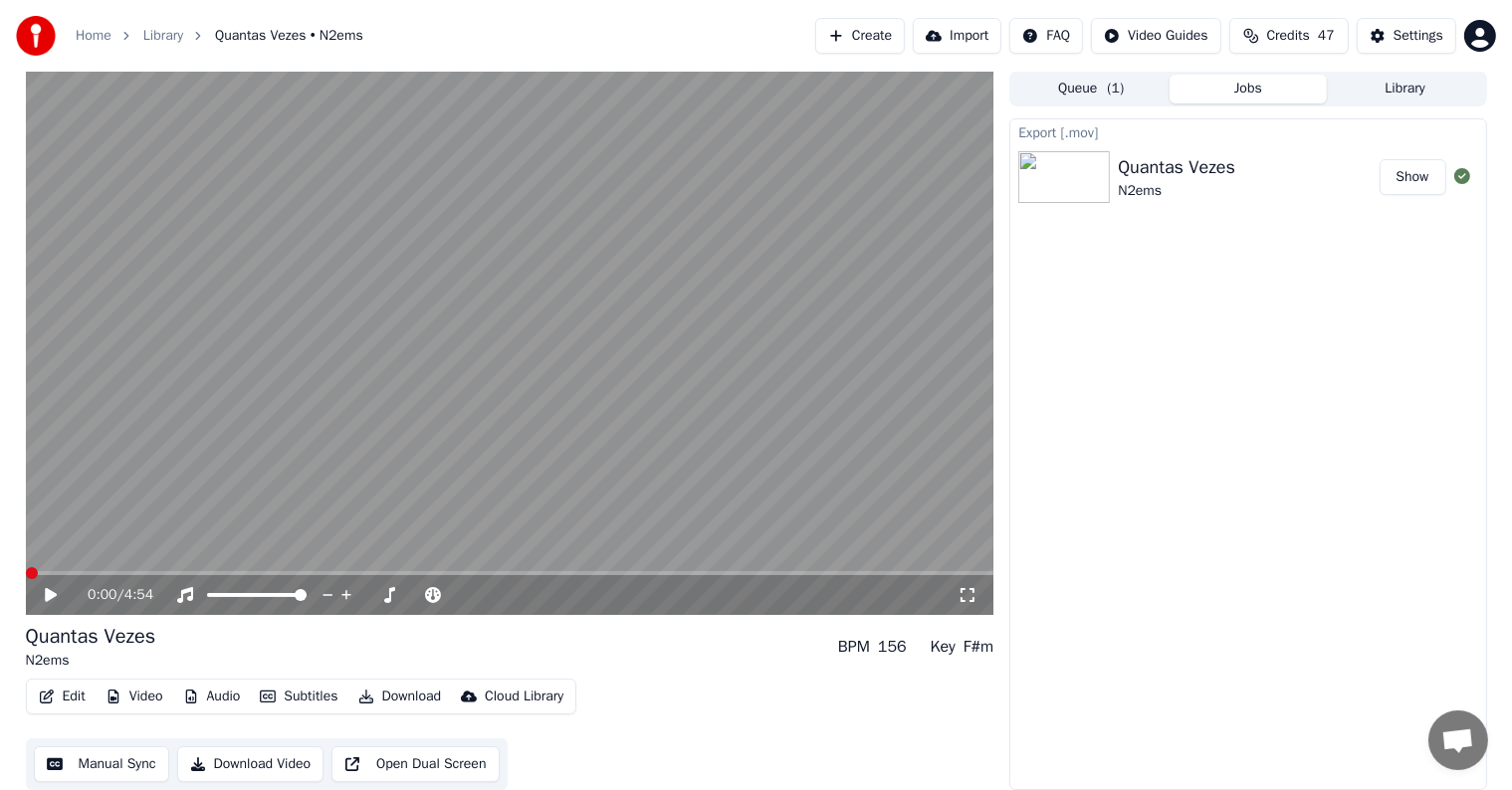 scroll, scrollTop: 0, scrollLeft: 0, axis: both 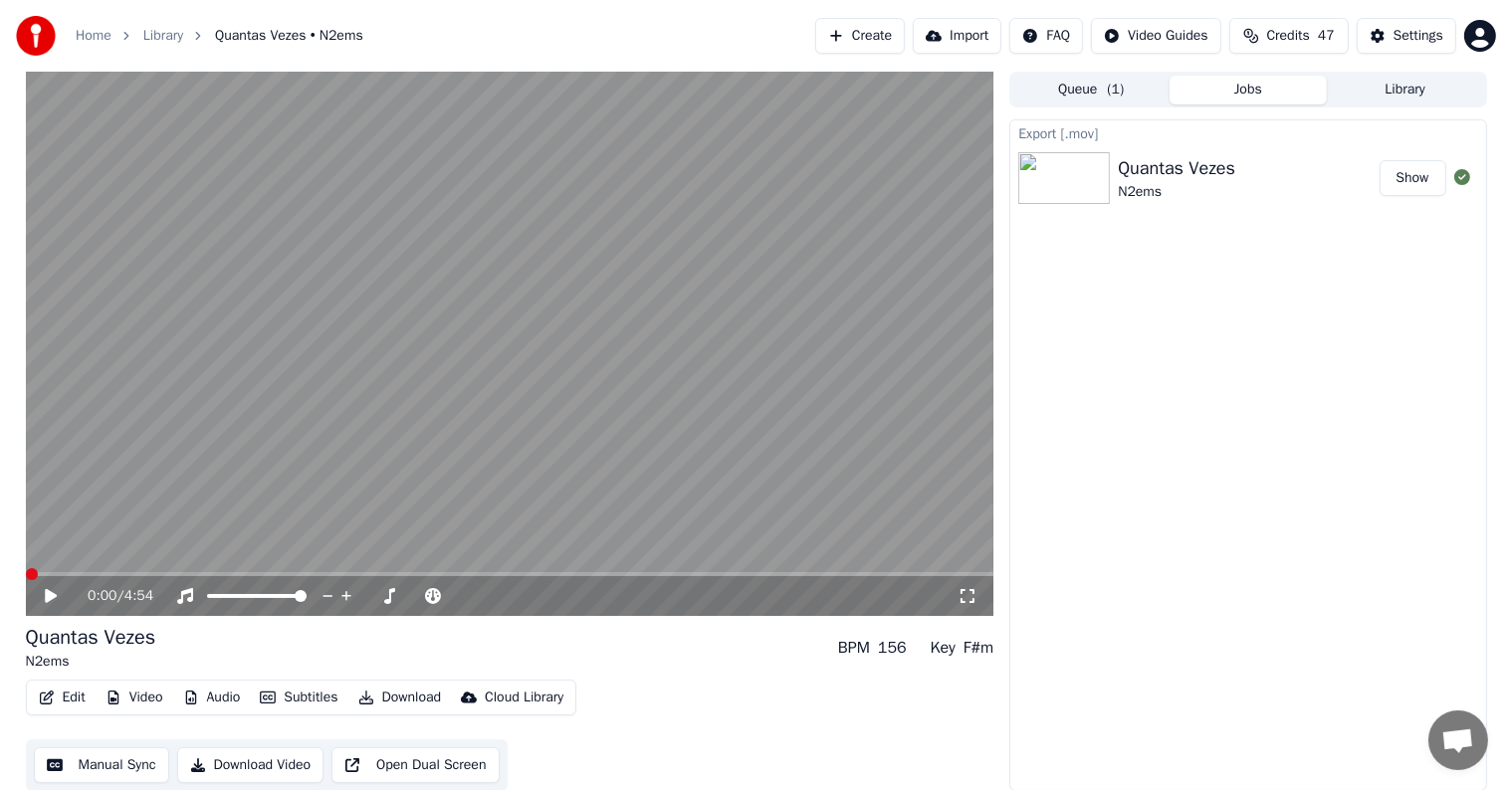 click 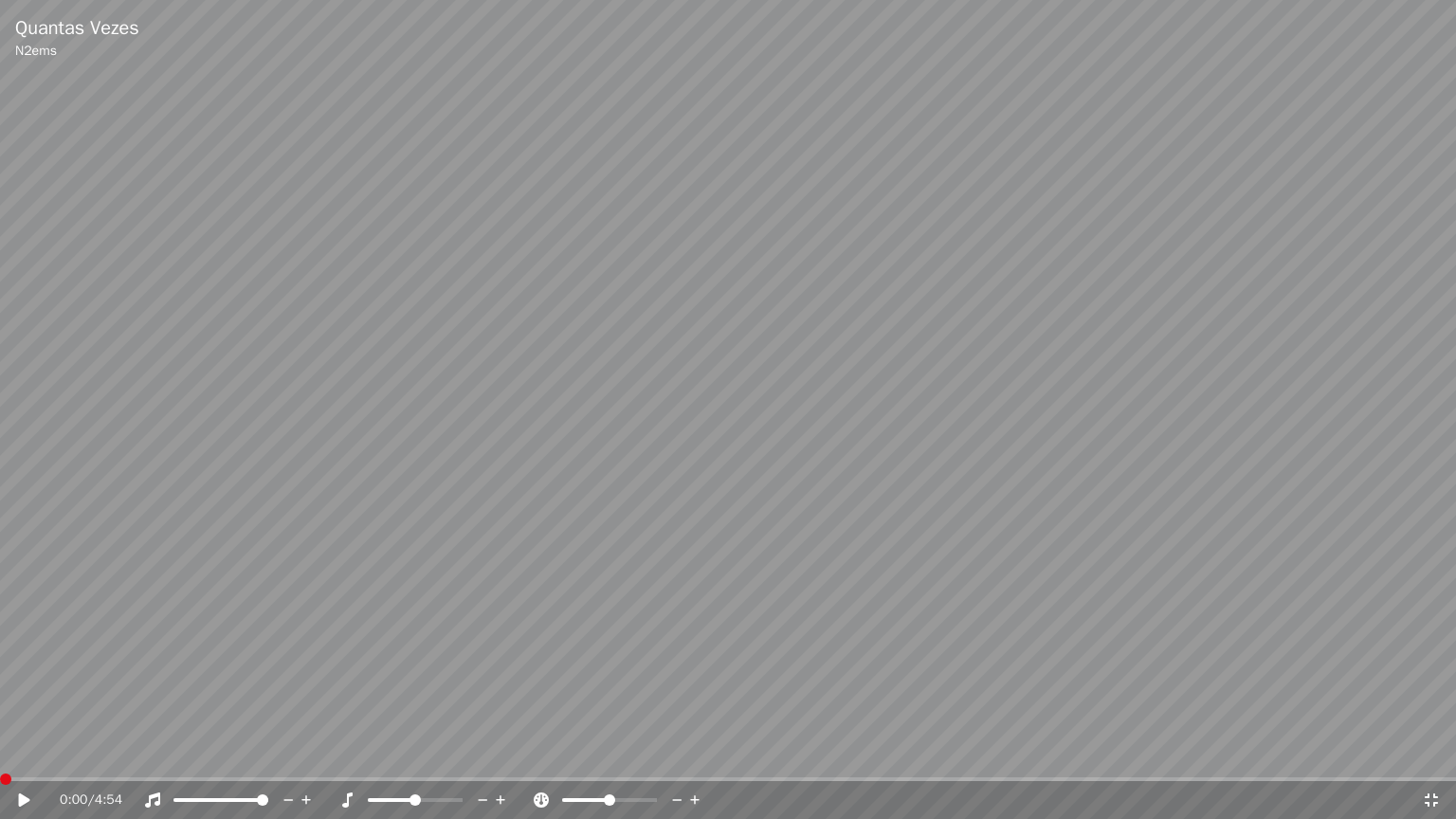 click 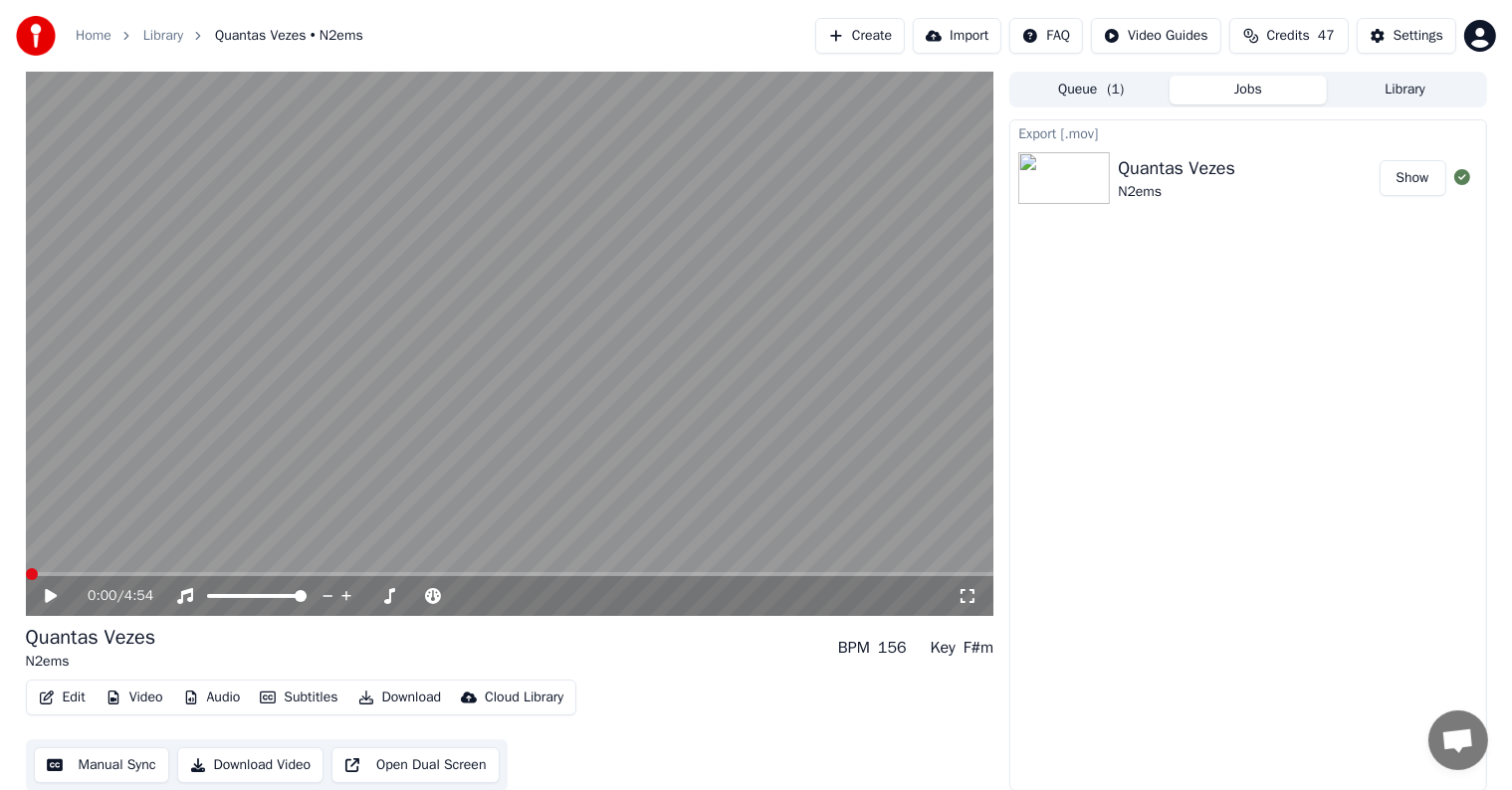 click on "Show" at bounding box center [1412, 178] 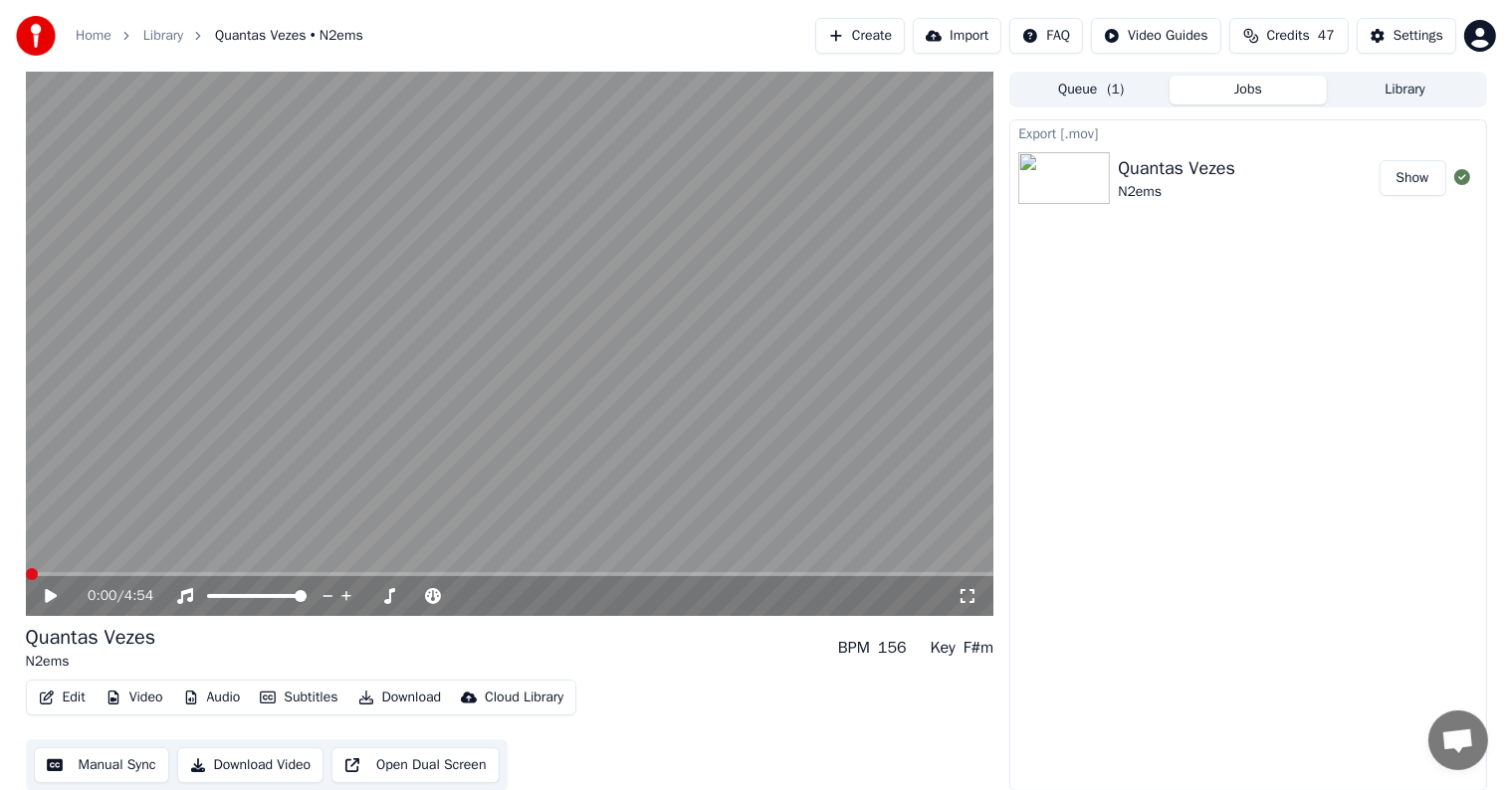 click on "Show" at bounding box center [1412, 178] 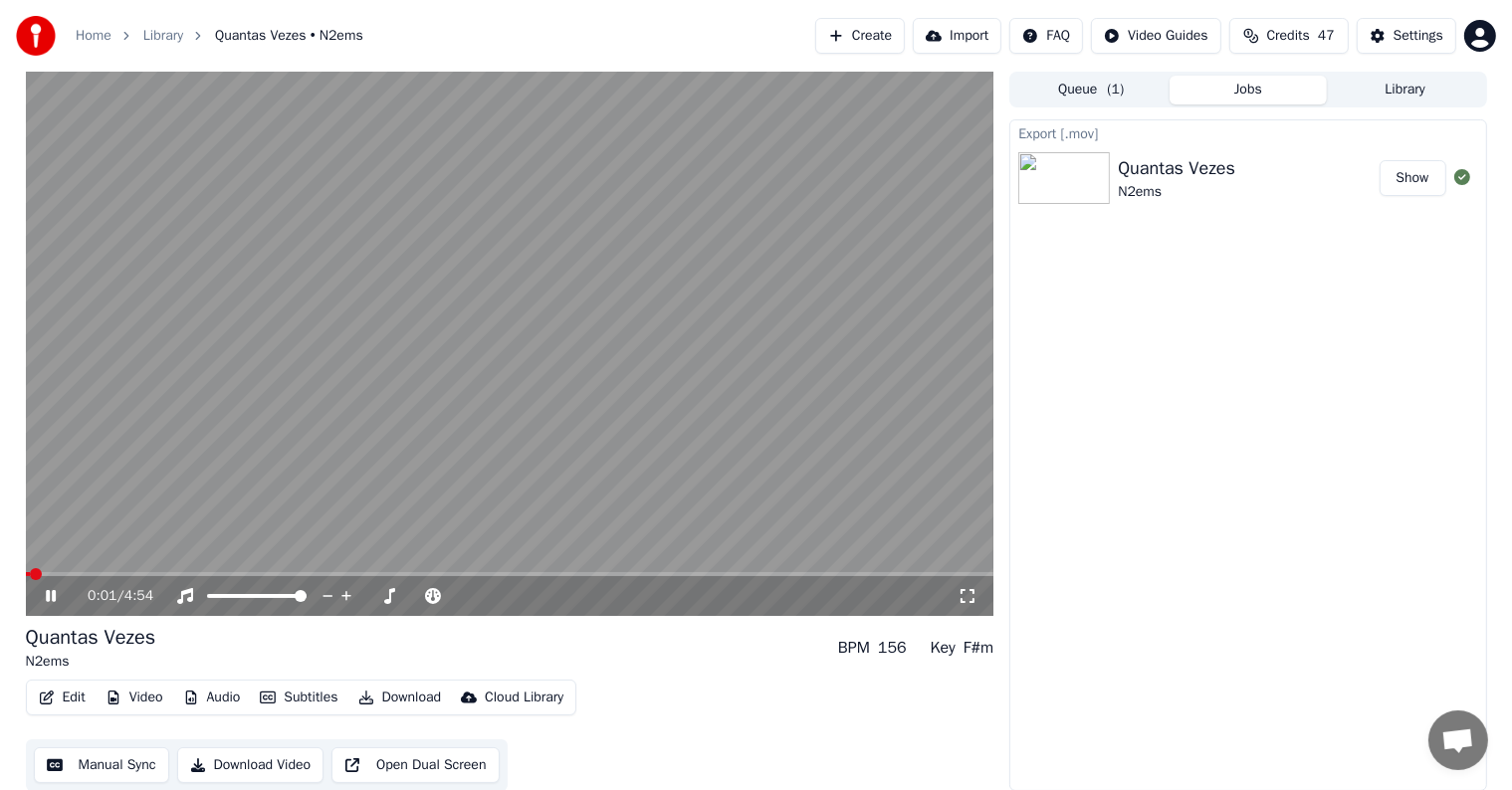 click 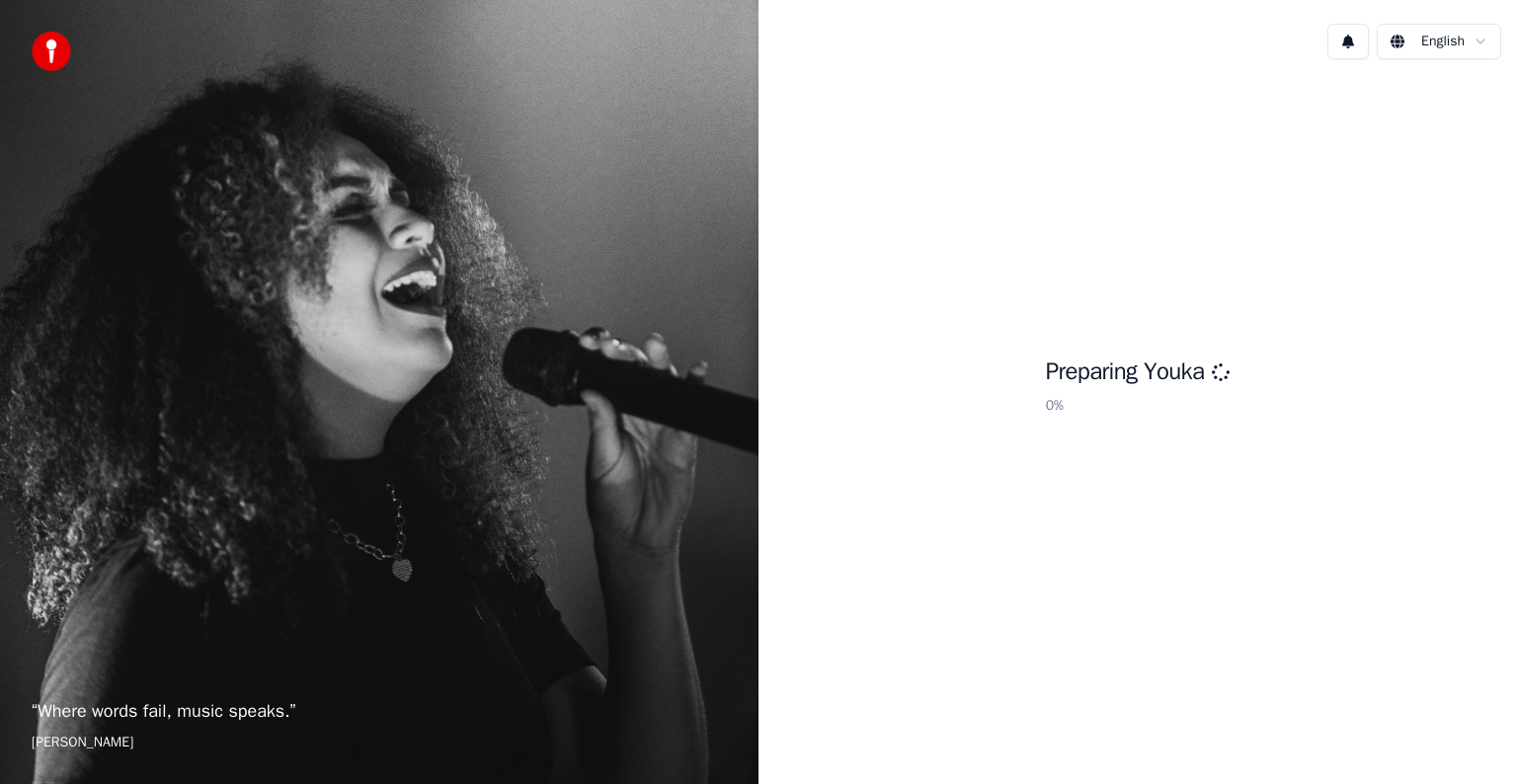 scroll, scrollTop: 0, scrollLeft: 0, axis: both 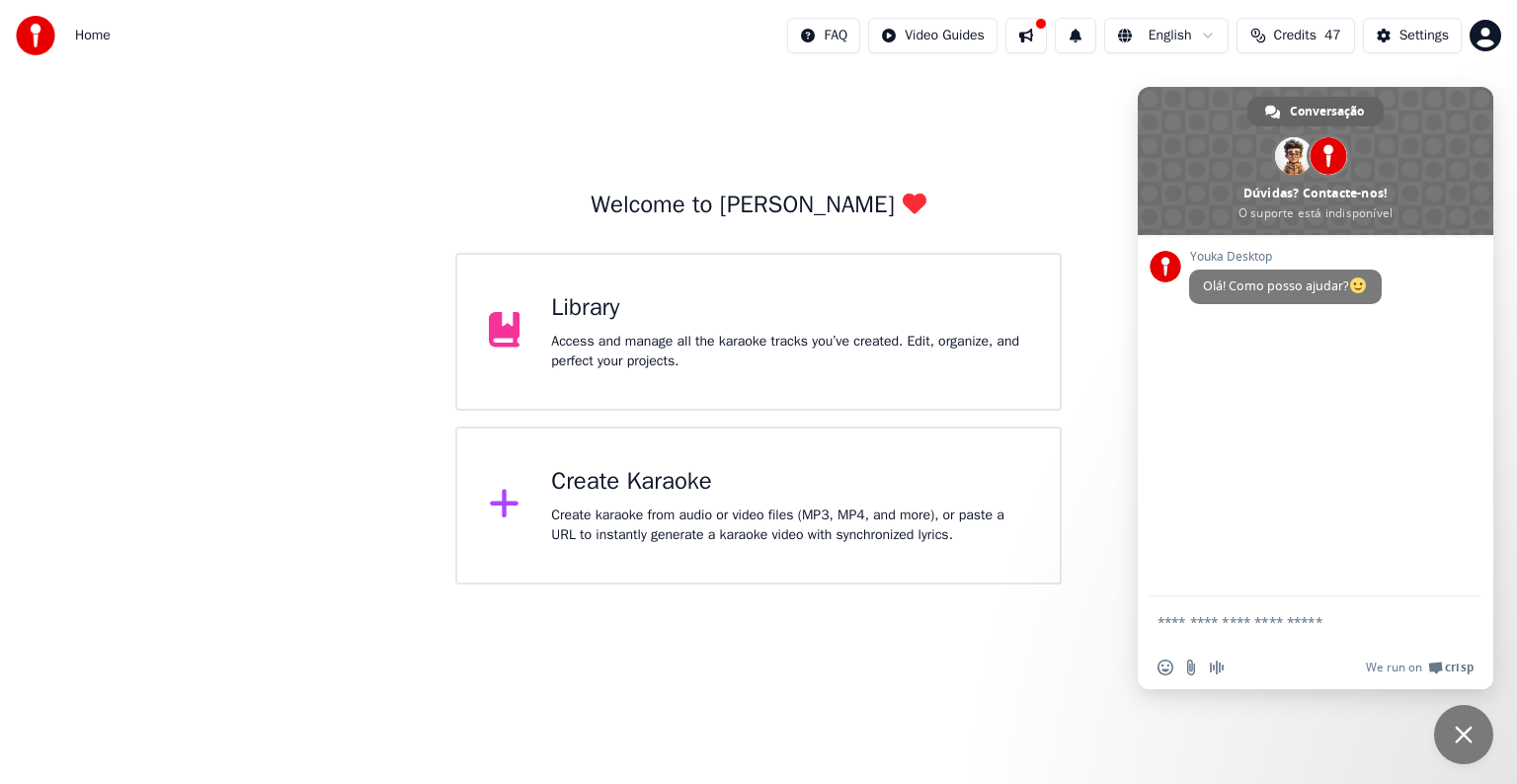 type on "*" 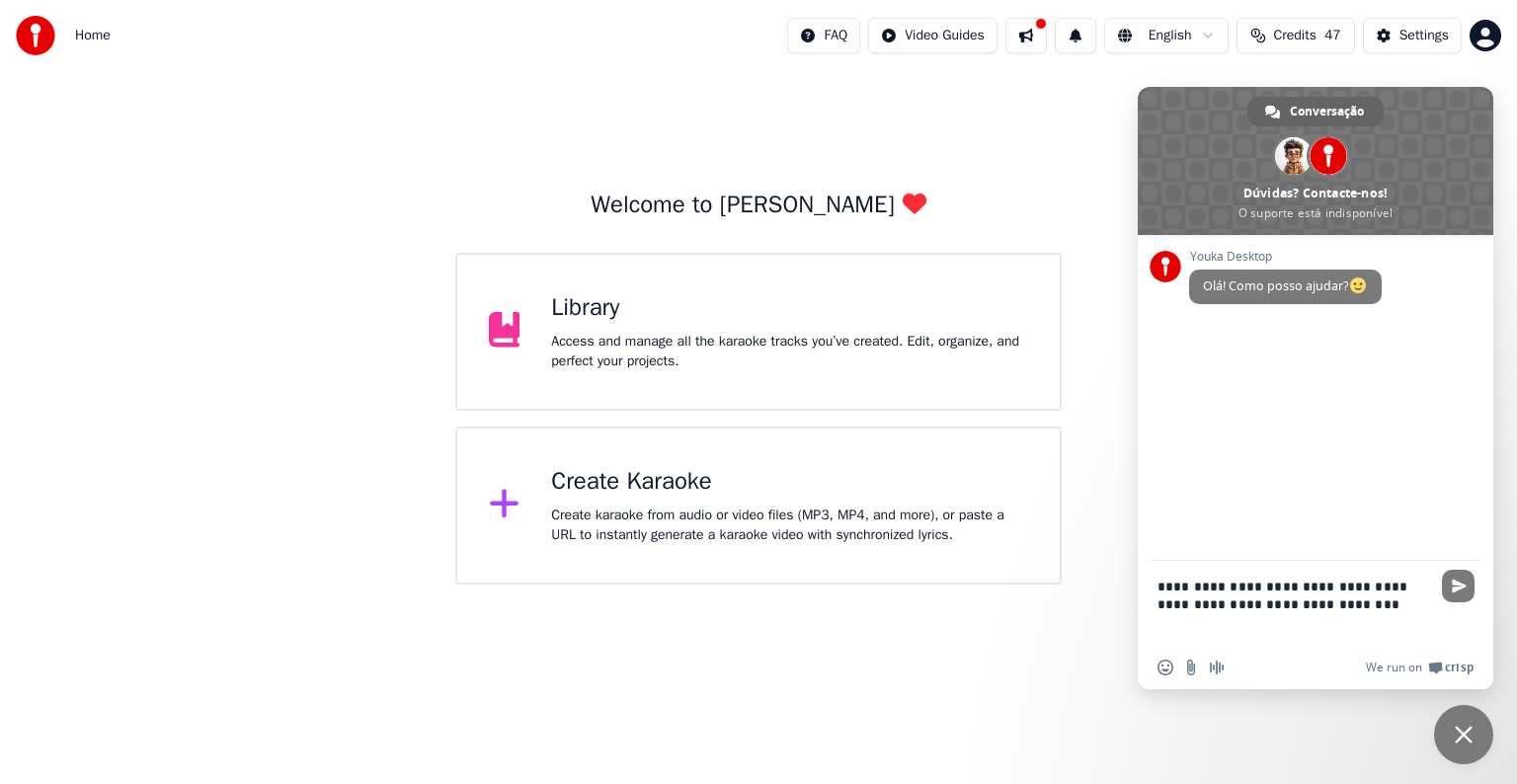 type on "**********" 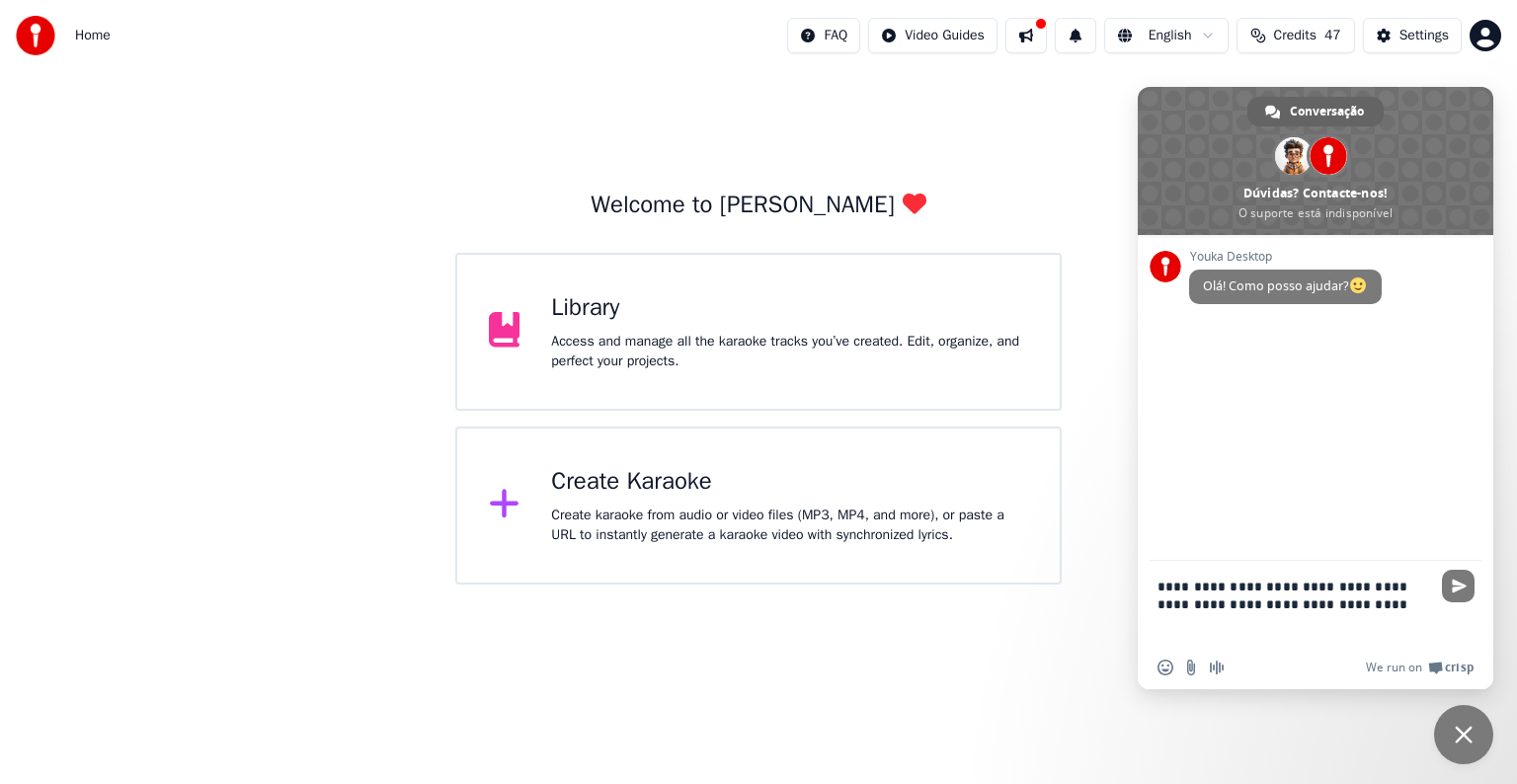 type 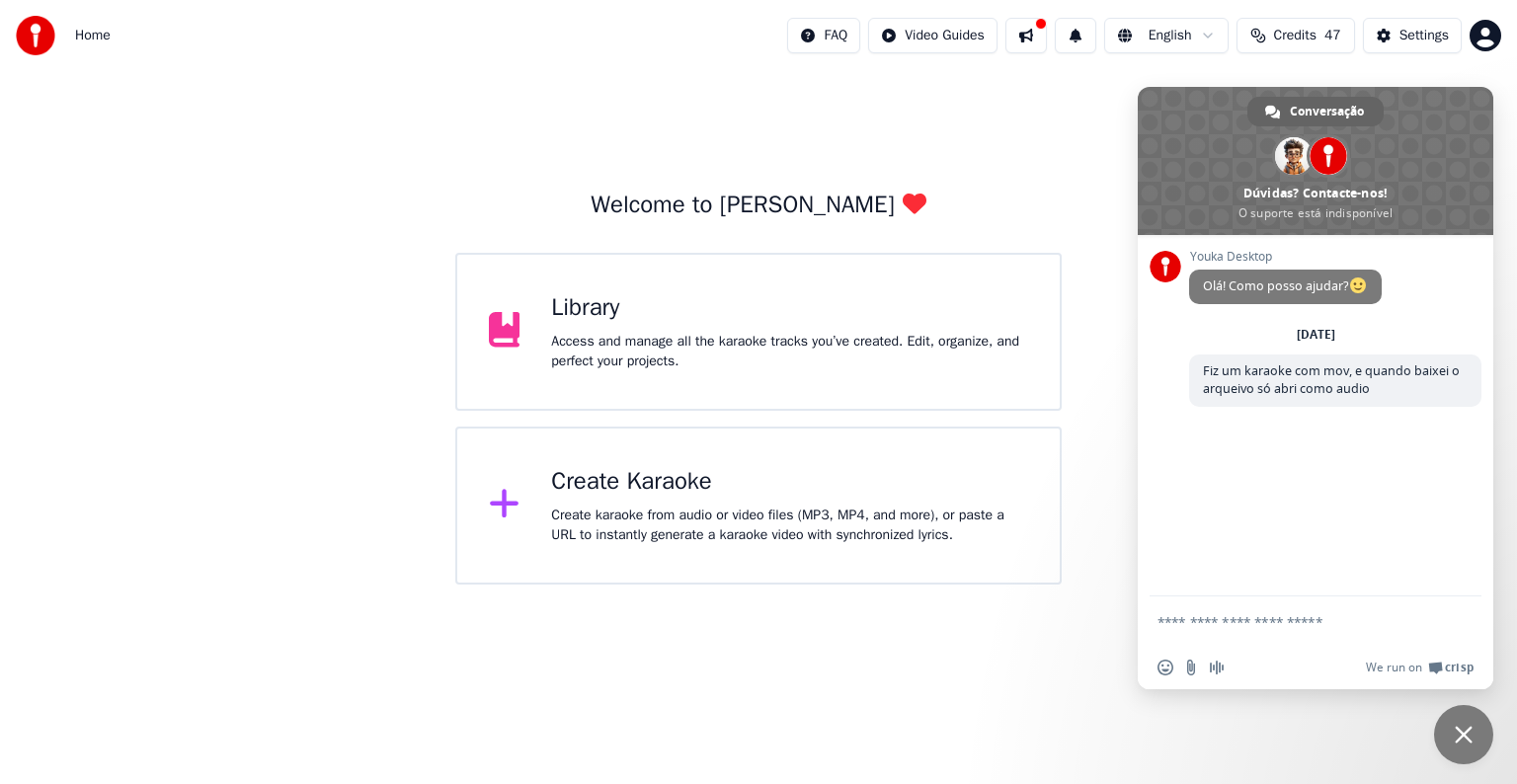 click on "Library" at bounding box center [789, 308] 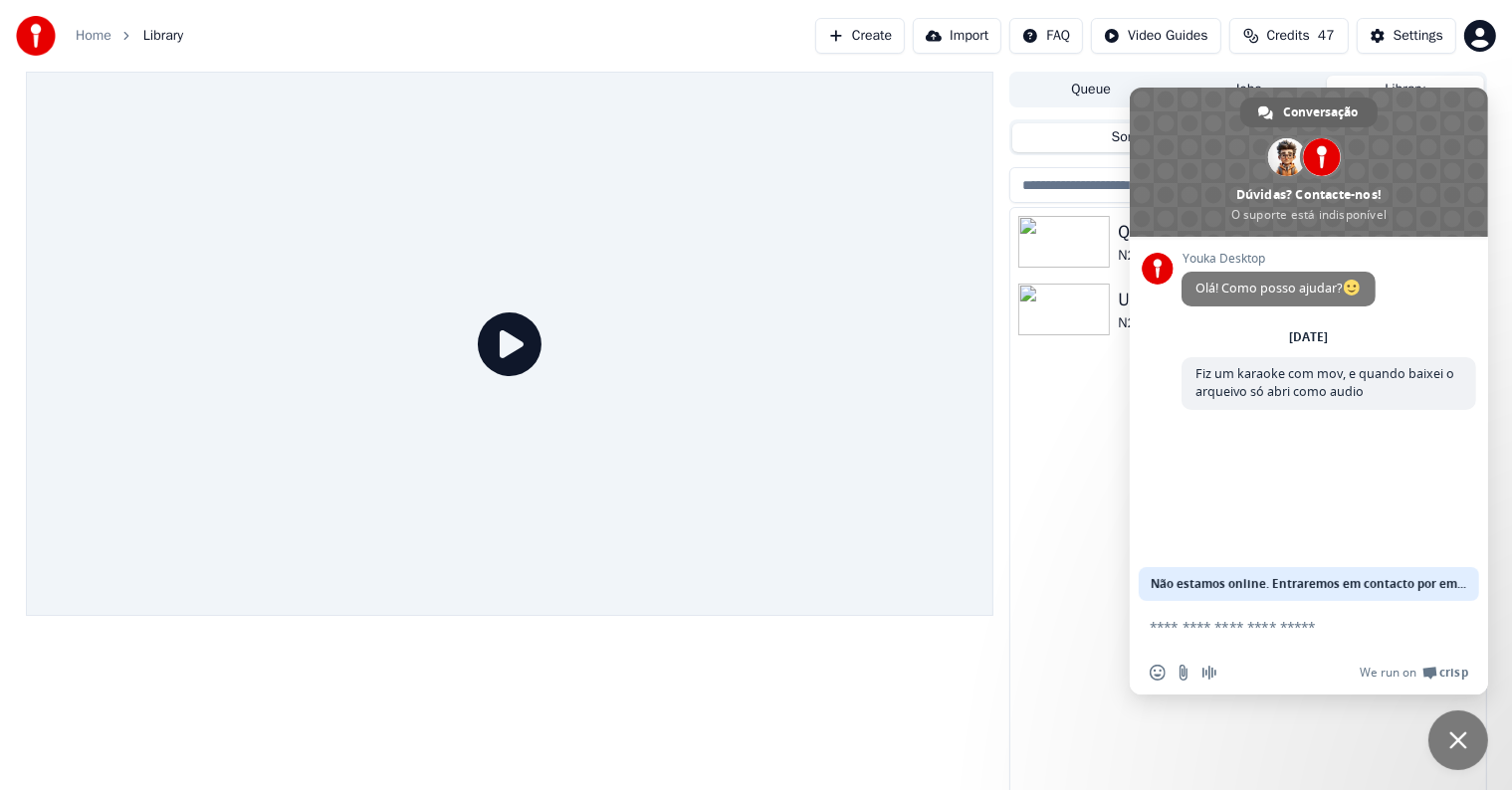click at bounding box center (1458, 740) 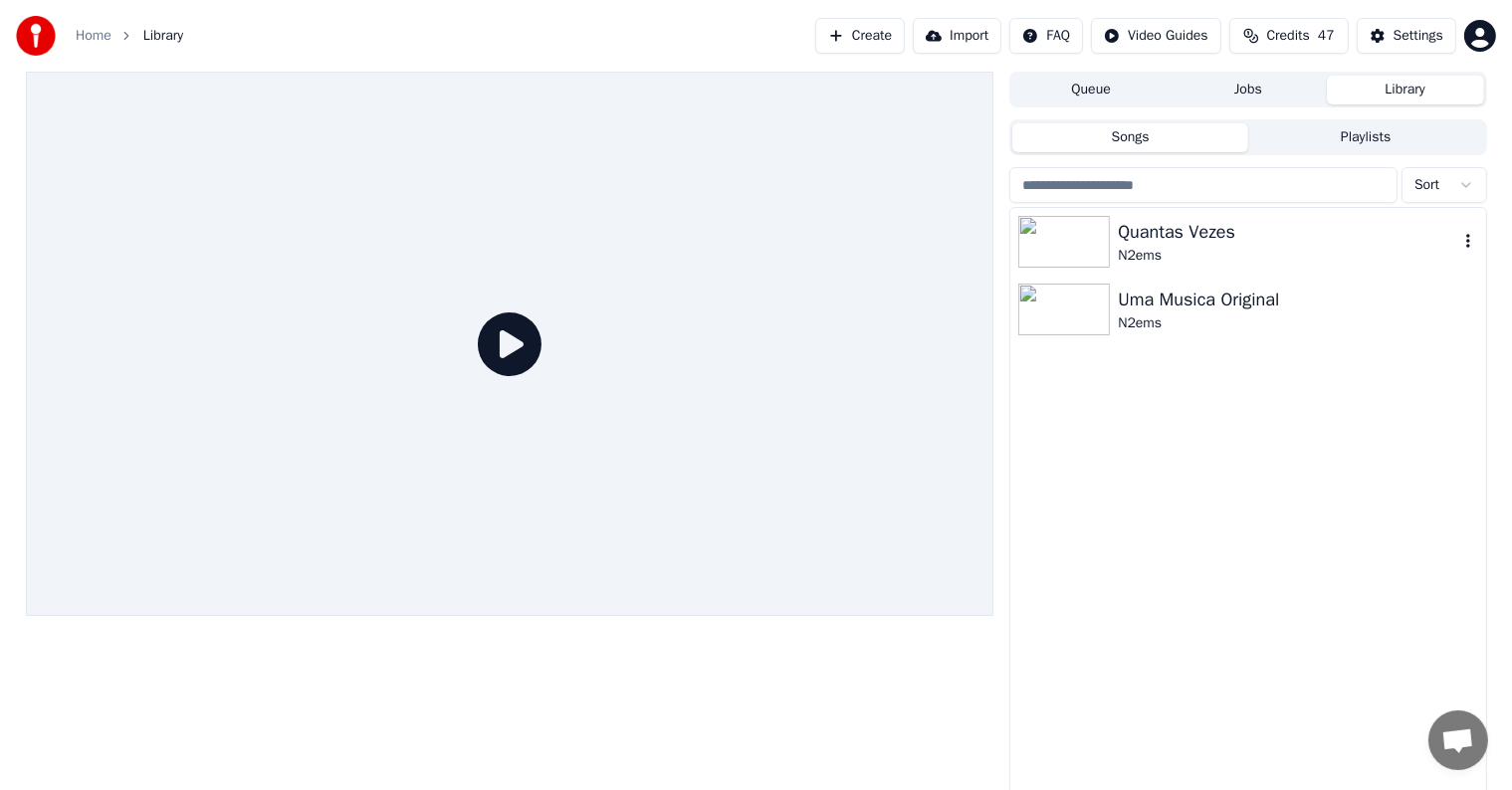 click on "Quantas Vezes" at bounding box center (1287, 232) 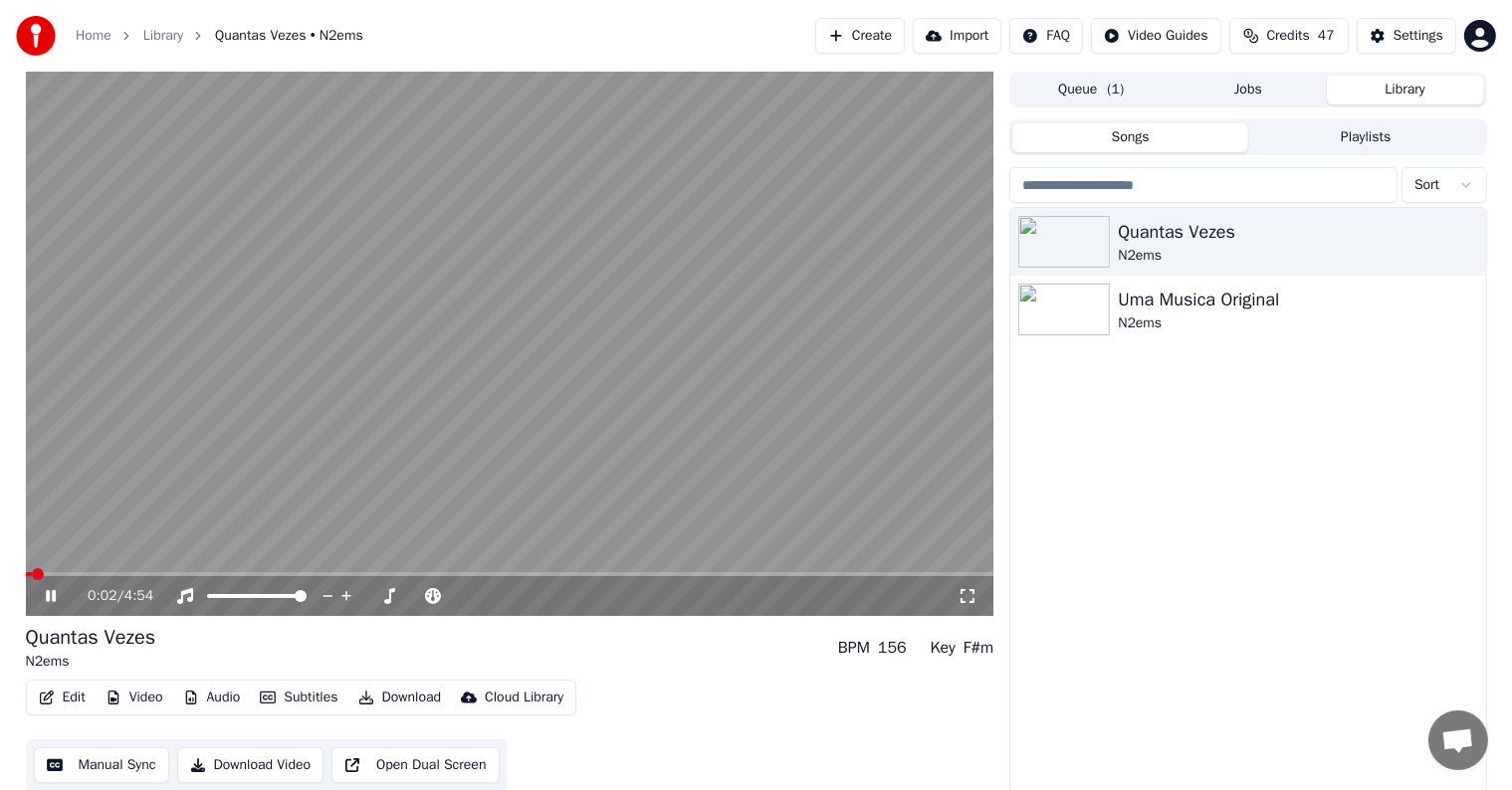 click 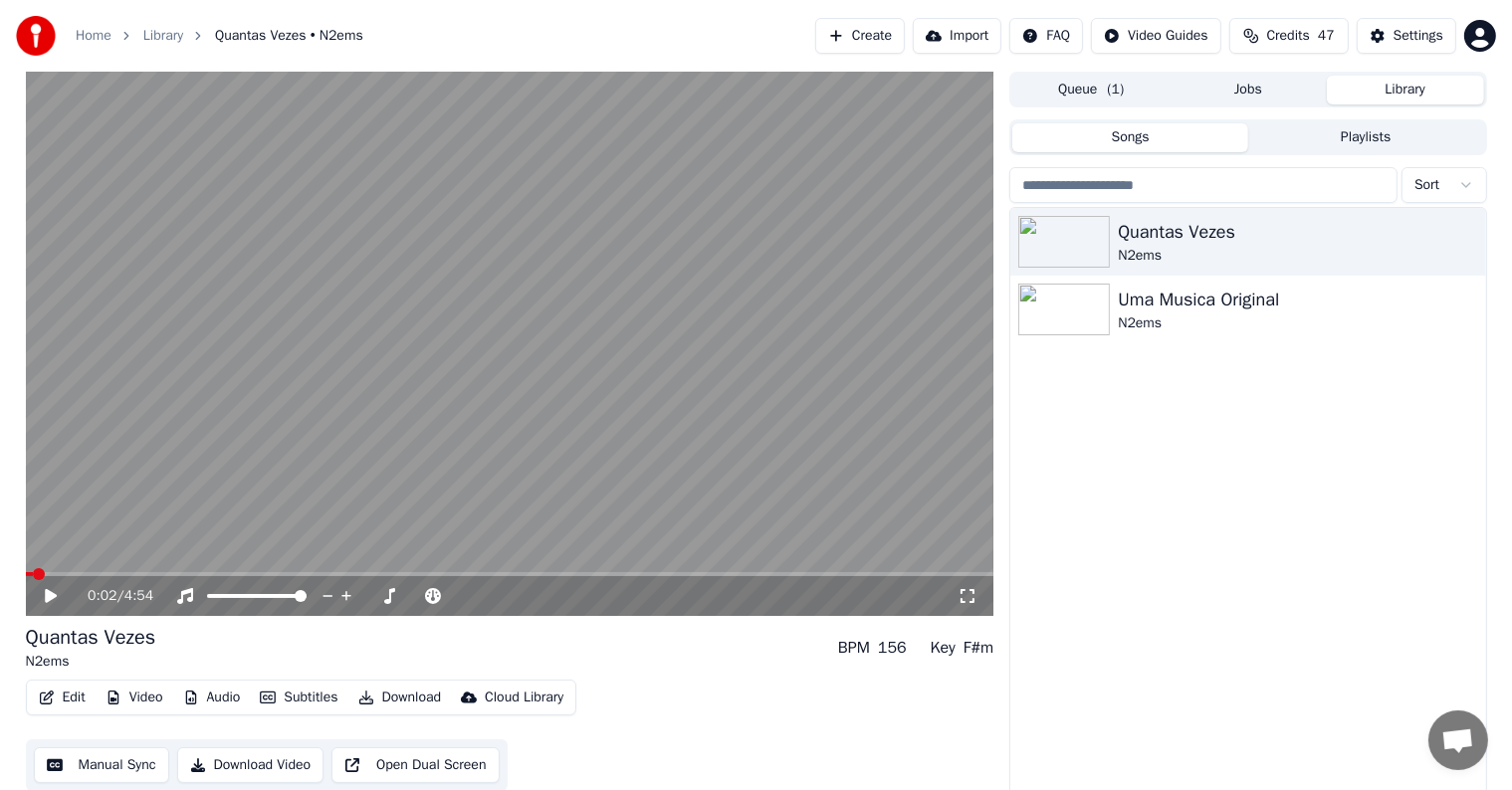 click on "Edit" at bounding box center [62, 697] 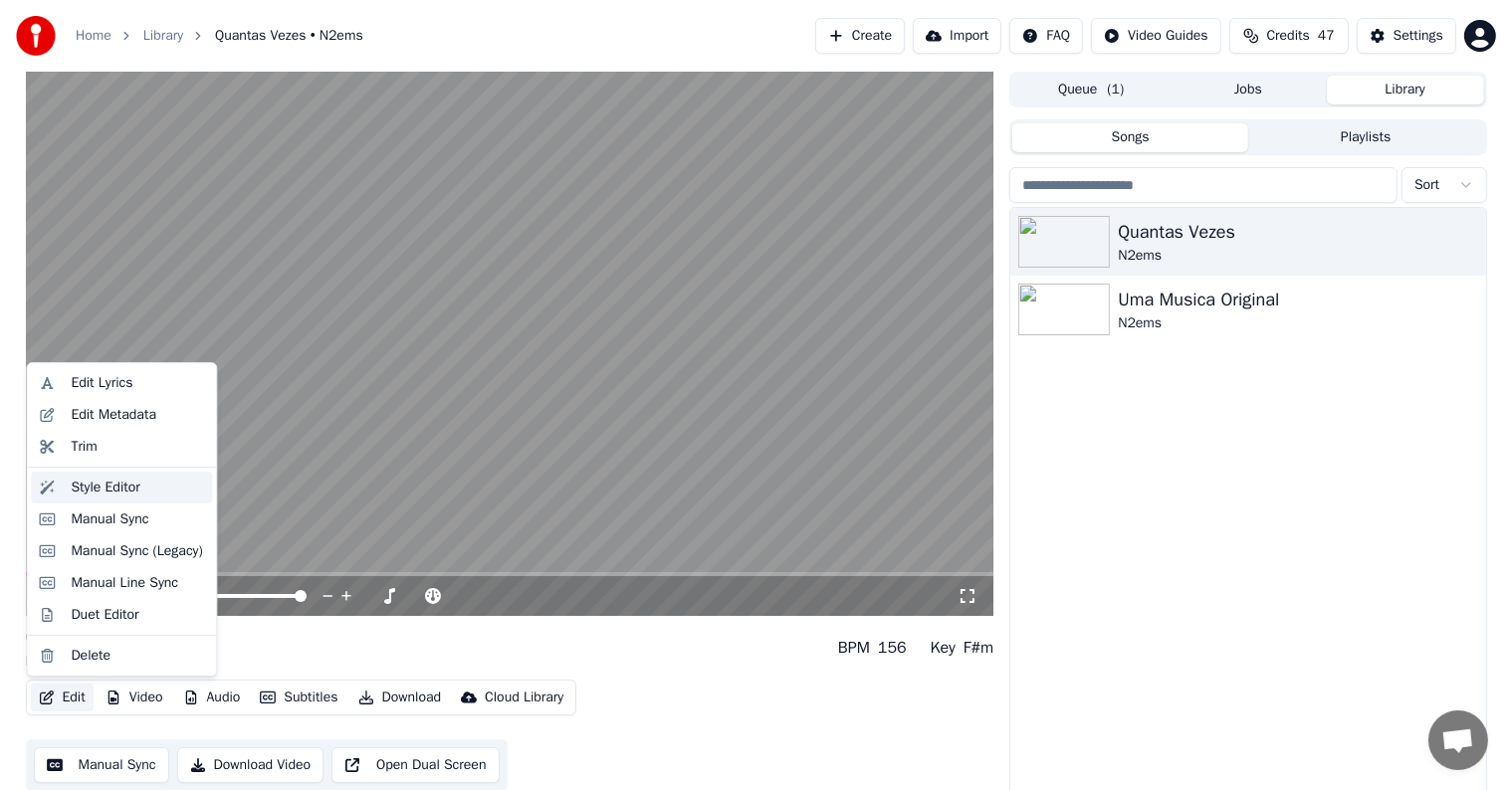 click on "Style Editor" at bounding box center (105, 488) 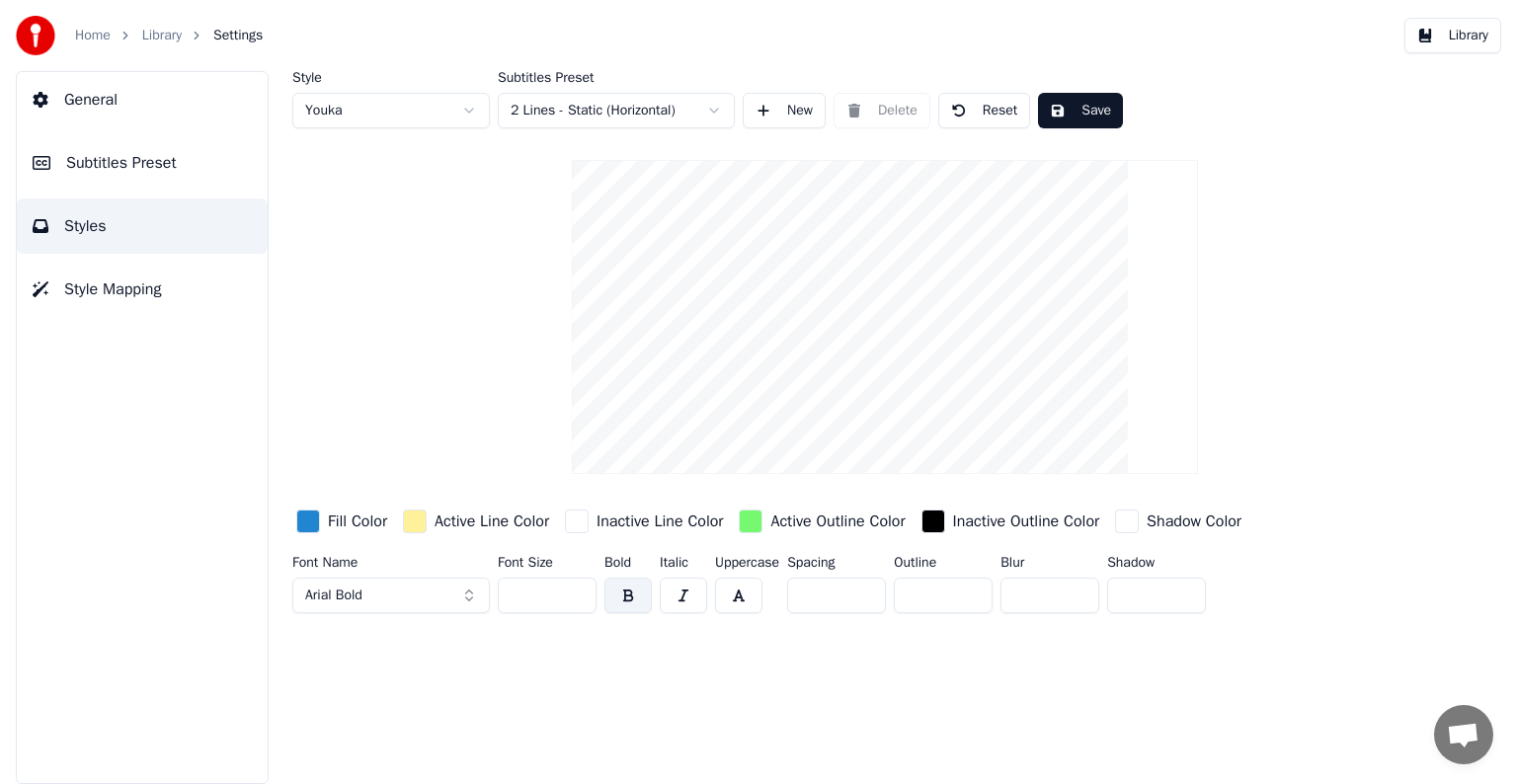 click on "General" at bounding box center [91, 100] 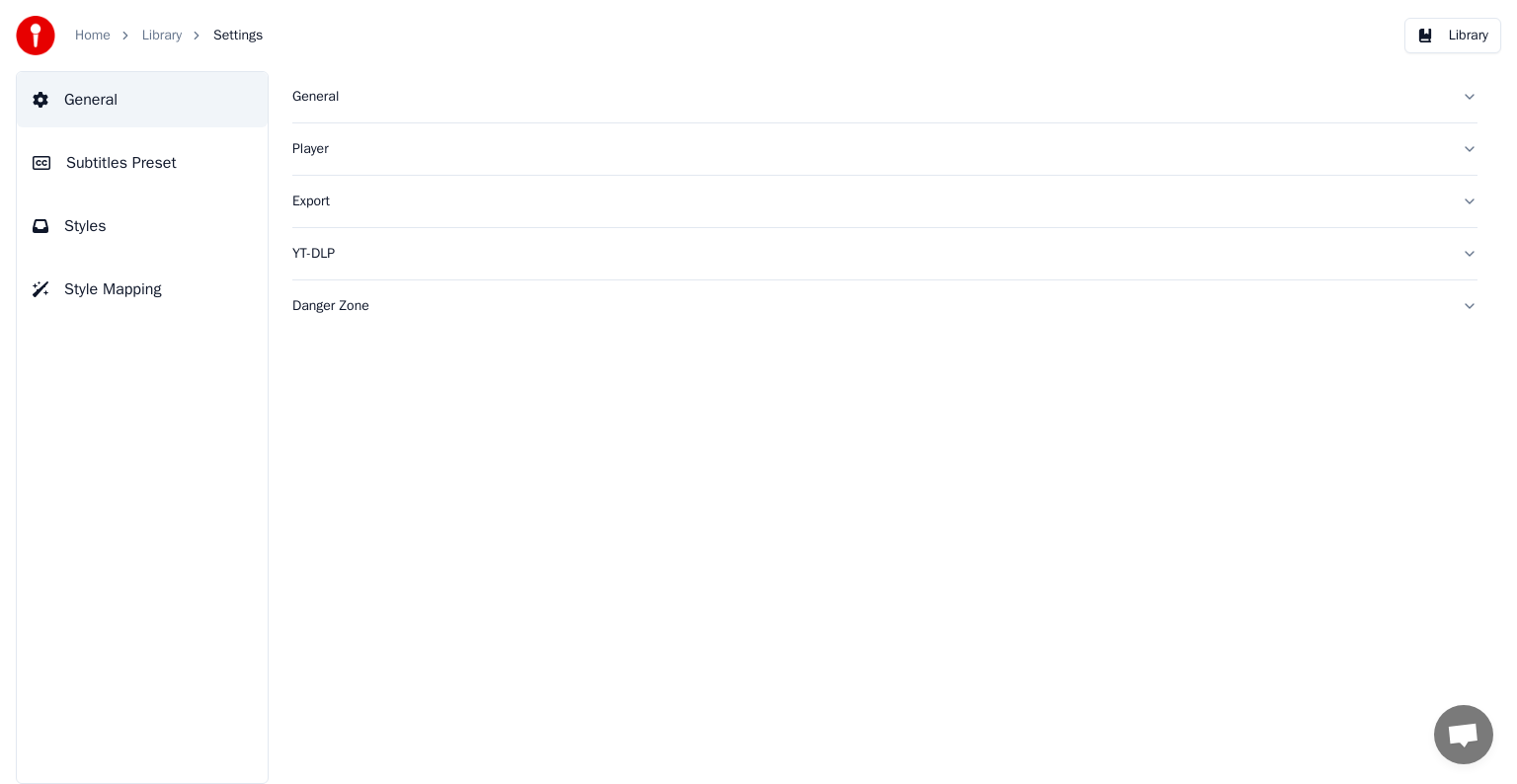 click on "General" at bounding box center (869, 97) 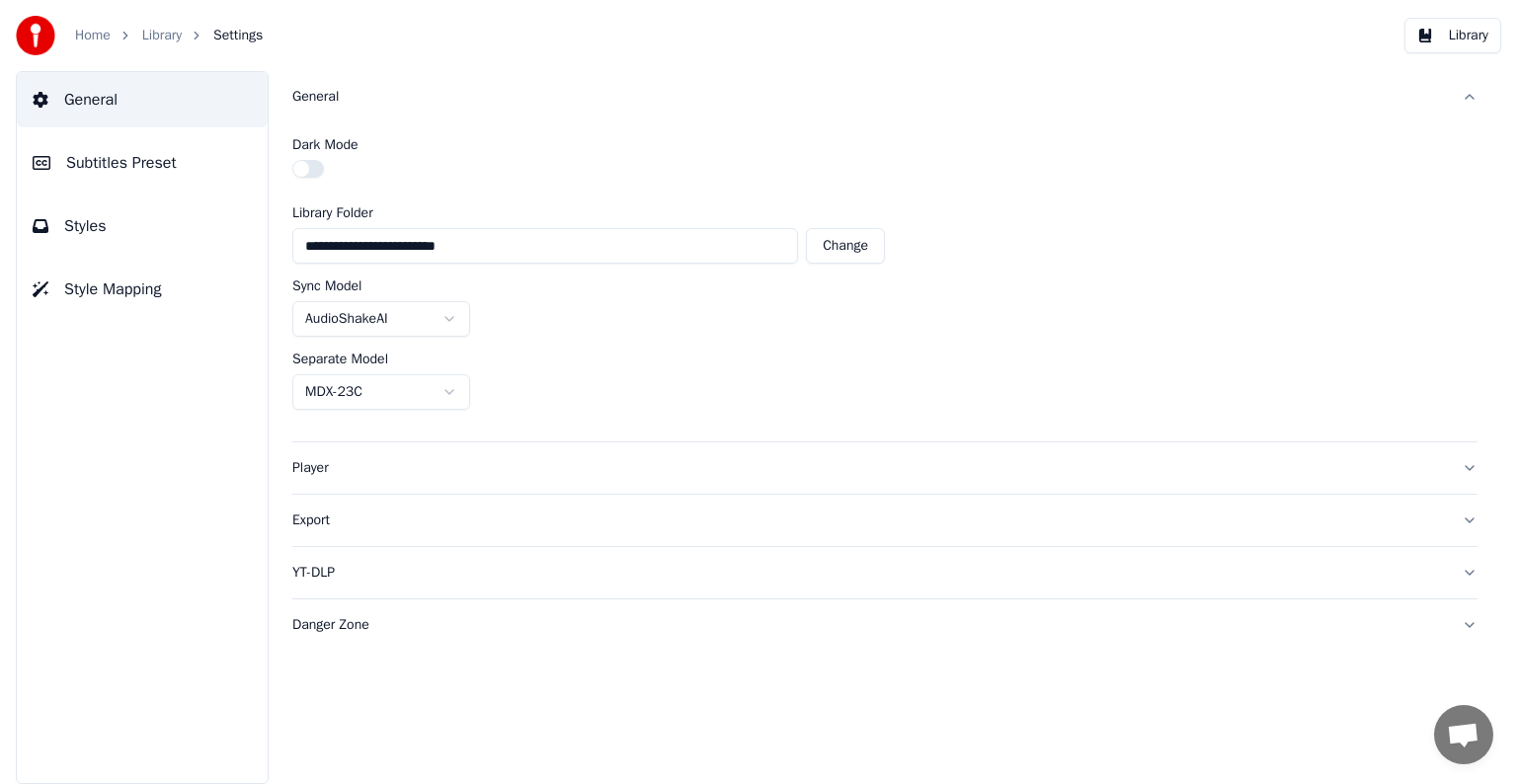 click on "Subtitles Preset" at bounding box center [121, 163] 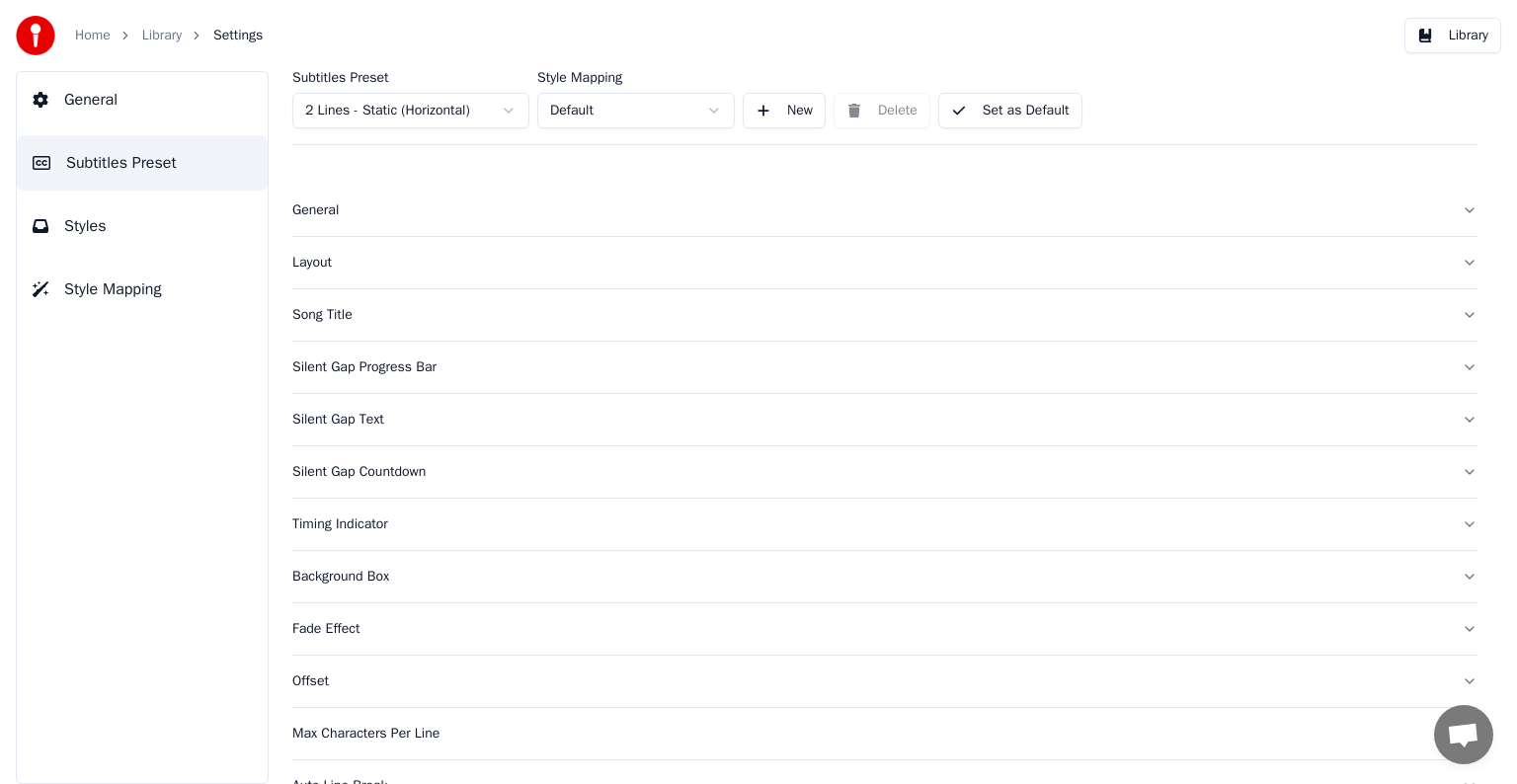 click on "Layout" at bounding box center [869, 263] 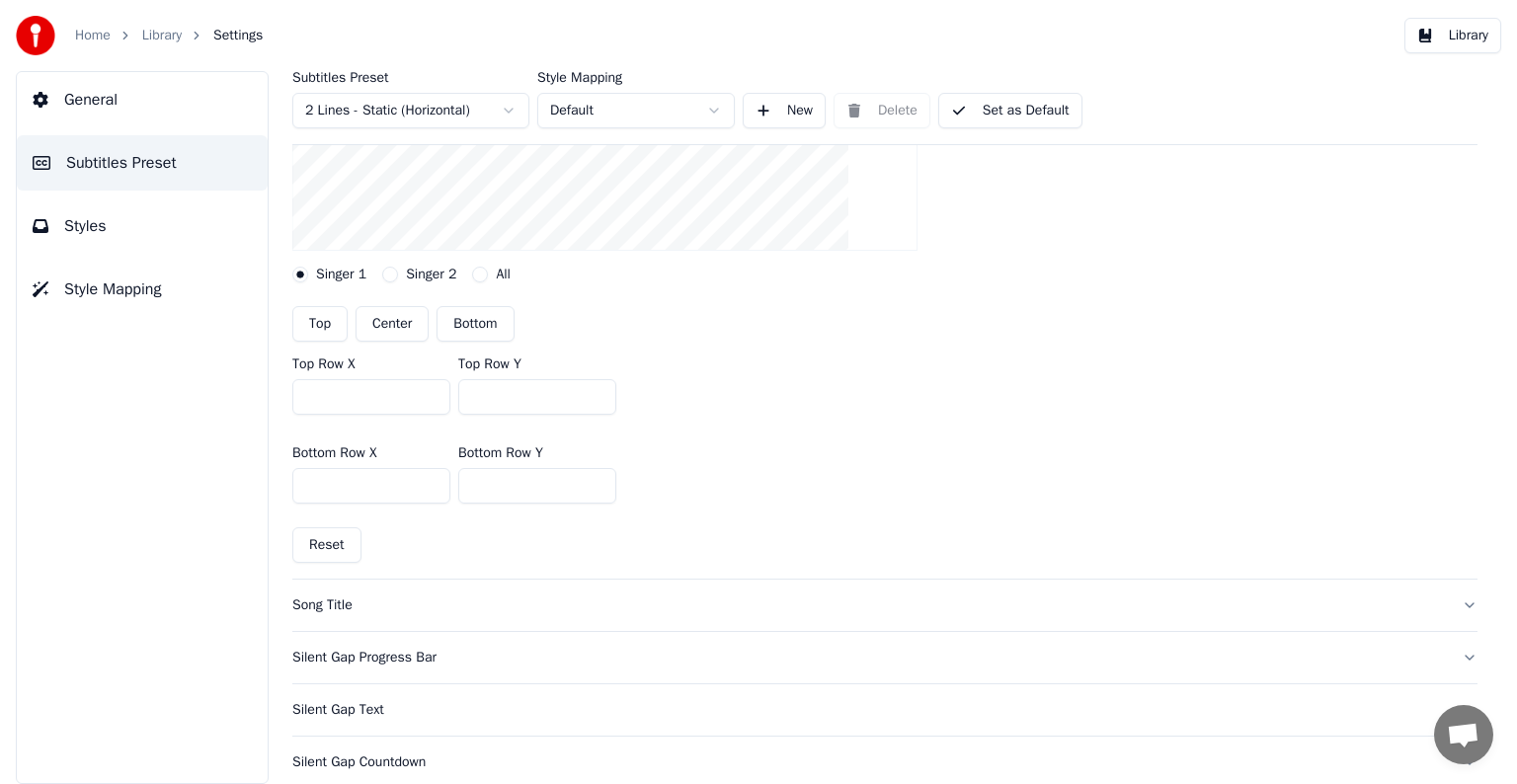 scroll, scrollTop: 494, scrollLeft: 0, axis: vertical 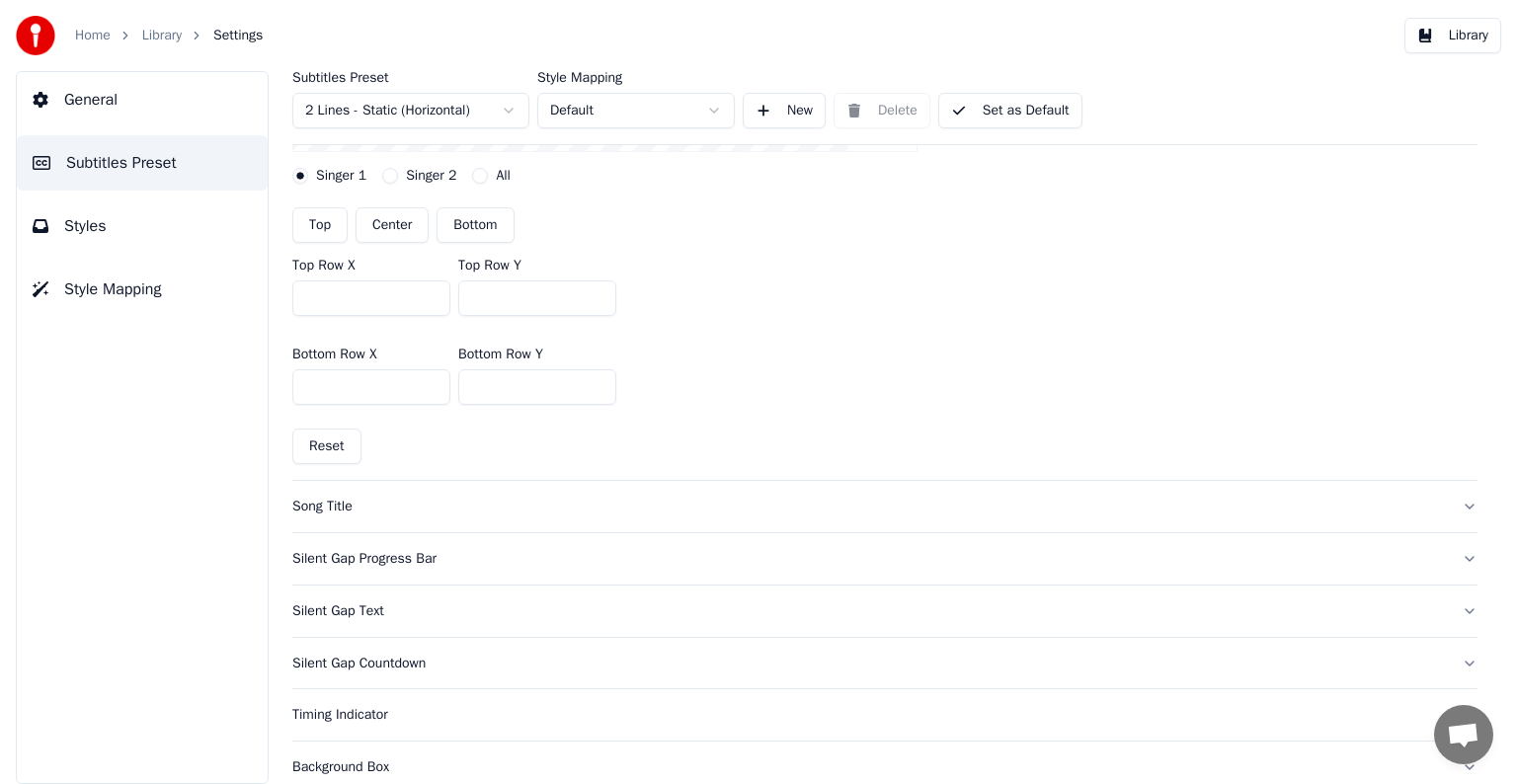 click on "Song Title" at bounding box center [869, 507] 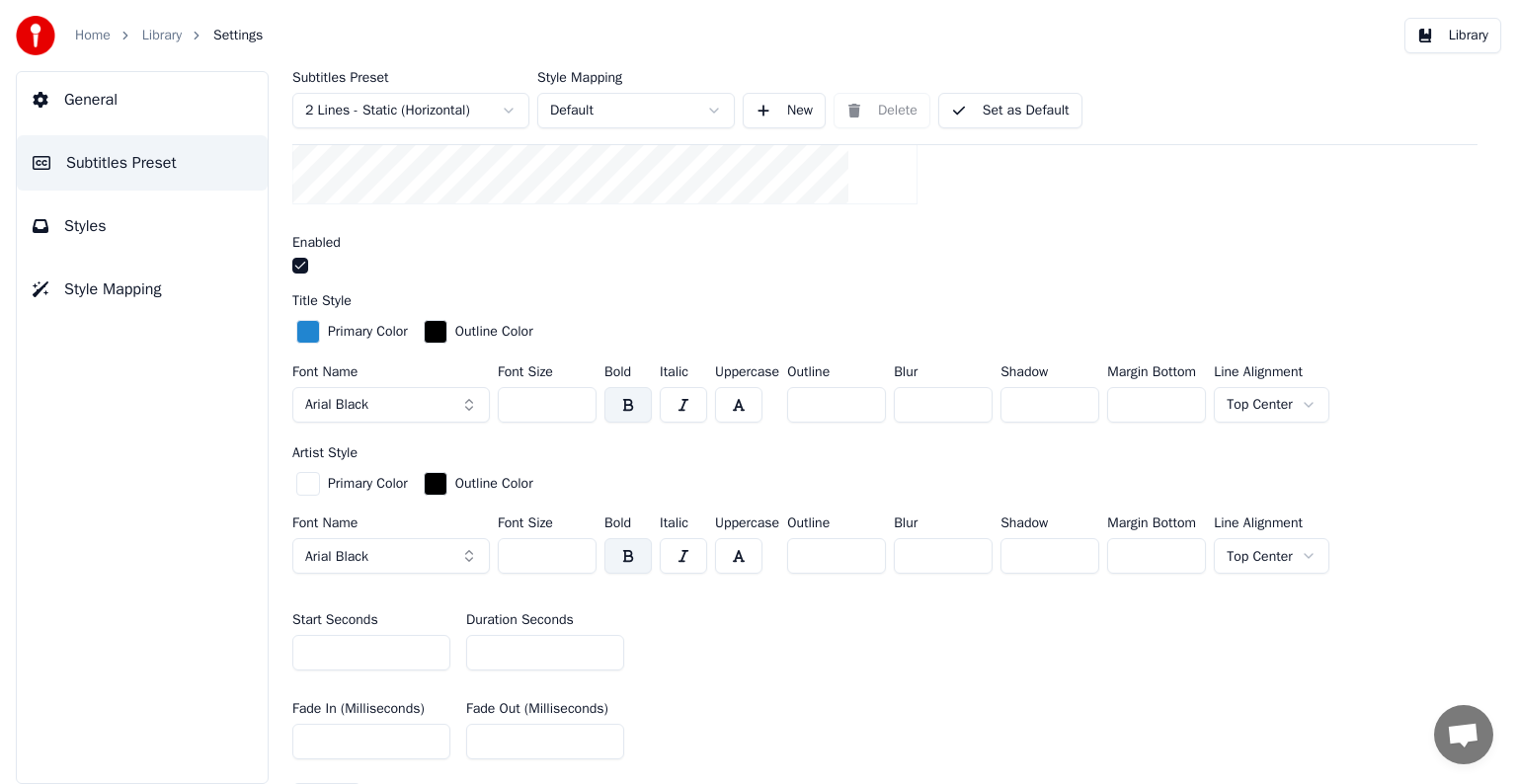 scroll, scrollTop: 691, scrollLeft: 0, axis: vertical 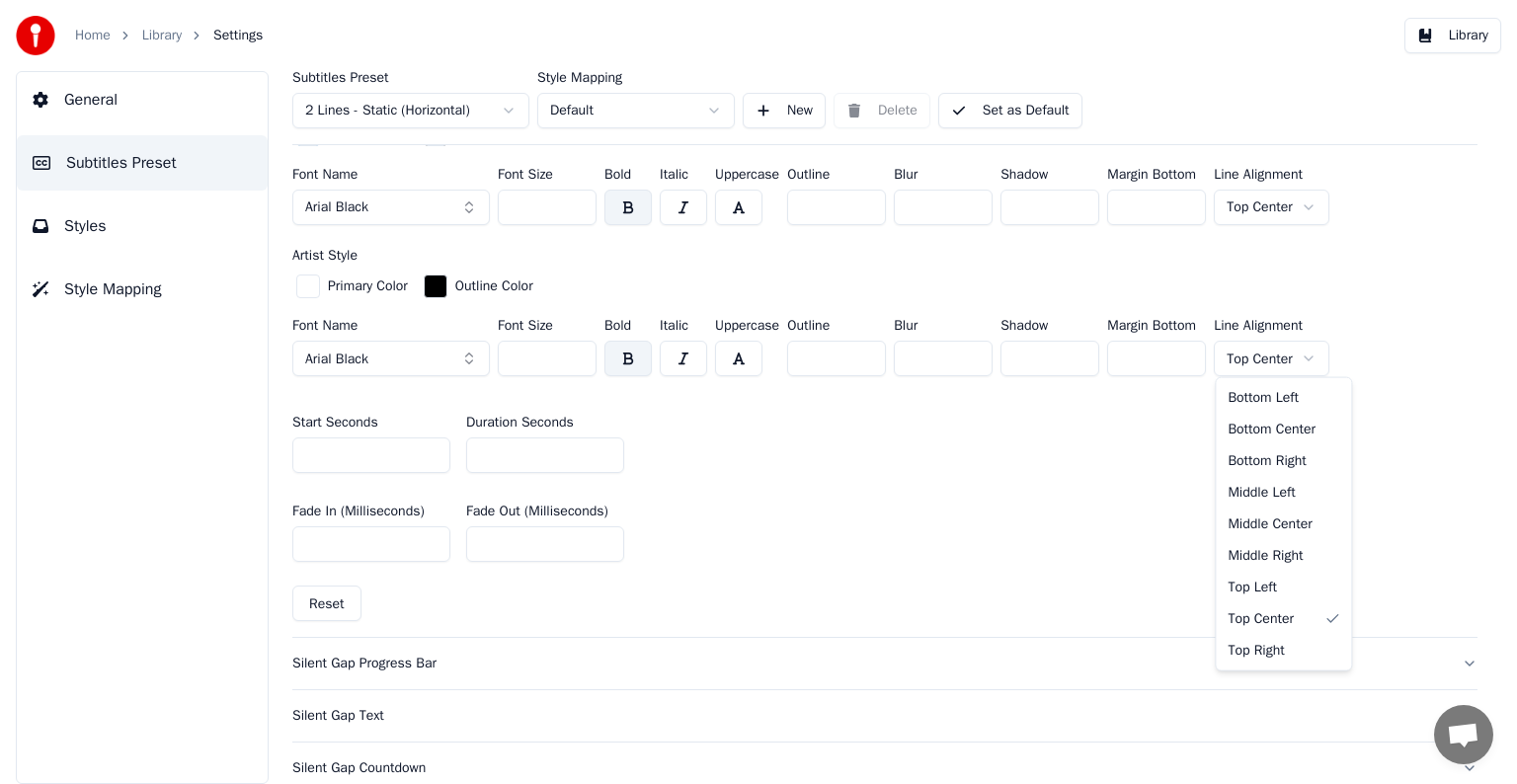 click on "Home Library Settings Library General Subtitles Preset Styles Style Mapping Subtitles Preset 2 Lines - Static (Horizontal) Style Mapping Default New Delete Set as Default General Layout Song Title Insert the song title in the beginning of the video Enabled Title Style Primary Color Outline Color Font Name Arial Black Font Size *** Bold Italic Uppercase Outline * Blur * Shadow * Margin Bottom *** Line Alignment Top Center Artist Style Primary Color Outline Color Font Name Arial Black Font Size *** Bold Italic Uppercase Outline * Blur * Shadow * Margin Bottom *** Line Alignment Top Center Start Seconds * Duration Seconds * Fade In (Milliseconds) *** Fade Out (Milliseconds) *** Reset Silent Gap Progress Bar Silent Gap Text Silent Gap Countdown Timing Indicator Background Box Fade Effect Offset Max Characters Per Line Auto Line Break Advanced Settings Conversação [PERSON_NAME]? Contacte-nos! O suporte está indisponível Rede off-line. A reconectar... Nenhuma mensagem pode ser recebida ou enviada por enquanto." at bounding box center [758, 392] 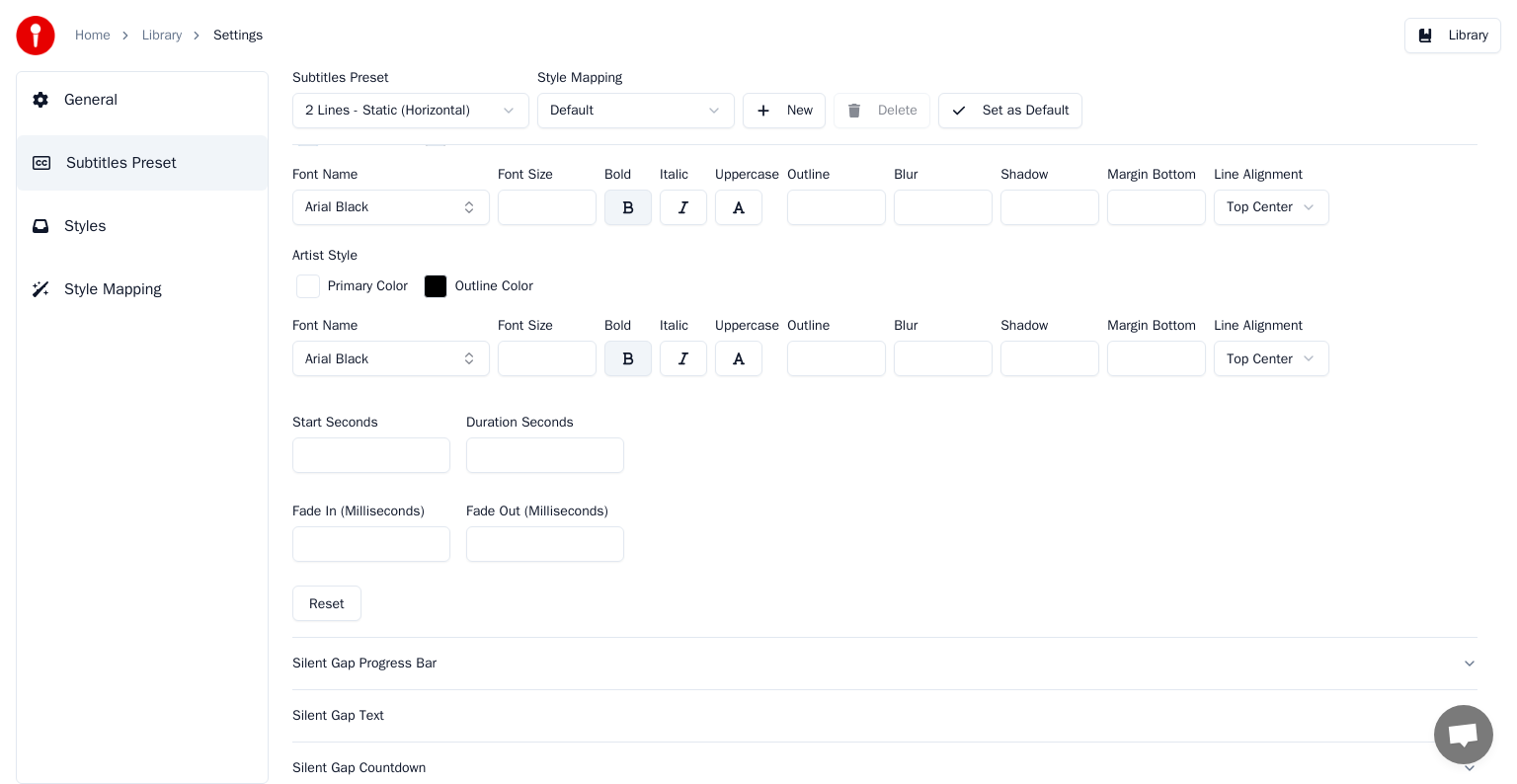 drag, startPoint x: 1513, startPoint y: 397, endPoint x: 1491, endPoint y: 372, distance: 33.30165 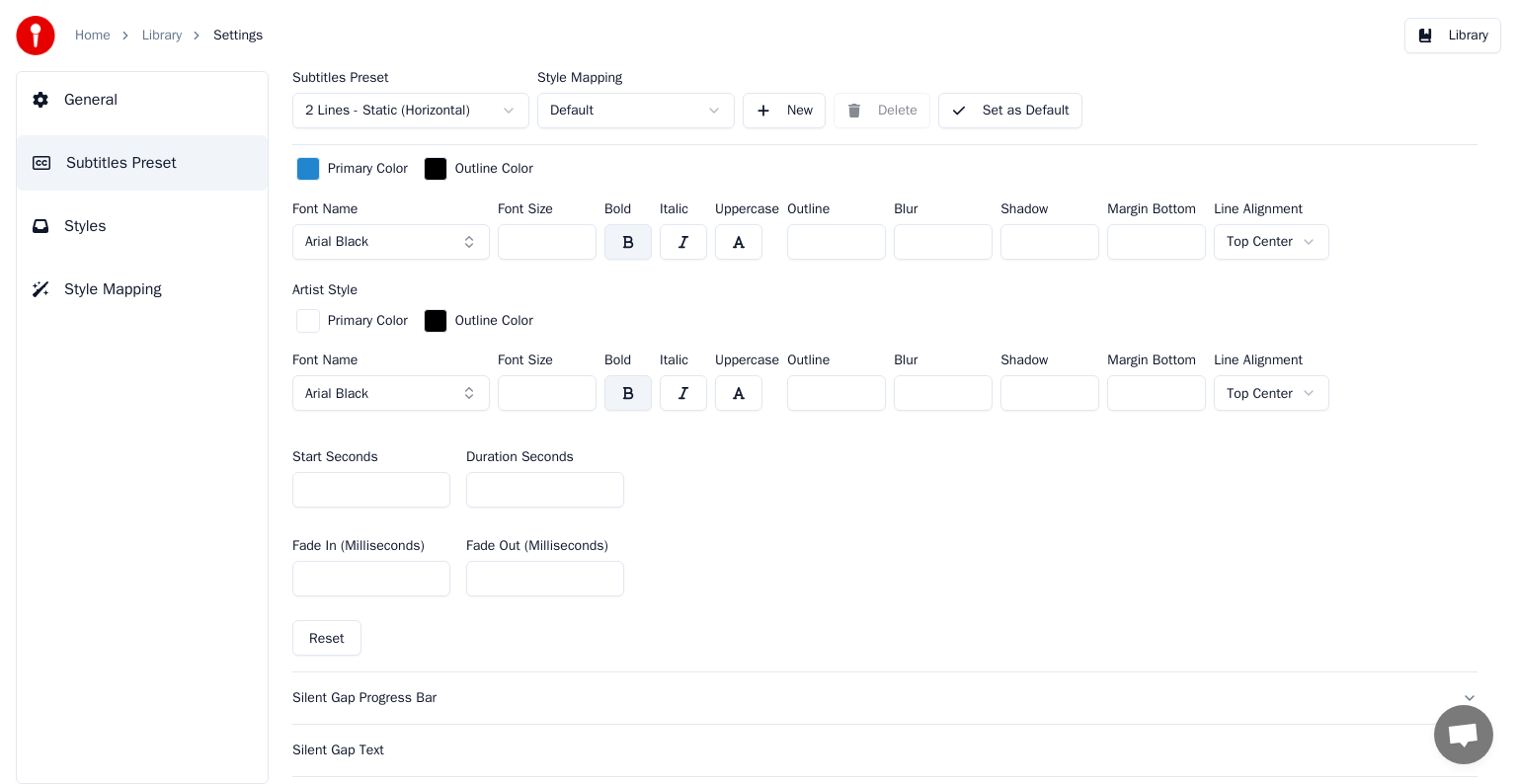 scroll, scrollTop: 658, scrollLeft: 0, axis: vertical 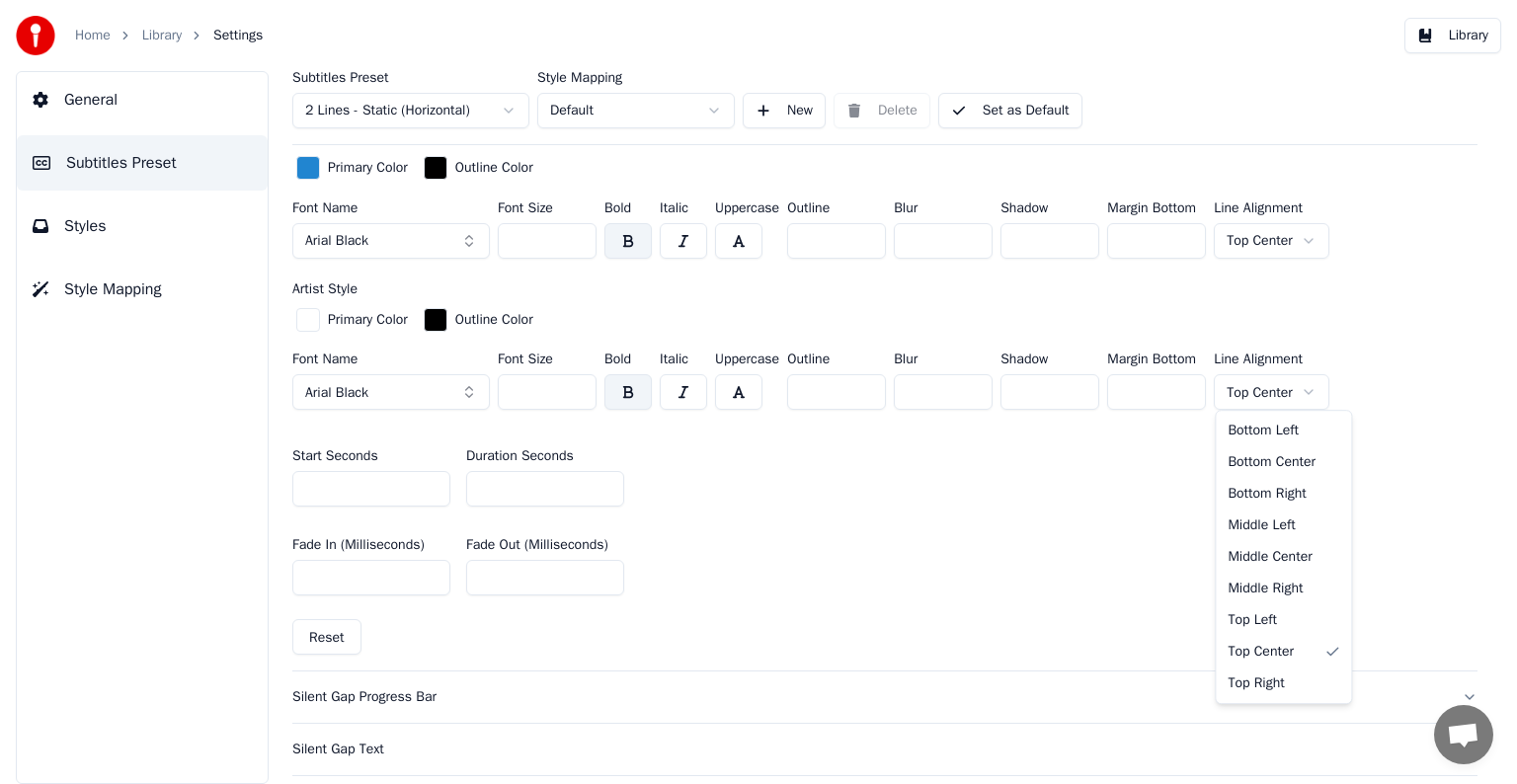 click on "Home Library Settings Library General Subtitles Preset Styles Style Mapping Subtitles Preset 2 Lines - Static (Horizontal) Style Mapping Default New Delete Set as Default General Layout Song Title Insert the song title in the beginning of the video Enabled Title Style Primary Color Outline Color Font Name Arial Black Font Size *** Bold Italic Uppercase Outline * Blur * Shadow * Margin Bottom *** Line Alignment Top Center Artist Style Primary Color Outline Color Font Name Arial Black Font Size *** Bold Italic Uppercase Outline * Blur * Shadow * Margin Bottom *** Line Alignment Top Center Start Seconds * Duration Seconds * Fade In (Milliseconds) *** Fade Out (Milliseconds) *** Reset Silent Gap Progress Bar Silent Gap Text Silent Gap Countdown Timing Indicator Background Box Fade Effect Offset Max Characters Per Line Auto Line Break Advanced Settings Conversação [PERSON_NAME]? Contacte-nos! O suporte está indisponível Rede off-line. A reconectar... Nenhuma mensagem pode ser recebida ou enviada por enquanto." at bounding box center [758, 392] 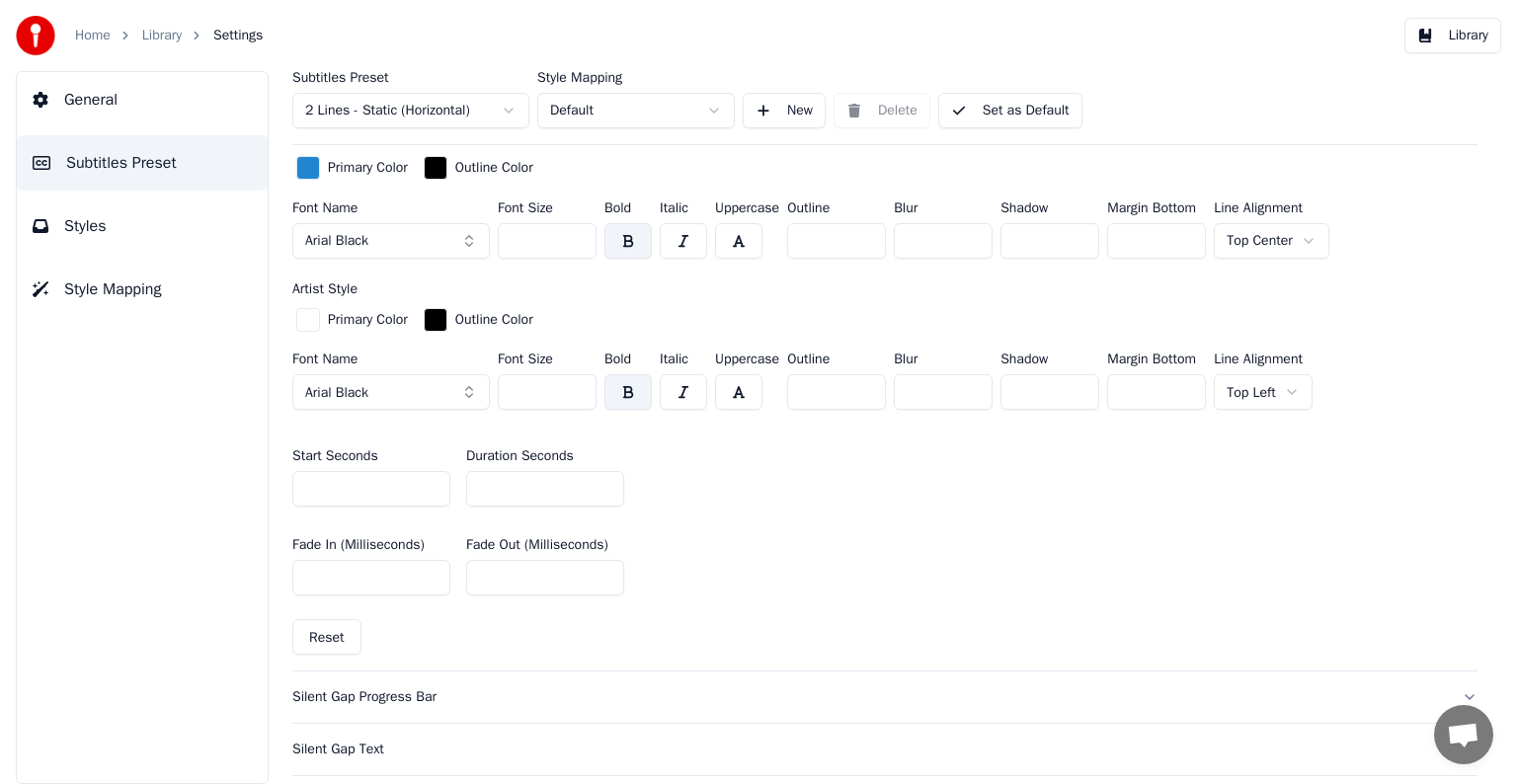 scroll, scrollTop: 756, scrollLeft: 0, axis: vertical 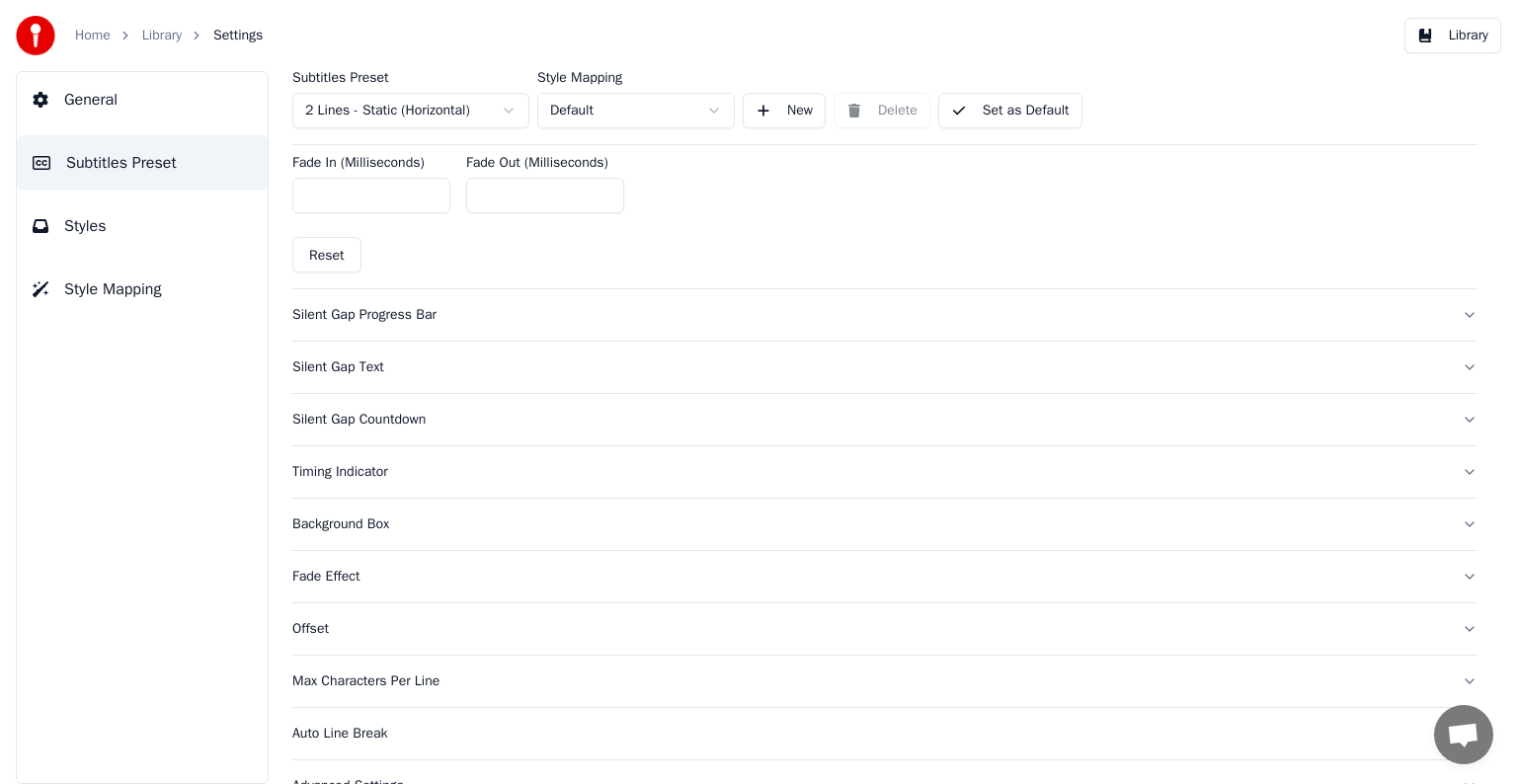click on "Silent Gap Progress Bar" at bounding box center (885, 315) 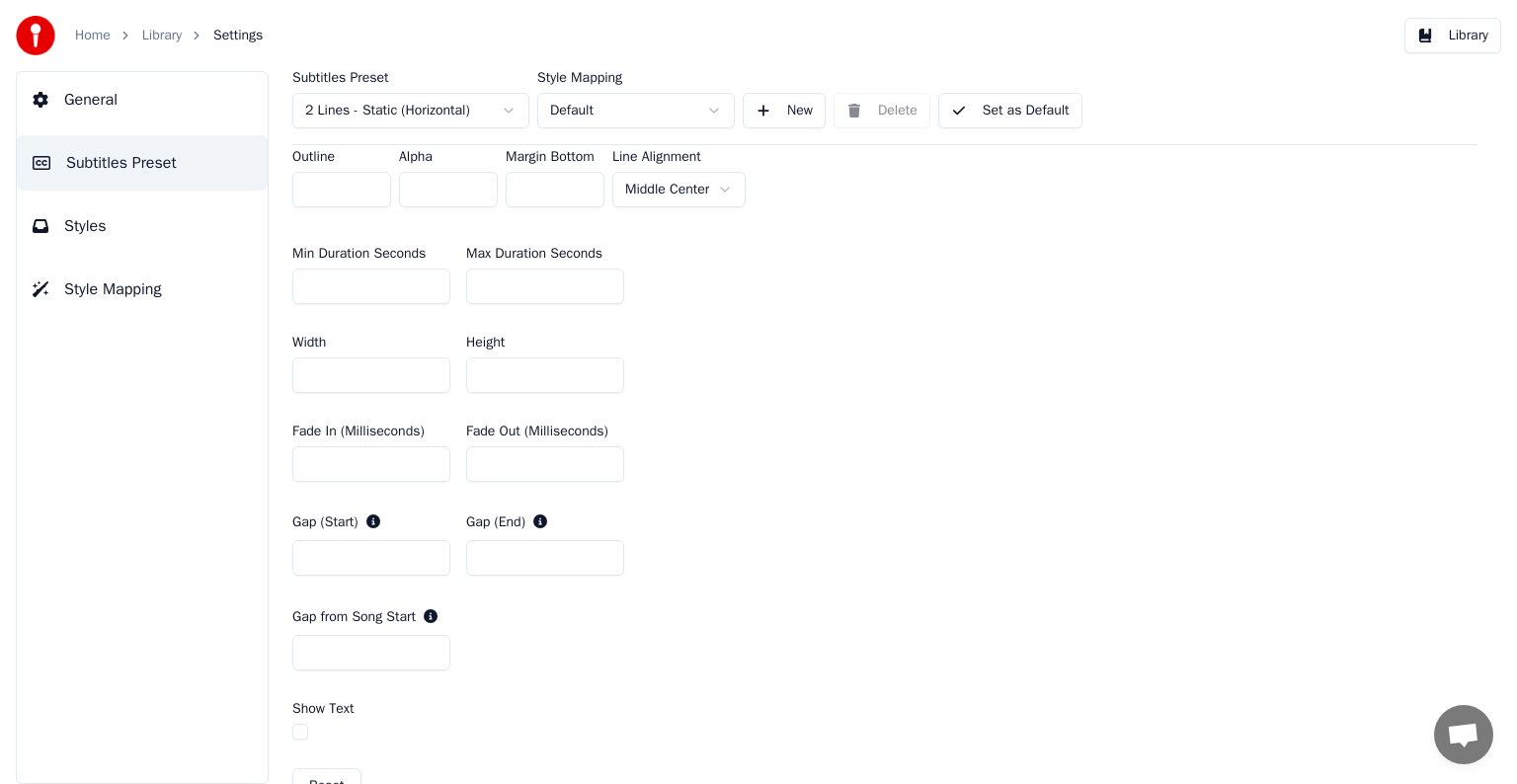 scroll, scrollTop: 546, scrollLeft: 0, axis: vertical 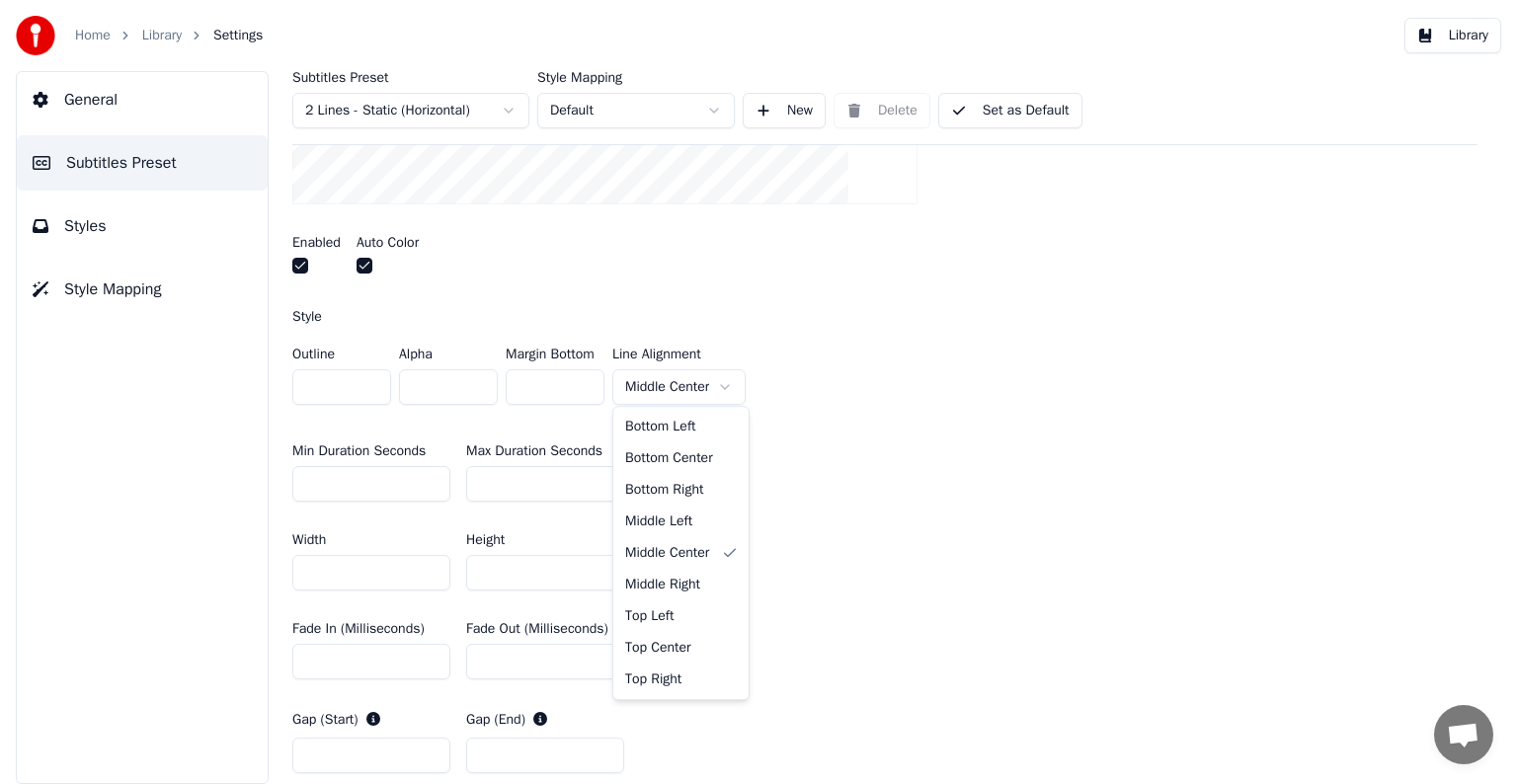 click on "Home Library Settings Library General Subtitles Preset Styles Style Mapping Subtitles Preset 2 Lines - Static (Horizontal) Style Mapping Default New Delete Set as Default General Layout Song Title Silent Gap Progress Bar Insert a progress bar in the gap between subtitles Enabled Auto Color Style Outline * Alpha * Margin Bottom * Line Alignment Middle Center Min Duration  Seconds ** Max Duration  Seconds ** Width *** Height ** Fade In (Milliseconds) * Fade Out (Milliseconds) * Gap (Start) * Gap (End) * Gap from Song Start * Show Text Reset Silent Gap Text Silent Gap Countdown Timing Indicator Background Box Fade Effect Offset Max Characters Per Line Auto Line Break Advanced Settings Conversação Adam Dúvidas? Contacte-nos! O suporte está indisponível Rede off-line. A reconectar... Nenhuma mensagem pode ser recebida ou enviada por enquanto. Youka Desktop Olá! Como posso ajudar?  [DATE] Fiz um karaoke com mov, e quando baixei o arqueivo só abri como audio Há 32 minutos Enviar ficheiro" at bounding box center (758, 392) 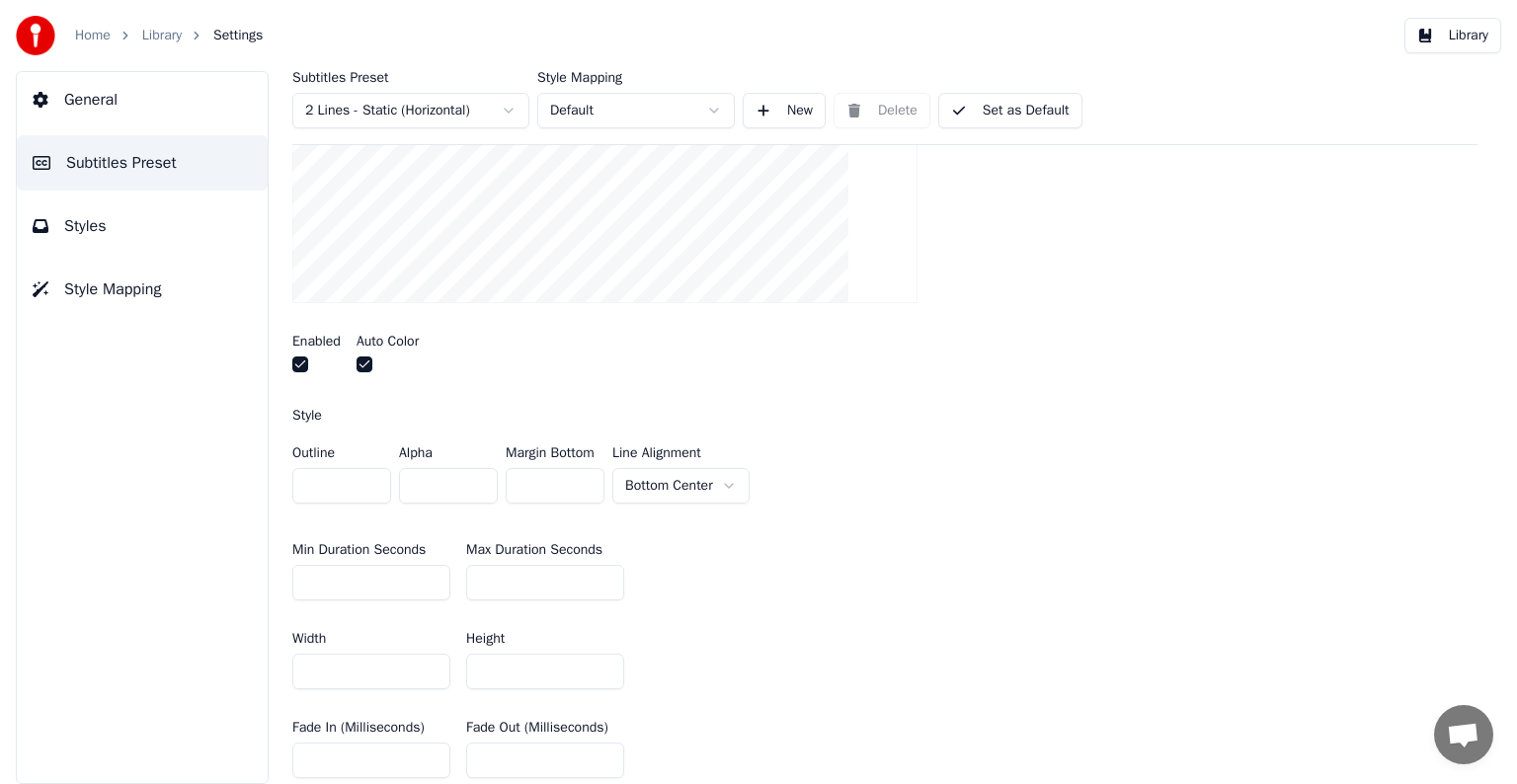 scroll, scrollTop: 546, scrollLeft: 0, axis: vertical 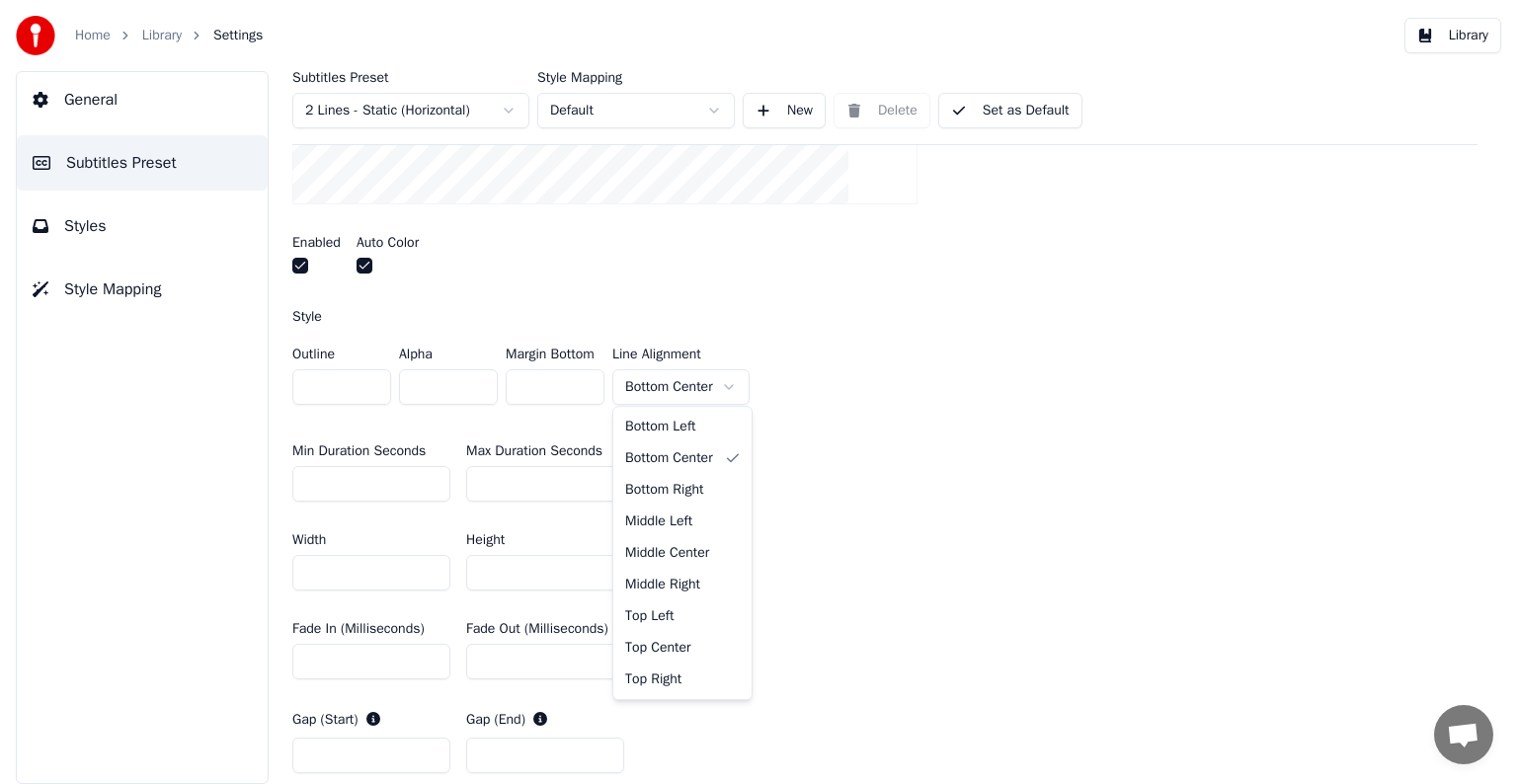click on "Home Library Settings Library General Subtitles Preset Styles Style Mapping Subtitles Preset 2 Lines - Static (Horizontal) Style Mapping Default New Delete Set as Default General Layout Song Title Silent Gap Progress Bar Insert a progress bar in the gap between subtitles Enabled Auto Color Style Outline * Alpha * Margin Bottom * Line Alignment Bottom Center Min Duration  Seconds ** Max Duration  Seconds ** Width *** Height ** Fade In (Milliseconds) * Fade Out (Milliseconds) * Gap (Start) * Gap (End) * Gap from Song Start * Show Text Reset Silent Gap Text Silent Gap Countdown Timing Indicator Background Box Fade Effect Offset Max Characters Per Line Auto Line Break Advanced Settings Conversação Adam Dúvidas? Contacte-nos! O suporte está indisponível Rede off-line. A reconectar... Nenhuma mensagem pode ser recebida ou enviada por enquanto. Youka Desktop Olá! Como posso ajudar?  [DATE] Fiz um karaoke com mov, e quando baixei o arqueivo só abri como audio Há 33 minutos Enviar ficheiro" at bounding box center (758, 392) 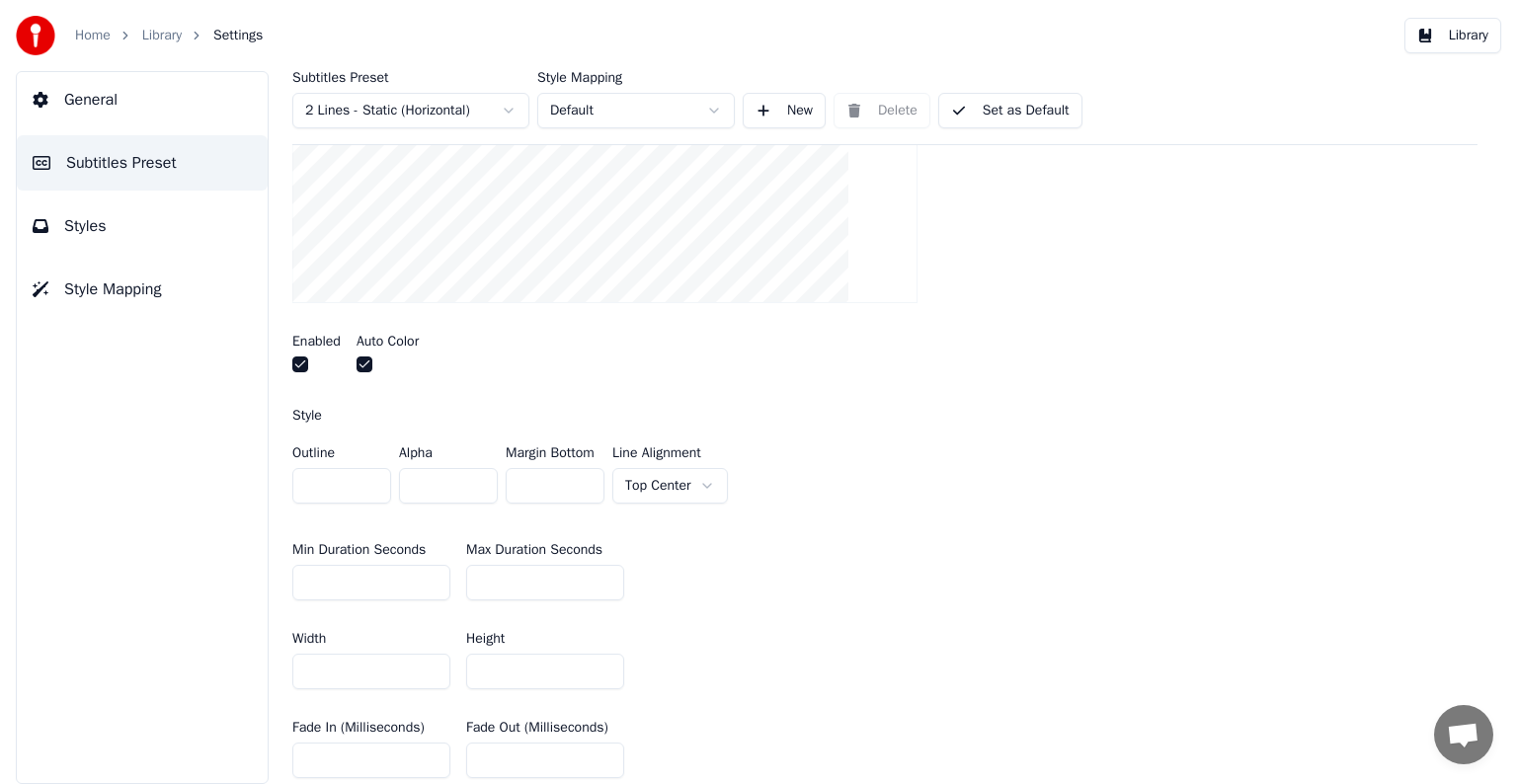 scroll, scrollTop: 250, scrollLeft: 0, axis: vertical 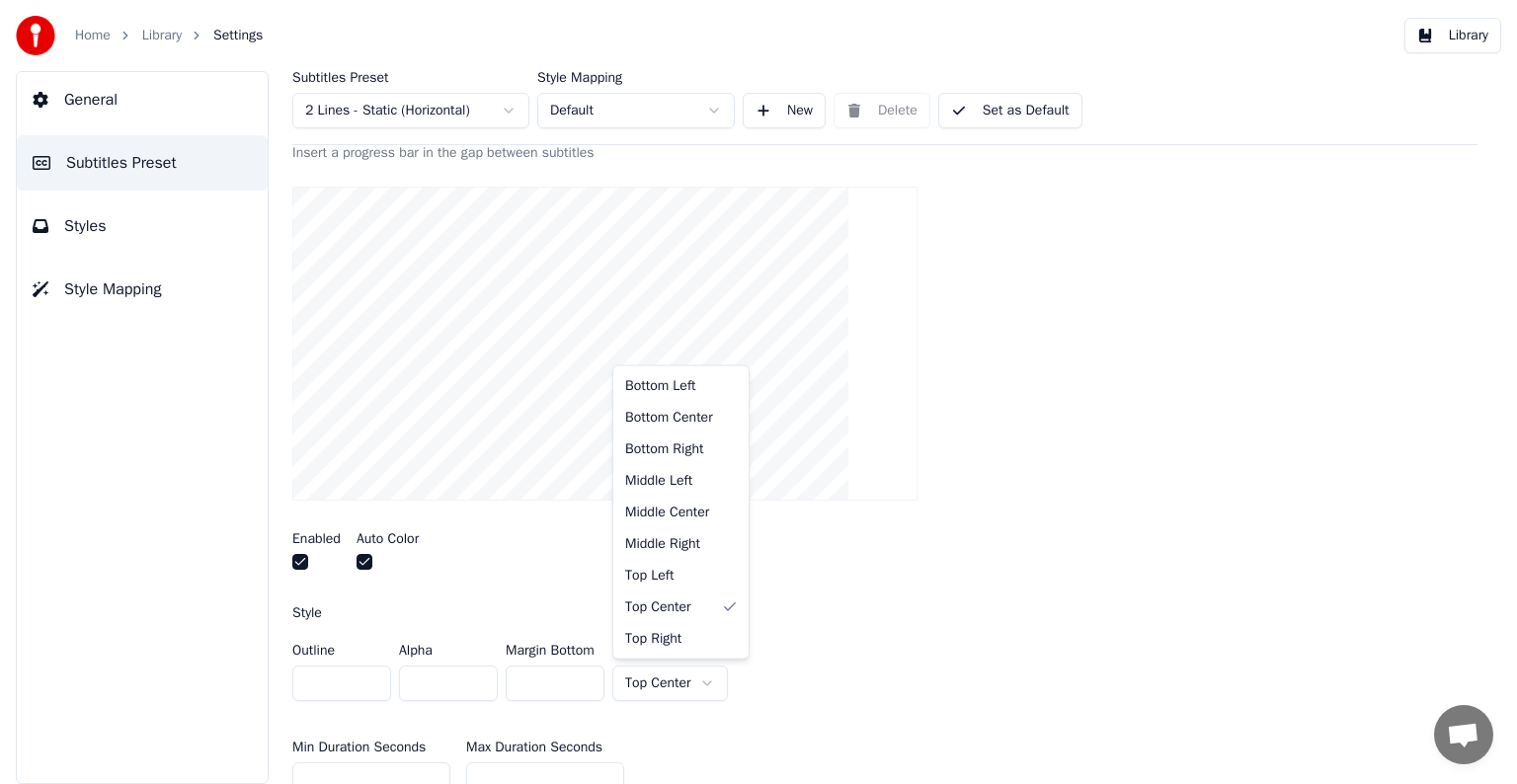 click on "Home Library Settings Library General Subtitles Preset Styles Style Mapping Subtitles Preset 2 Lines - Static (Horizontal) Style Mapping Default New Delete Set as Default General Layout Song Title Silent Gap Progress Bar Insert a progress bar in the gap between subtitles Enabled Auto Color Style Outline * Alpha * Margin Bottom * Line Alignment Top Center Min Duration  Seconds ** Max Duration  Seconds ** Width *** Height ** Fade In (Milliseconds) * Fade Out (Milliseconds) * Gap (Start) * Gap (End) * Gap from Song Start * Show Text Reset Silent Gap Text Silent Gap Countdown Timing Indicator Background Box Fade Effect Offset Max Characters Per Line Auto Line Break Advanced Settings Conversação Adam Dúvidas? Contacte-nos! O suporte está indisponível Rede off-line. A reconectar... Nenhuma mensagem pode ser recebida ou enviada por enquanto. Youka Desktop Olá! Como posso ajudar?  [DATE] Fiz um karaoke com mov, e quando baixei o arqueivo só abri como audio Há 34 minutos Enviar ficheiro Crisp" at bounding box center (758, 392) 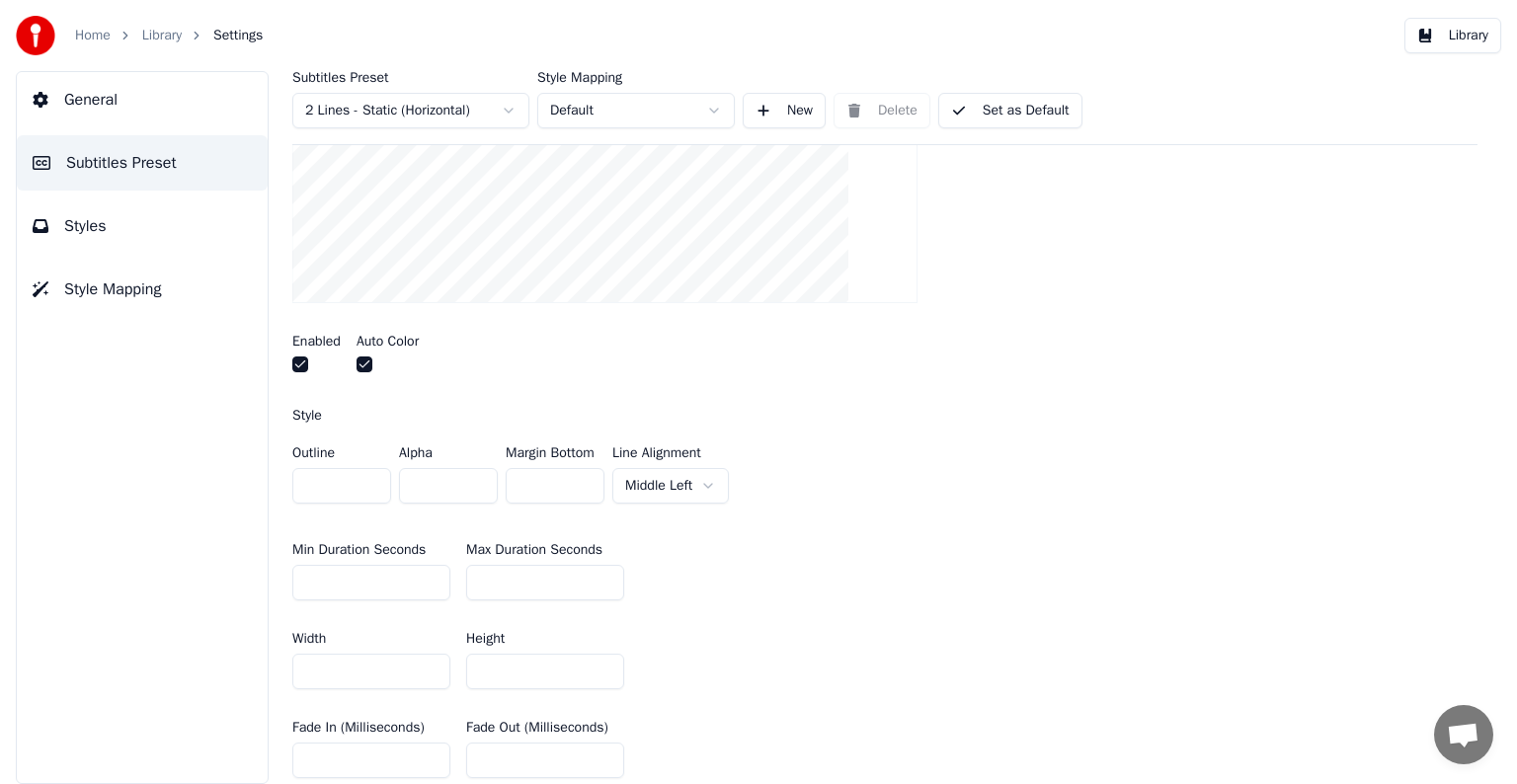 scroll, scrollTop: 349, scrollLeft: 0, axis: vertical 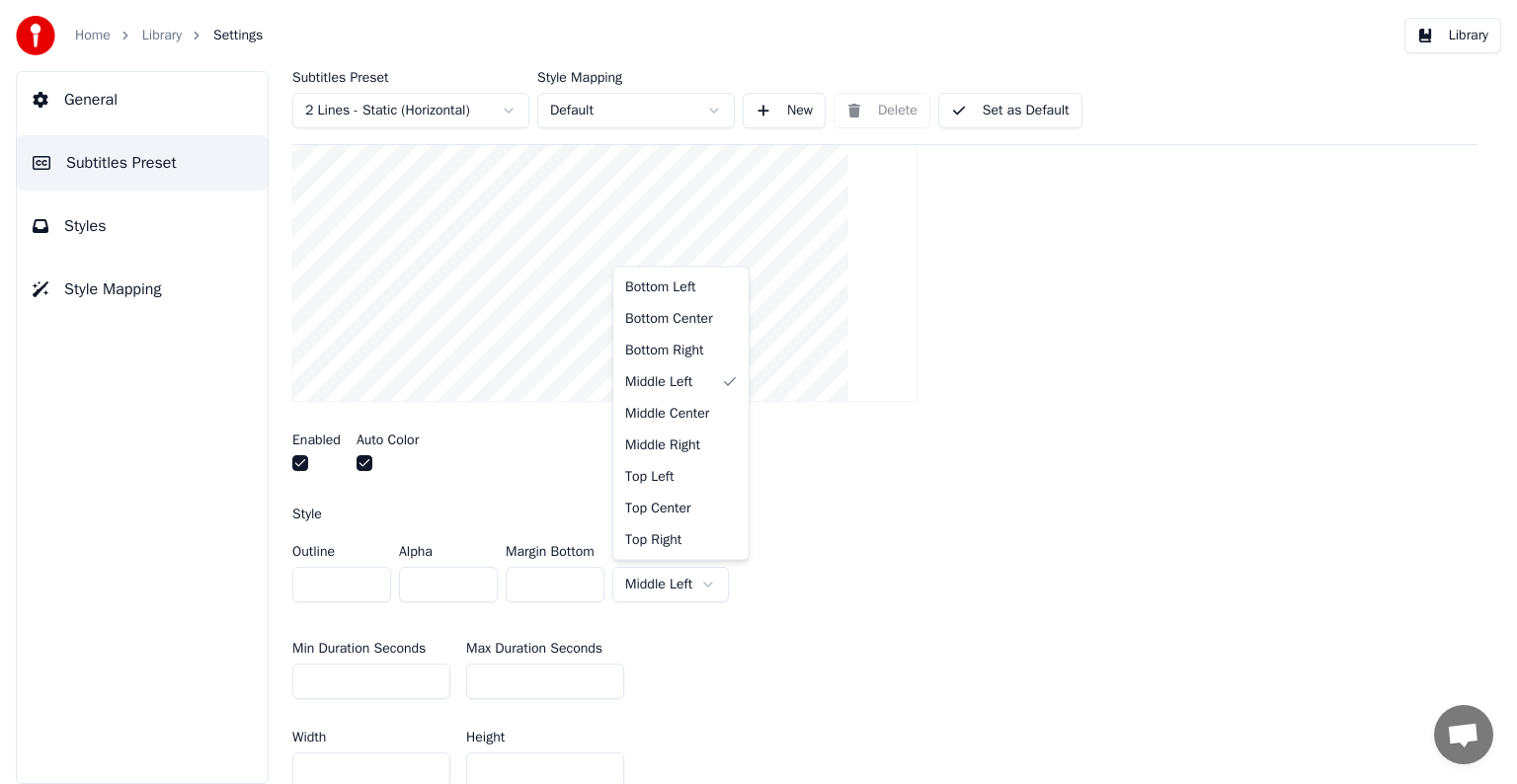 click on "Home Library Settings Library General Subtitles Preset Styles Style Mapping Subtitles Preset 2 Lines - Static (Horizontal) Style Mapping Default New Delete Set as Default General Layout Song Title Silent Gap Progress Bar Insert a progress bar in the gap between subtitles Enabled Auto Color Style Outline * Alpha * Margin Bottom * Line Alignment Middle Left Min Duration  Seconds ** Max Duration  Seconds ** Width *** Height ** Fade In (Milliseconds) * Fade Out (Milliseconds) * Gap (Start) * Gap (End) * Gap from Song Start * Show Text Reset Silent Gap Text Silent Gap Countdown Timing Indicator Background Box Fade Effect Offset Max Characters Per Line Auto Line Break Advanced Settings Conversação Adam Dúvidas? Contacte-nos! O suporte está indisponível Rede off-line. A reconectar... Nenhuma mensagem pode ser recebida ou enviada por enquanto. Youka Desktop Olá! Como posso ajudar?  [DATE] Fiz um karaoke com mov, e quando baixei o arqueivo só abri como audio Há 34 minutos Enviar ficheiro Crisp" at bounding box center (758, 392) 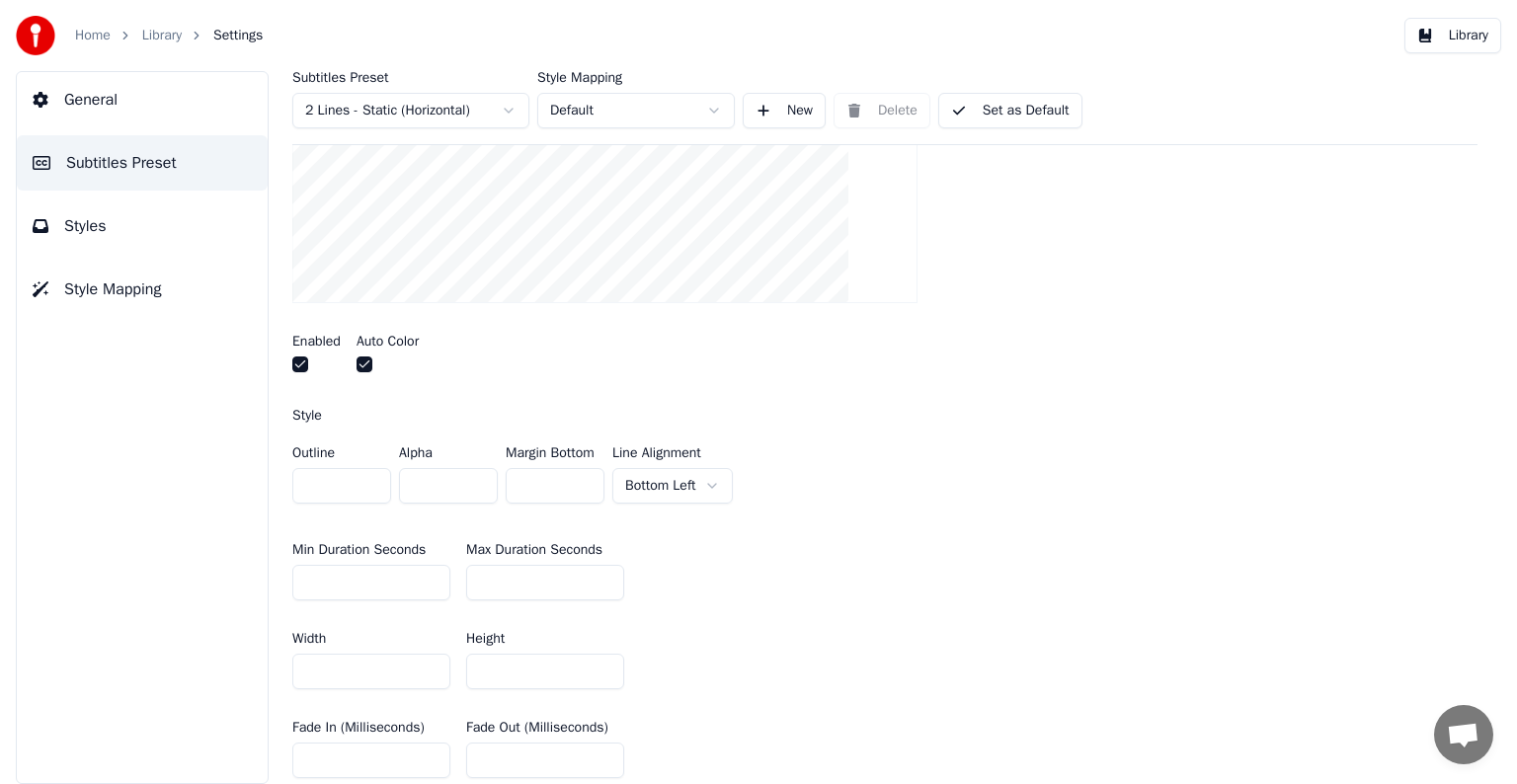 scroll, scrollTop: 250, scrollLeft: 0, axis: vertical 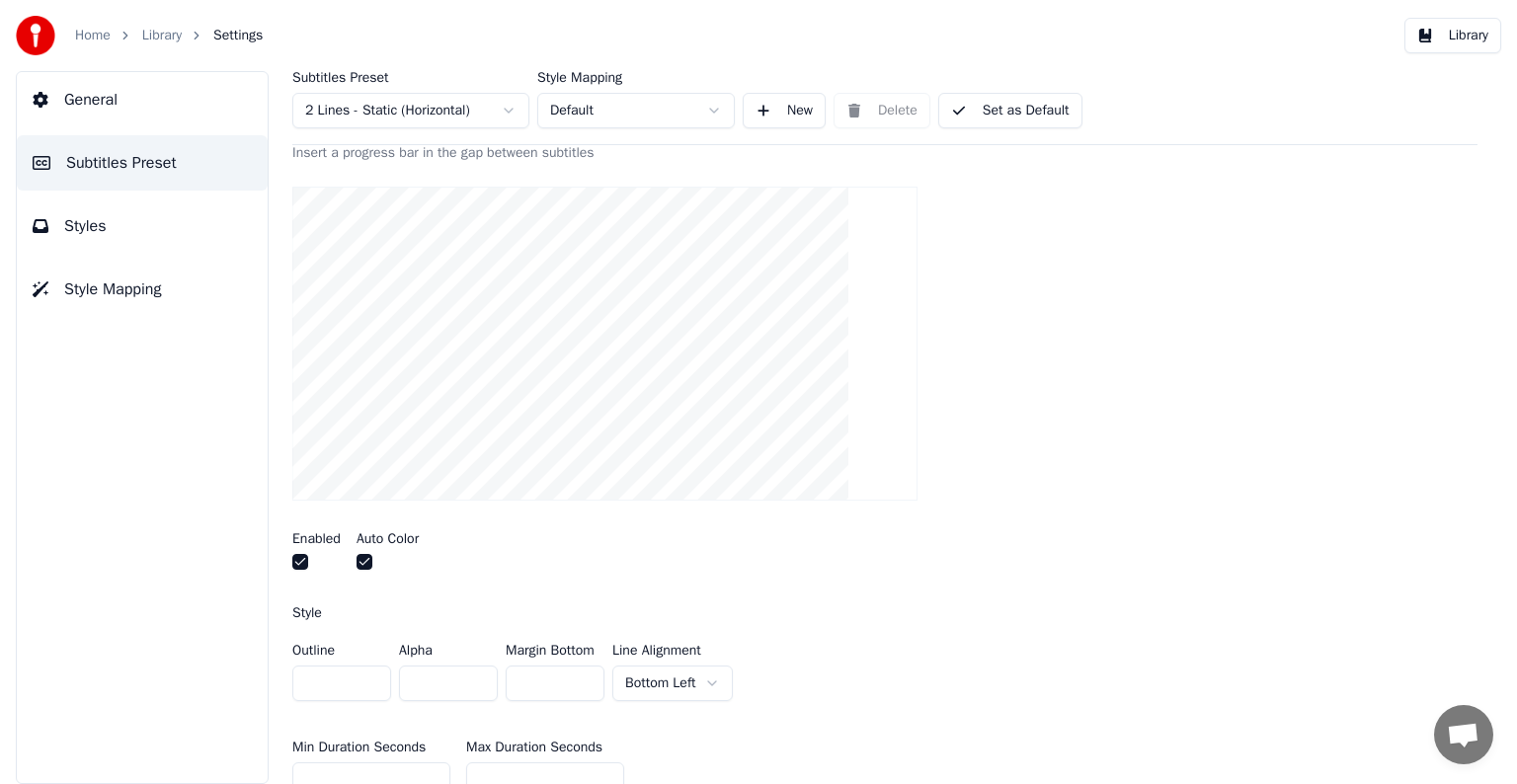 click on "*" at bounding box center (555, 683) 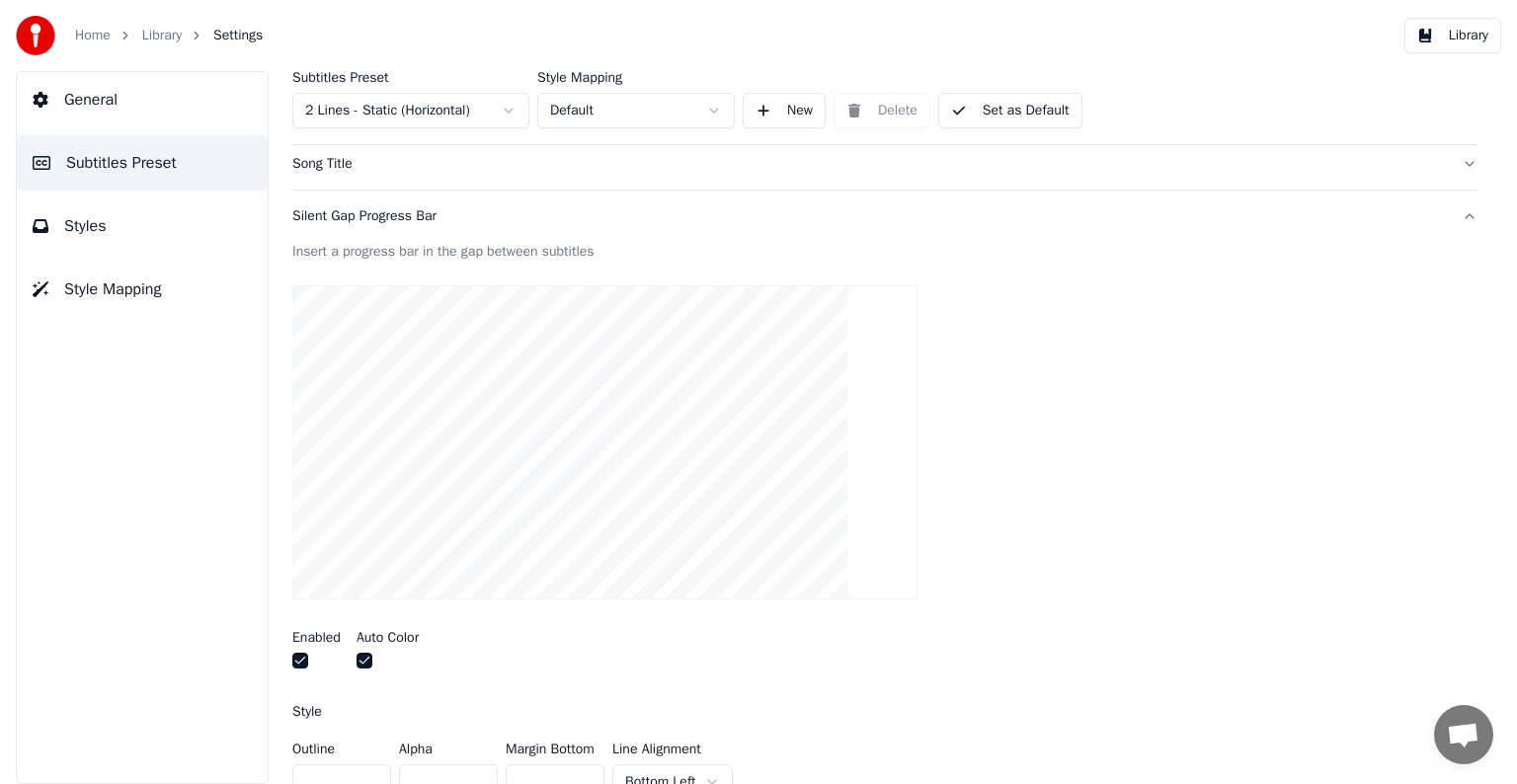 scroll, scrollTop: 349, scrollLeft: 0, axis: vertical 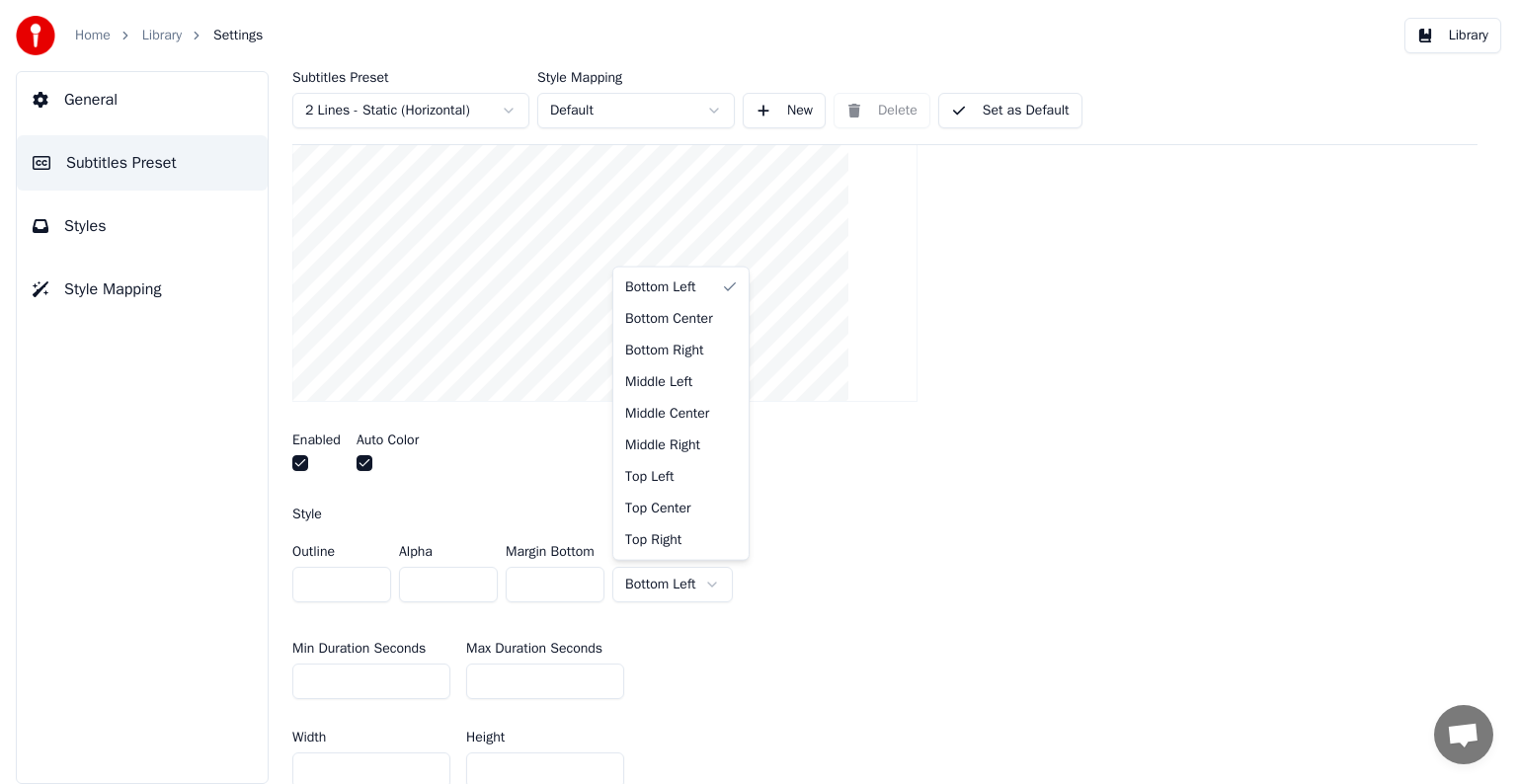 click on "Home Library Settings Library General Subtitles Preset Styles Style Mapping Subtitles Preset 2 Lines - Static (Horizontal) Style Mapping Default New Delete Set as Default General Layout Song Title Silent Gap Progress Bar Insert a progress bar in the gap between subtitles Enabled Auto Color Style Outline * Alpha * Margin Bottom *** Line Alignment Bottom Left Min Duration  Seconds ** Max Duration  Seconds ** Width *** Height ** Fade In (Milliseconds) * Fade Out (Milliseconds) * Gap (Start) * Gap (End) * Gap from Song Start * Show Text Reset Silent Gap Text Silent Gap Countdown Timing Indicator Background Box Fade Effect Offset Max Characters Per Line Auto Line Break Advanced Settings Conversação Adam Dúvidas? Contacte-nos! O suporte está indisponível Rede off-line. A reconectar... Nenhuma mensagem pode ser recebida ou enviada por enquanto. Youka Desktop Olá! Como posso ajudar?  [DATE] Fiz um karaoke com mov, e quando baixei o arqueivo só abri como audio Há 35 minutos Enviar ficheiro" at bounding box center [758, 392] 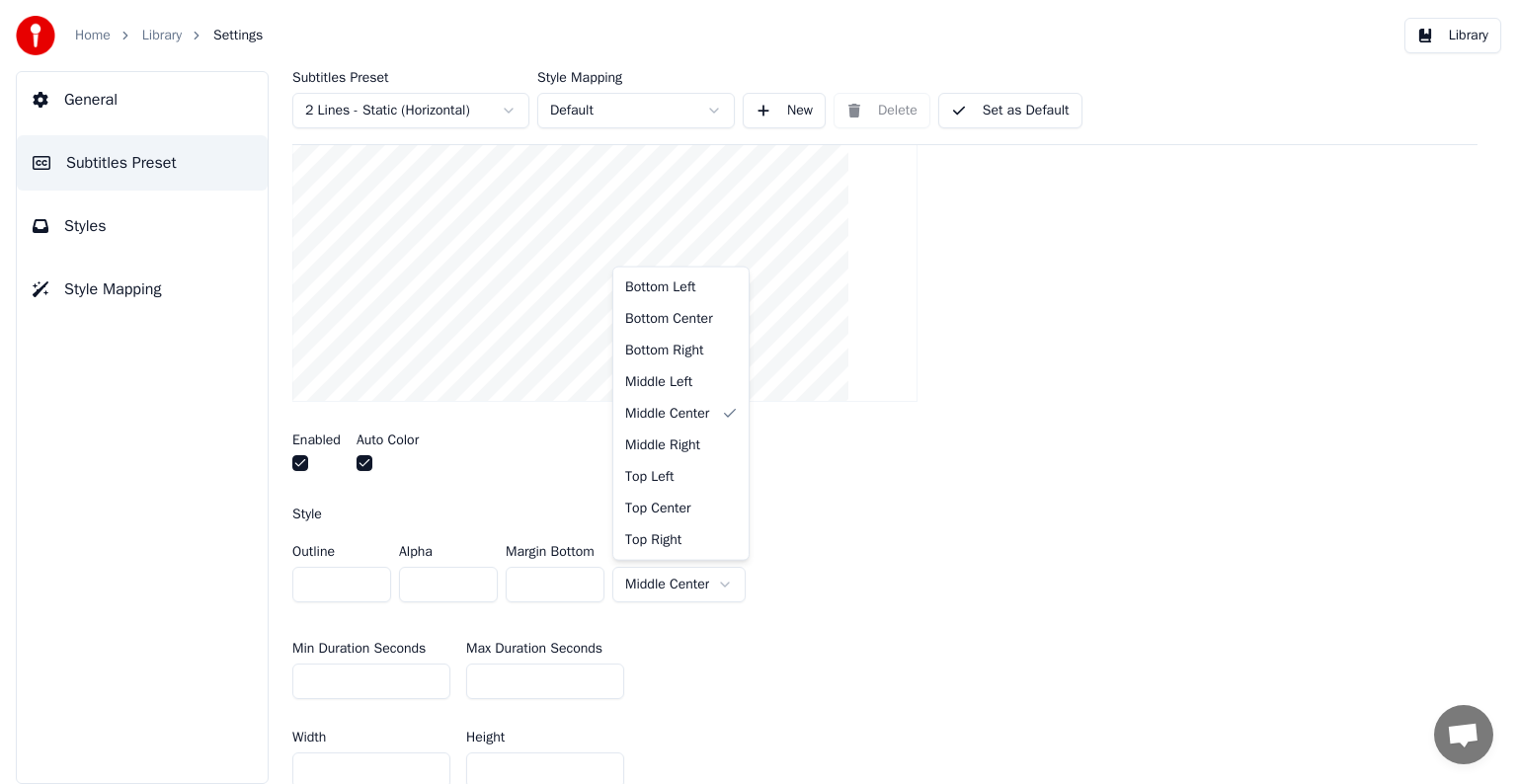 click on "Home Library Settings Library General Subtitles Preset Styles Style Mapping Subtitles Preset 2 Lines - Static (Horizontal) Style Mapping Default New Delete Set as Default General Layout Song Title Silent Gap Progress Bar Insert a progress bar in the gap between subtitles Enabled Auto Color Style Outline * Alpha * Margin Bottom *** Line Alignment Middle Center Min Duration  Seconds ** Max Duration  Seconds ** Width *** Height ** Fade In (Milliseconds) * Fade Out (Milliseconds) * Gap (Start) * Gap (End) * Gap from Song Start * Show Text Reset Silent Gap Text Silent Gap Countdown Timing Indicator Background Box Fade Effect Offset Max Characters Per Line Auto Line Break Advanced Settings Conversação Adam Dúvidas? Contacte-nos! O suporte está indisponível Rede off-line. A reconectar... Nenhuma mensagem pode ser recebida ou enviada por enquanto. Youka Desktop Olá! Como posso ajudar?  [DATE] Fiz um karaoke com mov, e quando baixei o arqueivo só abri como audio Há 35 minutos Enviar ficheiro" at bounding box center (758, 392) 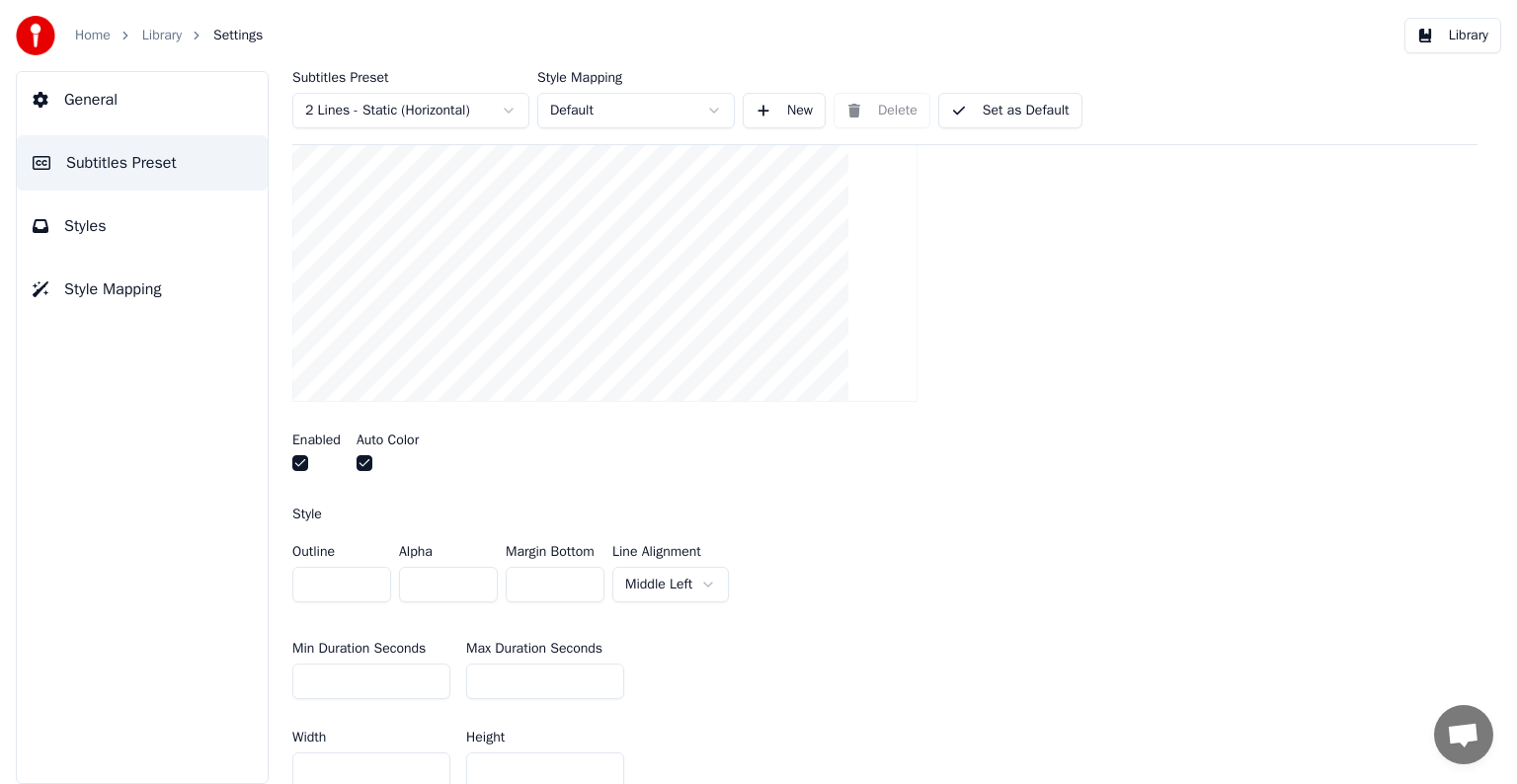 scroll, scrollTop: 447, scrollLeft: 0, axis: vertical 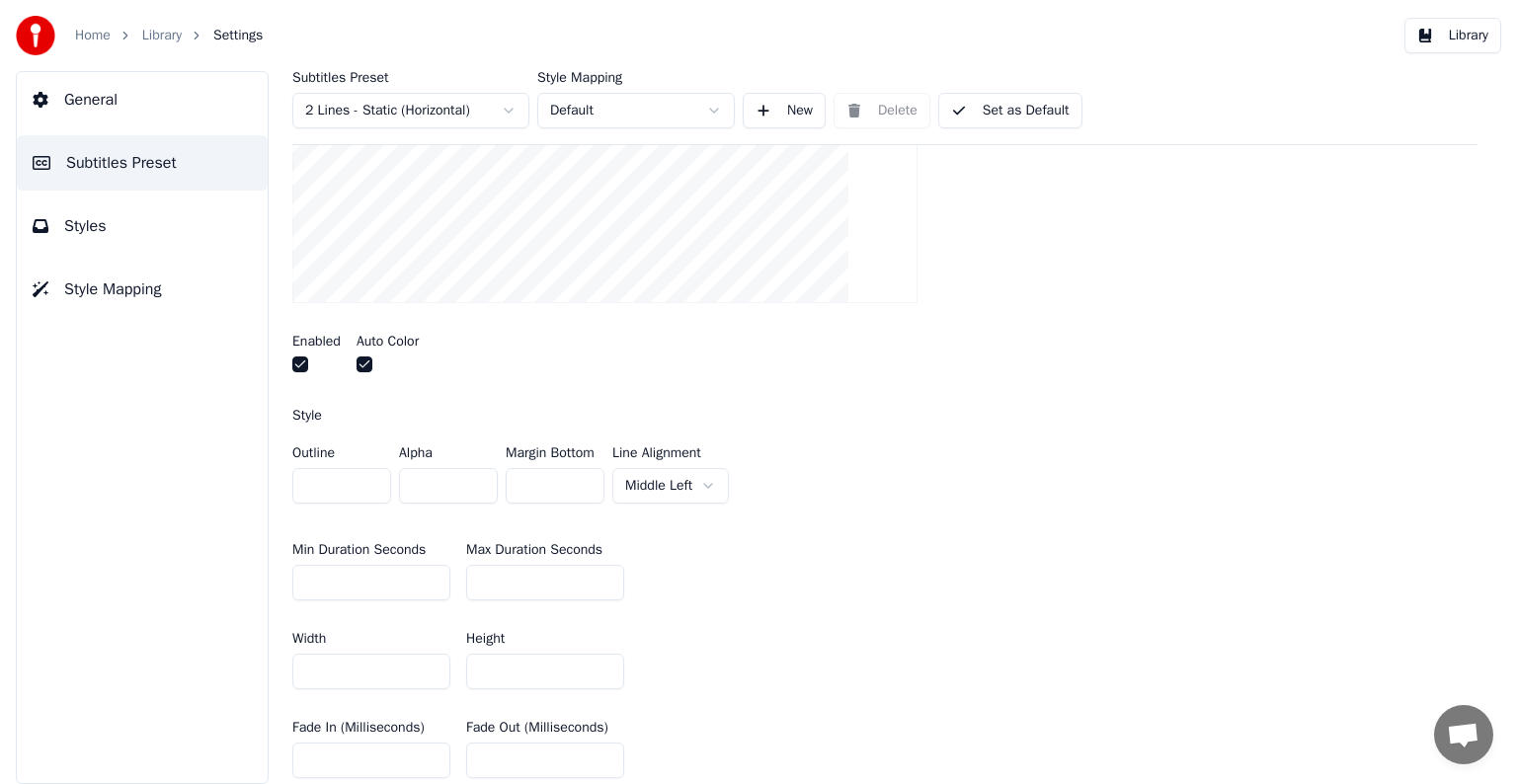 drag, startPoint x: 317, startPoint y: 671, endPoint x: 304, endPoint y: 671, distance: 13 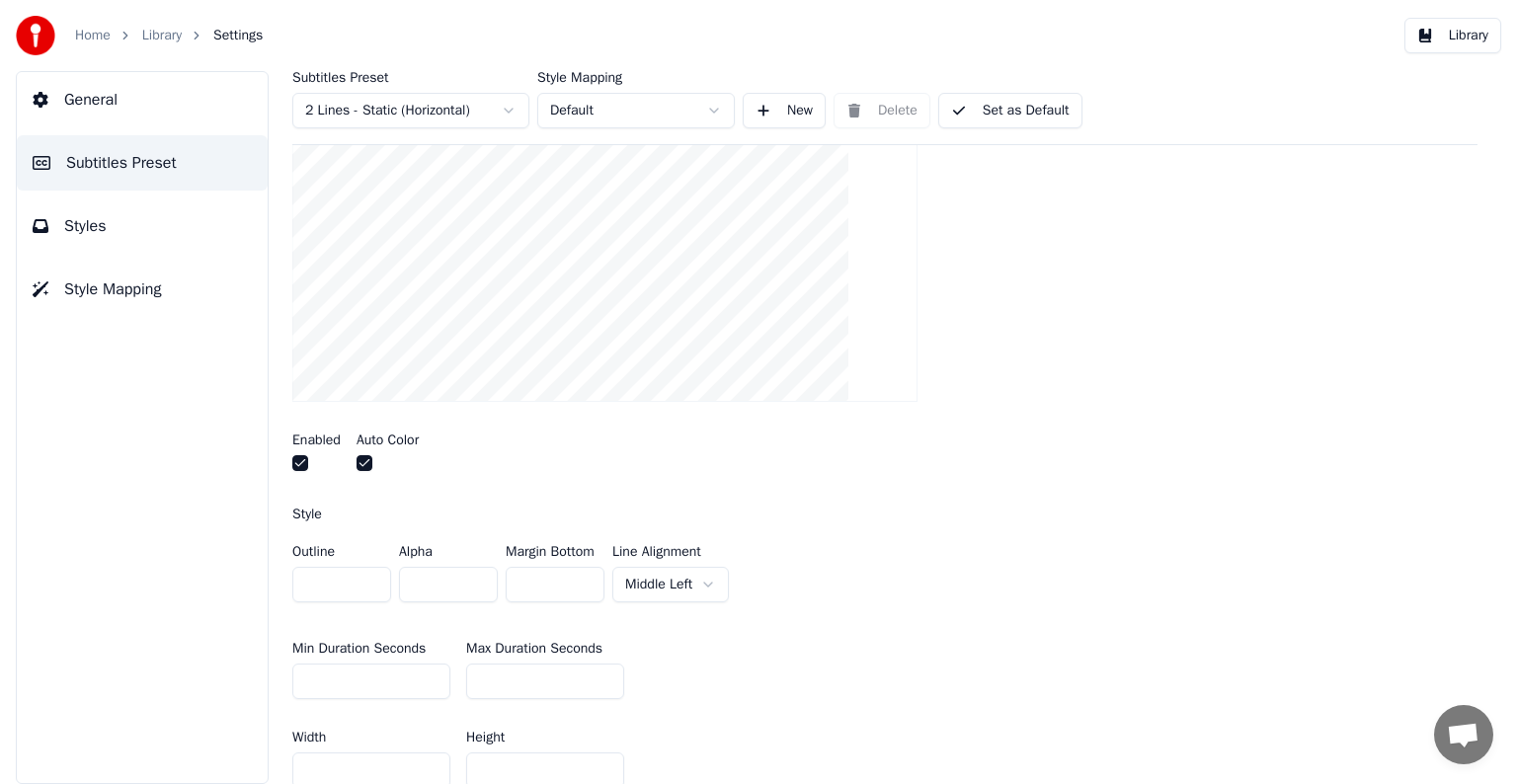 scroll, scrollTop: 546, scrollLeft: 0, axis: vertical 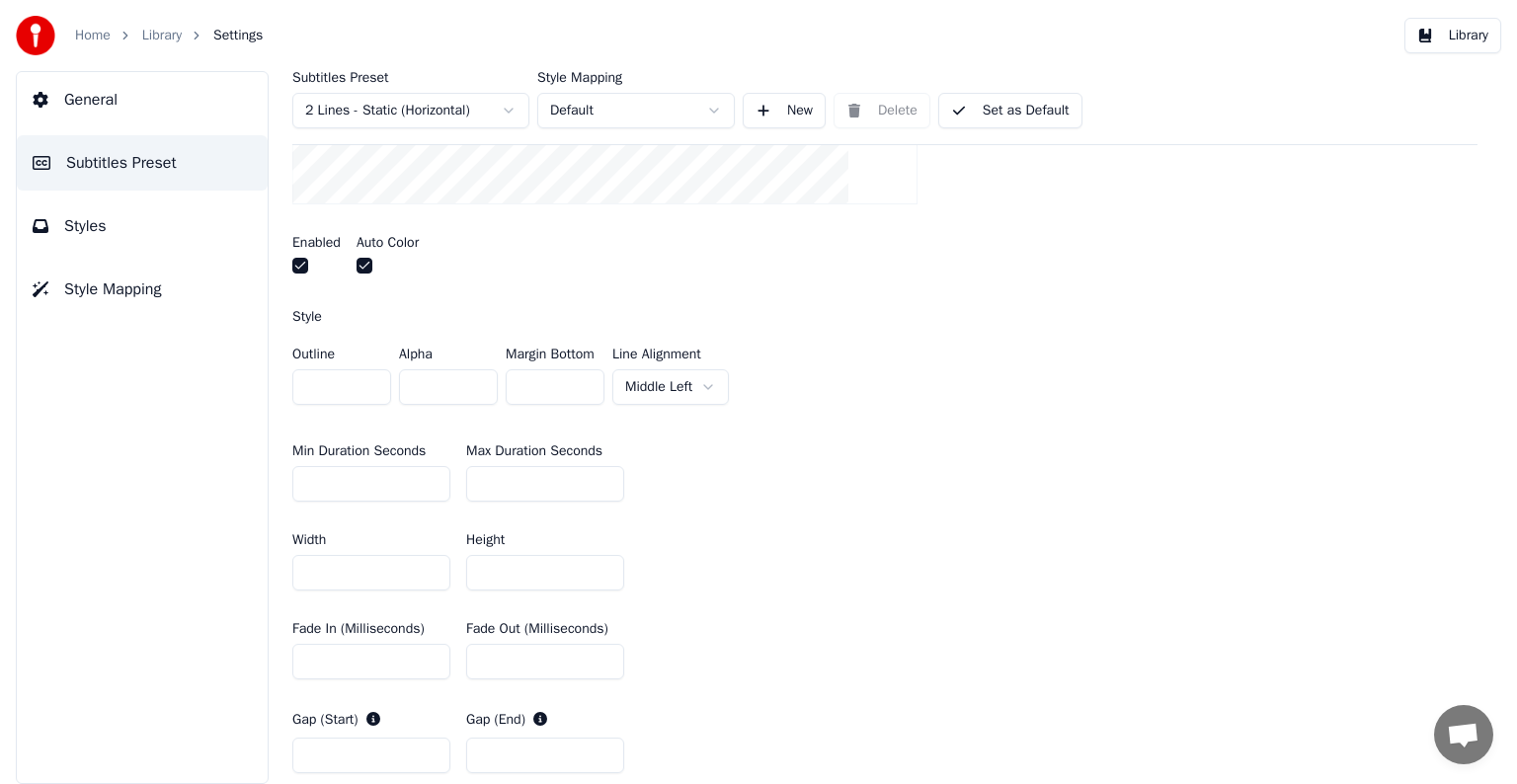 click on "***" at bounding box center (371, 573) 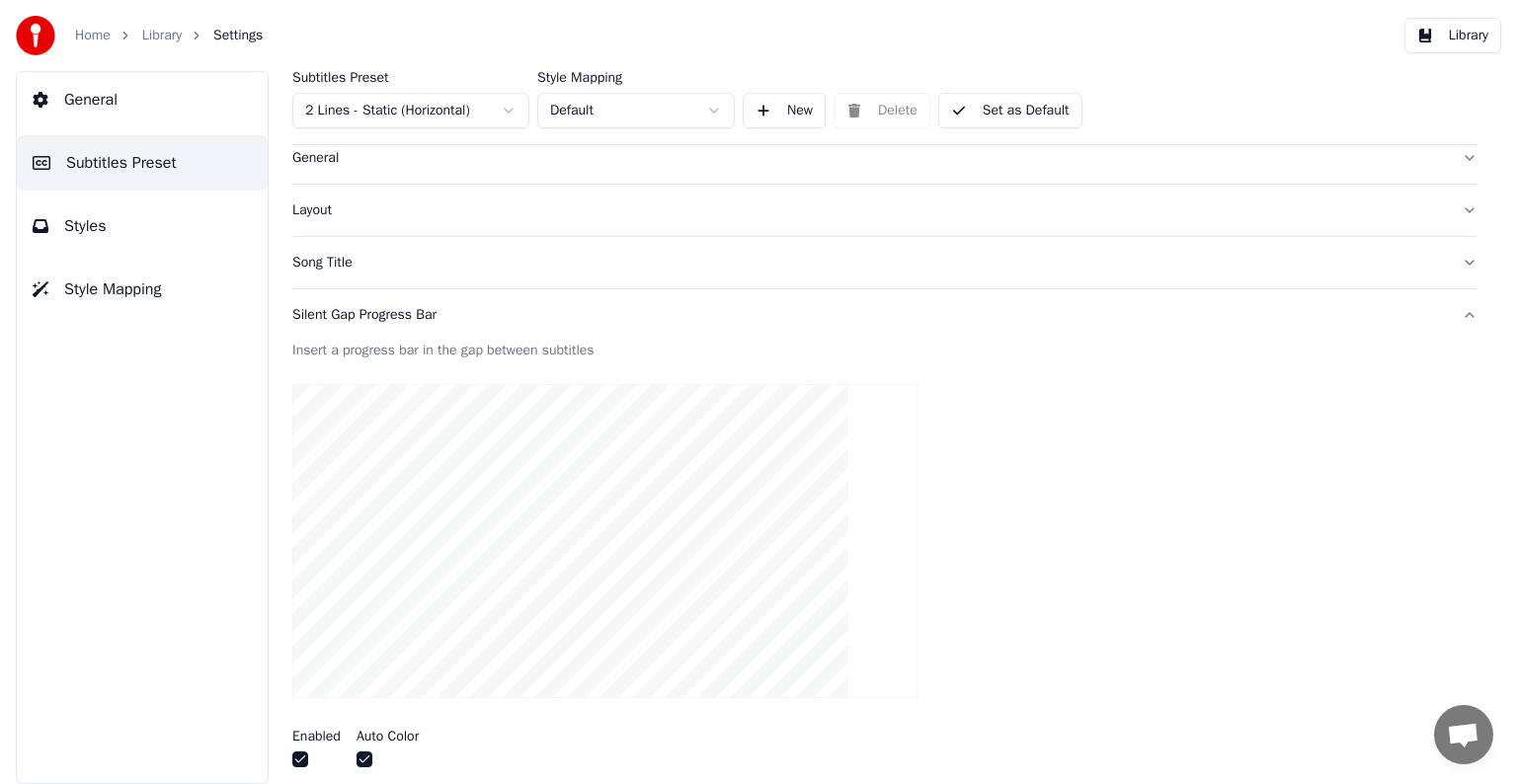 scroll, scrollTop: 0, scrollLeft: 0, axis: both 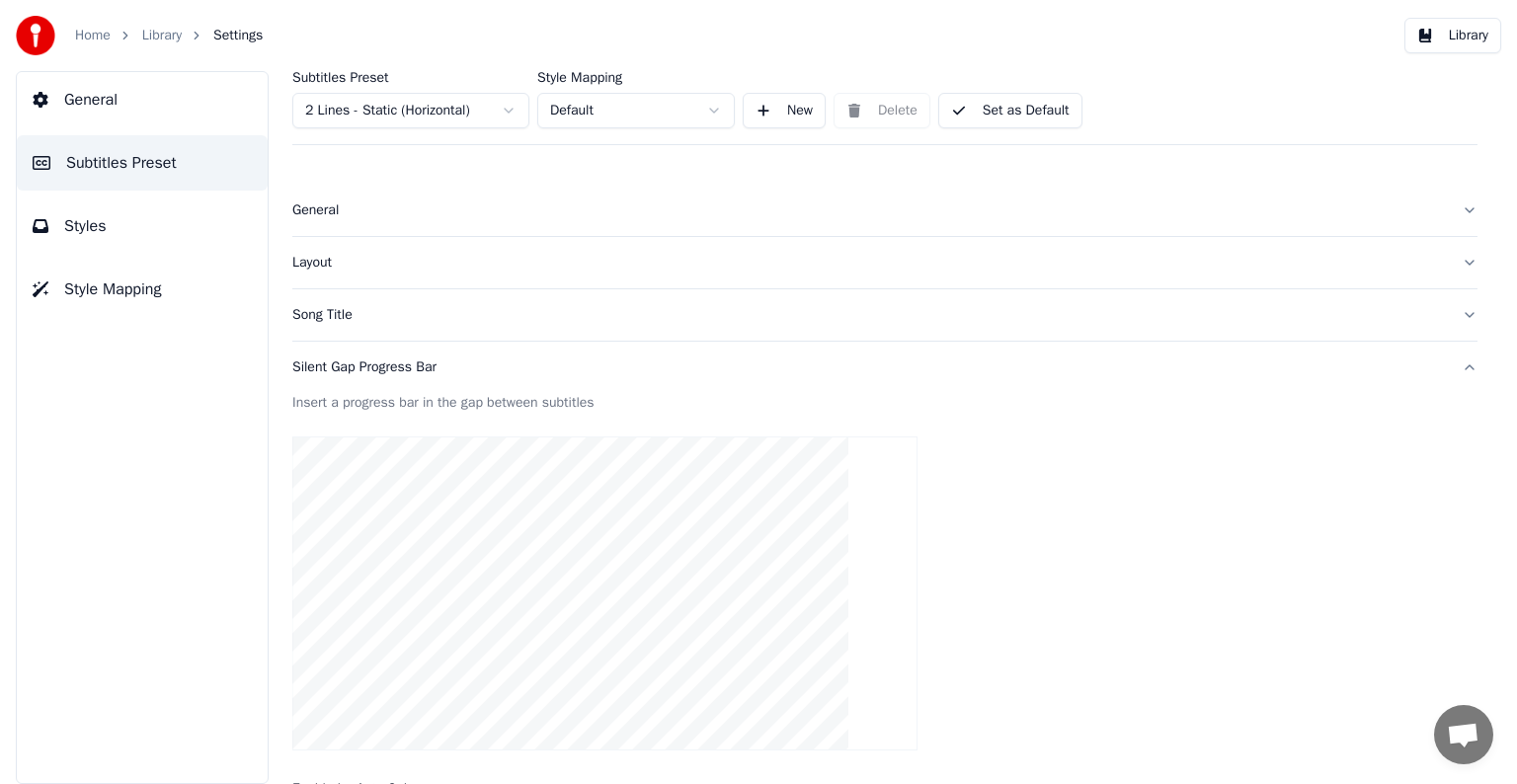 type on "***" 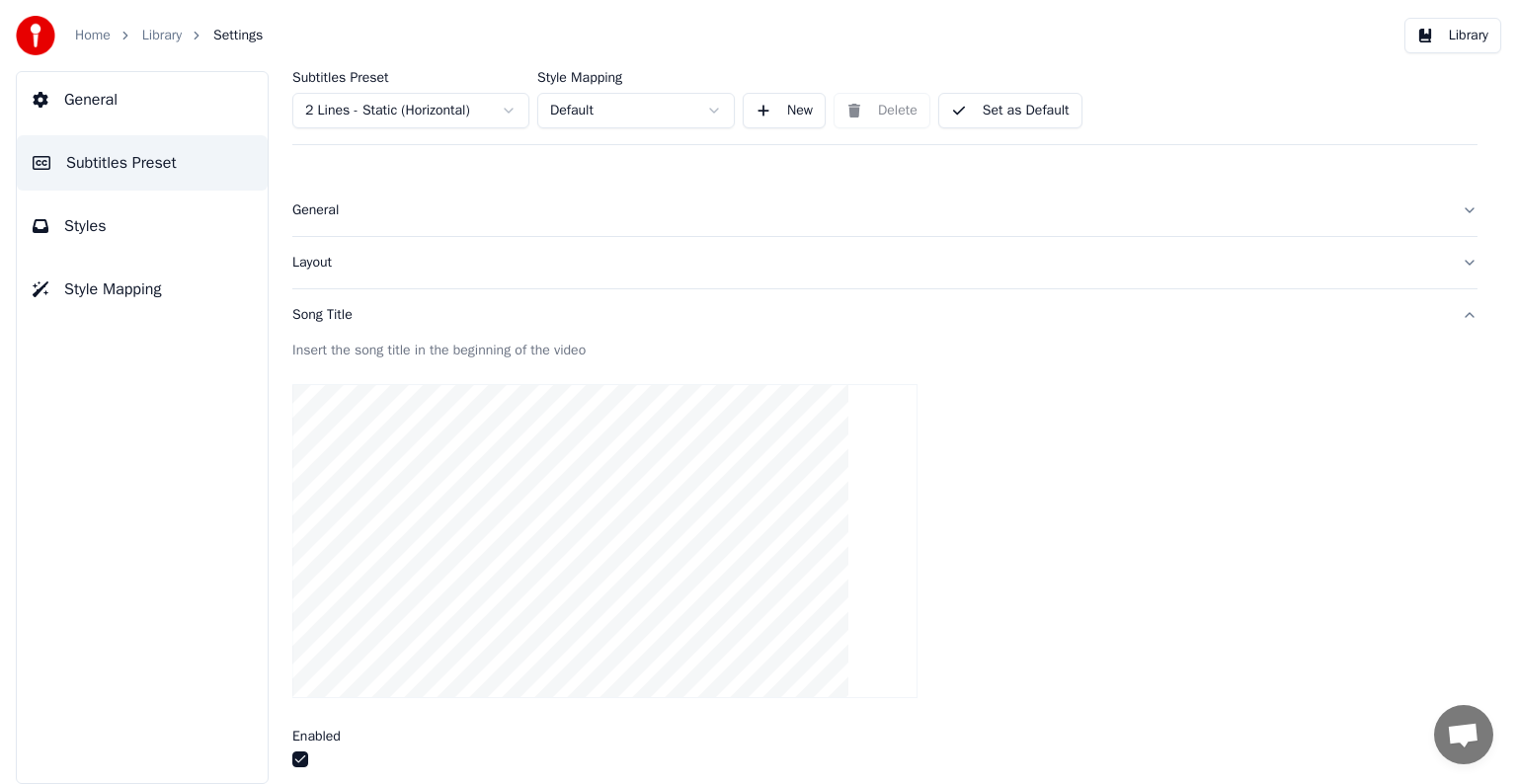 scroll, scrollTop: 99, scrollLeft: 0, axis: vertical 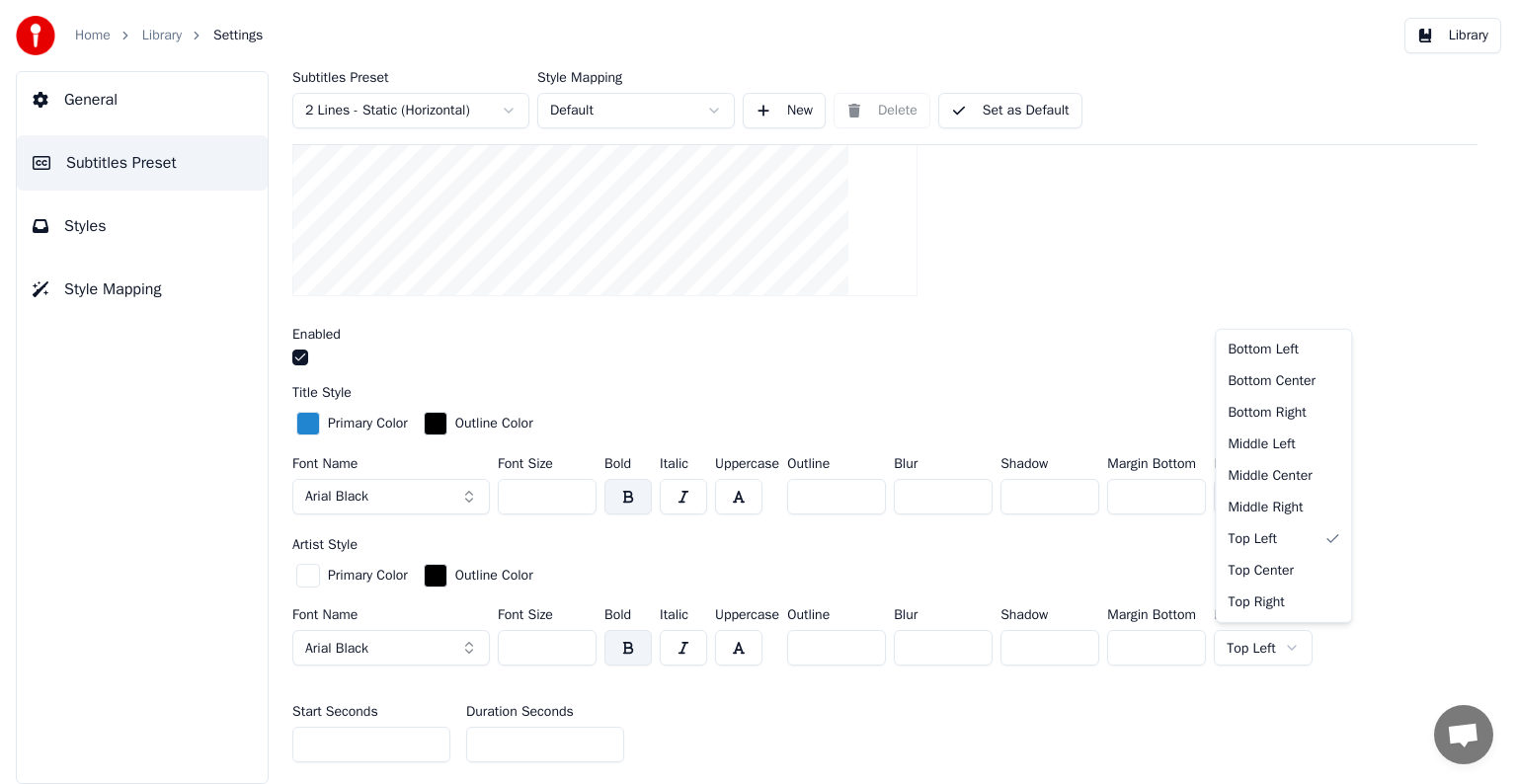 click on "Home Library Settings Library General Subtitles Preset Styles Style Mapping Subtitles Preset 2 Lines - Static (Horizontal) Style Mapping Default New Delete Set as Default General Layout Song Title Insert the song title in the beginning of the video Enabled Title Style Primary Color Outline Color Font Name Arial Black Font Size *** Bold Italic Uppercase Outline * Blur * Shadow * Margin Bottom *** Line Alignment Top Center Artist Style Primary Color Outline Color Font Name Arial Black Font Size *** Bold Italic Uppercase Outline * Blur * Shadow * Margin Bottom *** Line Alignment Top Left Start Seconds * Duration Seconds * Fade In (Milliseconds) *** Fade Out (Milliseconds) *** Reset Silent Gap Progress Bar Silent Gap Text Silent Gap Countdown Timing Indicator Background Box Fade Effect Offset Max Characters Per Line Auto Line Break Advanced Settings Conversação [PERSON_NAME]? Contacte-nos! O suporte está indisponível Rede off-line. A reconectar... Nenhuma mensagem pode ser recebida ou enviada por enquanto." at bounding box center [758, 392] 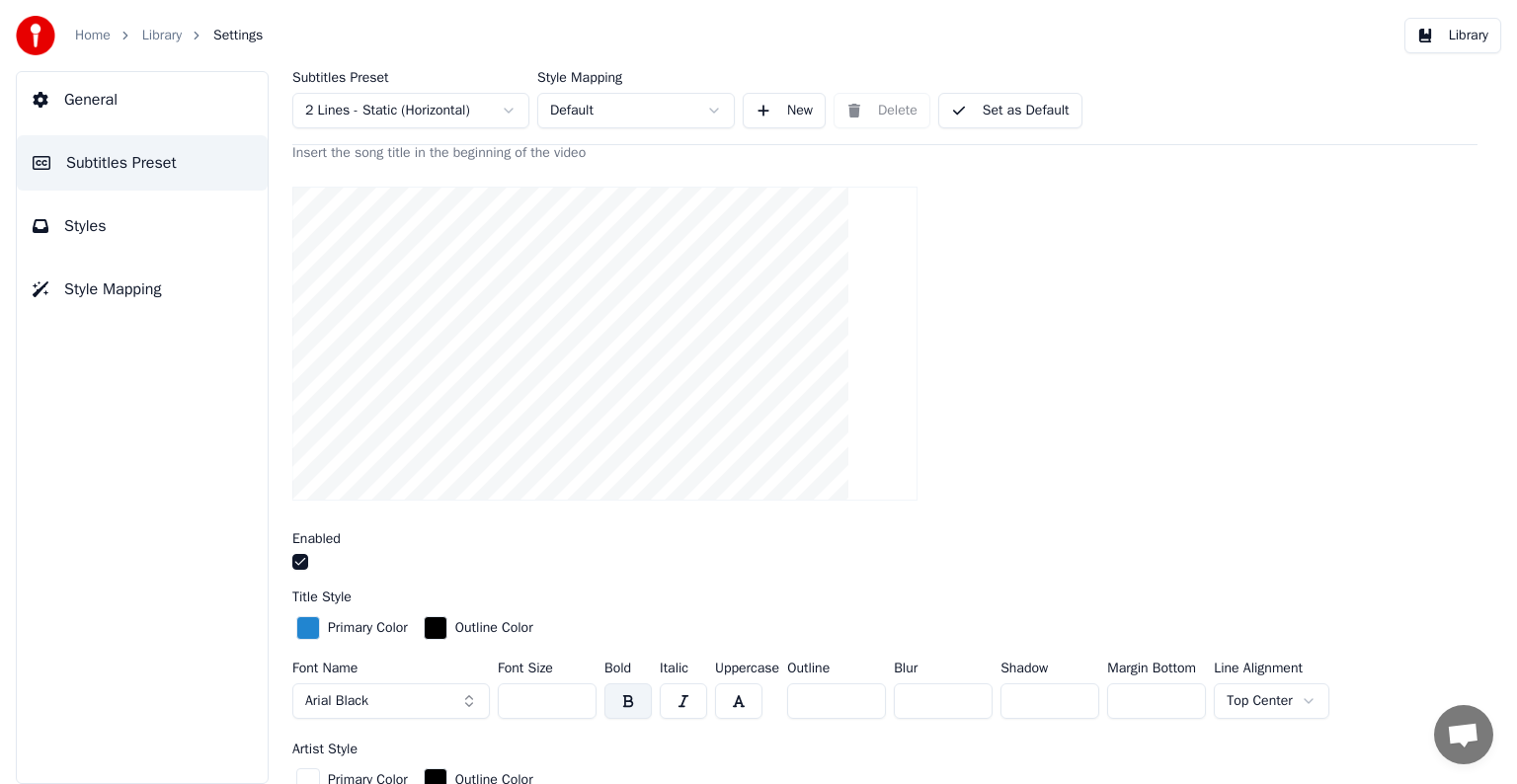 scroll, scrollTop: 0, scrollLeft: 0, axis: both 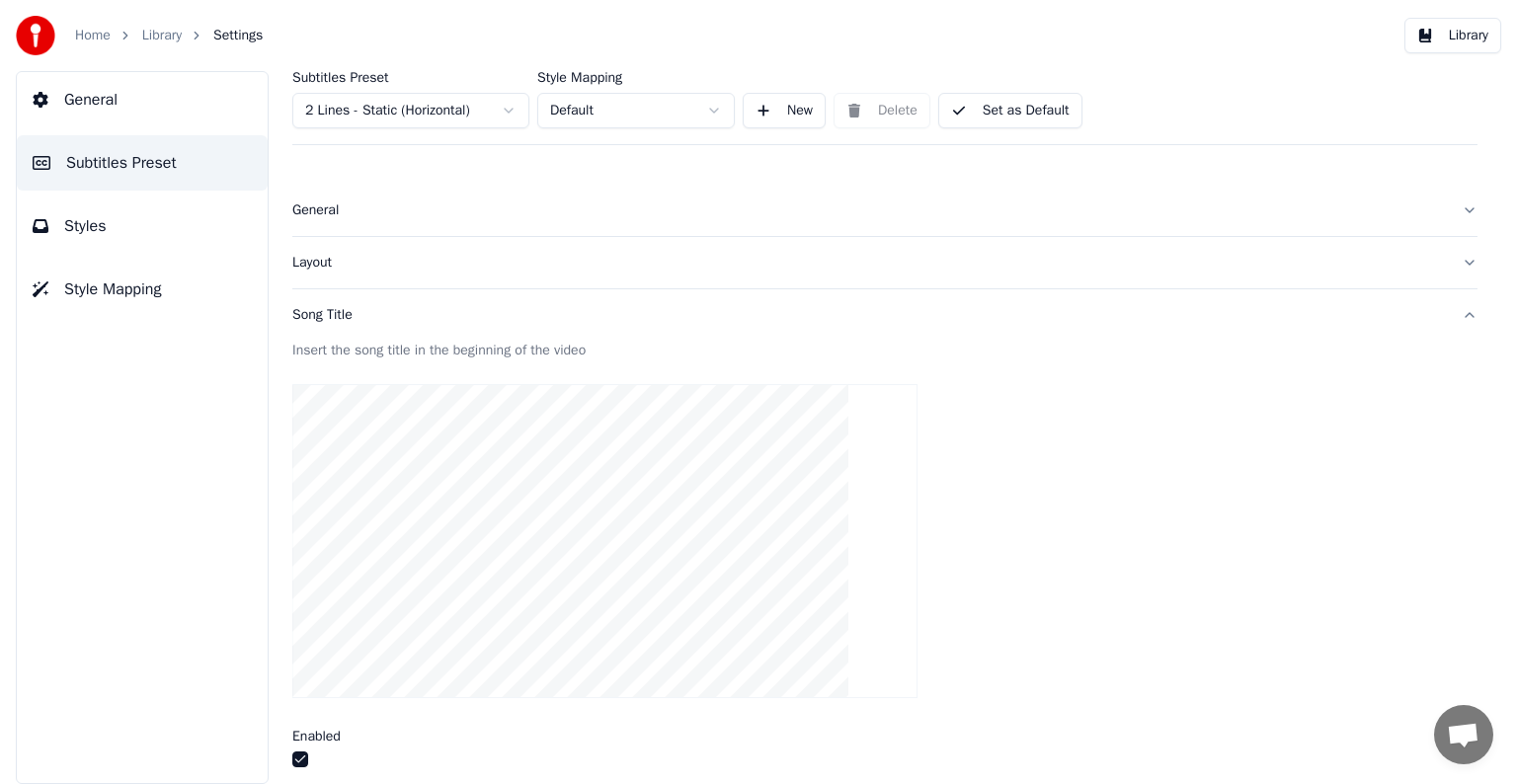 click on "Layout" at bounding box center (885, 263) 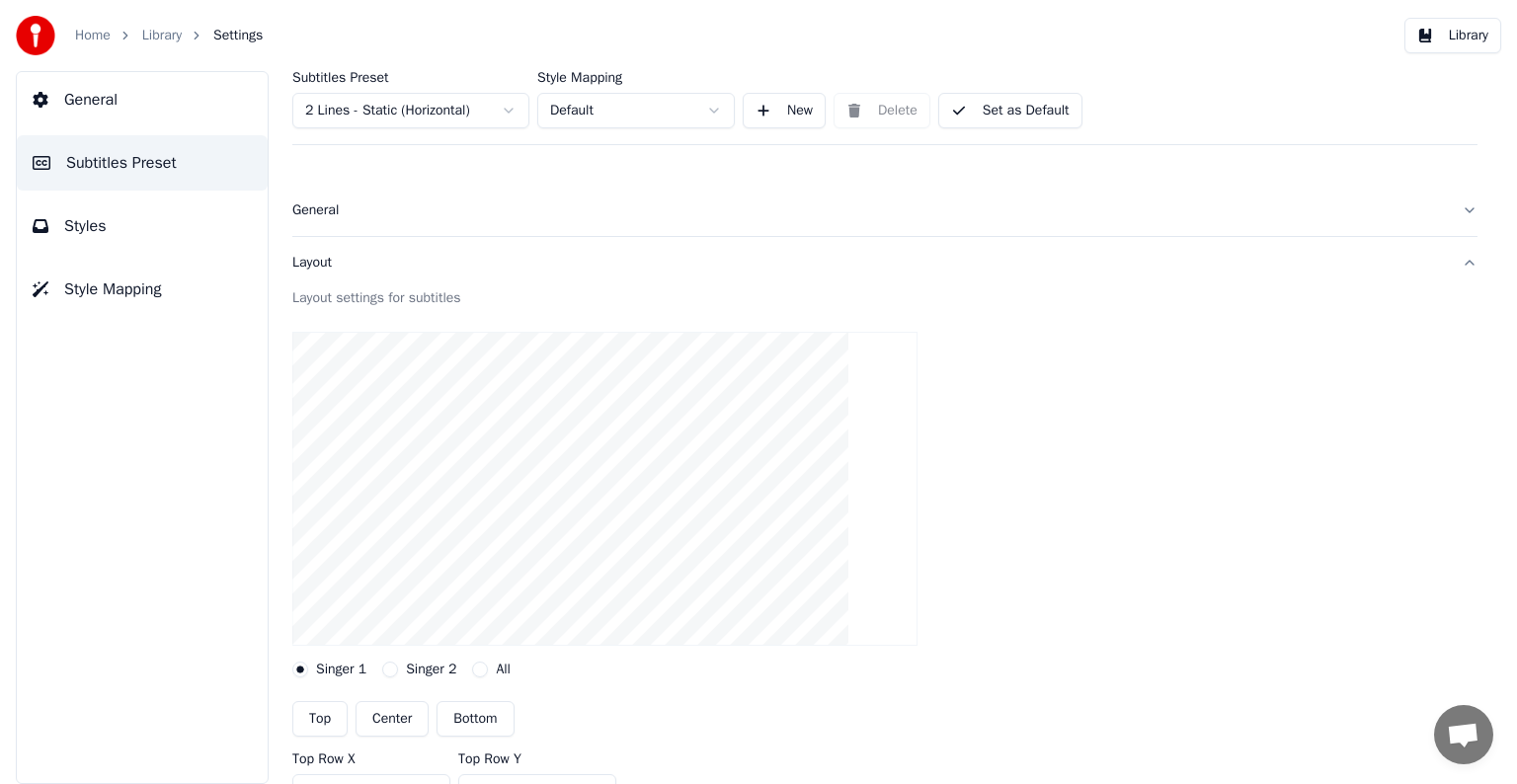 click on "Layout" at bounding box center (885, 263) 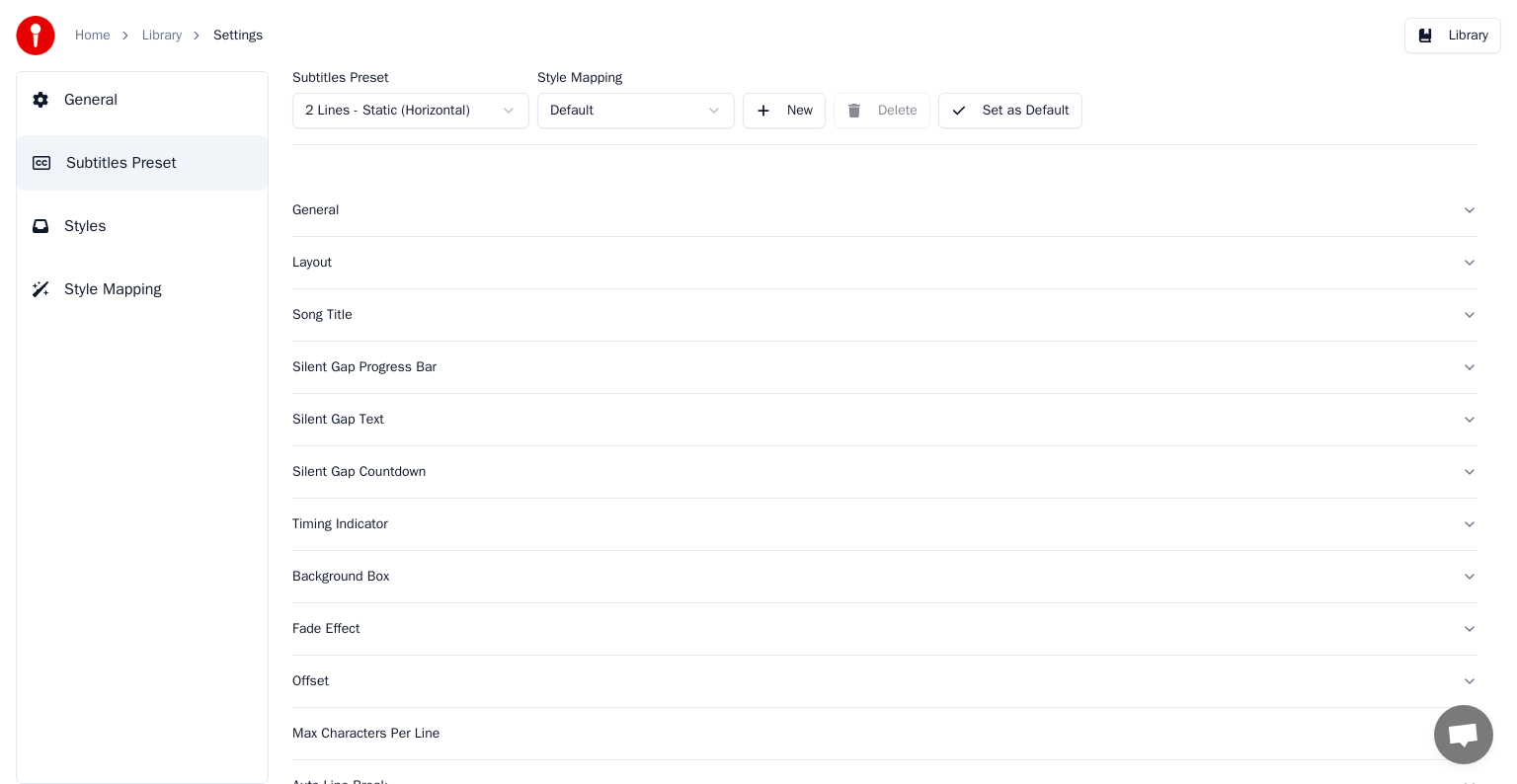click on "Silent Gap Text" at bounding box center (885, 420) 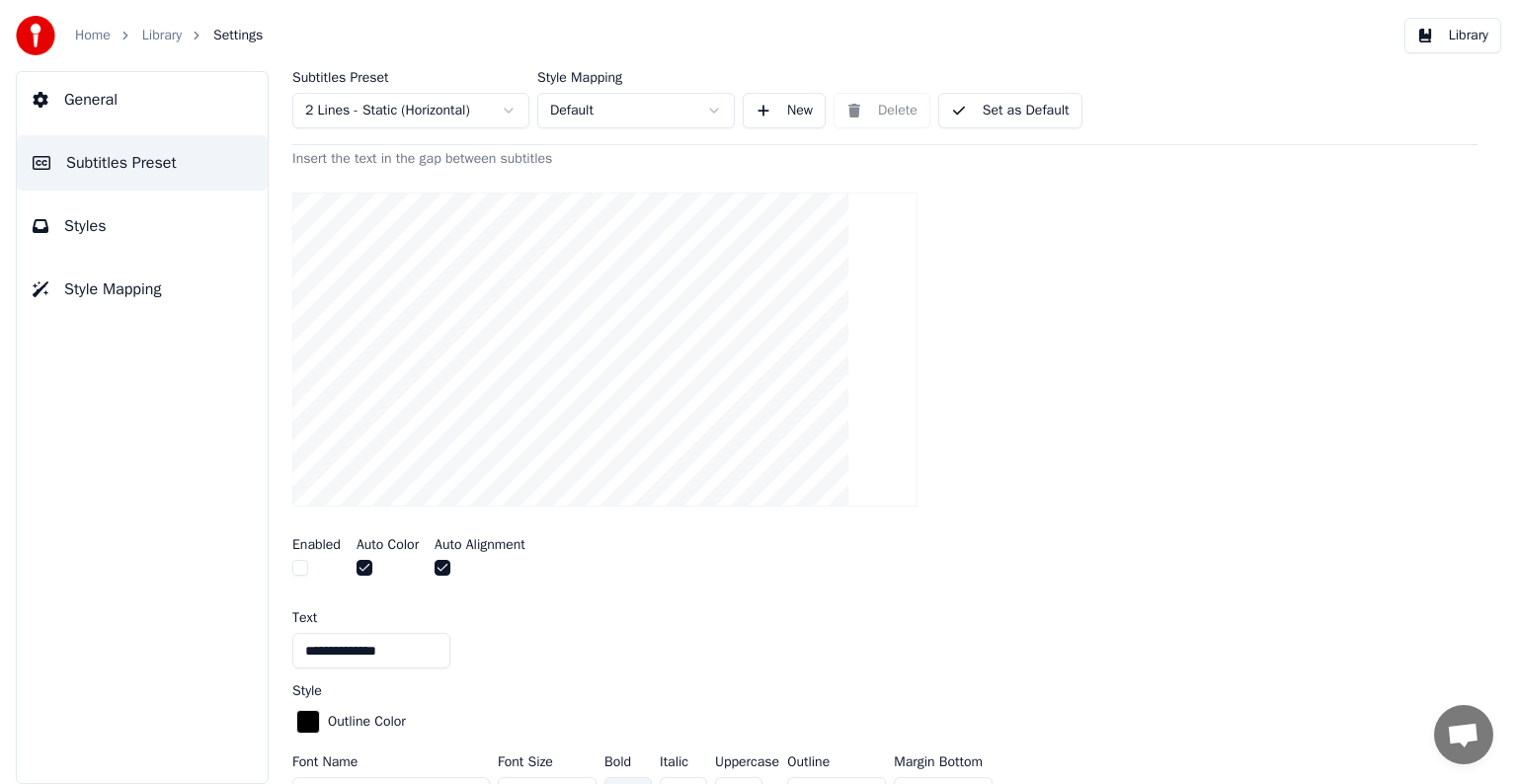 scroll, scrollTop: 99, scrollLeft: 0, axis: vertical 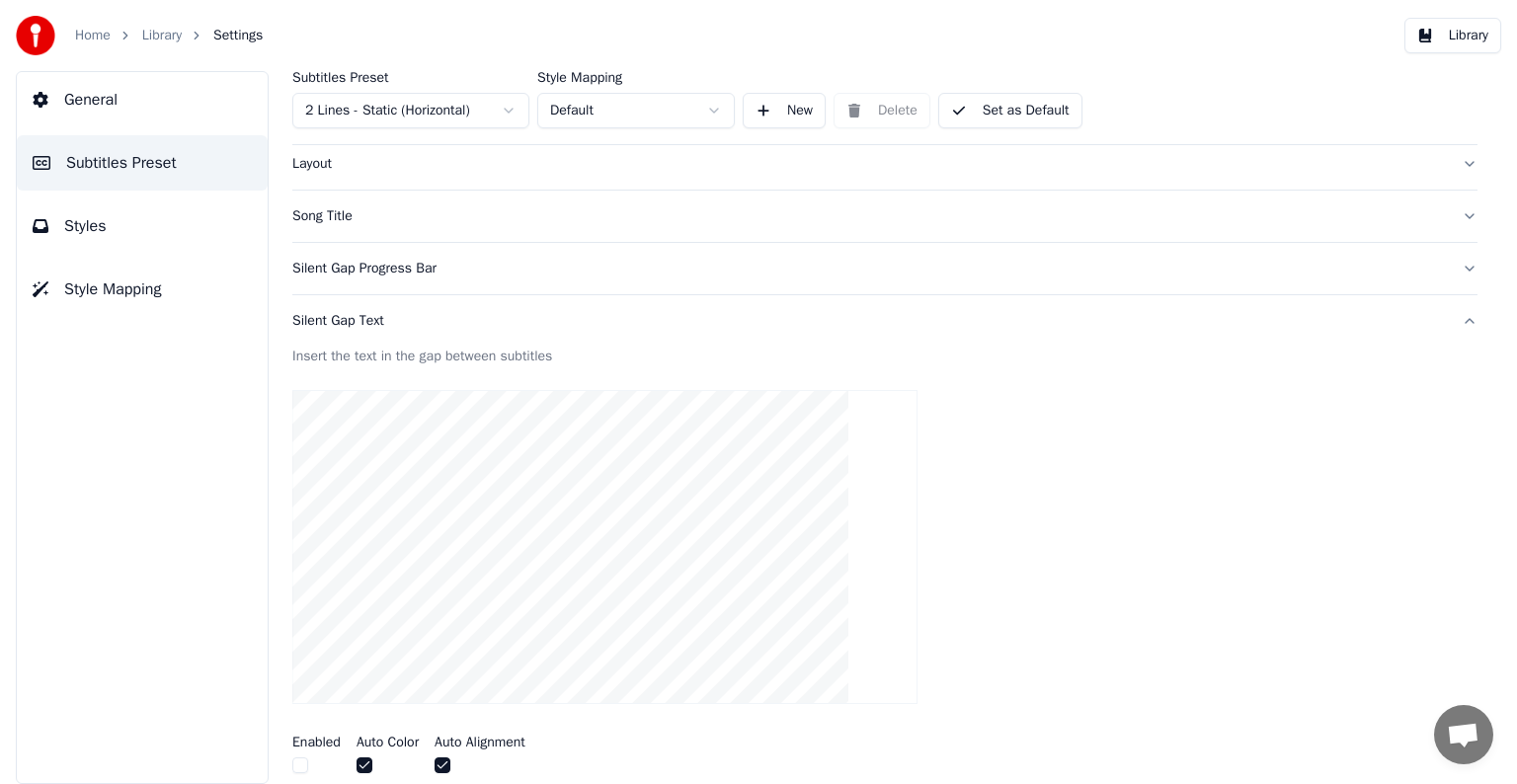click on "Silent Gap Text" at bounding box center (885, 321) 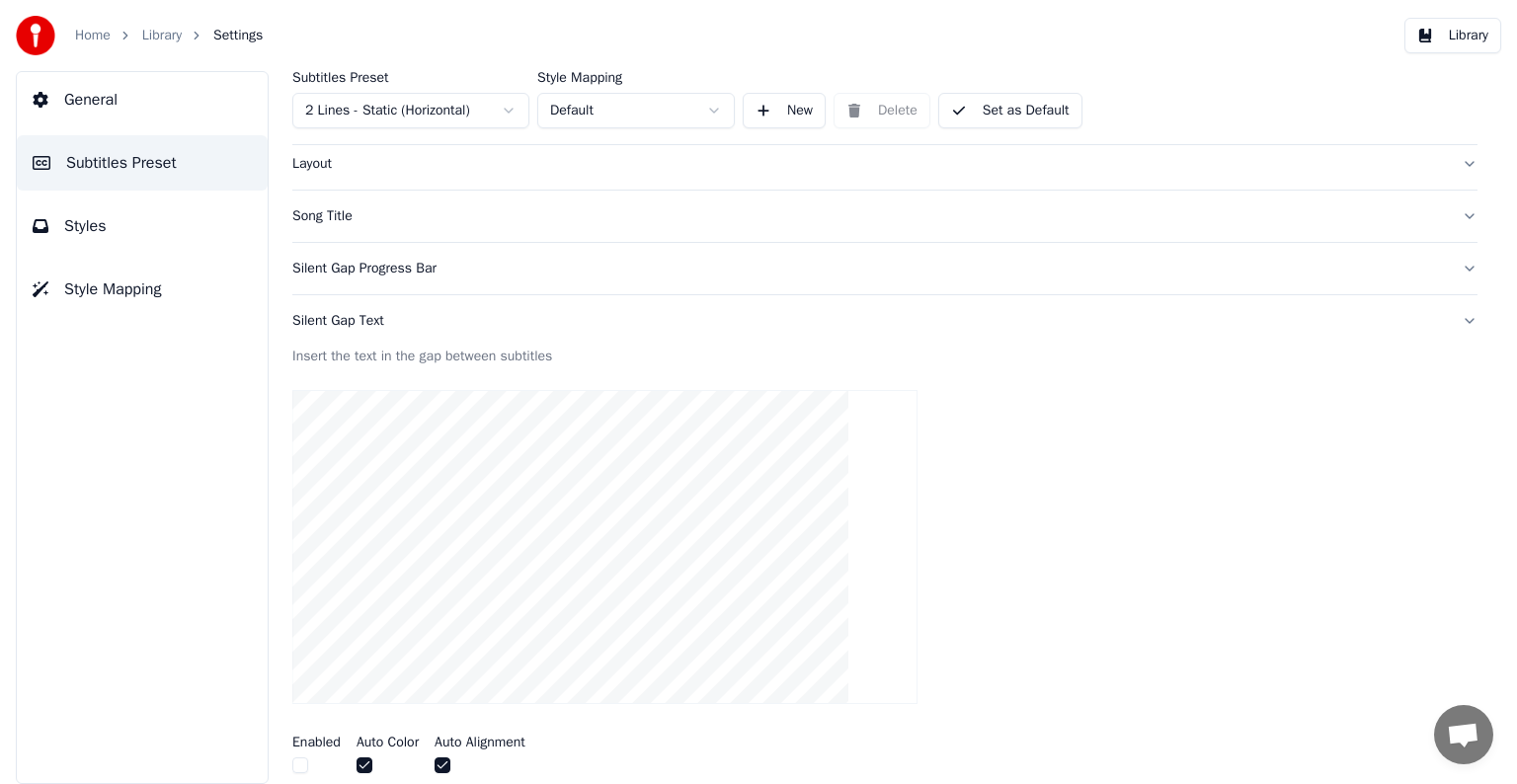 scroll, scrollTop: 93, scrollLeft: 0, axis: vertical 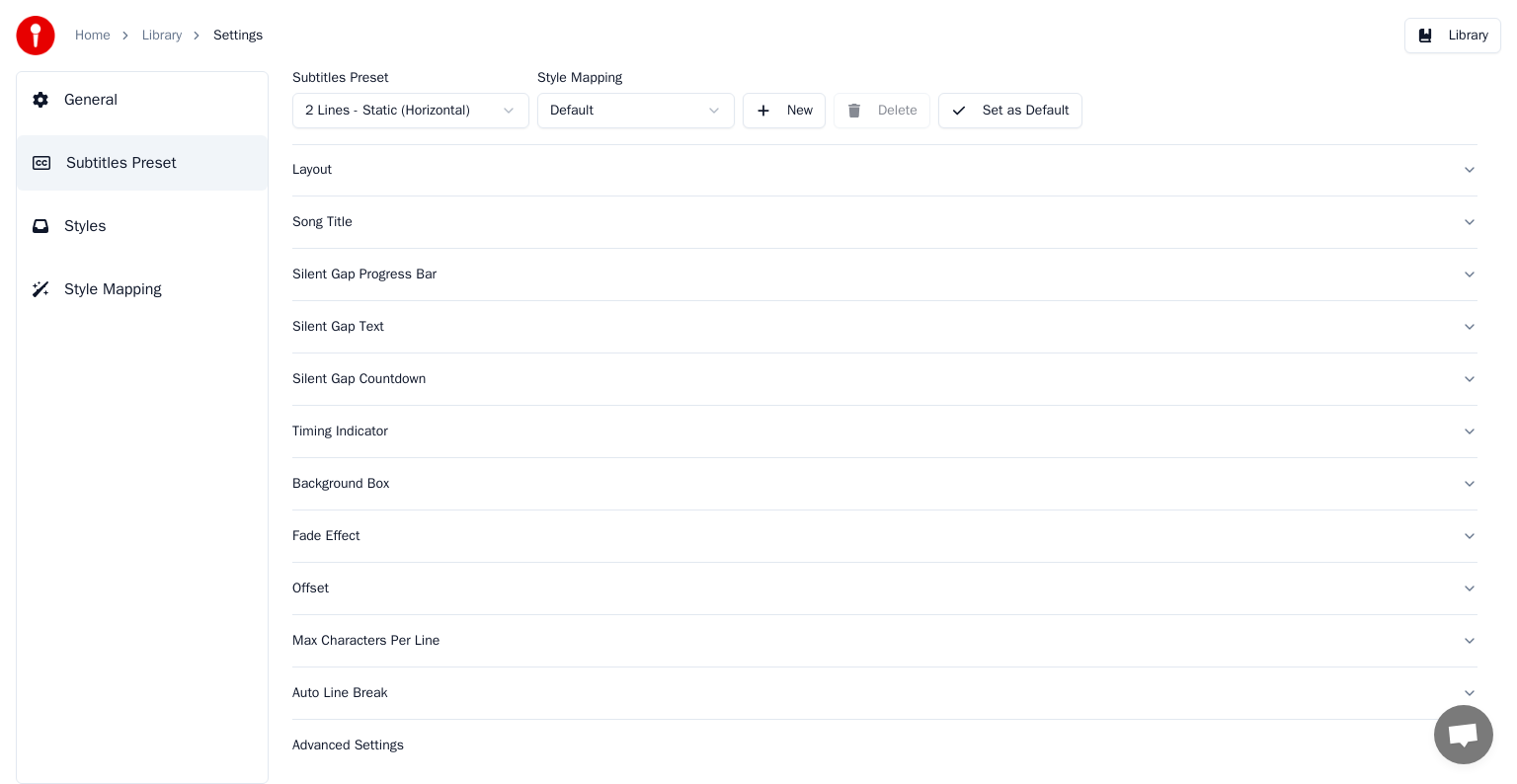 click on "Silent Gap Countdown" at bounding box center (885, 379) 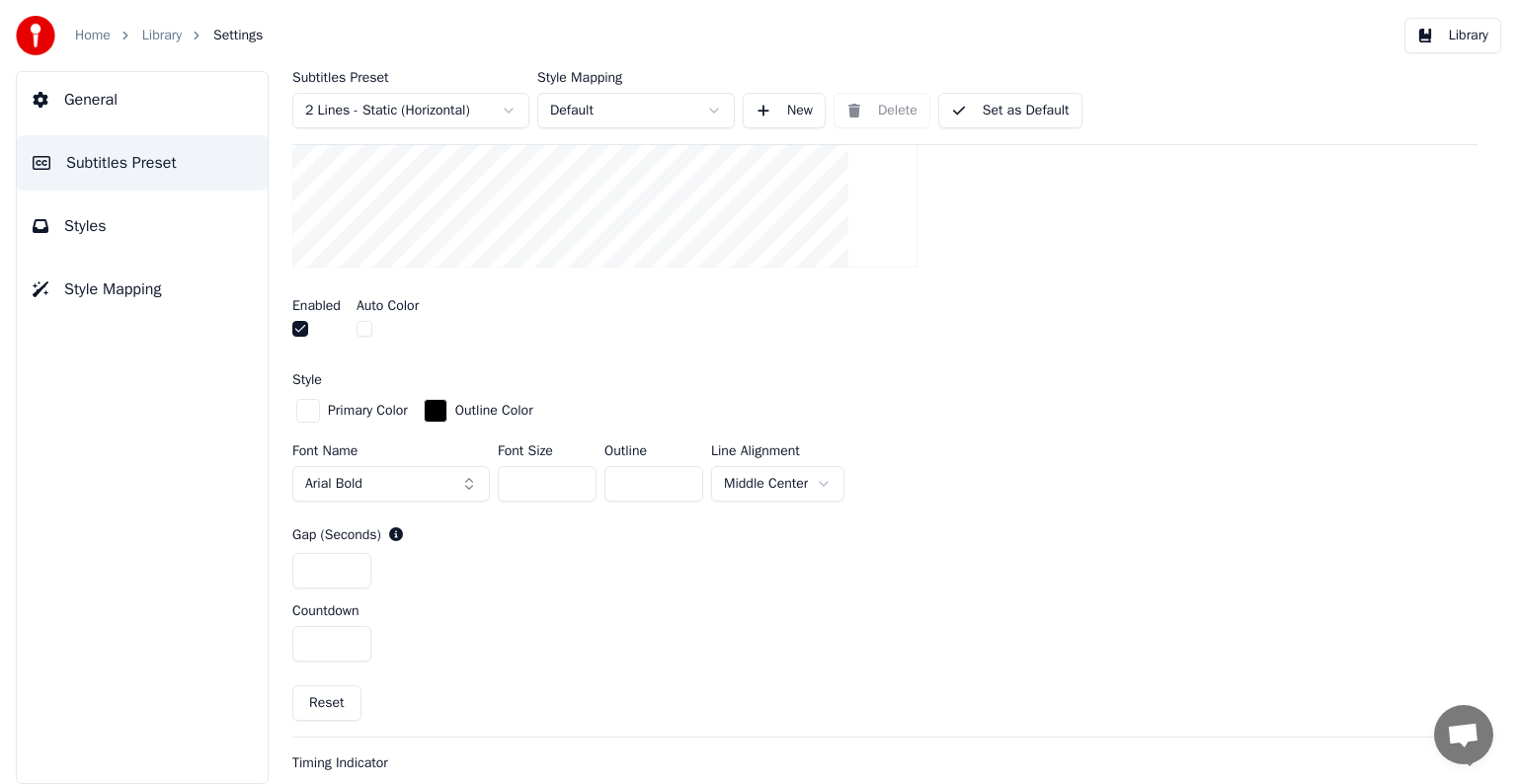 scroll, scrollTop: 488, scrollLeft: 0, axis: vertical 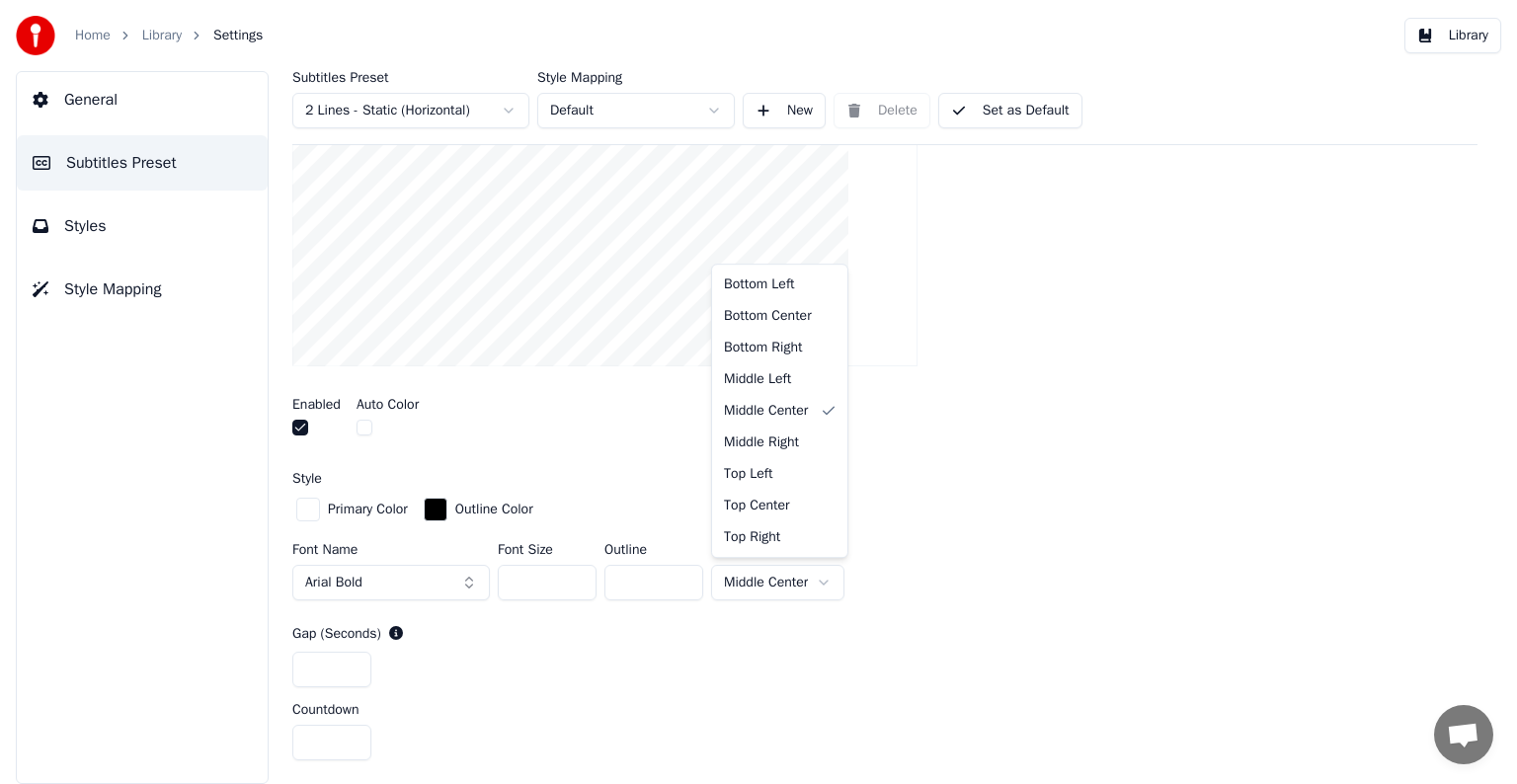 click on "Home Library Settings Library General Subtitles Preset Styles Style Mapping Subtitles Preset 2 Lines - Static (Horizontal) Style Mapping Default New Delete Set as Default General Layout Song Title Silent Gap Progress Bar Silent Gap Text Silent Gap Countdown Insert a countdown in the gap between subtitles Enabled Auto Color Style Primary Color Outline Color Font Name Arial Bold Font Size ** Outline * Line Alignment Middle Center Gap (Seconds) * Countdown * Reset Timing Indicator Background Box Fade Effect Offset Max Characters Per Line Auto Line Break Advanced Settings Conversação [PERSON_NAME]? Contacte-nos! O suporte está indisponível Rede off-line. A reconectar... Nenhuma mensagem pode ser recebida ou enviada por enquanto. Youka Desktop Olá! Como posso ajudar?  [DATE] Fiz um karaoke com mov, e quando baixei o arqueivo só abri como audio Há 38 minutos Enviar ficheiro Não estamos online. Entraremos em contacto por email. Inserir um emoticon Enviar ficheiro Gravar mensagem áudio Crisp" at bounding box center (758, 392) 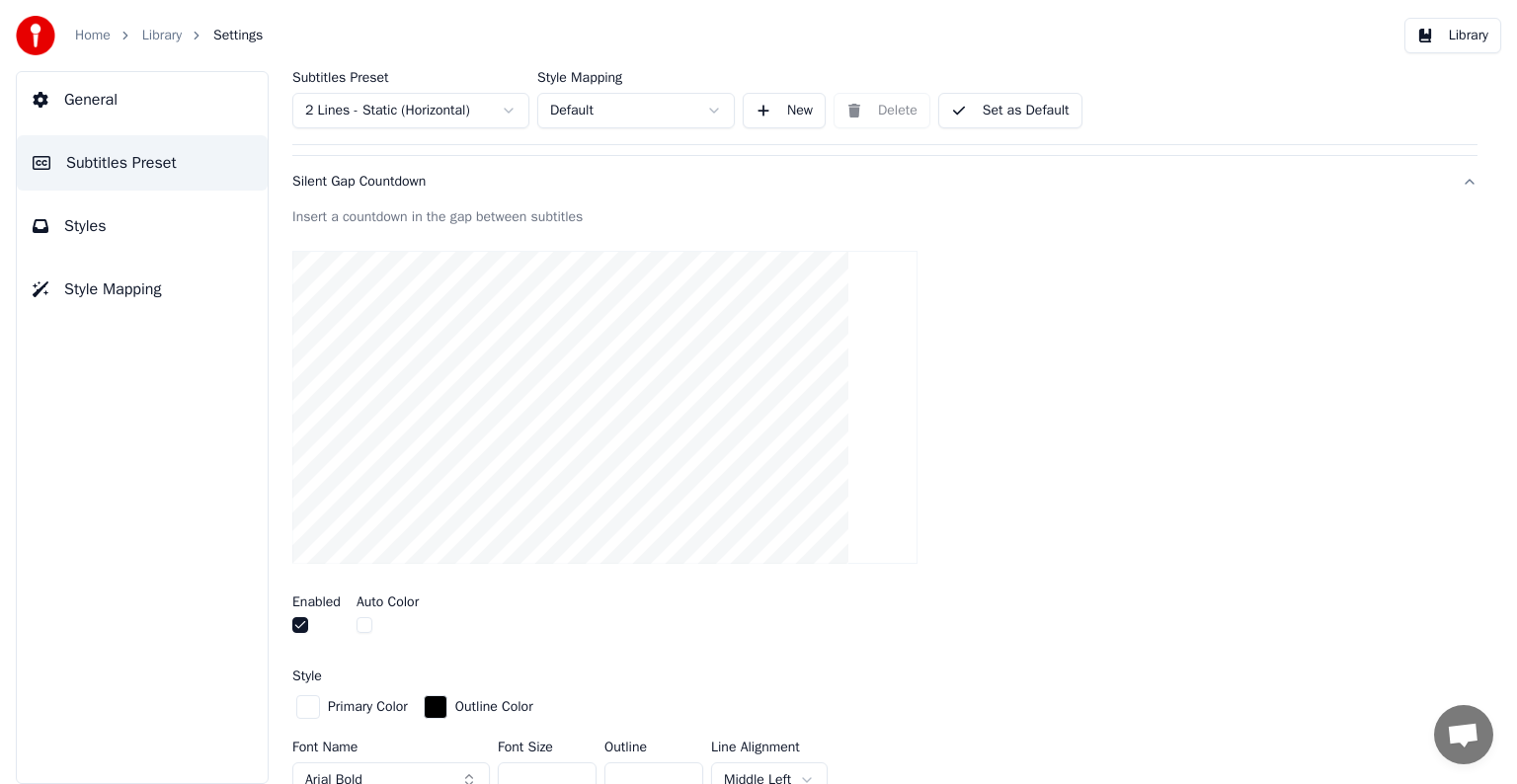 scroll, scrollTop: 488, scrollLeft: 0, axis: vertical 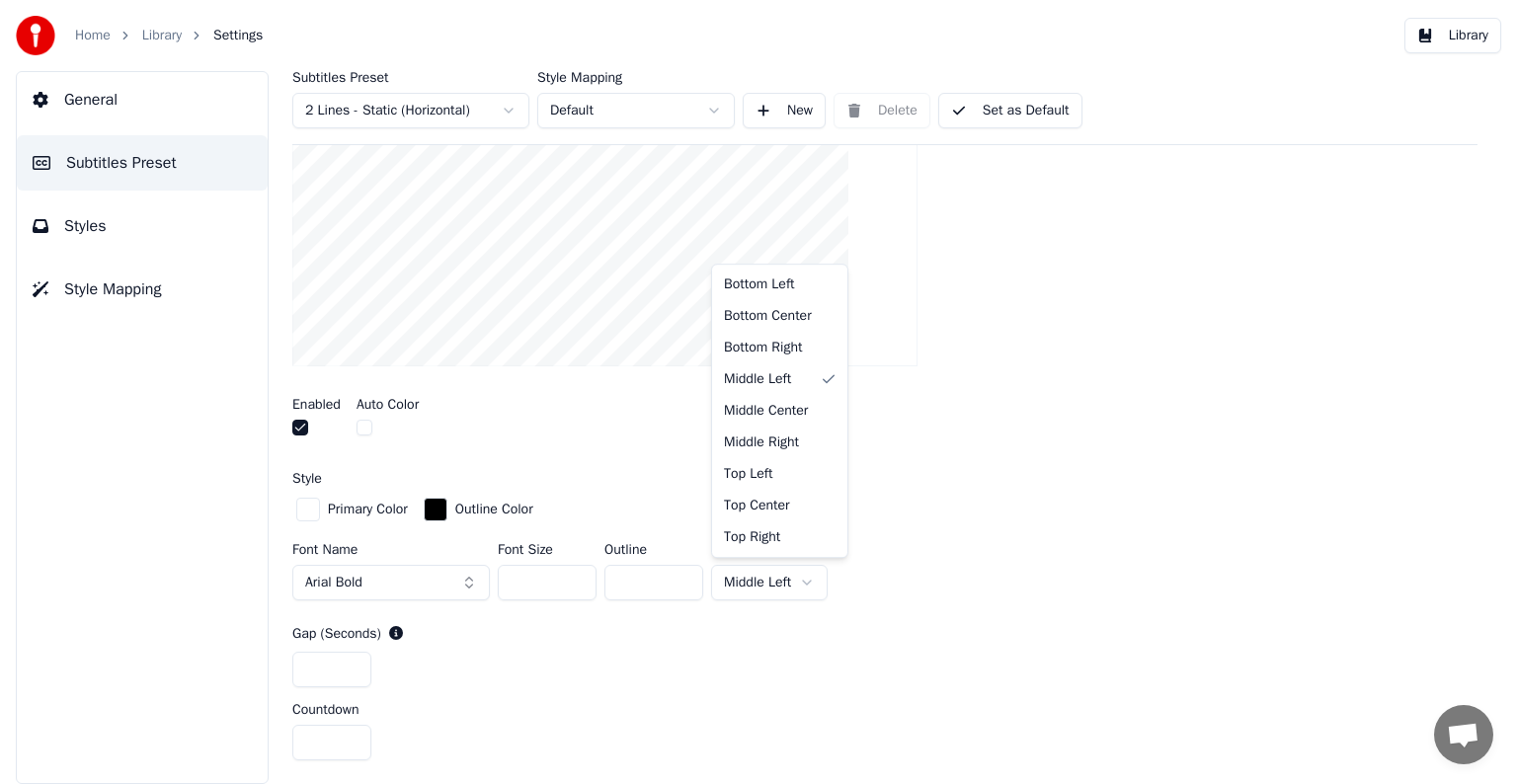 click on "Home Library Settings Library General Subtitles Preset Styles Style Mapping Subtitles Preset 2 Lines - Static (Horizontal) Style Mapping Default New Delete Set as Default General Layout Song Title Silent Gap Progress Bar Silent Gap Text Silent Gap Countdown Insert a countdown in the gap between subtitles Enabled Auto Color Style Primary Color Outline Color Font Name Arial Bold Font Size ** Outline * Line Alignment Middle Left Gap (Seconds) * Countdown * Reset Timing Indicator Background Box Fade Effect Offset Max Characters Per Line Auto Line Break Advanced Settings Conversação [PERSON_NAME]? Contacte-nos! O suporte está indisponível Rede off-line. A reconectar... Nenhuma mensagem pode ser recebida ou enviada por enquanto. Youka Desktop Olá! Como posso ajudar?  [DATE] Fiz um karaoke com mov, e quando baixei o arqueivo só abri como audio Há 38 minutos Enviar ficheiro Não estamos online. Entraremos em contacto por email. Inserir um emoticon Enviar ficheiro Gravar mensagem áudio Crisp" at bounding box center [758, 392] 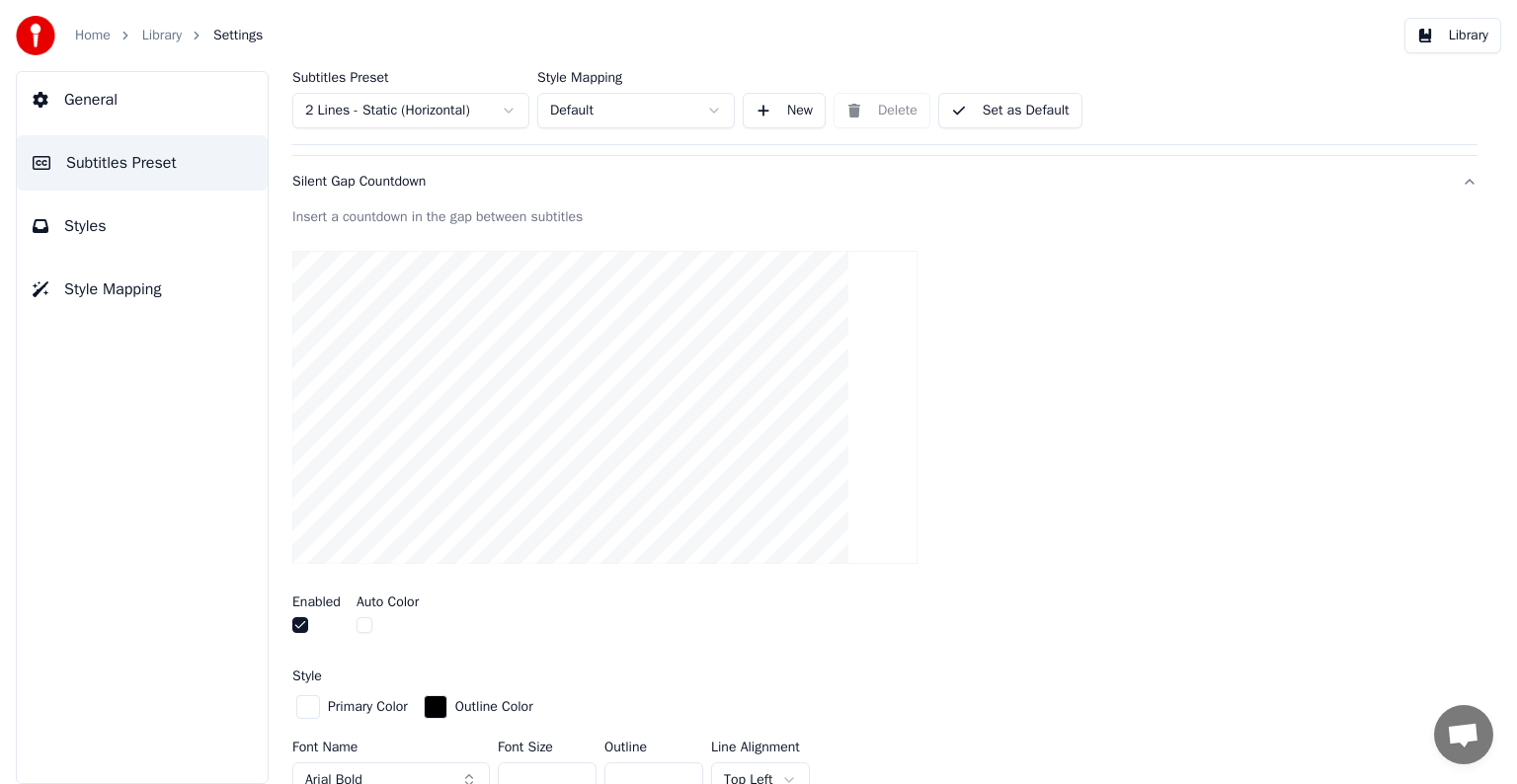 scroll, scrollTop: 488, scrollLeft: 0, axis: vertical 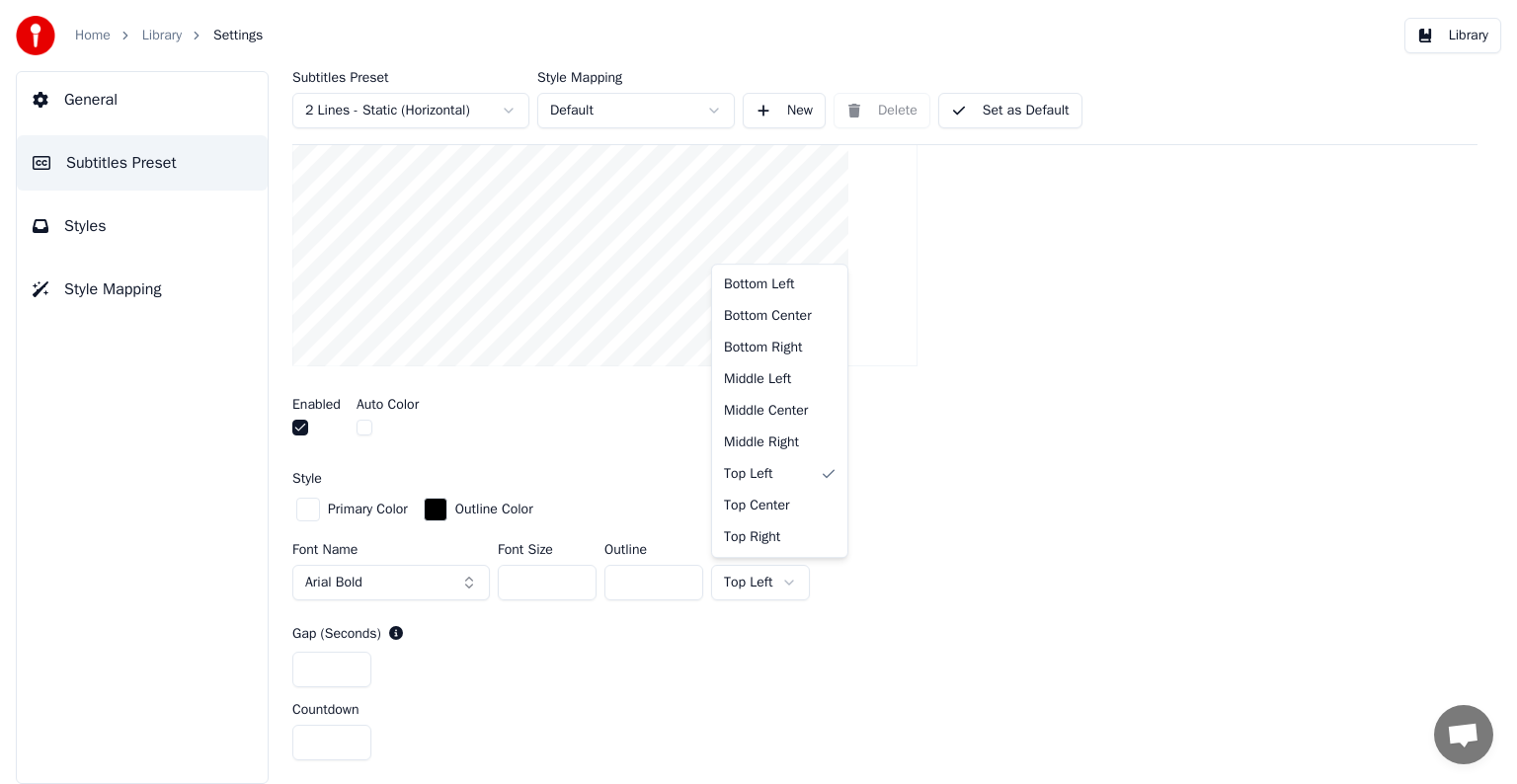 click on "Home Library Settings Library General Subtitles Preset Styles Style Mapping Subtitles Preset 2 Lines - Static (Horizontal) Style Mapping Default New Delete Set as Default General Layout Song Title Silent Gap Progress Bar Silent Gap Text Silent Gap Countdown Insert a countdown in the gap between subtitles Enabled Auto Color Style Primary Color Outline Color Font Name Arial Bold Font Size ** Outline * Line Alignment Top Left Gap (Seconds) * Countdown * Reset Timing Indicator Background Box Fade Effect Offset Max Characters Per Line Auto Line Break Advanced Settings Conversação [PERSON_NAME]? Contacte-nos! O suporte está indisponível Rede off-line. A reconectar... Nenhuma mensagem pode ser recebida ou enviada por enquanto. Youka Desktop Olá! Como posso ajudar?  [DATE] Fiz um karaoke com mov, e quando baixei o arqueivo só abri como audio Há 39 minutos Enviar ficheiro Não estamos online. Entraremos em contacto por email. Inserir um emoticon Enviar ficheiro Gravar mensagem áudio We run on" at bounding box center [758, 392] 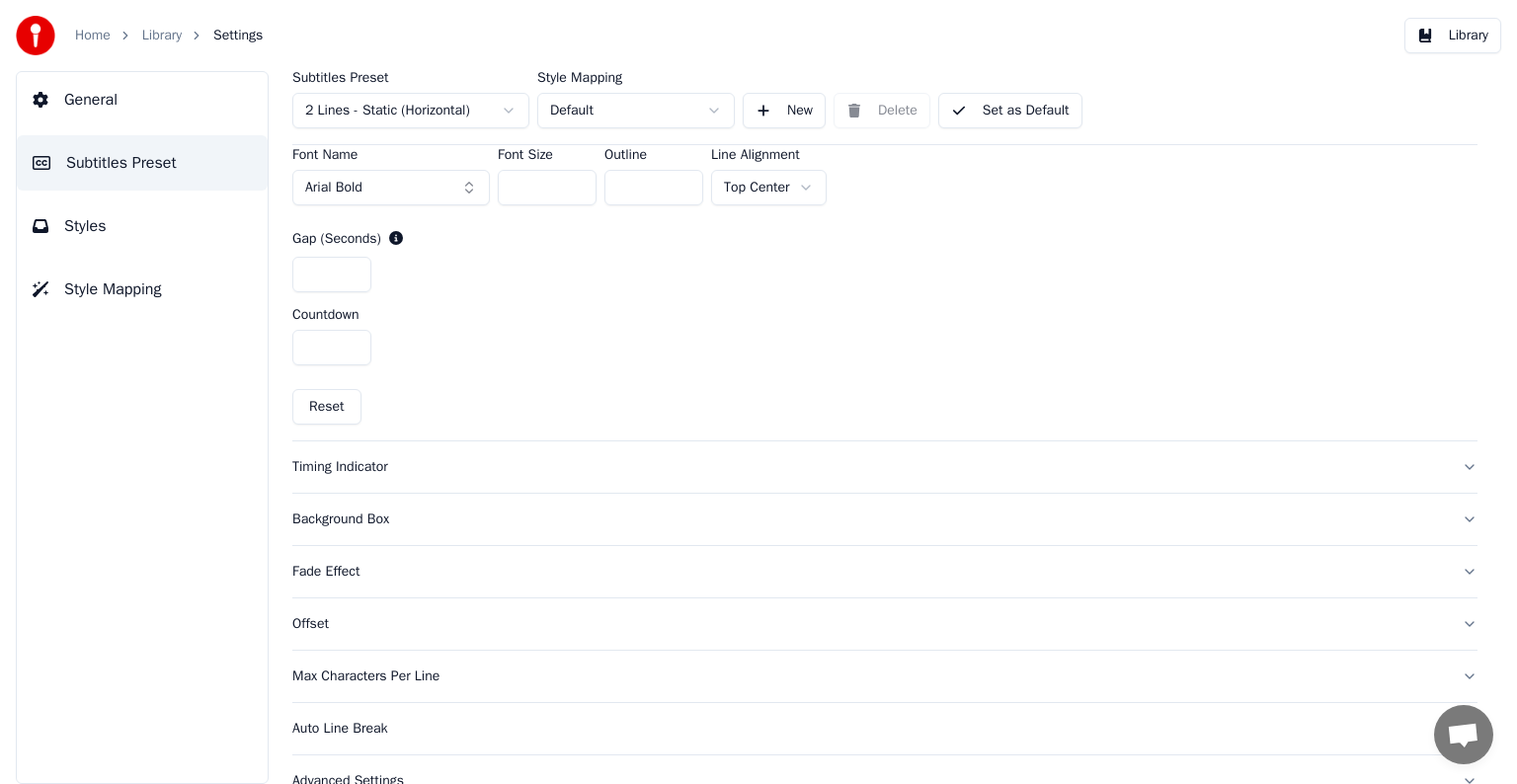 scroll, scrollTop: 916, scrollLeft: 0, axis: vertical 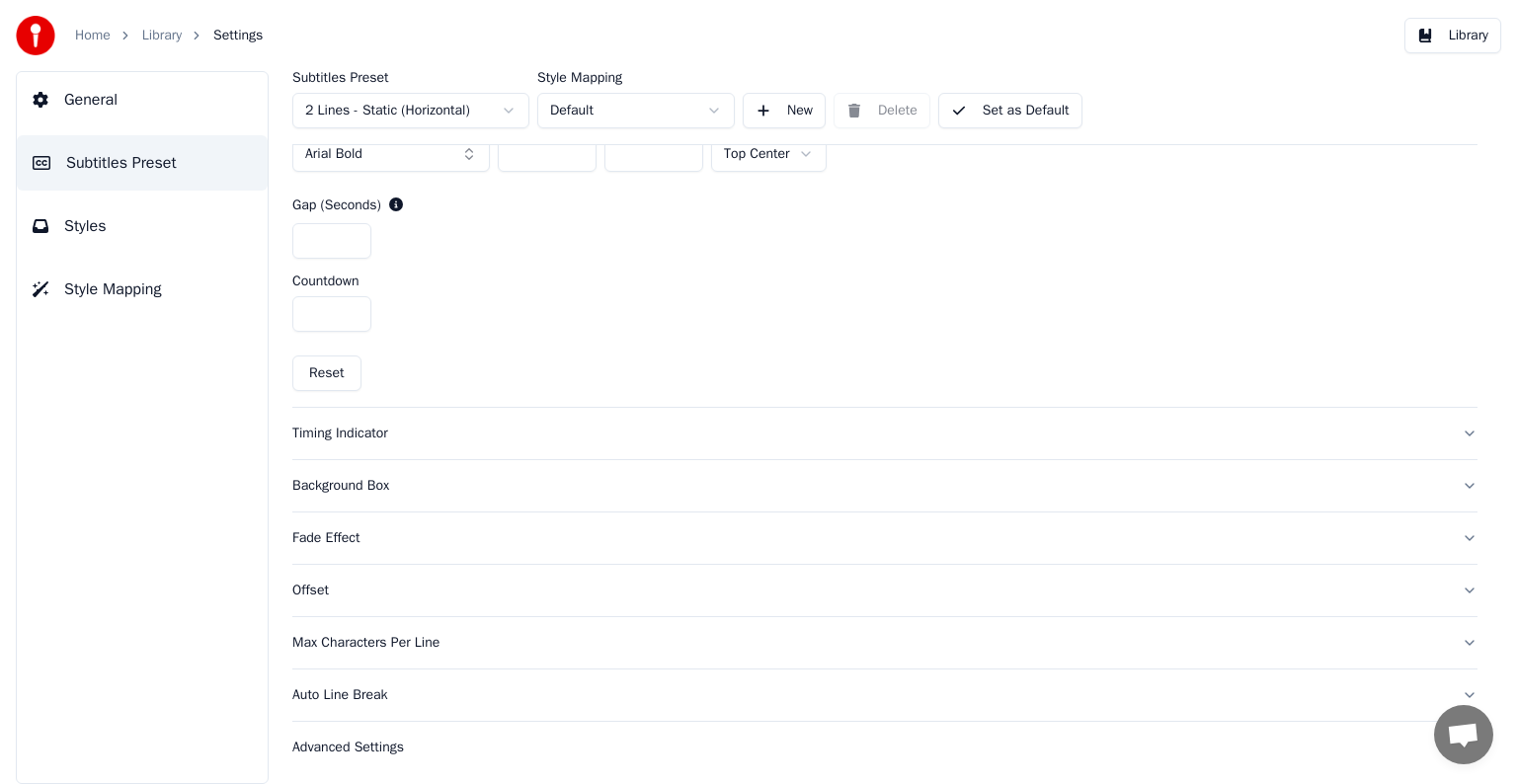 click on "Timing Indicator" at bounding box center (885, 433) 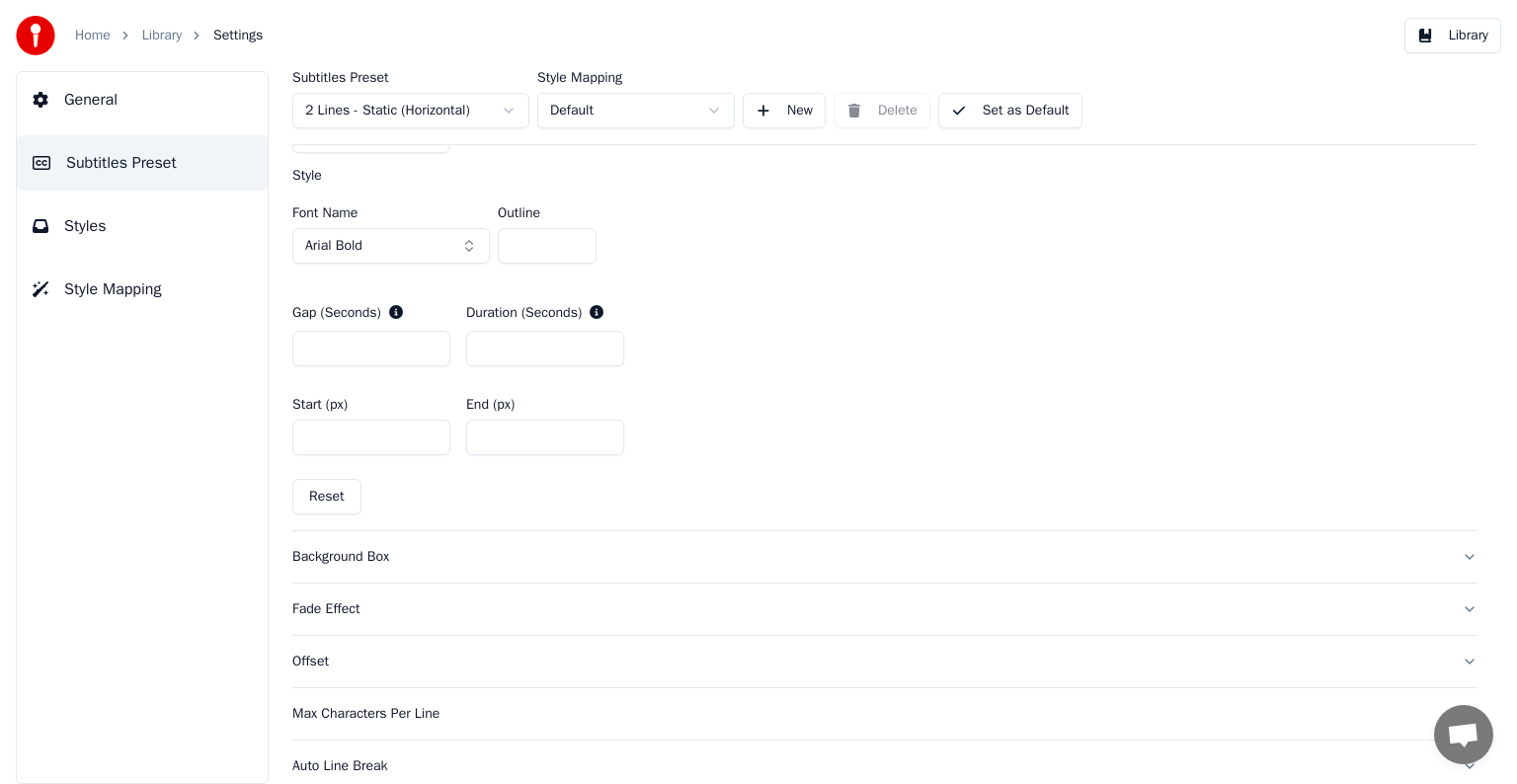 scroll, scrollTop: 989, scrollLeft: 0, axis: vertical 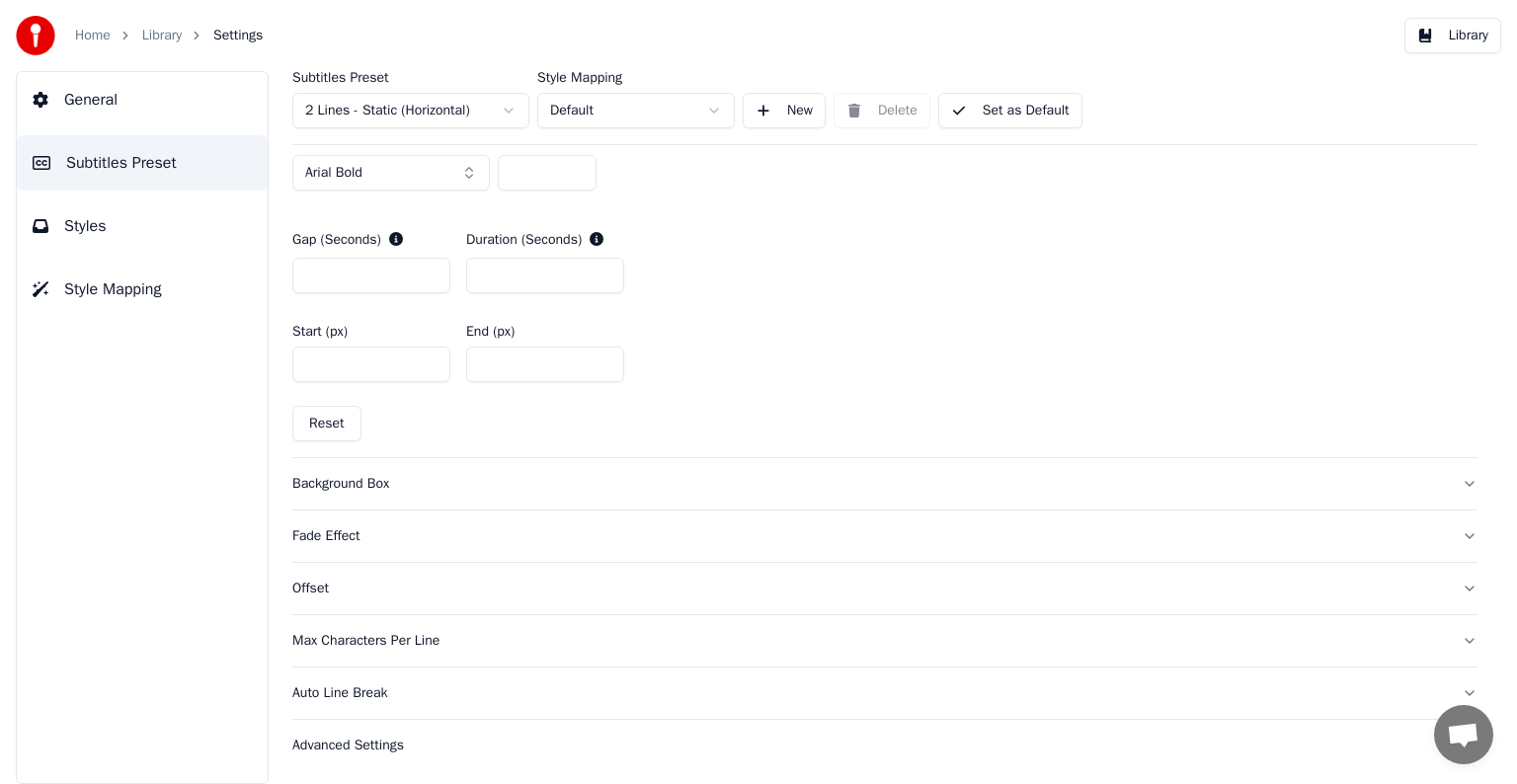 click on "Background Box" at bounding box center (885, 484) 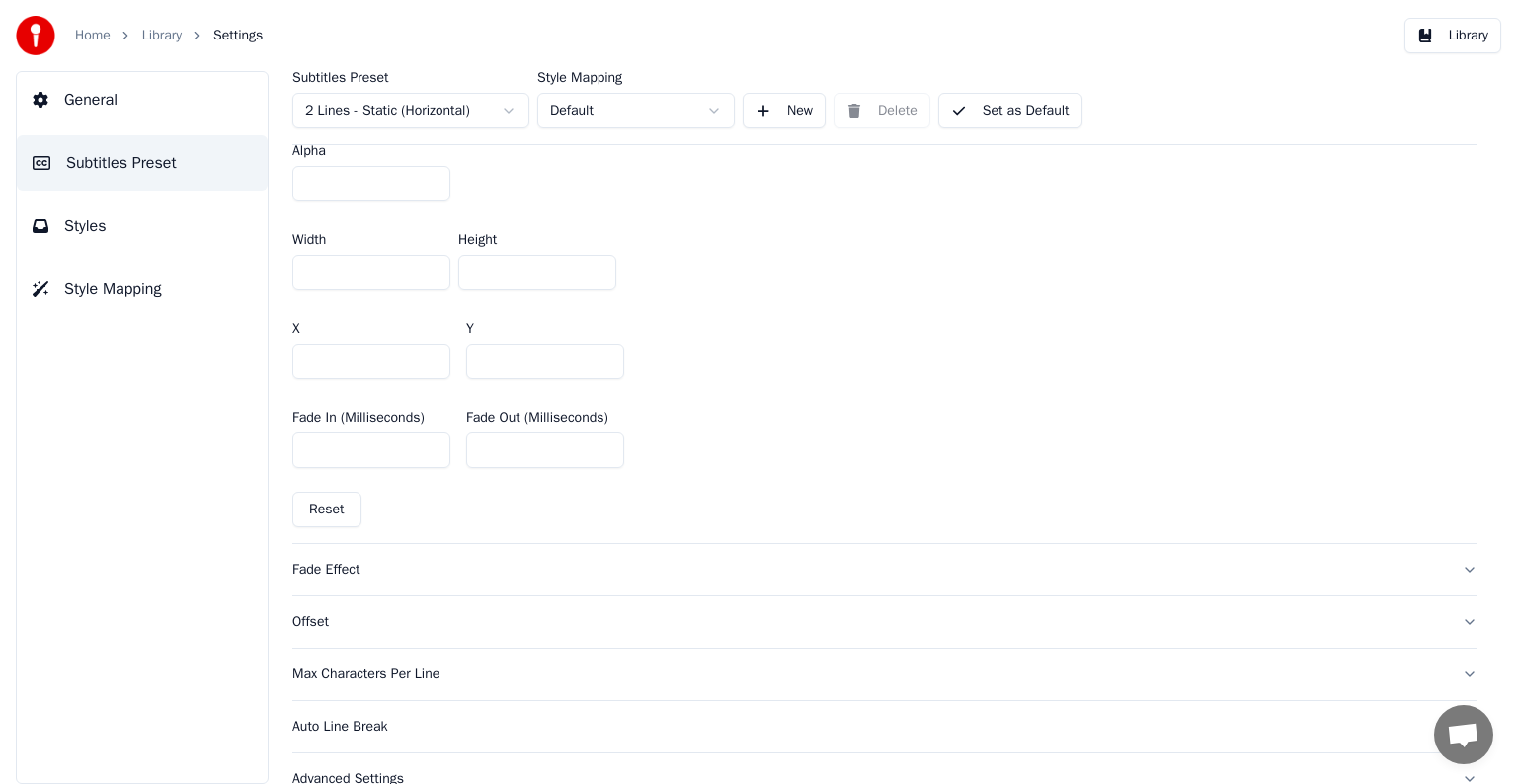 scroll, scrollTop: 1188, scrollLeft: 0, axis: vertical 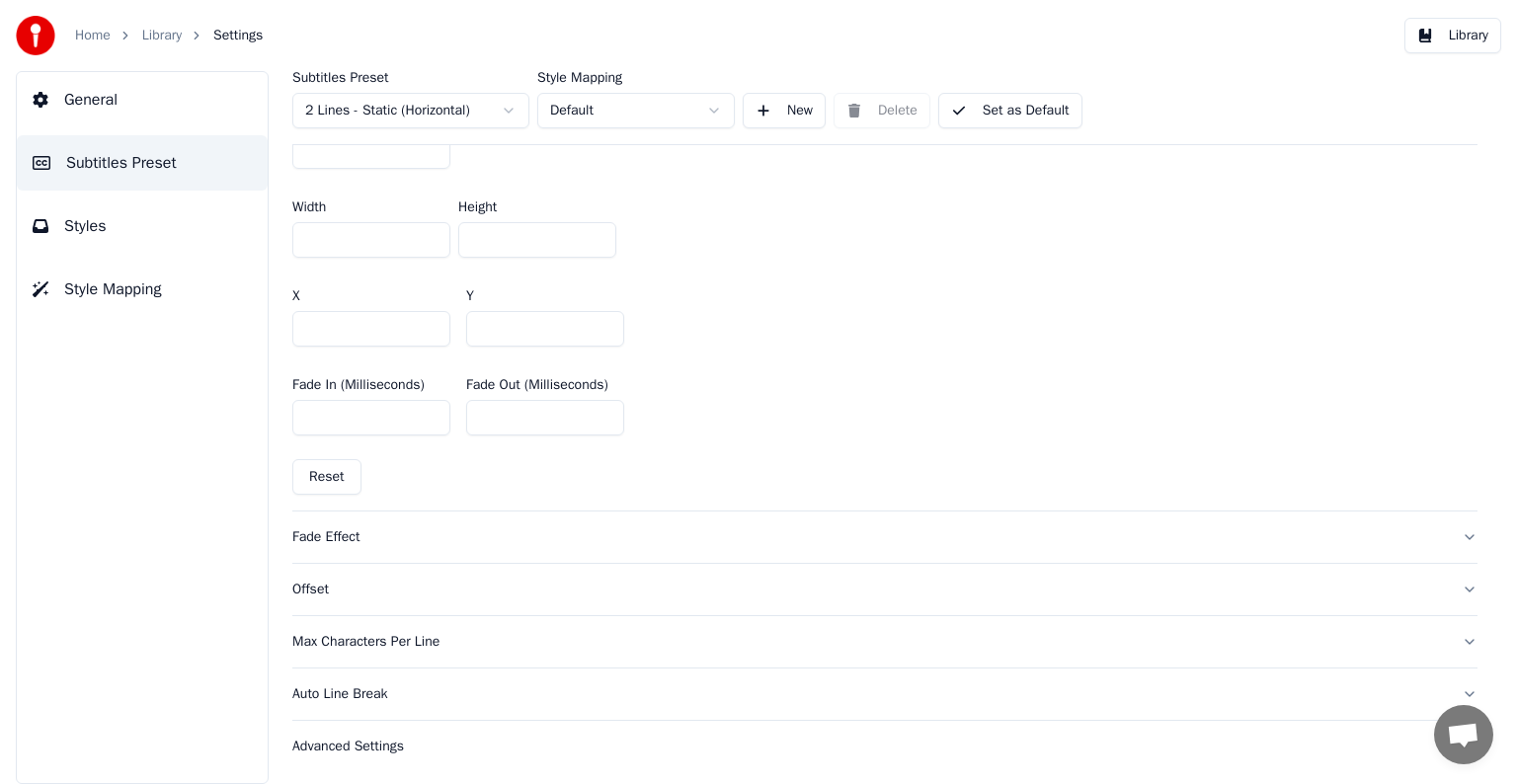 click on "Fade Effect" at bounding box center (885, 537) 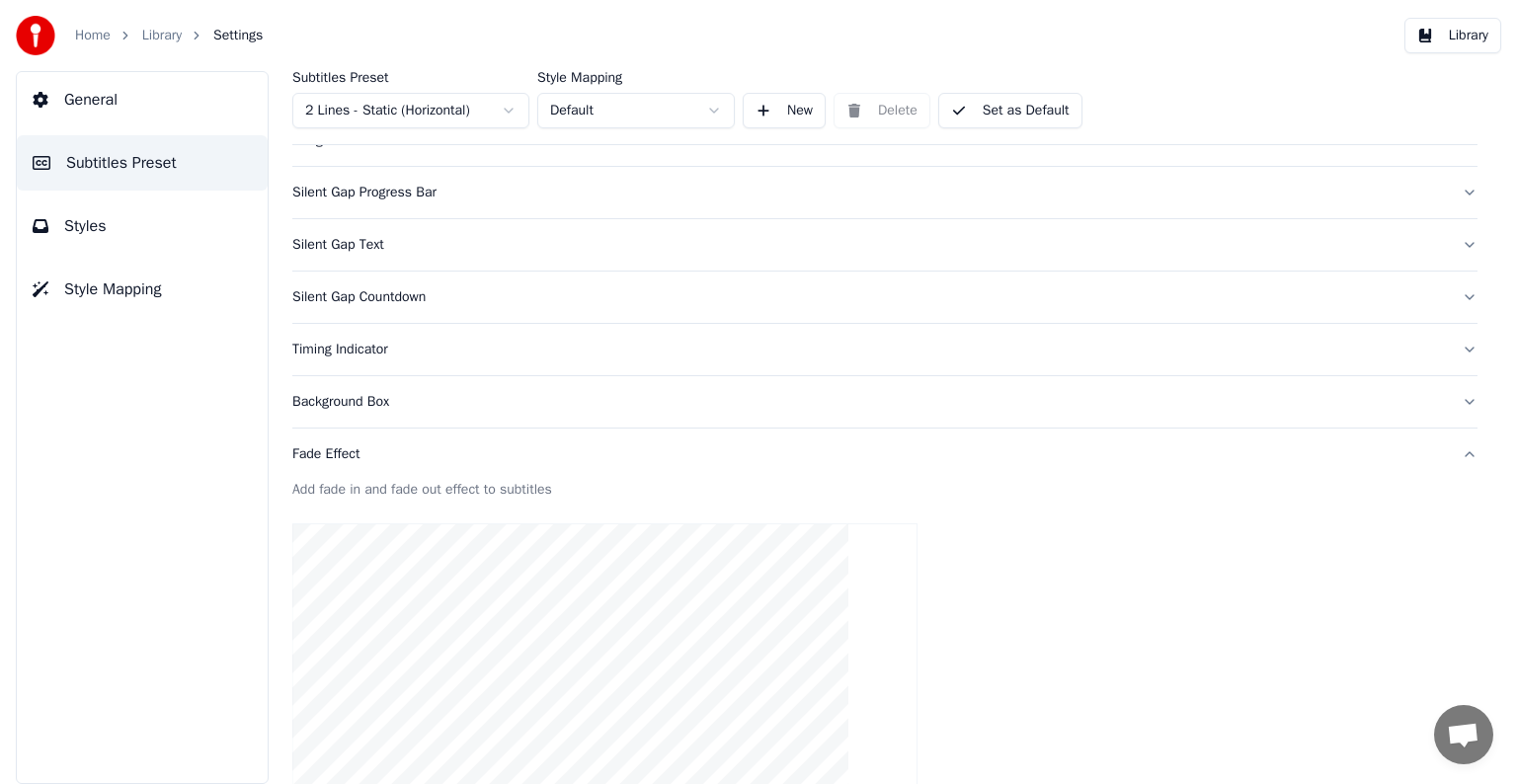 scroll, scrollTop: 0, scrollLeft: 0, axis: both 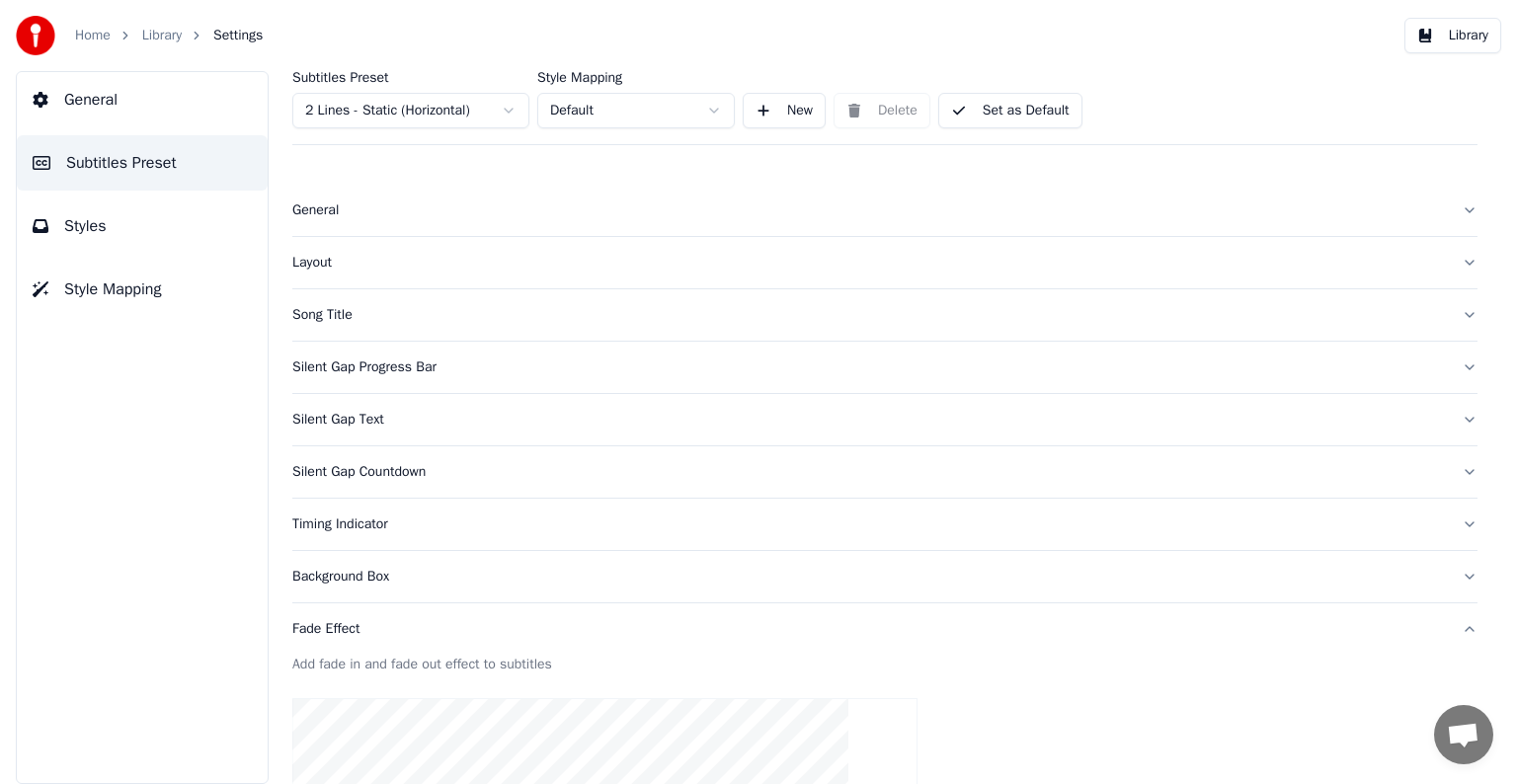 click on "Song Title" at bounding box center [885, 315] 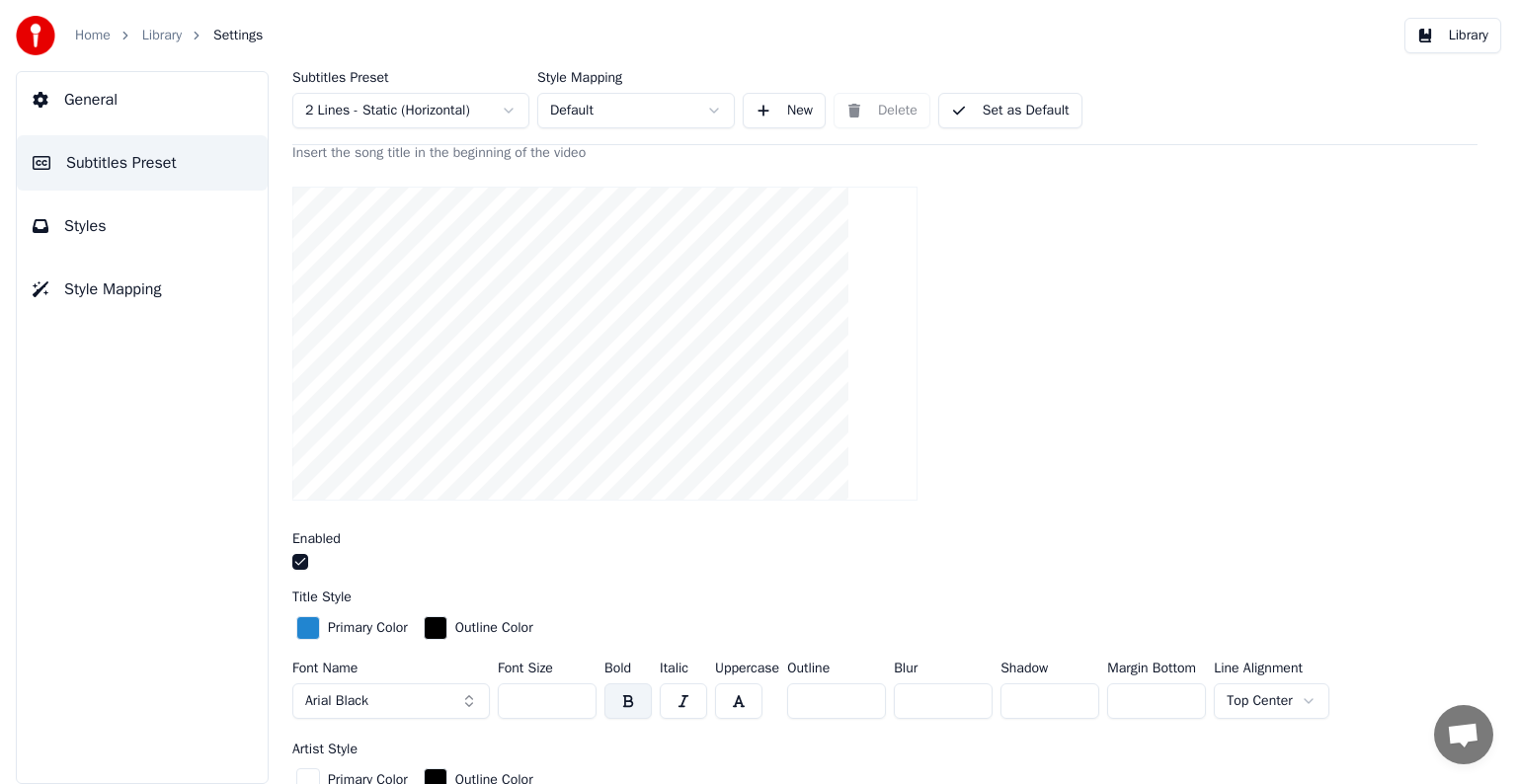 scroll, scrollTop: 296, scrollLeft: 0, axis: vertical 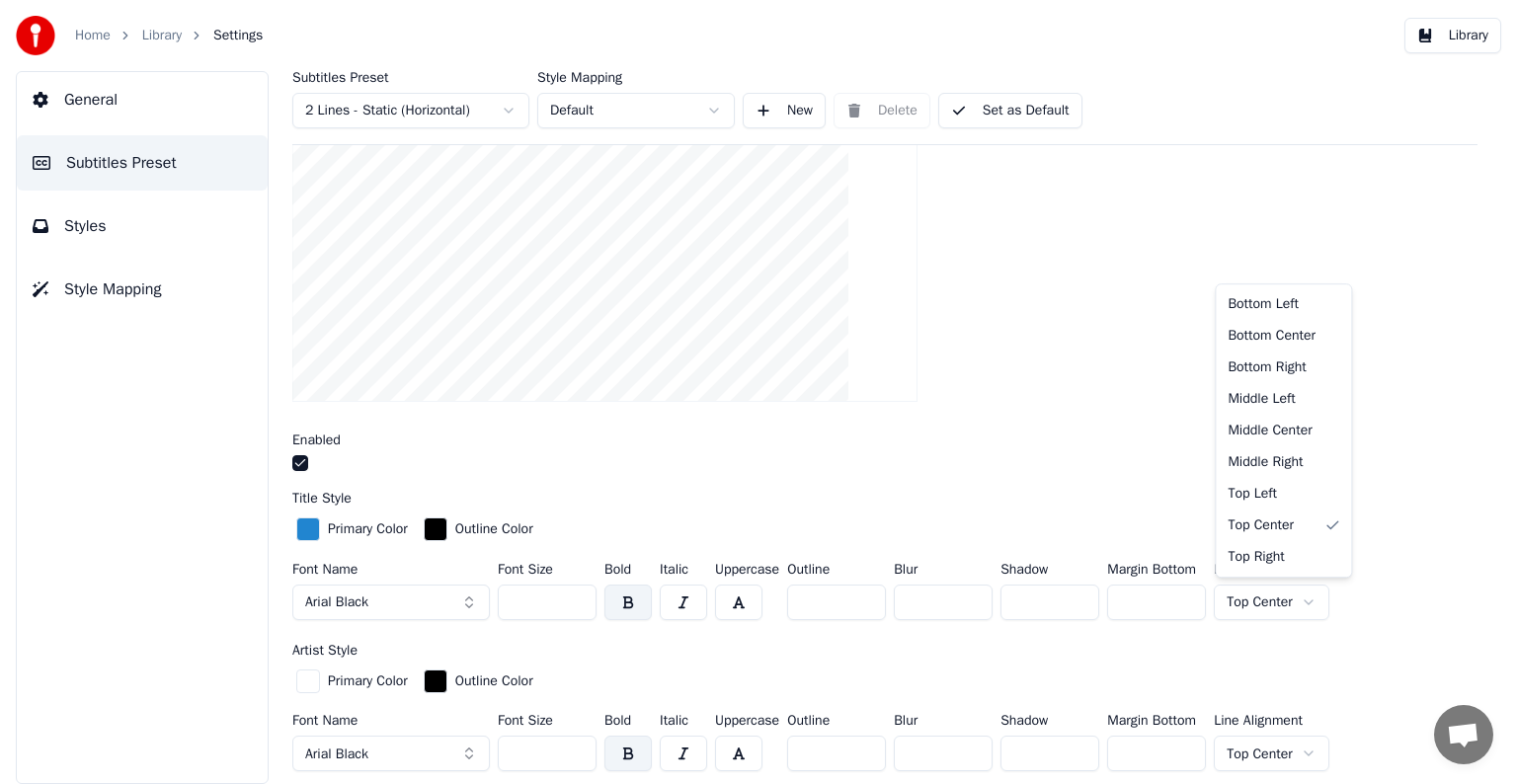 click on "Home Library Settings Library General Subtitles Preset Styles Style Mapping Subtitles Preset 2 Lines - Static (Horizontal) Style Mapping Default New Delete Set as Default General Layout Song Title Insert the song title in the beginning of the video Enabled Title Style Primary Color Outline Color Font Name Arial Black Font Size *** Bold Italic Uppercase Outline * Blur * Shadow * Margin Bottom *** Line Alignment Top Center Artist Style Primary Color Outline Color Font Name Arial Black Font Size *** Bold Italic Uppercase Outline * Blur * Shadow * Margin Bottom *** Line Alignment Top Center Start Seconds * Duration Seconds * Fade In (Milliseconds) *** Fade Out (Milliseconds) *** Reset Silent Gap Progress Bar Silent Gap Text Silent Gap Countdown Timing Indicator Background Box Fade Effect Offset Max Characters Per Line Auto Line Break Advanced Settings Conversação [PERSON_NAME]? Contacte-nos! O suporte está indisponível Rede off-line. A reconectar... Nenhuma mensagem pode ser recebida ou enviada por enquanto." at bounding box center (758, 392) 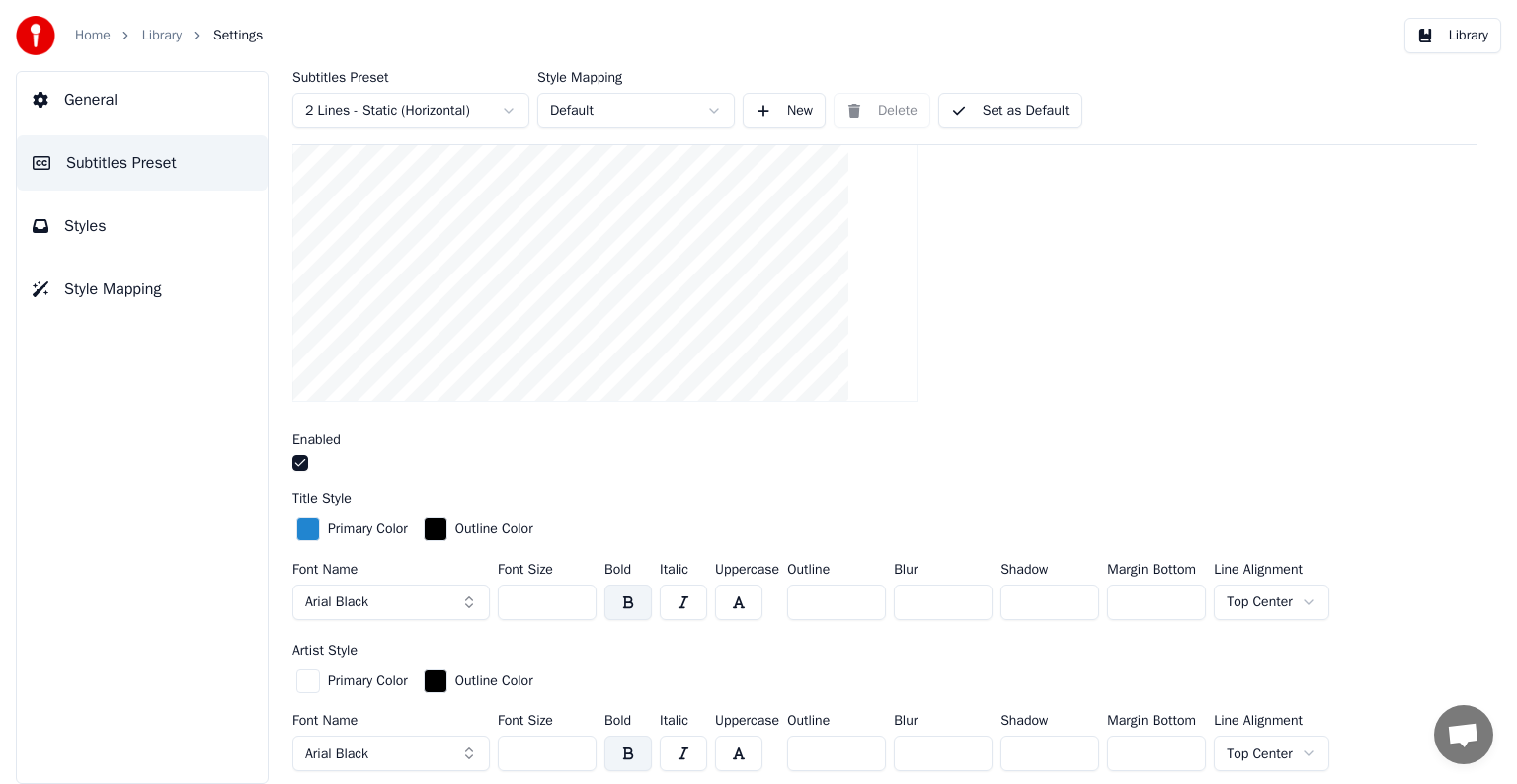 drag, startPoint x: 1507, startPoint y: 344, endPoint x: 1512, endPoint y: 308, distance: 36.345564 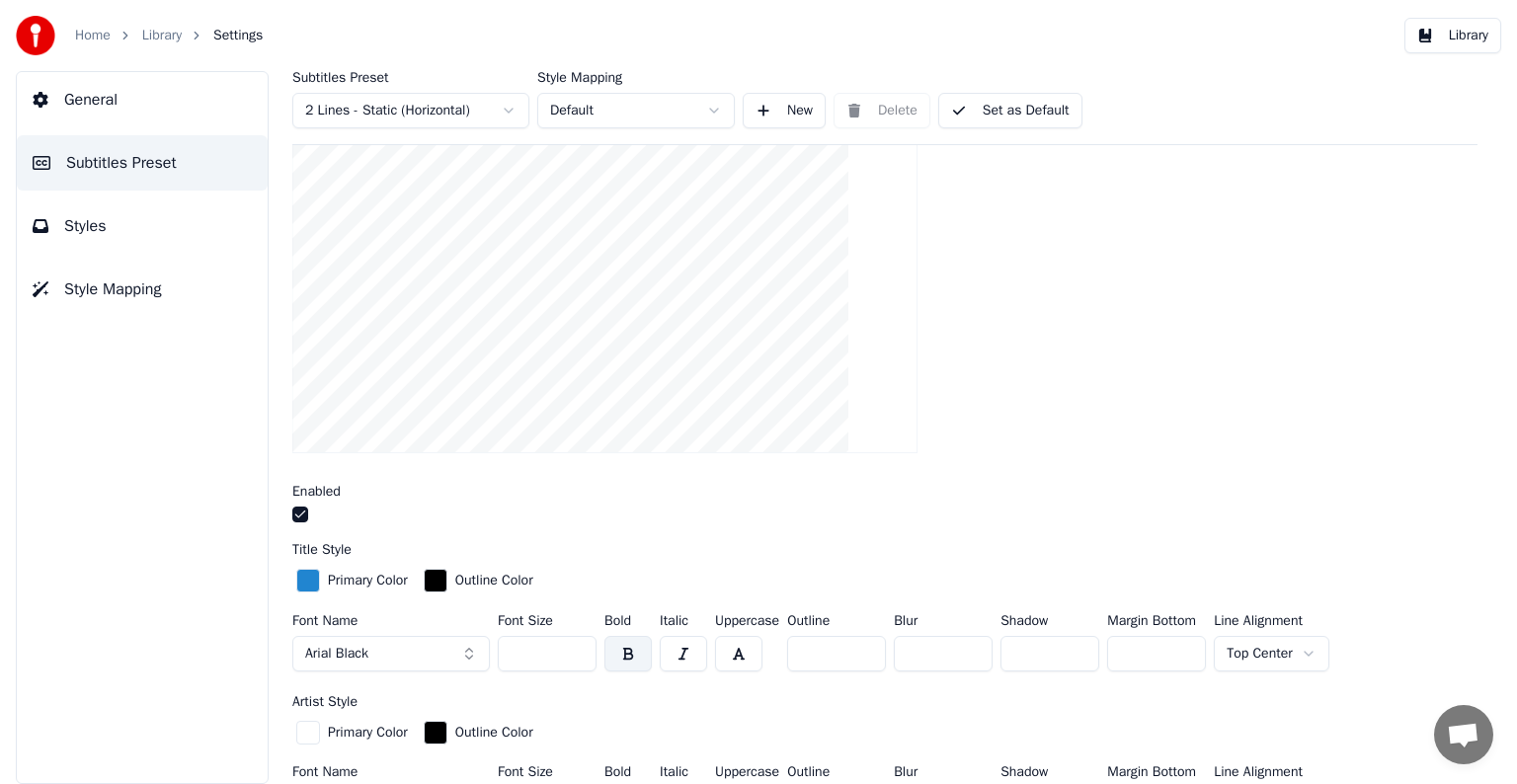 scroll, scrollTop: 243, scrollLeft: 0, axis: vertical 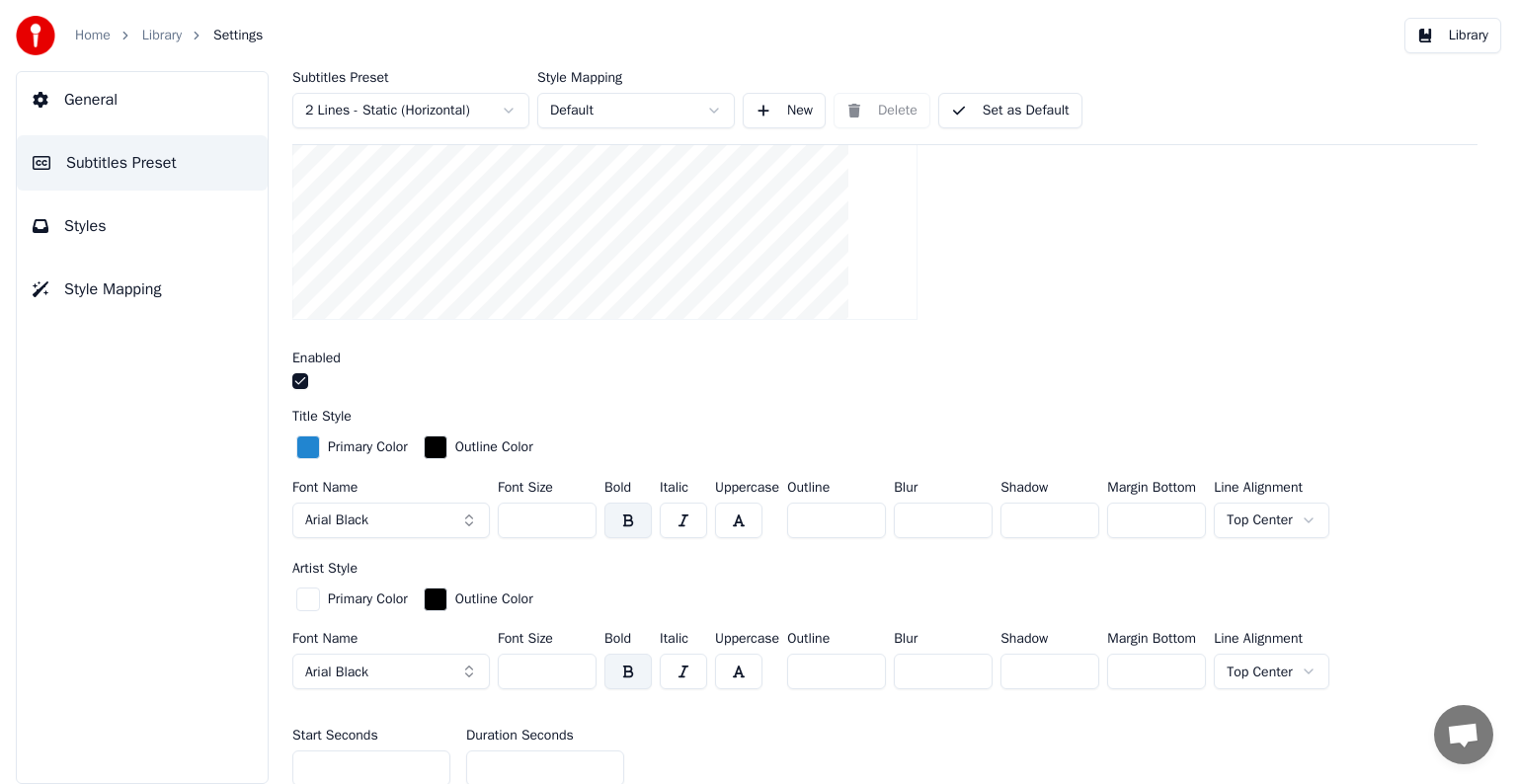click on "Home Library Settings Library General Subtitles Preset Styles Style Mapping Subtitles Preset 2 Lines - Static (Horizontal) Style Mapping Default New Delete Set as Default General Layout Song Title Insert the song title in the beginning of the video Enabled Title Style Primary Color Outline Color Font Name Arial Black Font Size *** Bold Italic Uppercase Outline * Blur * Shadow * Margin Bottom *** Line Alignment Top Center Artist Style Primary Color Outline Color Font Name Arial Black Font Size *** Bold Italic Uppercase Outline * Blur * Shadow * Margin Bottom *** Line Alignment Top Center Start Seconds * Duration Seconds * Fade In (Milliseconds) *** Fade Out (Milliseconds) *** Reset Silent Gap Progress Bar Silent Gap Text Silent Gap Countdown Timing Indicator Background Box Fade Effect Offset Max Characters Per Line Auto Line Break Advanced Settings Conversação [PERSON_NAME]? Contacte-nos! O suporte está indisponível Rede off-line. A reconectar... Nenhuma mensagem pode ser recebida ou enviada por enquanto." at bounding box center [758, 392] 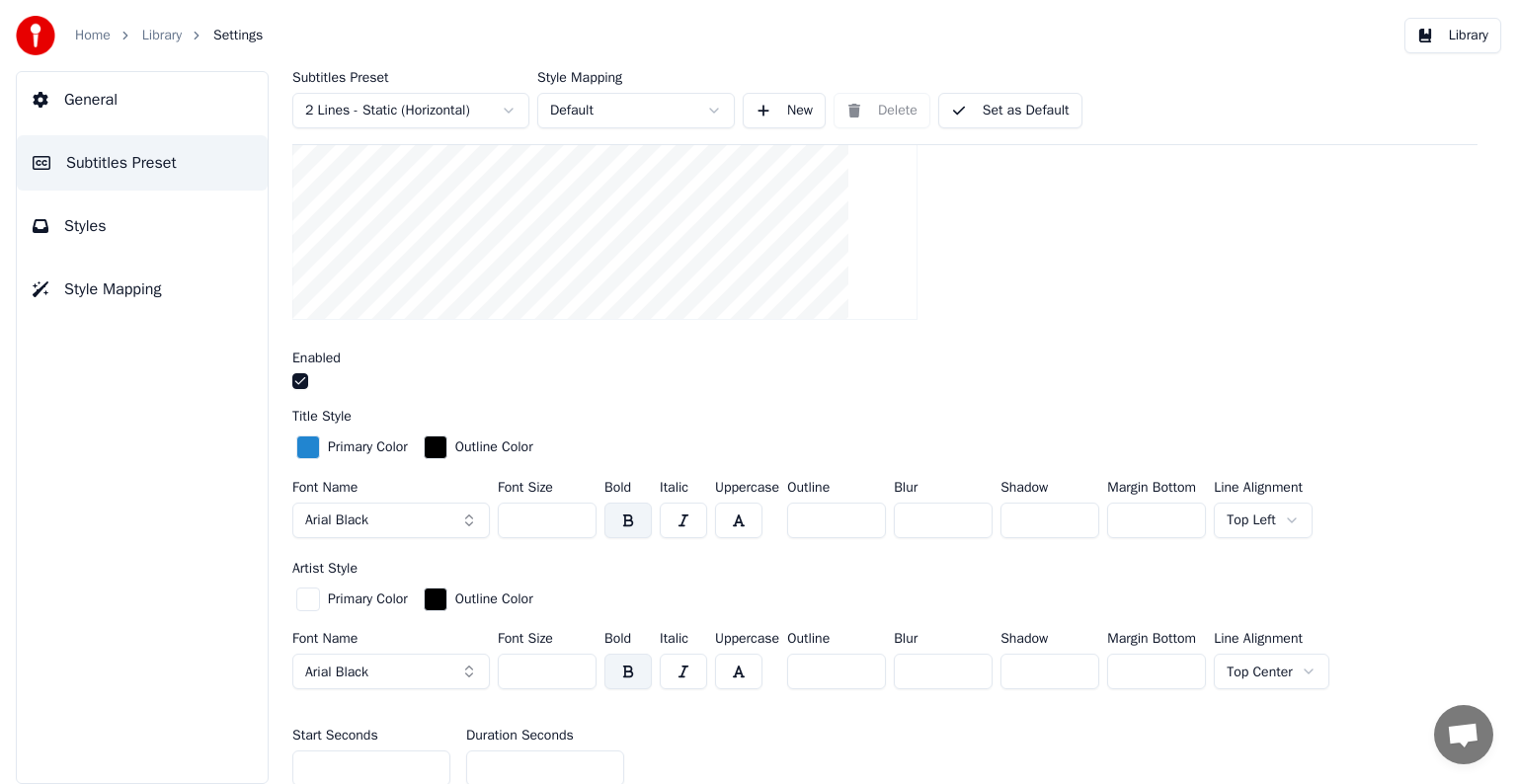 scroll, scrollTop: 477, scrollLeft: 0, axis: vertical 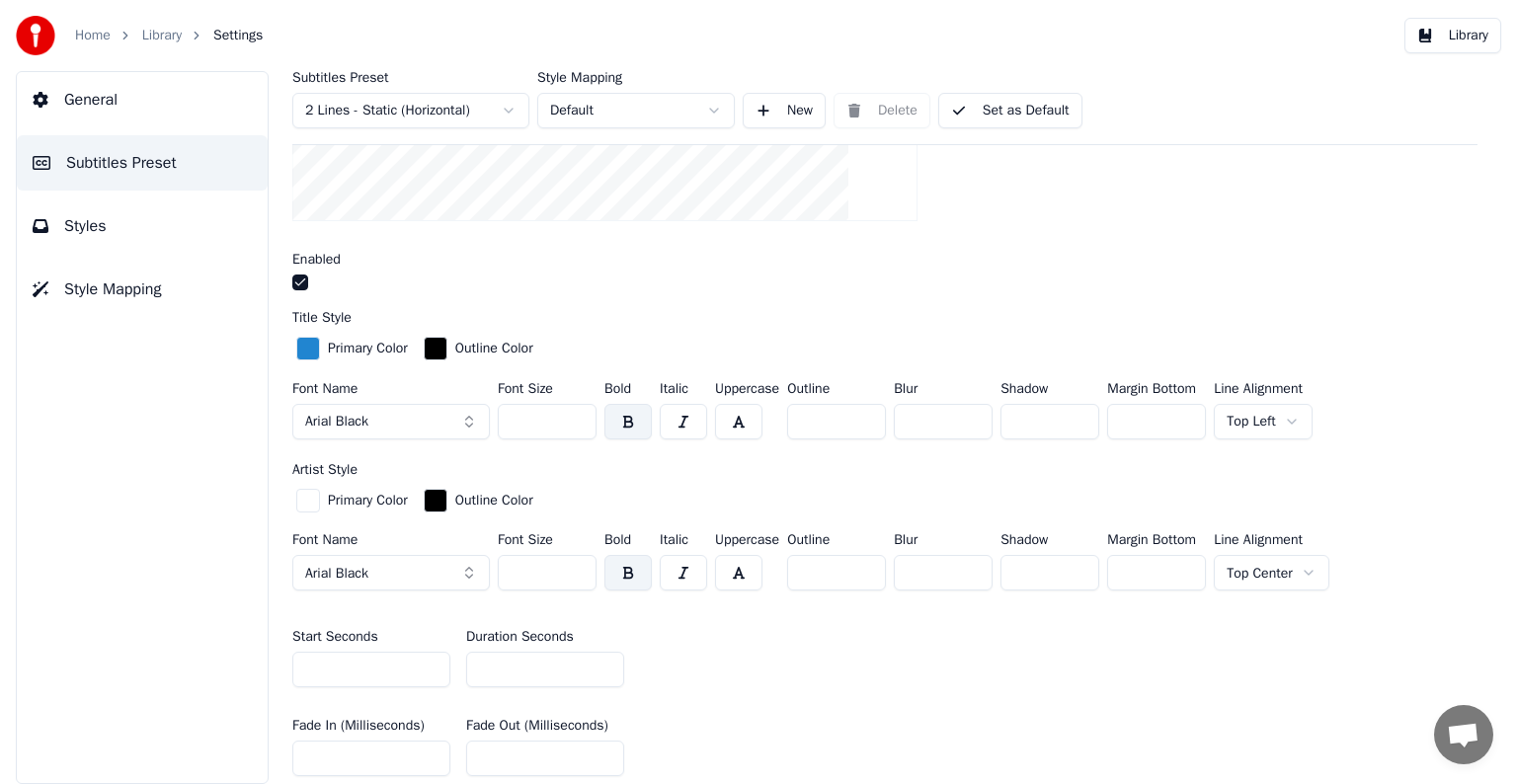 click on "Home Library Settings Library General Subtitles Preset Styles Style Mapping Subtitles Preset 2 Lines - Static (Horizontal) Style Mapping Default New Delete Set as Default General Layout Song Title Insert the song title in the beginning of the video Enabled Title Style Primary Color Outline Color Font Name Arial Black Font Size *** Bold Italic Uppercase Outline * Blur * Shadow * Margin Bottom *** Line Alignment Top Left Artist Style Primary Color Outline Color Font Name Arial Black Font Size *** Bold Italic Uppercase Outline * Blur * Shadow * Margin Bottom *** Line Alignment Top Center Start Seconds * Duration Seconds * Fade In (Milliseconds) *** Fade Out (Milliseconds) *** Reset Silent Gap Progress Bar Silent Gap Text Silent Gap Countdown Timing Indicator Background Box Fade Effect Offset Max Characters Per Line Auto Line Break Advanced Settings Conversação [PERSON_NAME]? Contacte-nos! O suporte está indisponível Rede off-line. A reconectar... Nenhuma mensagem pode ser recebida ou enviada por enquanto." at bounding box center [758, 392] 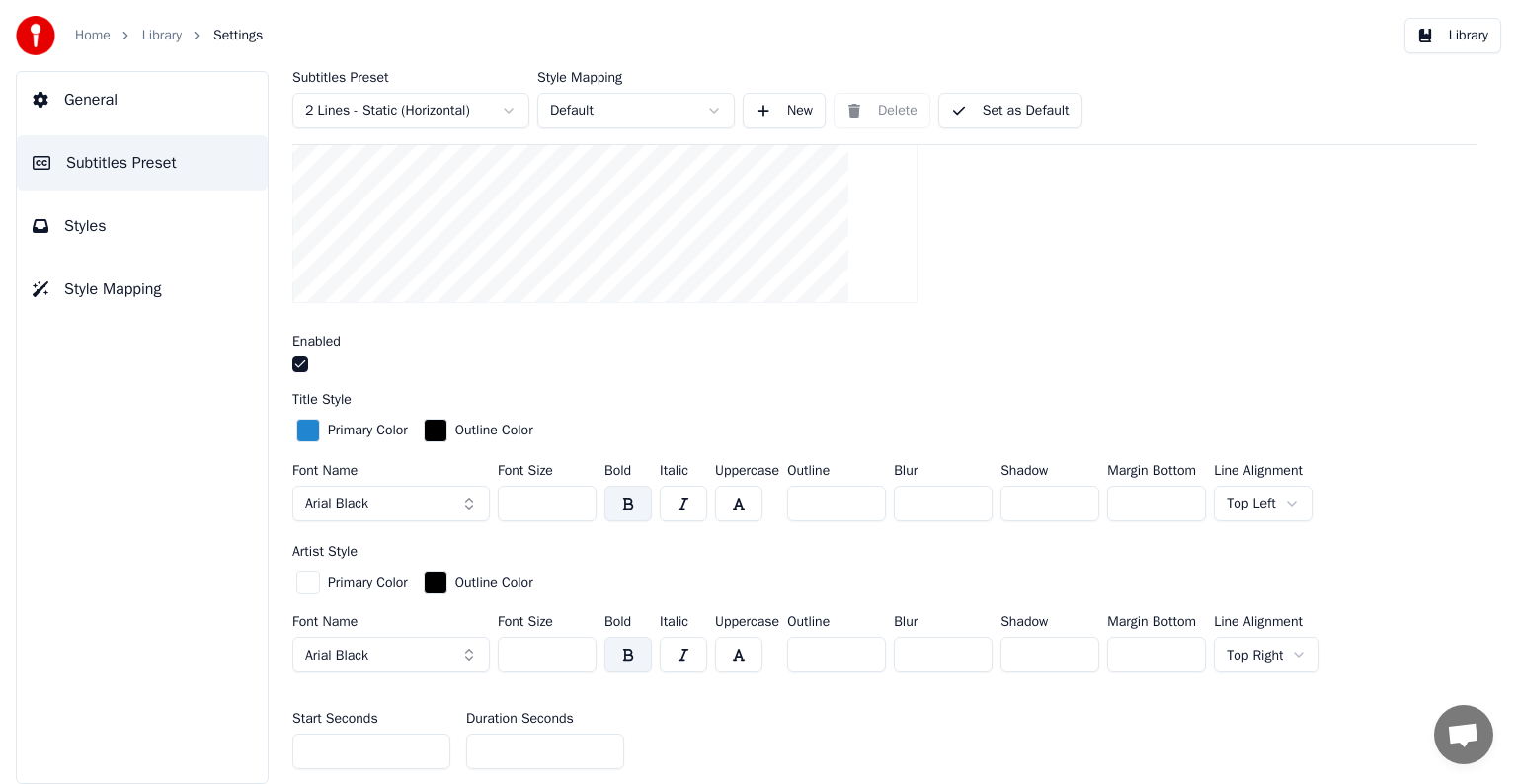 scroll, scrollTop: 494, scrollLeft: 0, axis: vertical 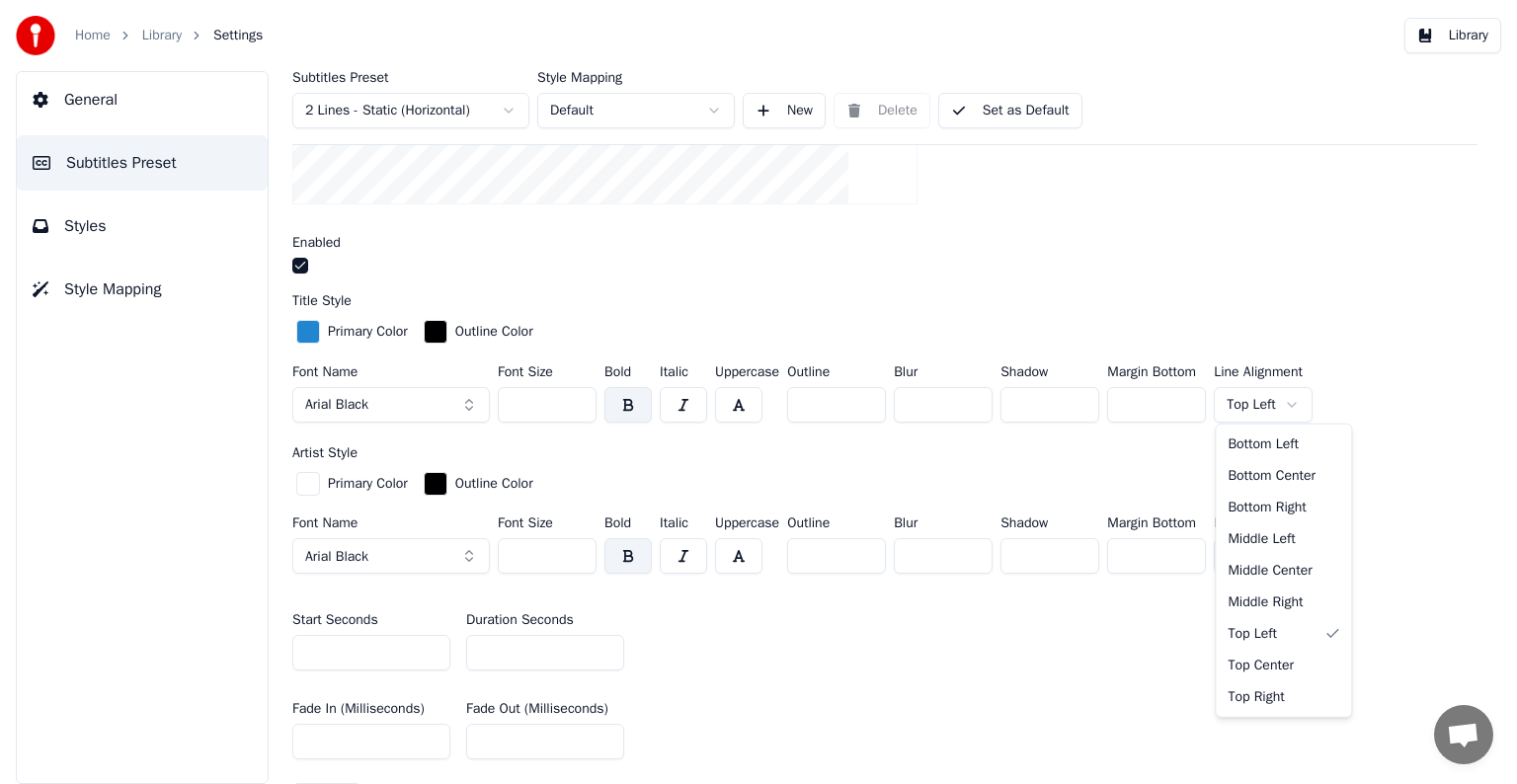 click on "Home Library Settings Library General Subtitles Preset Styles Style Mapping Subtitles Preset 2 Lines - Static (Horizontal) Style Mapping Default New Delete Set as Default General Layout Song Title Insert the song title in the beginning of the video Enabled Title Style Primary Color Outline Color Font Name Arial Black Font Size *** Bold Italic Uppercase Outline * Blur * Shadow * Margin Bottom *** Line Alignment Top Left Artist Style Primary Color Outline Color Font Name Arial Black Font Size *** Bold Italic Uppercase Outline * Blur * Shadow * Margin Bottom *** Line Alignment Top Right Start Seconds * Duration Seconds * Fade In (Milliseconds) *** Fade Out (Milliseconds) *** Reset Silent Gap Progress Bar Silent Gap Text Silent Gap Countdown Timing Indicator Background Box Fade Effect Offset Max Characters Per Line Auto Line Break Advanced Settings Conversação [PERSON_NAME]? Contacte-nos! O suporte está indisponível Rede off-line. A reconectar... Nenhuma mensagem pode ser recebida ou enviada por enquanto." at bounding box center (758, 392) 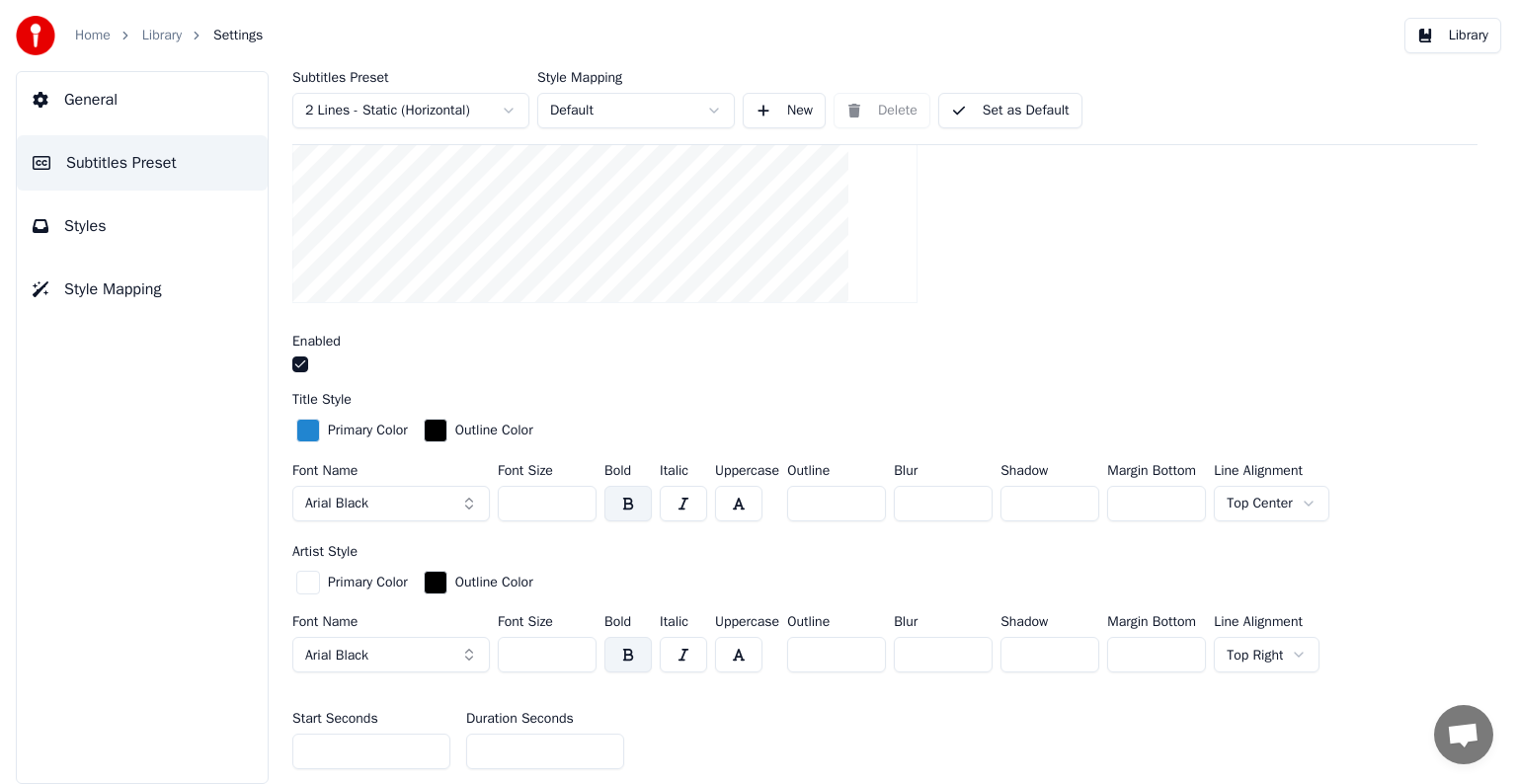 scroll, scrollTop: 494, scrollLeft: 0, axis: vertical 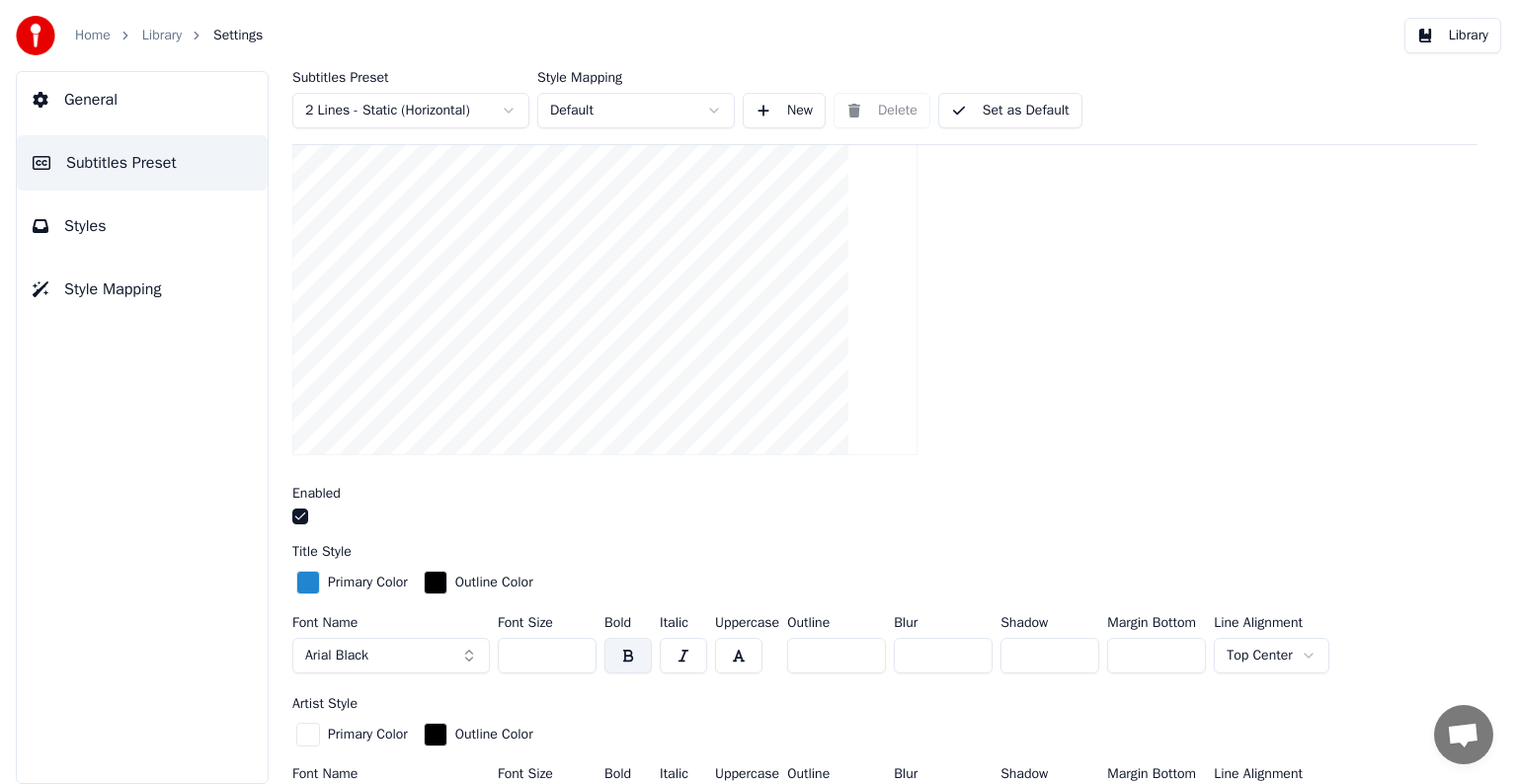 click on "***" at bounding box center (1157, 656) 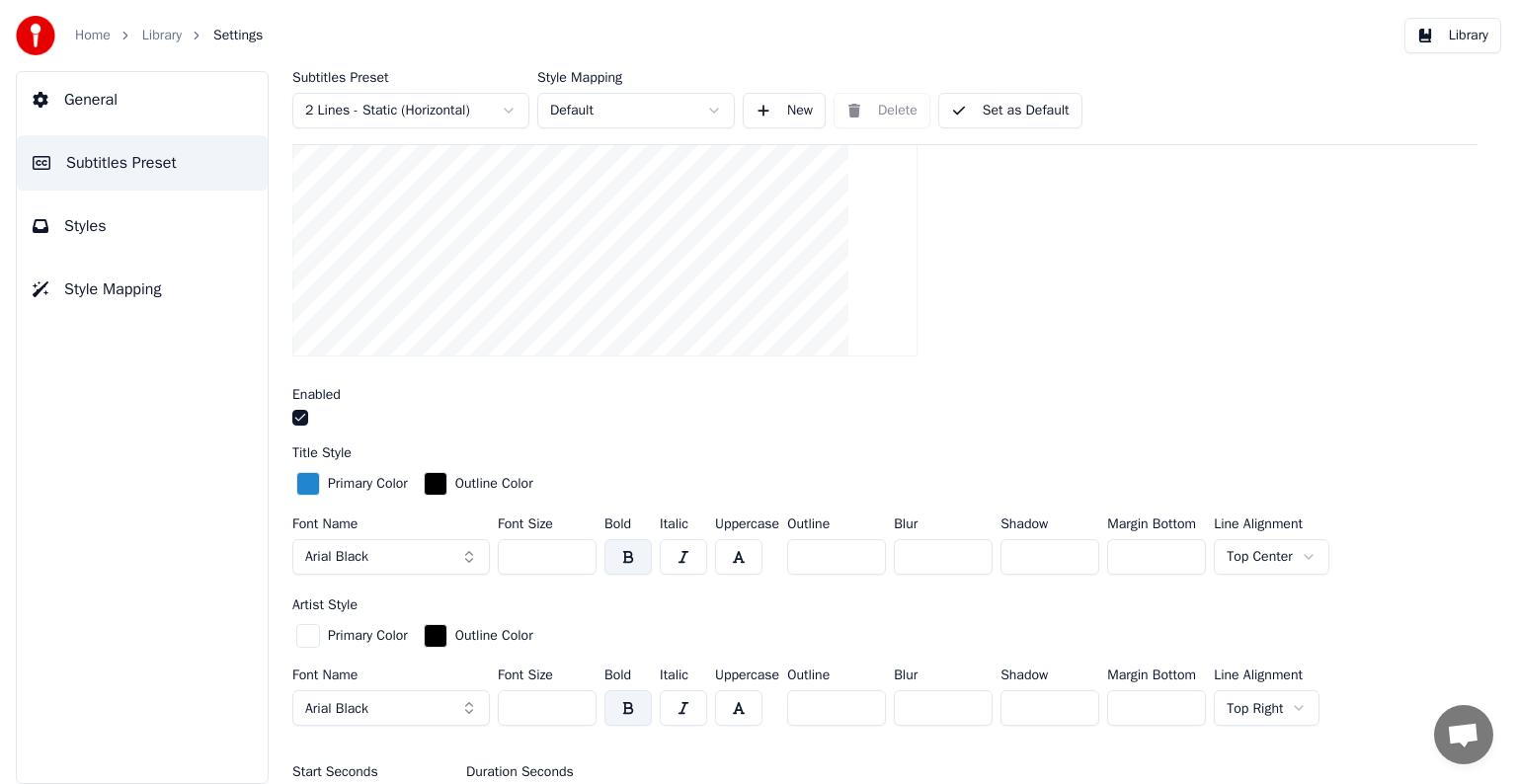 type on "*" 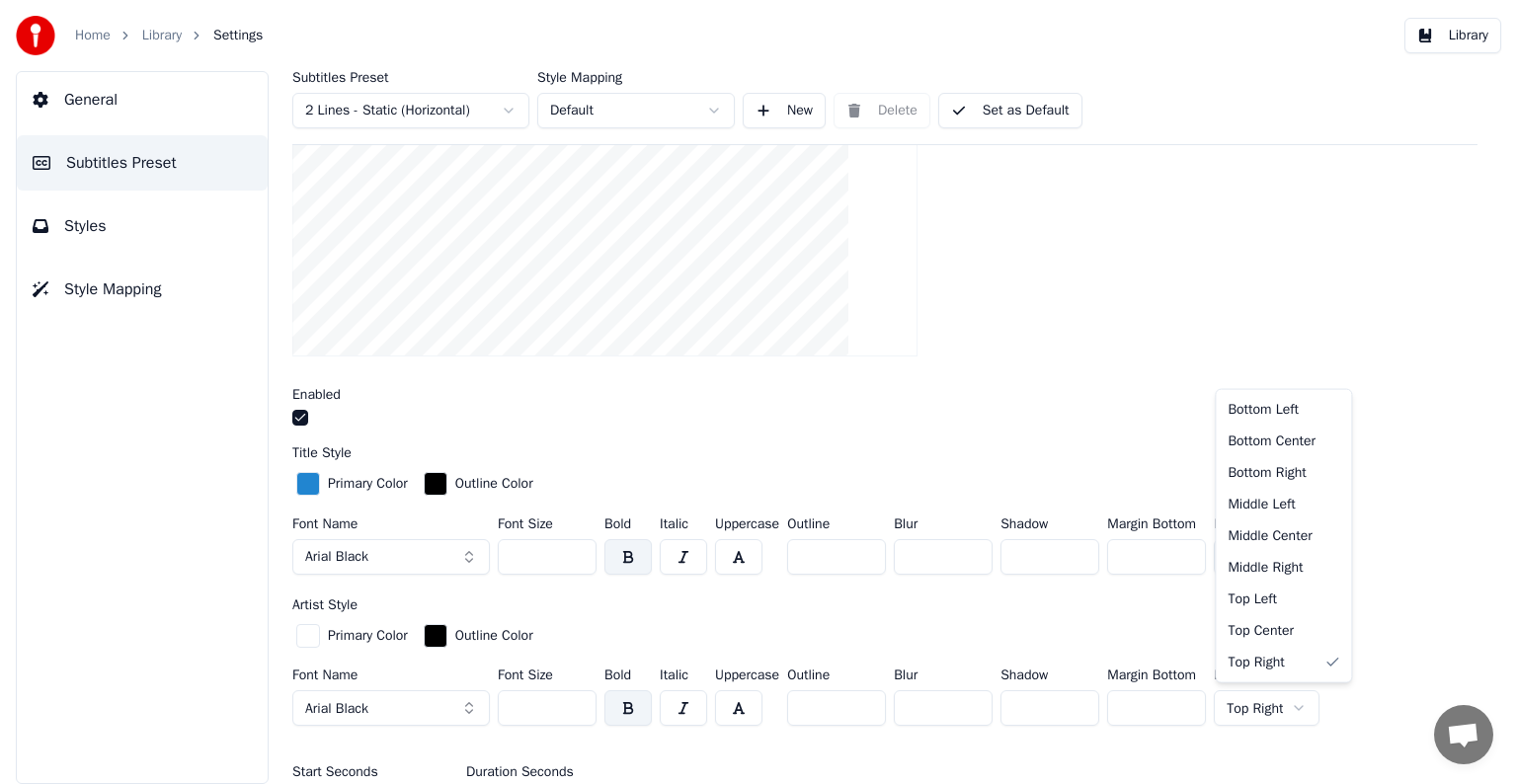 click on "Home Library Settings Library General Subtitles Preset Styles Style Mapping Subtitles Preset 2 Lines - Static (Horizontal) Style Mapping Default New Delete Set as Default General Layout Song Title Insert the song title in the beginning of the video Enabled Title Style Primary Color Outline Color Font Name Arial Black Font Size *** Bold Italic Uppercase Outline * Blur * Shadow * Margin Bottom * Line Alignment Top Center Artist Style Primary Color Outline Color Font Name Arial Black Font Size *** Bold Italic Uppercase Outline * Blur * Shadow * Margin Bottom *** Line Alignment Top Right Start Seconds * Duration Seconds * Fade In (Milliseconds) *** Fade Out (Milliseconds) *** Reset Silent Gap Progress Bar Silent Gap Text Silent Gap Countdown Timing Indicator Background Box Fade Effect Offset Max Characters Per Line Auto Line Break Advanced Settings Conversação Adam Dúvidas? Contacte-nos! O suporte está indisponível Rede off-line. A reconectar... Nenhuma mensagem pode ser recebida ou enviada por enquanto." at bounding box center [758, 392] 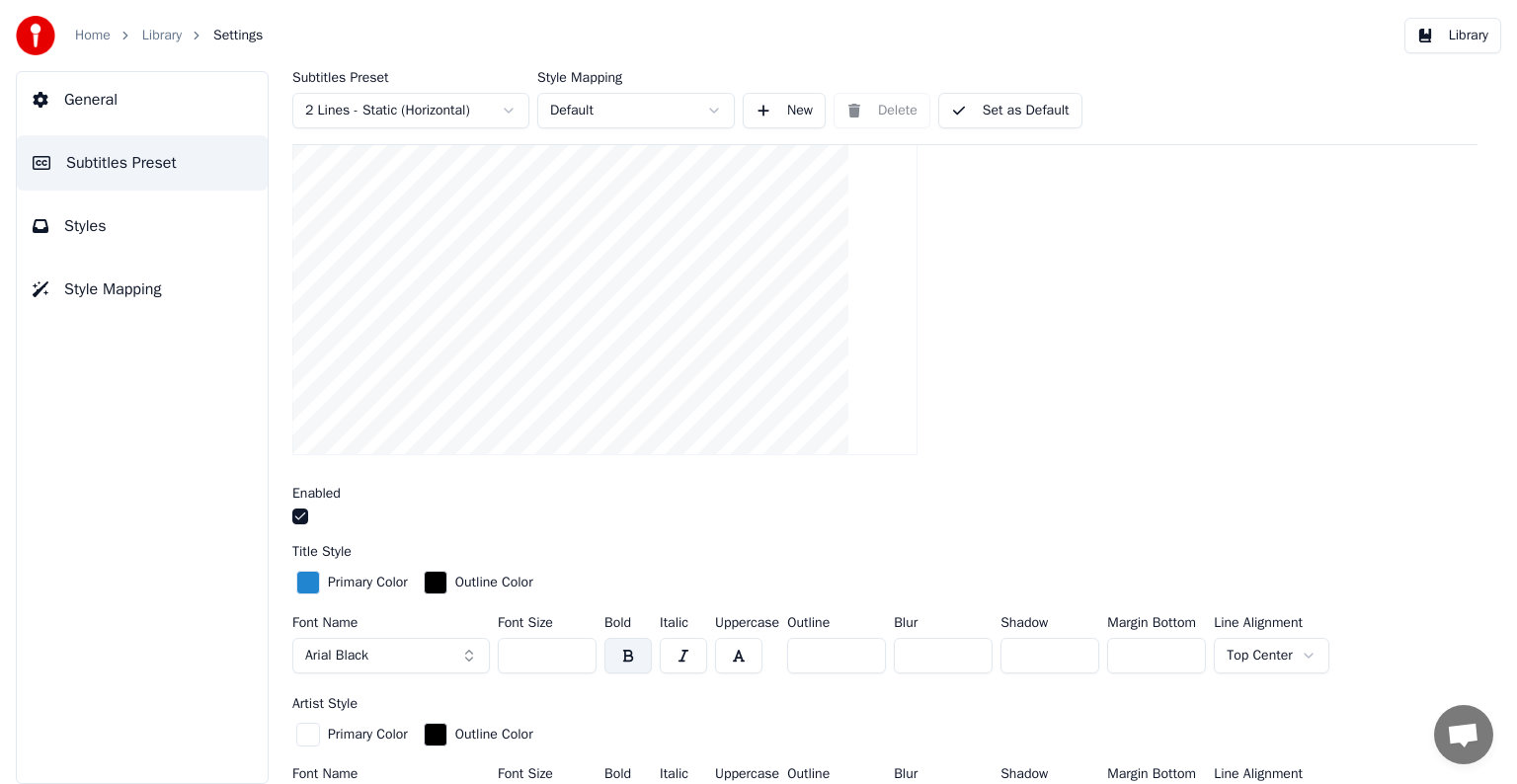 scroll, scrollTop: 342, scrollLeft: 0, axis: vertical 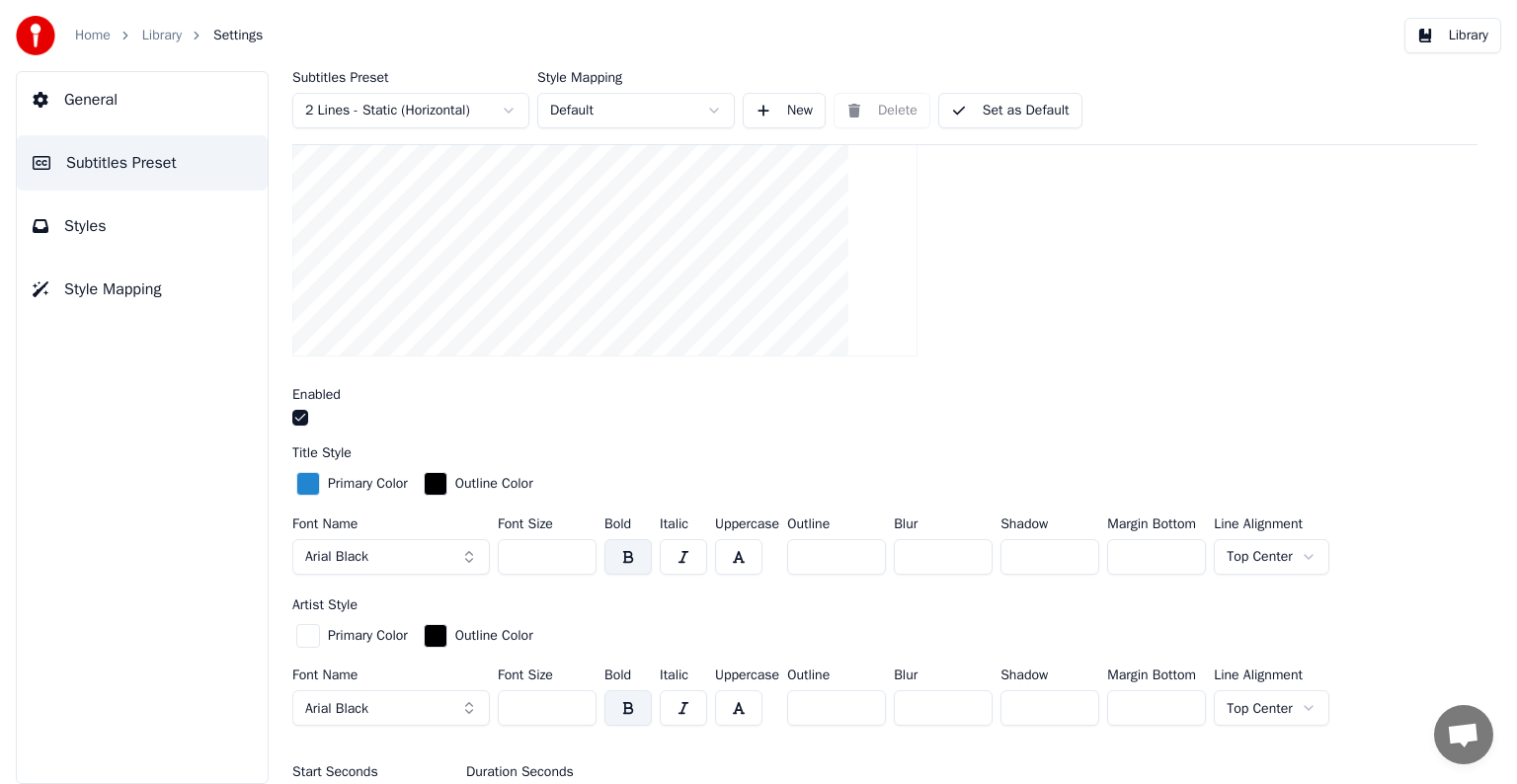 click on "***" at bounding box center (1157, 708) 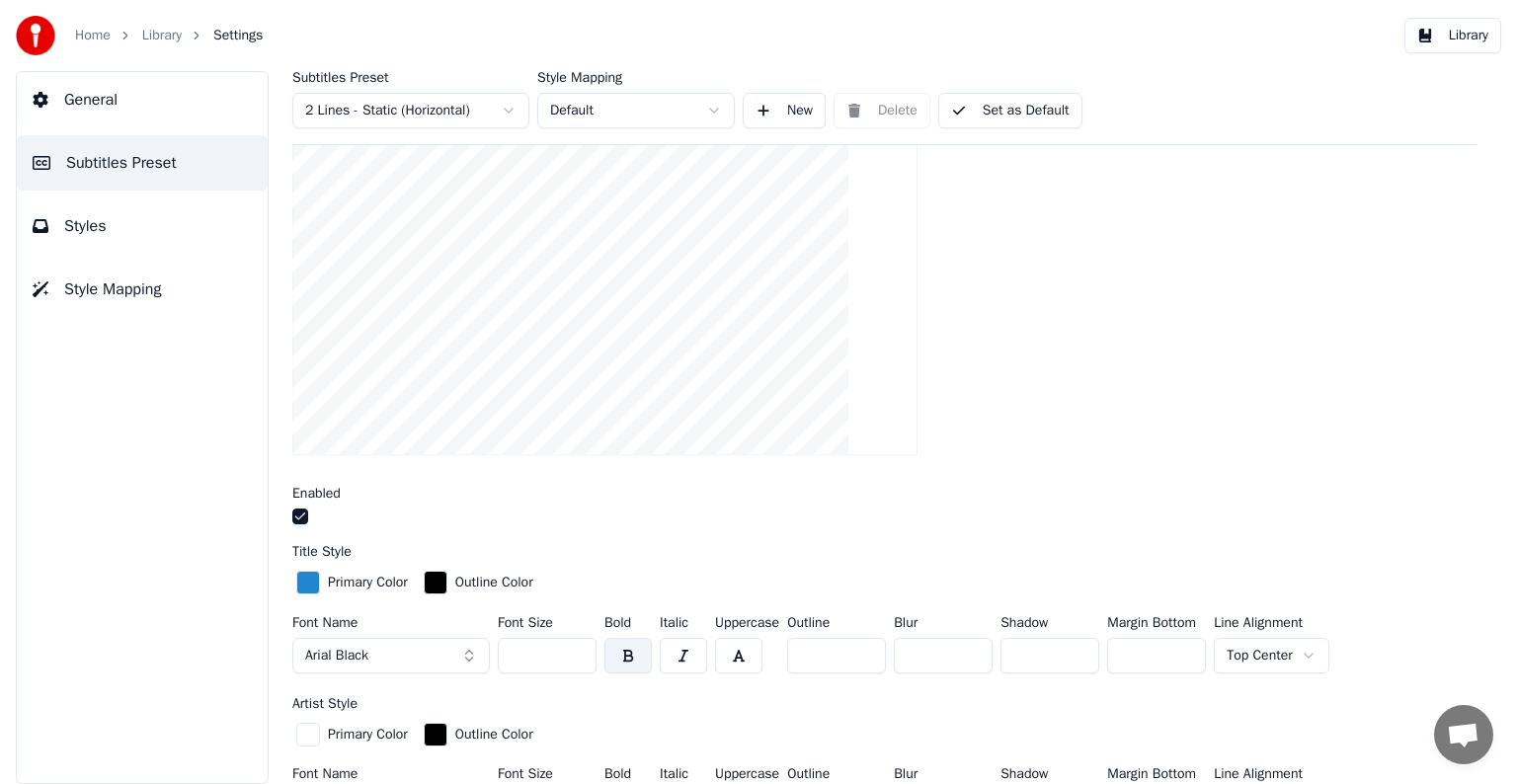 scroll, scrollTop: 342, scrollLeft: 0, axis: vertical 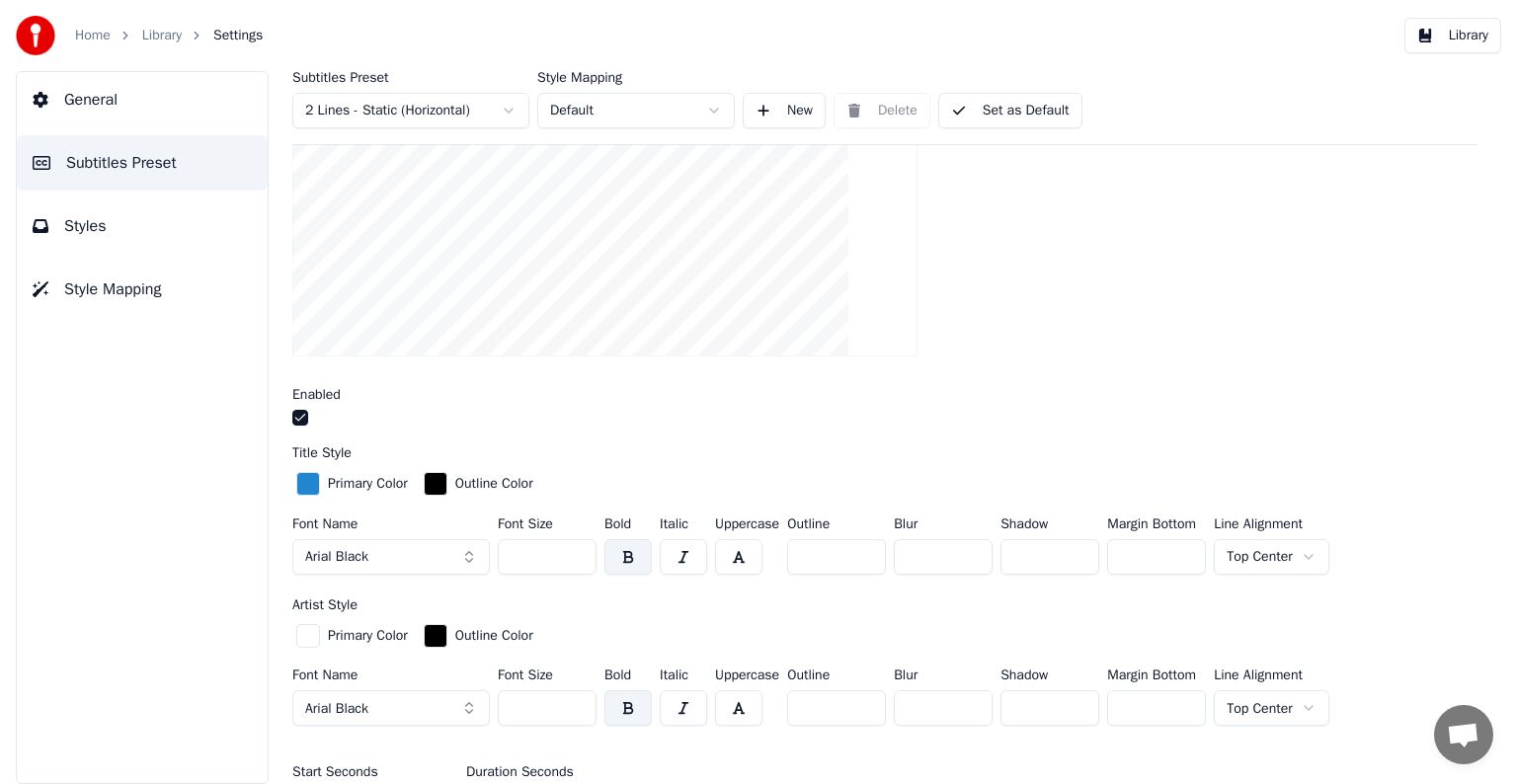 click on "**" at bounding box center (1157, 708) 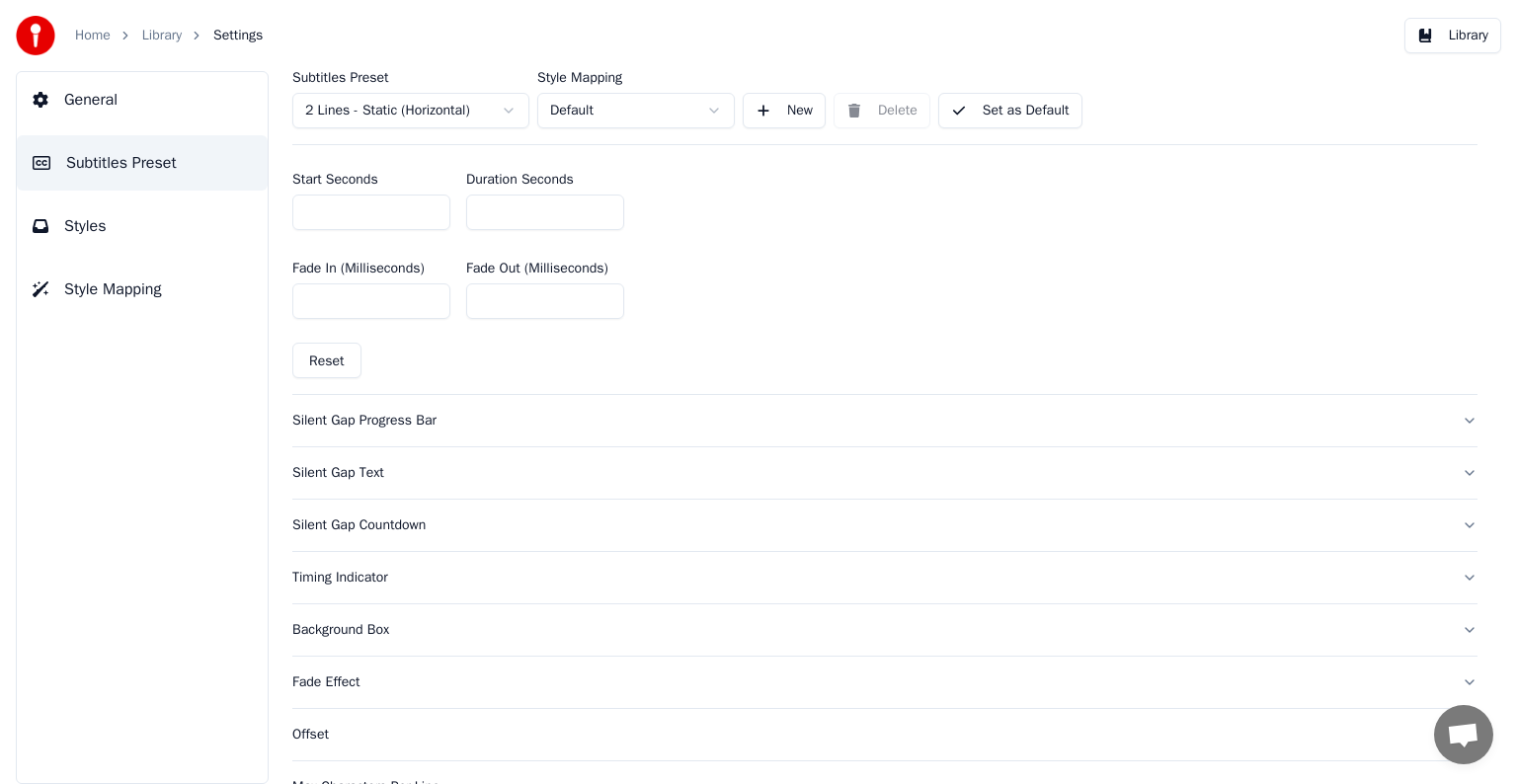 scroll, scrollTop: 1033, scrollLeft: 0, axis: vertical 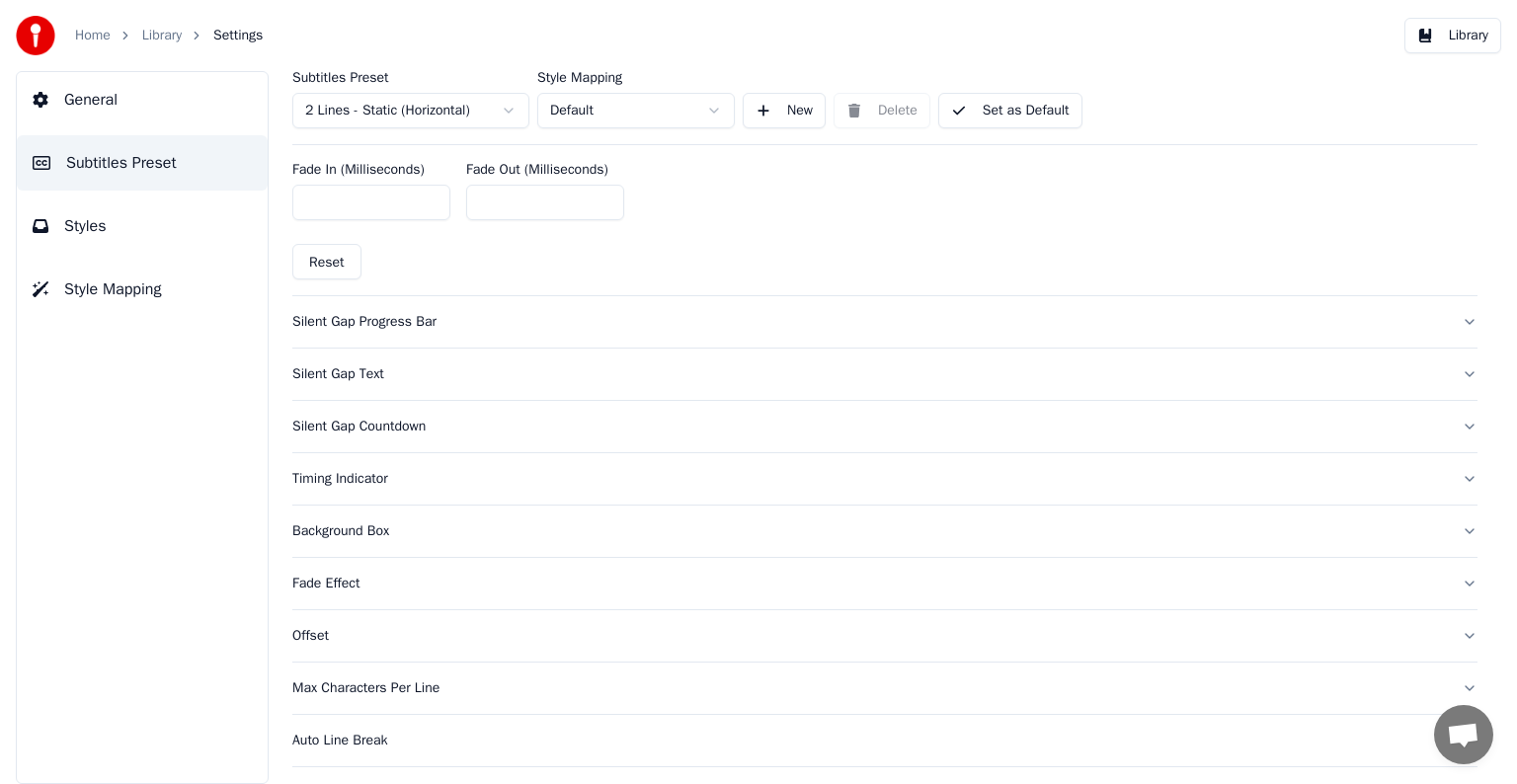 type on "*" 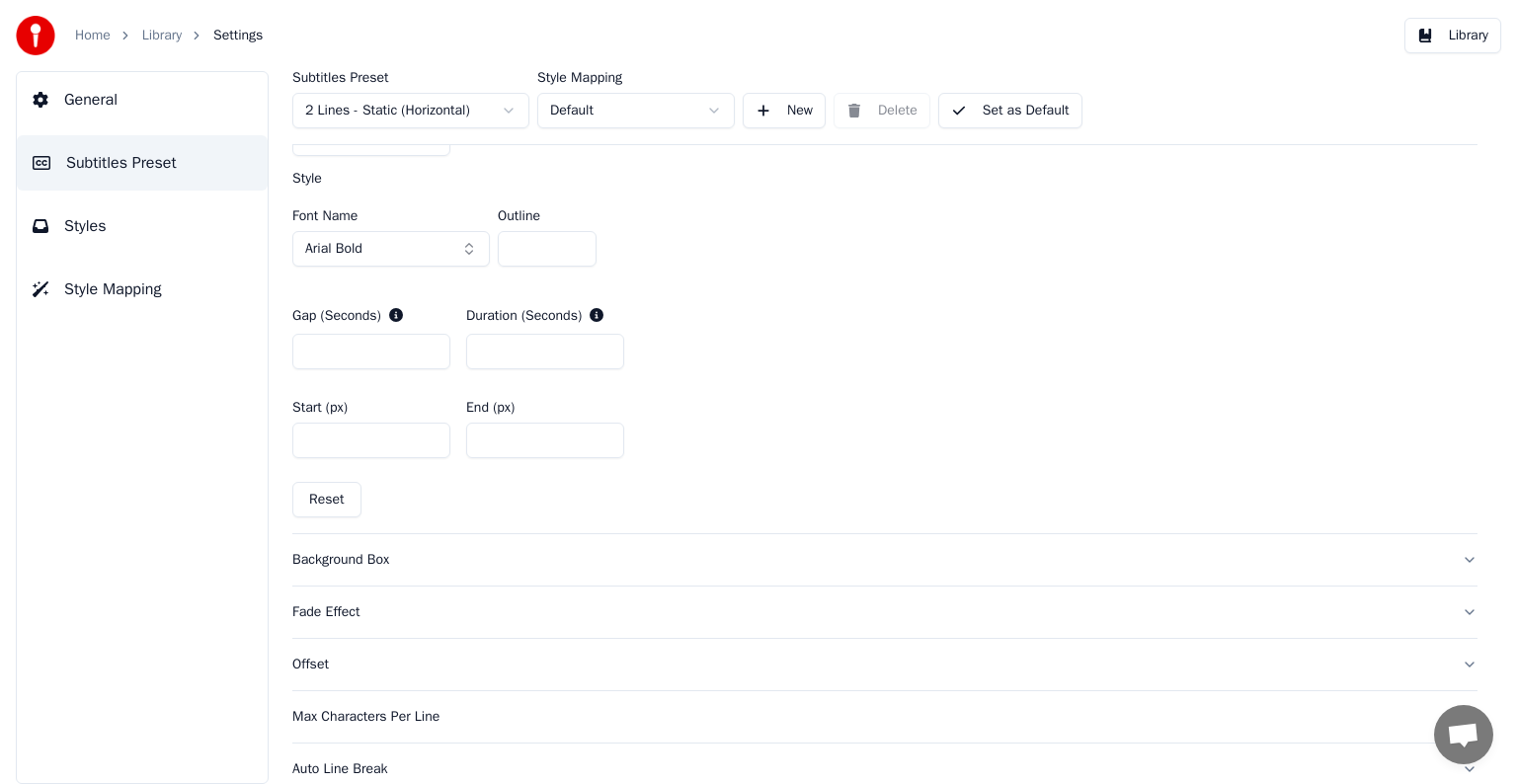 scroll, scrollTop: 989, scrollLeft: 0, axis: vertical 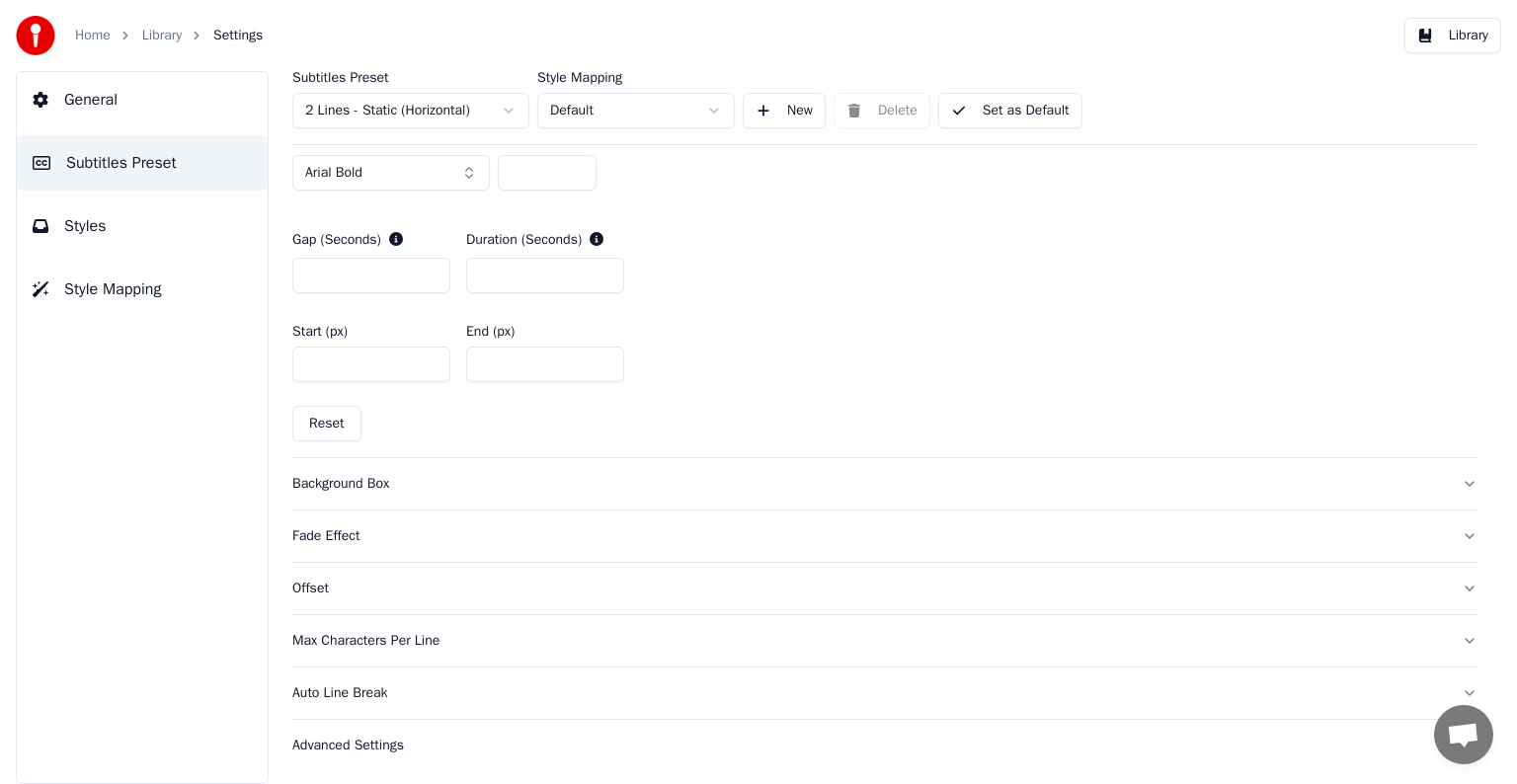 click on "Background Box" at bounding box center [885, 484] 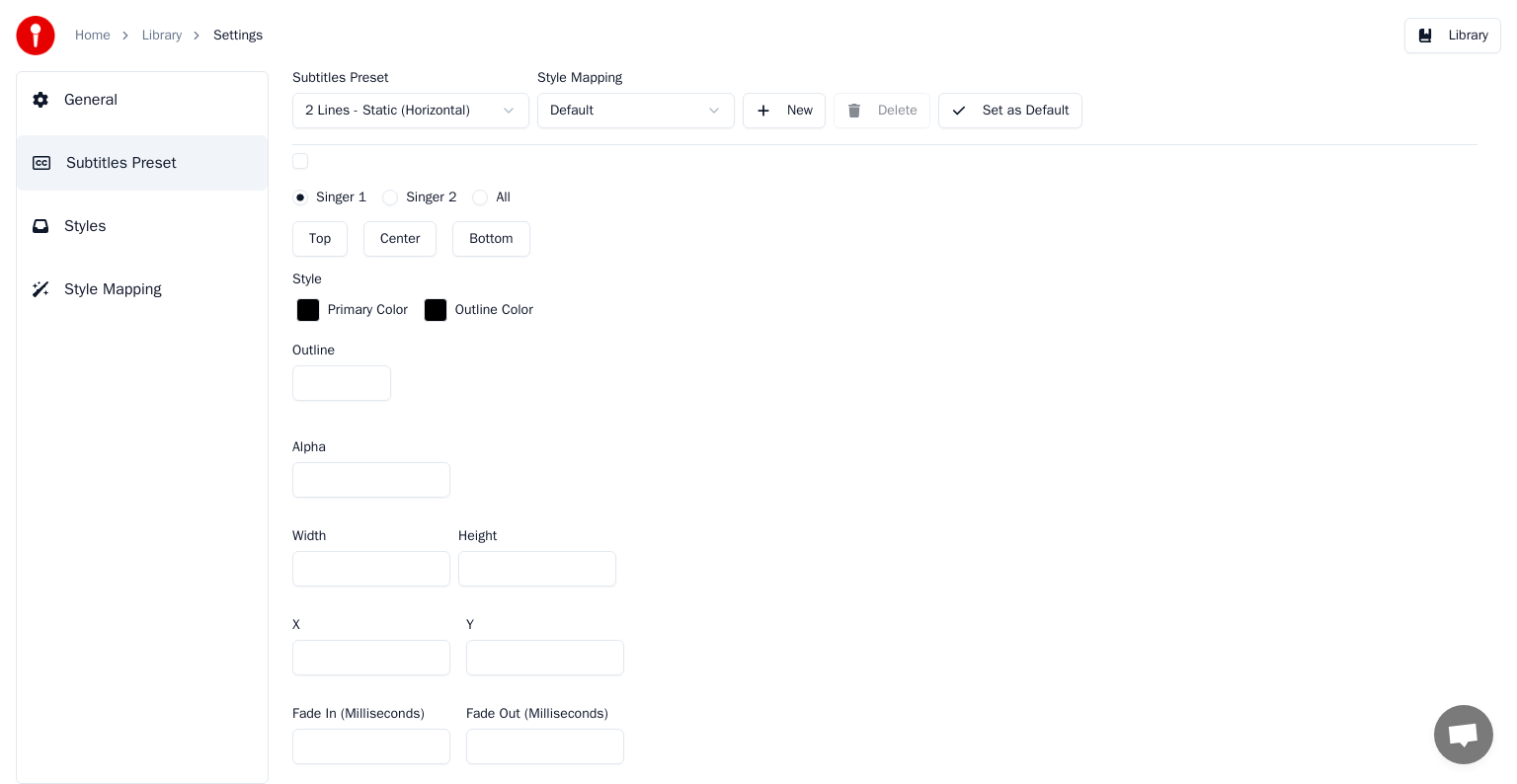 scroll, scrollTop: 1155, scrollLeft: 0, axis: vertical 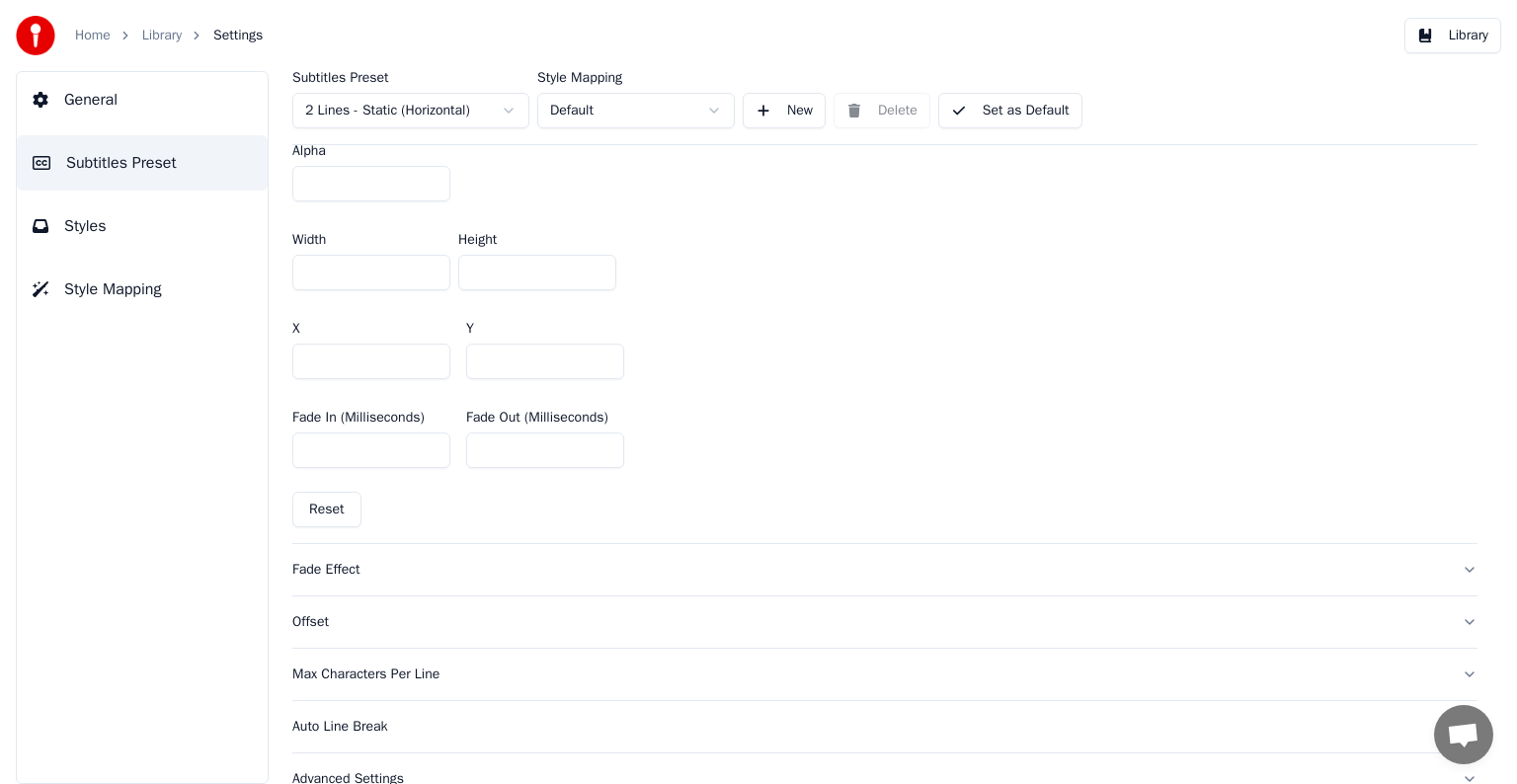 click on "Fade Effect" at bounding box center [885, 570] 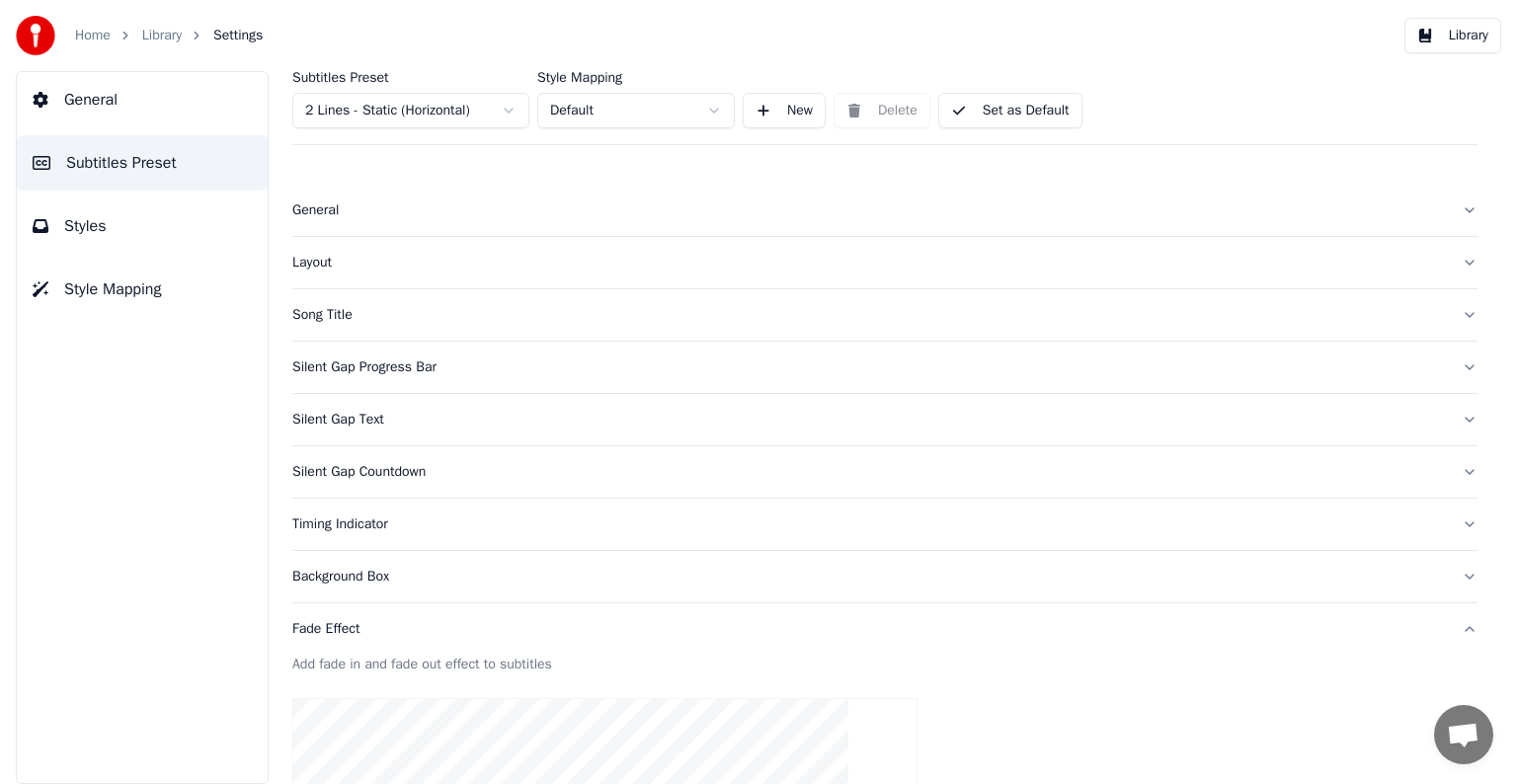 scroll, scrollTop: 197, scrollLeft: 0, axis: vertical 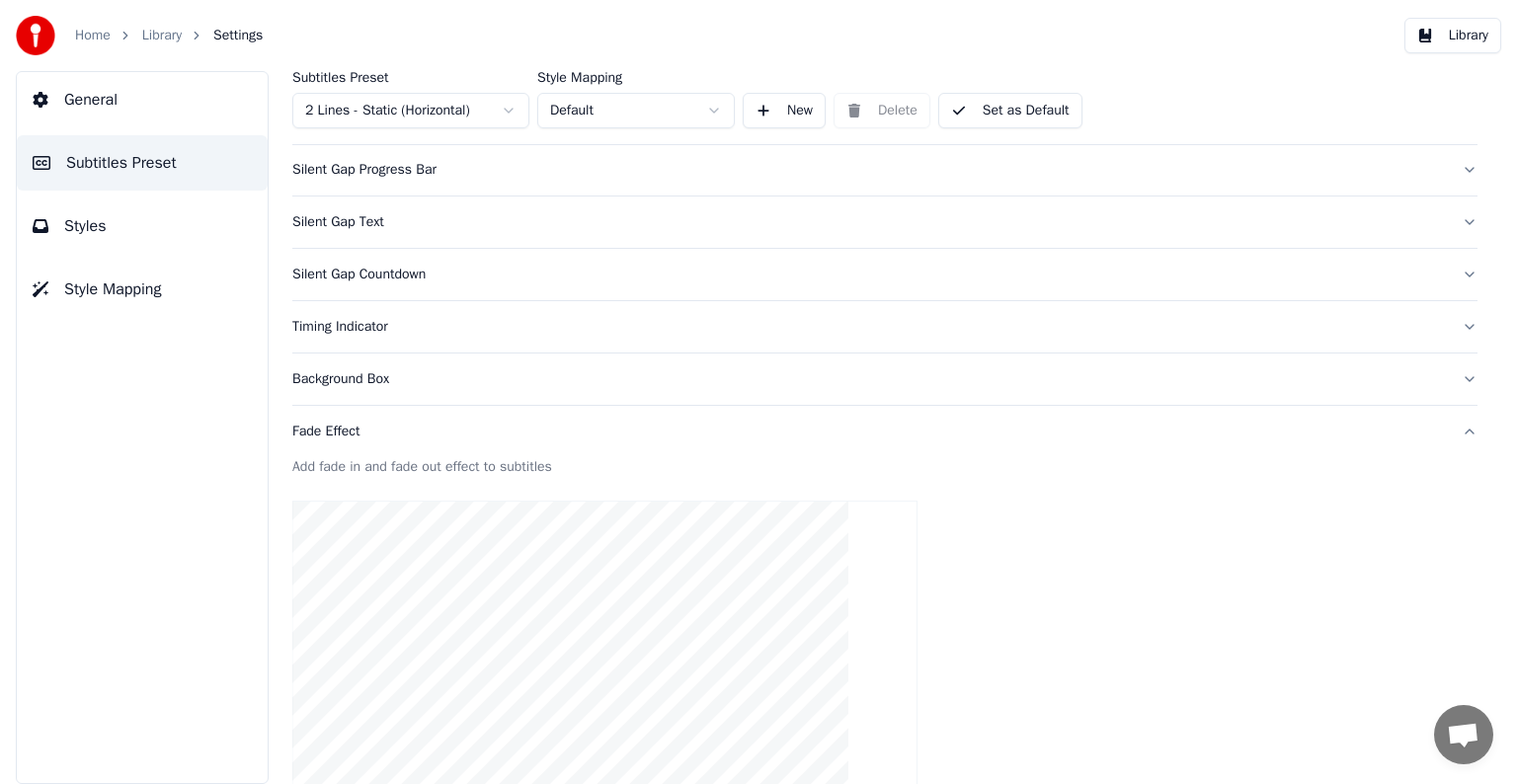 click on "Timing Indicator" at bounding box center [885, 327] 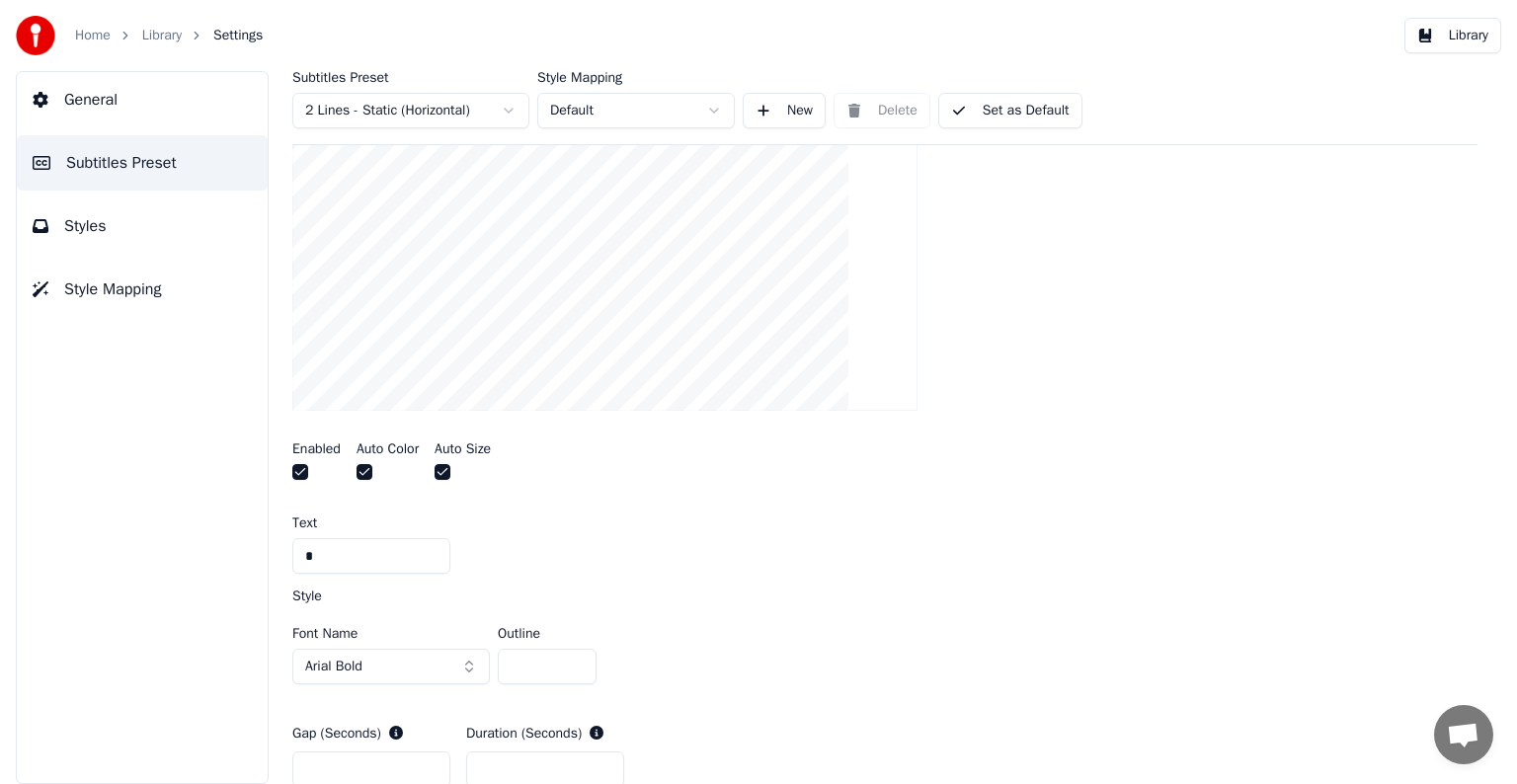 scroll, scrollTop: 2, scrollLeft: 0, axis: vertical 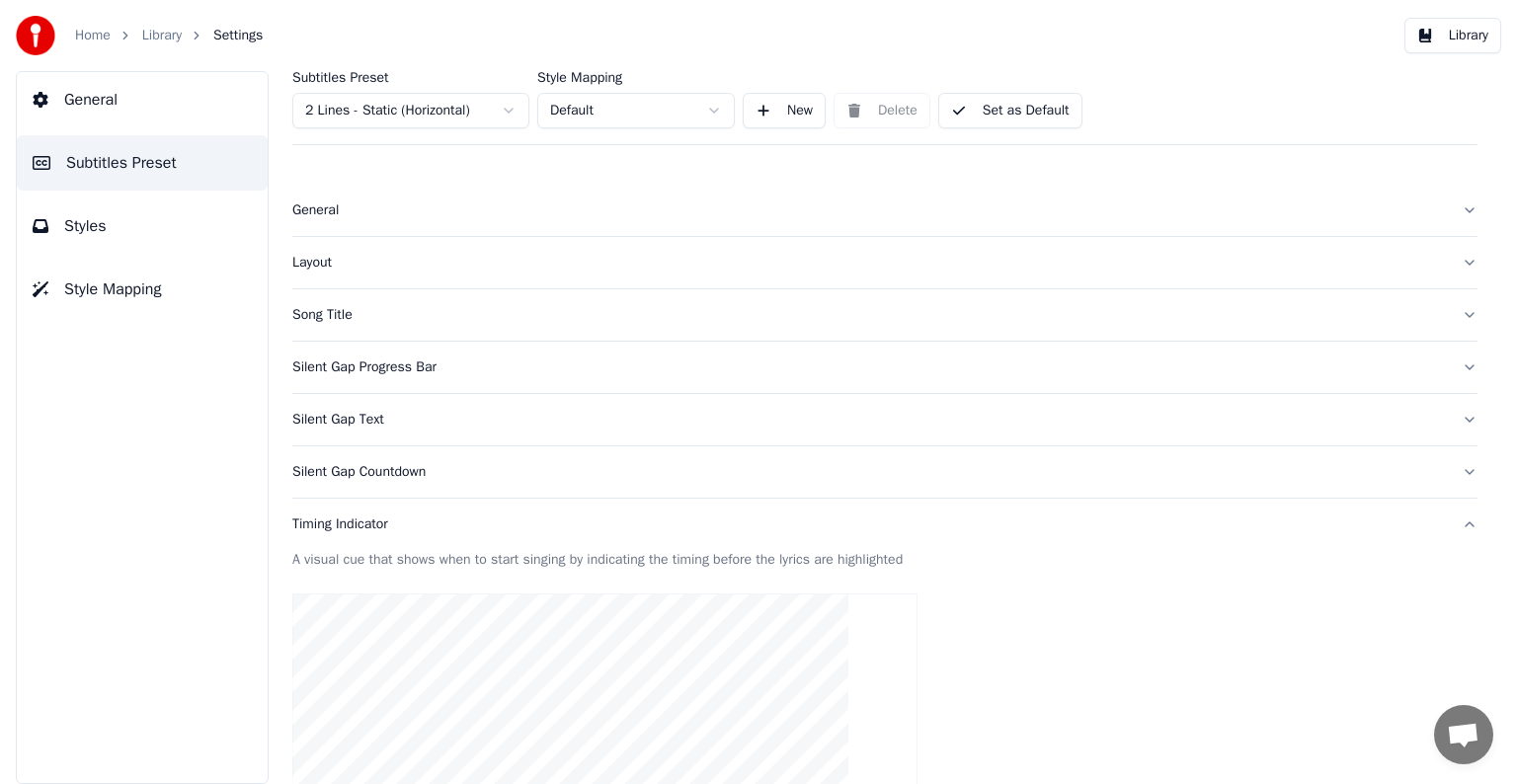click on "General" at bounding box center [885, 210] 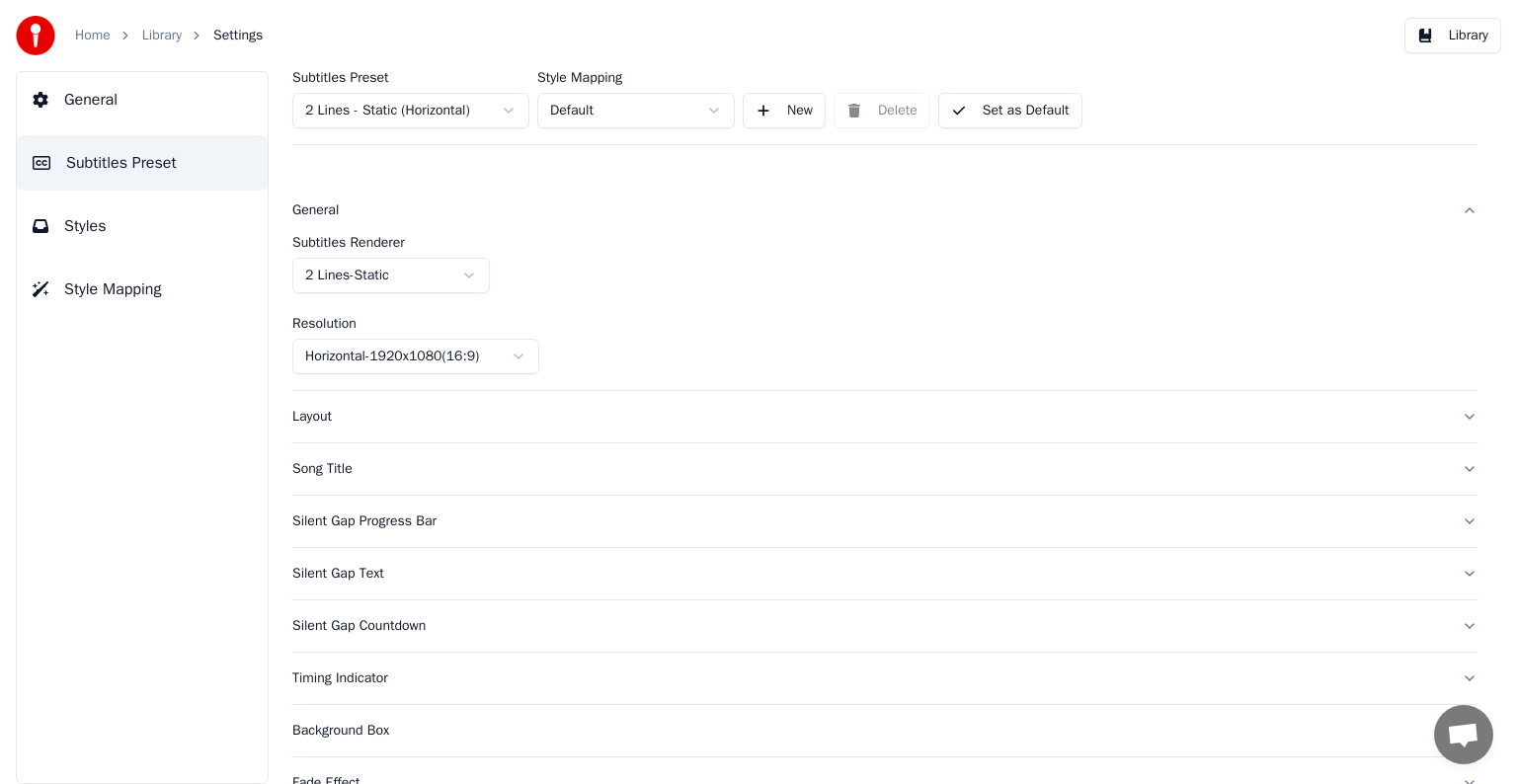 click on "General" at bounding box center (885, 210) 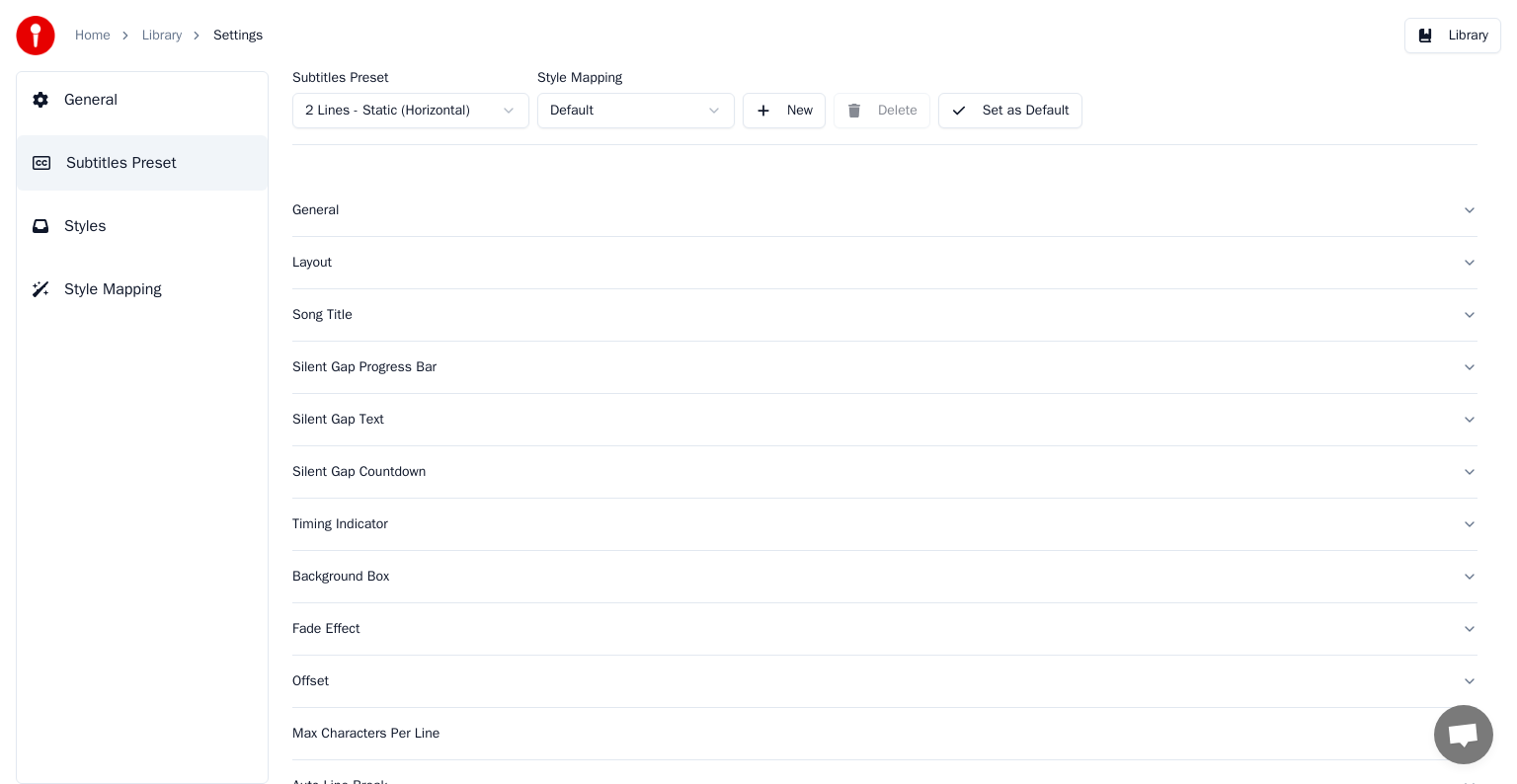 click on "Layout" at bounding box center [885, 263] 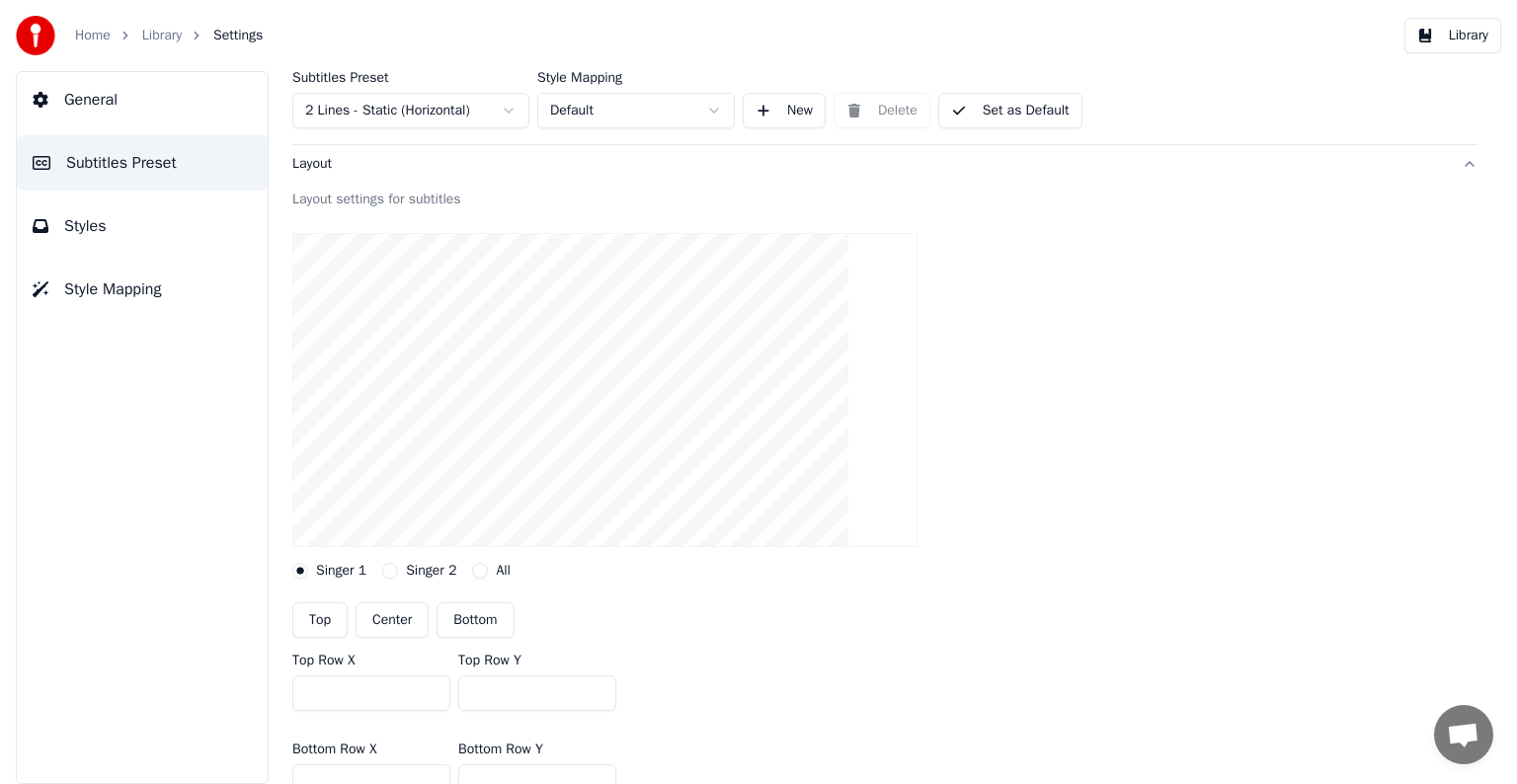 scroll, scrollTop: 0, scrollLeft: 0, axis: both 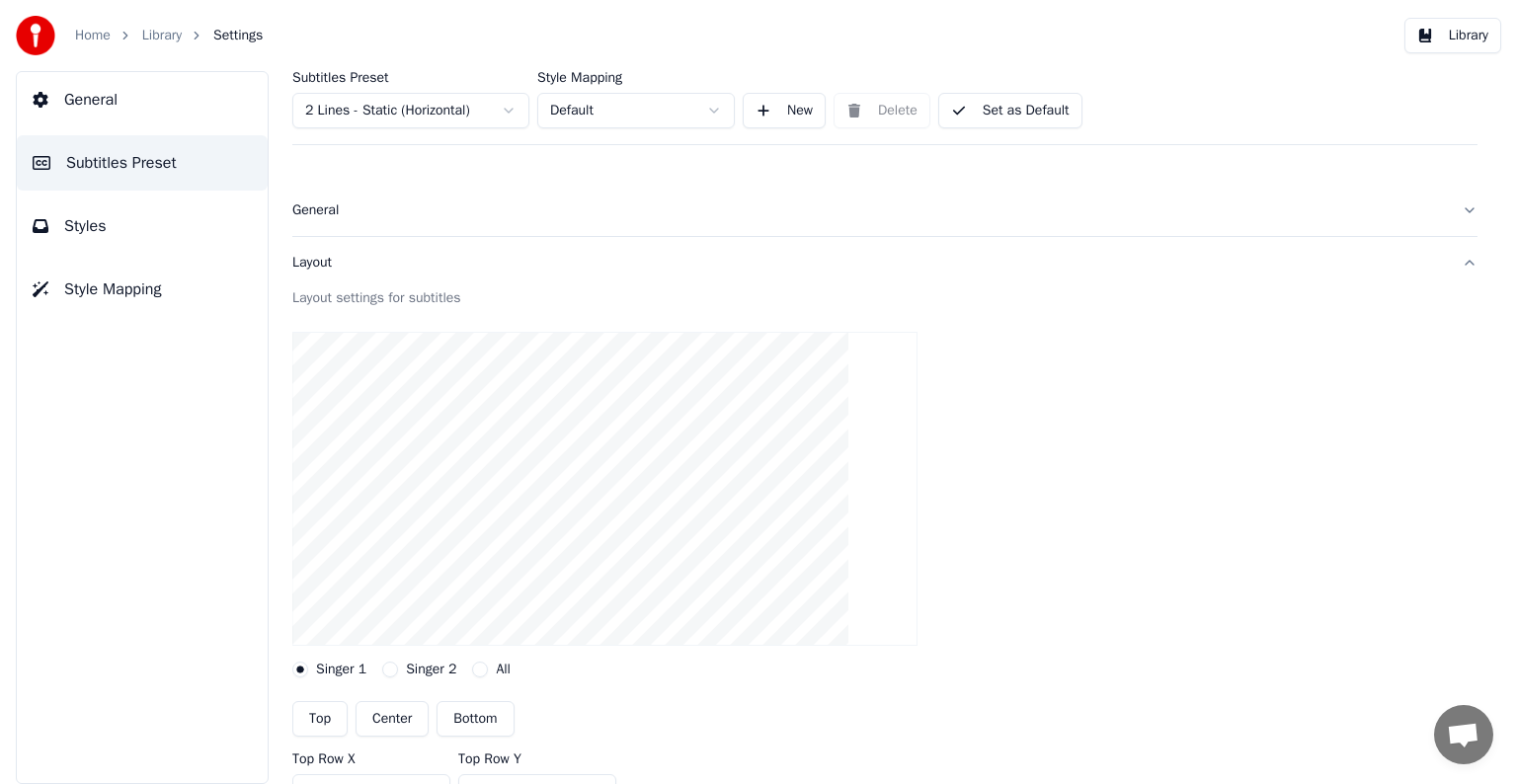 click on "Layout" at bounding box center [885, 263] 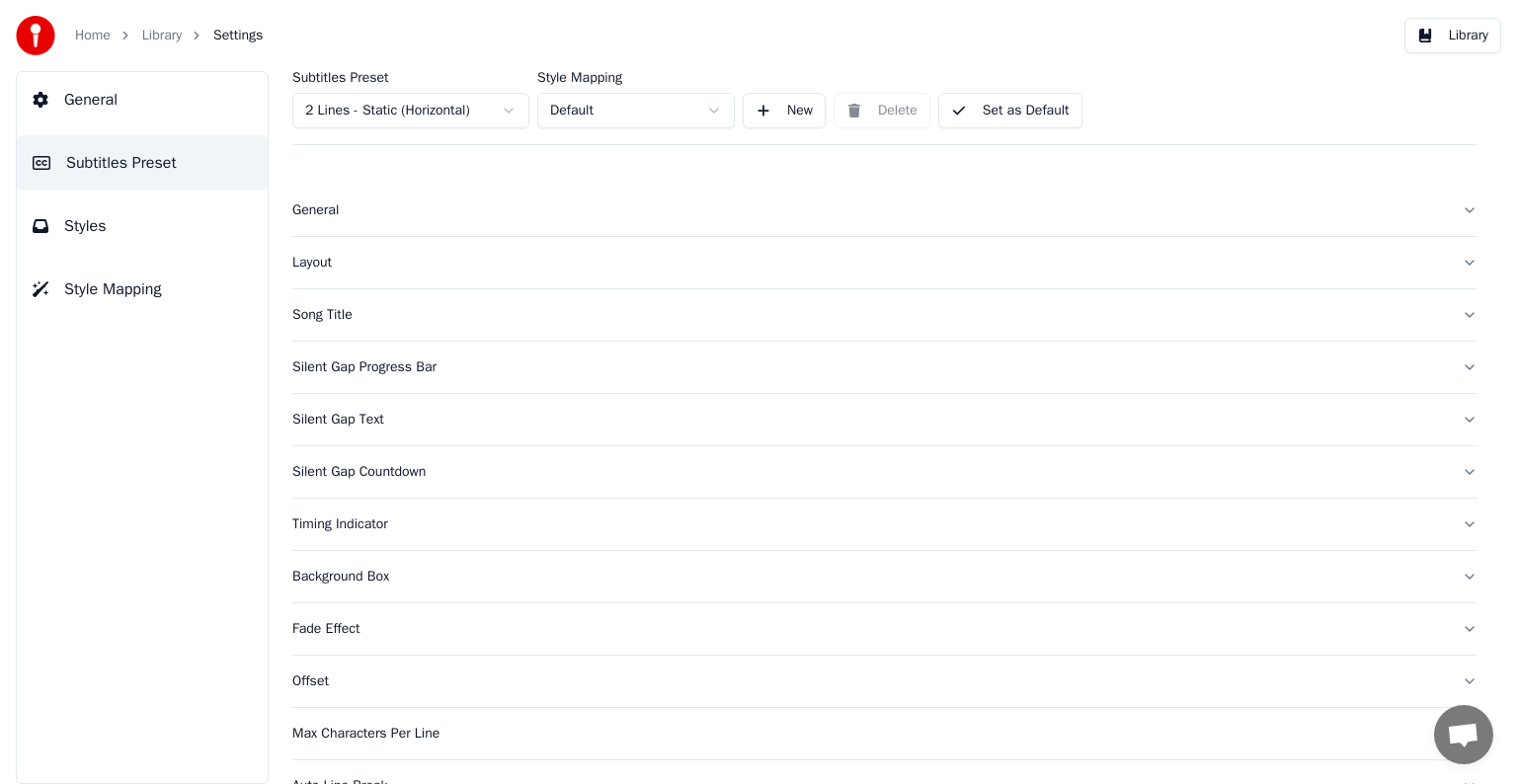 click on "Song Title" at bounding box center (885, 315) 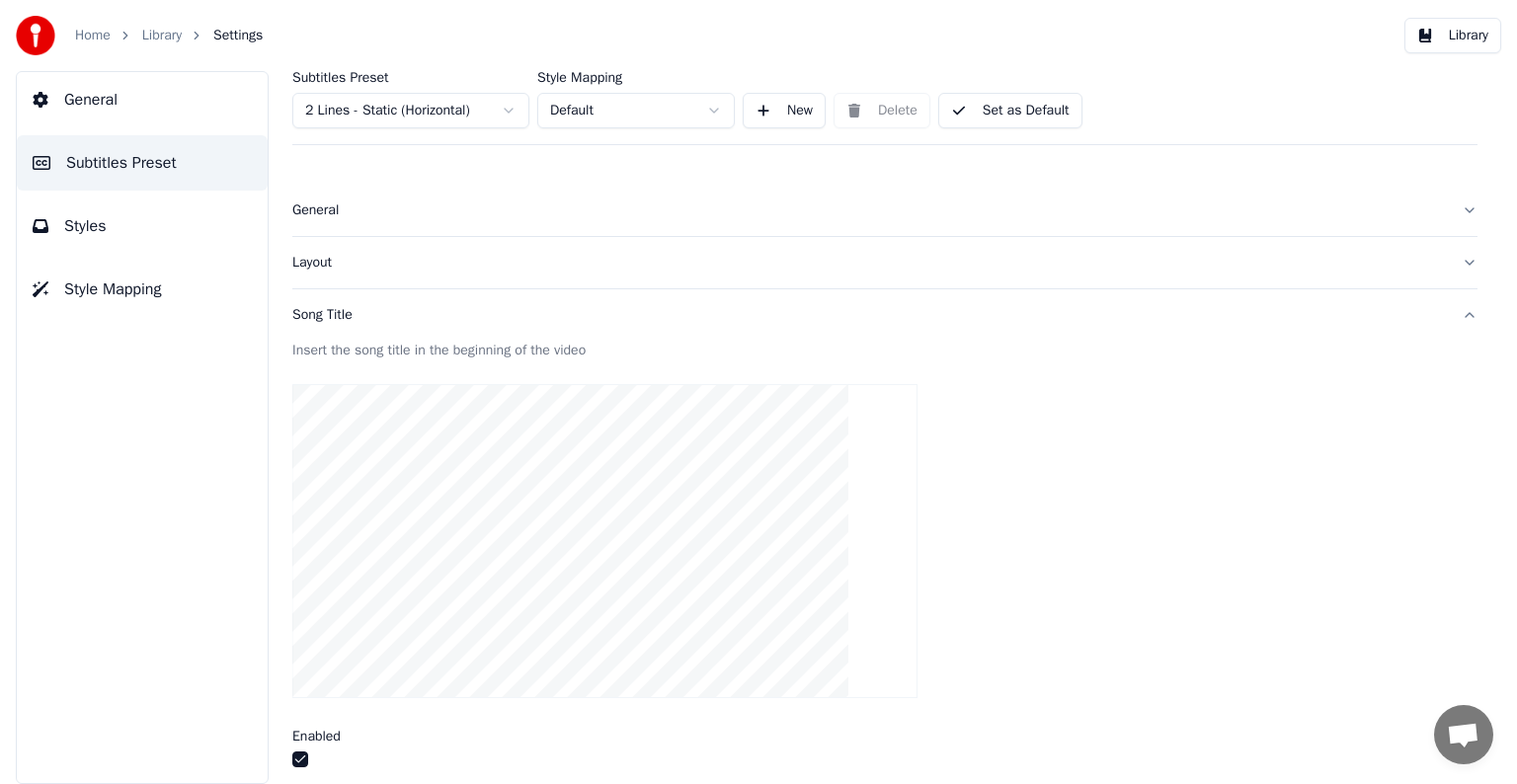 click on "Song Title" at bounding box center [885, 315] 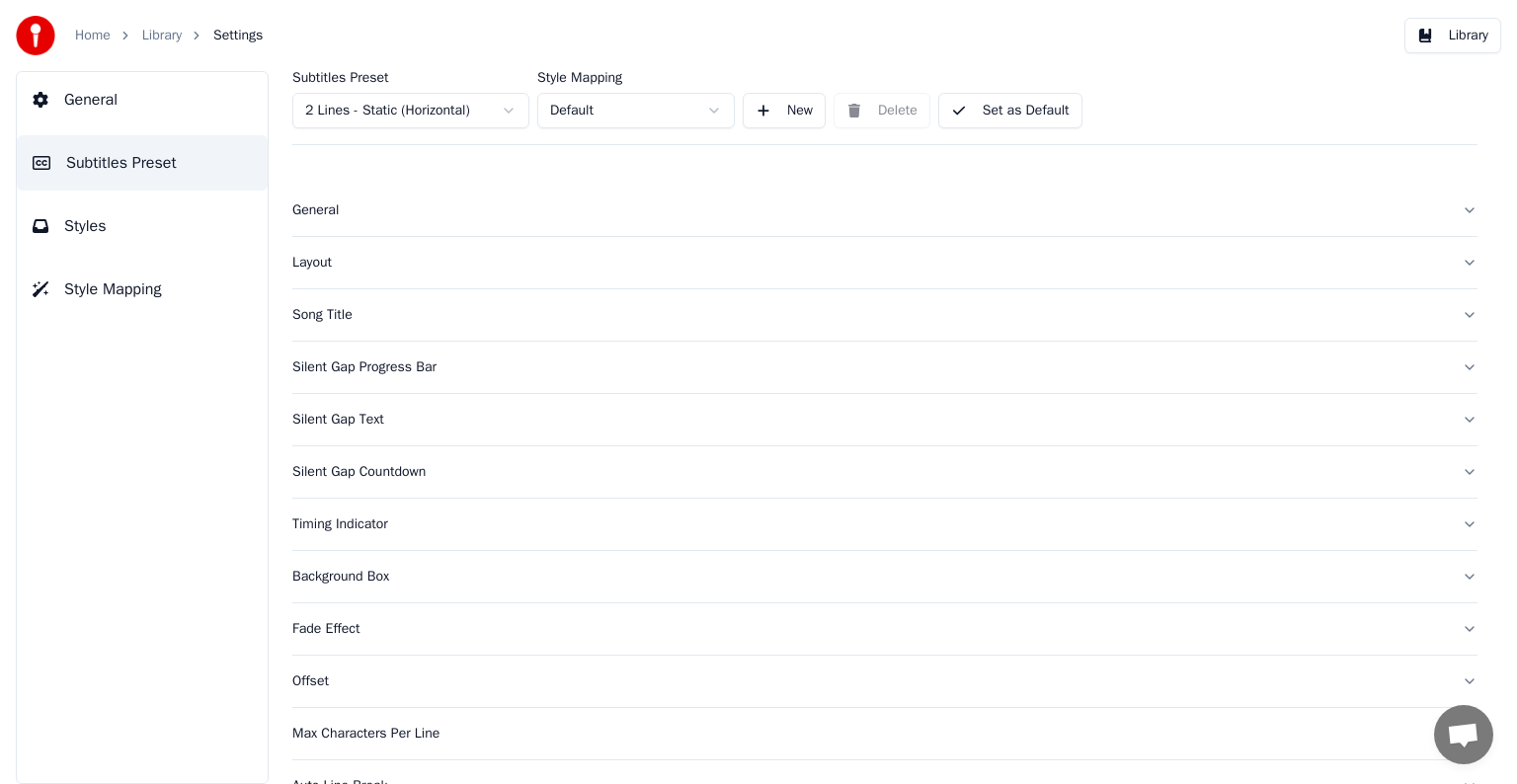 click on "Silent Gap Progress Bar" at bounding box center (885, 367) 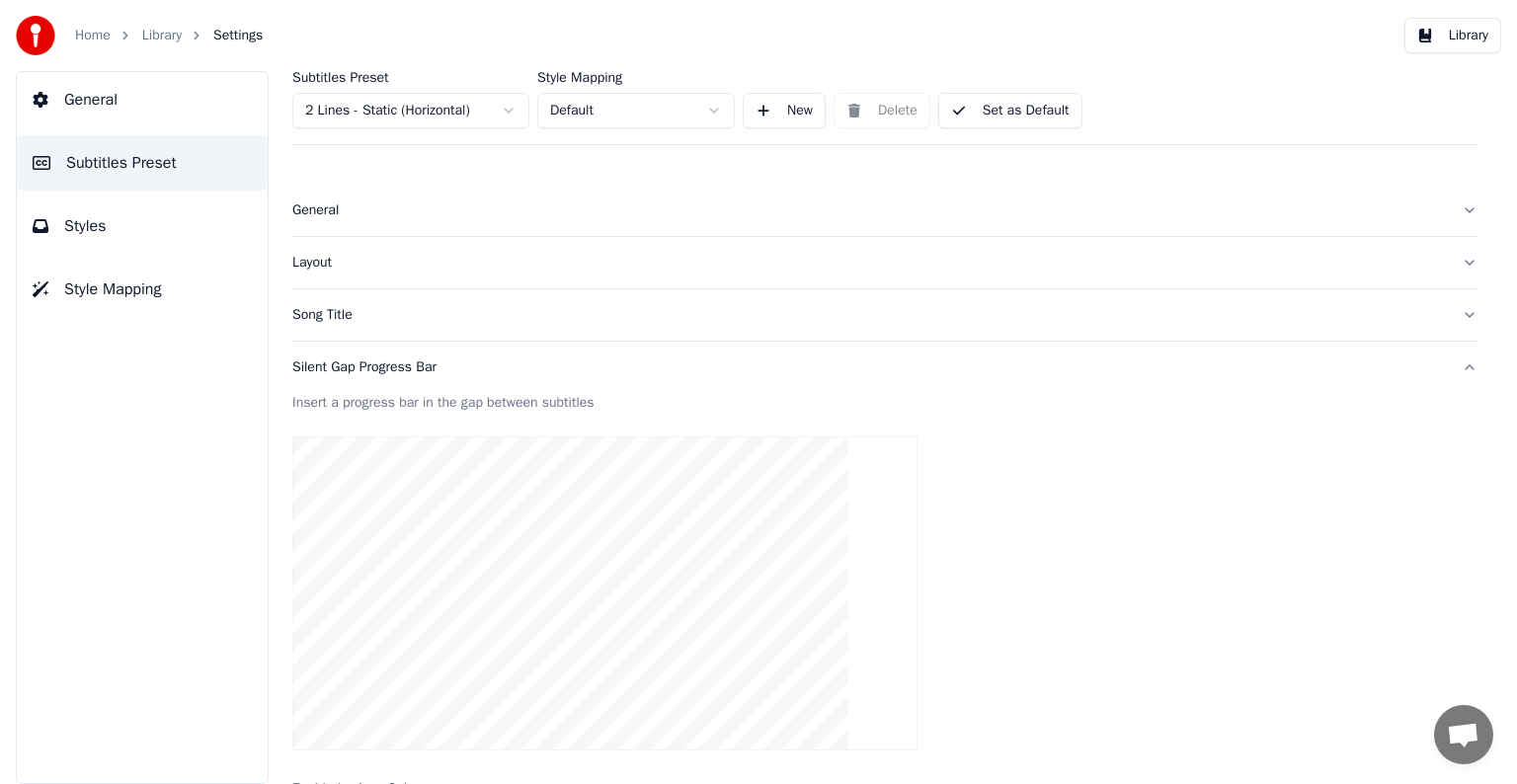 click on "Silent Gap Progress Bar" at bounding box center [885, 367] 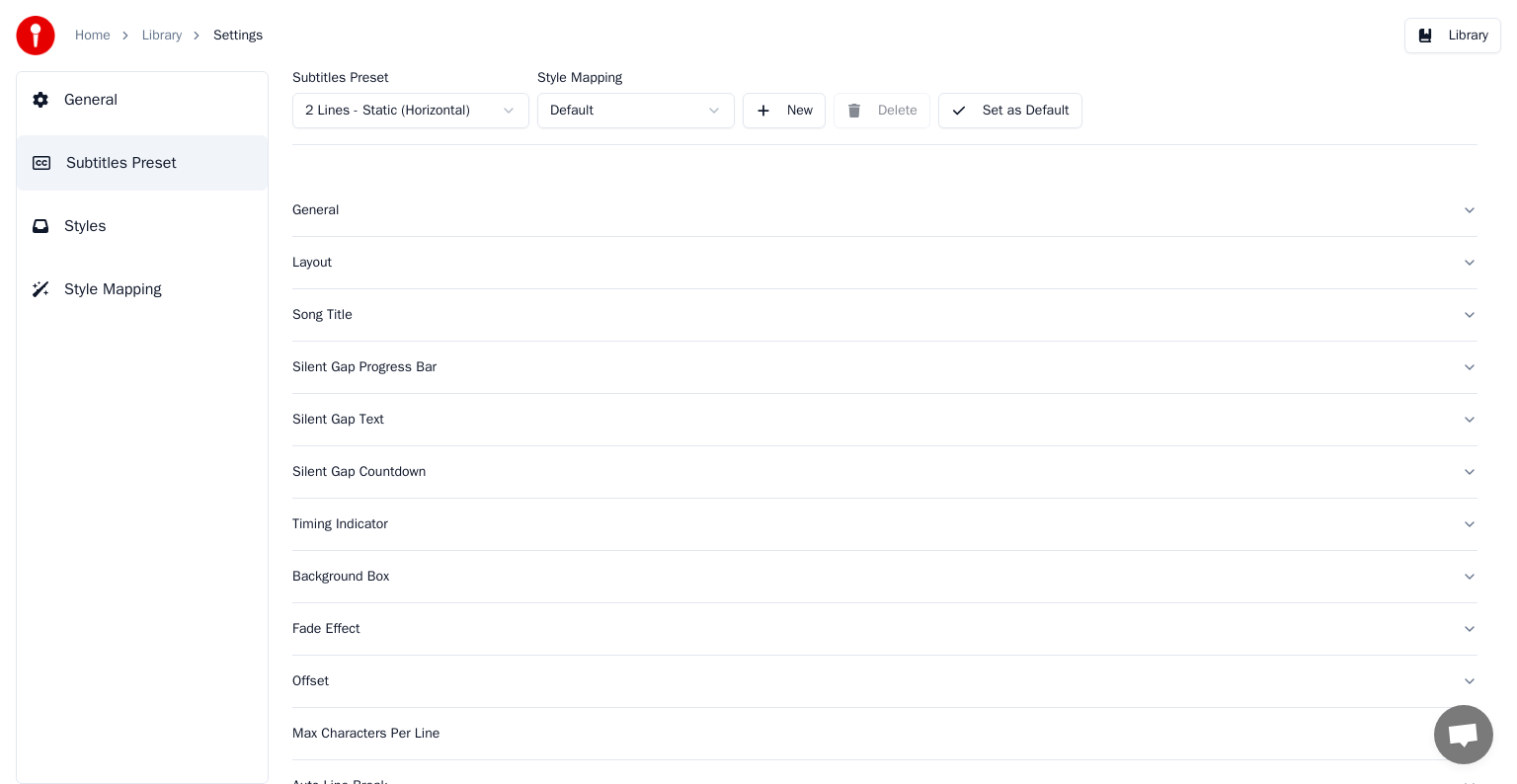 click on "Silent Gap Text" at bounding box center [885, 420] 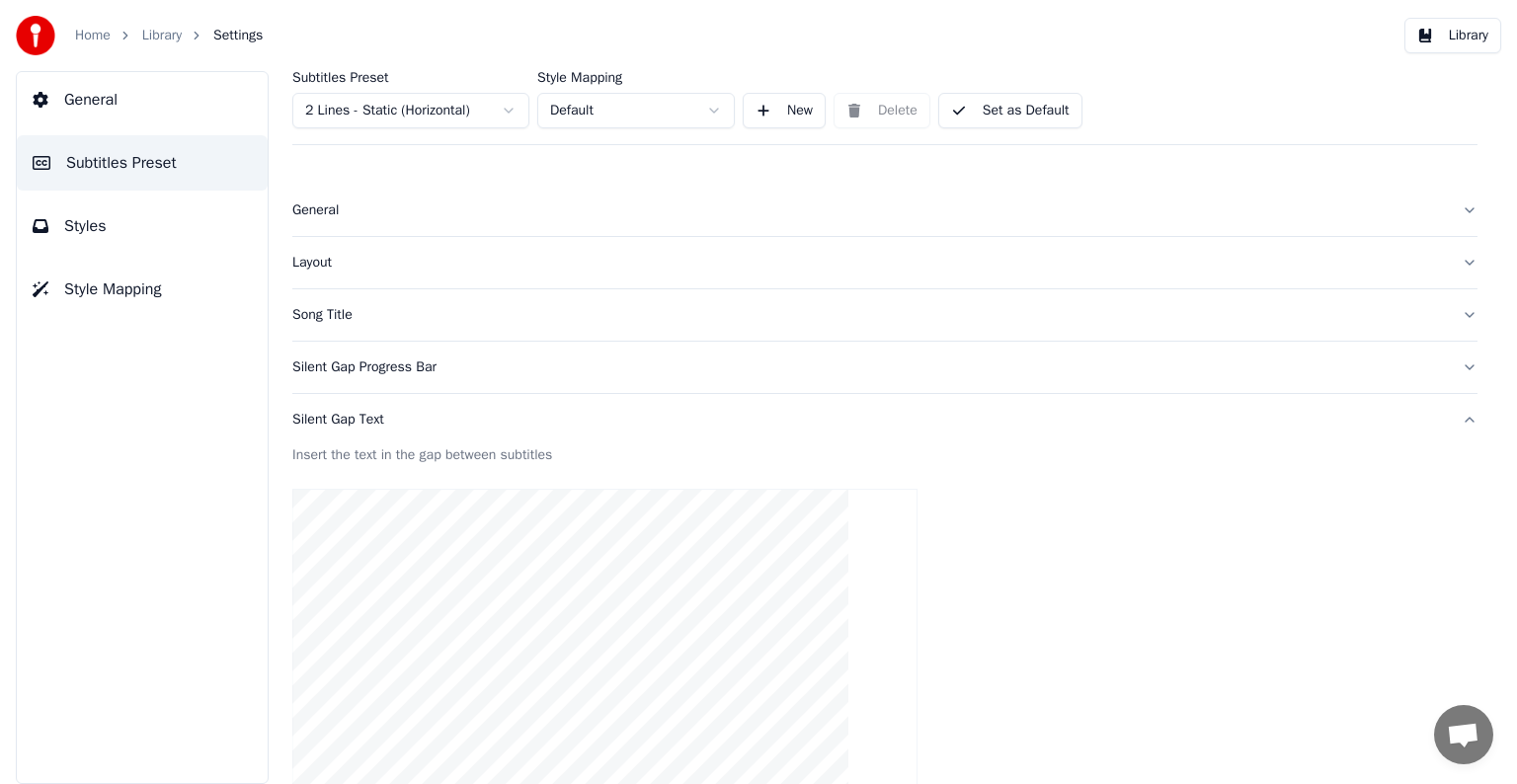 click on "Silent Gap Text" at bounding box center [885, 420] 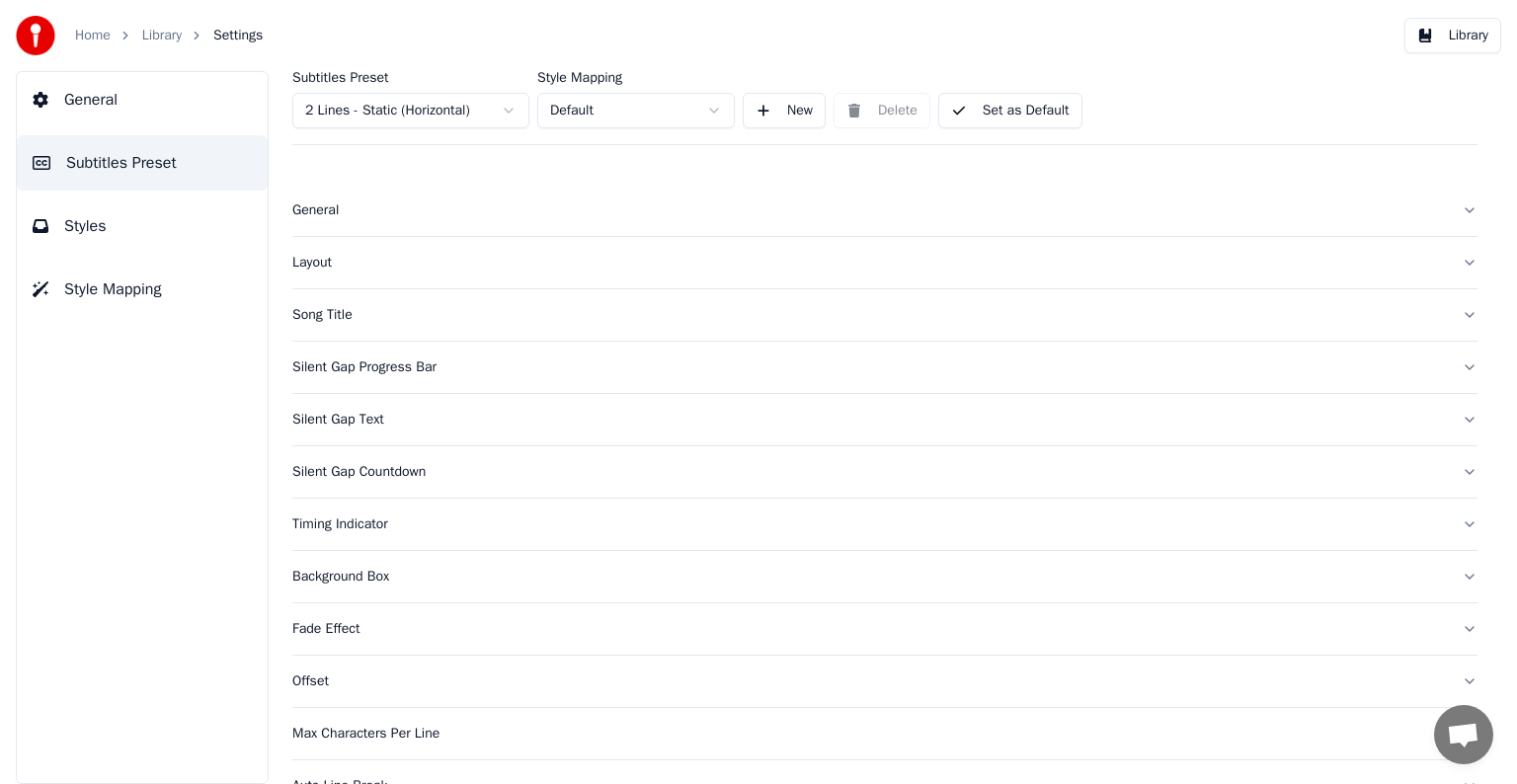 scroll, scrollTop: 93, scrollLeft: 0, axis: vertical 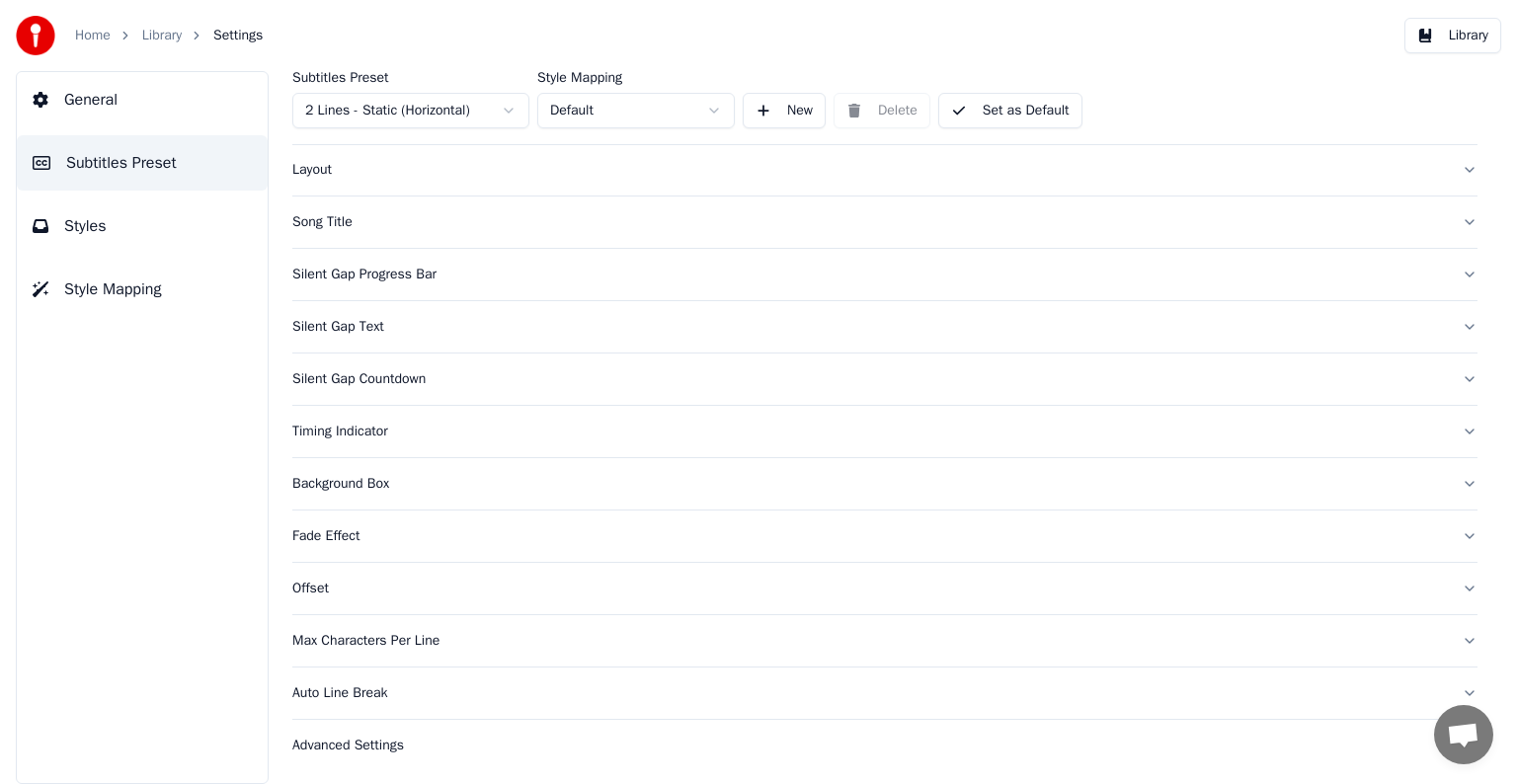 click on "Silent Gap Countdown" at bounding box center (885, 379) 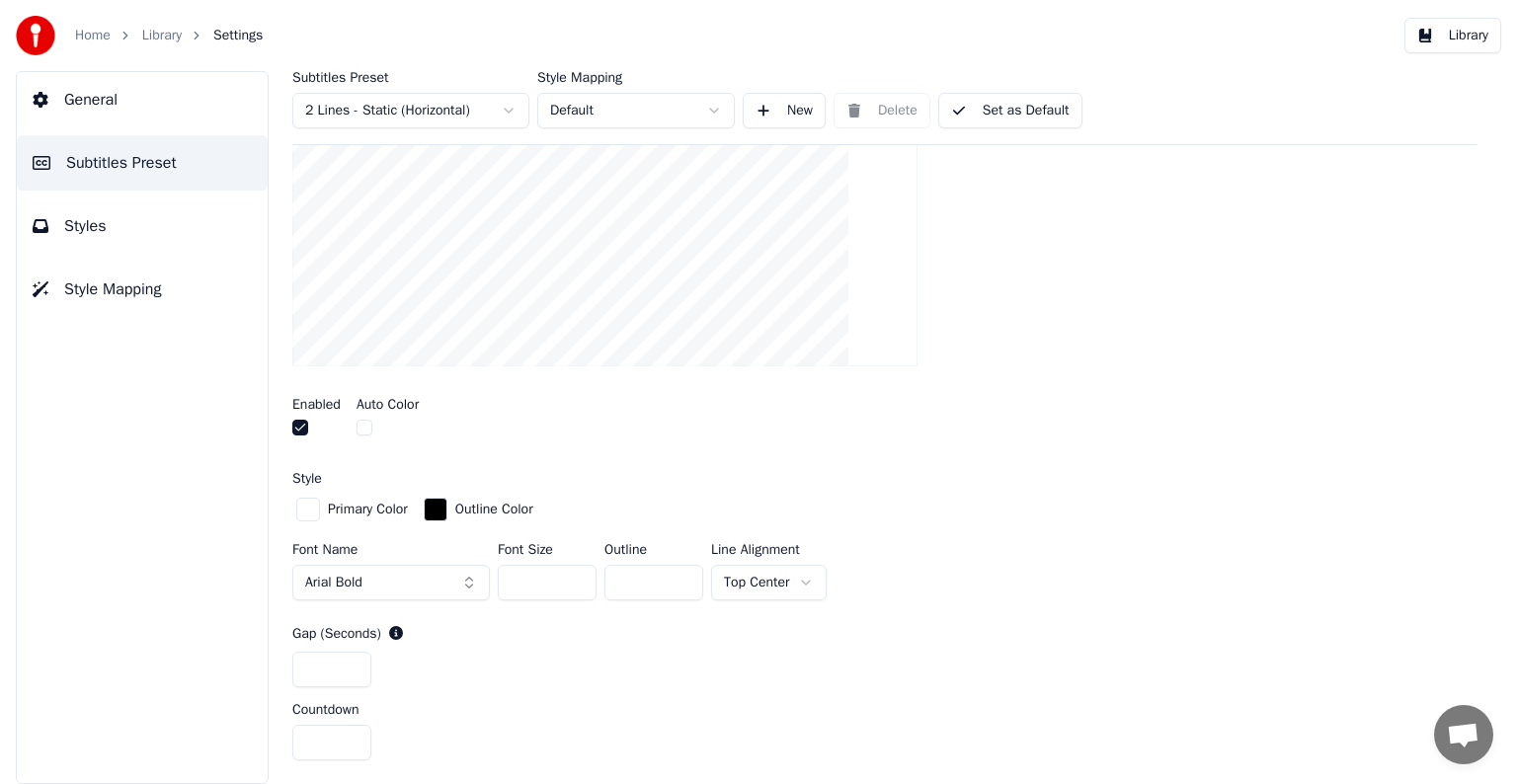 scroll, scrollTop: 587, scrollLeft: 0, axis: vertical 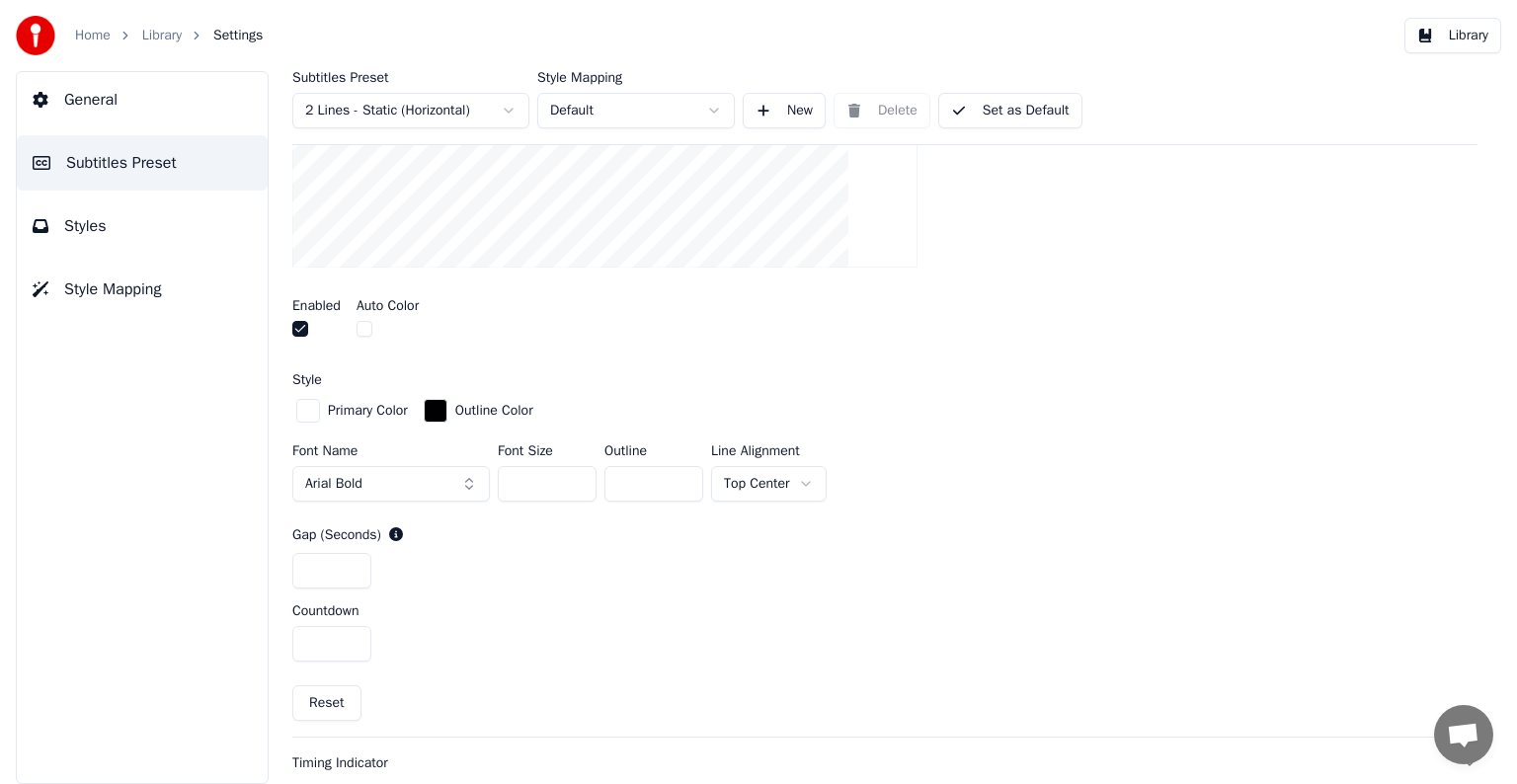click on "Home Library Settings Library General Subtitles Preset Styles Style Mapping Subtitles Preset 2 Lines - Static (Horizontal) Style Mapping Default New Delete Set as Default General Layout Song Title Silent Gap Progress Bar Silent Gap Text Silent Gap Countdown Insert a countdown in the gap between subtitles Enabled Auto Color Style Primary Color Outline Color Font Name Arial Bold Font Size ** Outline * Line Alignment Top Center Gap (Seconds) * Countdown * Reset Timing Indicator Background Box Fade Effect Offset Max Characters Per Line Auto Line Break Advanced Settings Conversação [PERSON_NAME]? Contacte-nos! O suporte está indisponível Rede off-line. A reconectar... Nenhuma mensagem pode ser recebida ou enviada por enquanto. Youka Desktop Olá! Como posso ajudar?  [DATE] Fiz um karaoke com mov, e quando baixei o arqueivo só abri como audio Há 43 minutos Enviar ficheiro Não estamos online. Entraremos em contacto por email. Inserir um emoticon Enviar ficheiro Gravar mensagem áudio We run on" at bounding box center [758, 392] 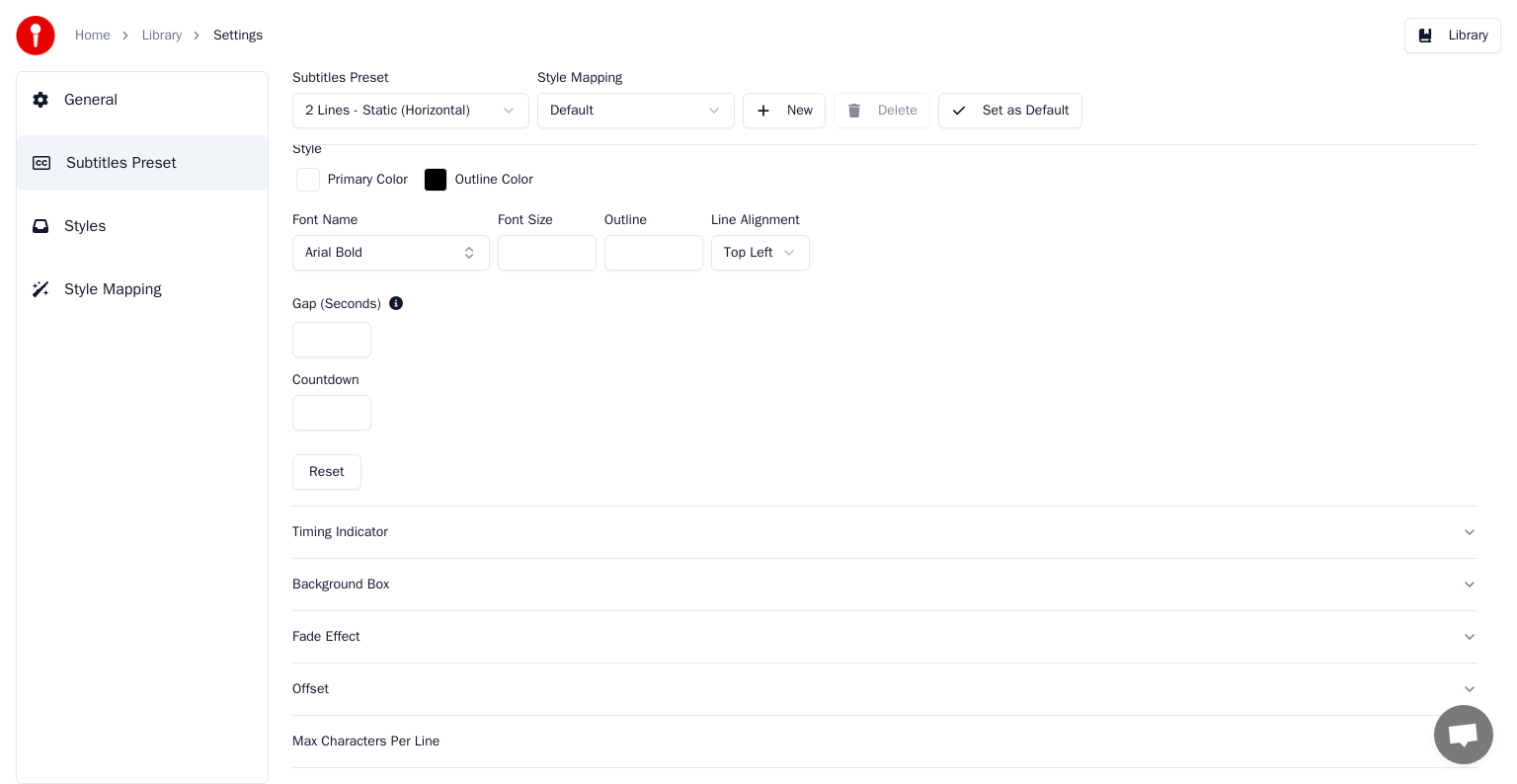 scroll, scrollTop: 916, scrollLeft: 0, axis: vertical 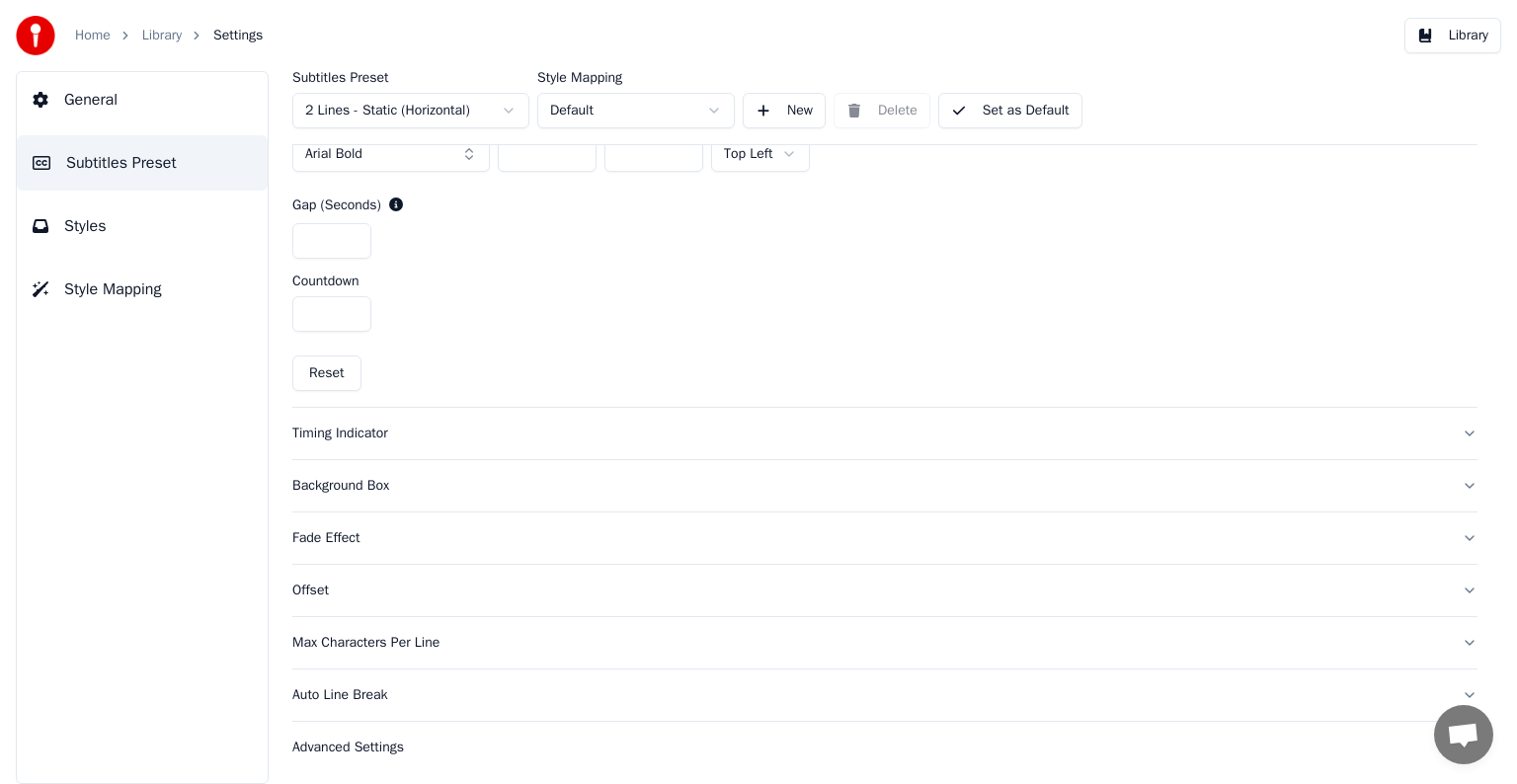 click on "Timing Indicator" at bounding box center (885, 433) 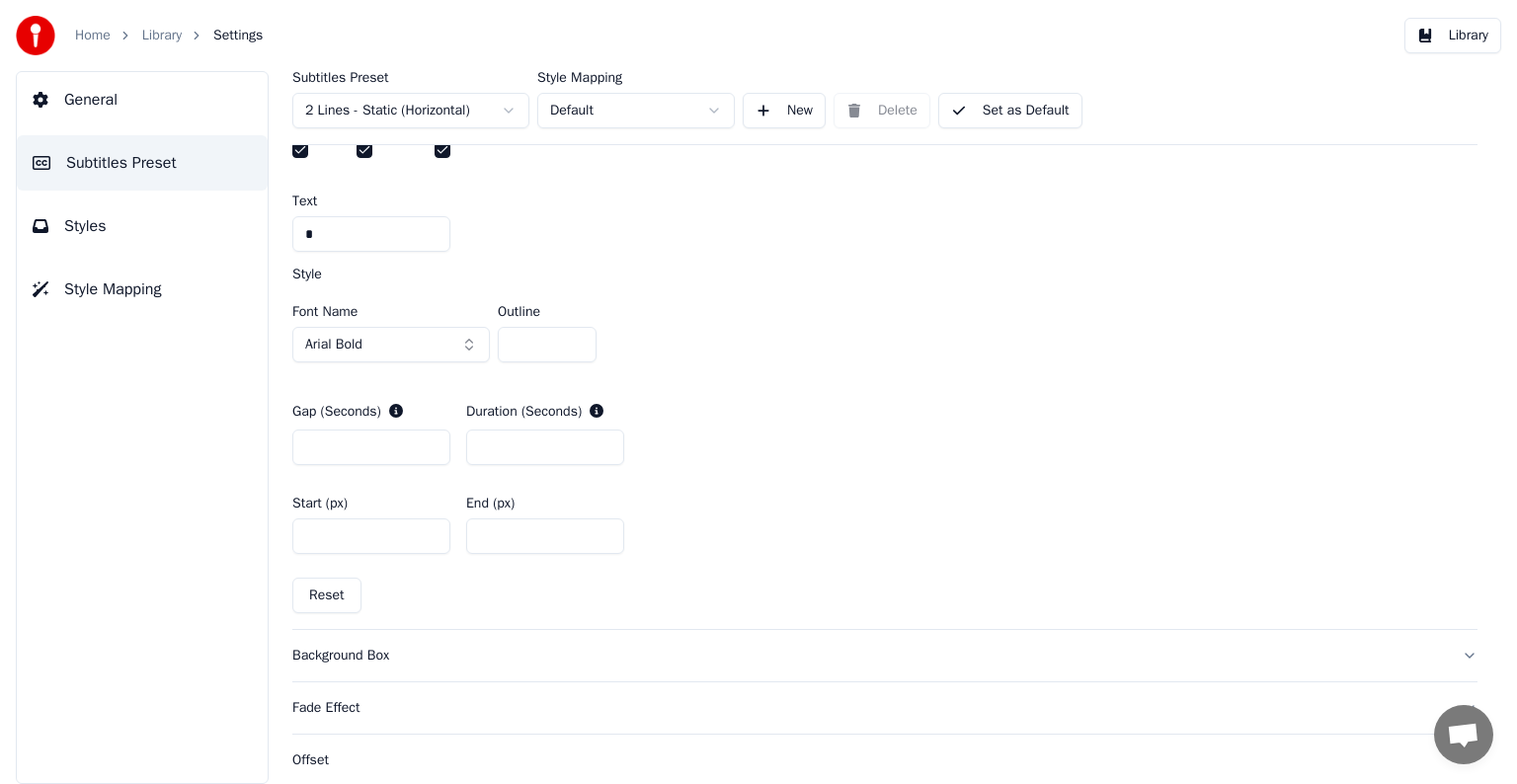 scroll, scrollTop: 719, scrollLeft: 0, axis: vertical 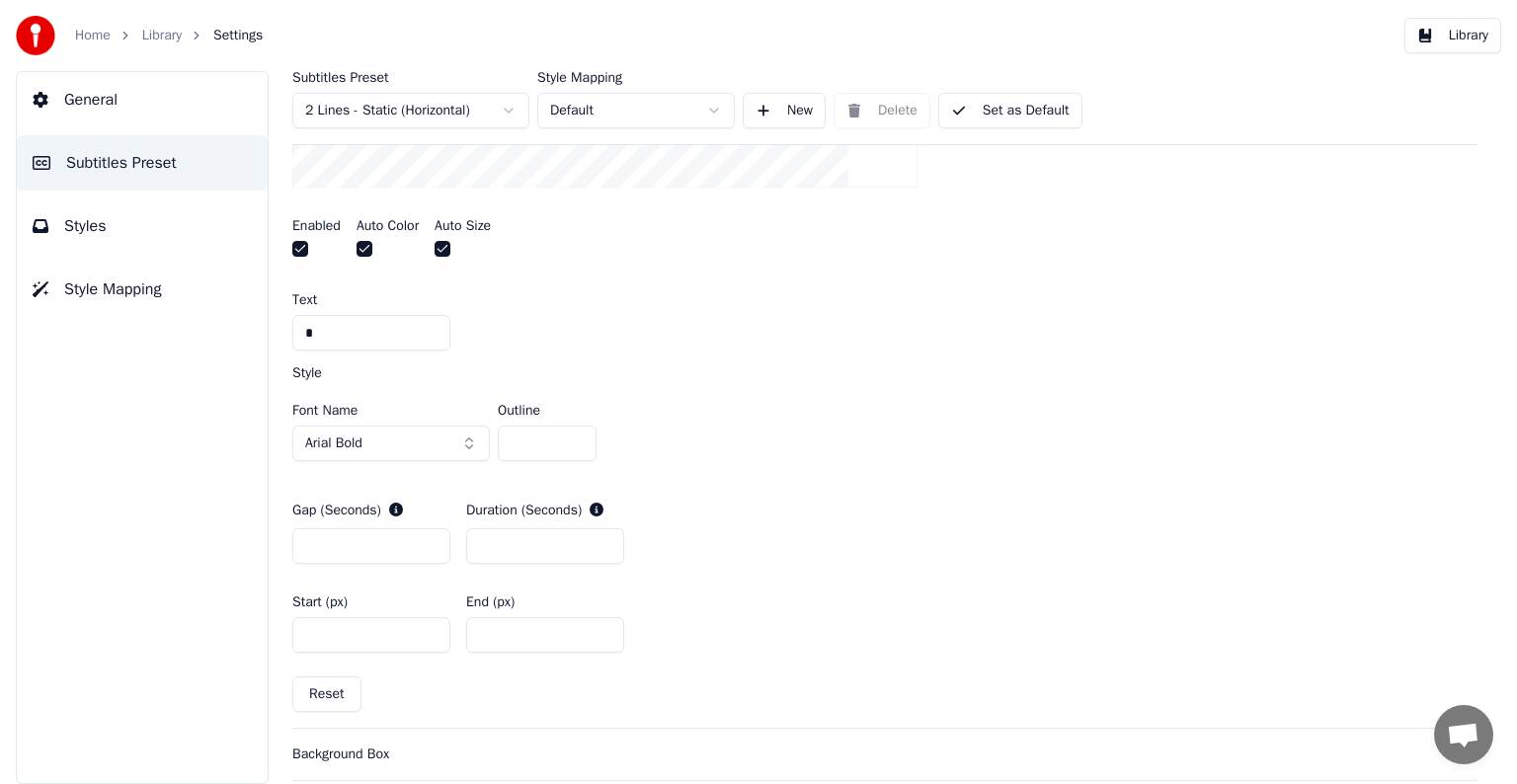 click on "*" at bounding box center [371, 333] 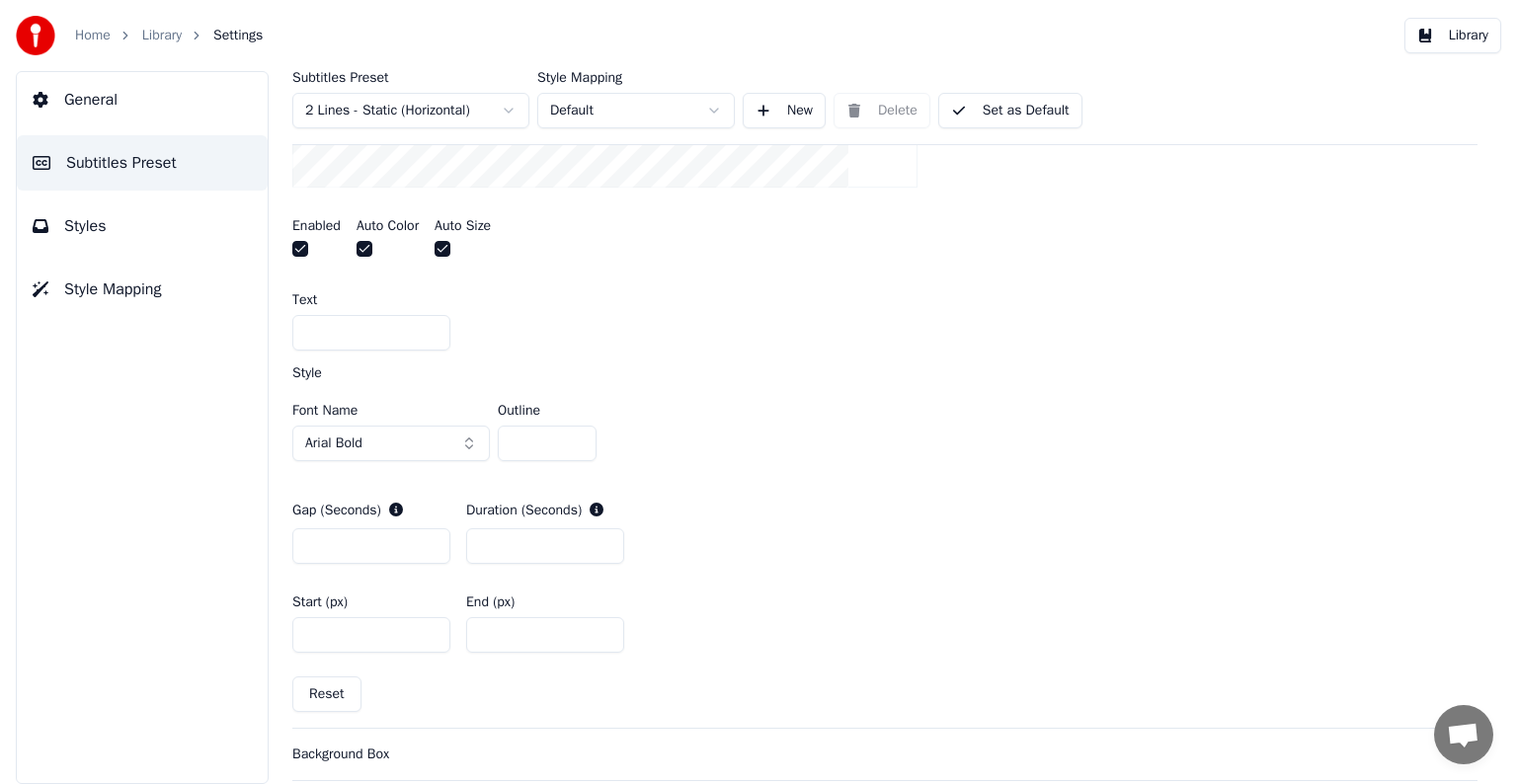 type on "*" 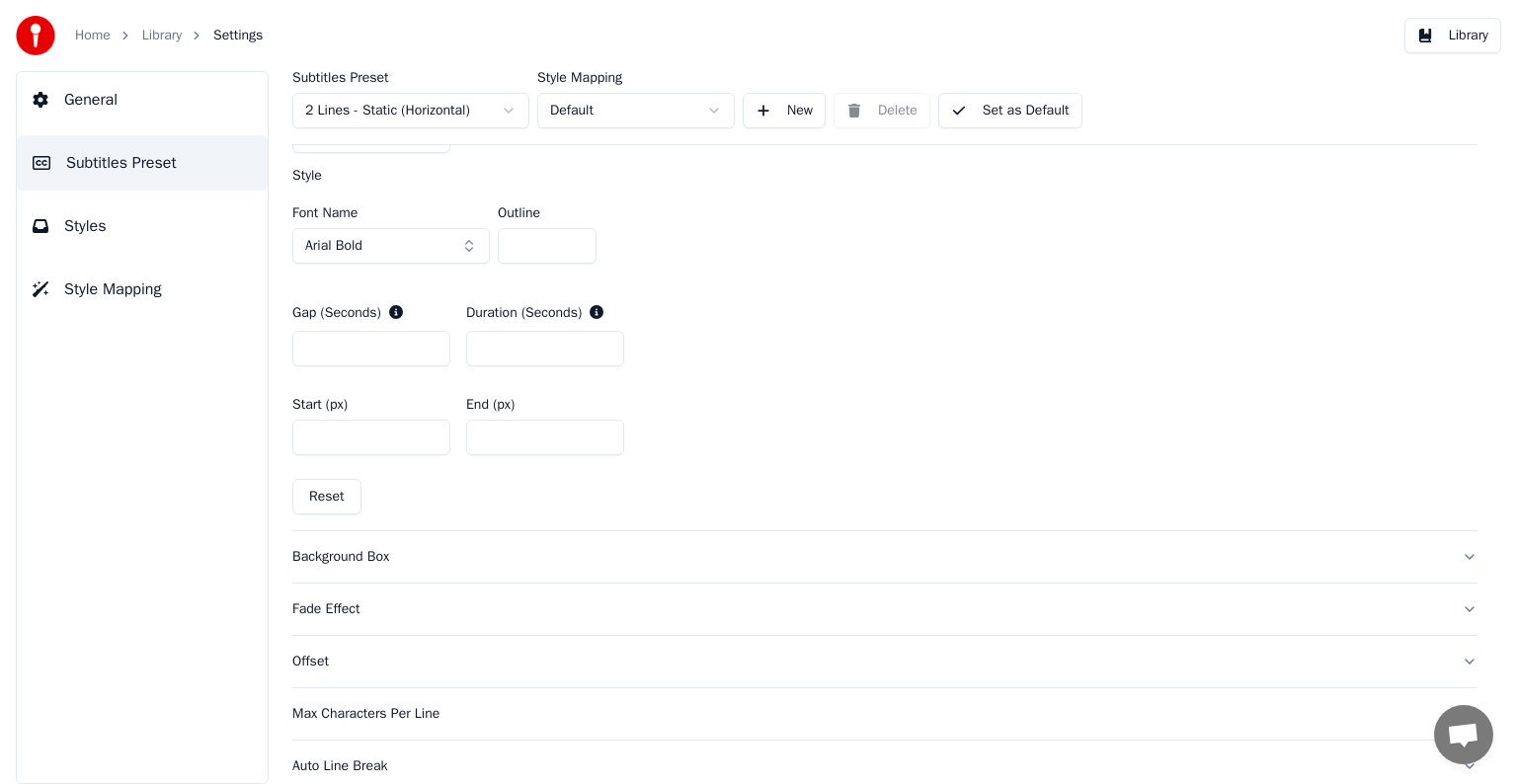 scroll, scrollTop: 989, scrollLeft: 0, axis: vertical 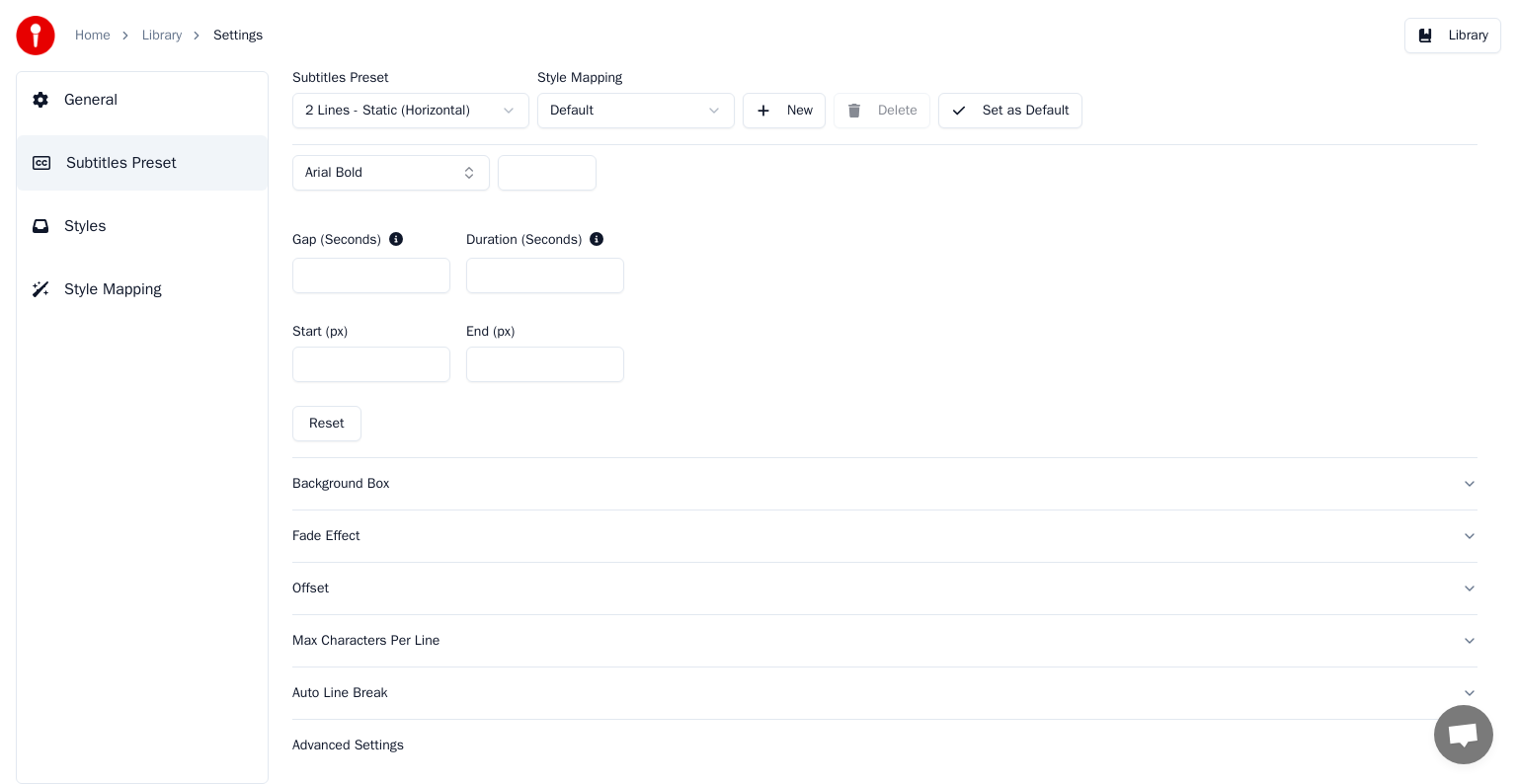 click on "Background Box" at bounding box center [885, 484] 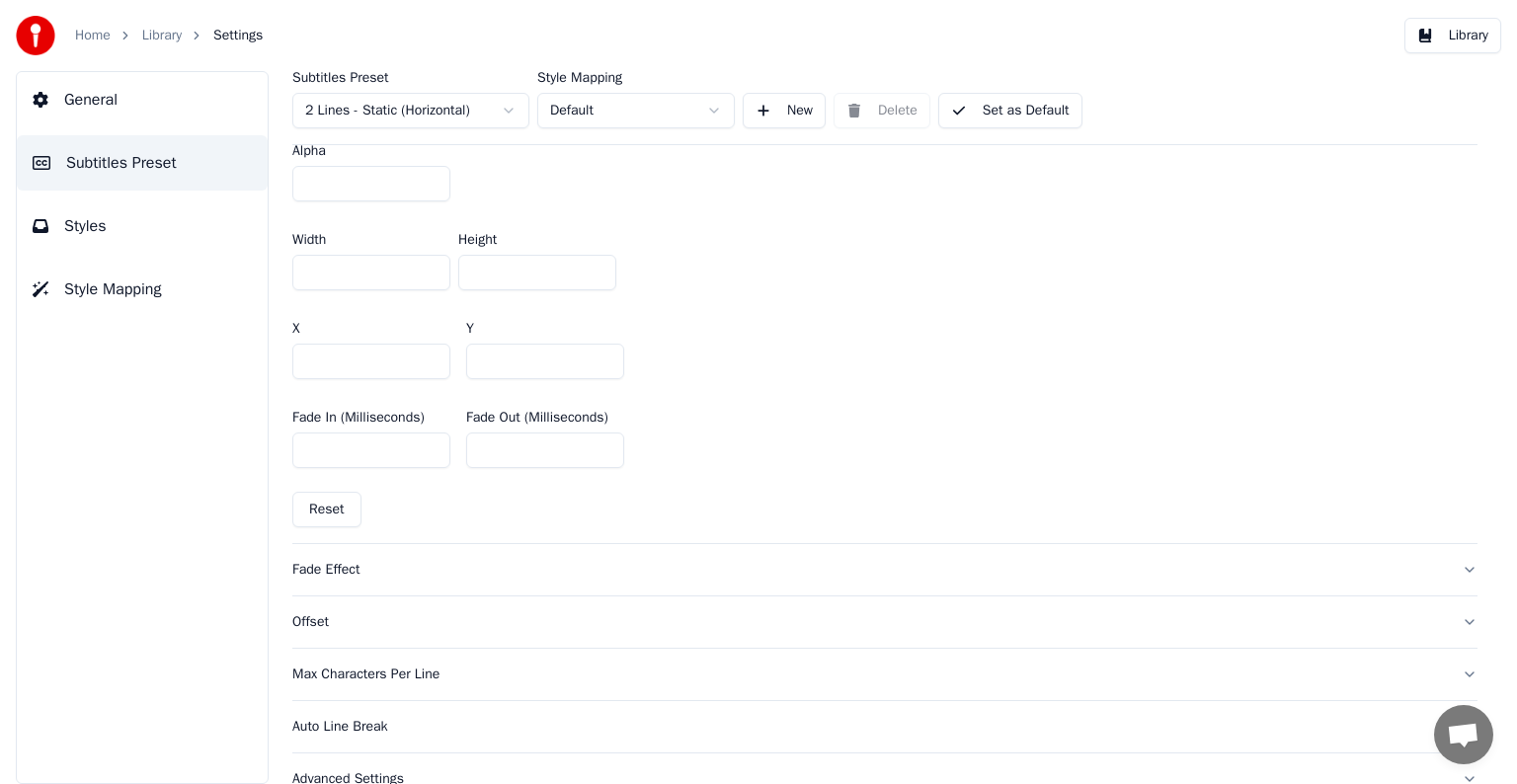 scroll, scrollTop: 1188, scrollLeft: 0, axis: vertical 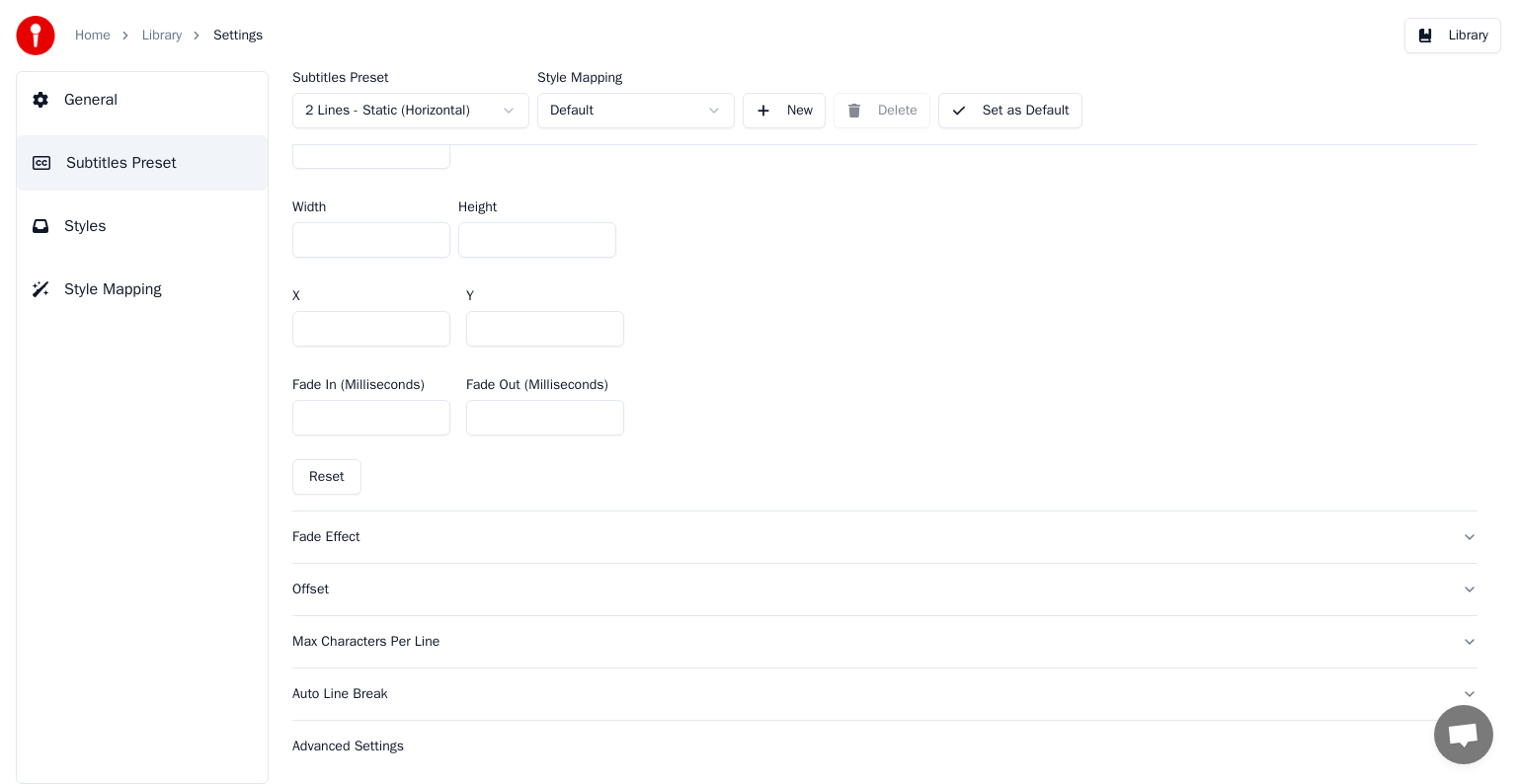 click on "Fade Effect" at bounding box center (885, 537) 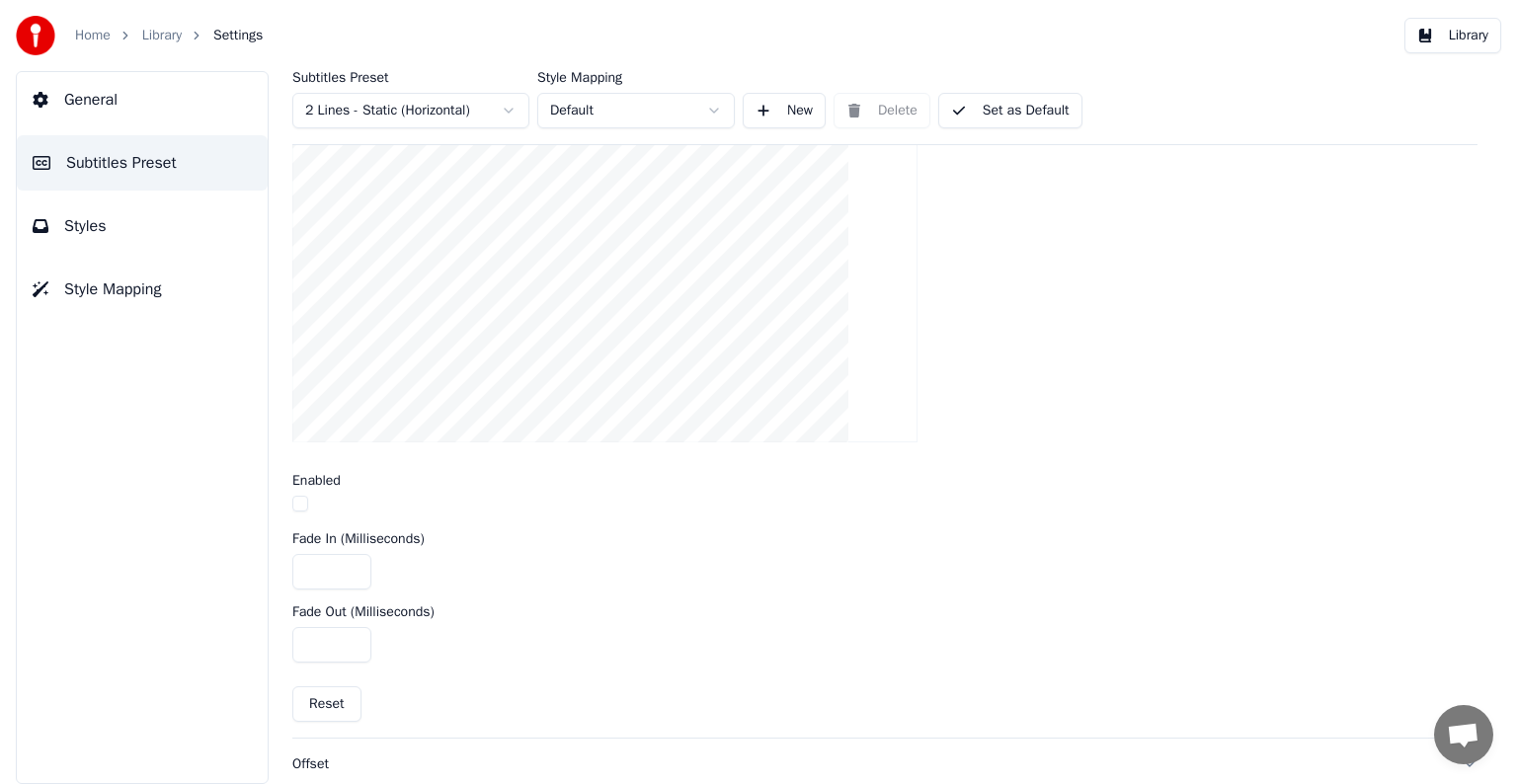 scroll, scrollTop: 745, scrollLeft: 0, axis: vertical 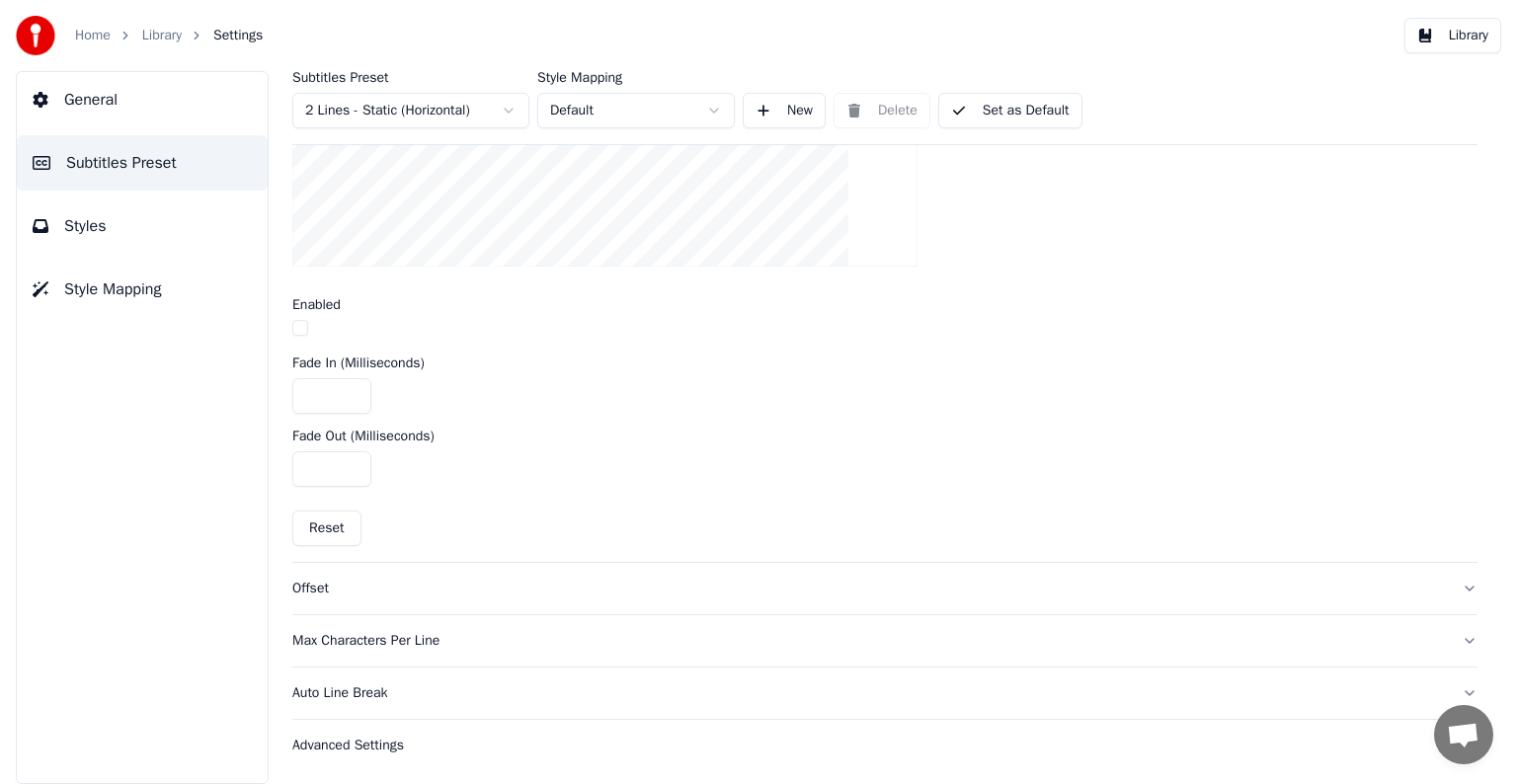 click on "Offset" at bounding box center (885, 588) 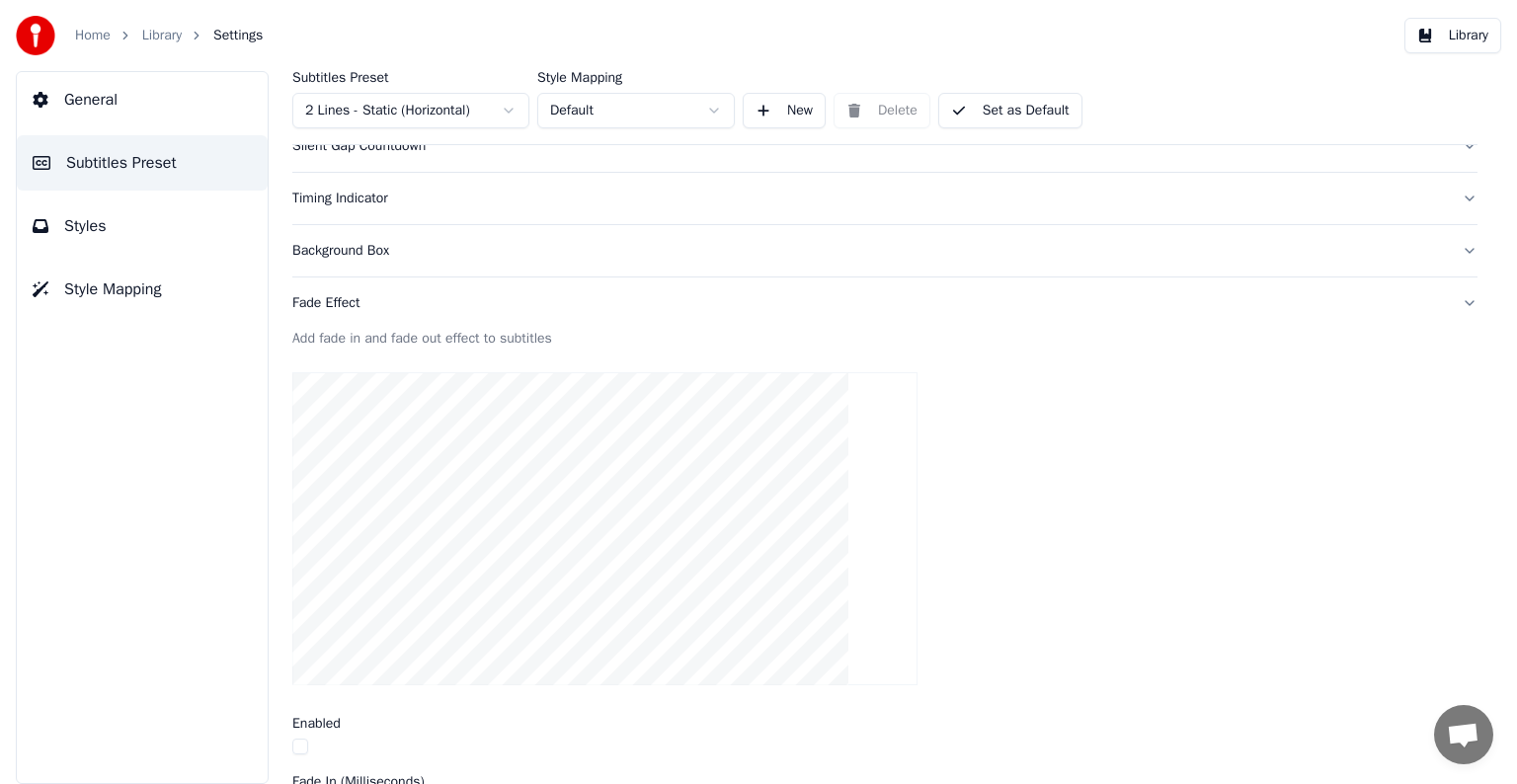scroll, scrollTop: 326, scrollLeft: 0, axis: vertical 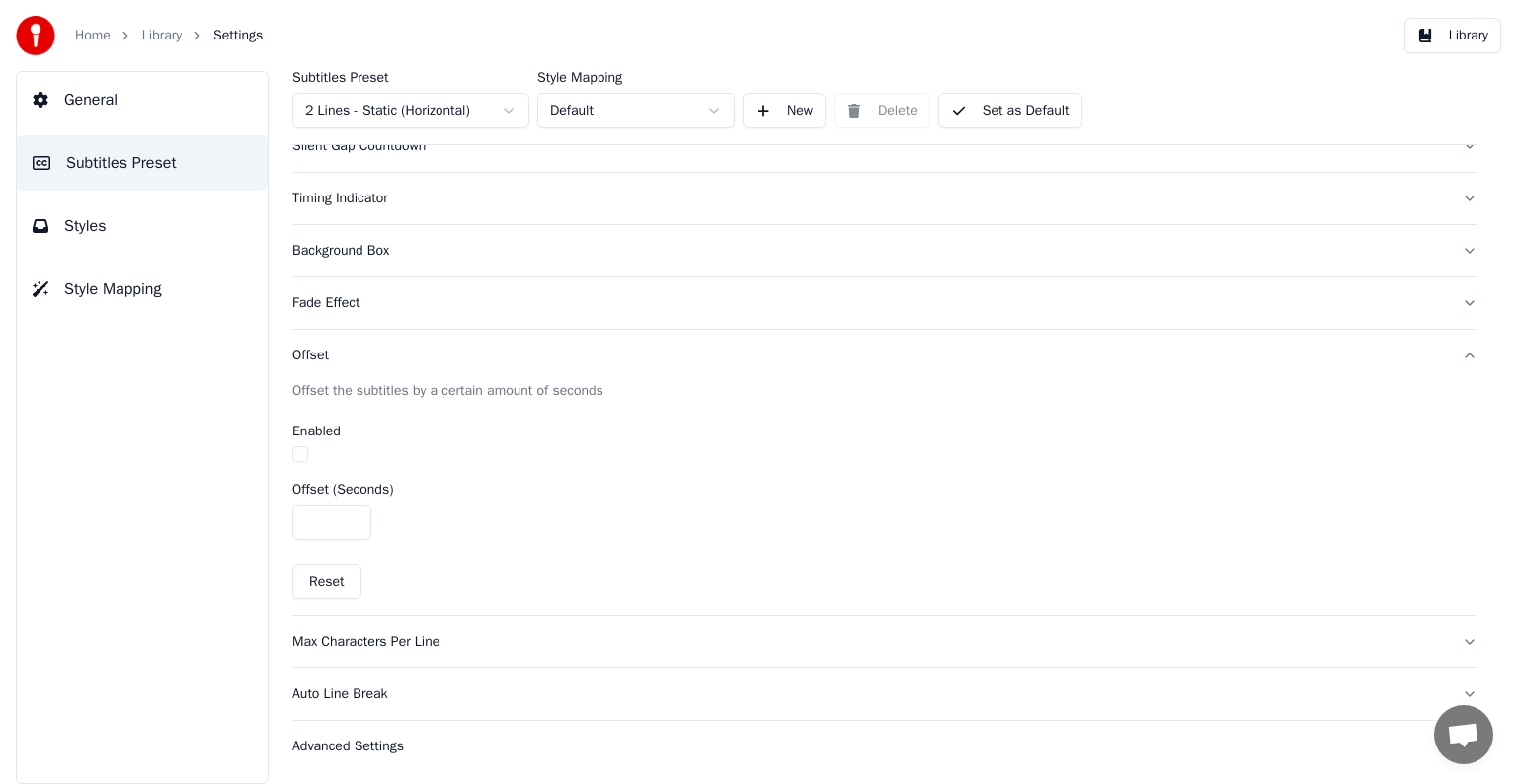 click on "Max Characters Per Line" at bounding box center (885, 642) 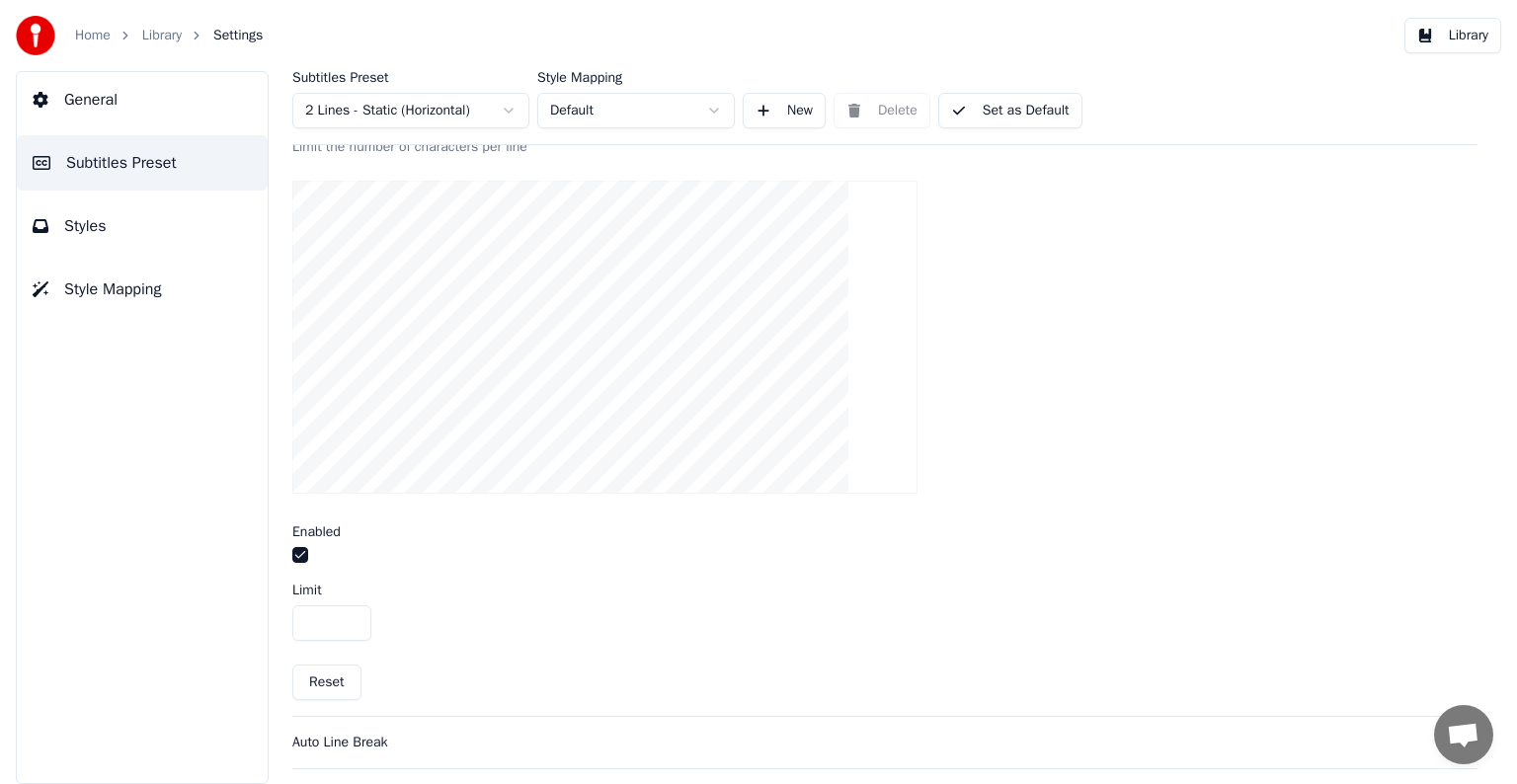 scroll, scrollTop: 671, scrollLeft: 0, axis: vertical 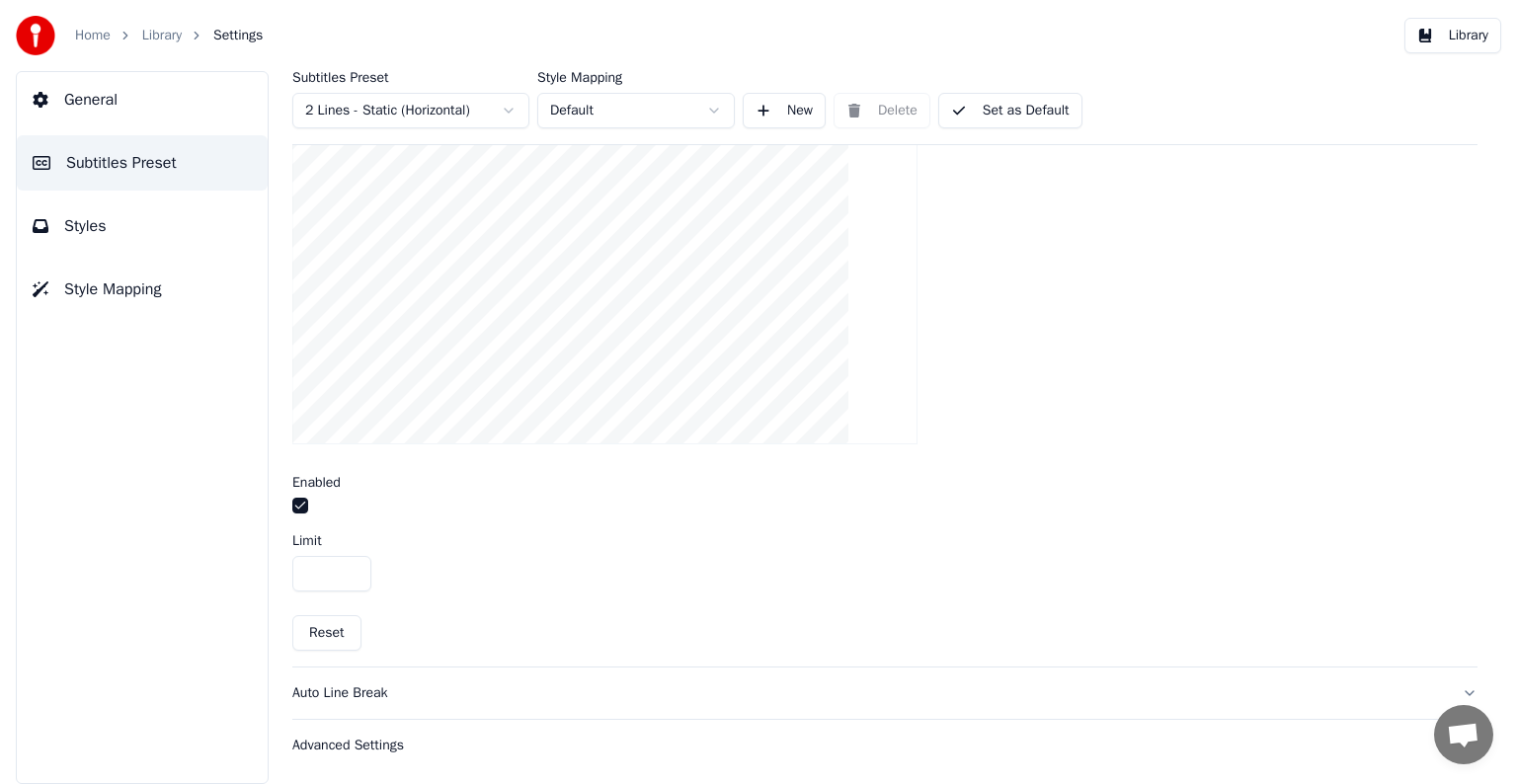drag, startPoint x: 1462, startPoint y: 735, endPoint x: 1460, endPoint y: 643, distance: 92.0217 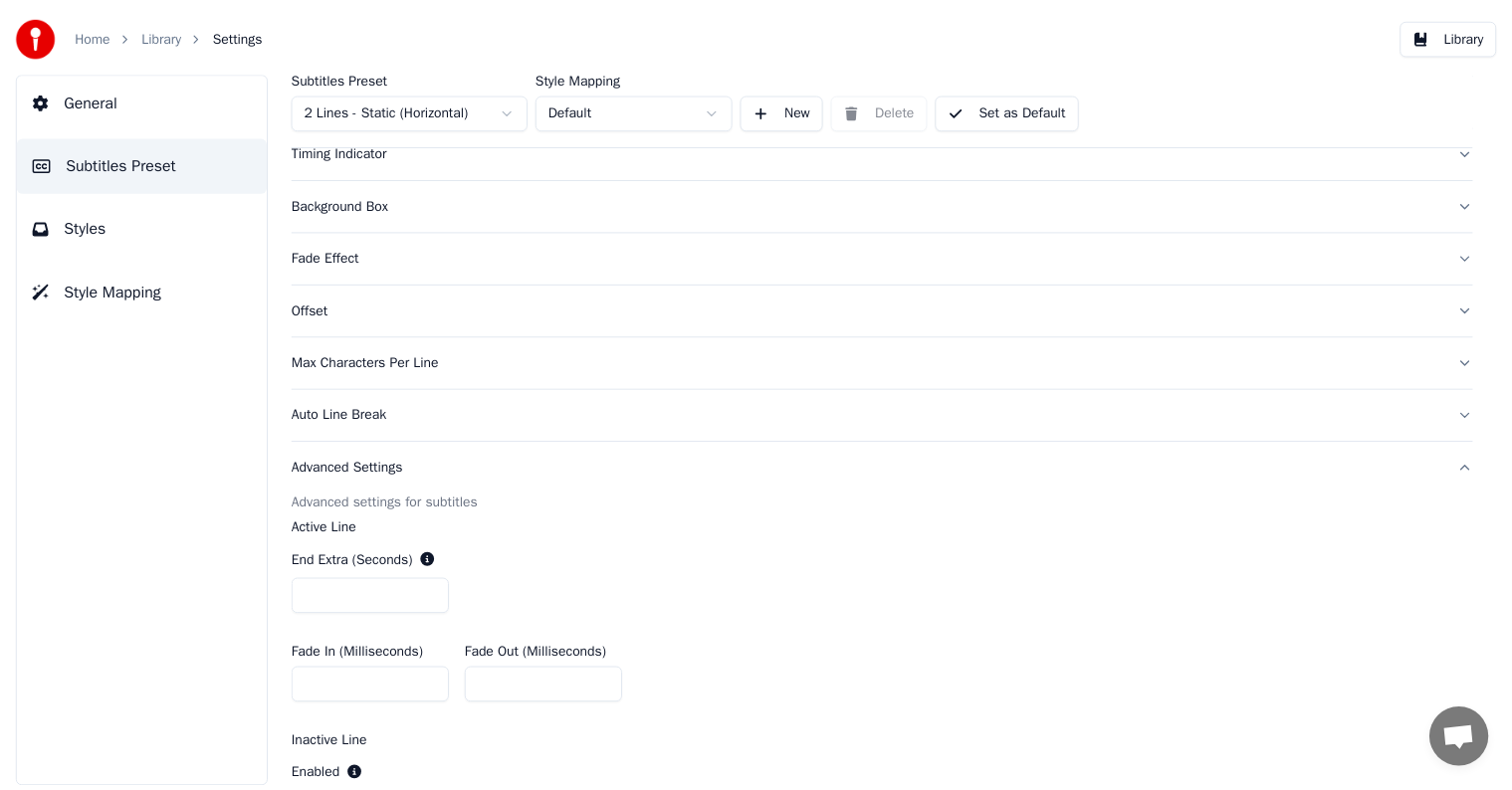 scroll, scrollTop: 0, scrollLeft: 0, axis: both 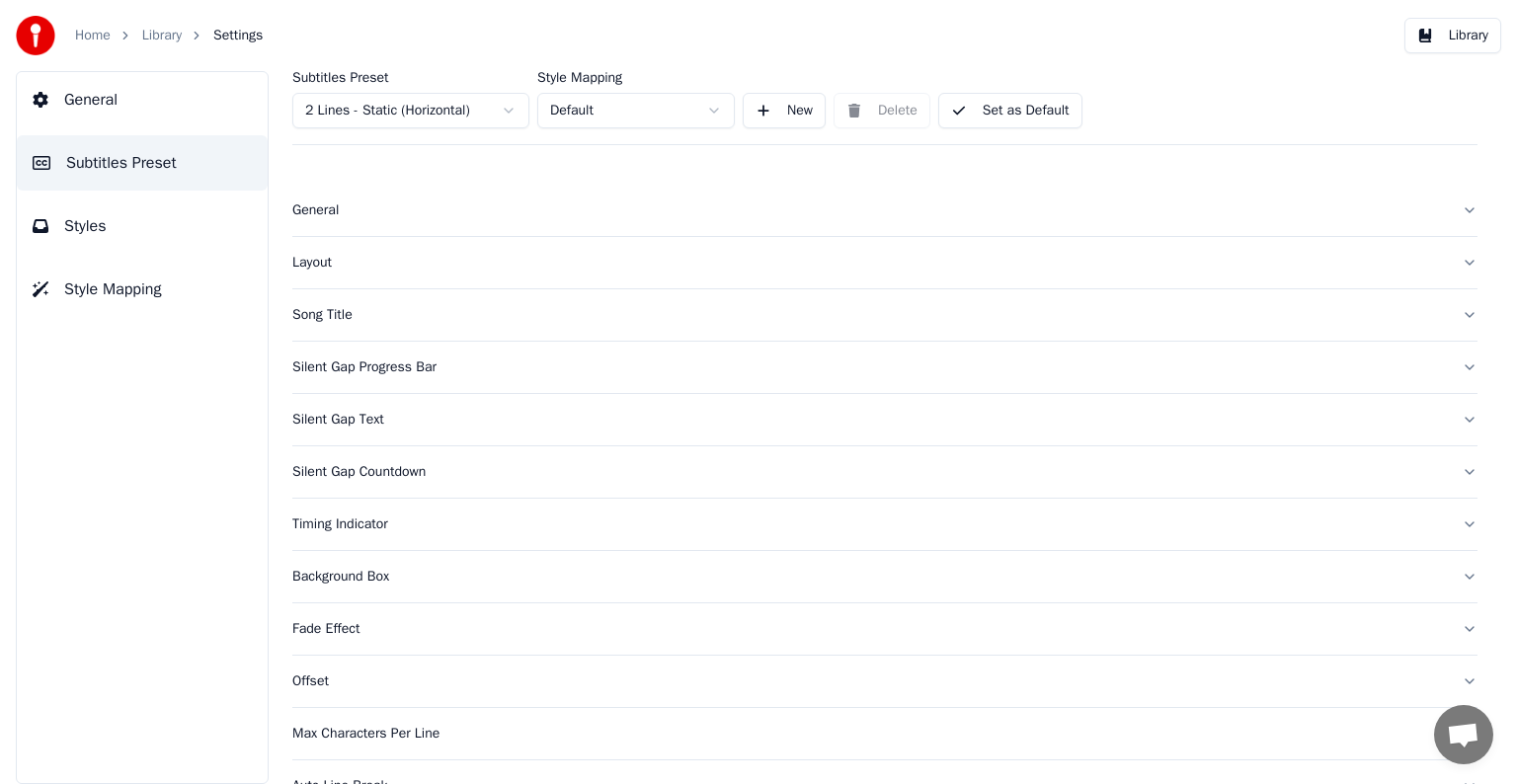 click on "Set as Default" at bounding box center (1010, 111) 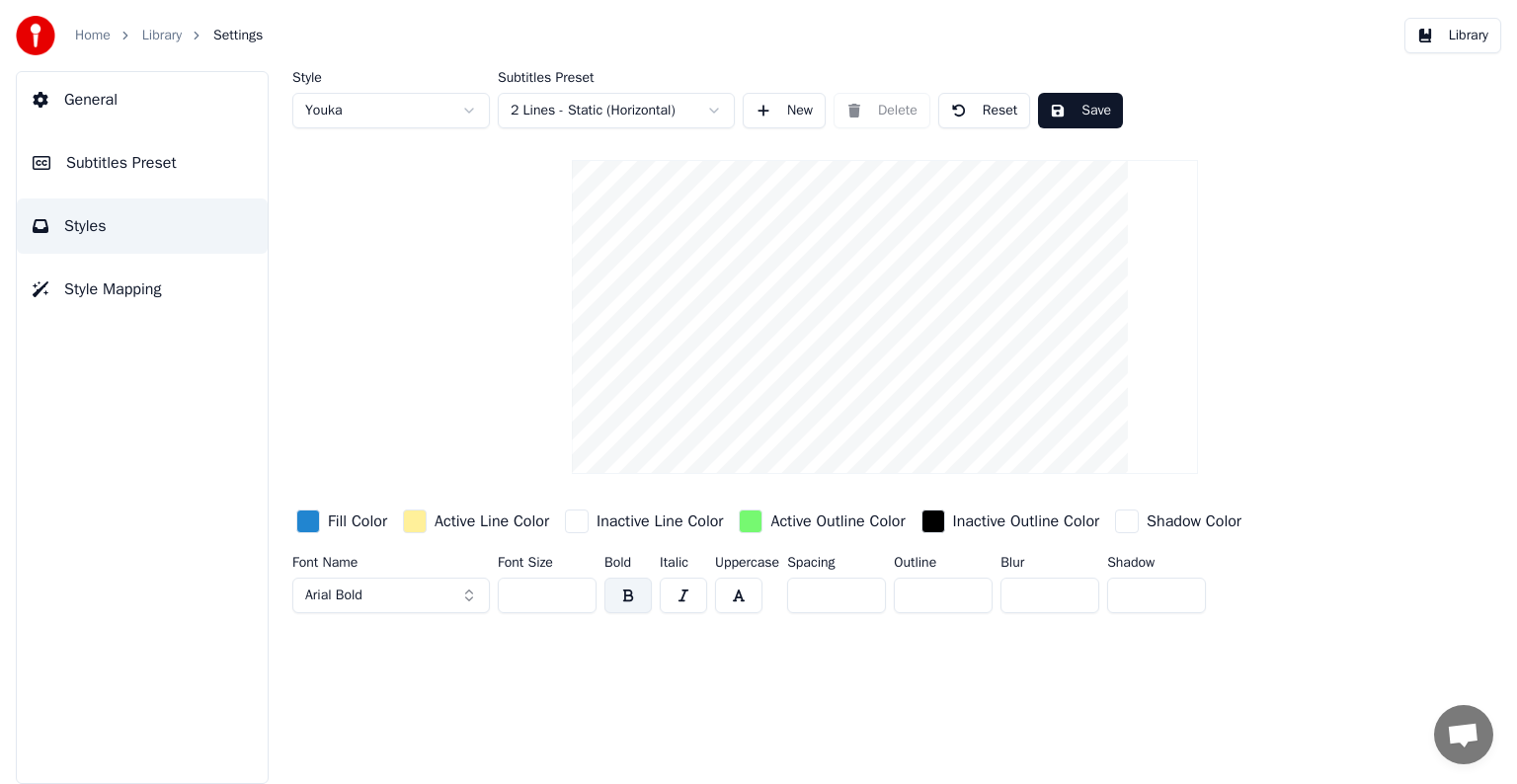click on "Style Mapping" at bounding box center (113, 289) 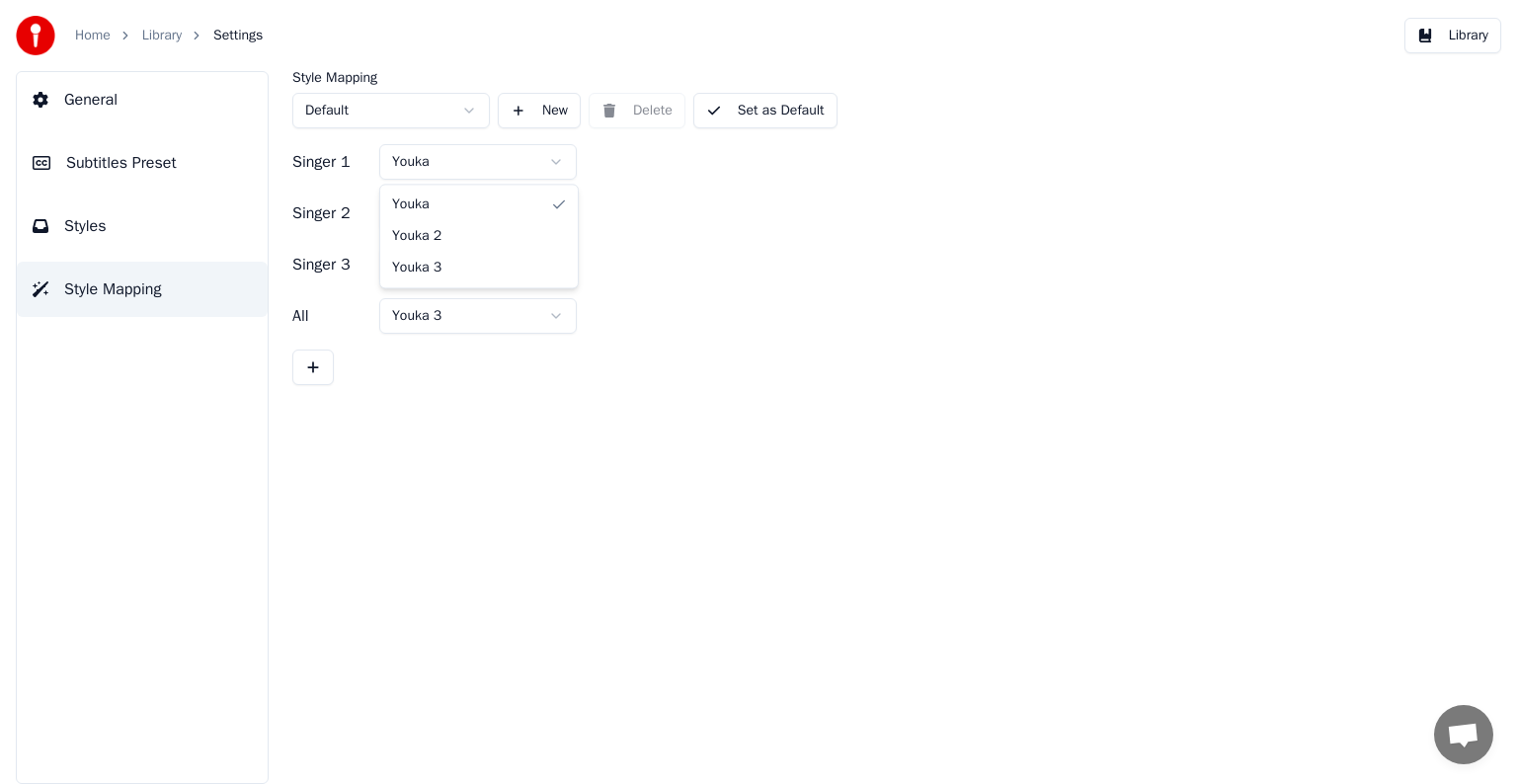click on "Home Library Settings Library General Subtitles Preset Styles Style Mapping Style Mapping Default New Delete Set as Default Singer   1 Youka Singer   2 Youka 2 Singer   3 Youka 3 All Youka 3 Conversação [PERSON_NAME] Dúvidas? Contacte-nos! O suporte está indisponível Rede off-line. A reconectar... Nenhuma mensagem pode ser recebida ou enviada por enquanto. Youka Desktop Olá! Como posso ajudar?  [DATE] Fiz um karaoke com mov, e quando baixei o arqueivo só abri como audio Há 46 minutos Enviar ficheiro Não estamos online. Entraremos em contacto por email. Inserir um emoticon Enviar ficheiro Gravar mensagem áudio We run on Crisp [PERSON_NAME] 2 Youka 3" at bounding box center [758, 392] 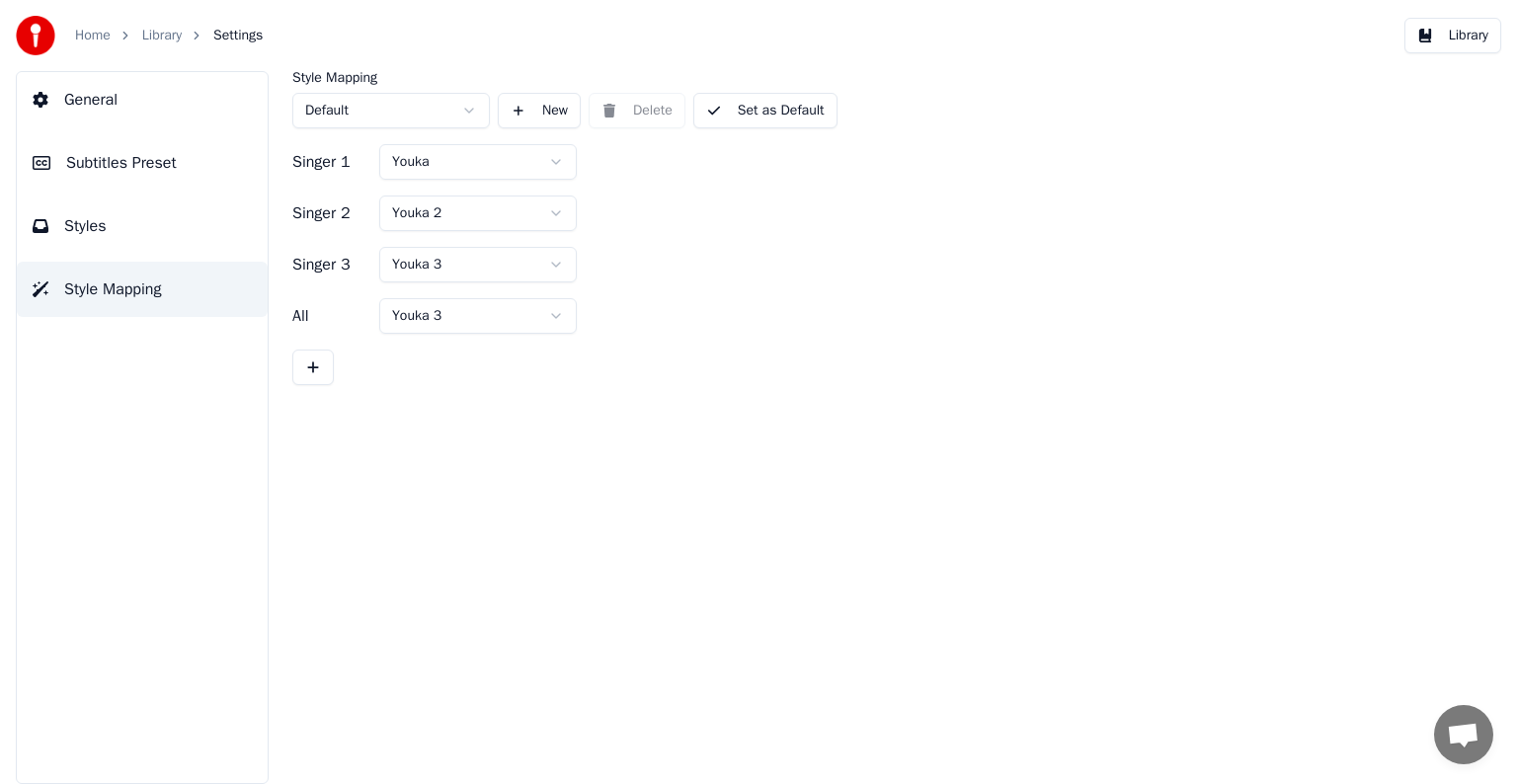 click on "Home Library Settings Library General Subtitles Preset Styles Style Mapping Style Mapping Default New Delete Set as Default Singer   1 Youka Singer   2 Youka 2 Singer   3 Youka 3 All Youka 3 Conversação [PERSON_NAME] Dúvidas? Contacte-nos! O suporte está indisponível Rede off-line. A reconectar... Nenhuma mensagem pode ser recebida ou enviada por enquanto. Youka Desktop Olá! Como posso ajudar?  [DATE] Fiz um karaoke com mov, e quando baixei o arqueivo só abri como audio Há 46 minutos Enviar ficheiro Não estamos online. Entraremos em contacto por email. Inserir um emoticon Enviar ficheiro Gravar mensagem áudio We run on Crisp" at bounding box center (758, 392) 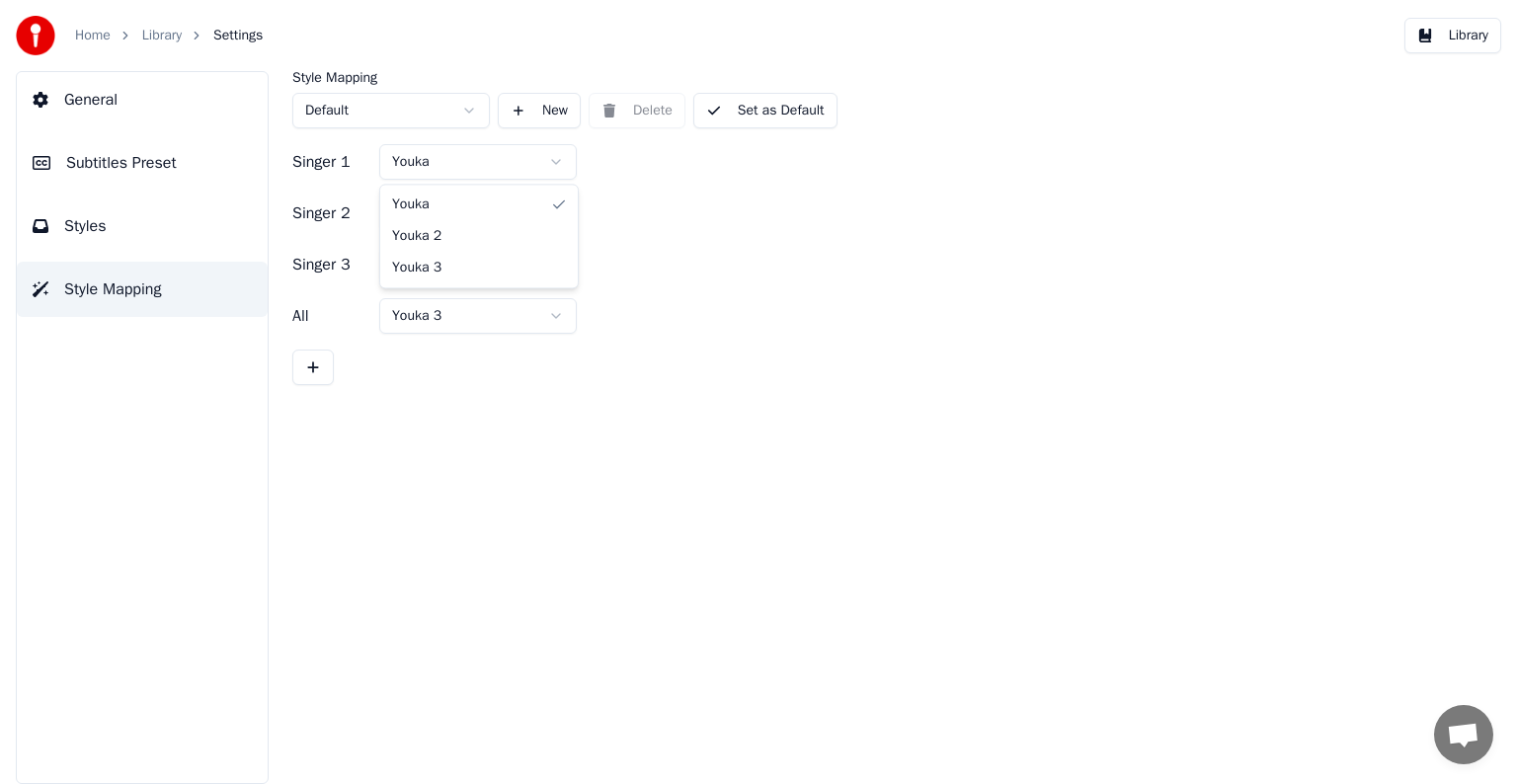 click on "Home Library Settings Library General Subtitles Preset Styles Style Mapping Style Mapping Default New Delete Set as Default Singer   1 Youka Singer   2 Youka 2 Singer   3 Youka 3 All Youka 3 Conversação [PERSON_NAME] Dúvidas? Contacte-nos! O suporte está indisponível Rede off-line. A reconectar... Nenhuma mensagem pode ser recebida ou enviada por enquanto. Youka Desktop Olá! Como posso ajudar?  [DATE] Fiz um karaoke com mov, e quando baixei o arqueivo só abri como audio Há 46 minutos Enviar ficheiro Não estamos online. Entraremos em contacto por email. Inserir um emoticon Enviar ficheiro Gravar mensagem áudio We run on Crisp [PERSON_NAME] 2 Youka 3" at bounding box center [758, 392] 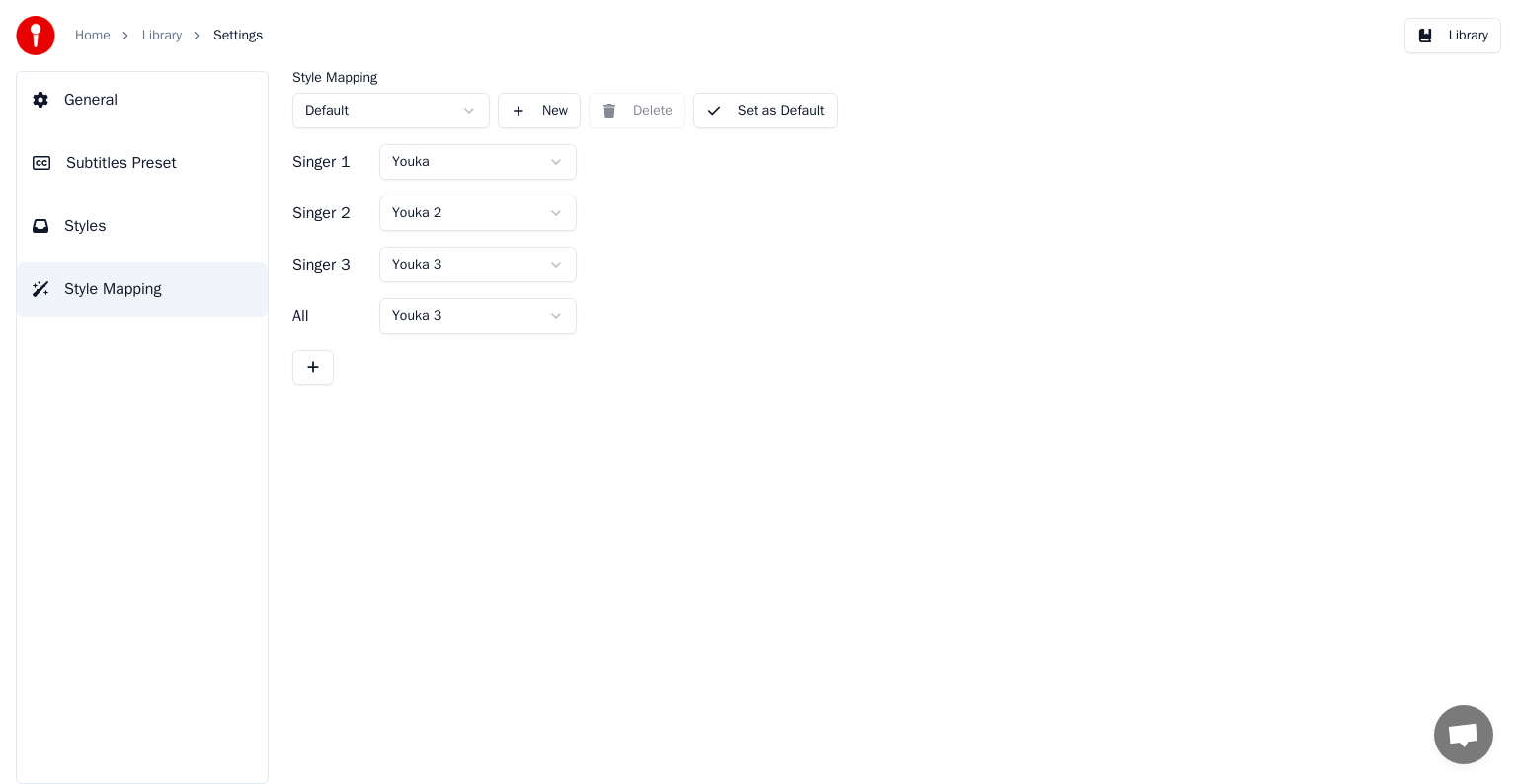click on "Home Library Settings Library General Subtitles Preset Styles Style Mapping Style Mapping Default New Delete Set as Default Singer   1 Youka Singer   2 Youka 2 Singer   3 Youka 3 All Youka 3 Conversação [PERSON_NAME] Dúvidas? Contacte-nos! O suporte está indisponível Rede off-line. A reconectar... Nenhuma mensagem pode ser recebida ou enviada por enquanto. Youka Desktop Olá! Como posso ajudar?  [DATE] Fiz um karaoke com mov, e quando baixei o arqueivo só abri como audio Há 46 minutos Enviar ficheiro Não estamos online. Entraremos em contacto por email. Inserir um emoticon Enviar ficheiro Gravar mensagem áudio We run on Crisp" at bounding box center [758, 392] 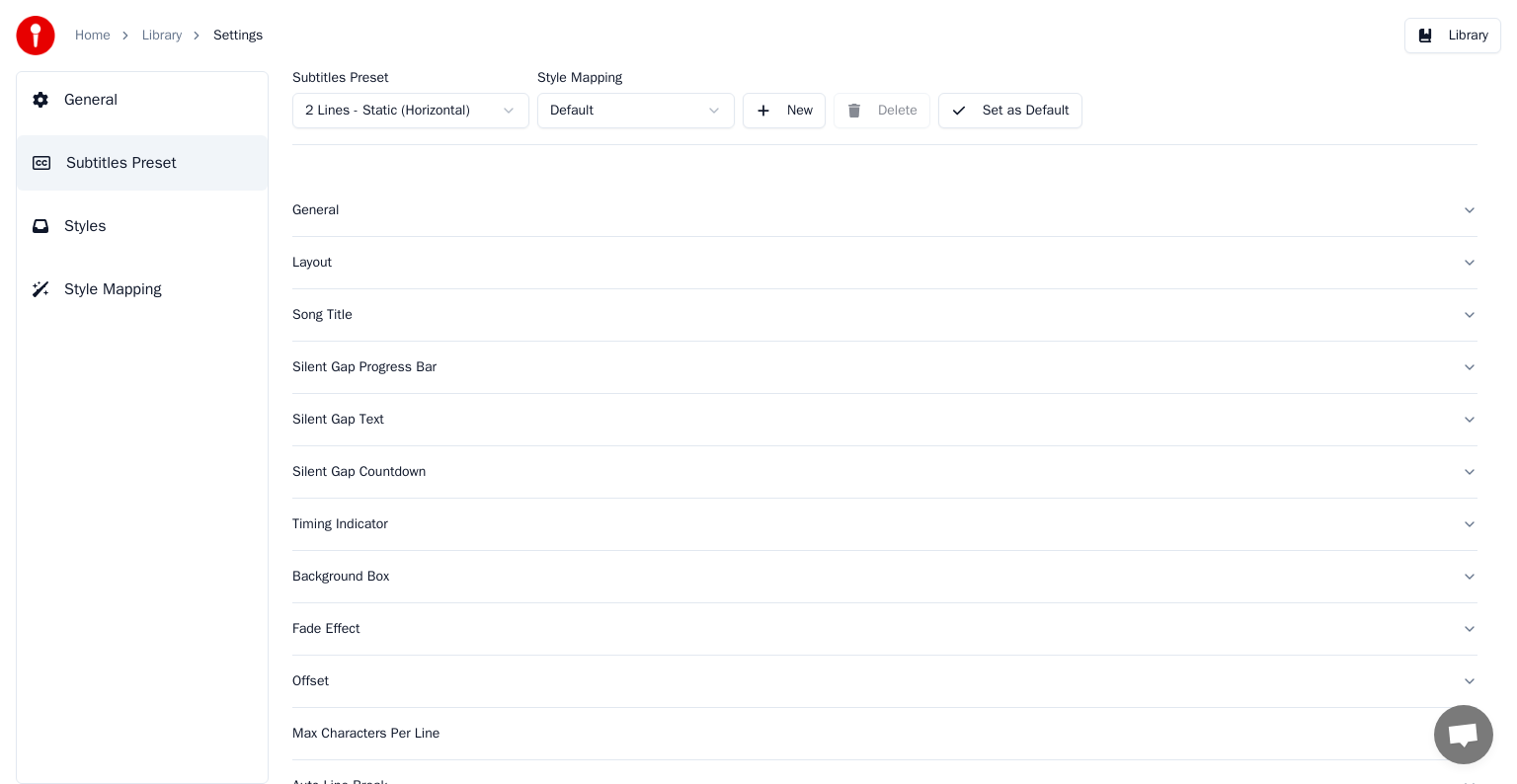 click on "General" at bounding box center [91, 100] 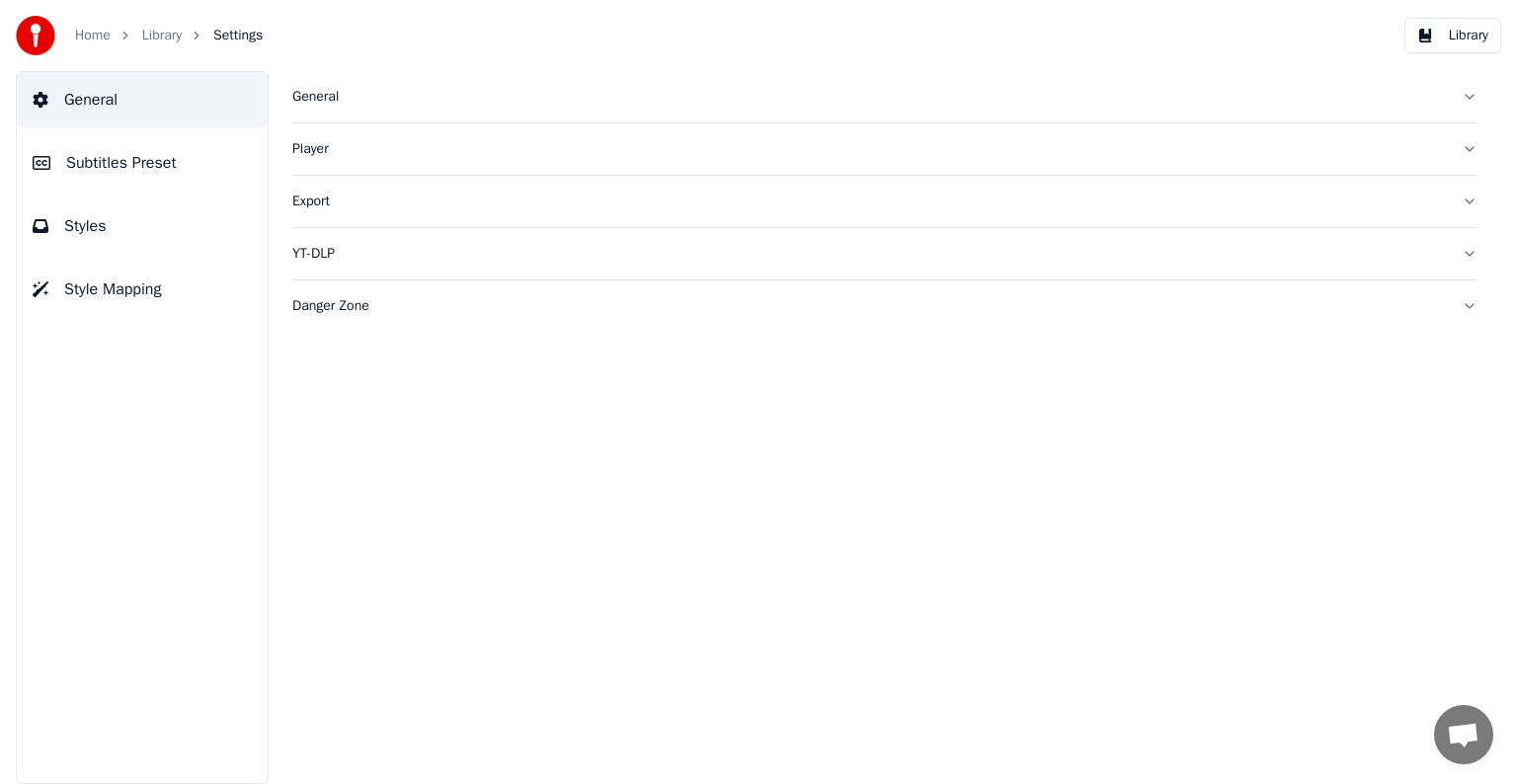click on "General" at bounding box center (885, 97) 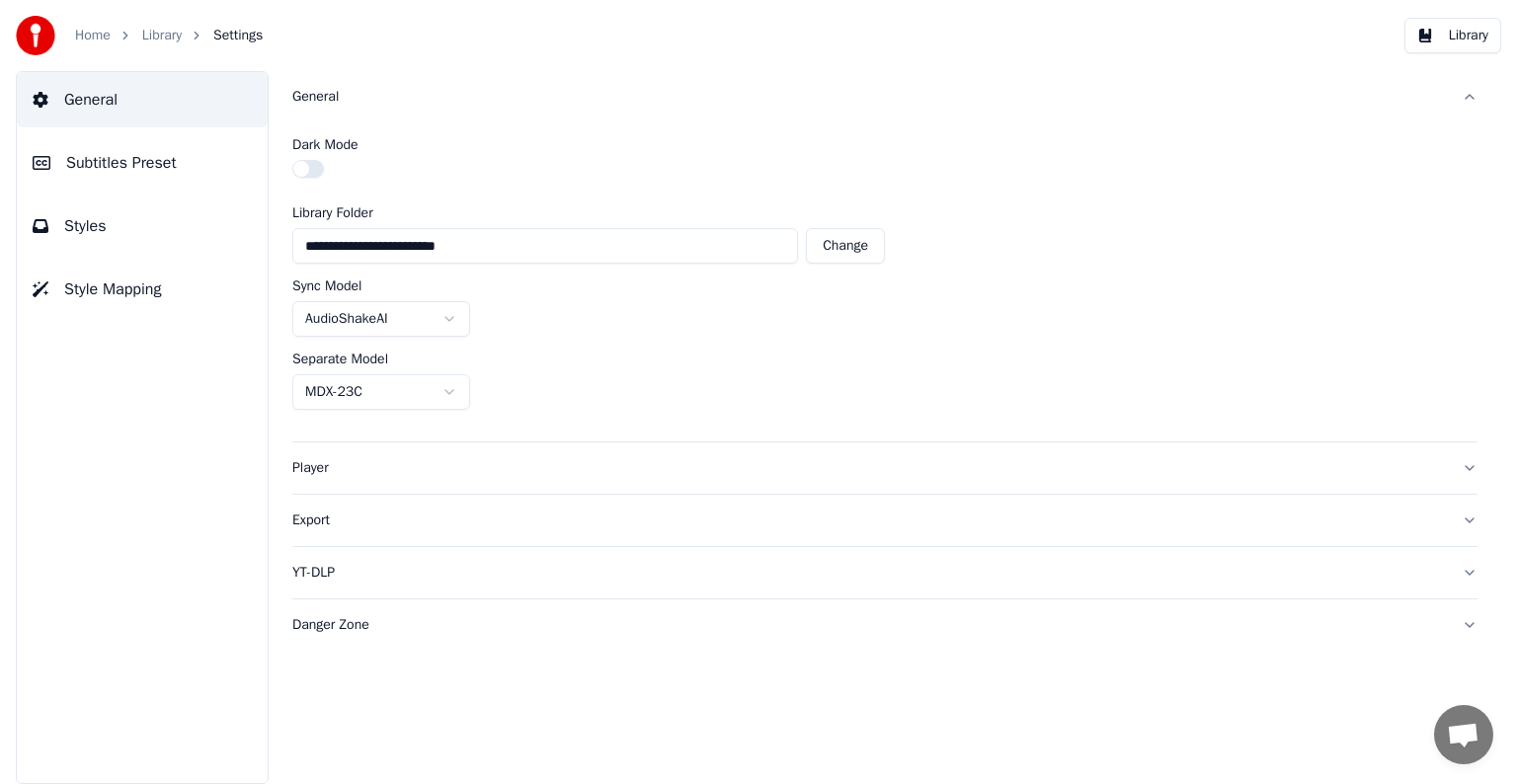click on "Export" at bounding box center (885, 520) 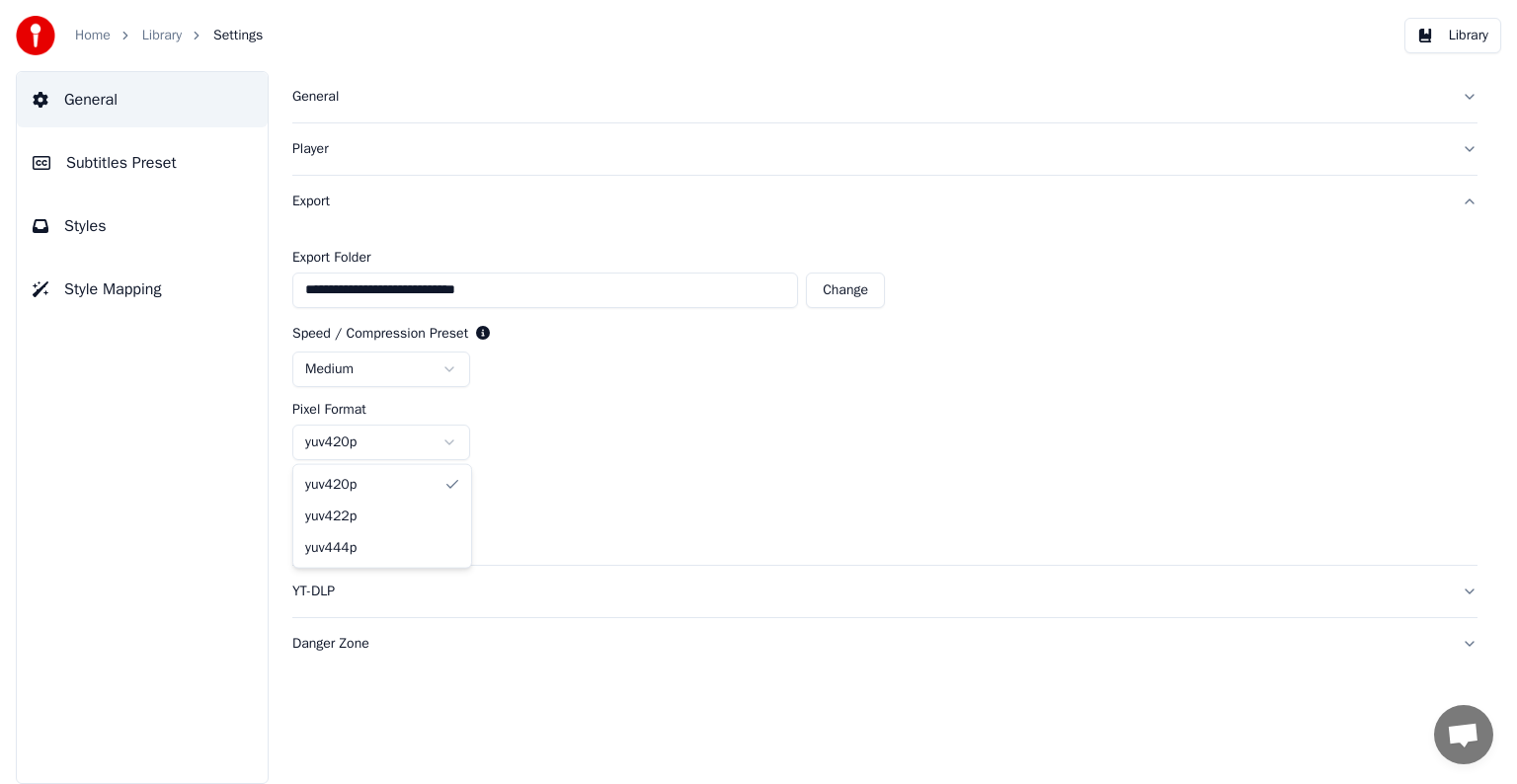click on "**********" at bounding box center [758, 392] 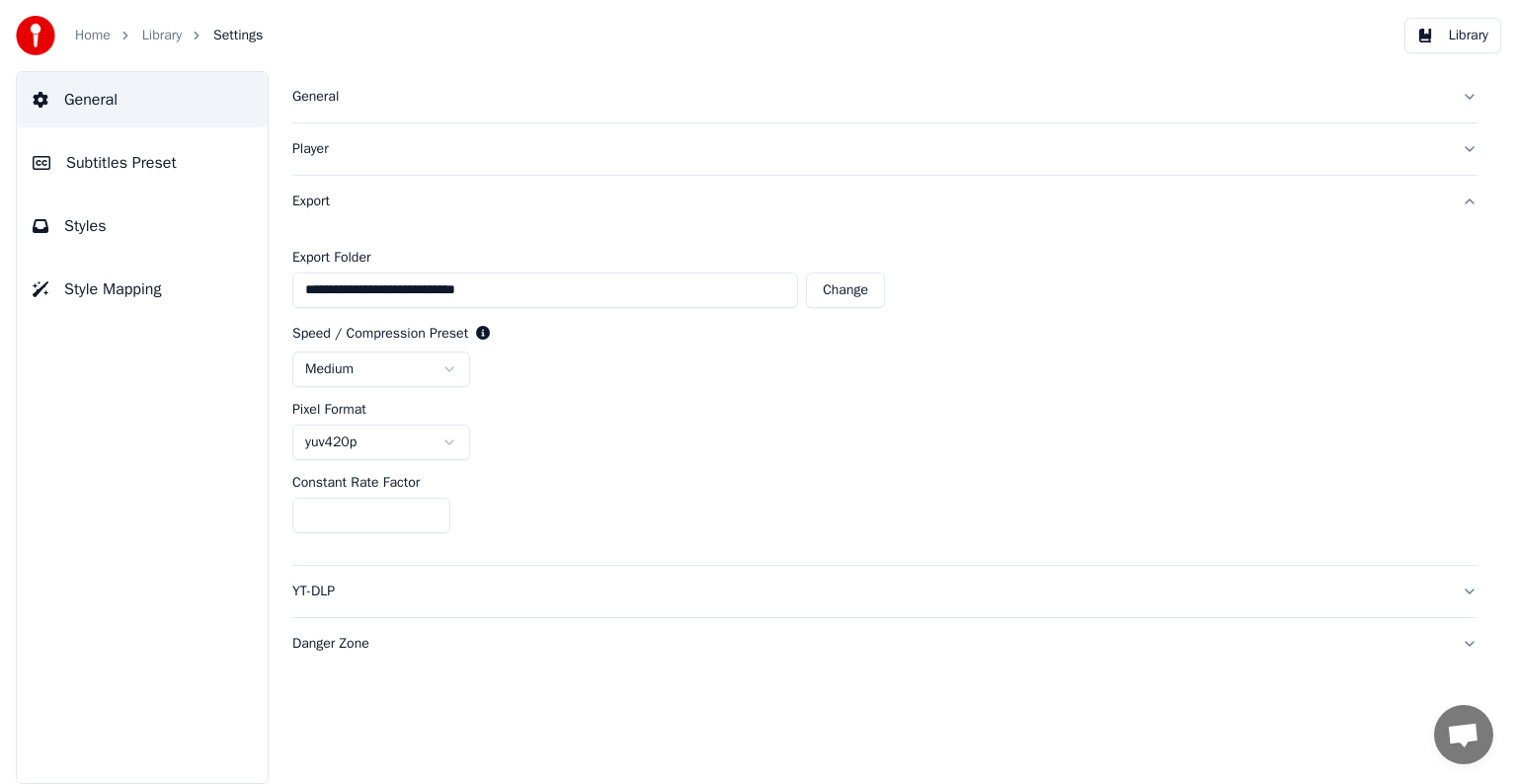 click on "**********" at bounding box center [758, 392] 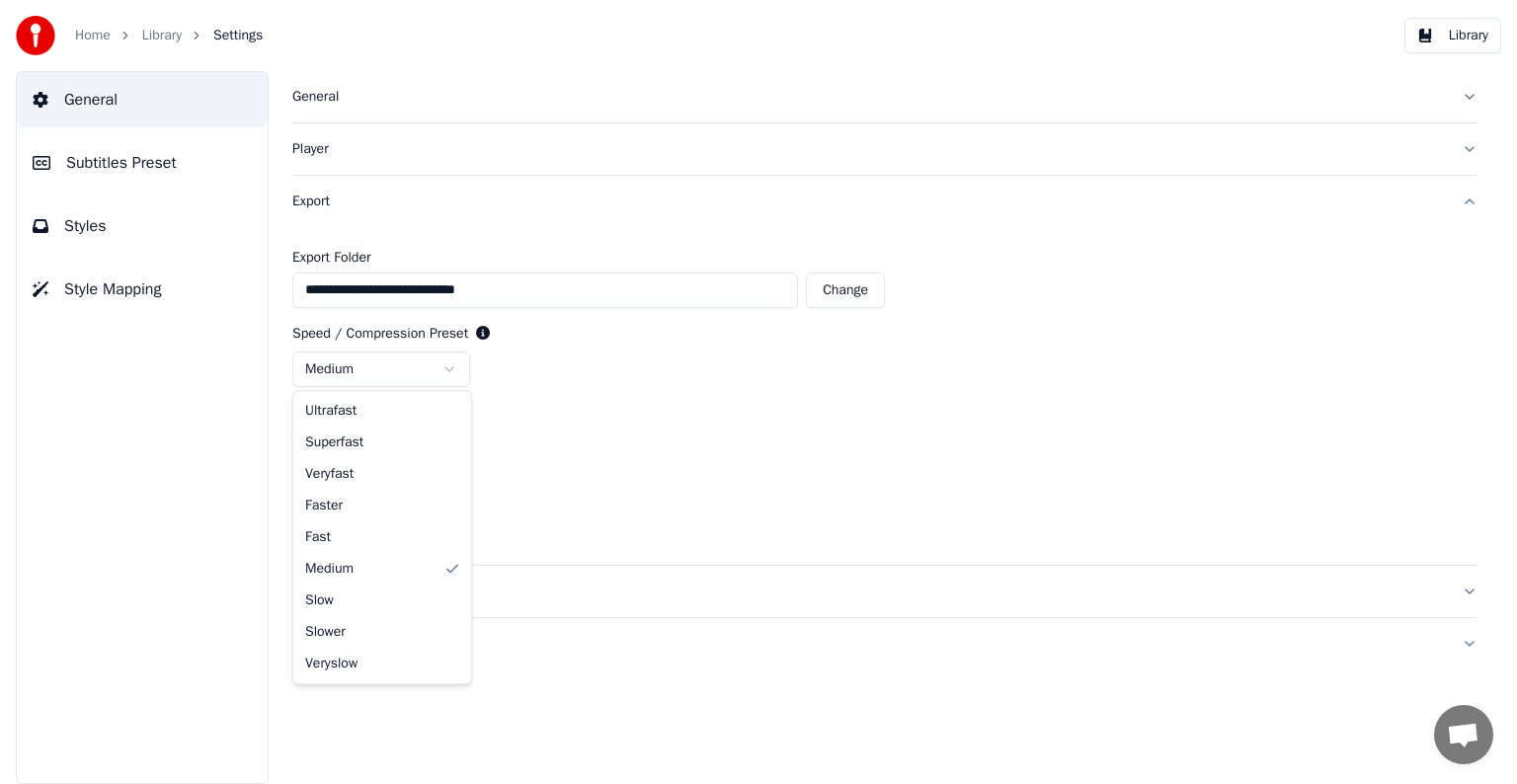 click on "**********" at bounding box center [758, 392] 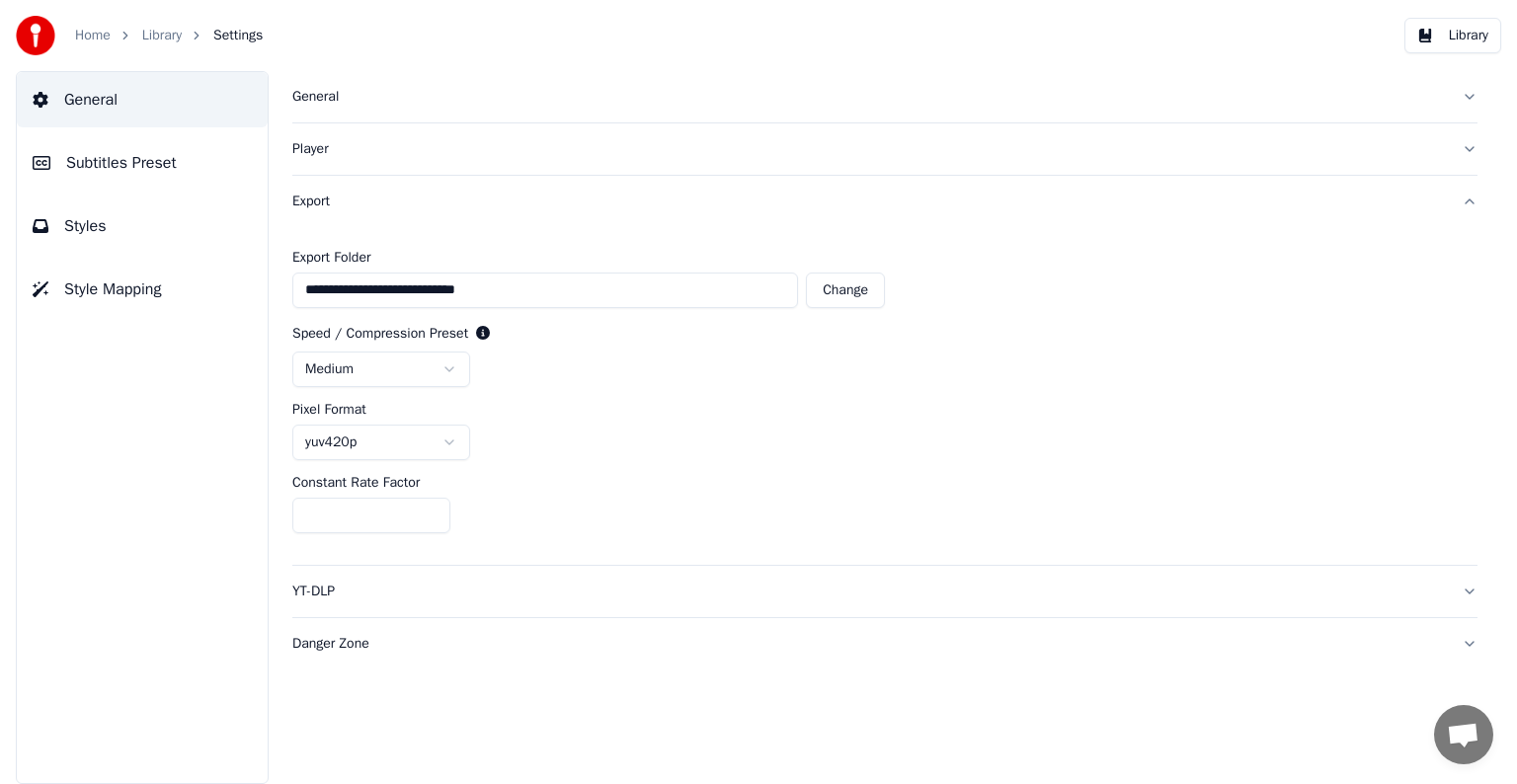 click on "**********" at bounding box center [758, 392] 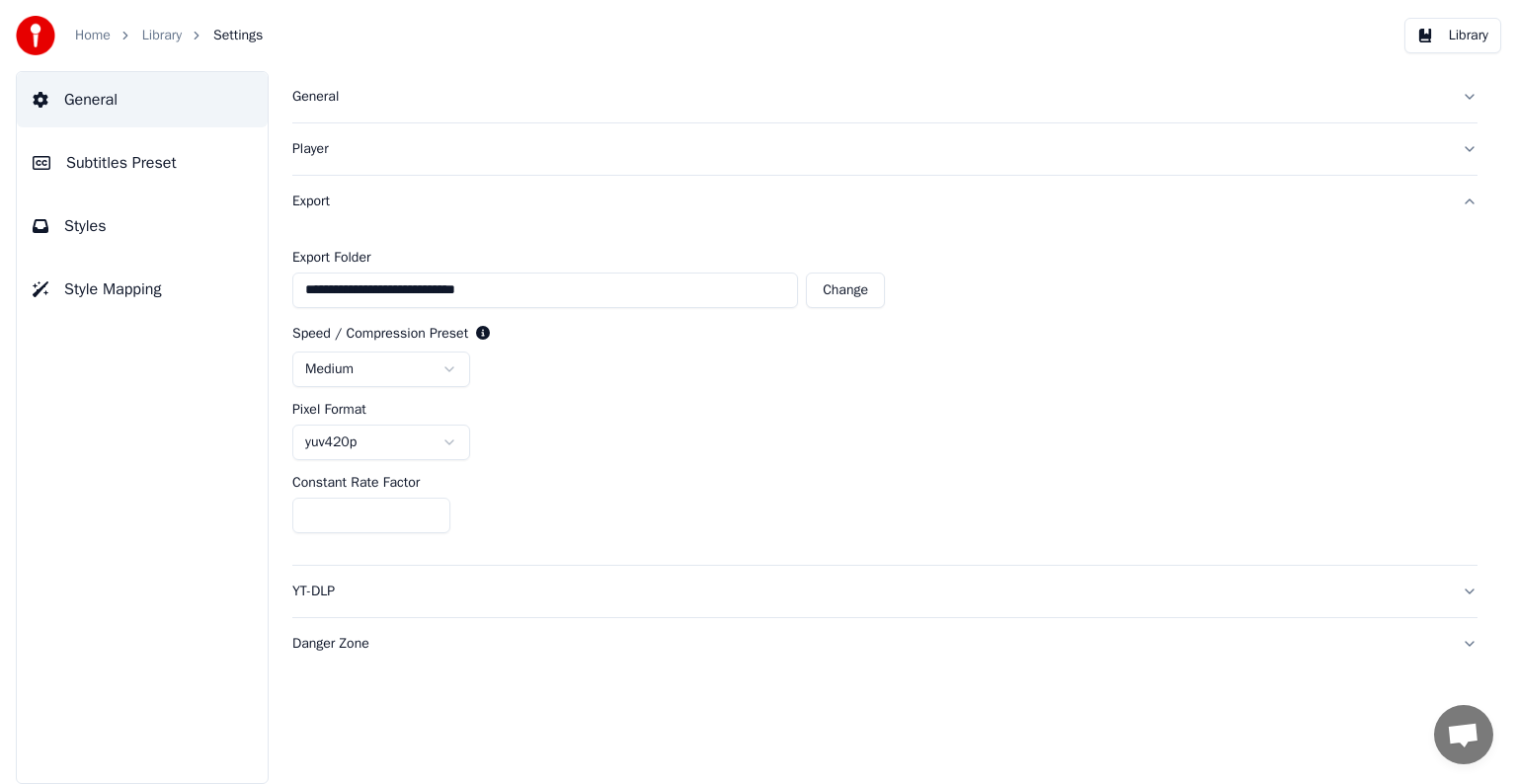click on "Export" at bounding box center [885, 201] 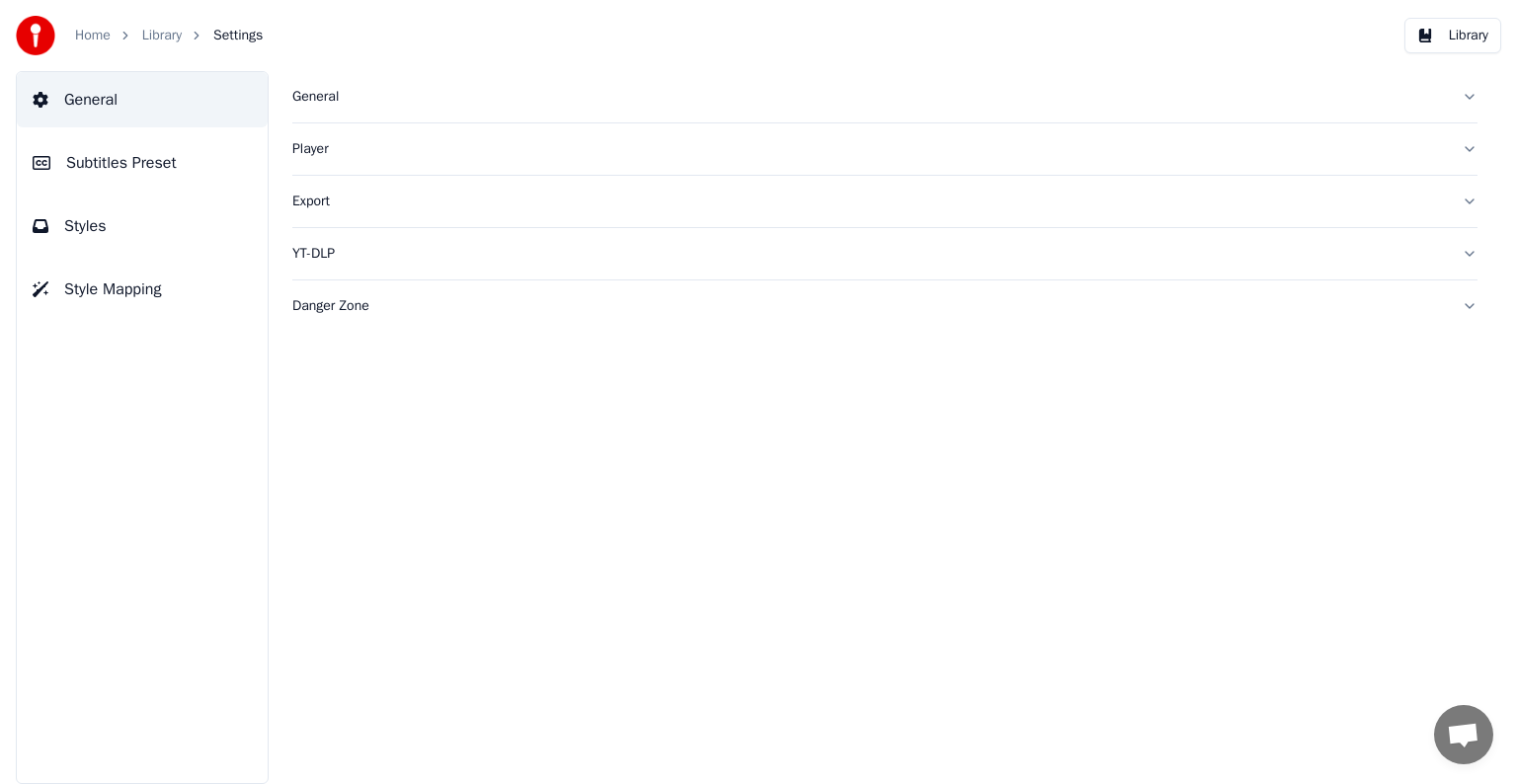 click on "Library" at bounding box center (162, 36) 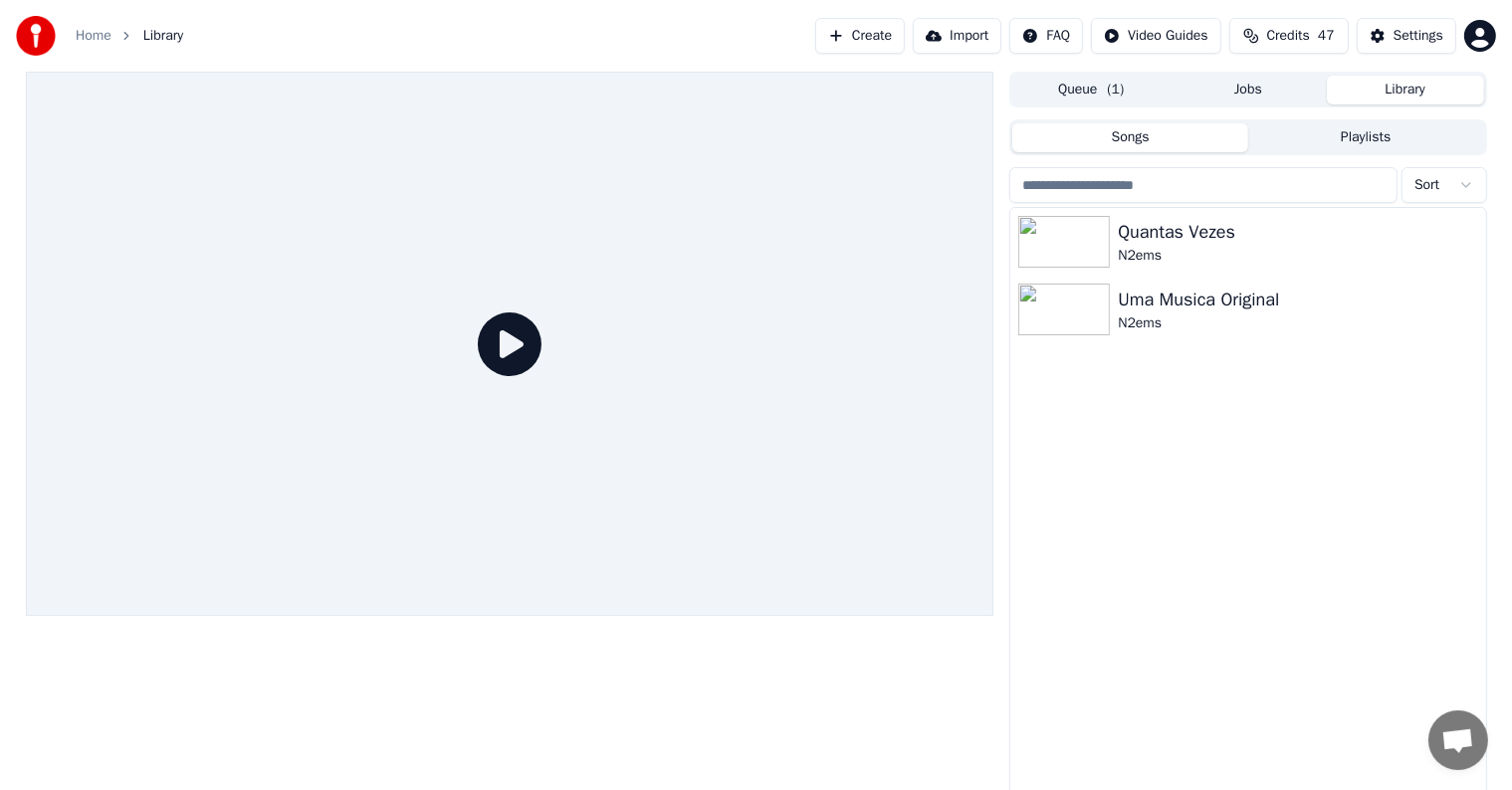 click on "Queue ( 1 )" at bounding box center (1091, 90) 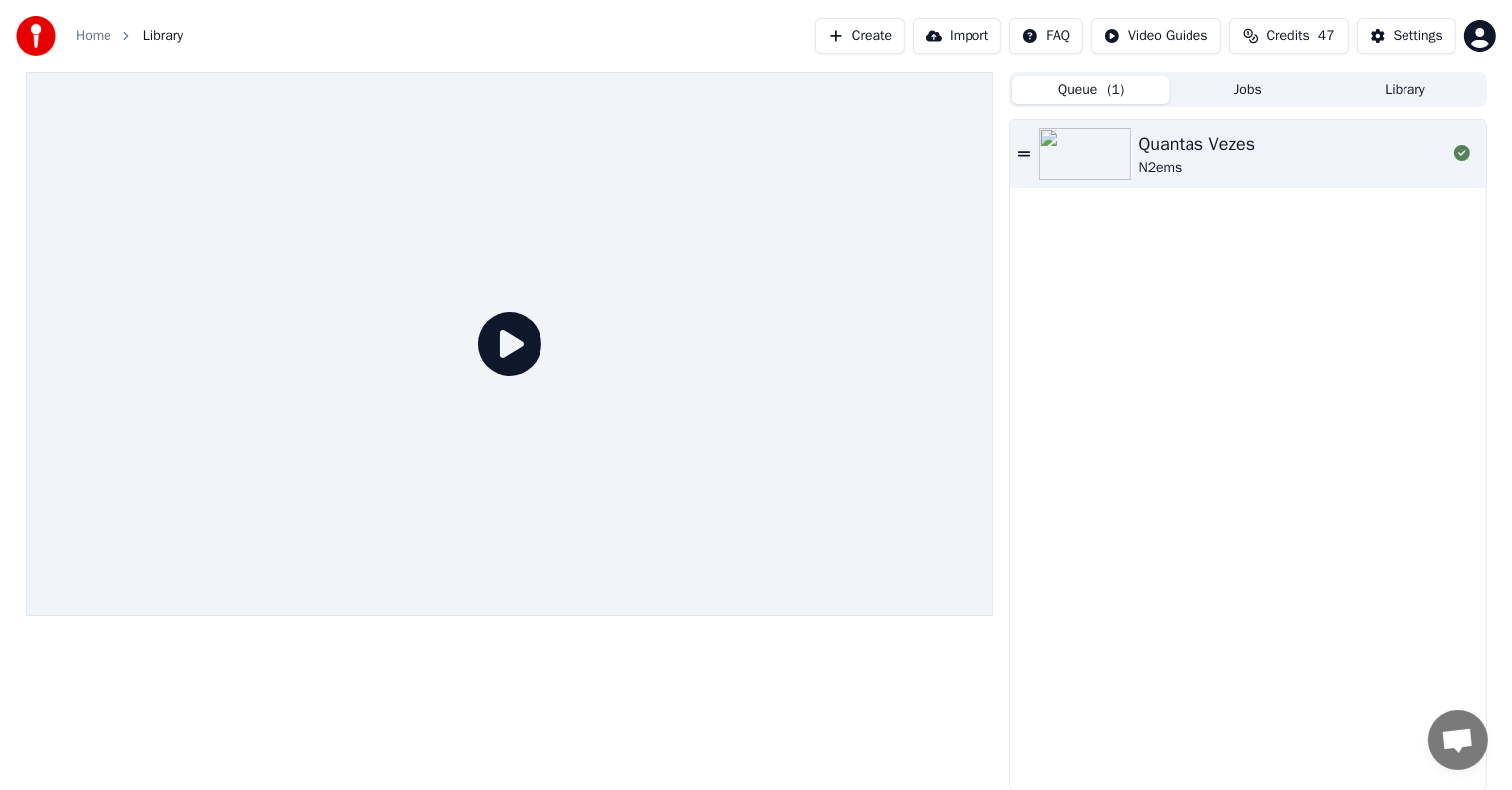 click on "Queue ( 1 )" at bounding box center (1091, 90) 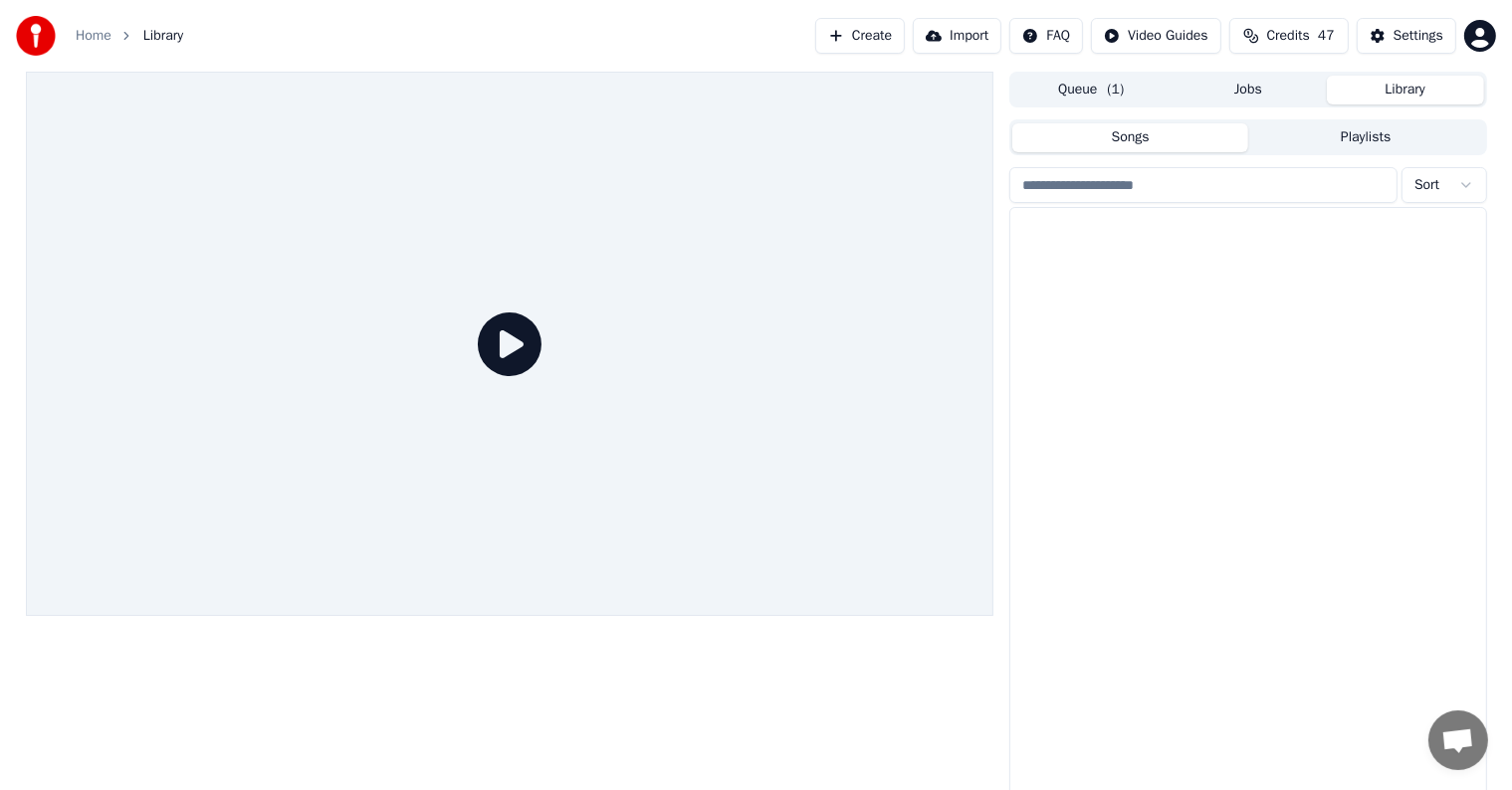 click on "Library" at bounding box center [1405, 90] 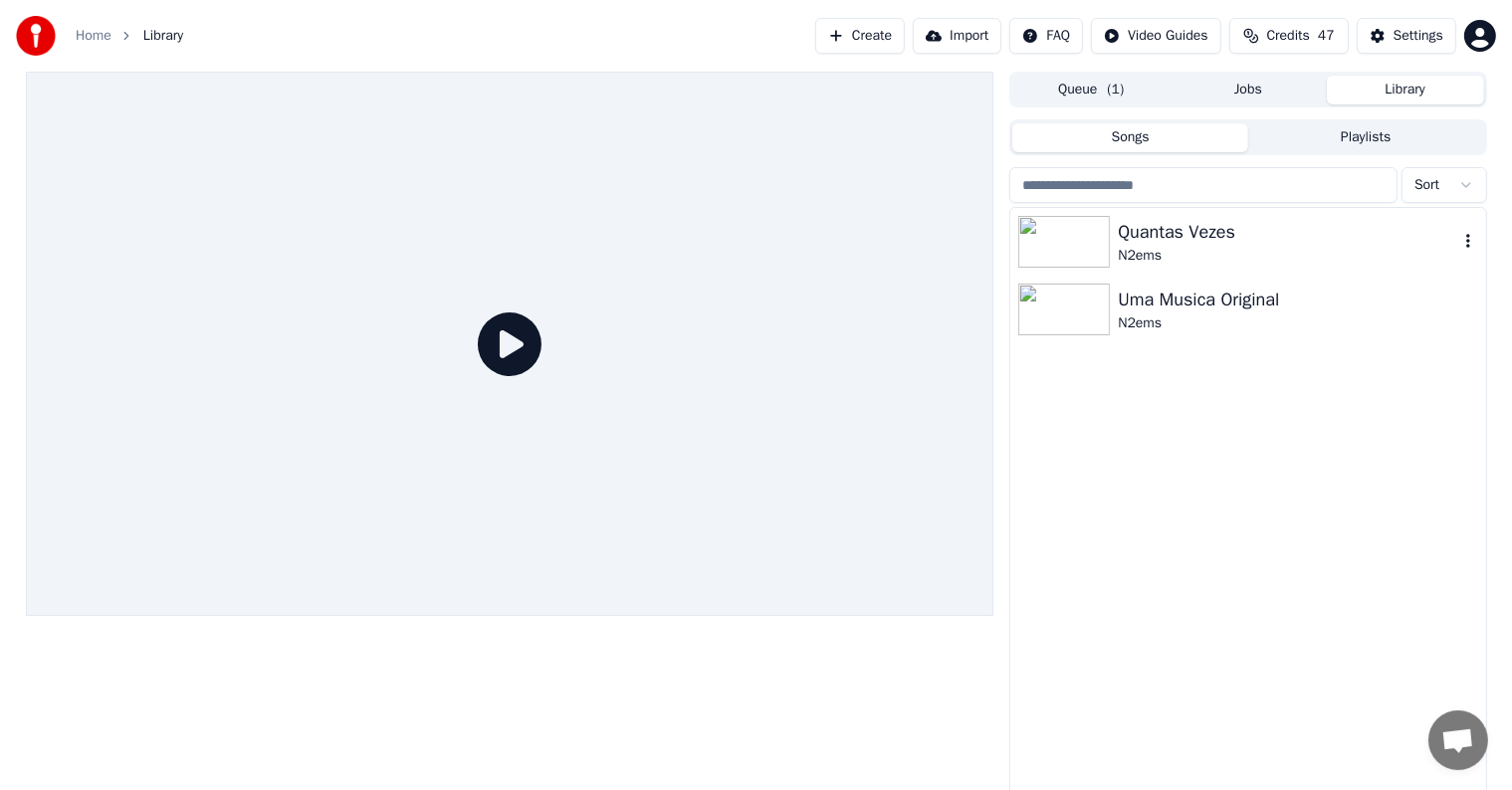 click 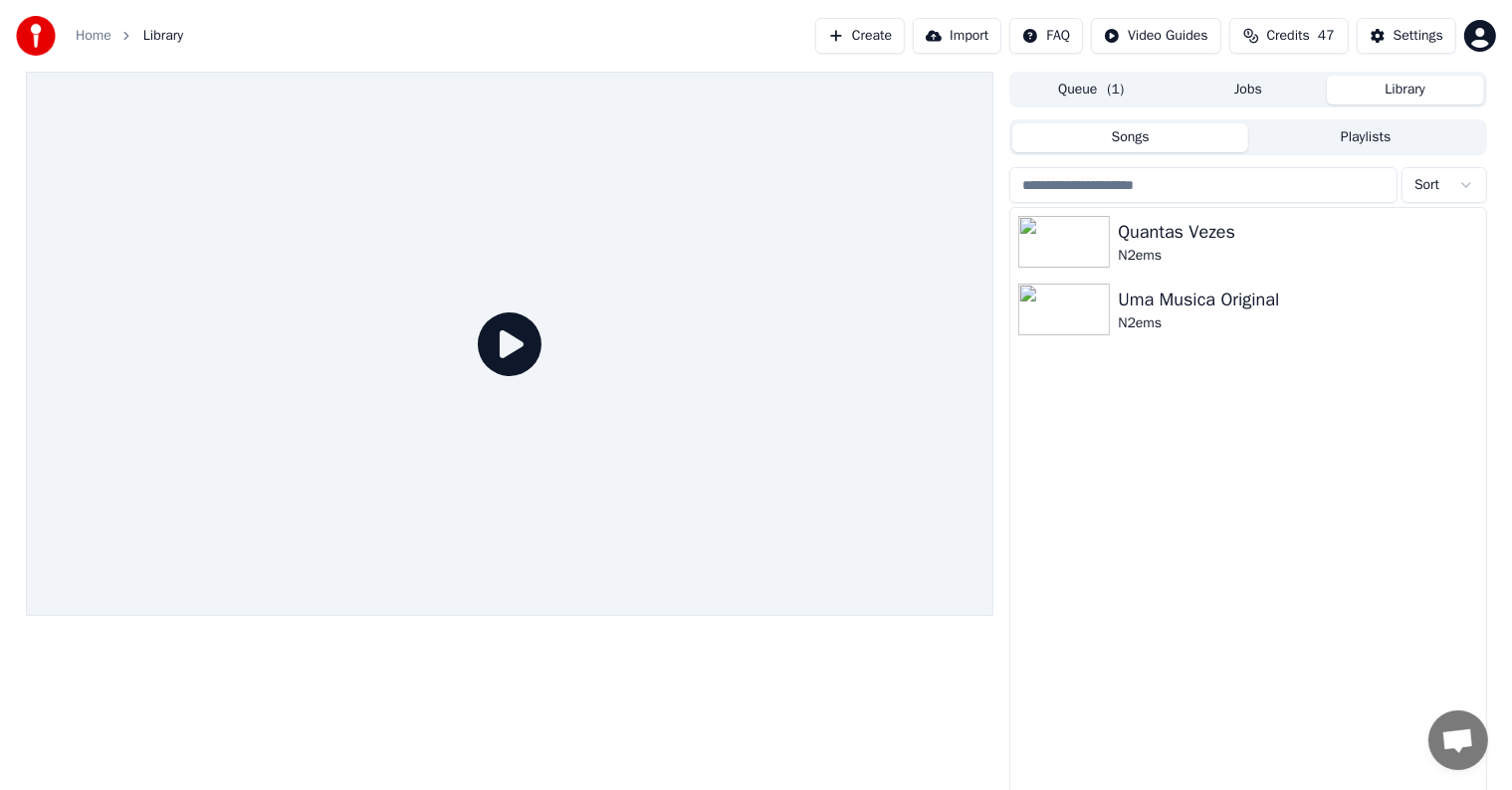 click on "Quantas Vezes N2ems Uma Musica Original N2ems" at bounding box center (1247, 503) 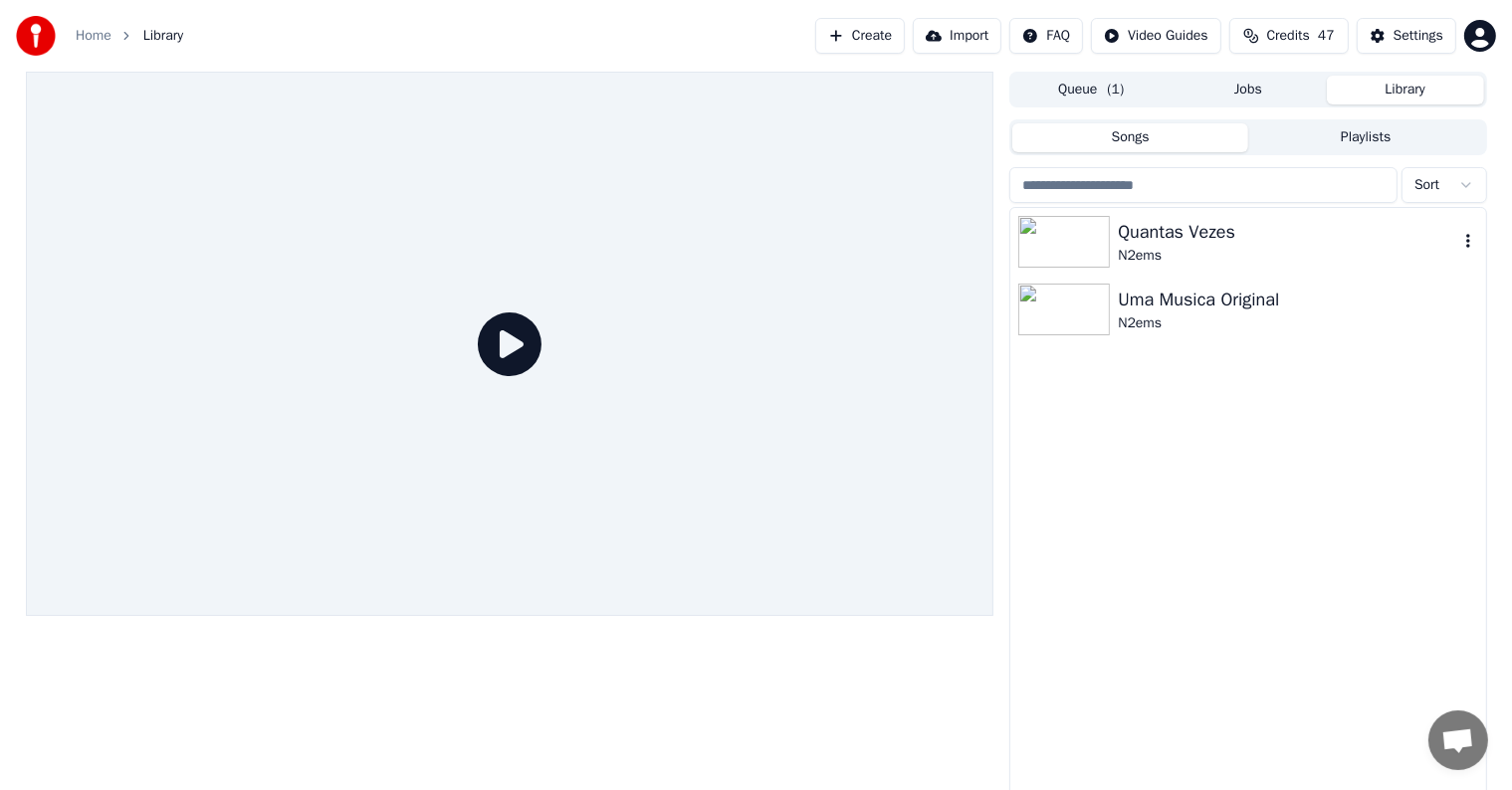 click on "Quantas Vezes" at bounding box center (1287, 232) 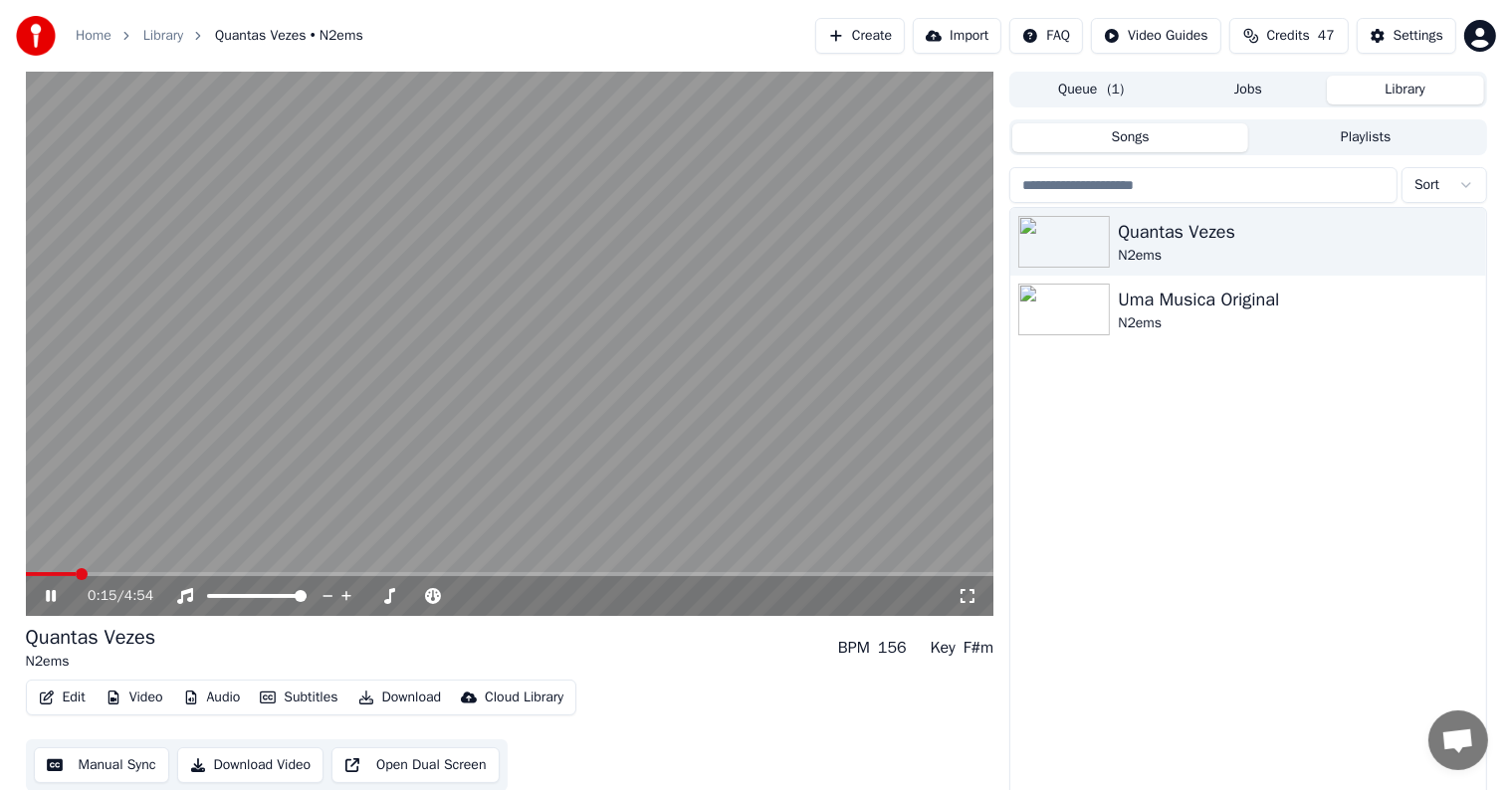 click 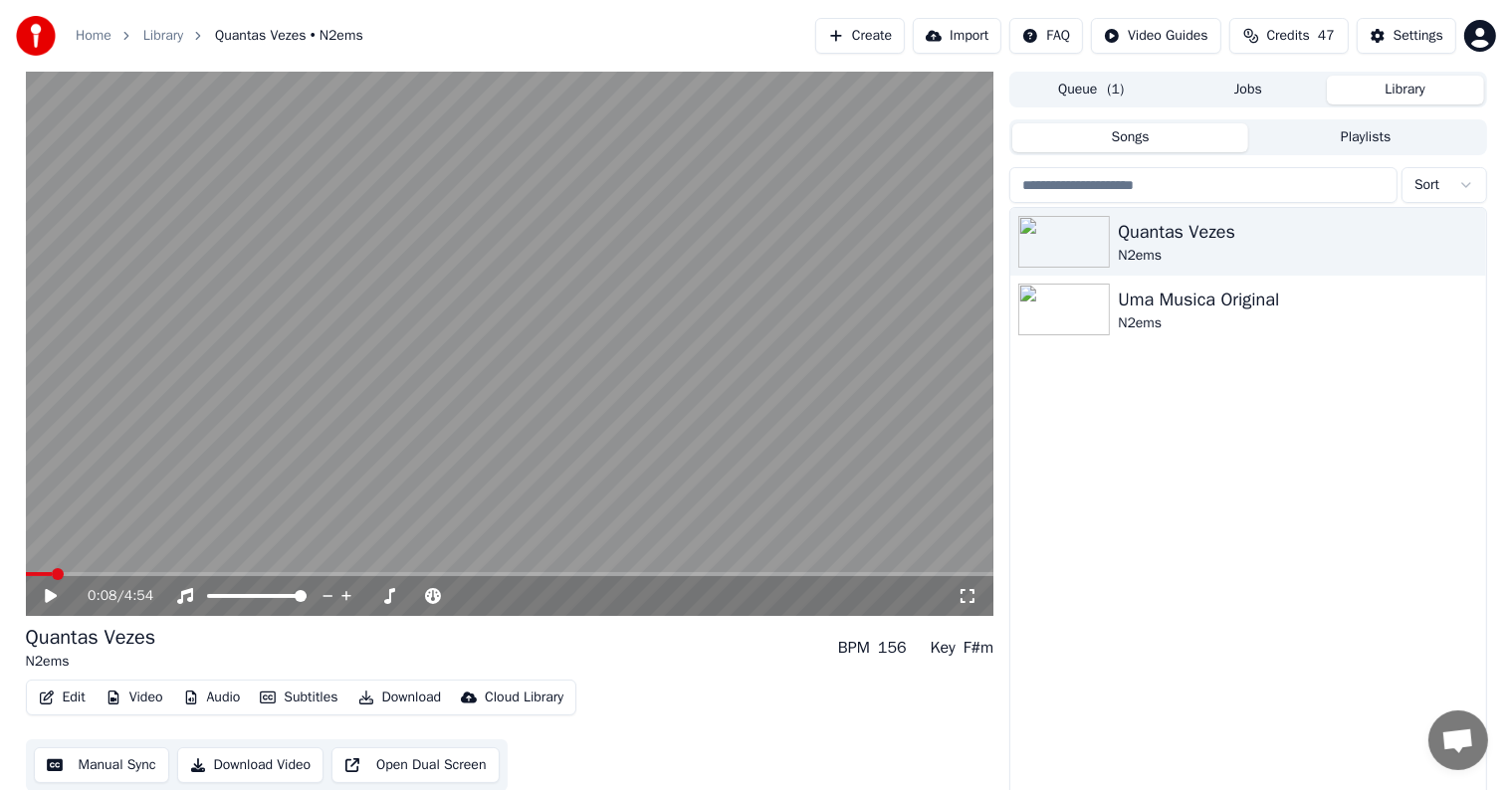 click at bounding box center [58, 574] 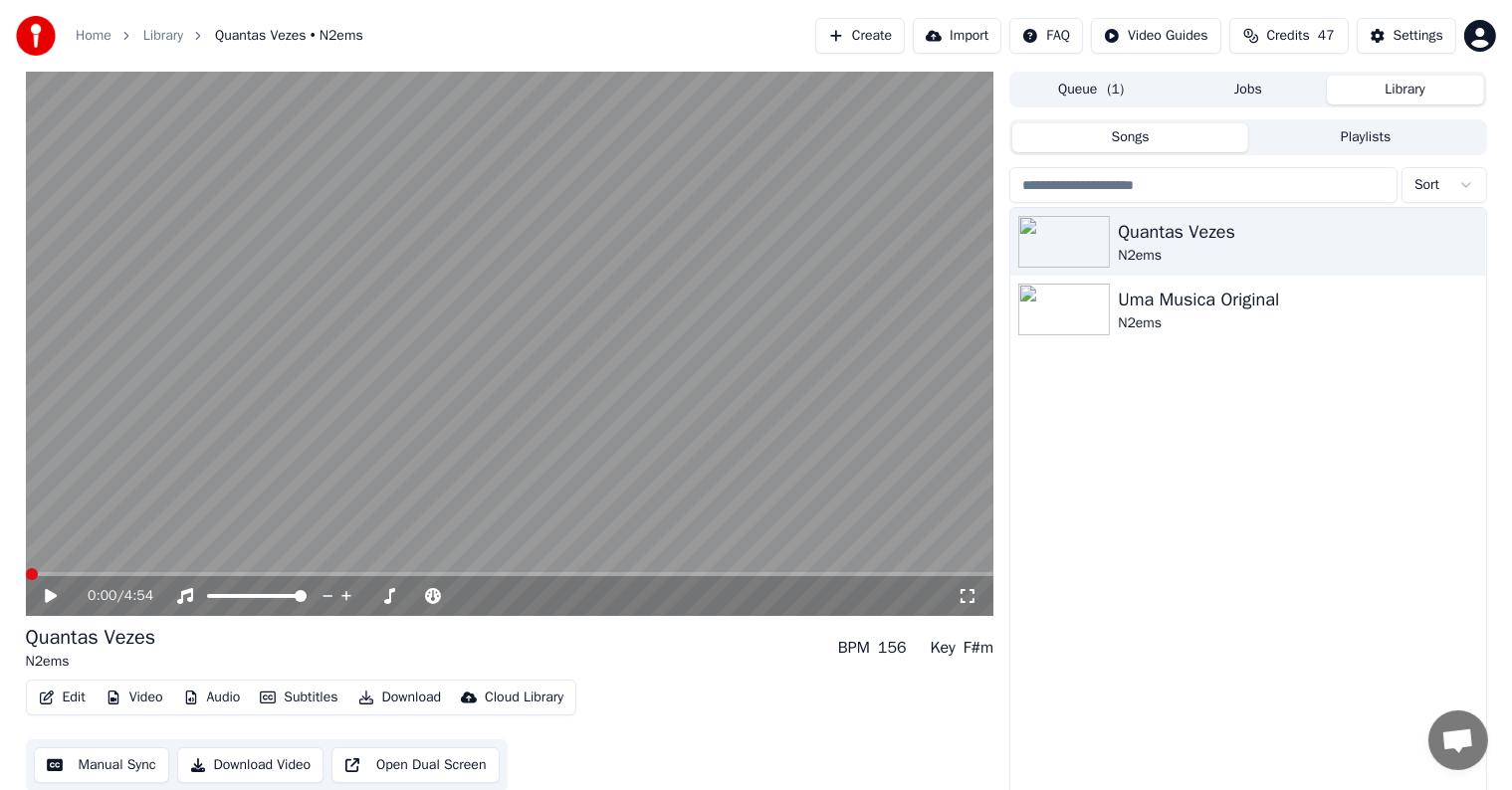 click at bounding box center (32, 574) 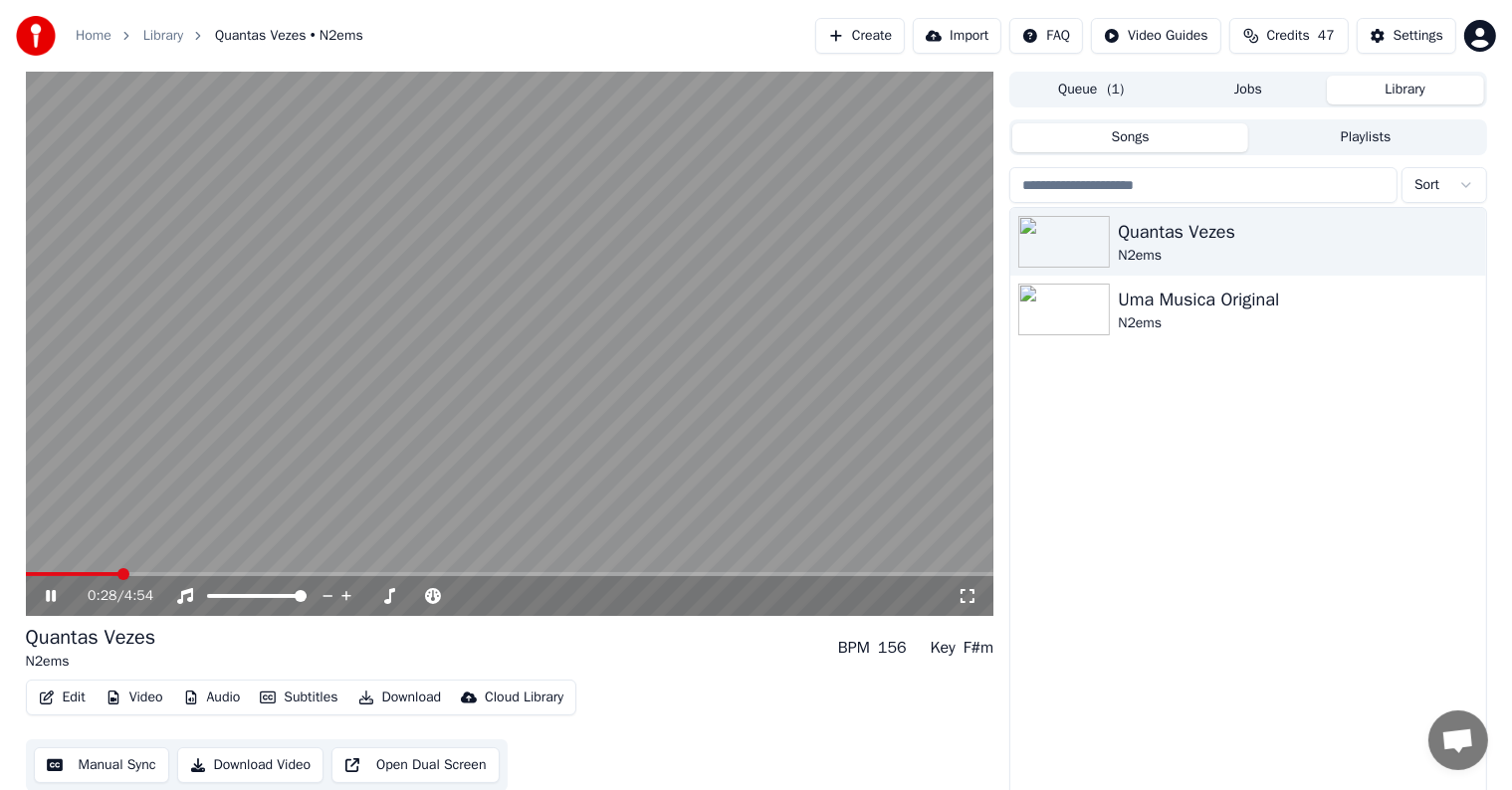 scroll, scrollTop: 9, scrollLeft: 0, axis: vertical 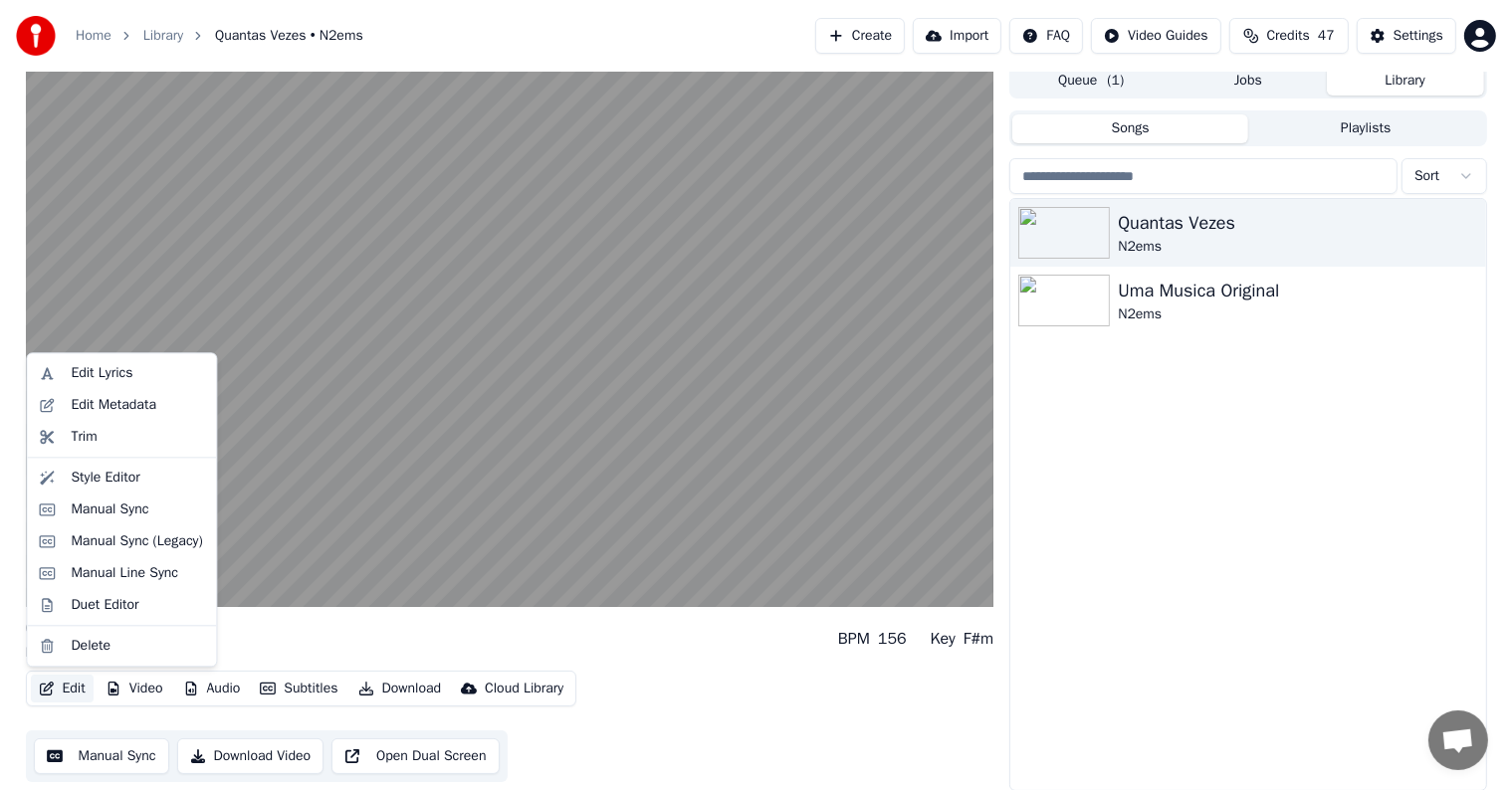 click on "Edit" at bounding box center (62, 689) 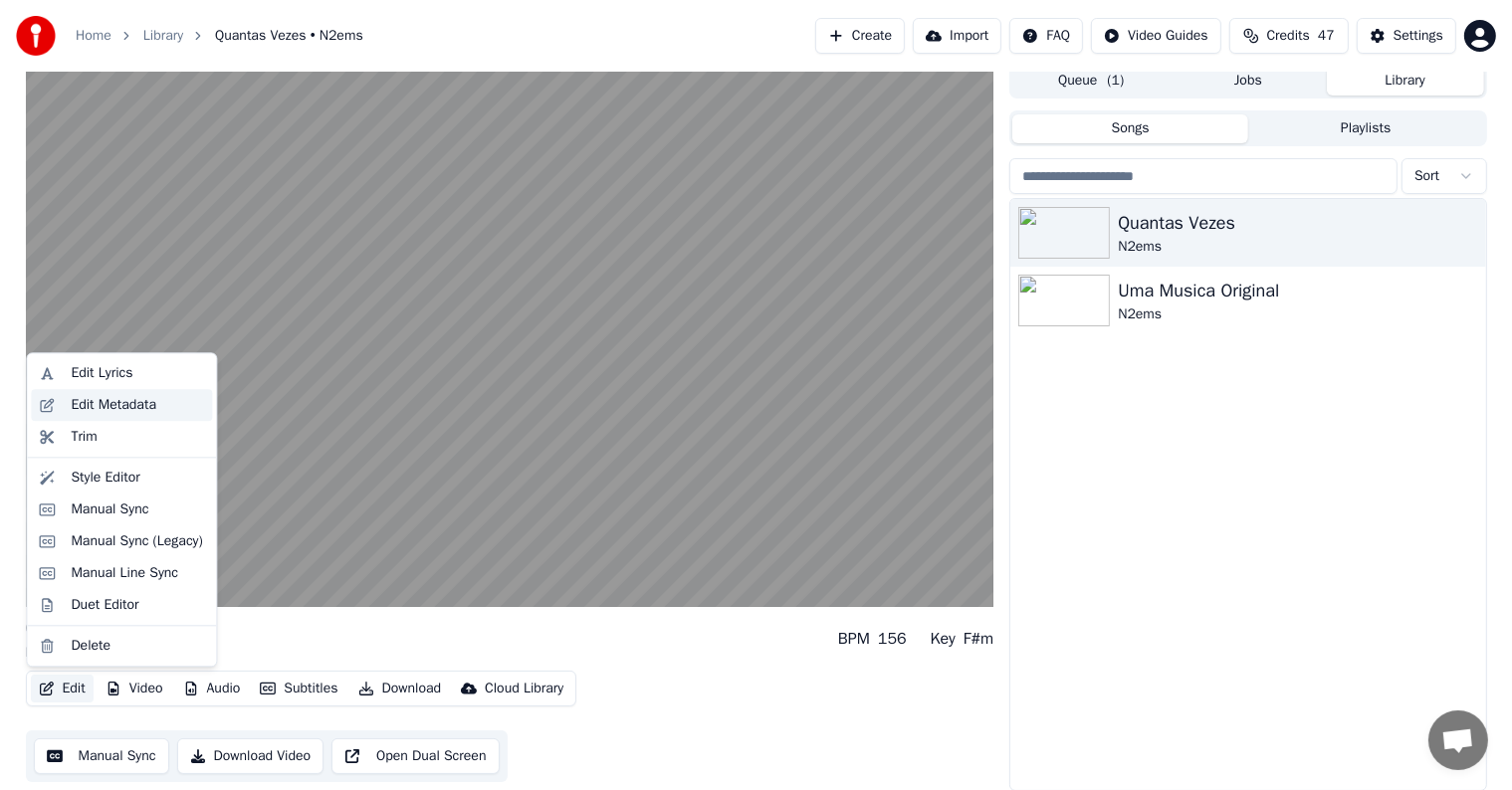 click on "Edit Metadata" at bounding box center (113, 405) 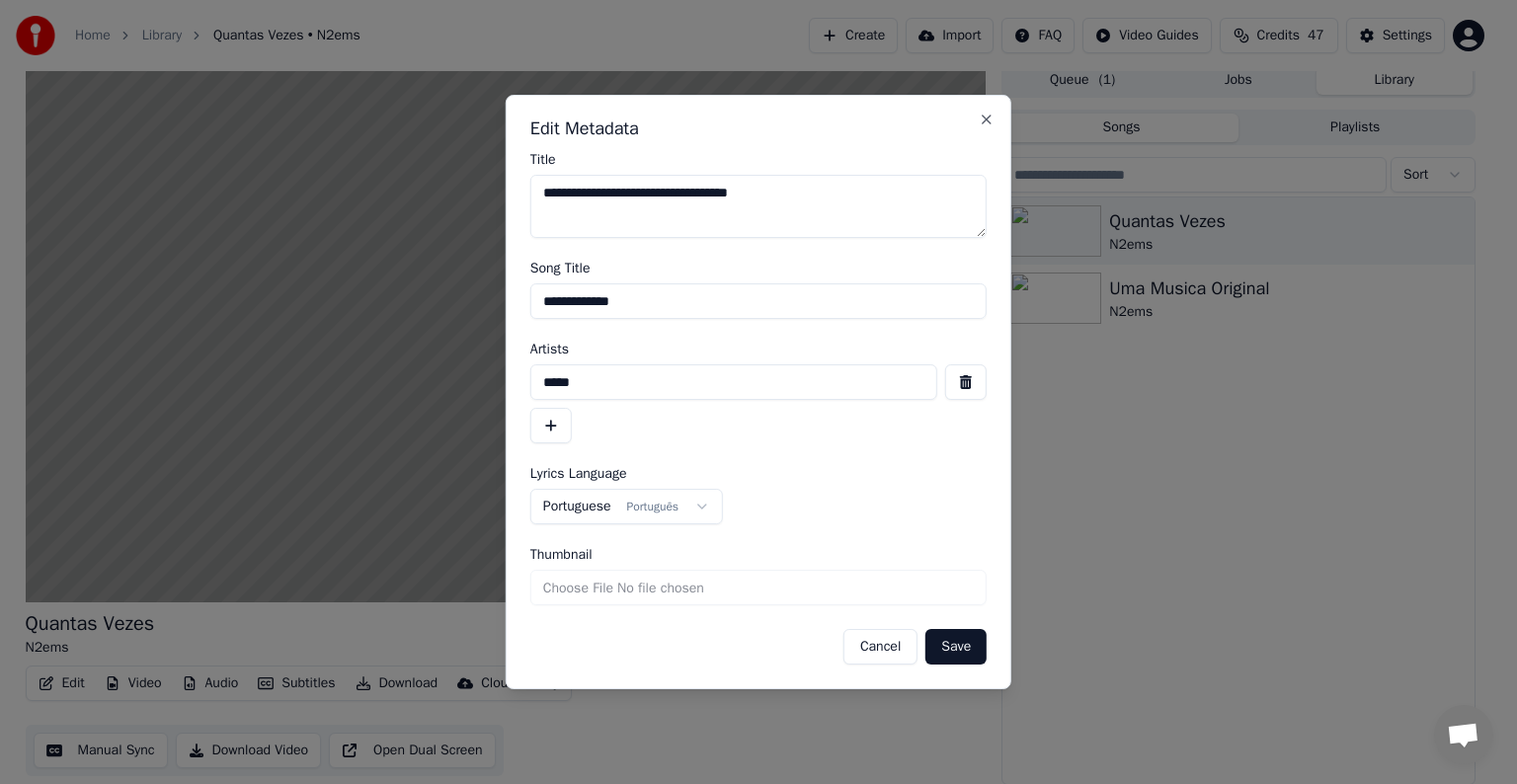 click on "**********" at bounding box center (758, 206) 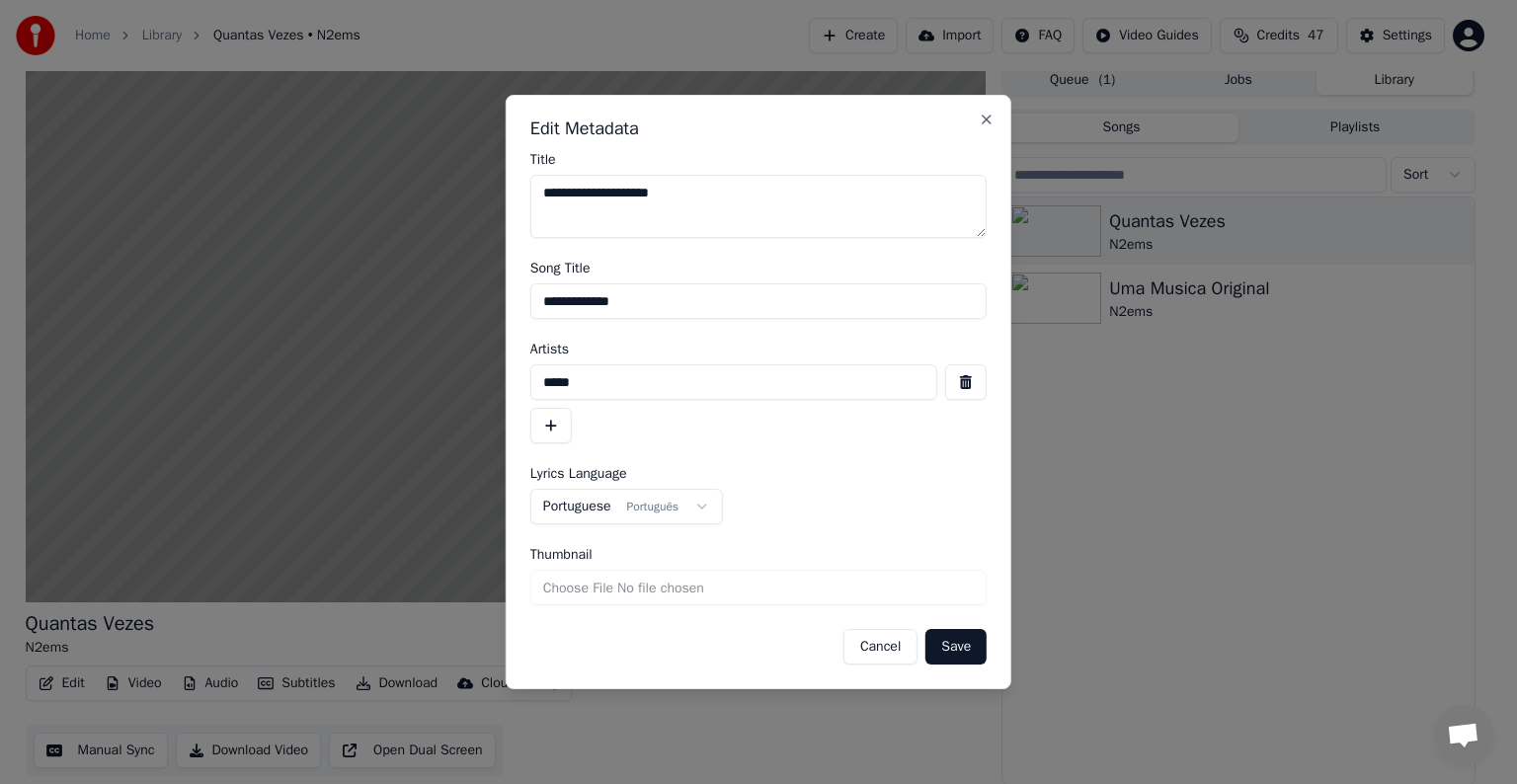 type on "**********" 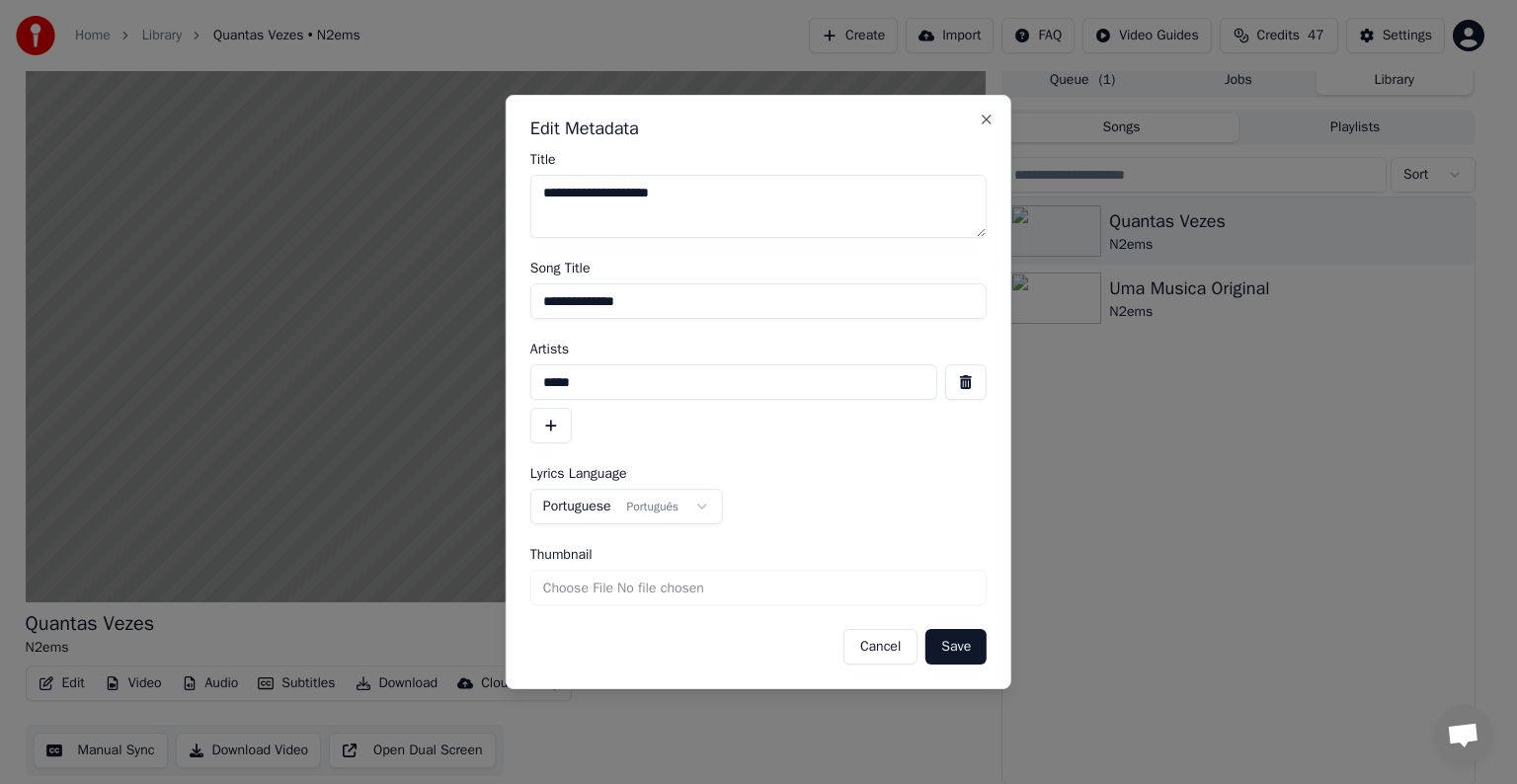 click on "**********" at bounding box center (758, 301) 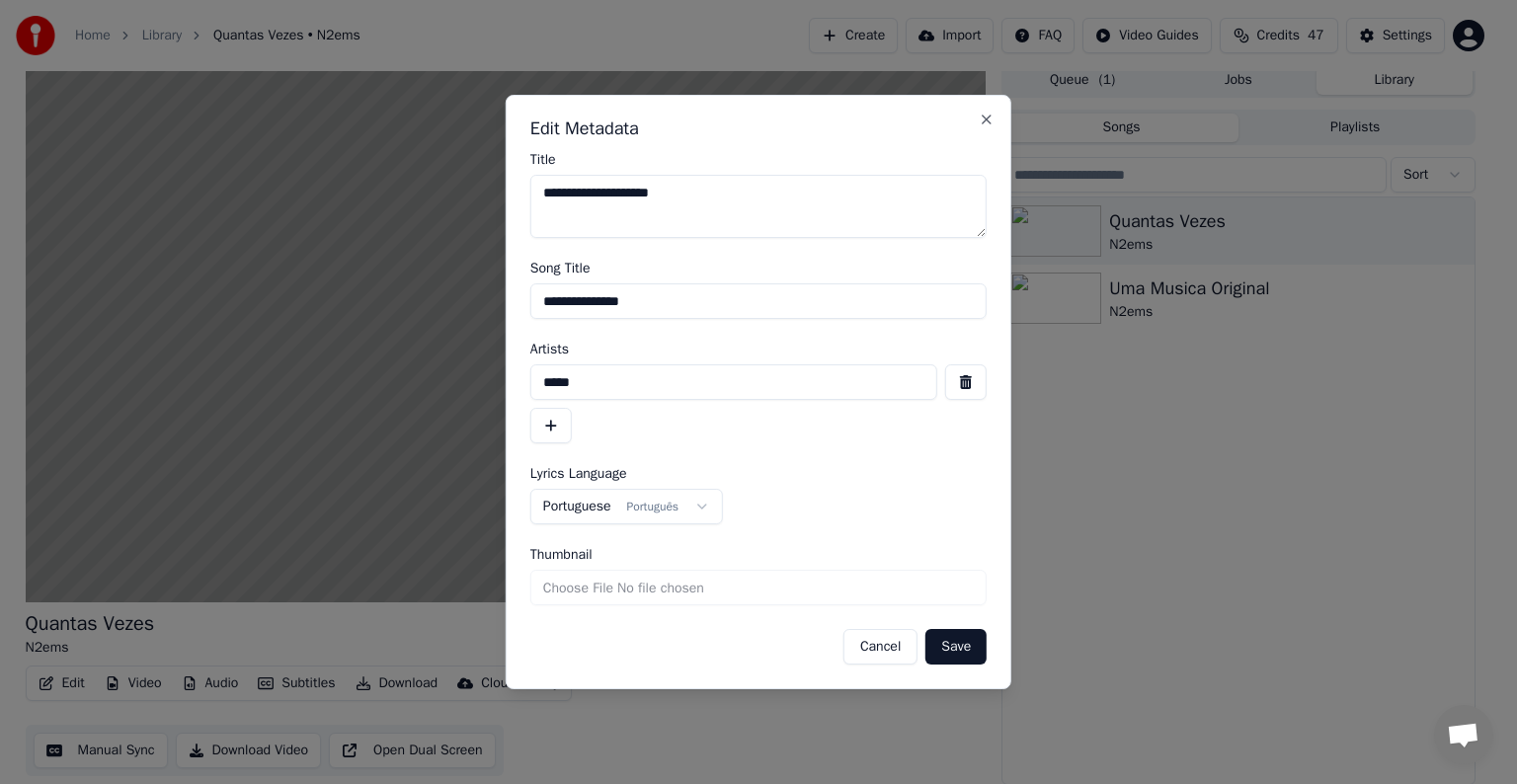 type on "**********" 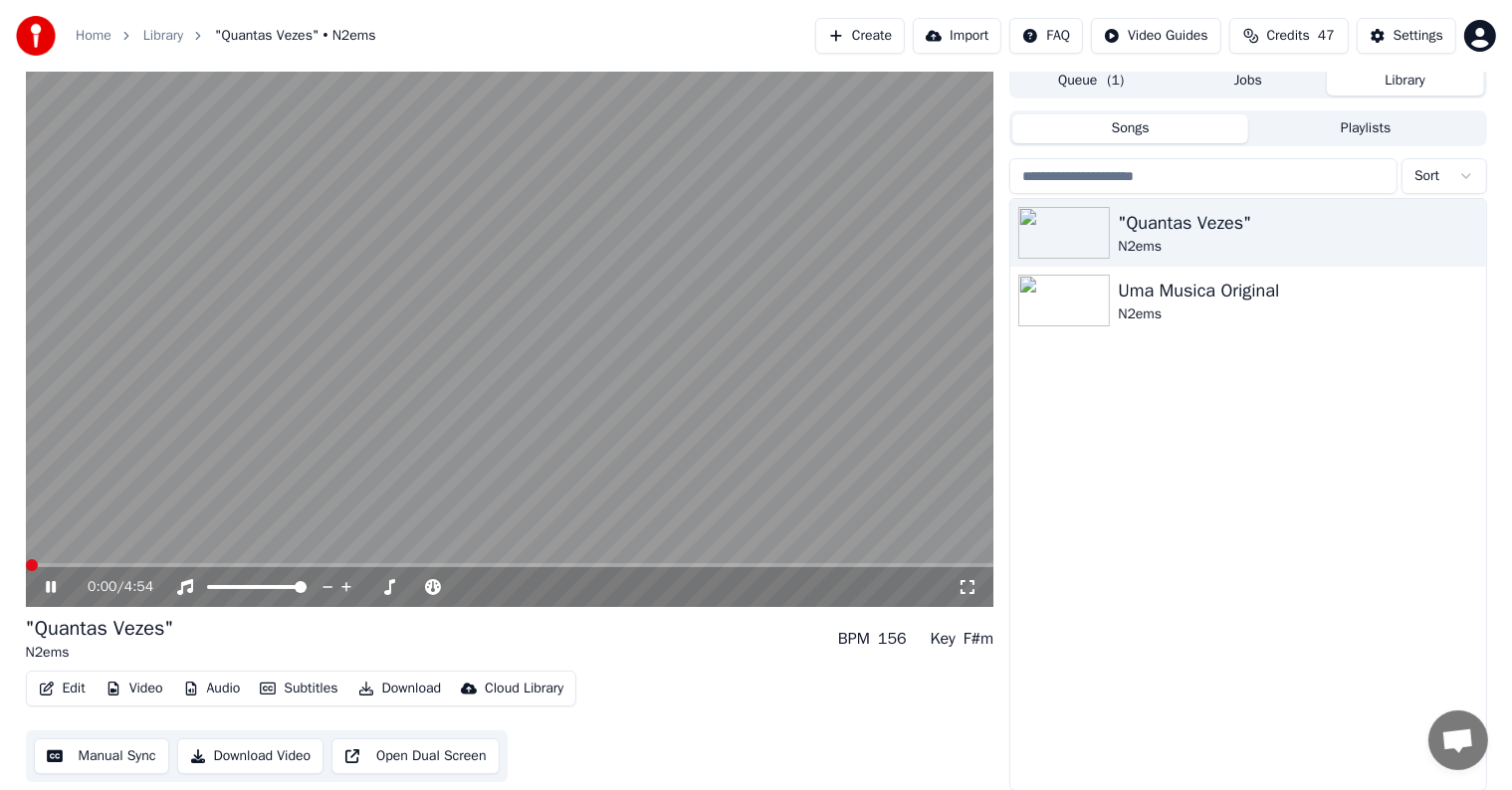 click at bounding box center (32, 565) 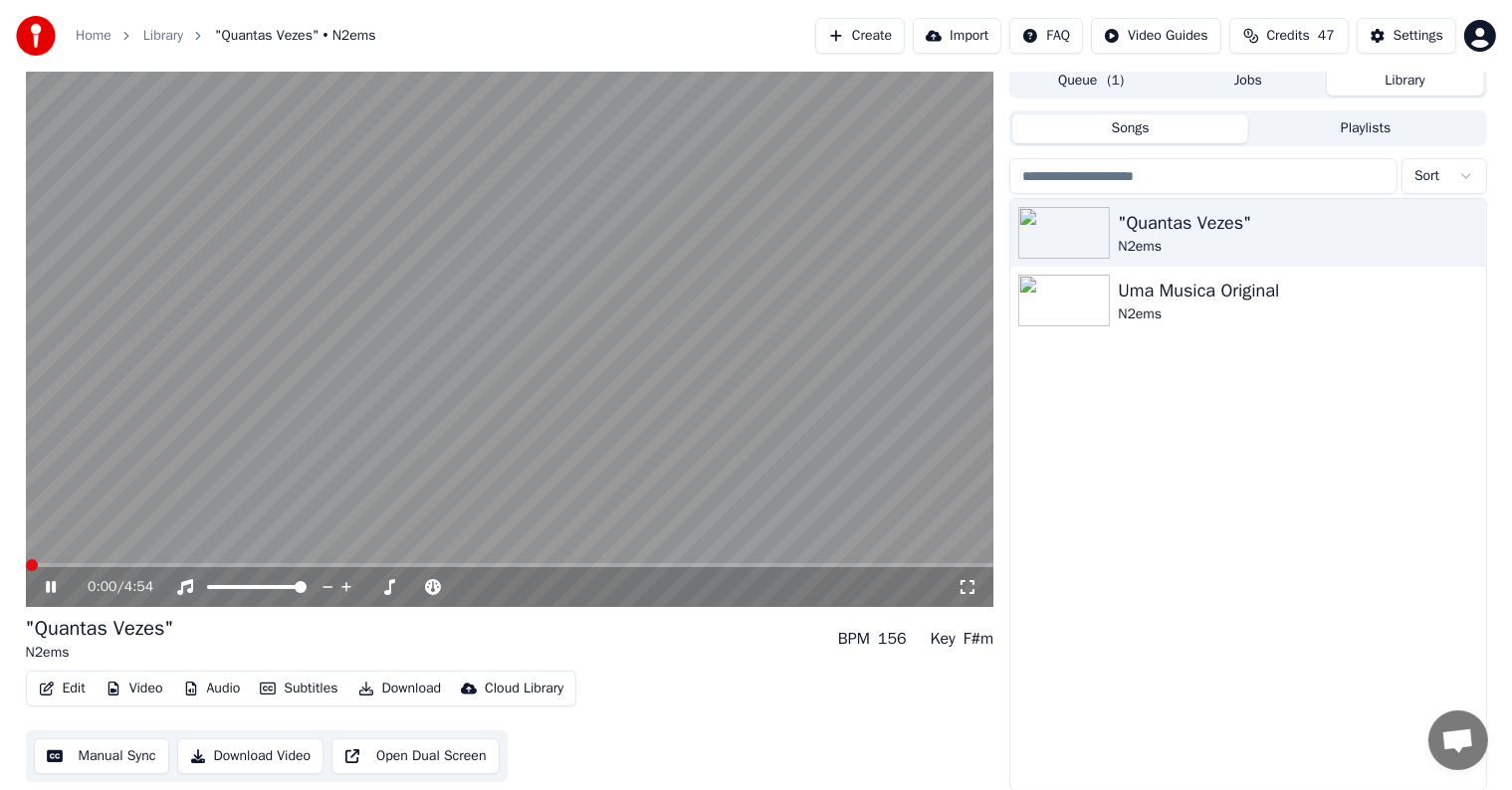 click at bounding box center (32, 565) 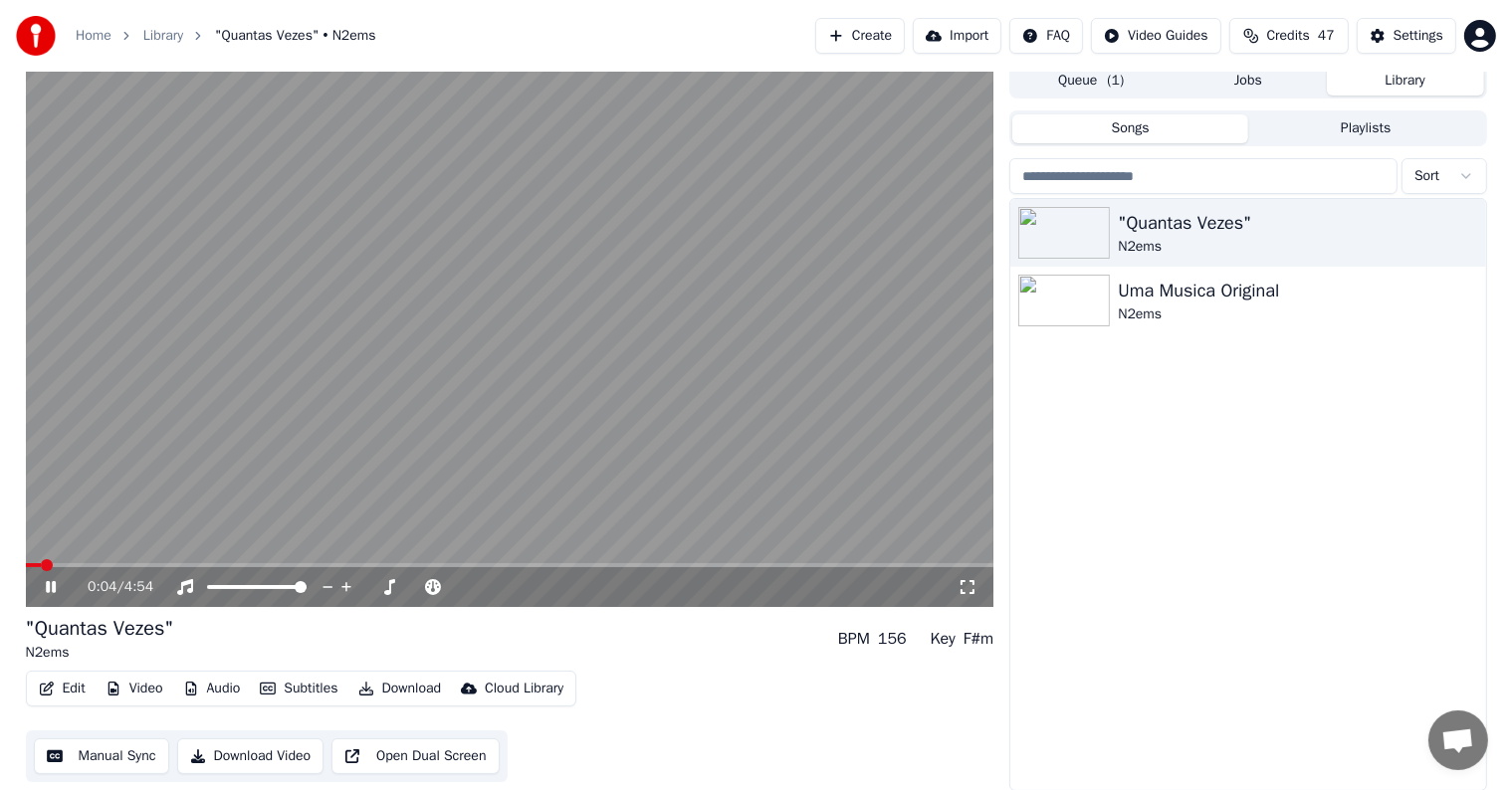 click 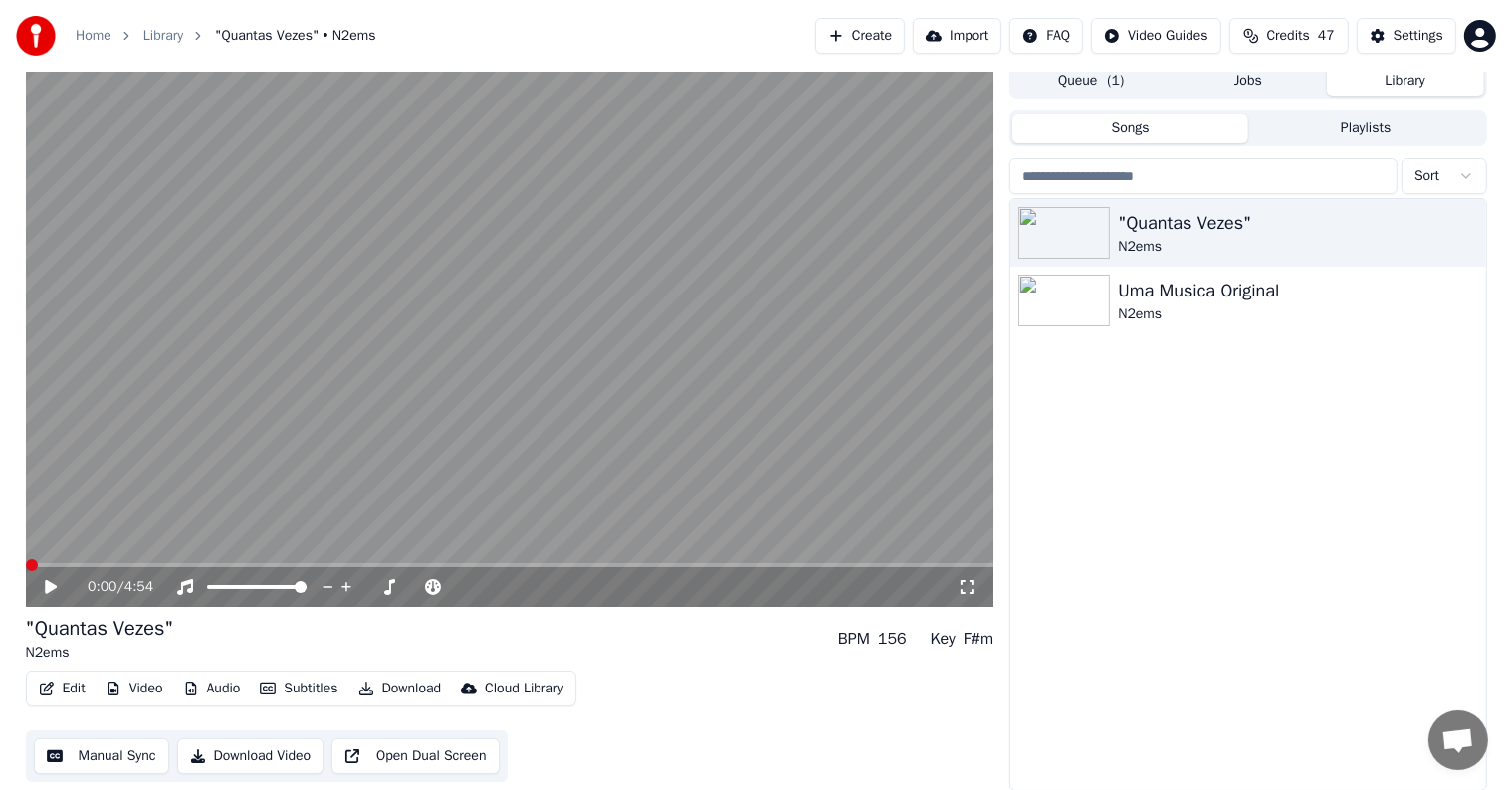 click at bounding box center [32, 565] 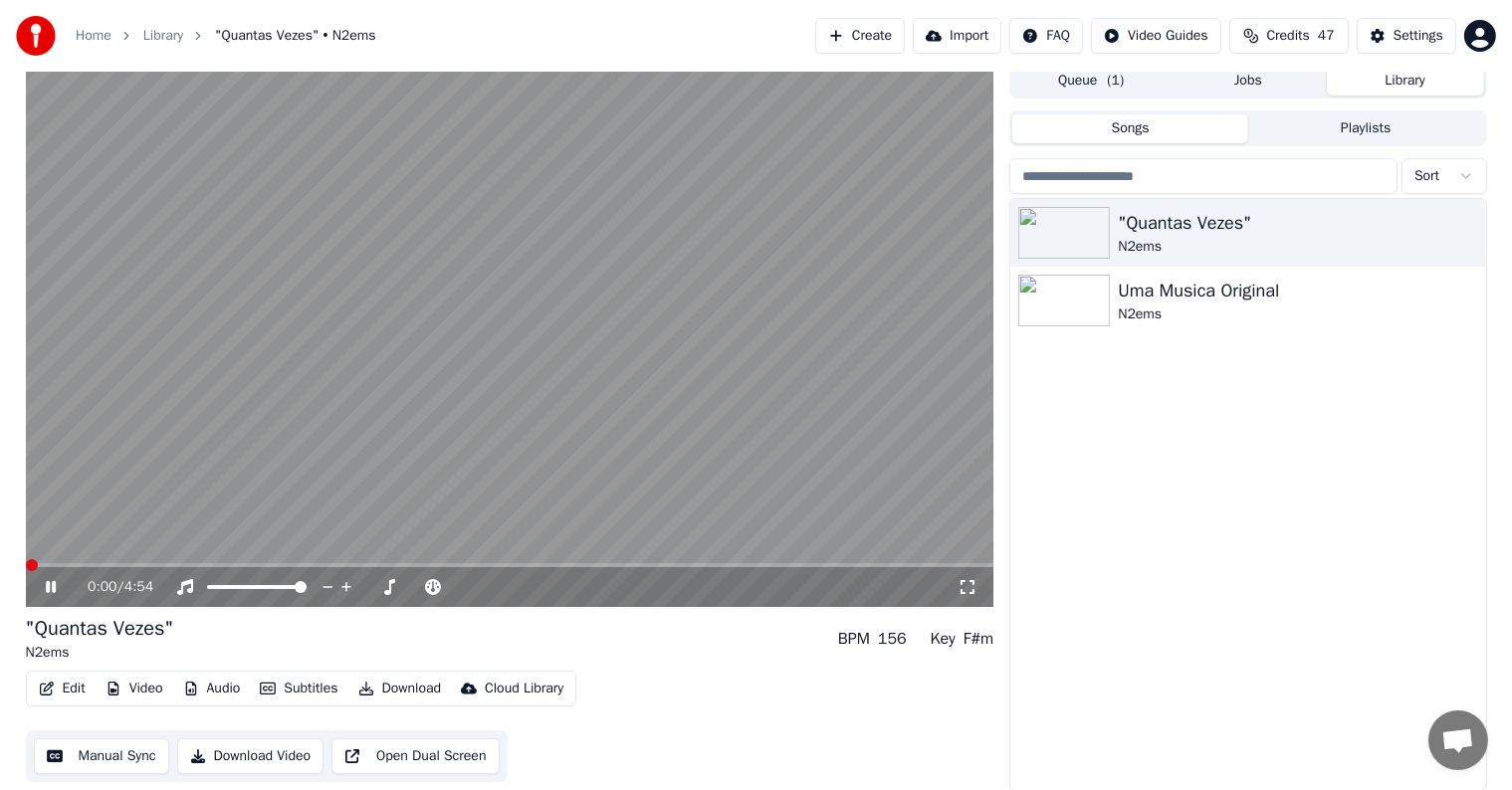 click at bounding box center (32, 565) 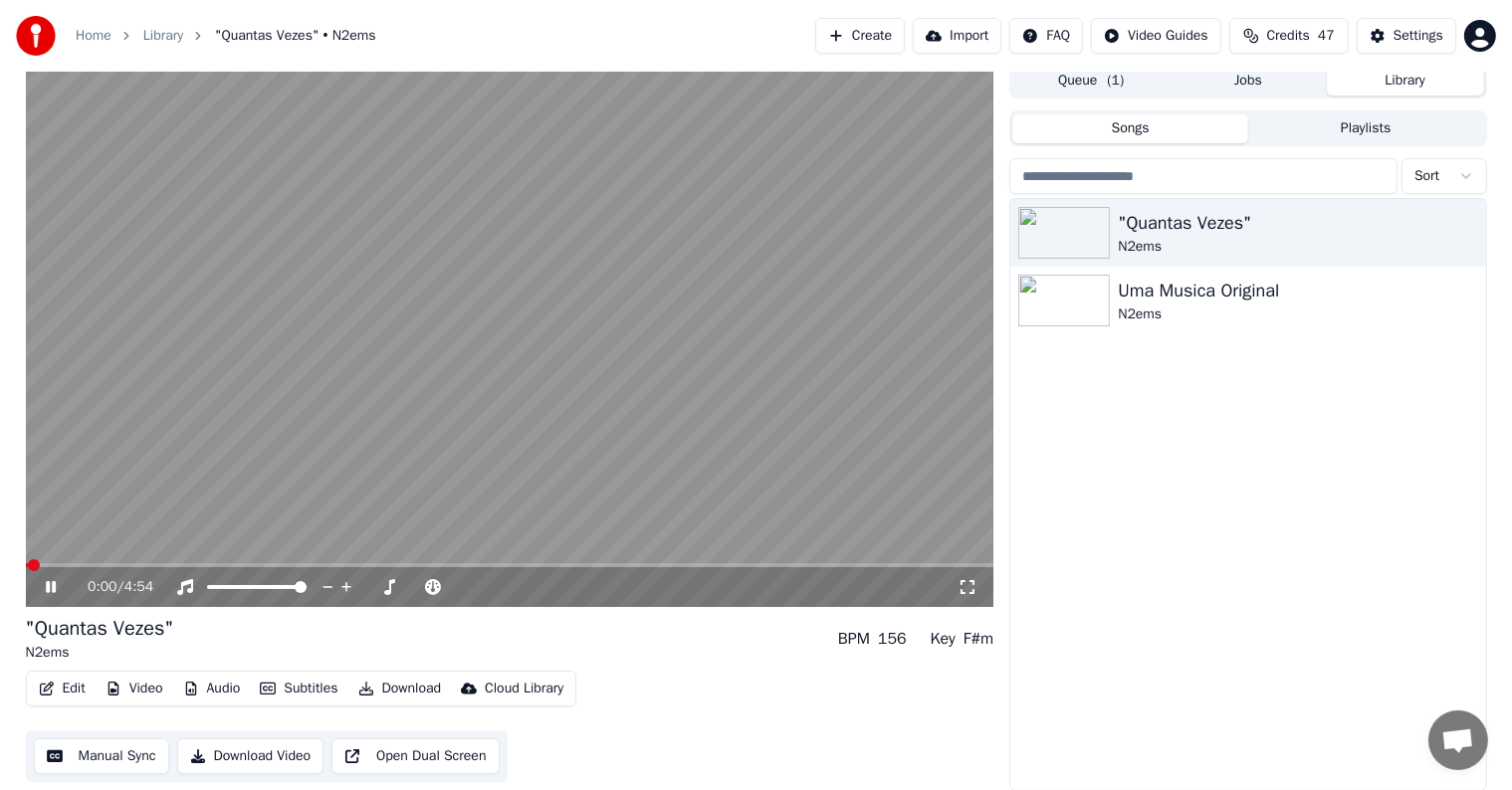 click 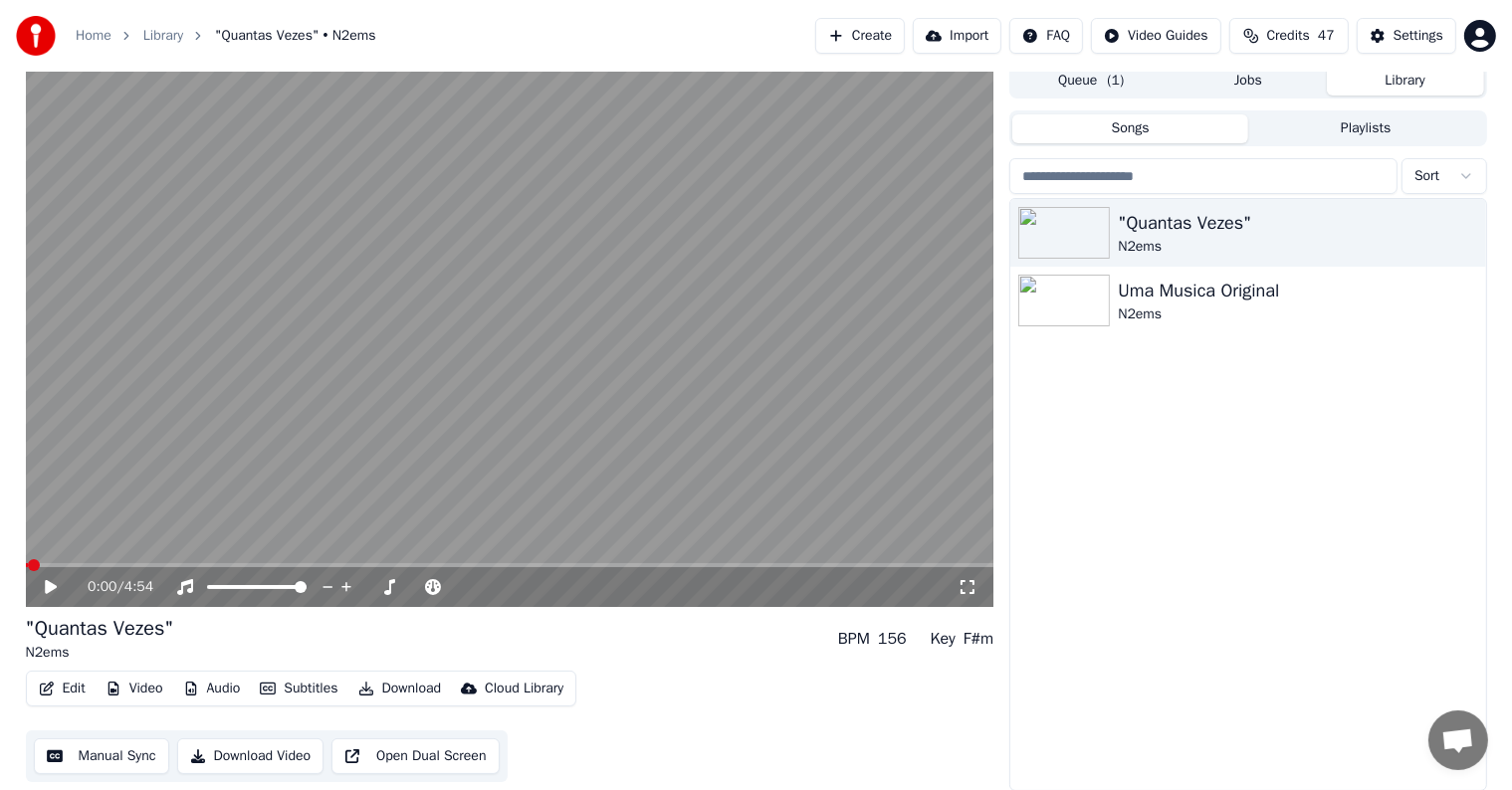 click 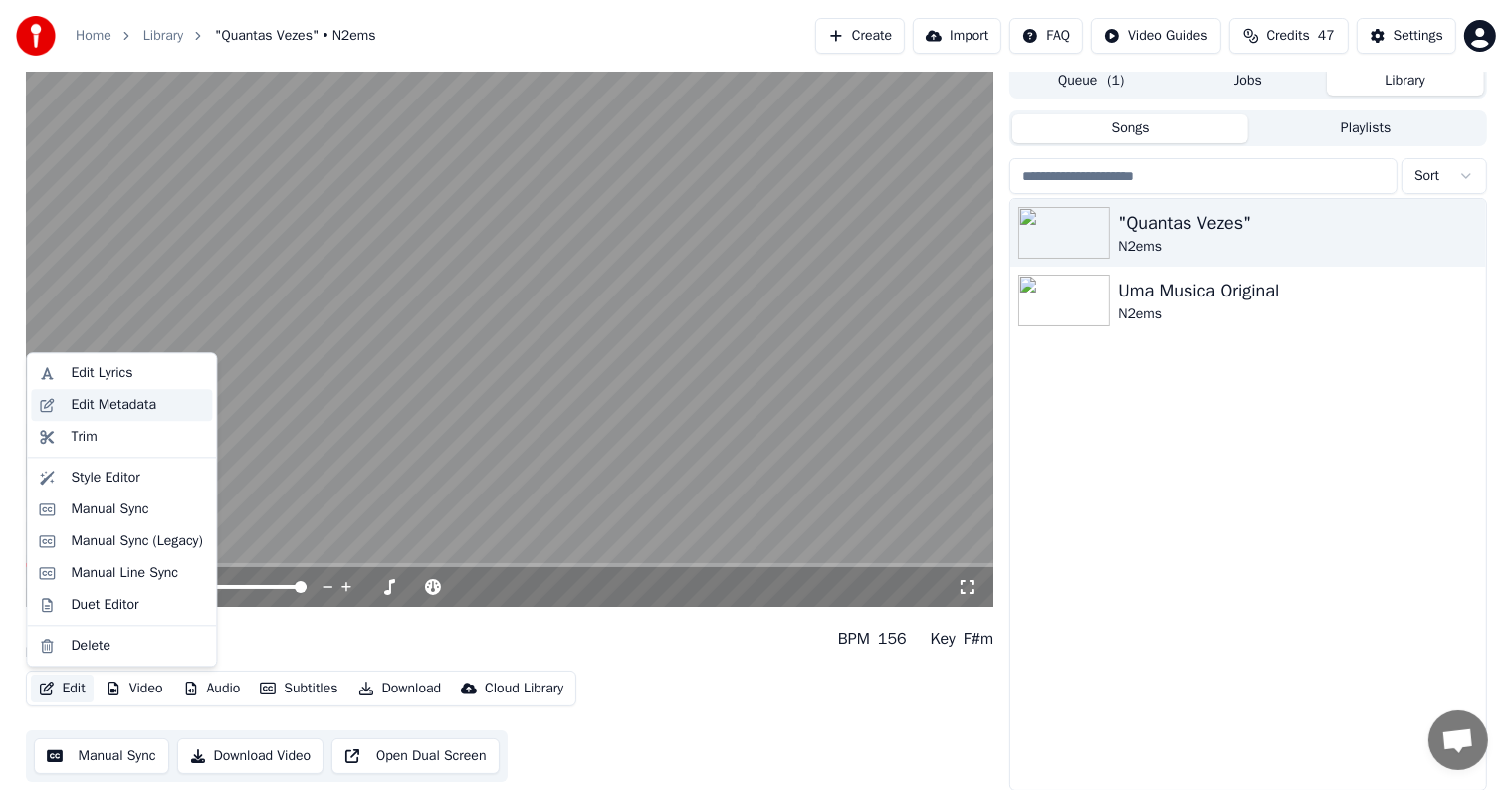 click on "Edit Metadata" at bounding box center [113, 405] 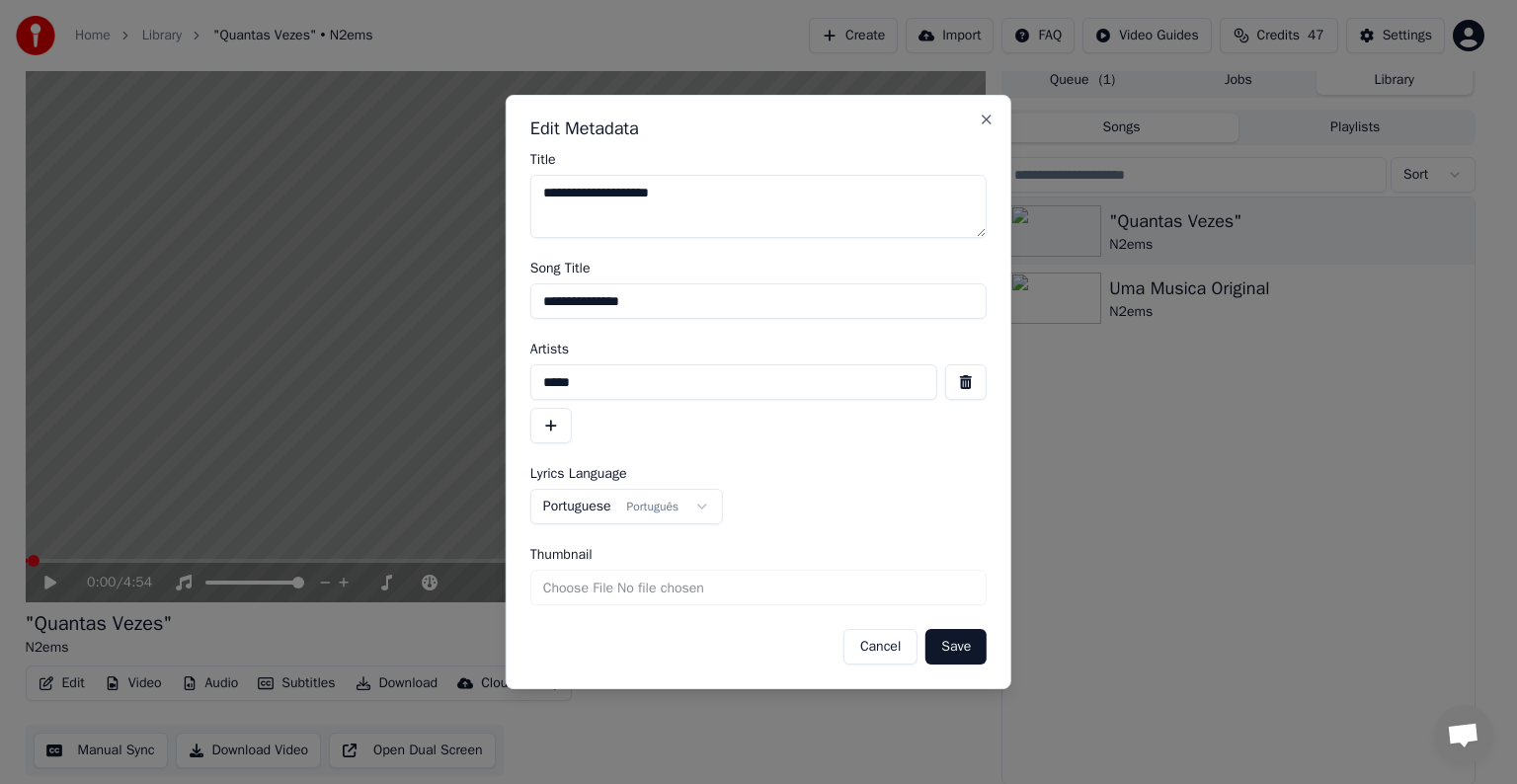 click on "**********" at bounding box center (758, 301) 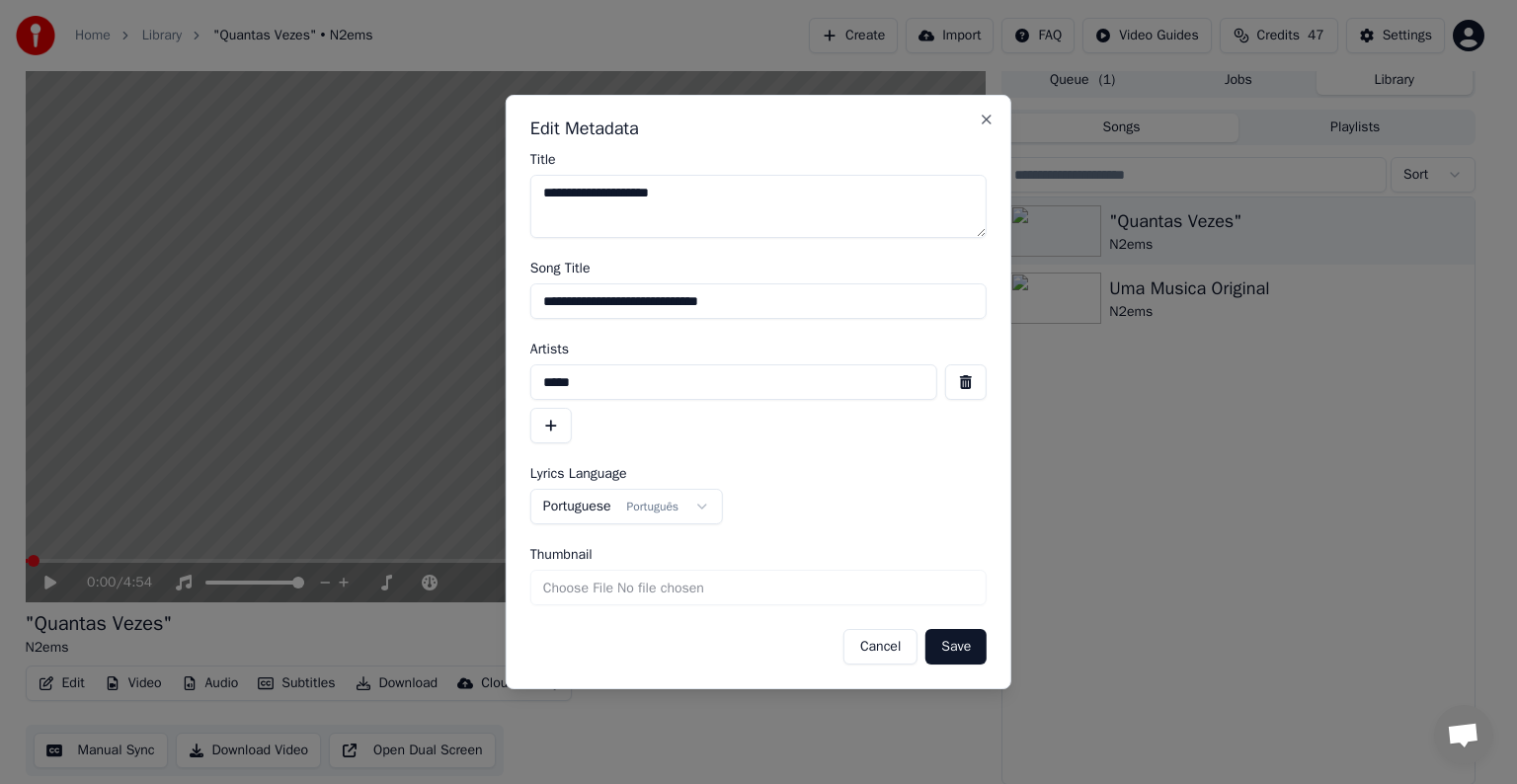 type on "**********" 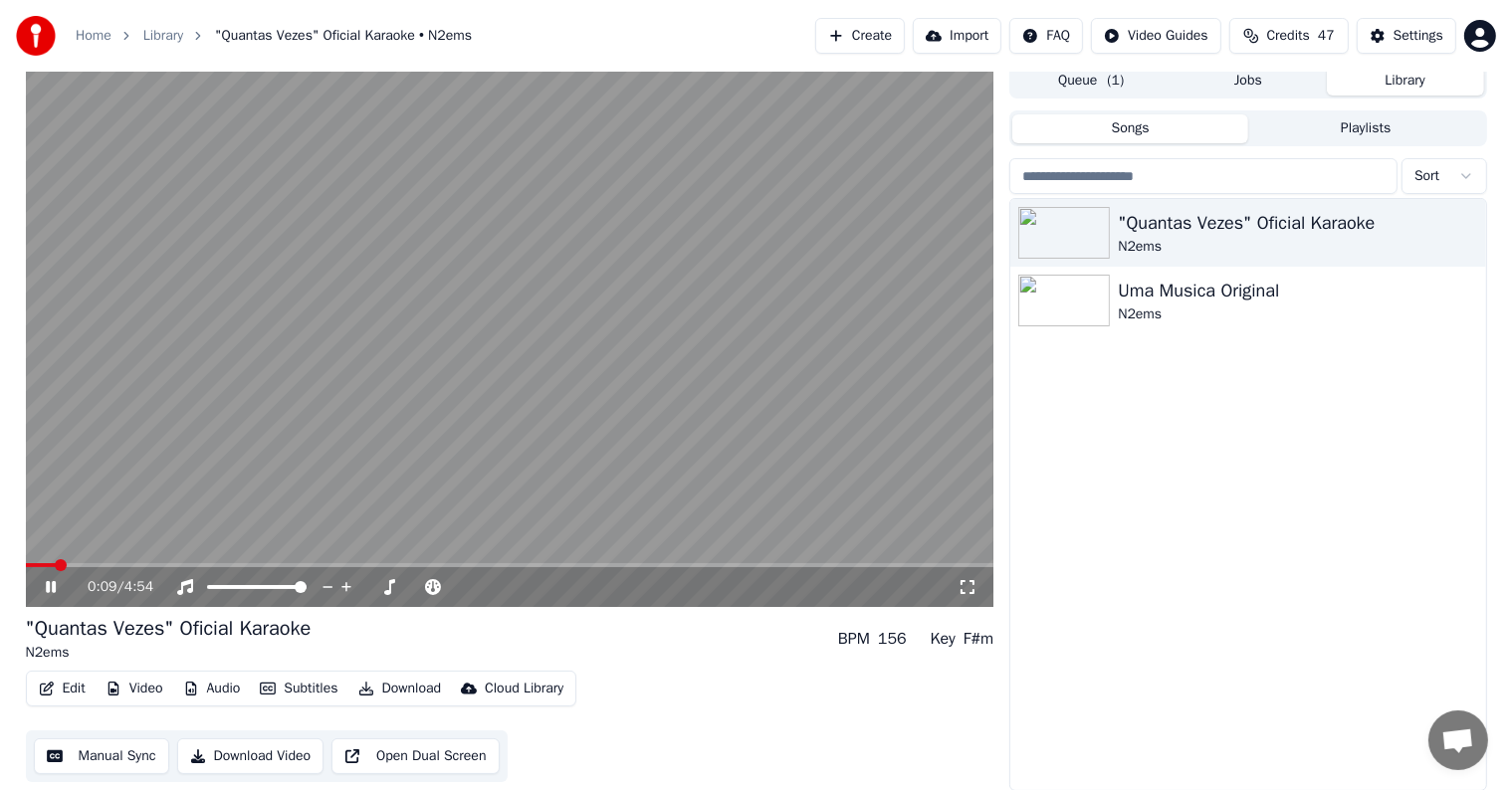 click 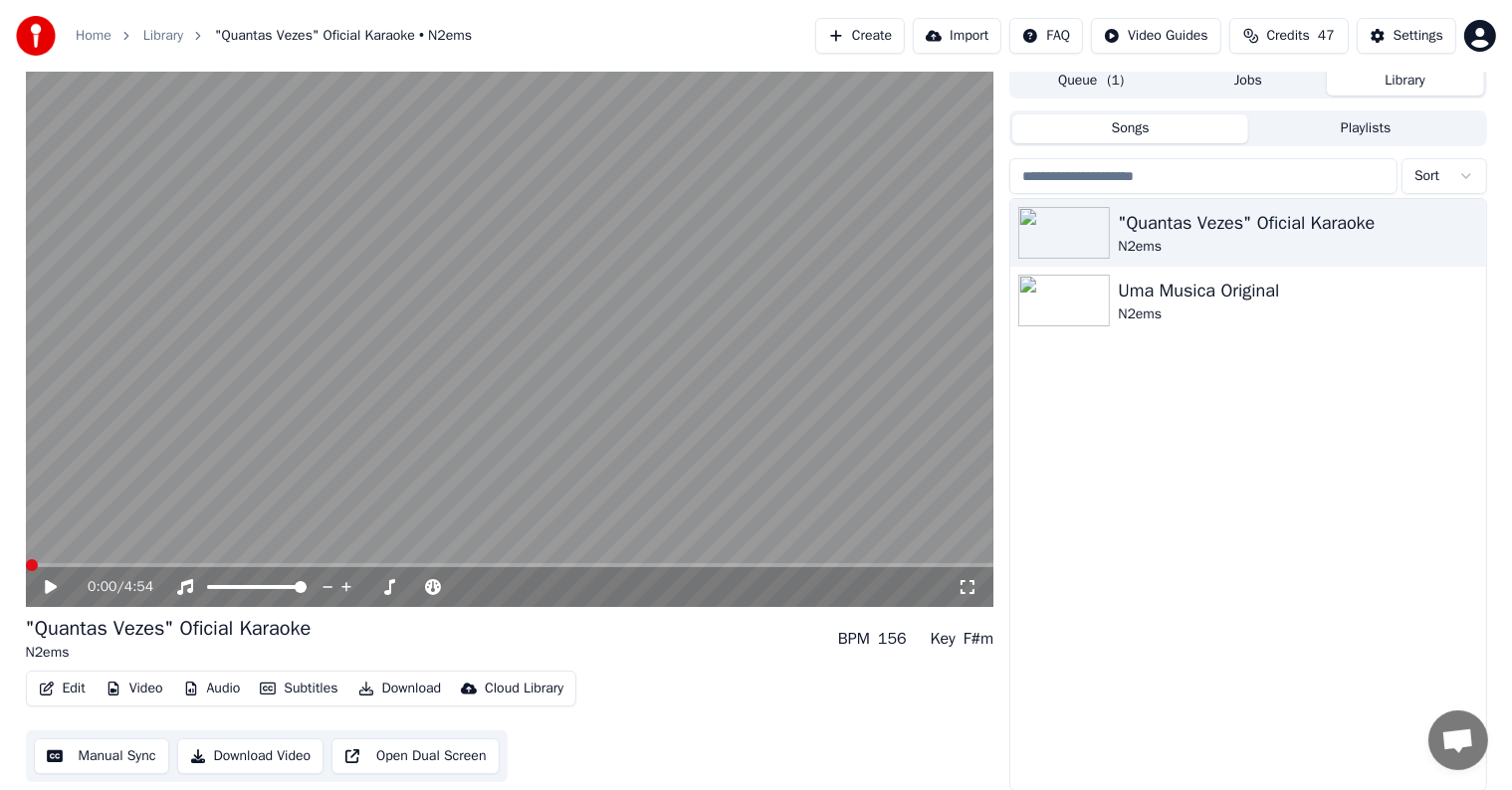 click at bounding box center [32, 565] 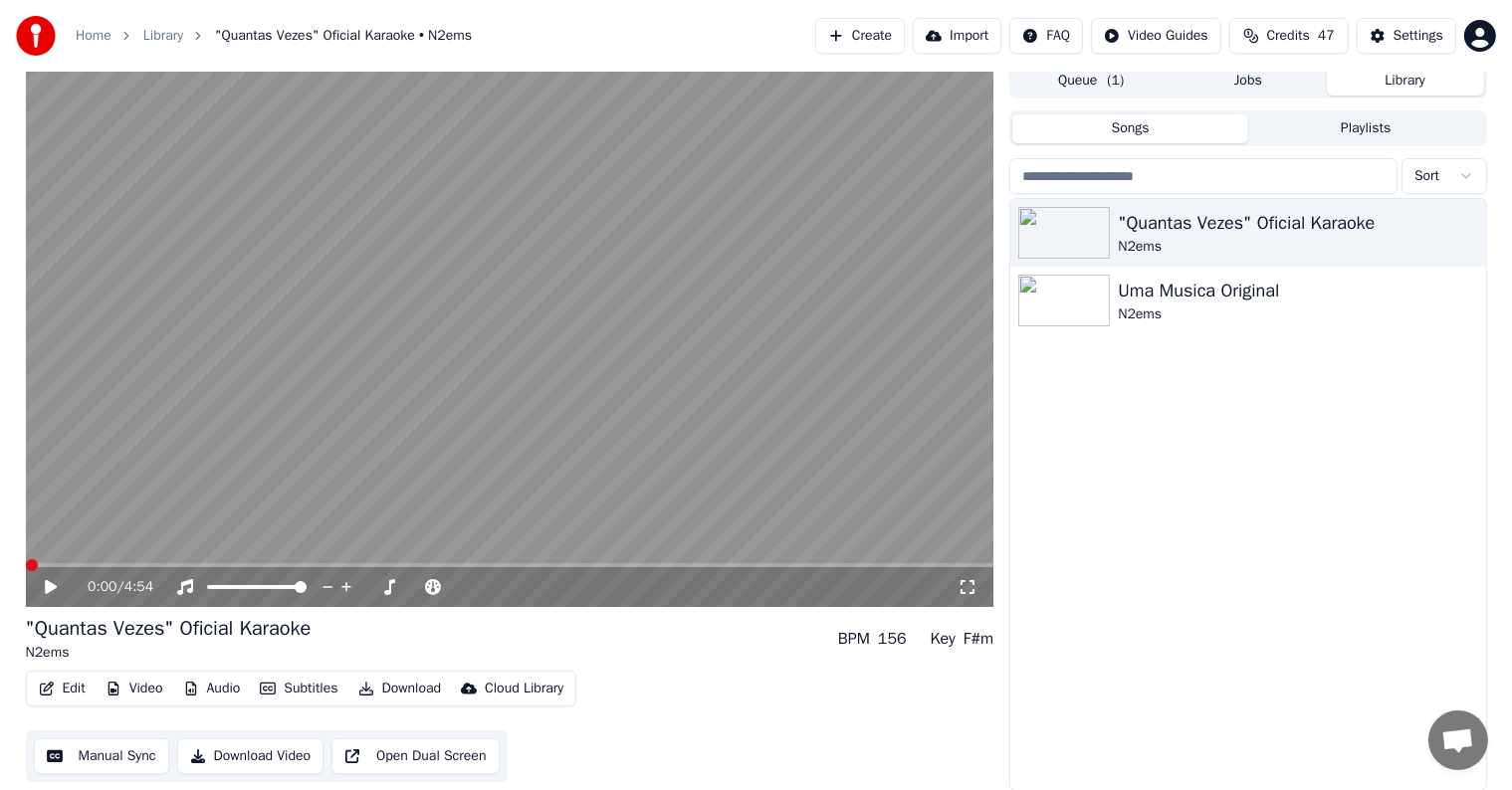 click 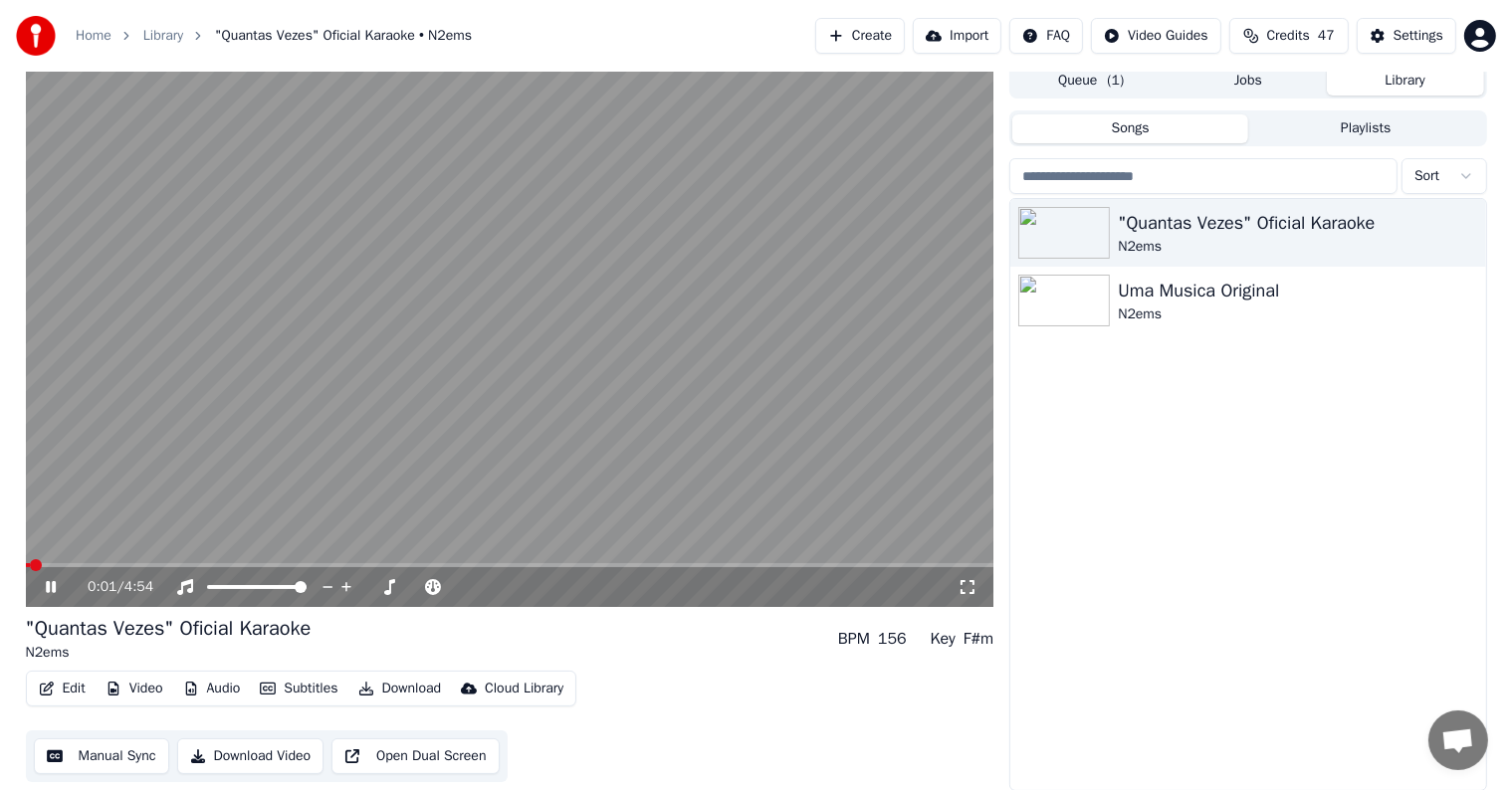 click 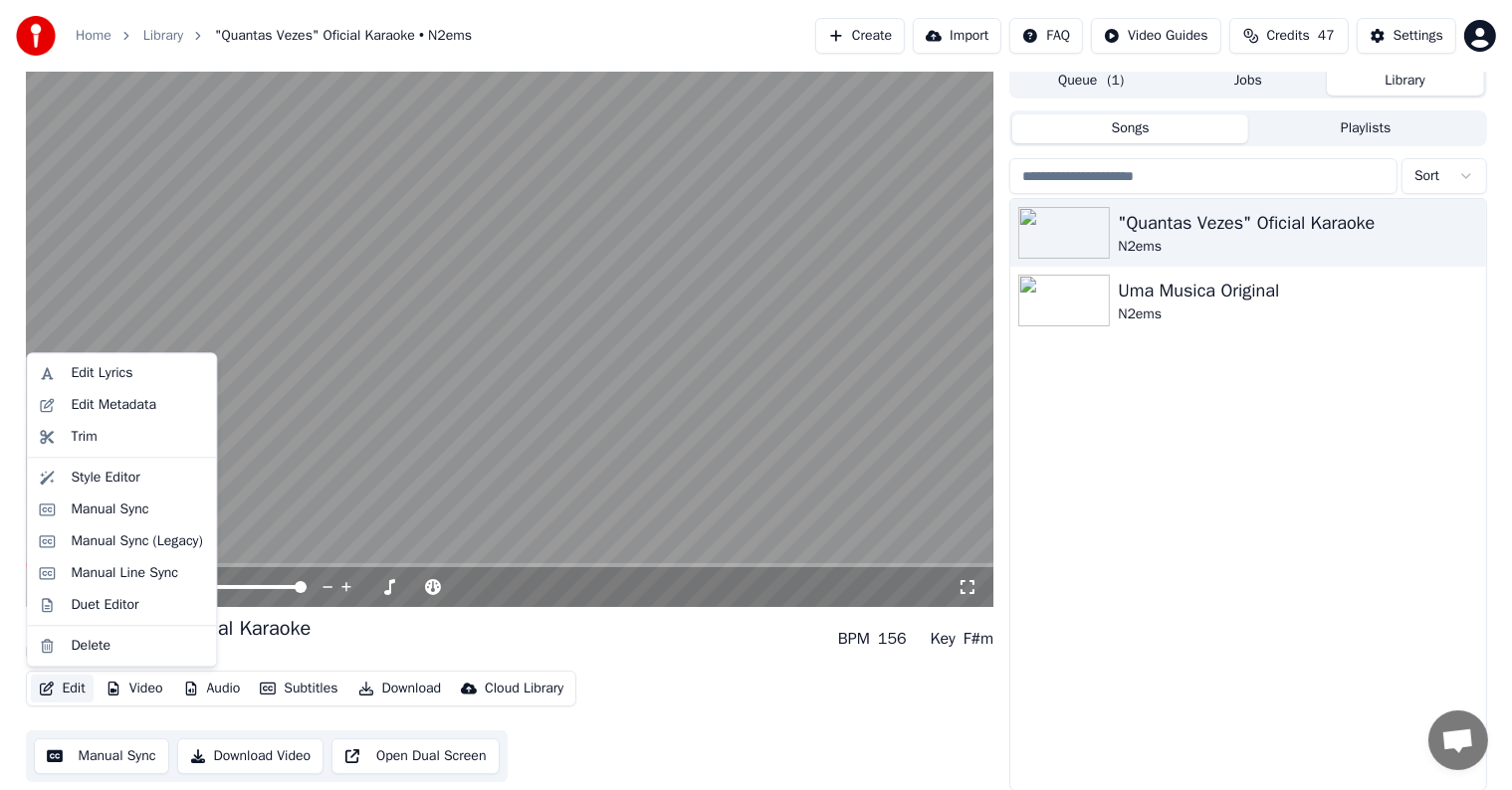click on "Edit" at bounding box center [62, 689] 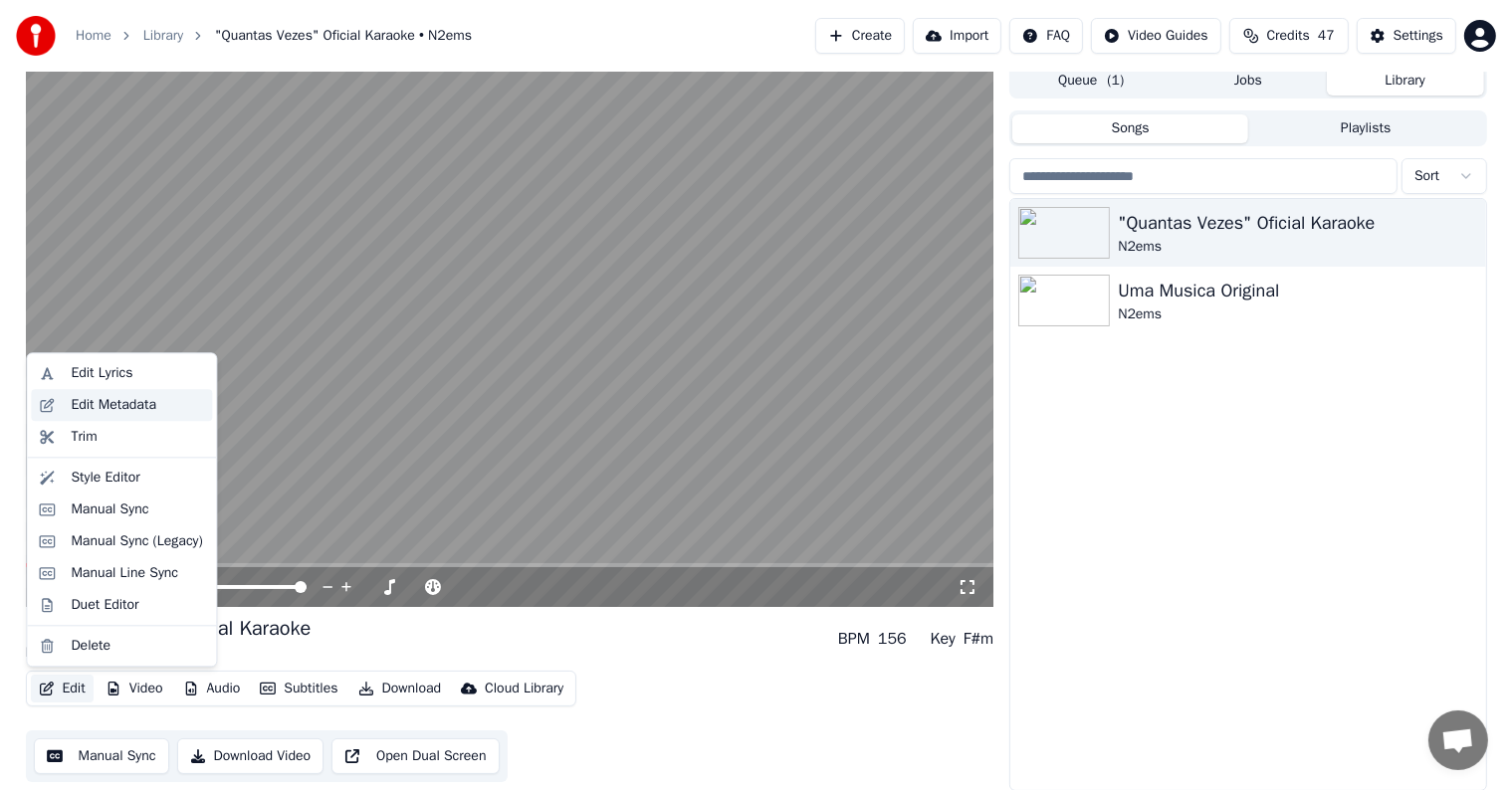 click on "Edit Metadata" at bounding box center [113, 405] 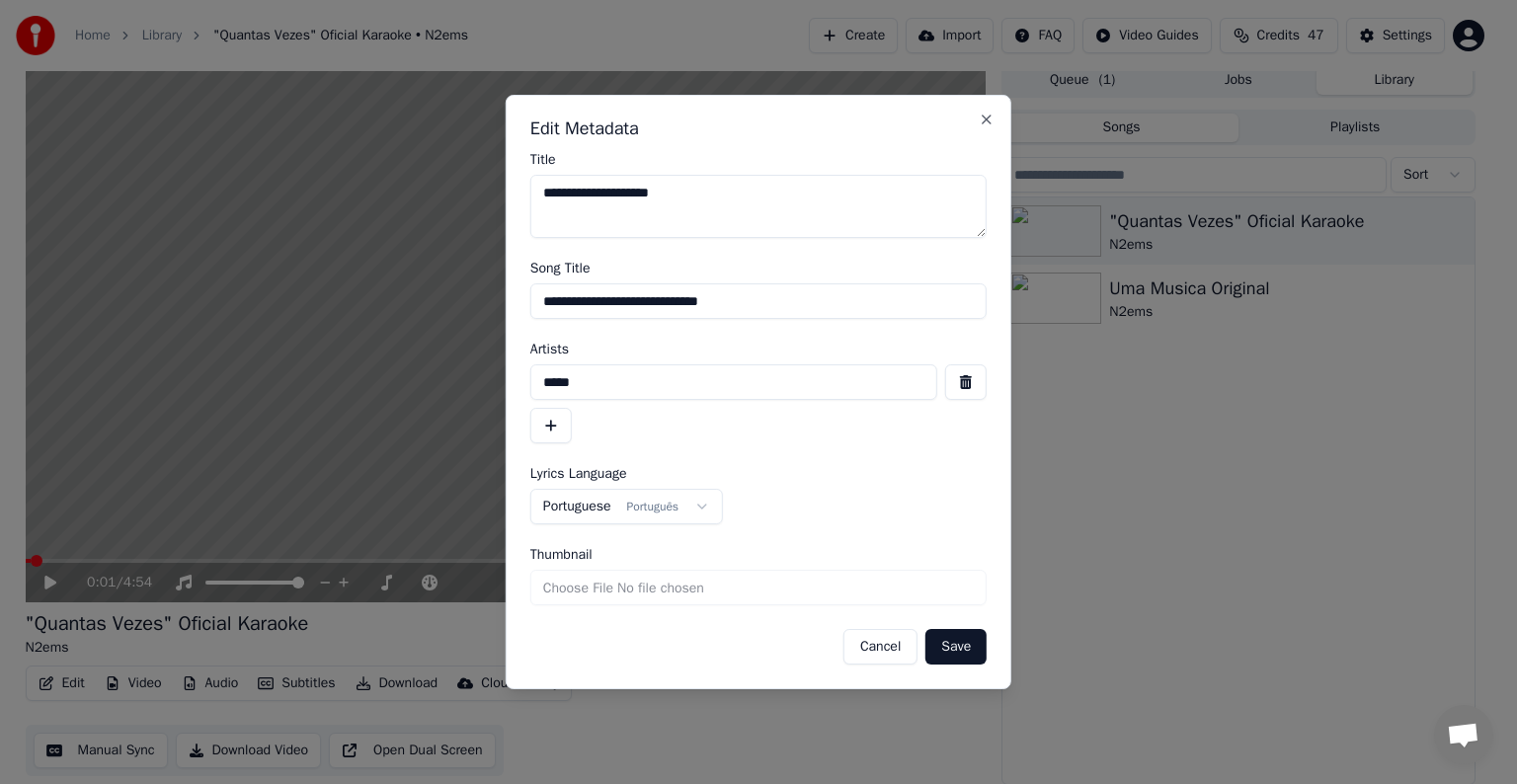 drag, startPoint x: 648, startPoint y: 303, endPoint x: 742, endPoint y: 316, distance: 94.894678 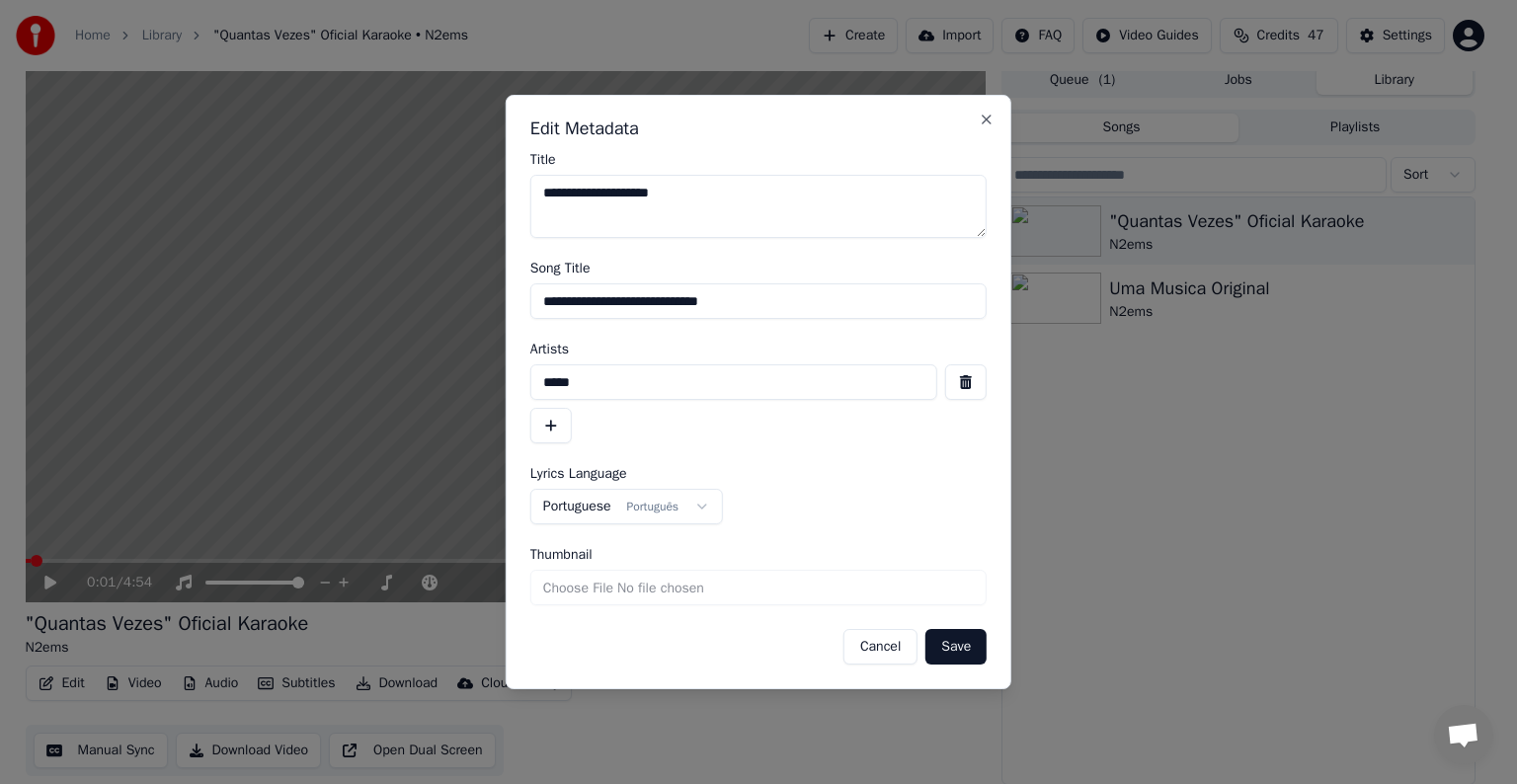 click on "**********" at bounding box center (758, 301) 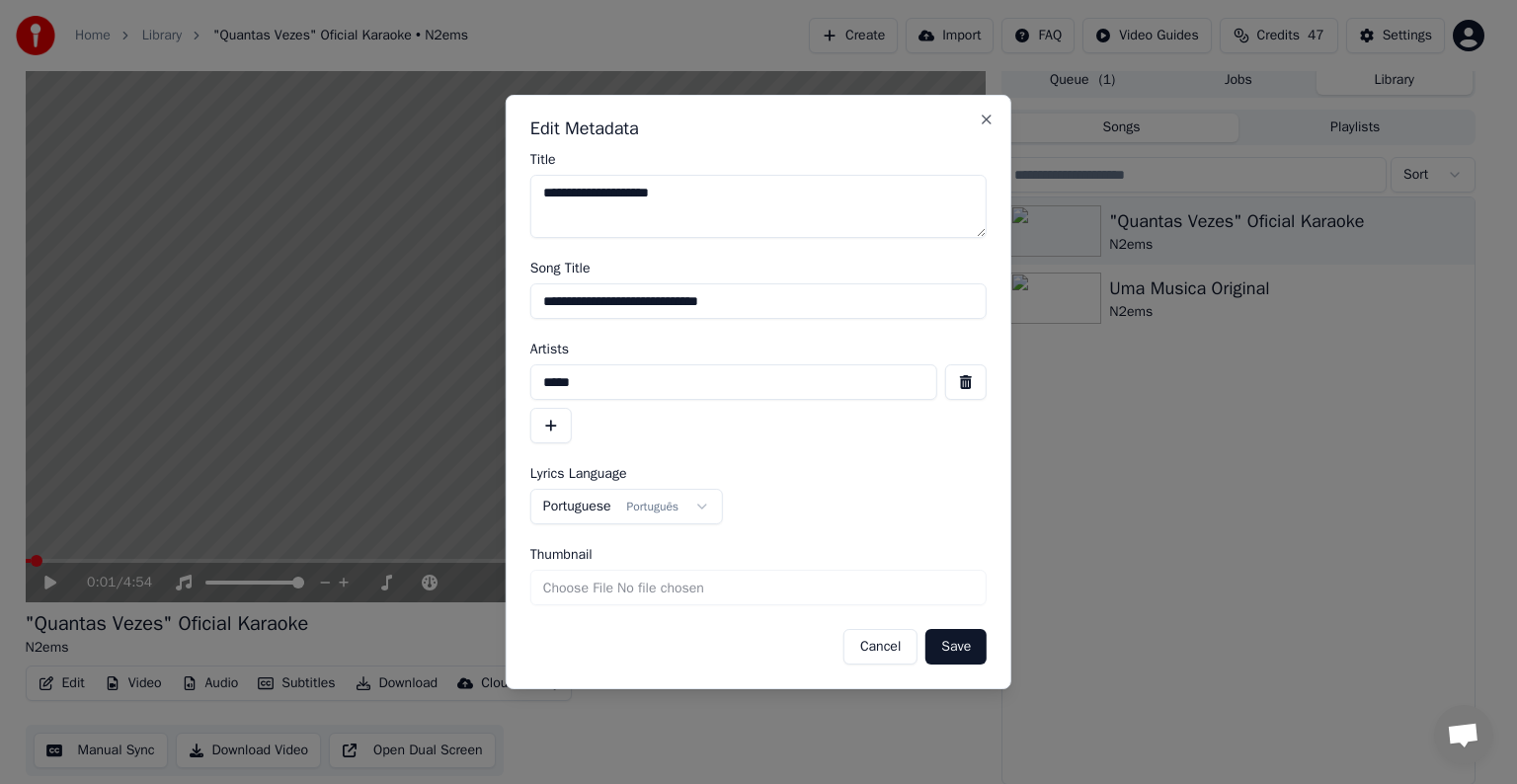 paste 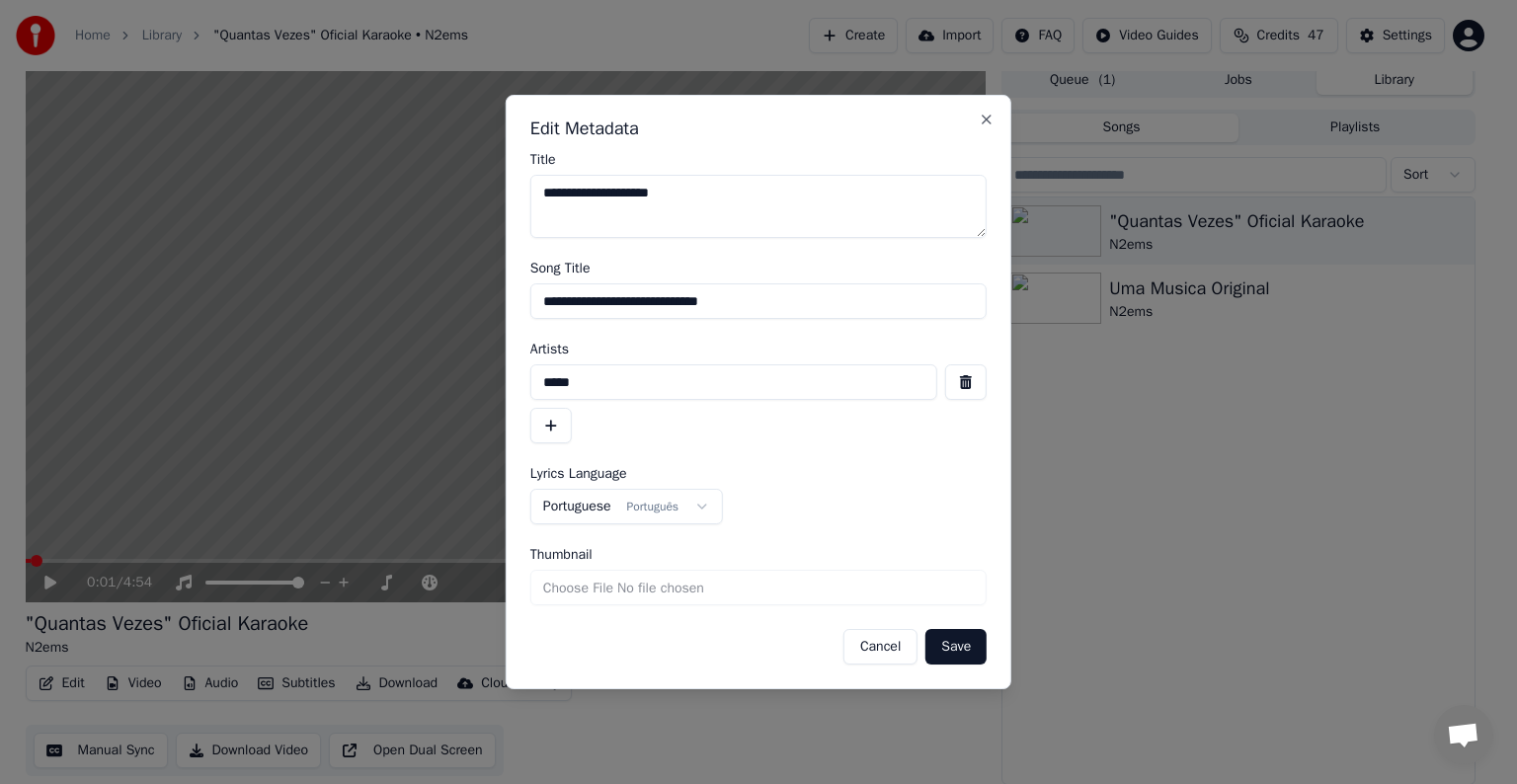 type on "**********" 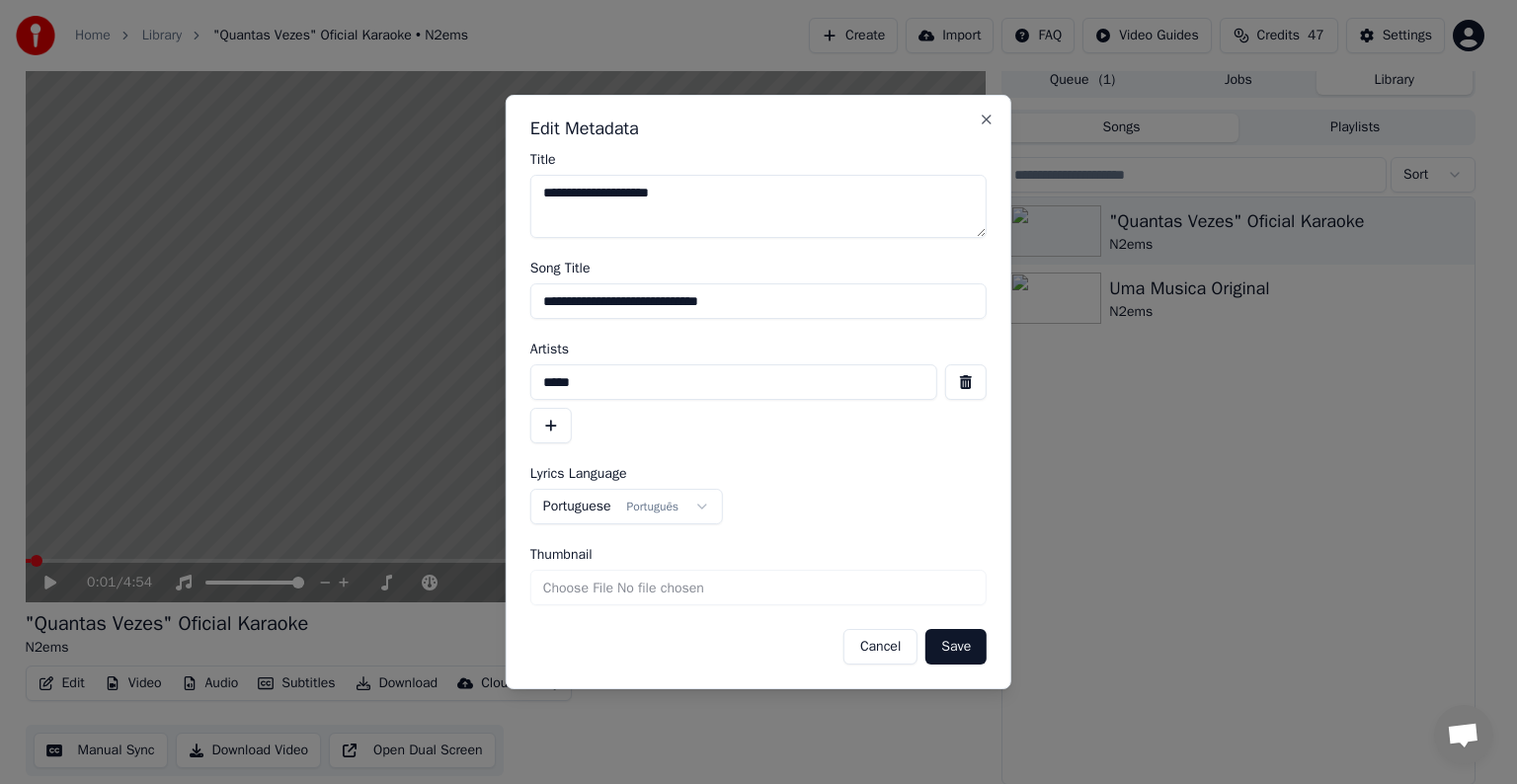 drag, startPoint x: 591, startPoint y: 195, endPoint x: 680, endPoint y: 196, distance: 89.00562 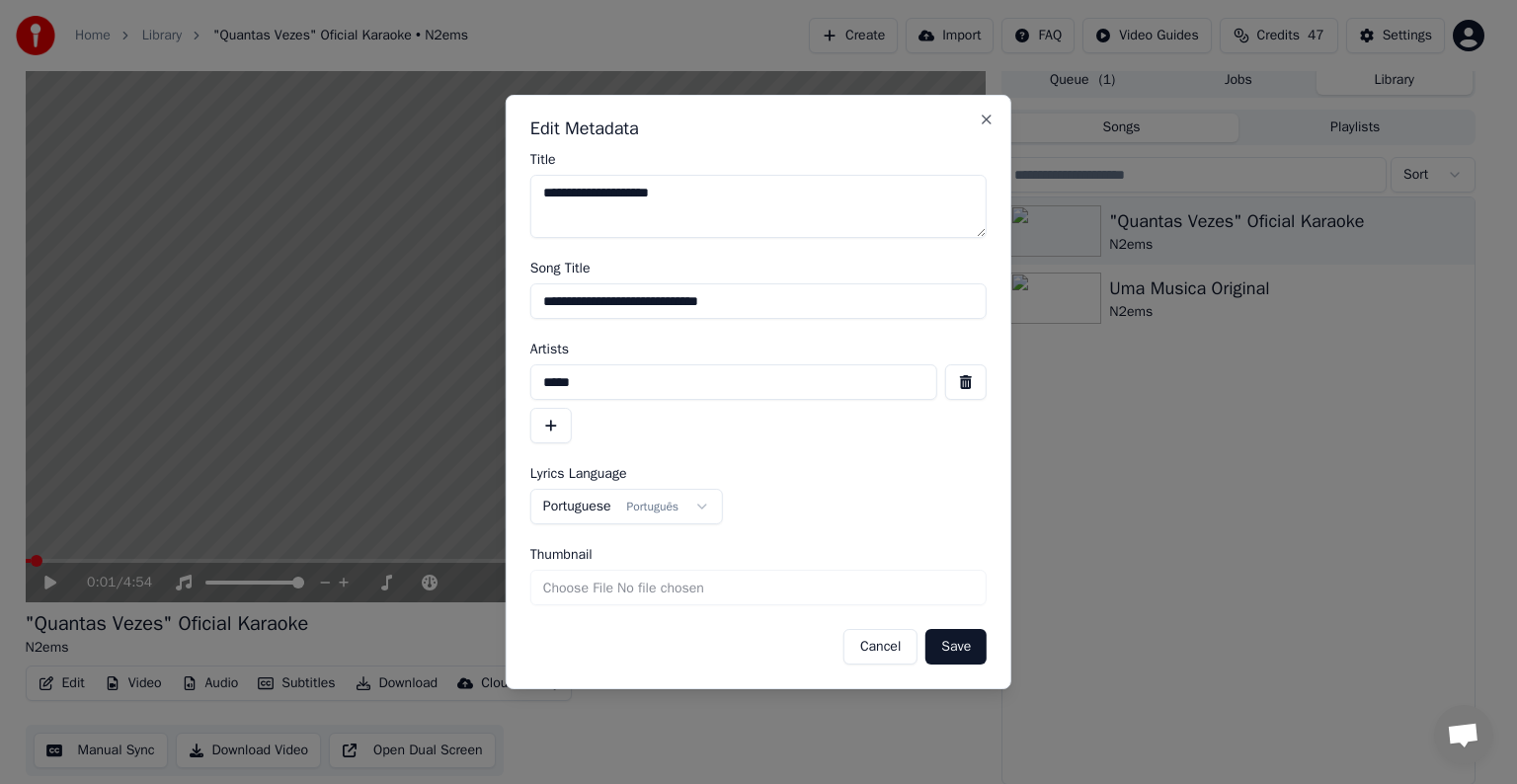 click on "**********" at bounding box center [758, 206] 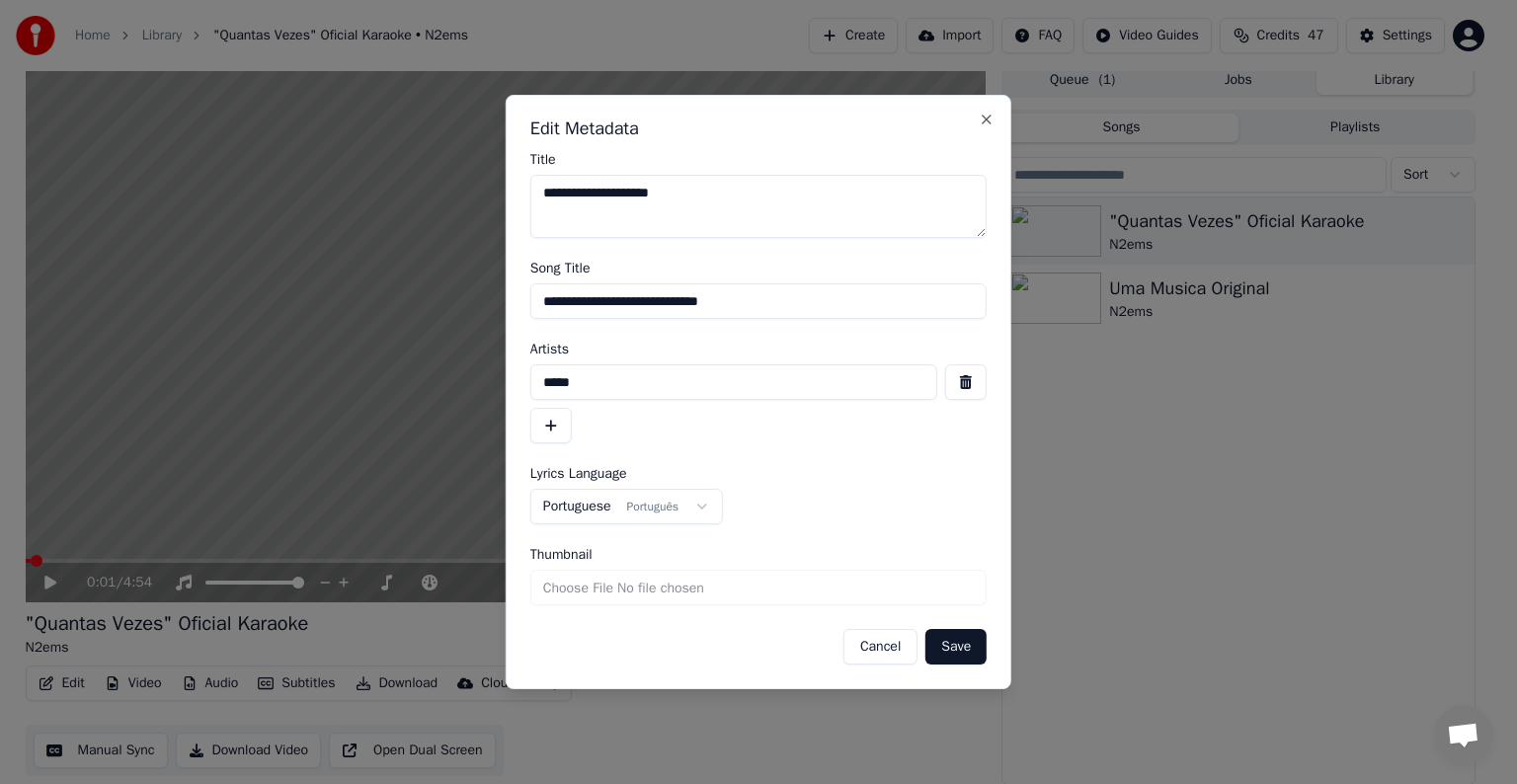 paste 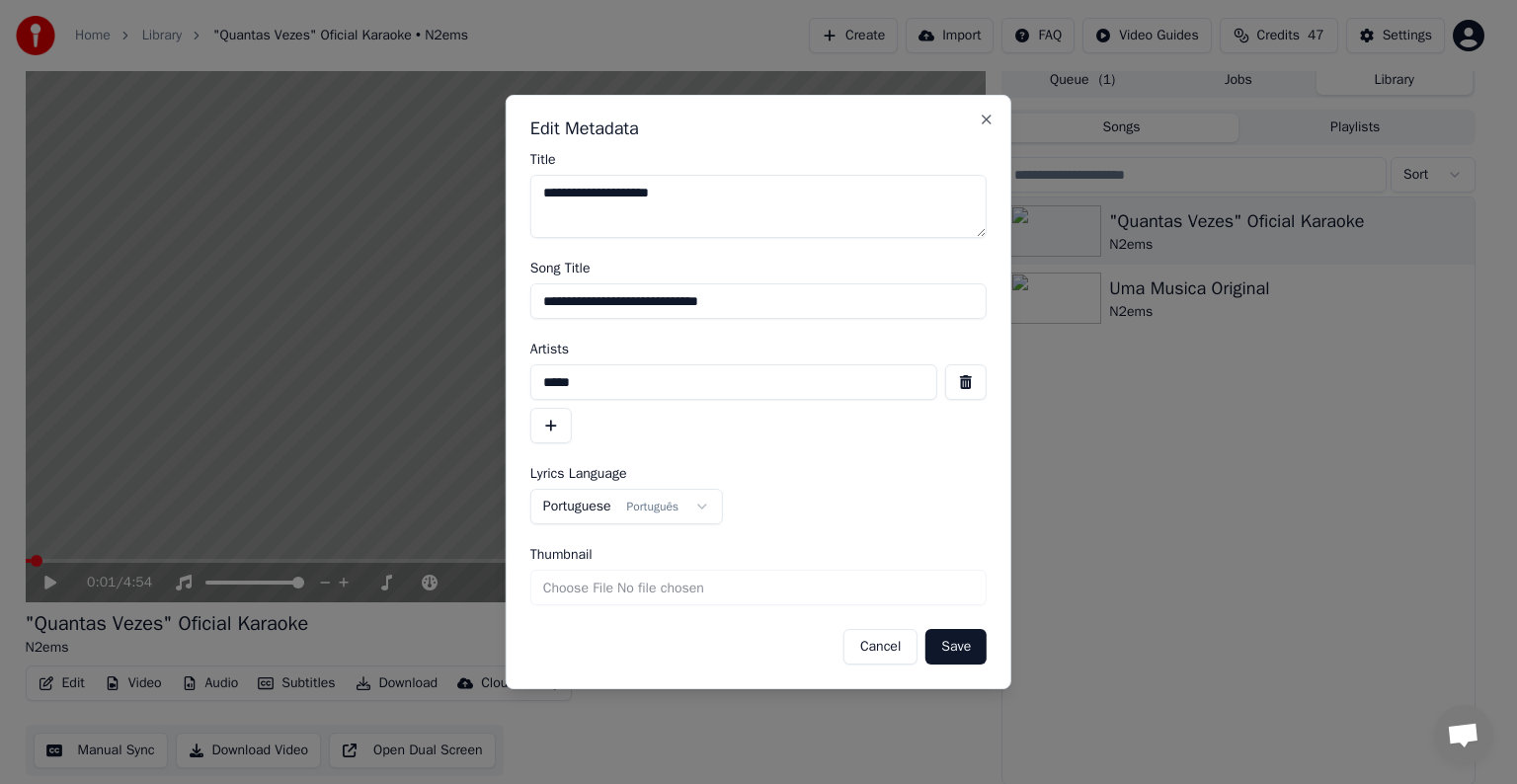 type on "**********" 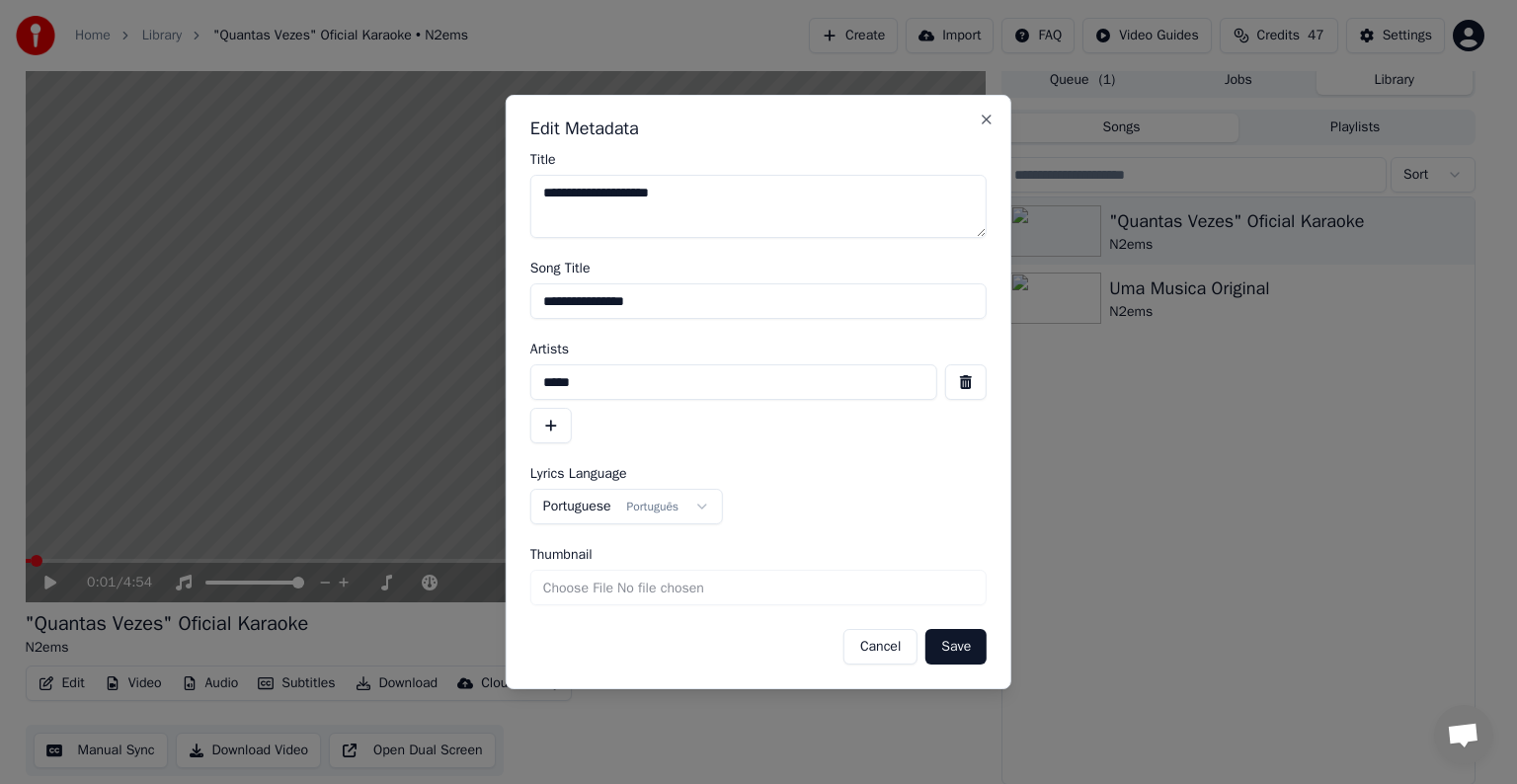 type on "**********" 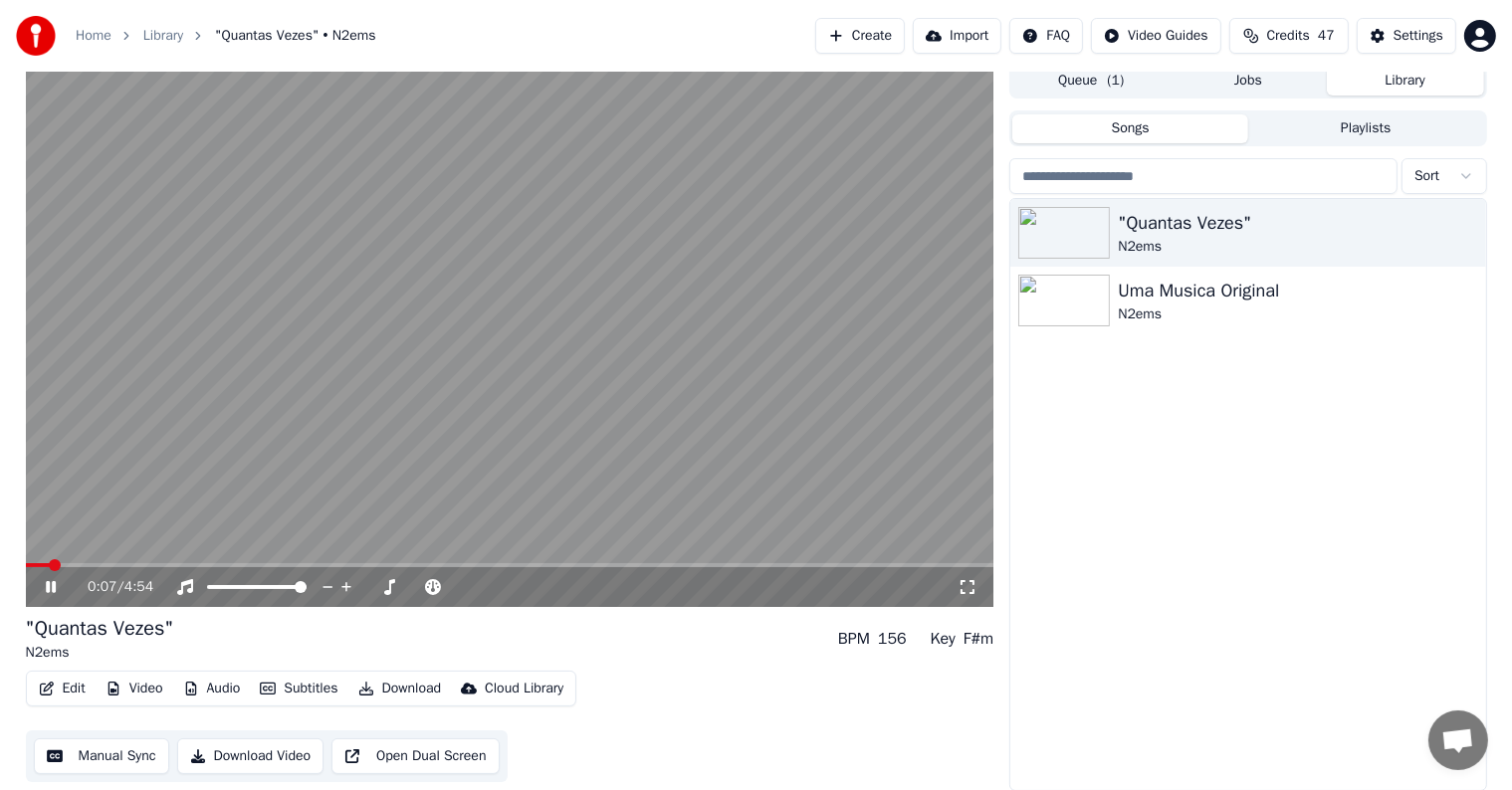 click 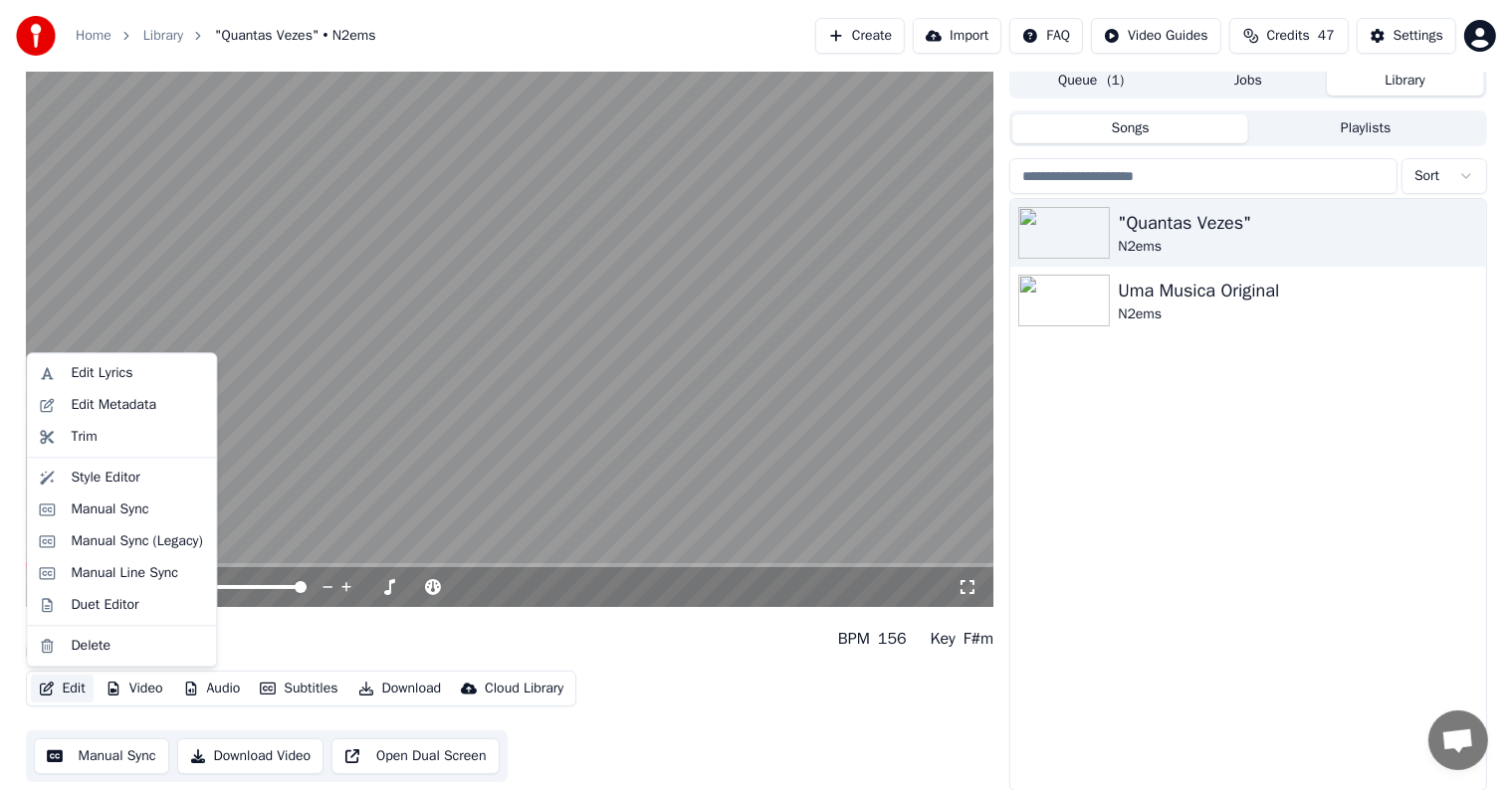 click on "Edit" at bounding box center [62, 689] 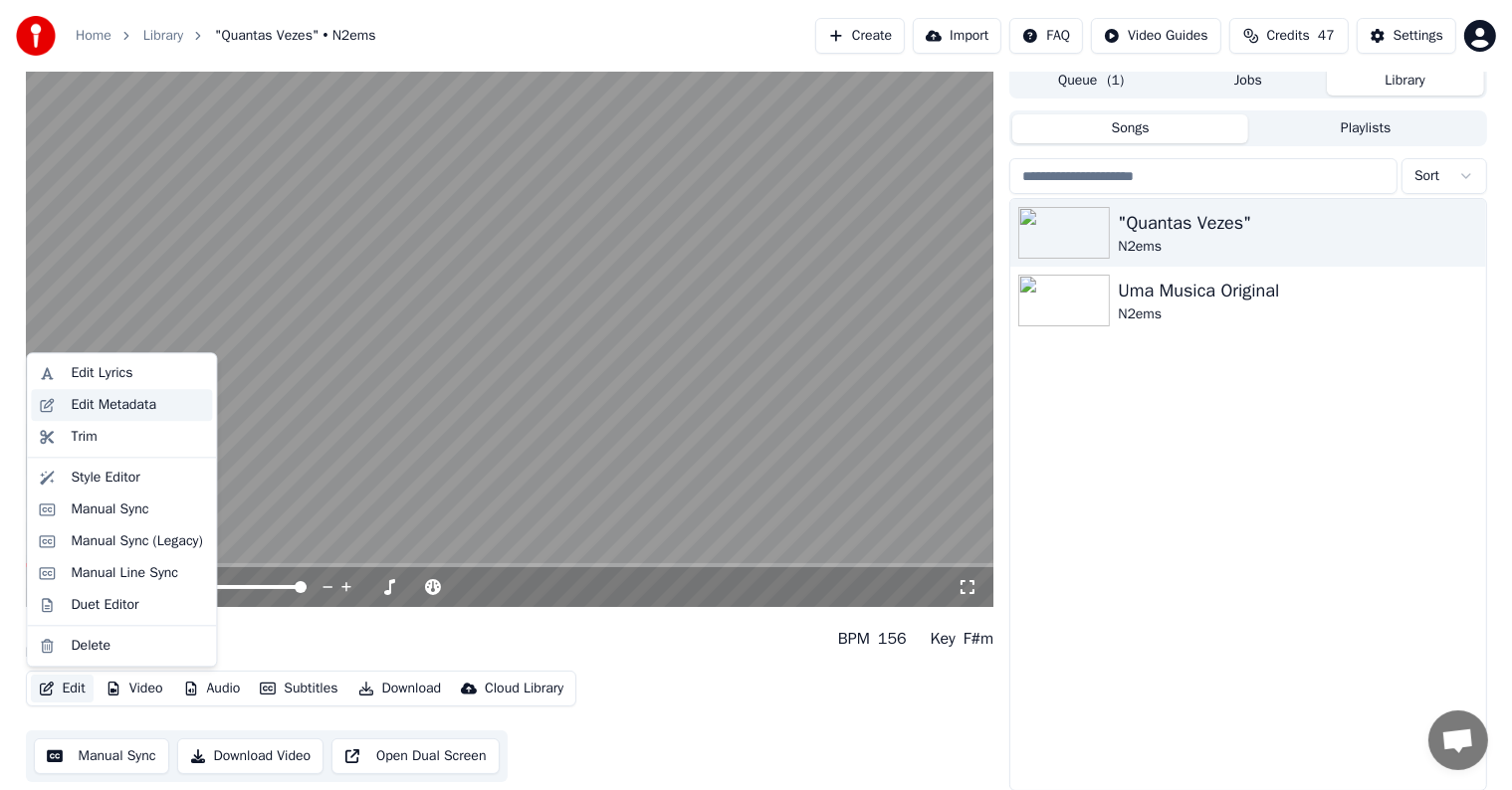 click on "Edit Metadata" at bounding box center [113, 405] 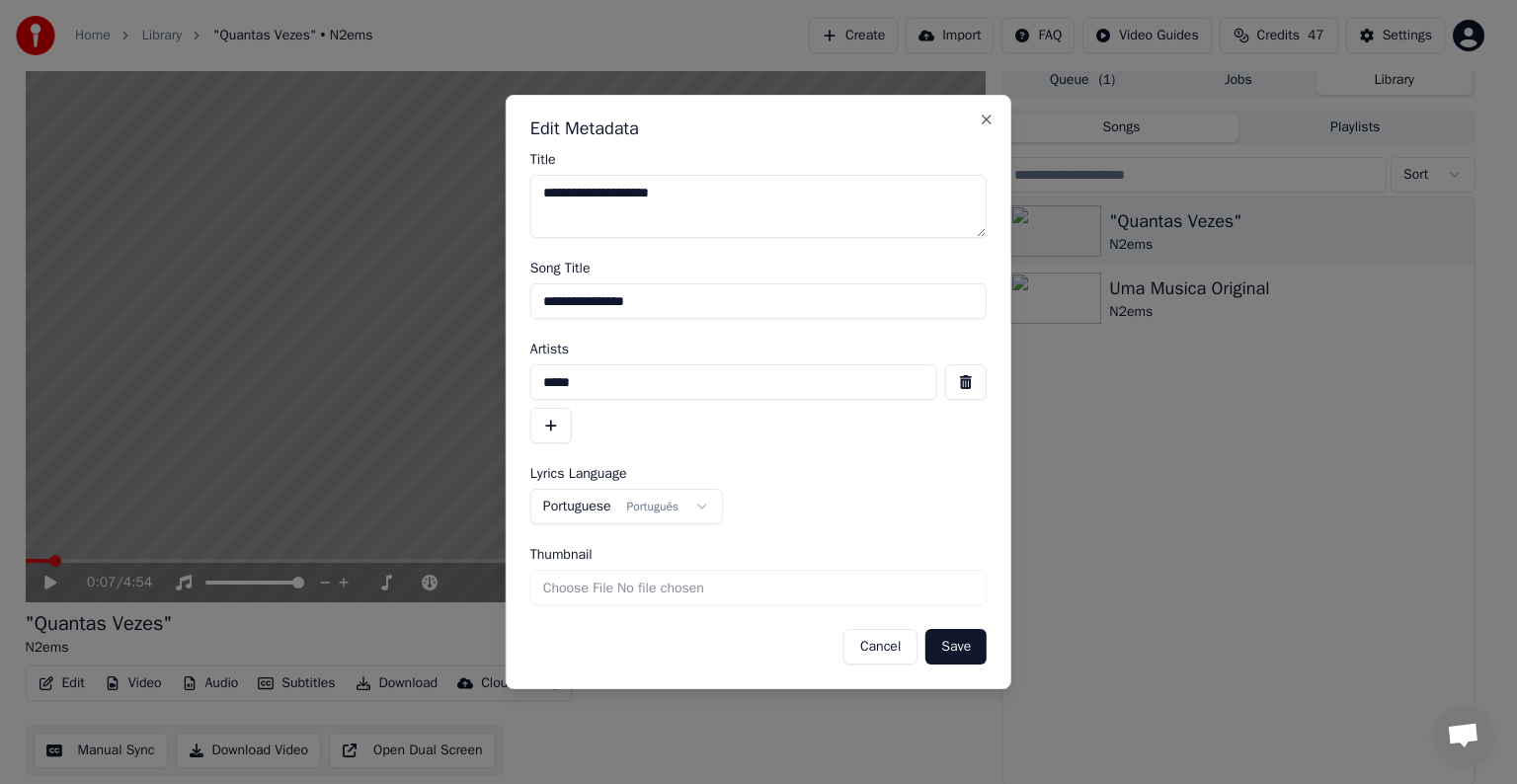 drag, startPoint x: 591, startPoint y: 194, endPoint x: 684, endPoint y: 190, distance: 93.085982 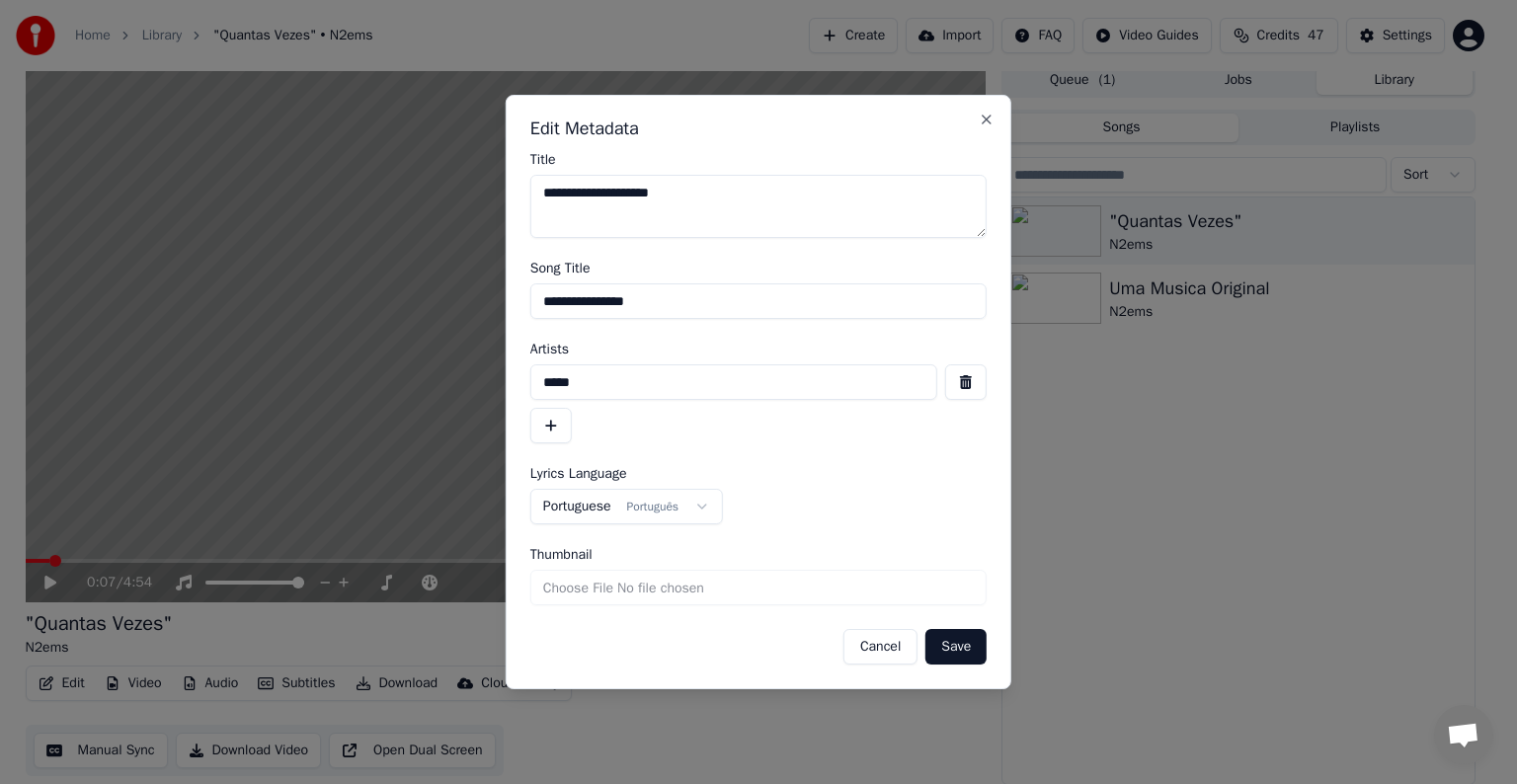 click on "**********" at bounding box center [758, 206] 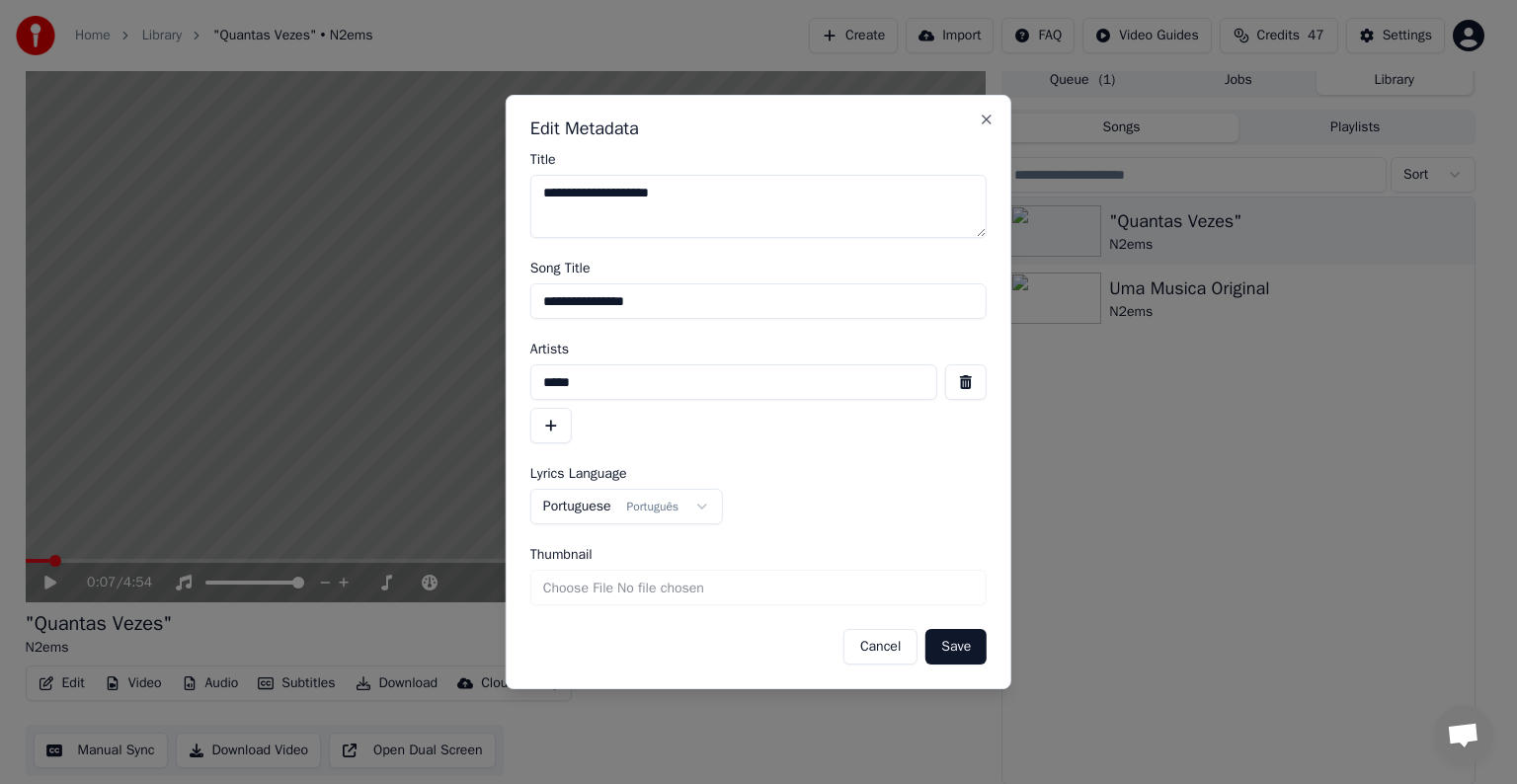 paste on "**********" 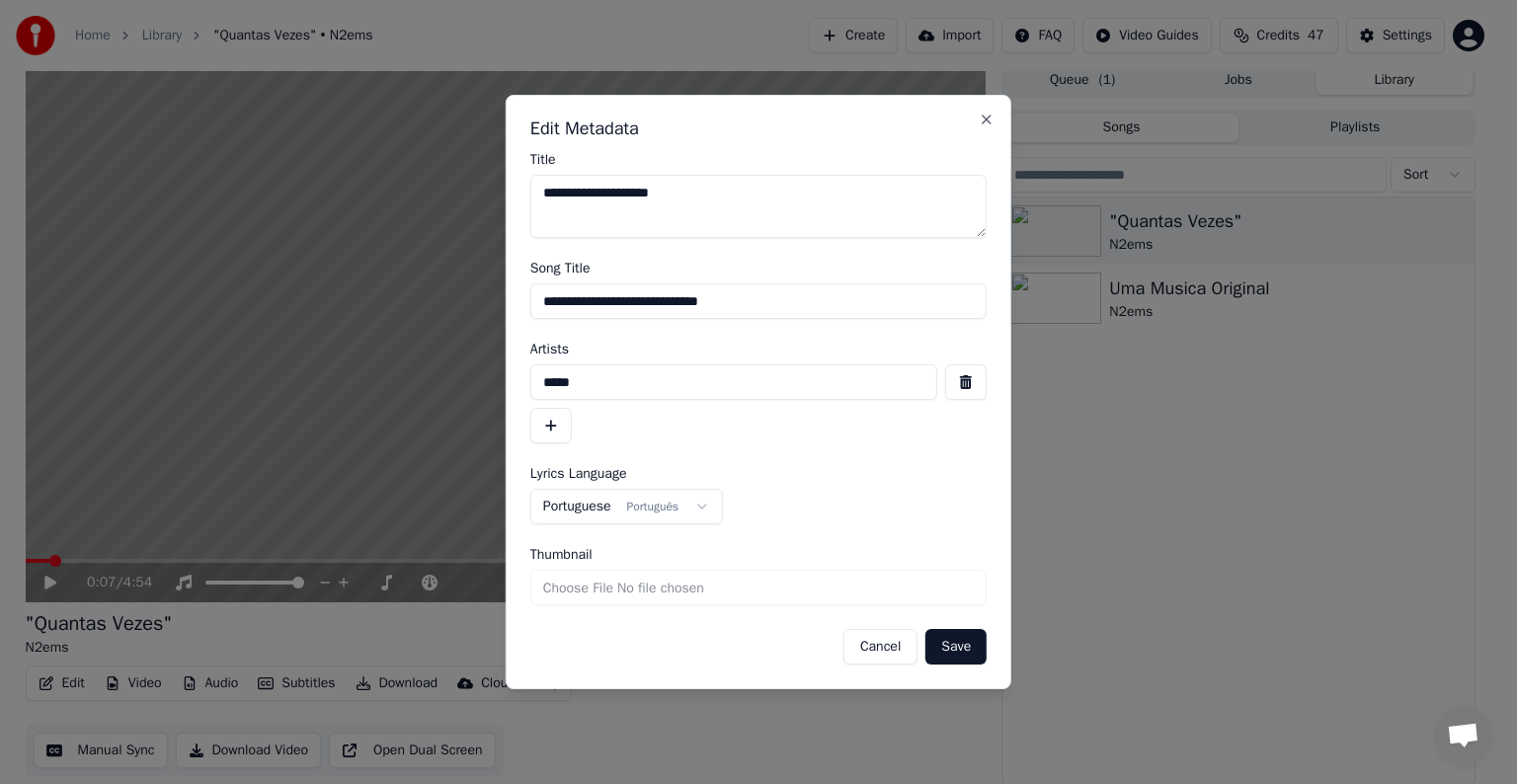 type on "**********" 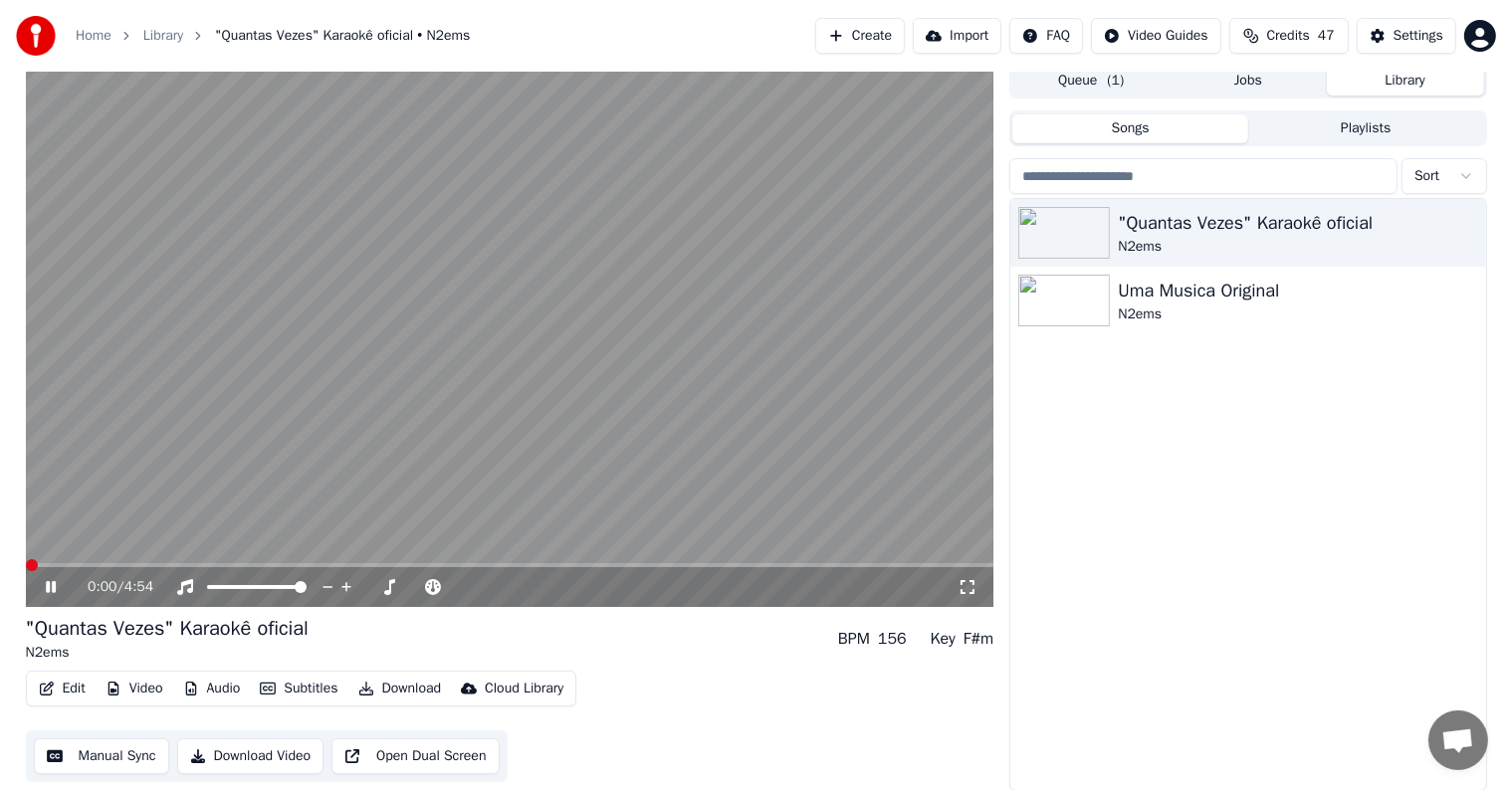 click at bounding box center (32, 565) 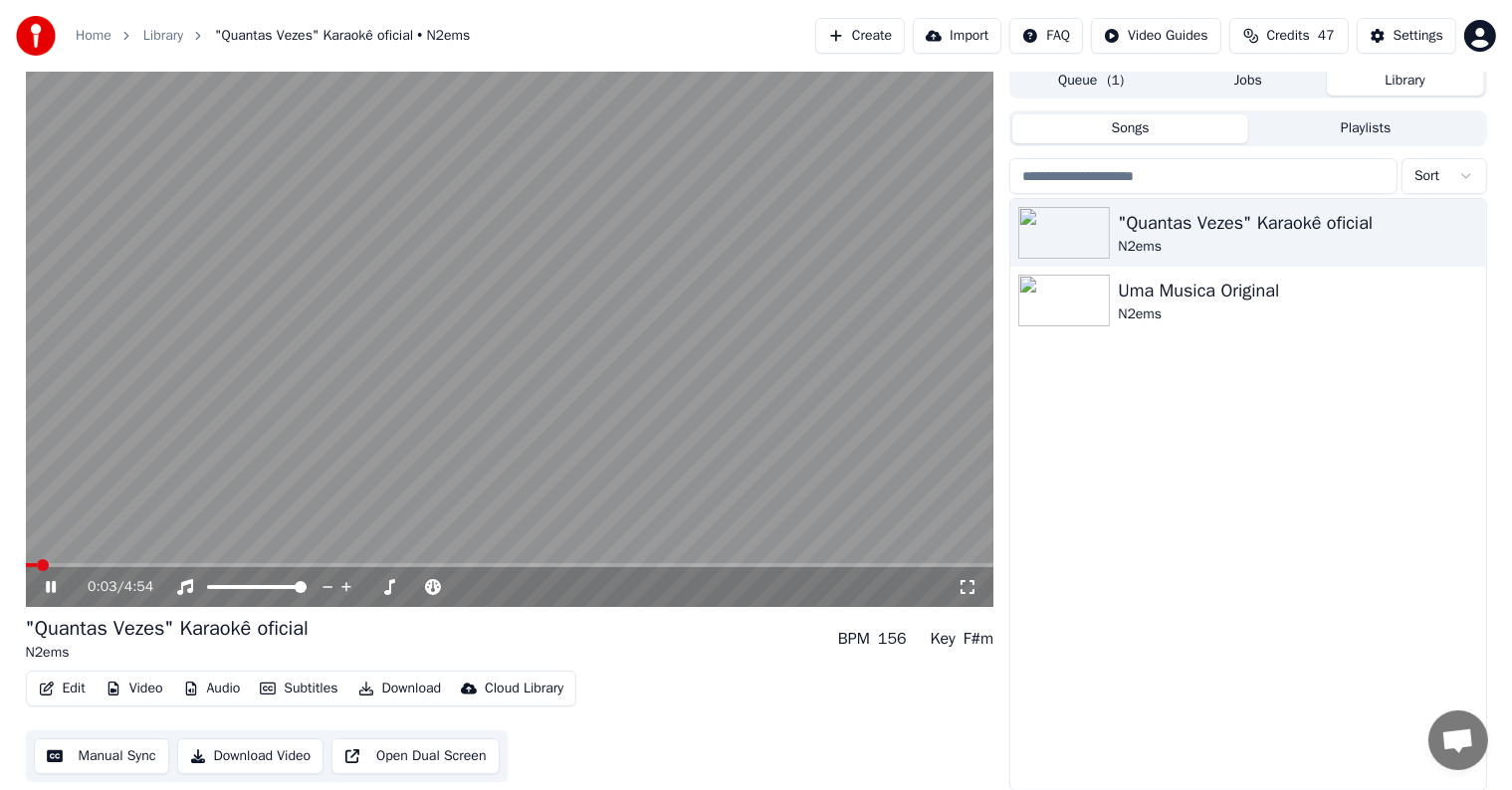 click 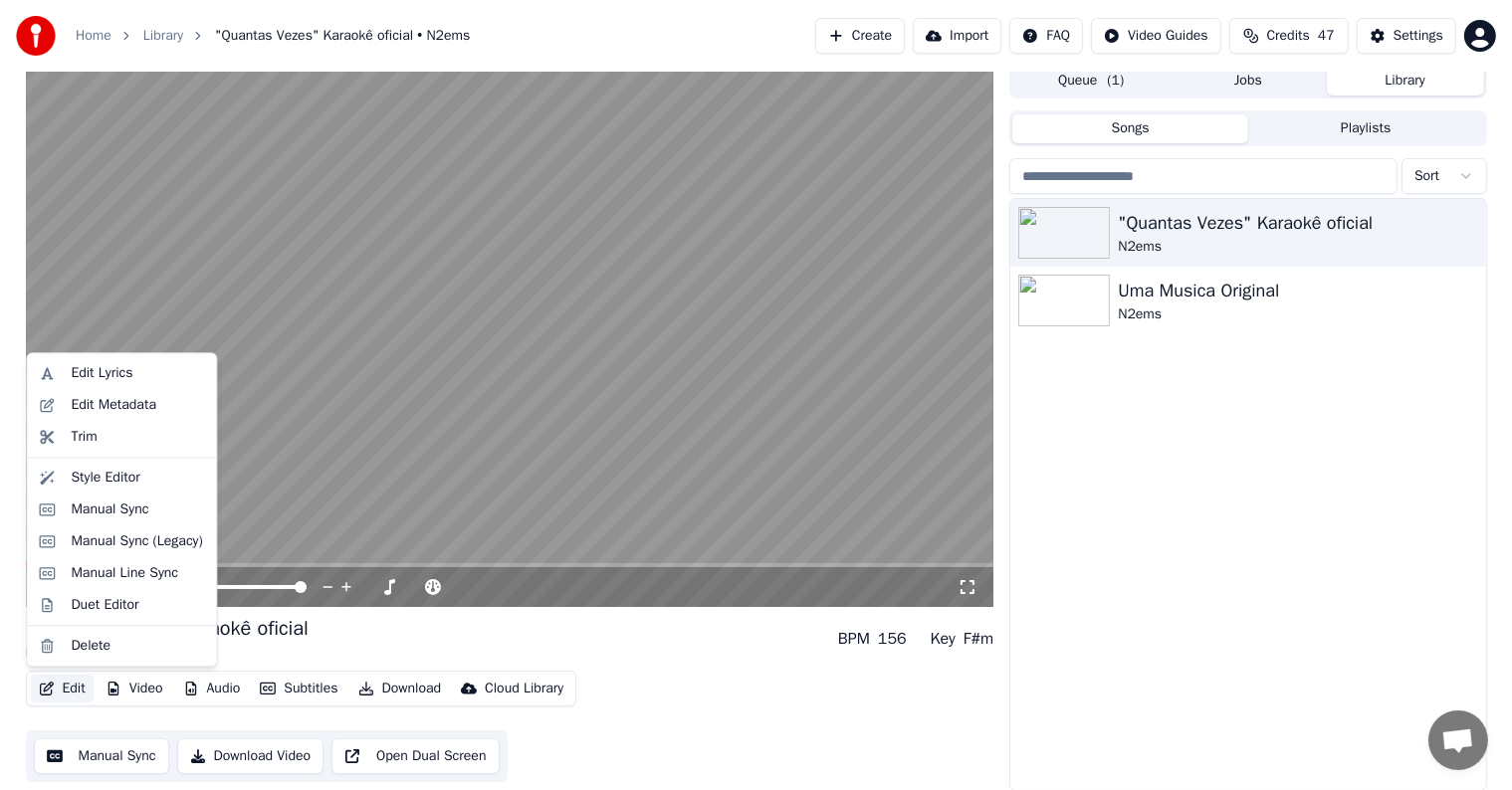 click on "Edit" at bounding box center (62, 689) 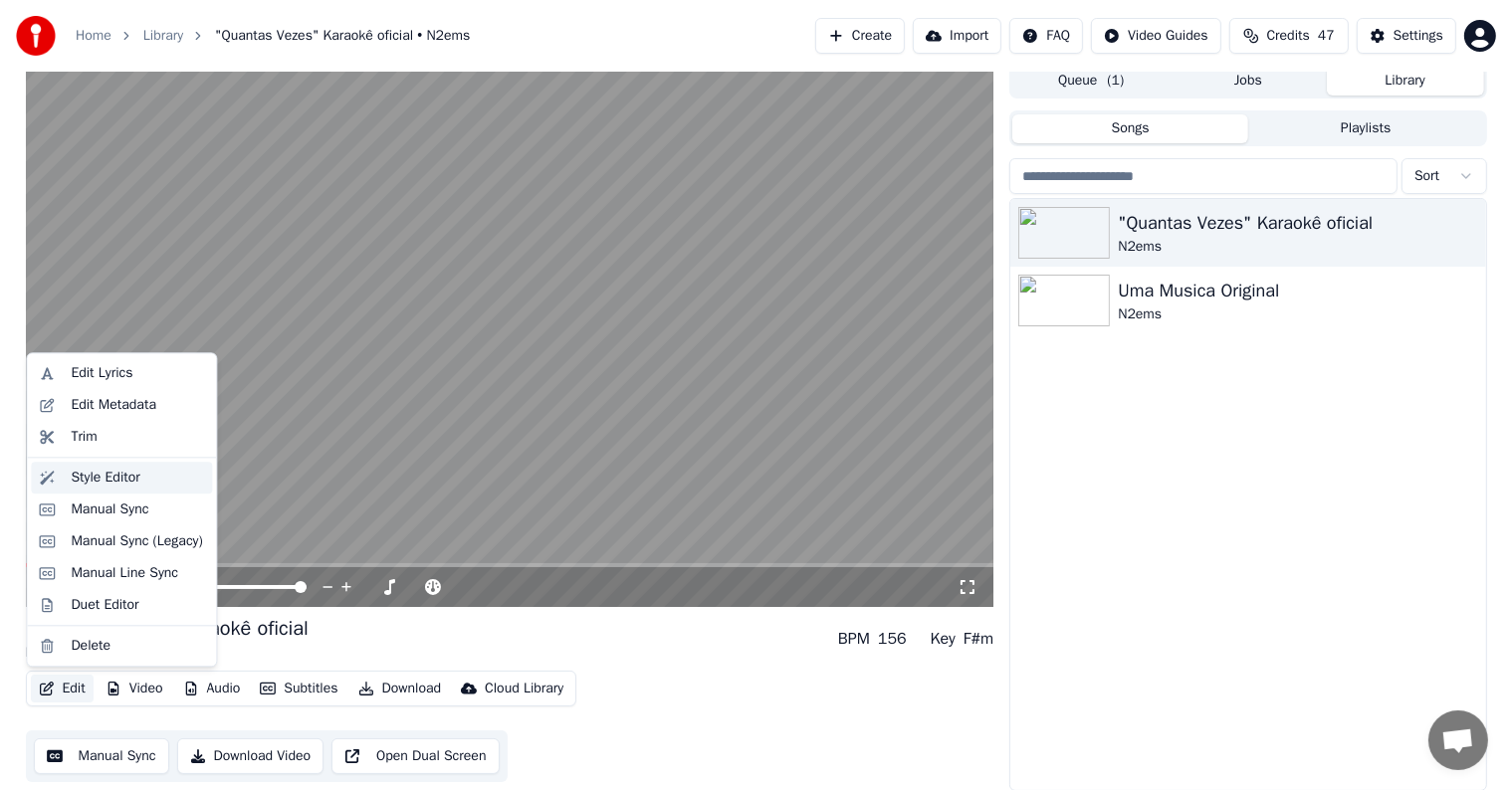 click on "Style Editor" at bounding box center (105, 478) 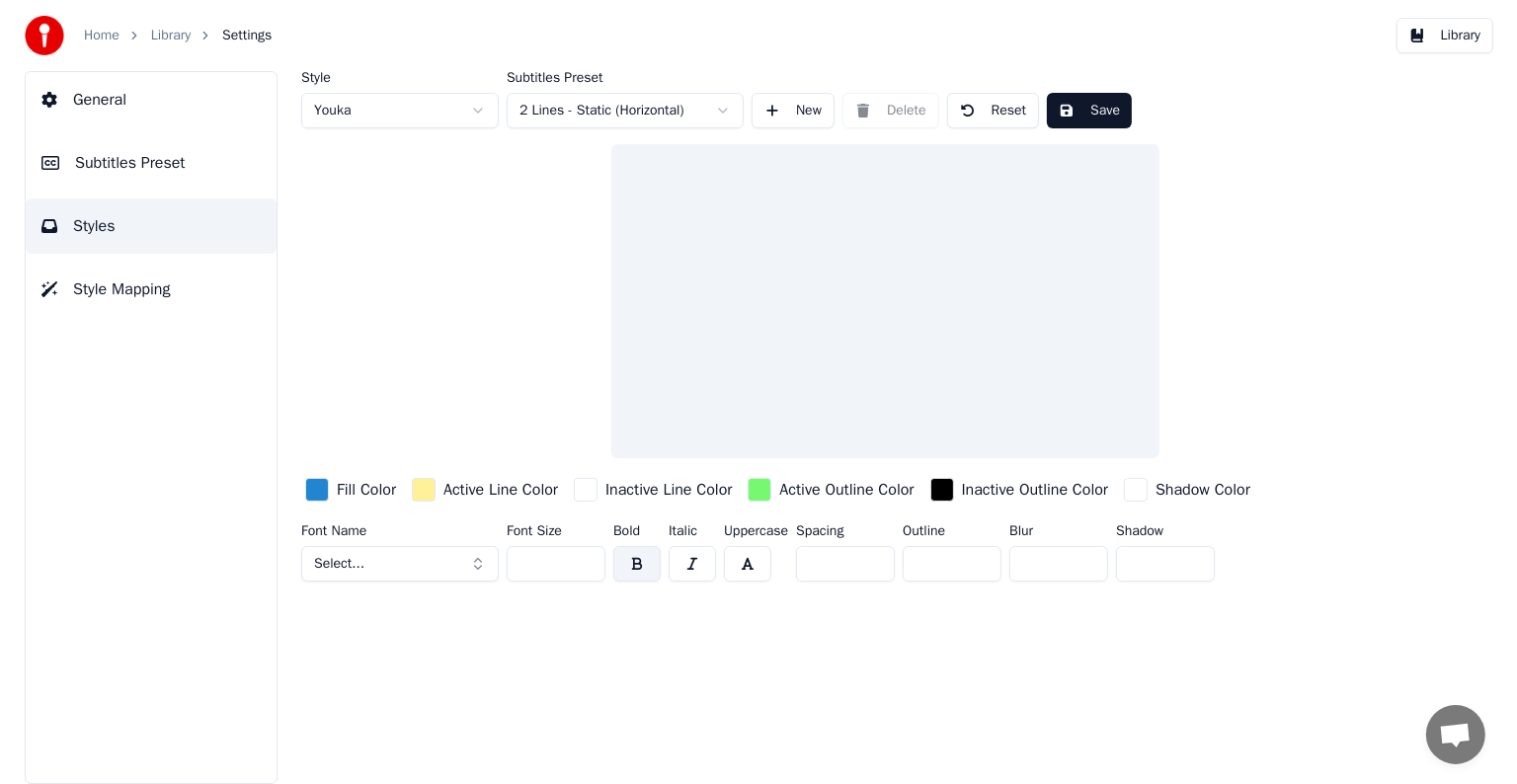 scroll, scrollTop: 0, scrollLeft: 0, axis: both 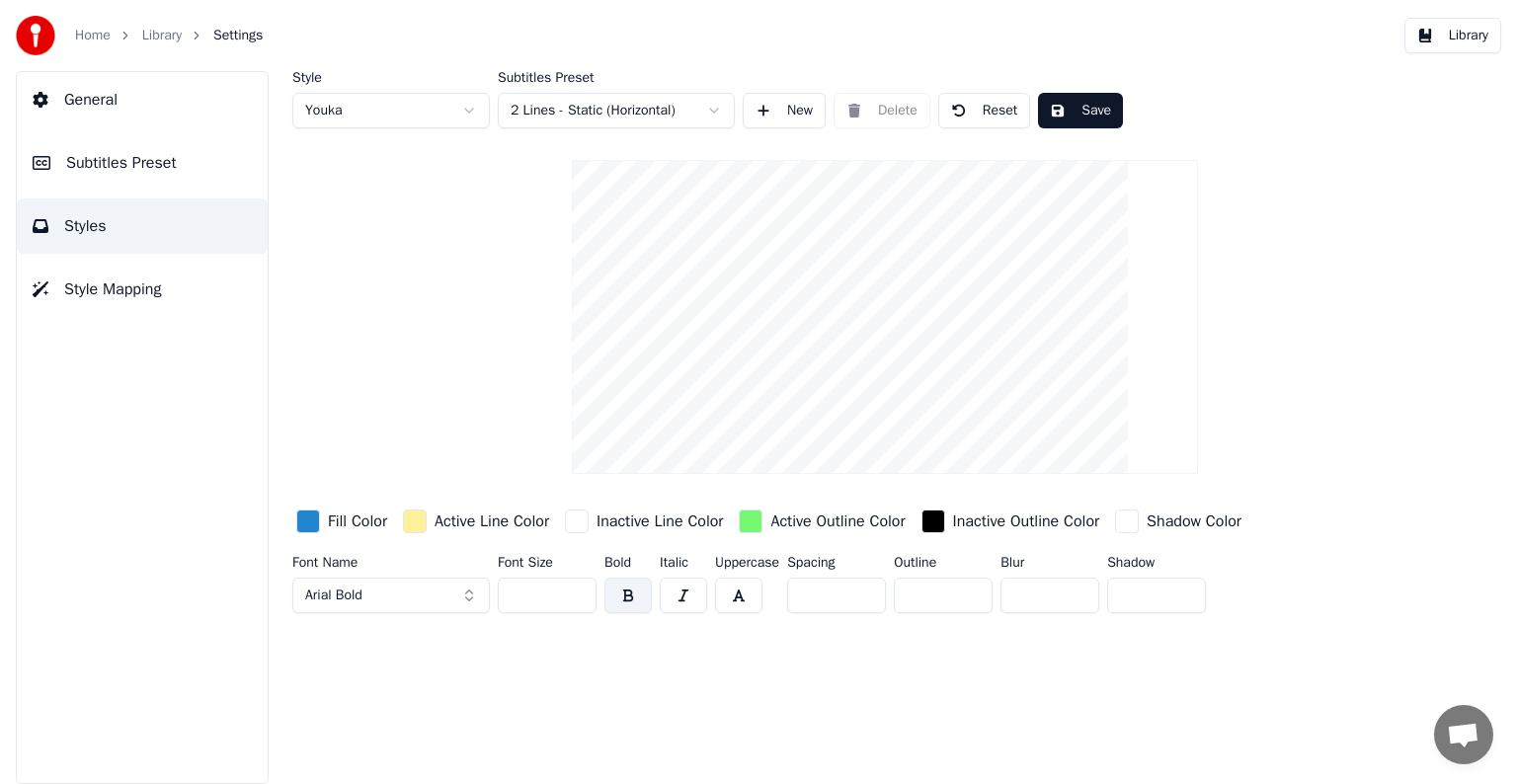 click on "Style Mapping" at bounding box center (113, 289) 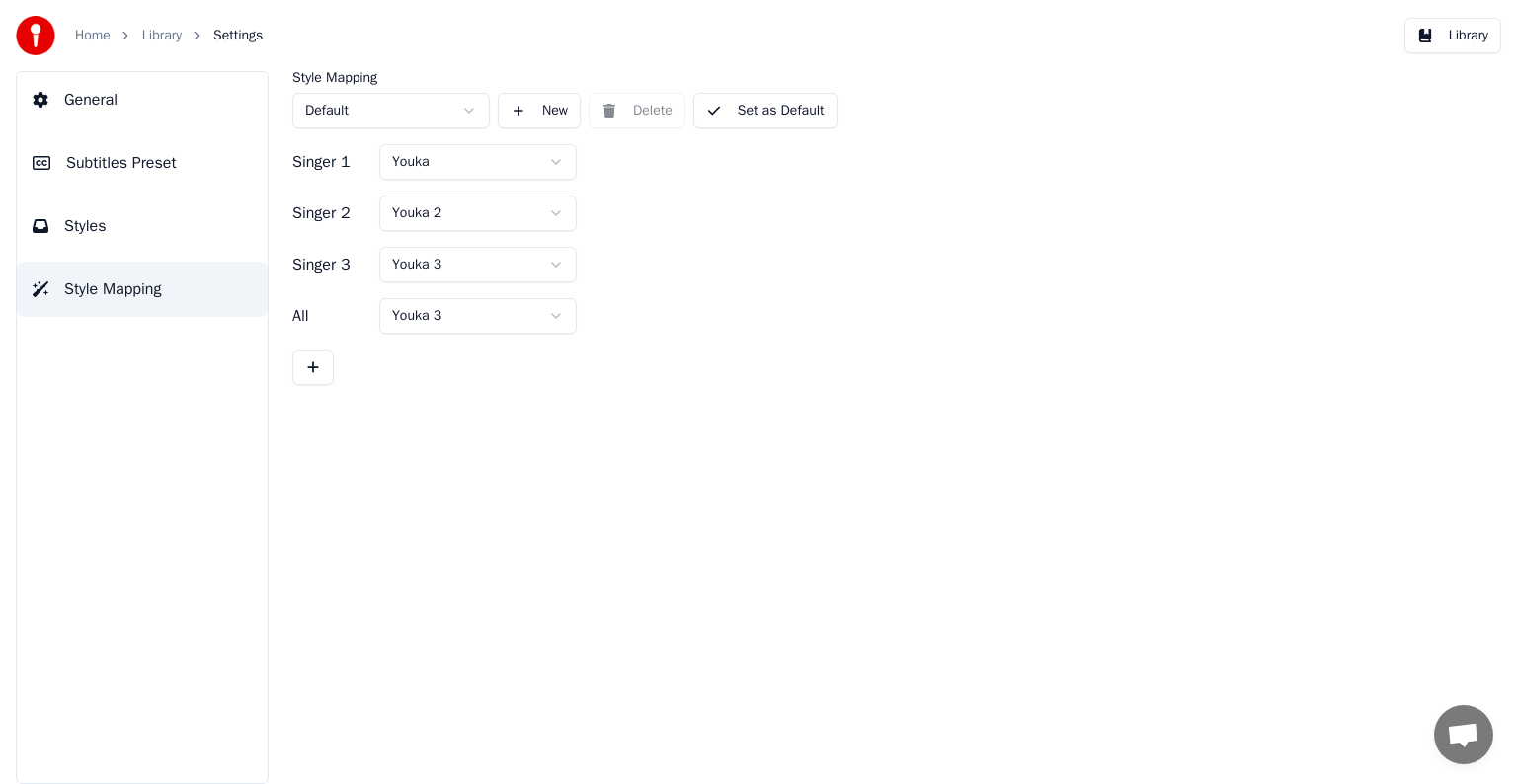 click on "Styles" at bounding box center [85, 226] 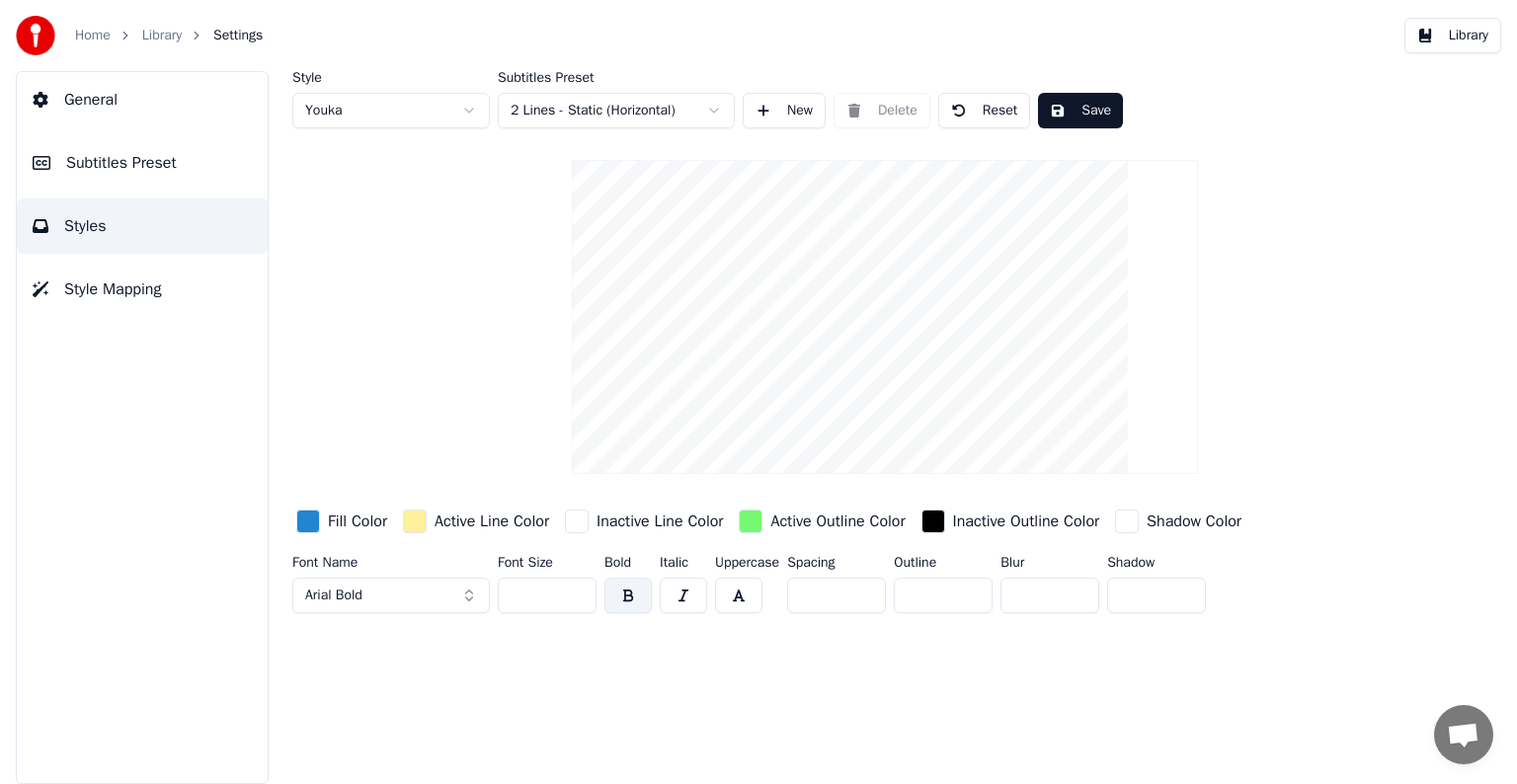 click on "Subtitles Preset" at bounding box center [121, 163] 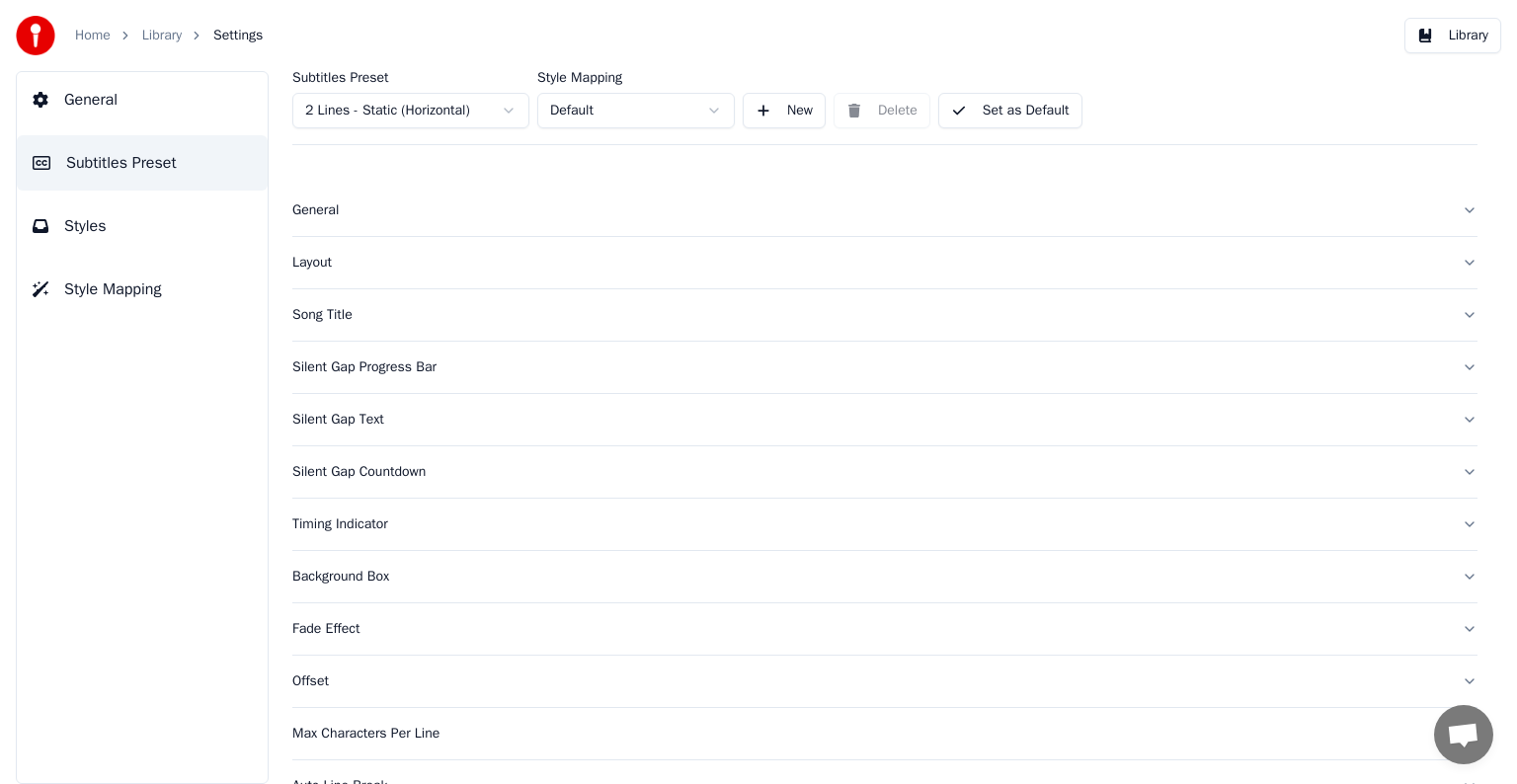 click on "Song Title" at bounding box center (885, 315) 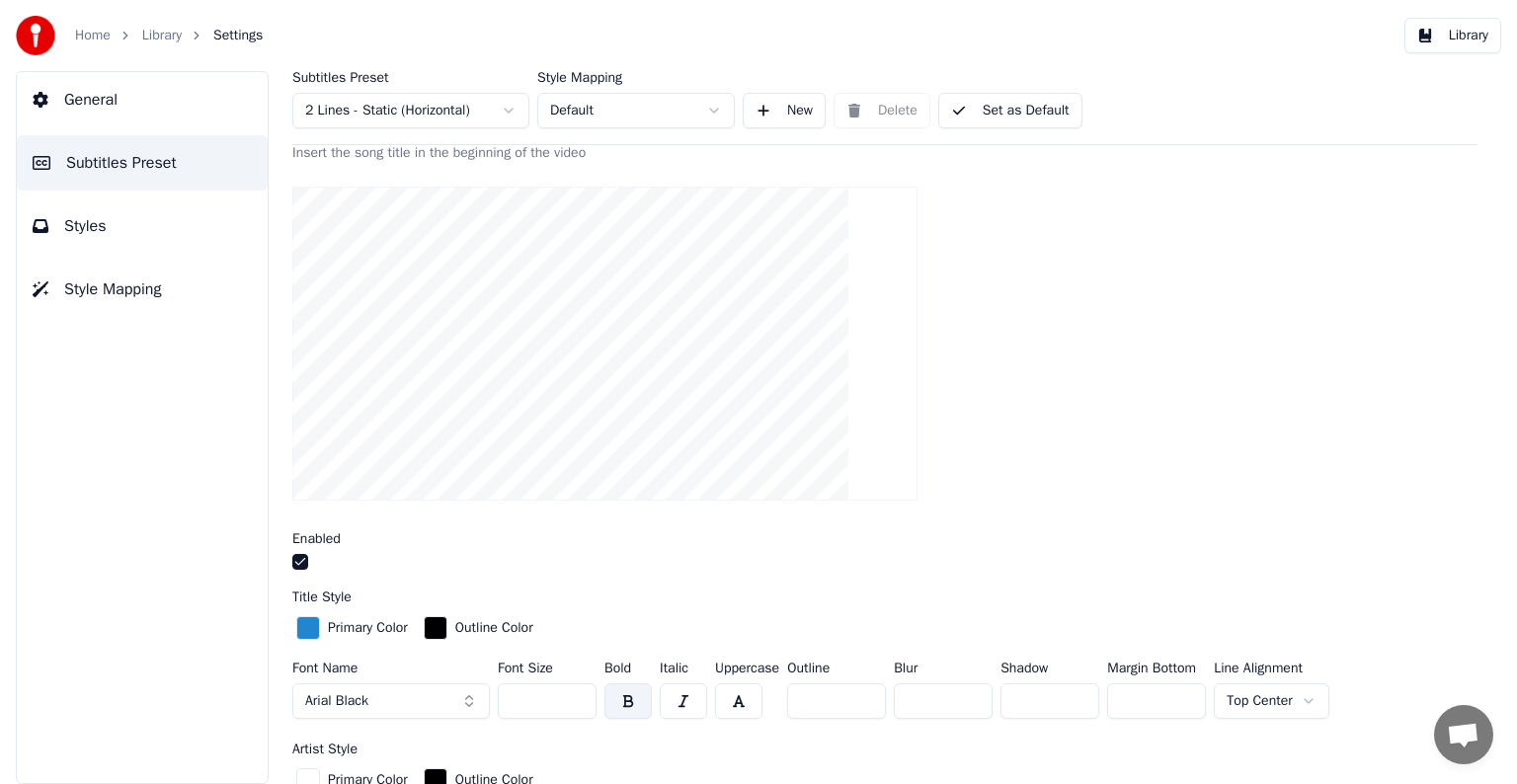 scroll, scrollTop: 296, scrollLeft: 0, axis: vertical 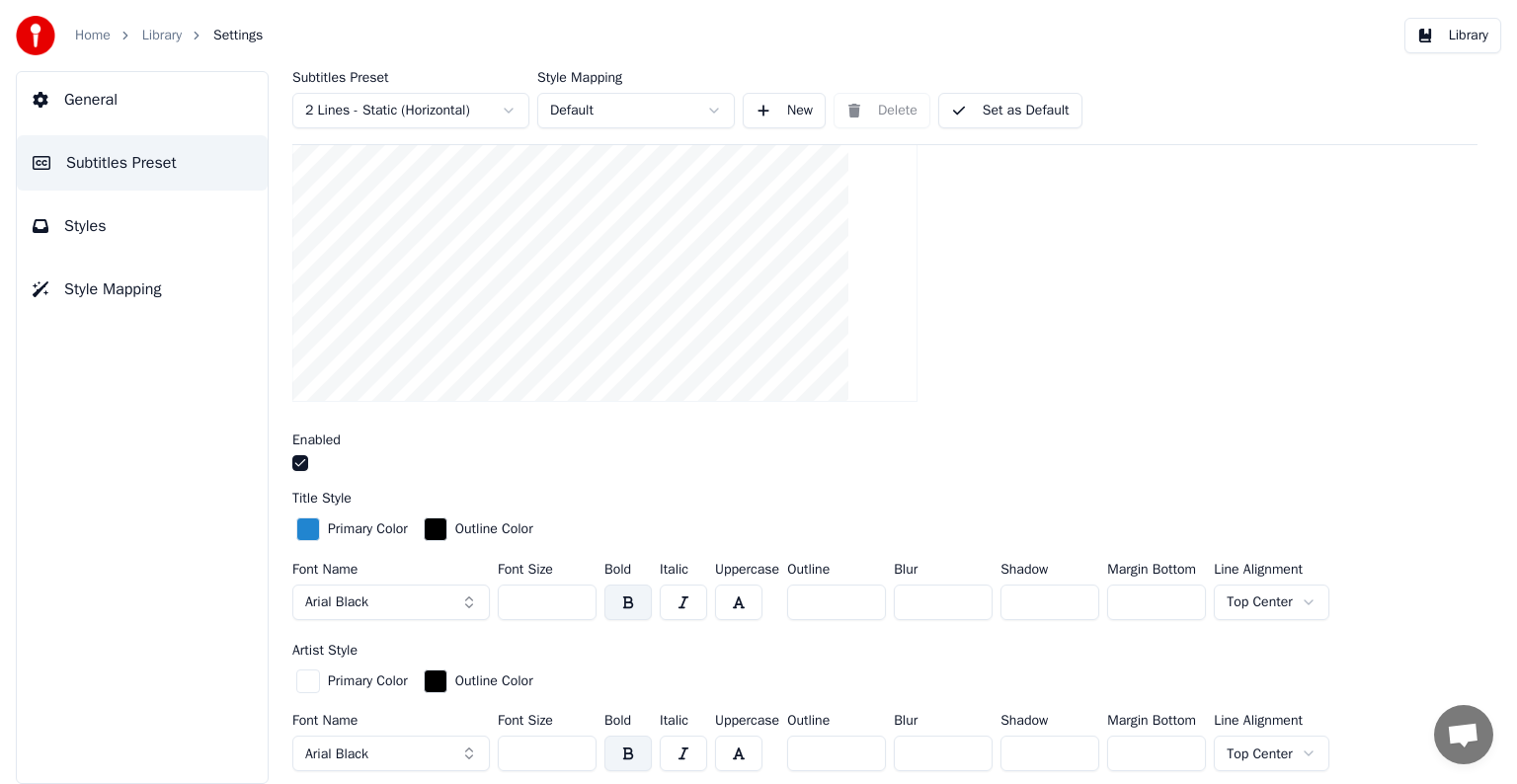 drag, startPoint x: 523, startPoint y: 602, endPoint x: 506, endPoint y: 600, distance: 17.117243 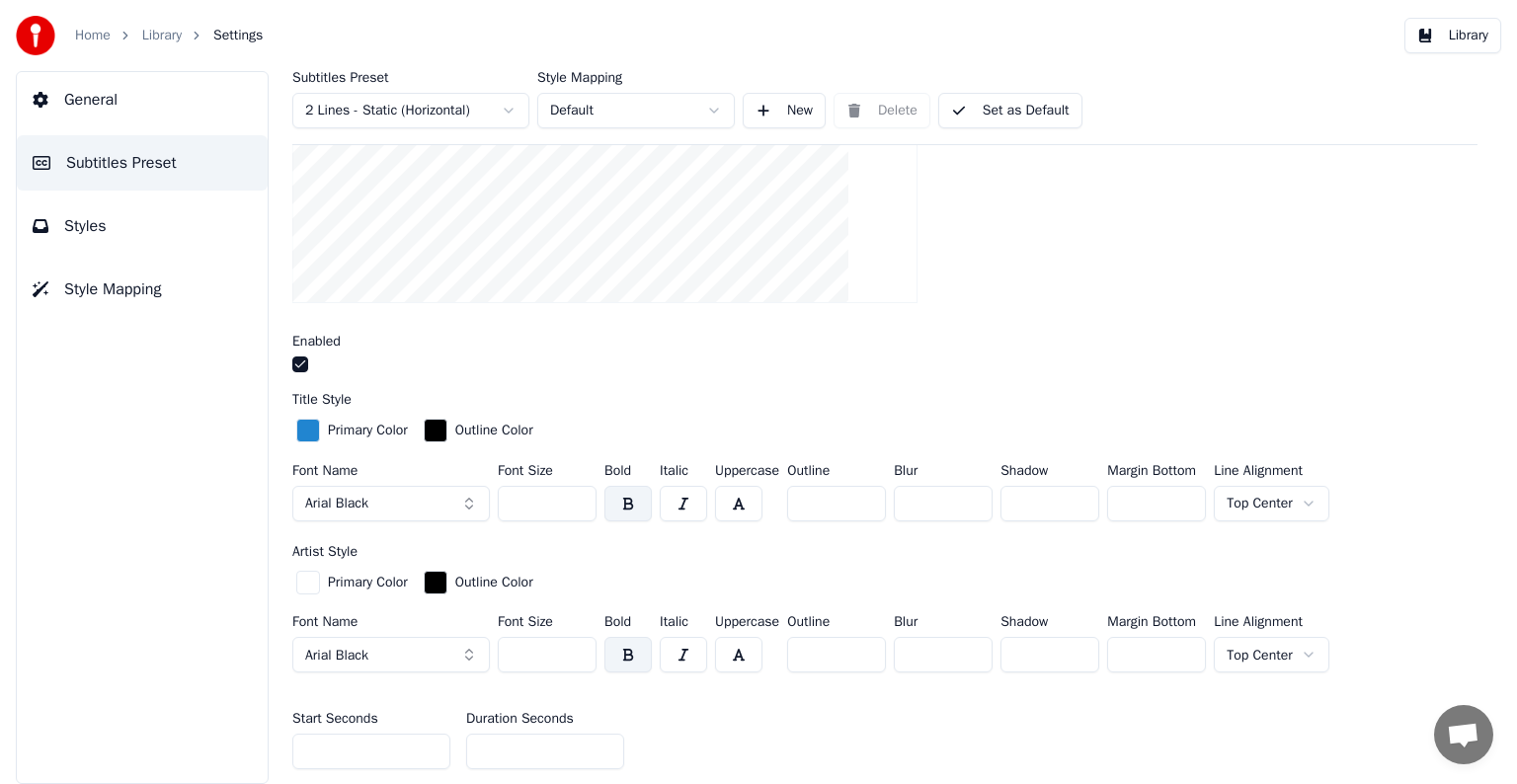 type on "***" 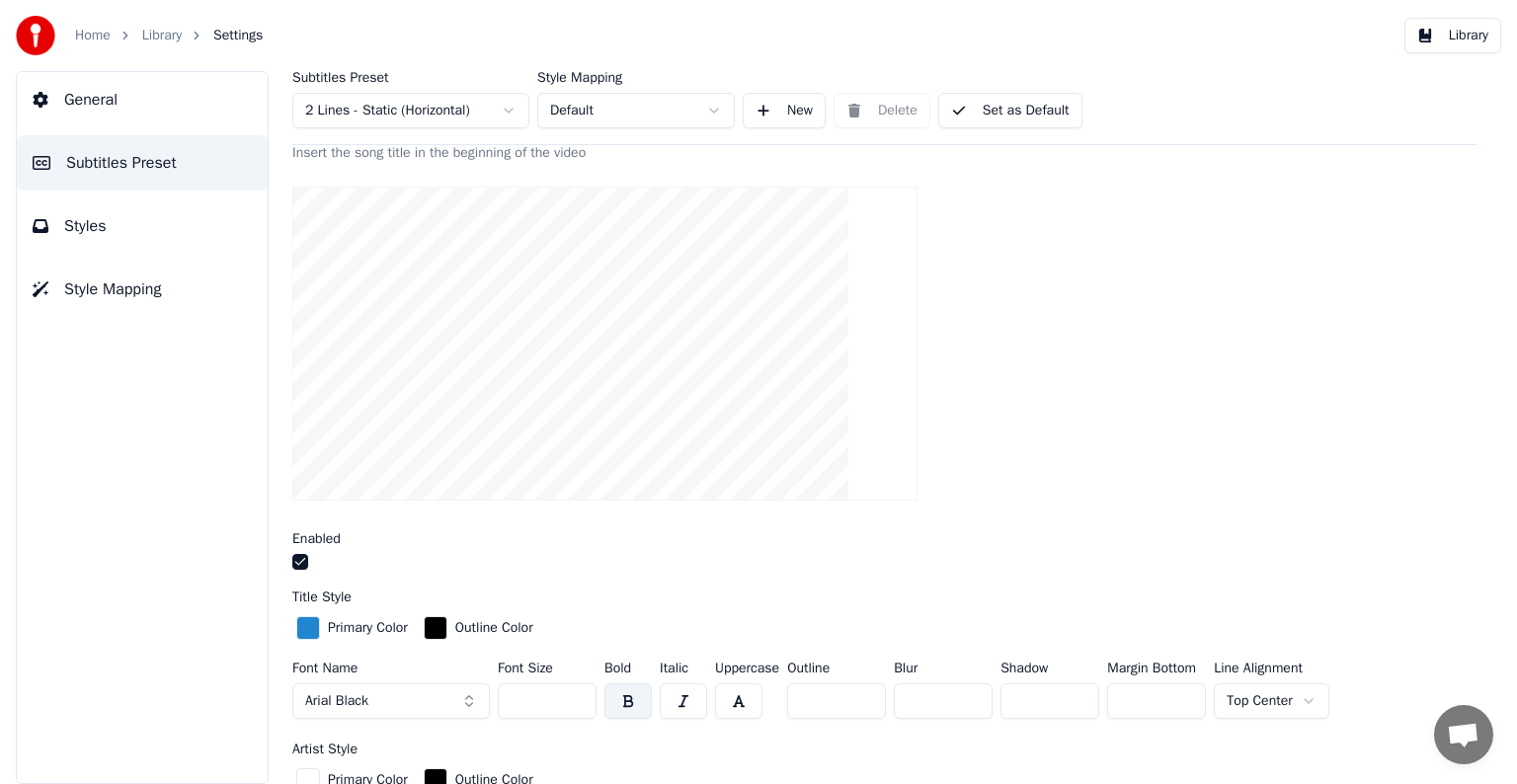 type on "***" 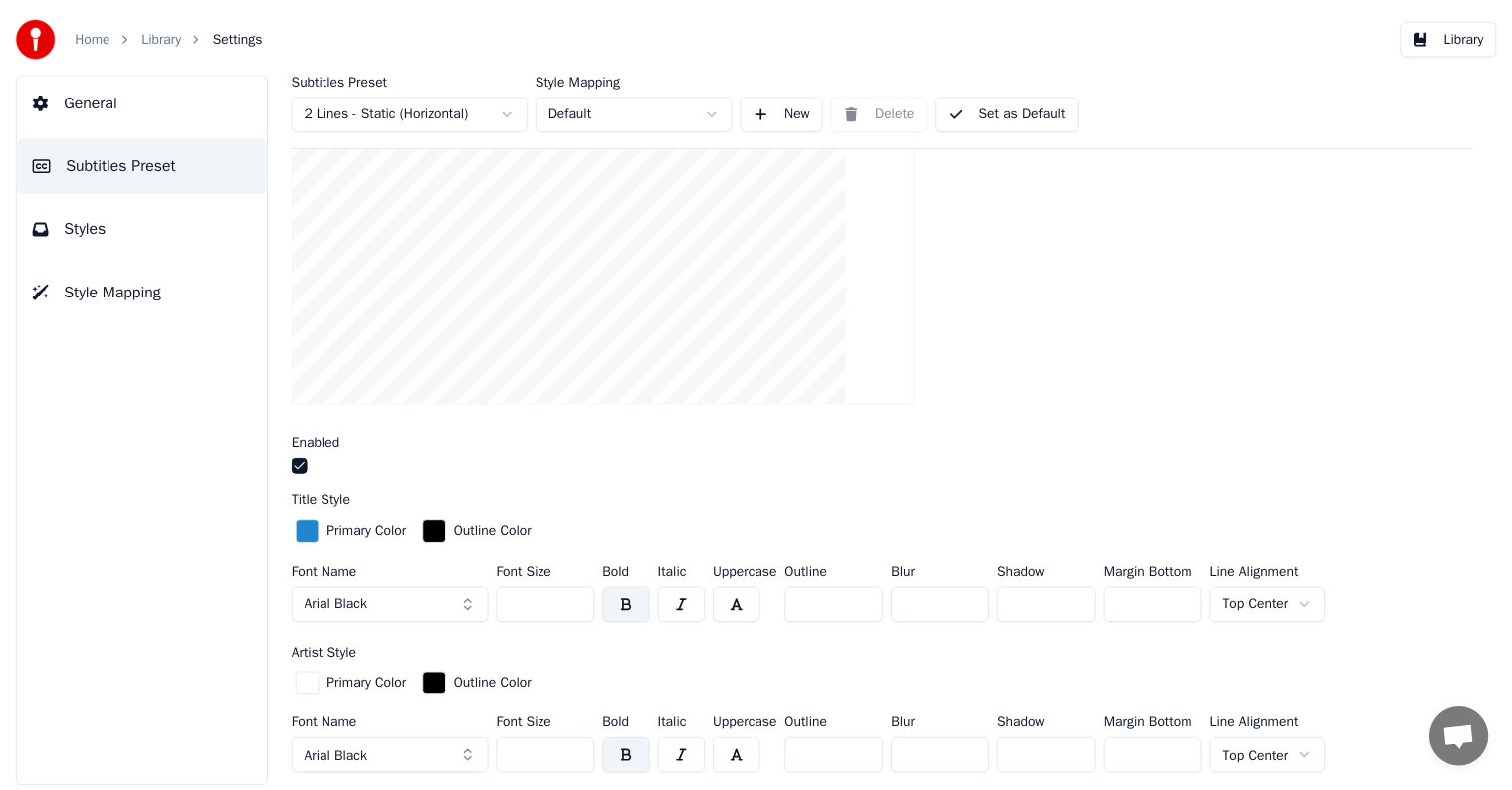 scroll, scrollTop: 0, scrollLeft: 0, axis: both 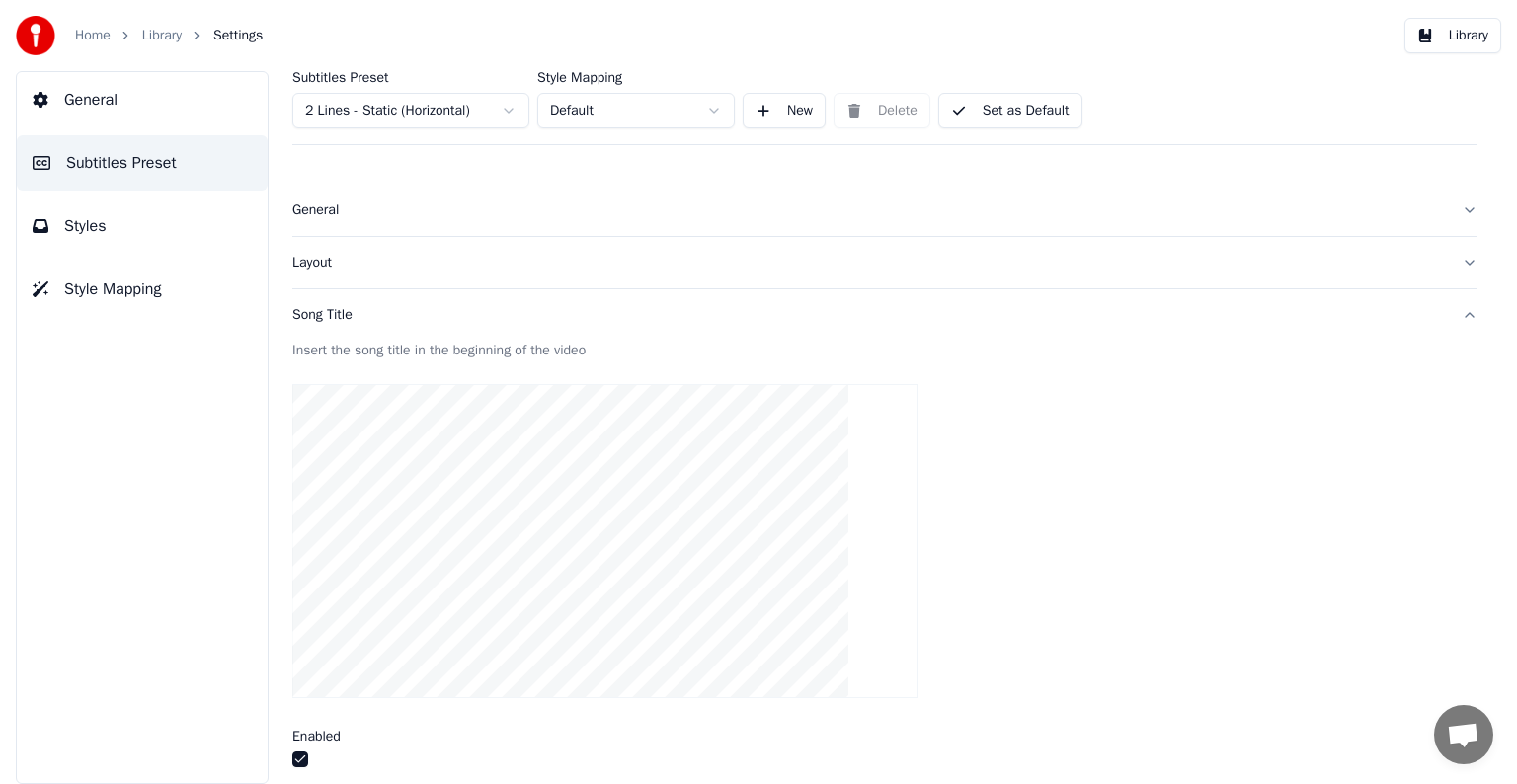 click on "Set as Default" at bounding box center [1010, 111] 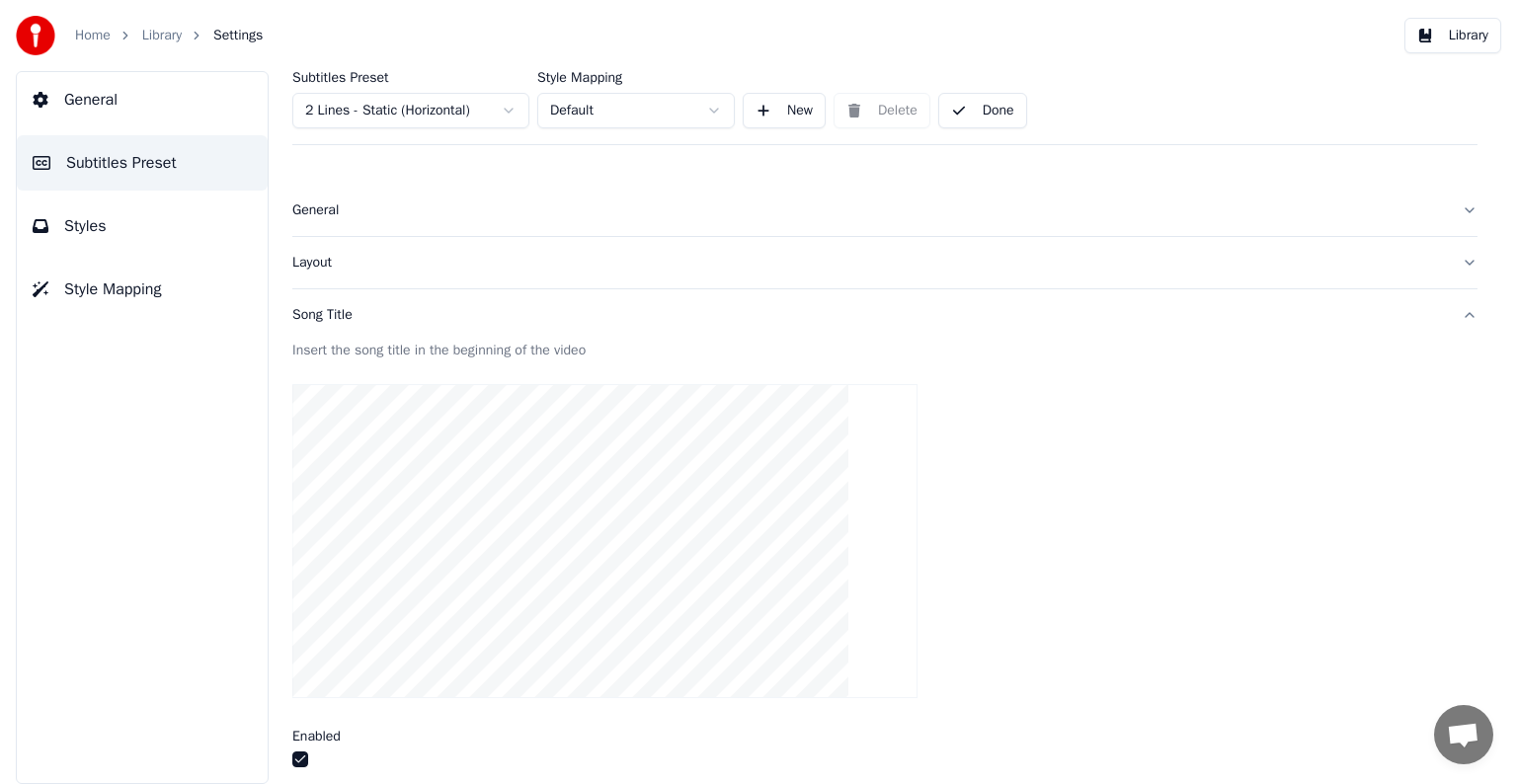 click on "Done" at bounding box center (983, 111) 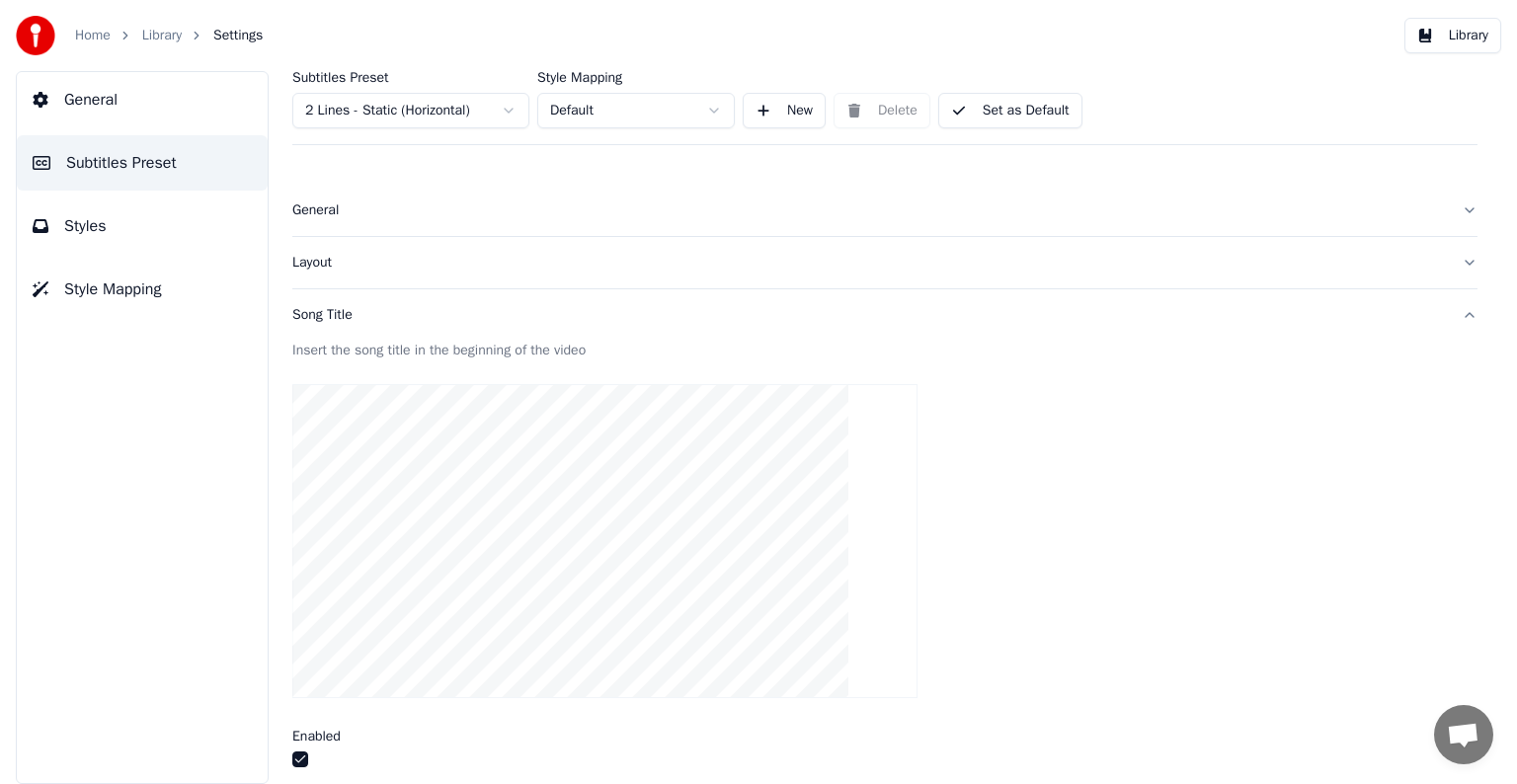click on "General" at bounding box center (91, 100) 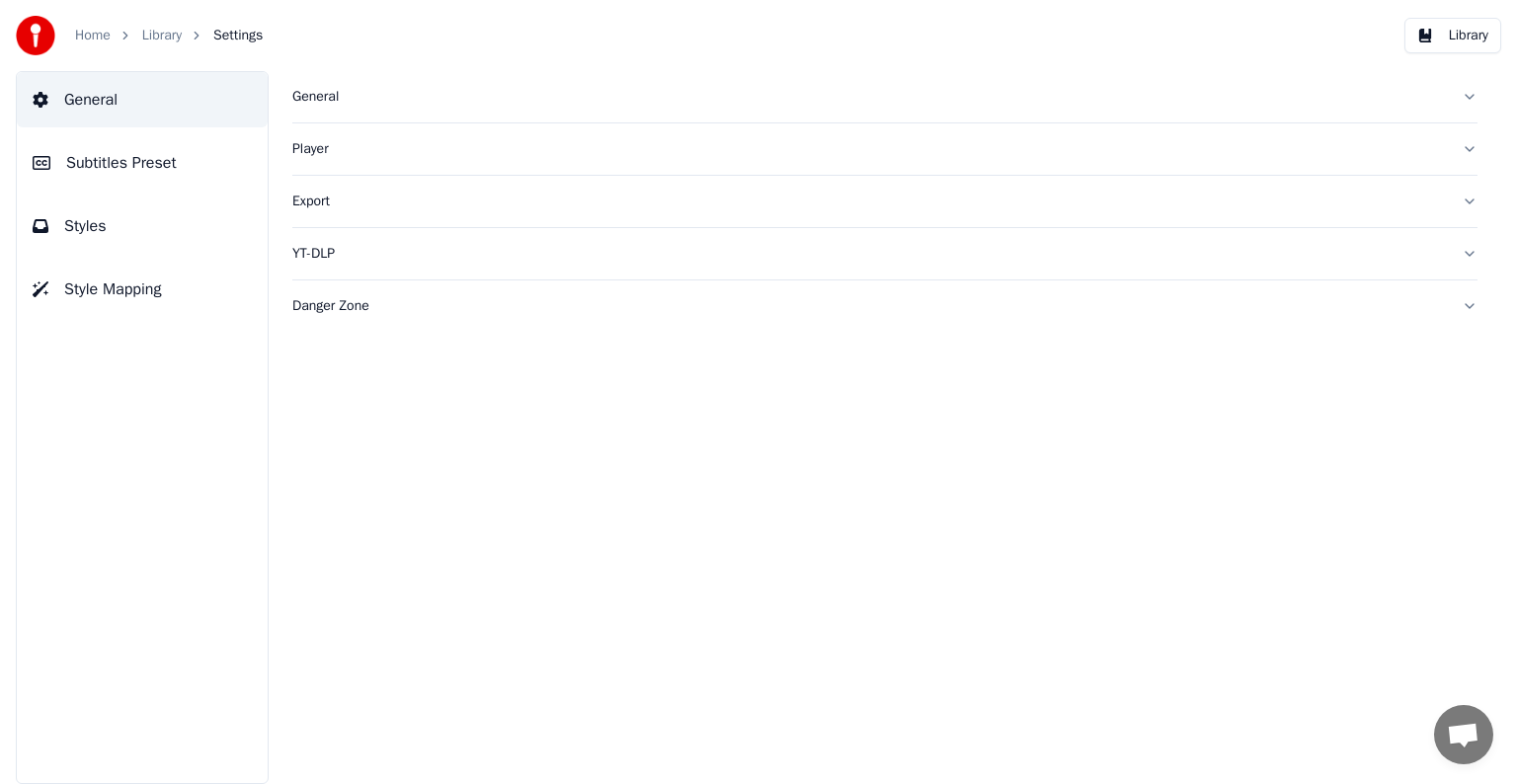 click on "Library" at bounding box center [162, 36] 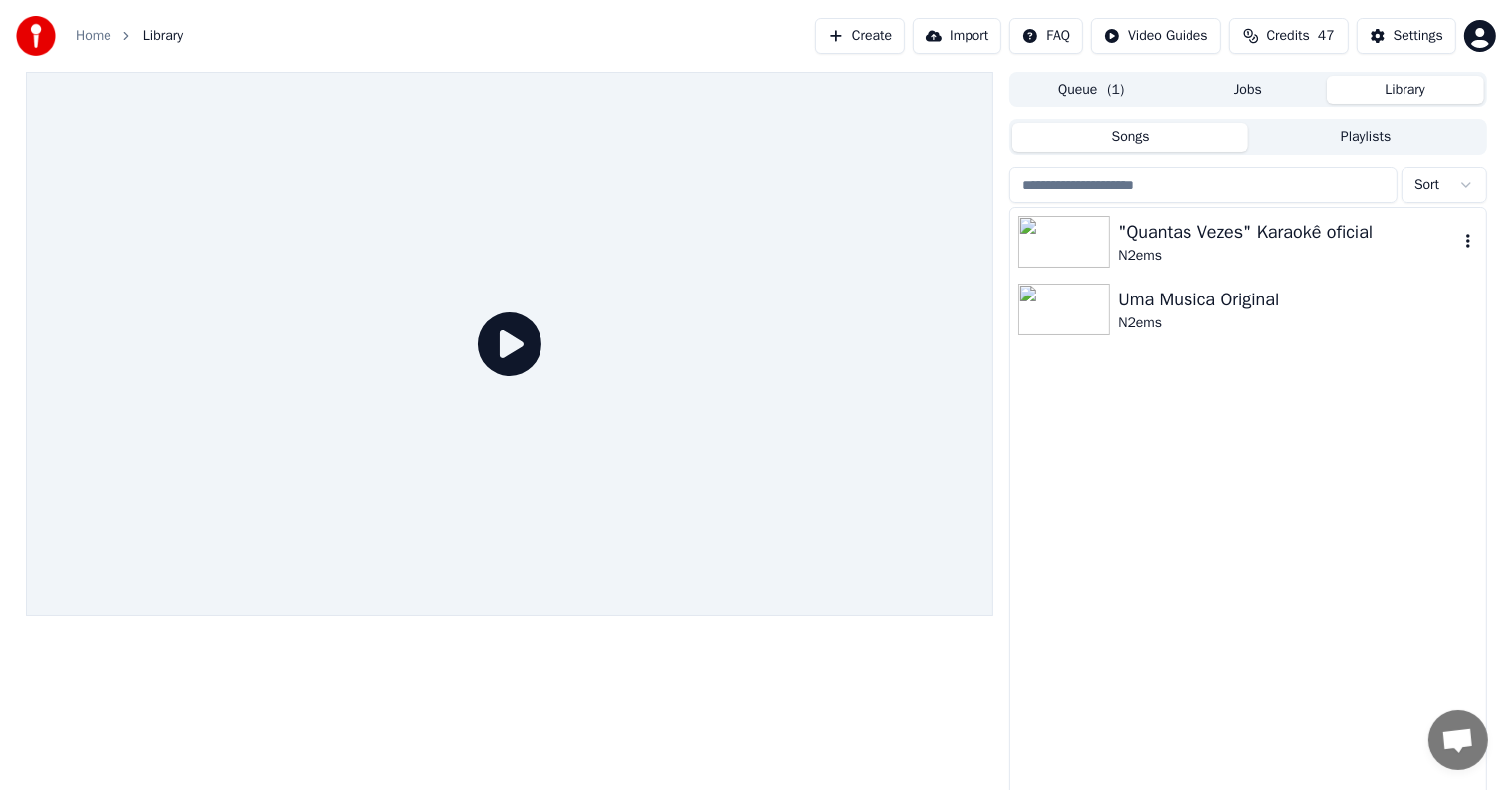 click on ""Quantas Vezes" Karaokê oficial" at bounding box center [1287, 232] 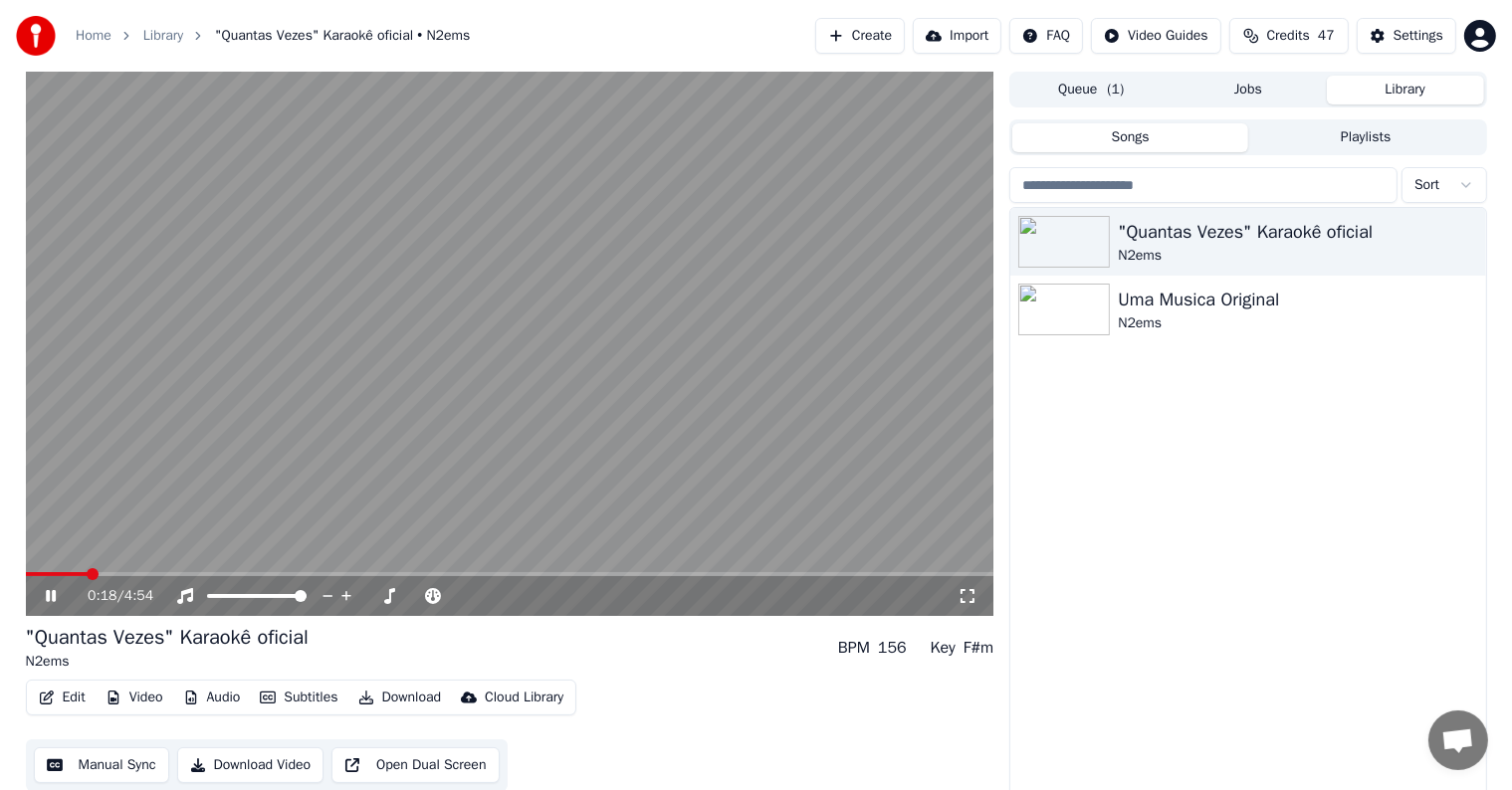 scroll, scrollTop: 9, scrollLeft: 0, axis: vertical 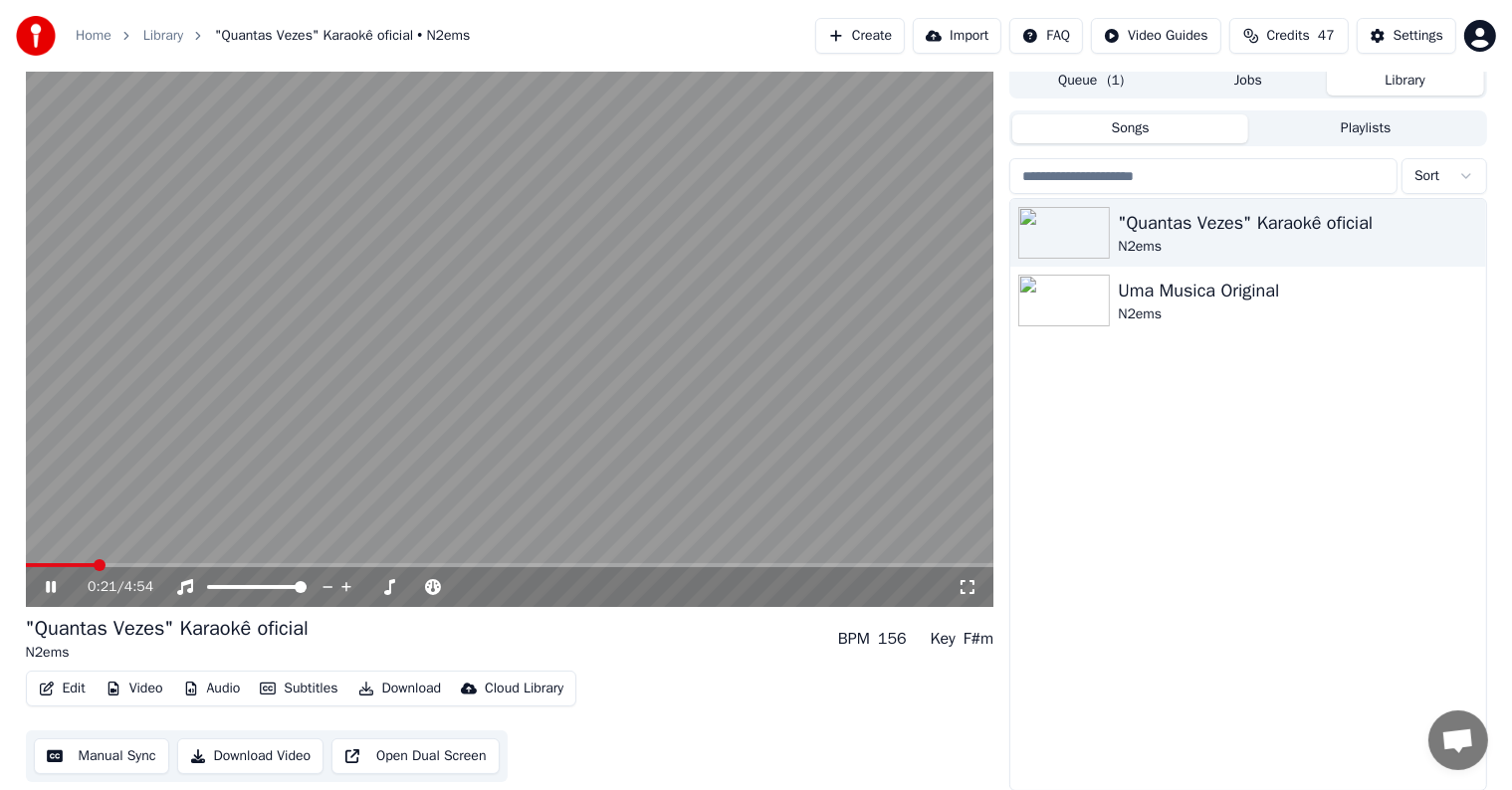 click 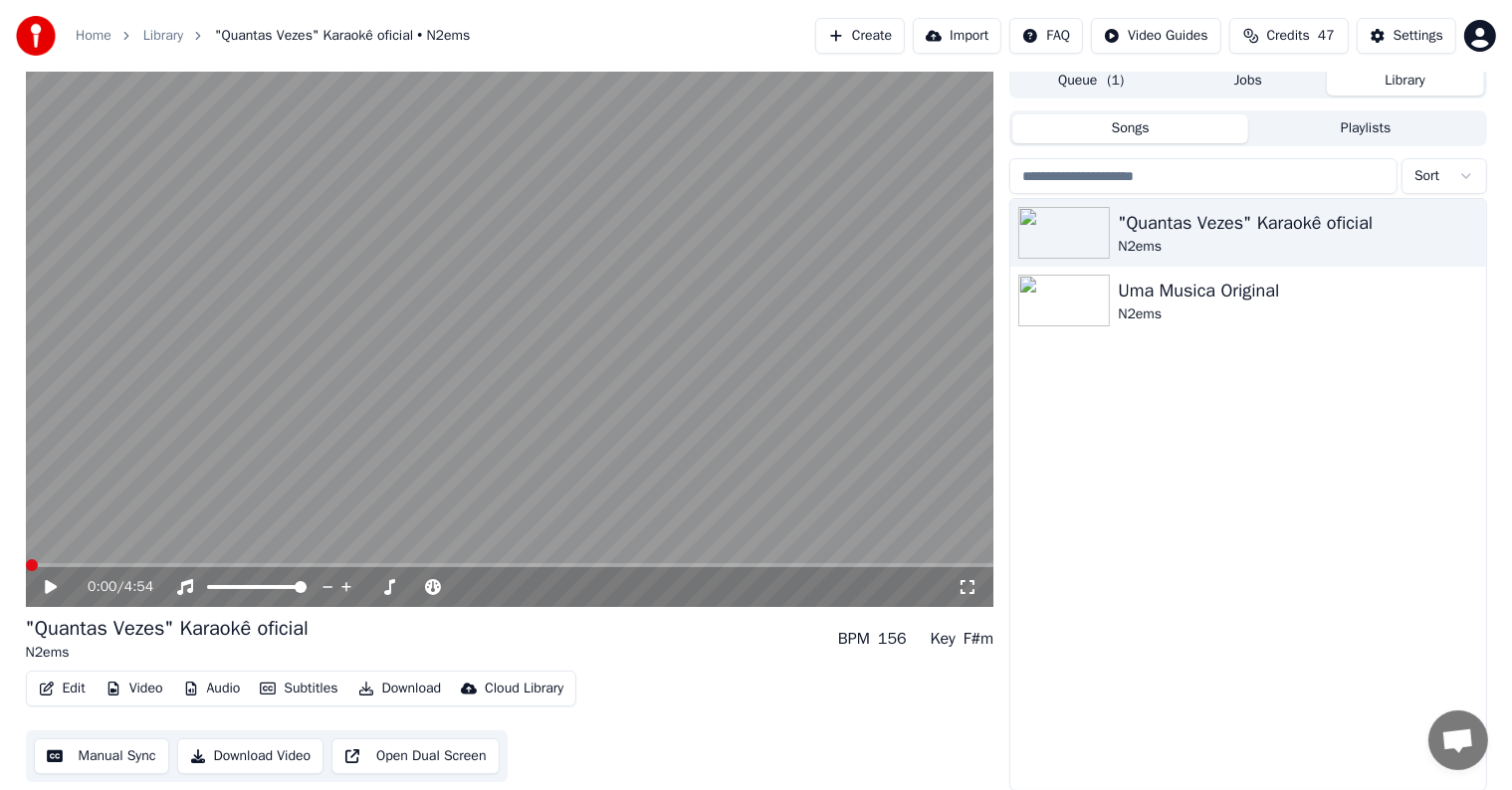 click at bounding box center (32, 565) 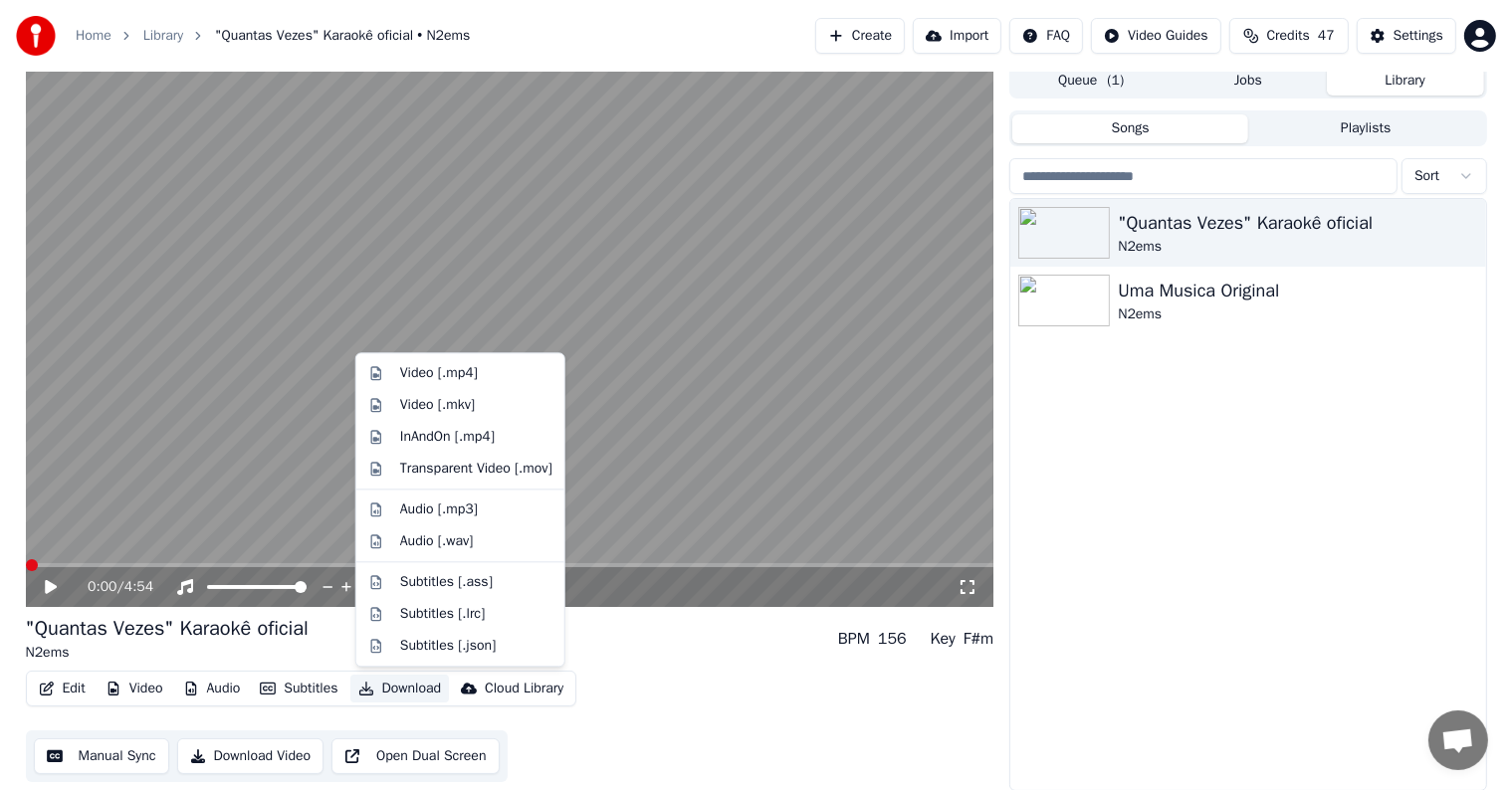 click on "Download" at bounding box center [400, 689] 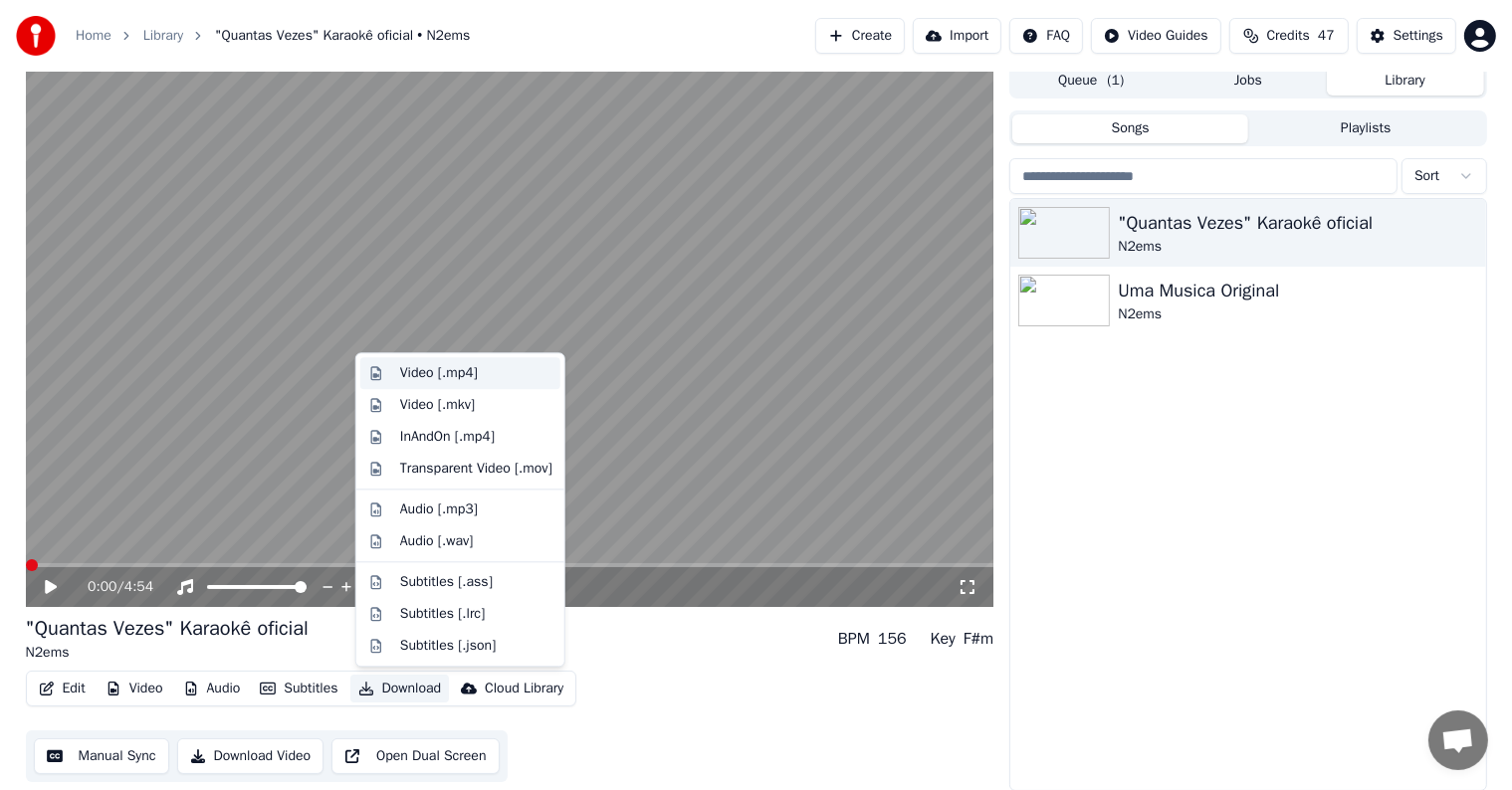 click on "Video [.mp4]" at bounding box center [439, 373] 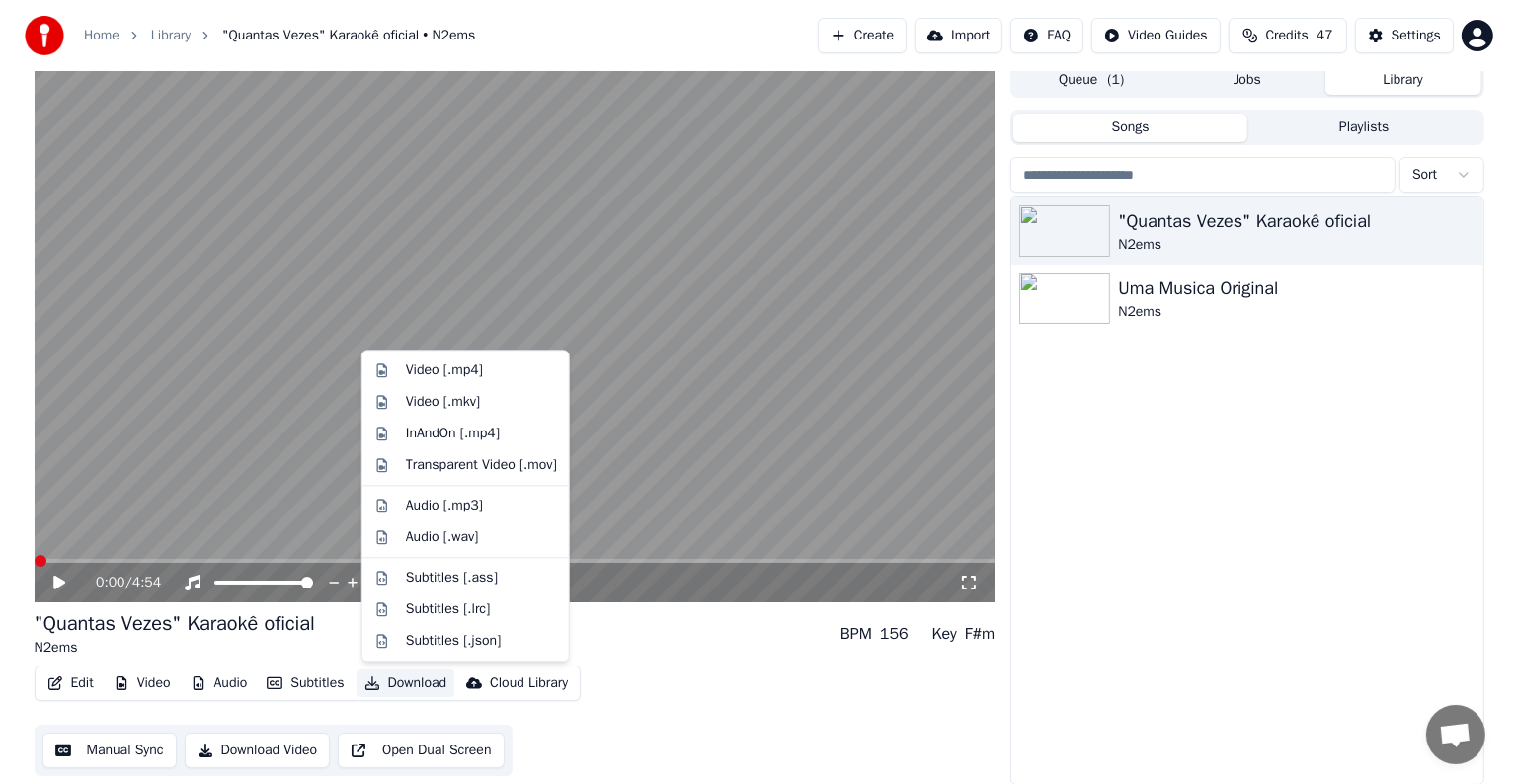 scroll, scrollTop: 1, scrollLeft: 0, axis: vertical 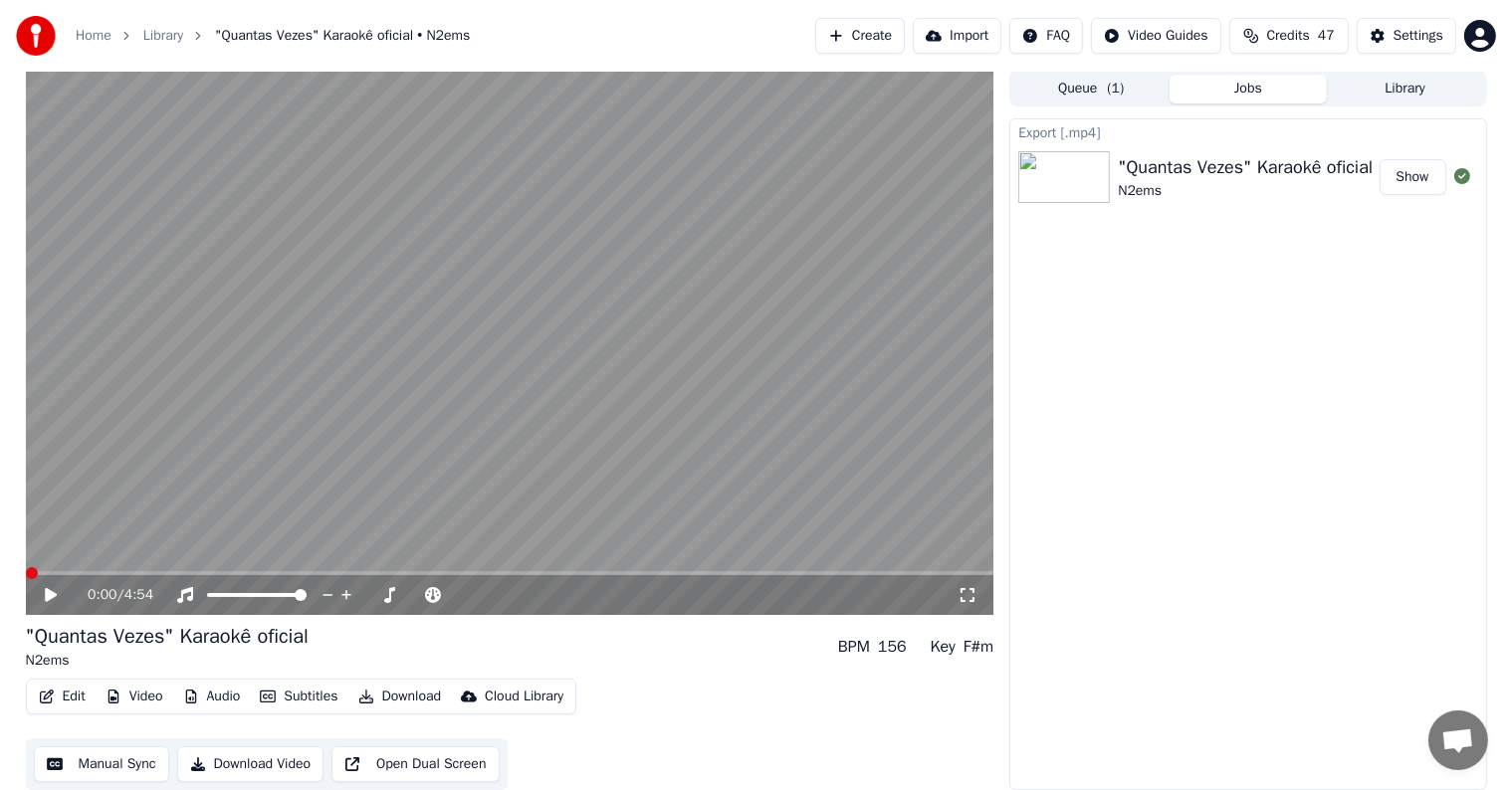 click on "Show" at bounding box center [1412, 177] 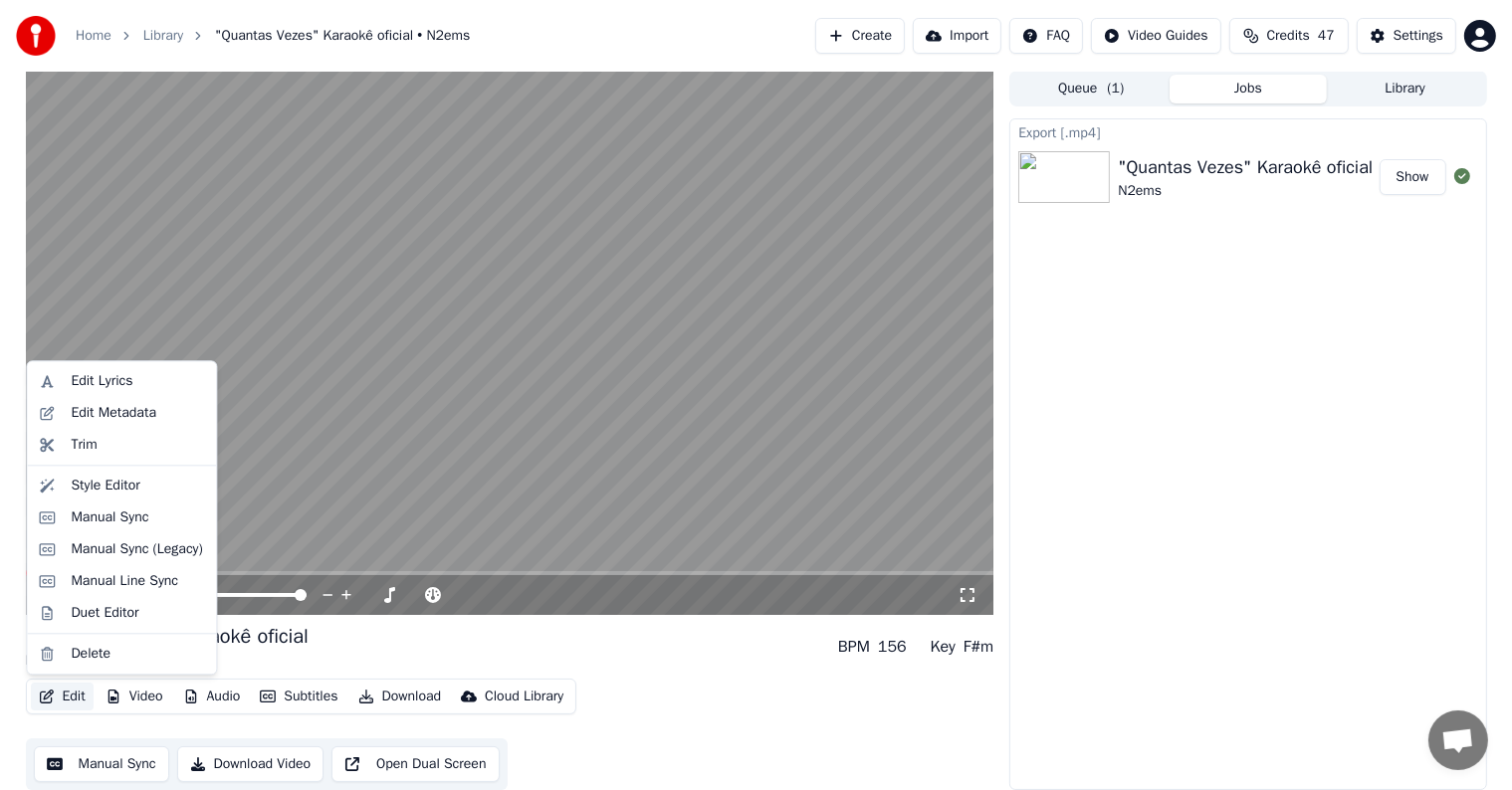 click on "Edit" at bounding box center (62, 696) 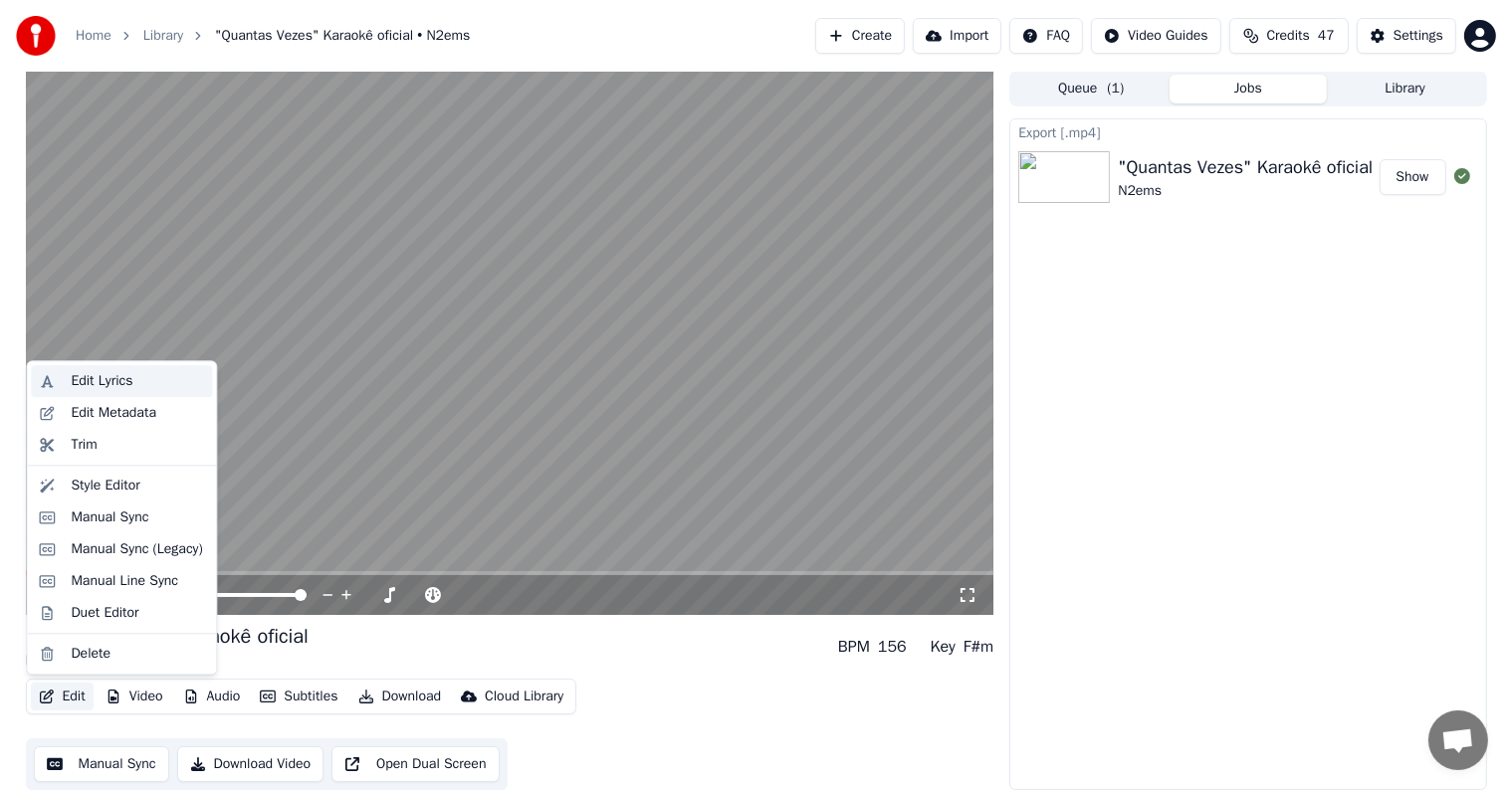 click on "Edit Lyrics" at bounding box center [102, 381] 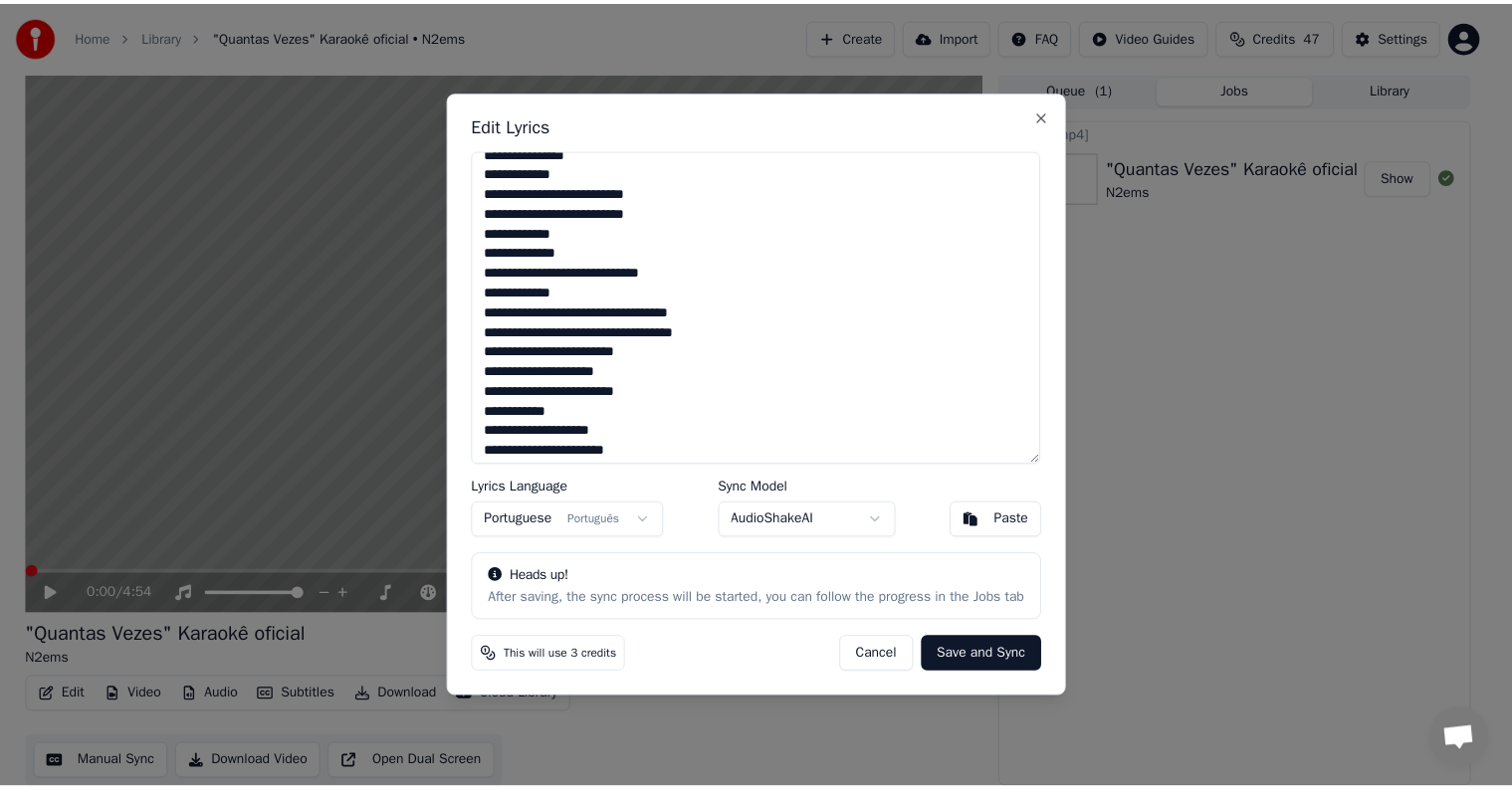 scroll, scrollTop: 0, scrollLeft: 0, axis: both 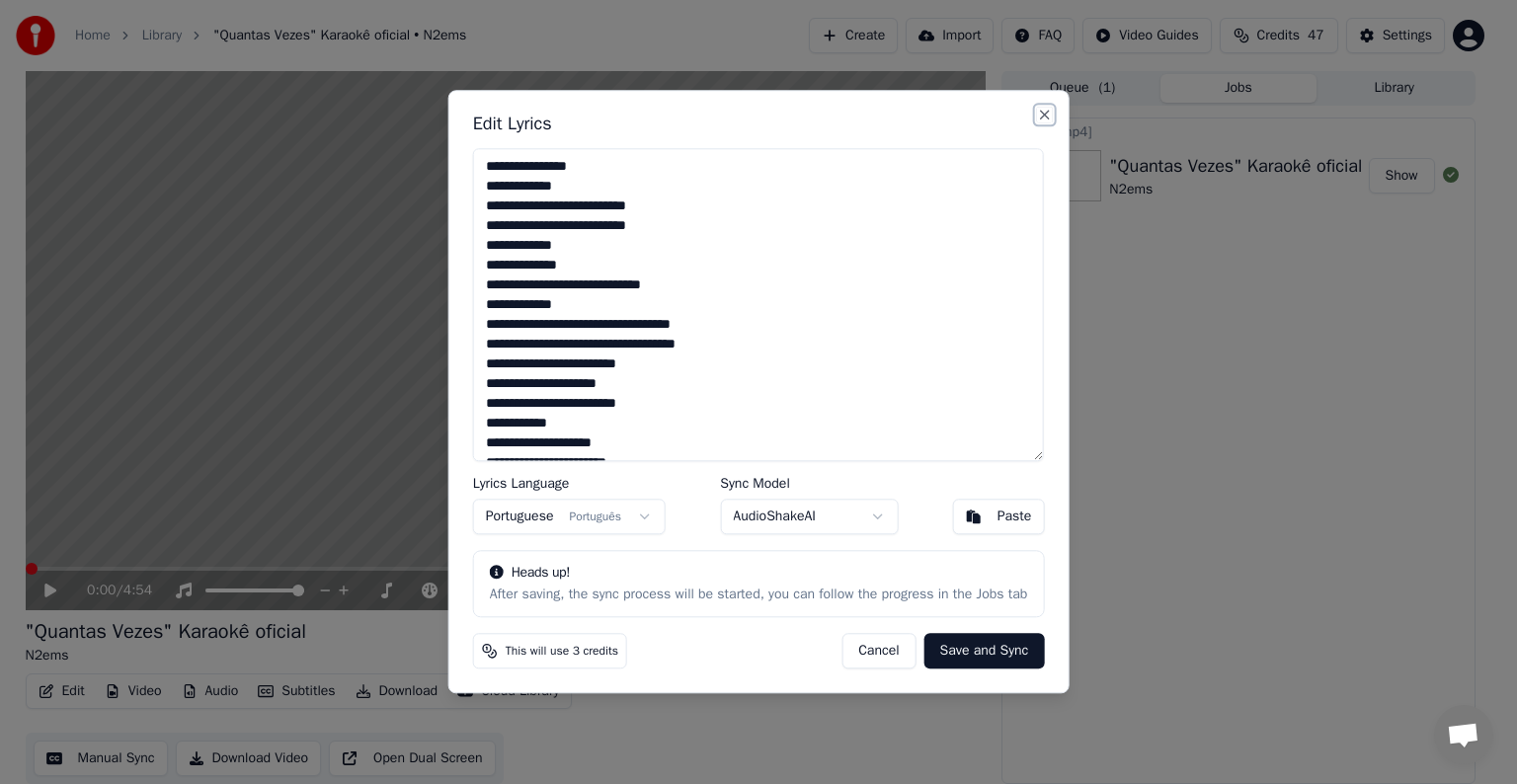 click on "Close" at bounding box center (1044, 115) 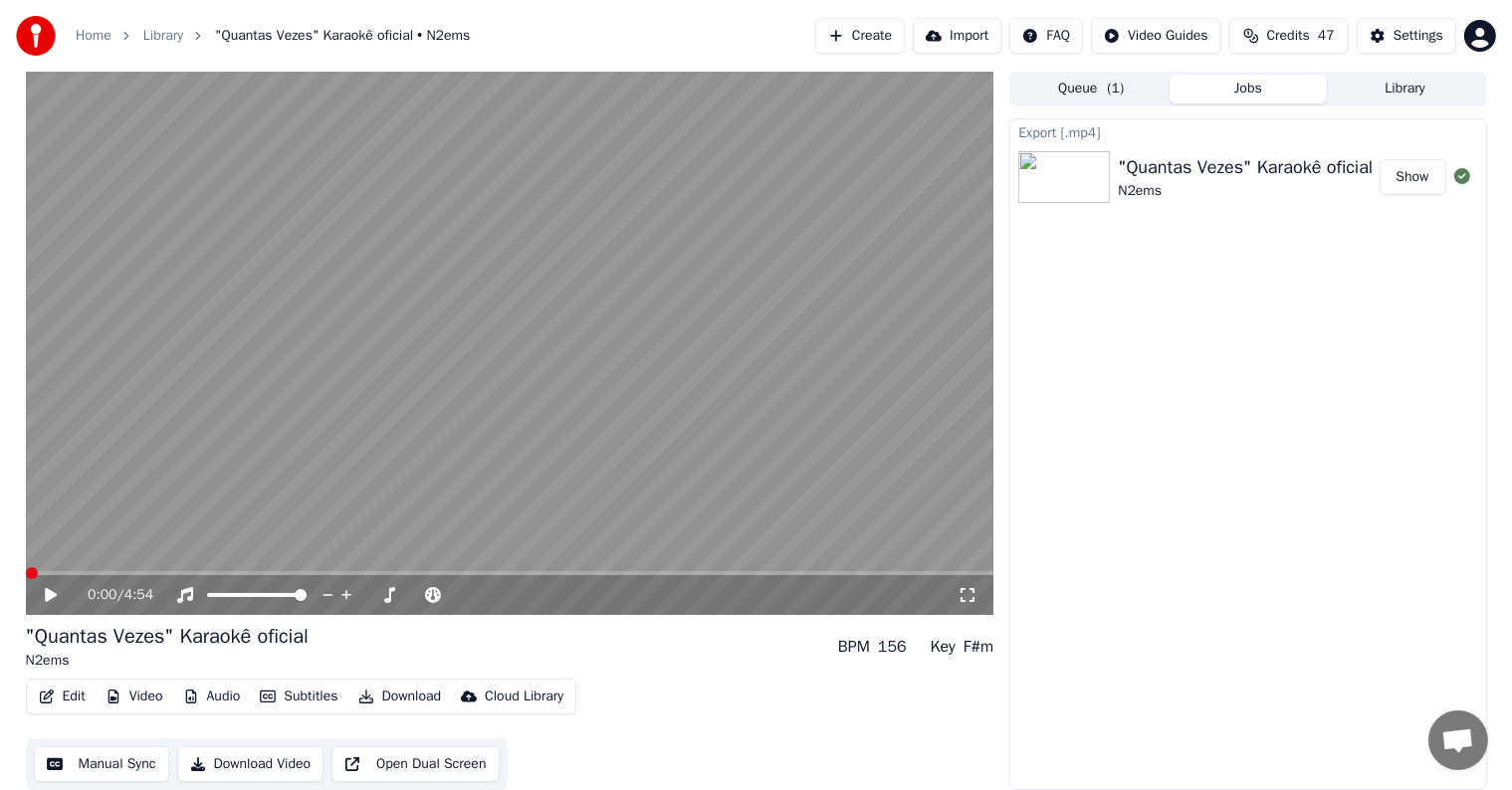 click 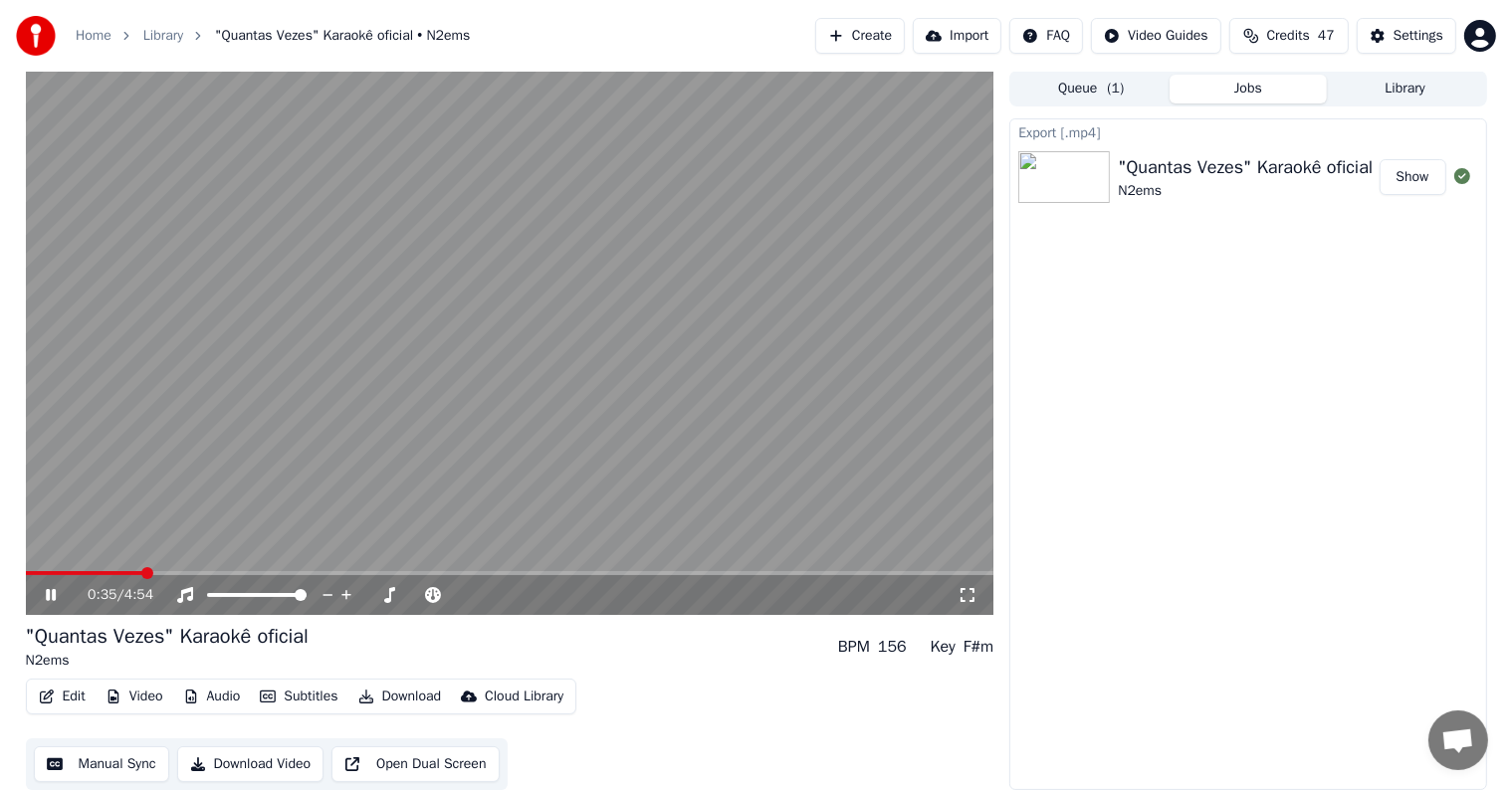 click 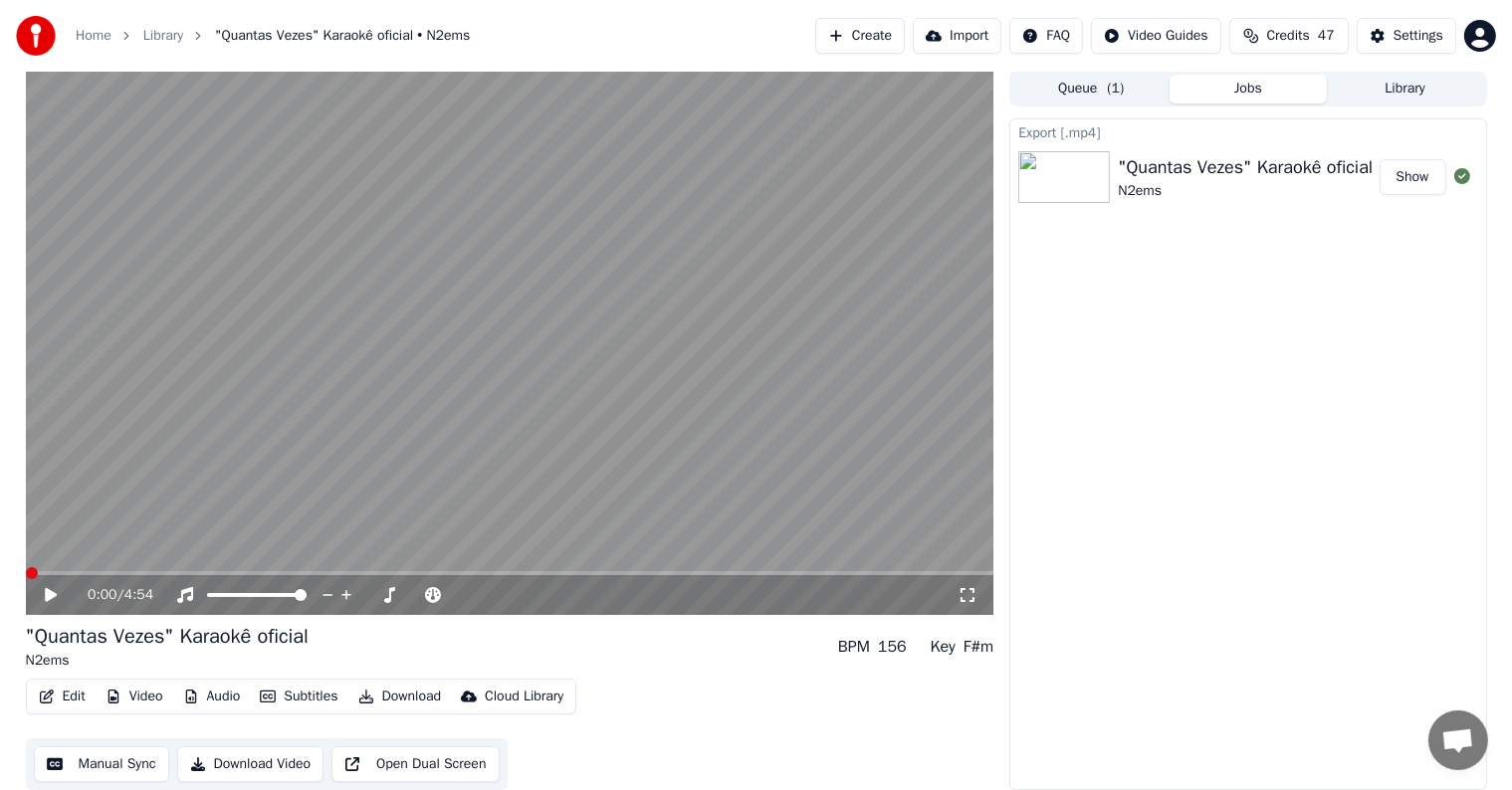 click at bounding box center (32, 573) 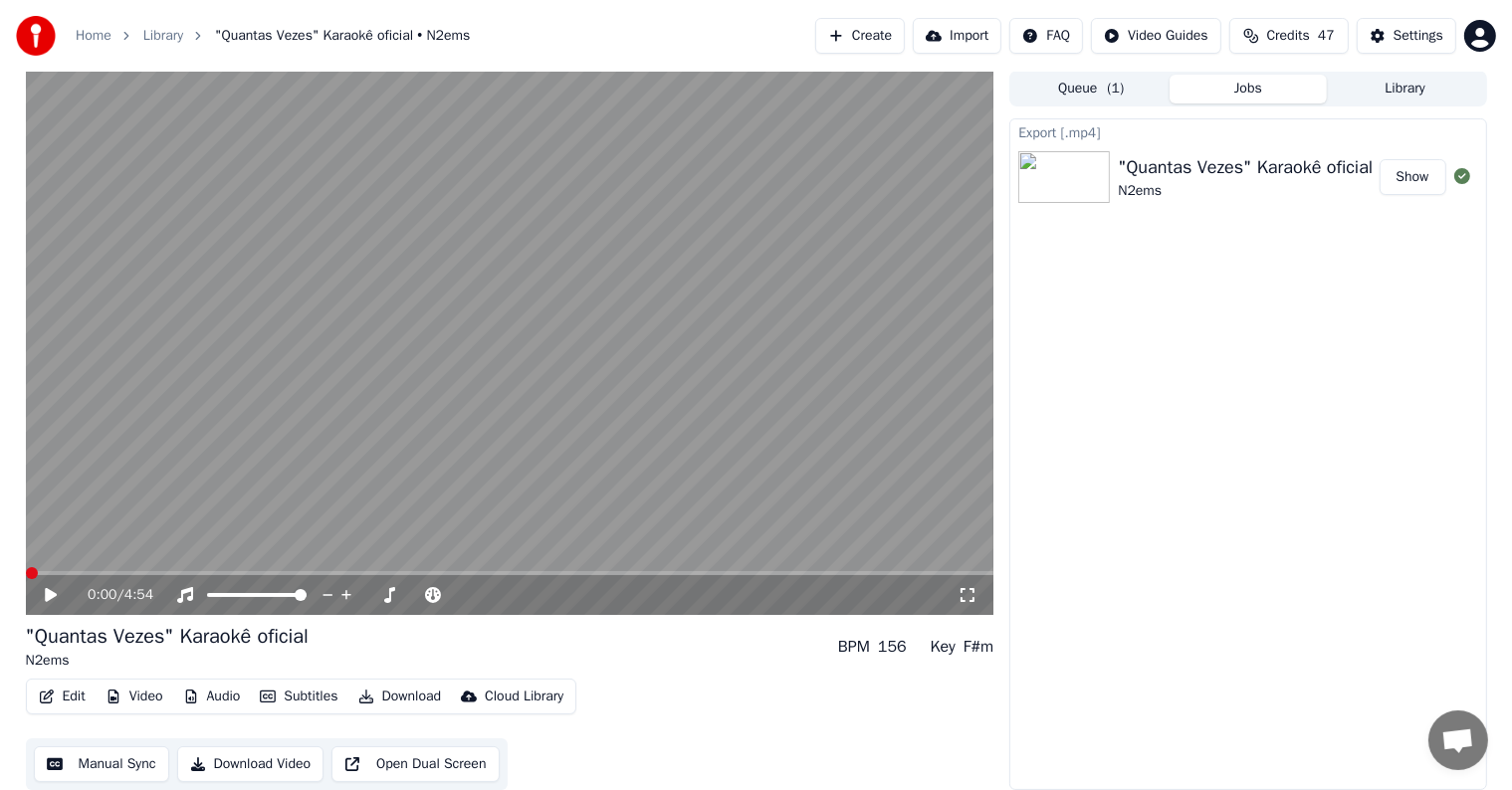 click on "Manual Sync" at bounding box center (102, 764) 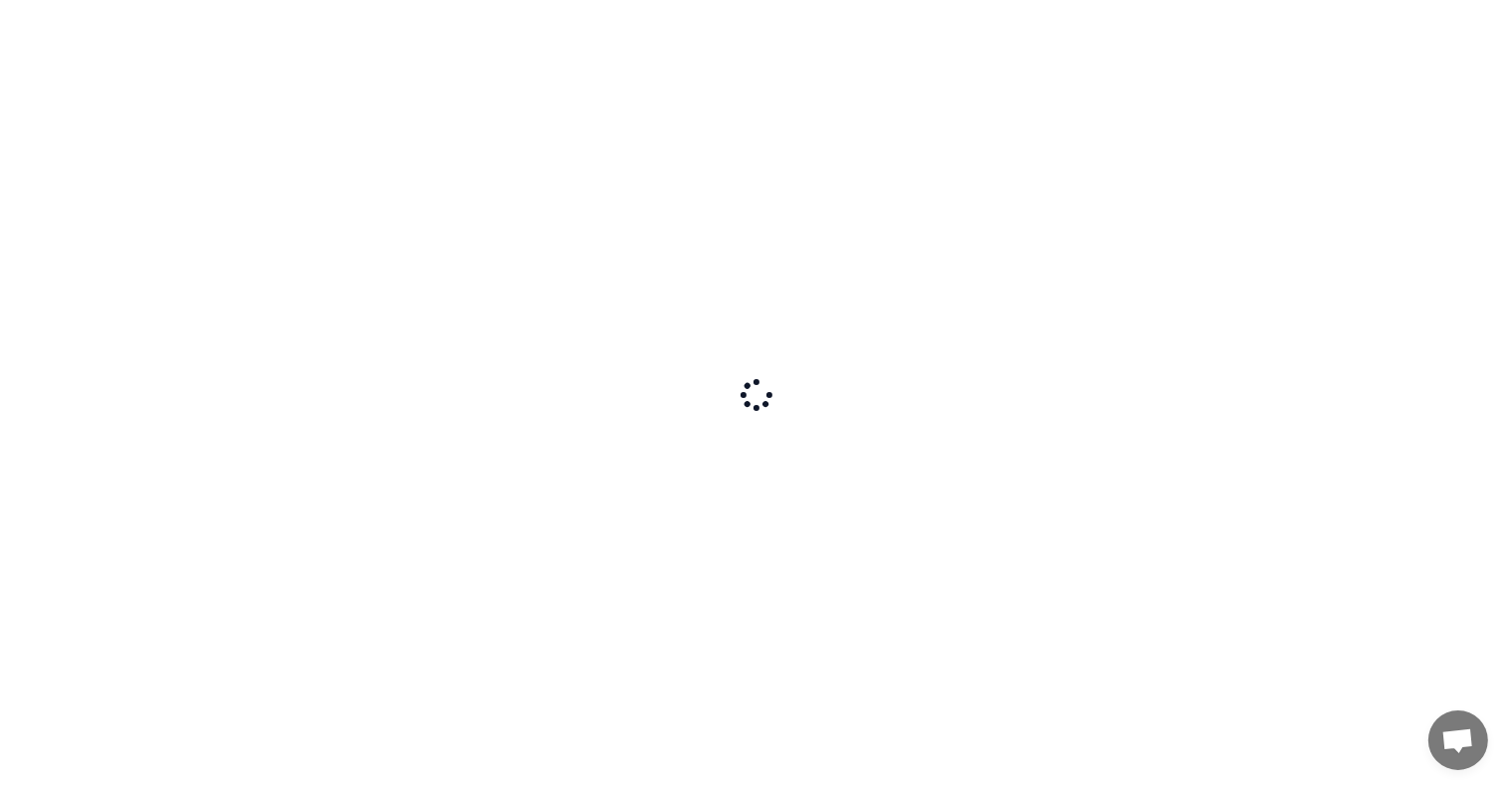 scroll, scrollTop: 0, scrollLeft: 0, axis: both 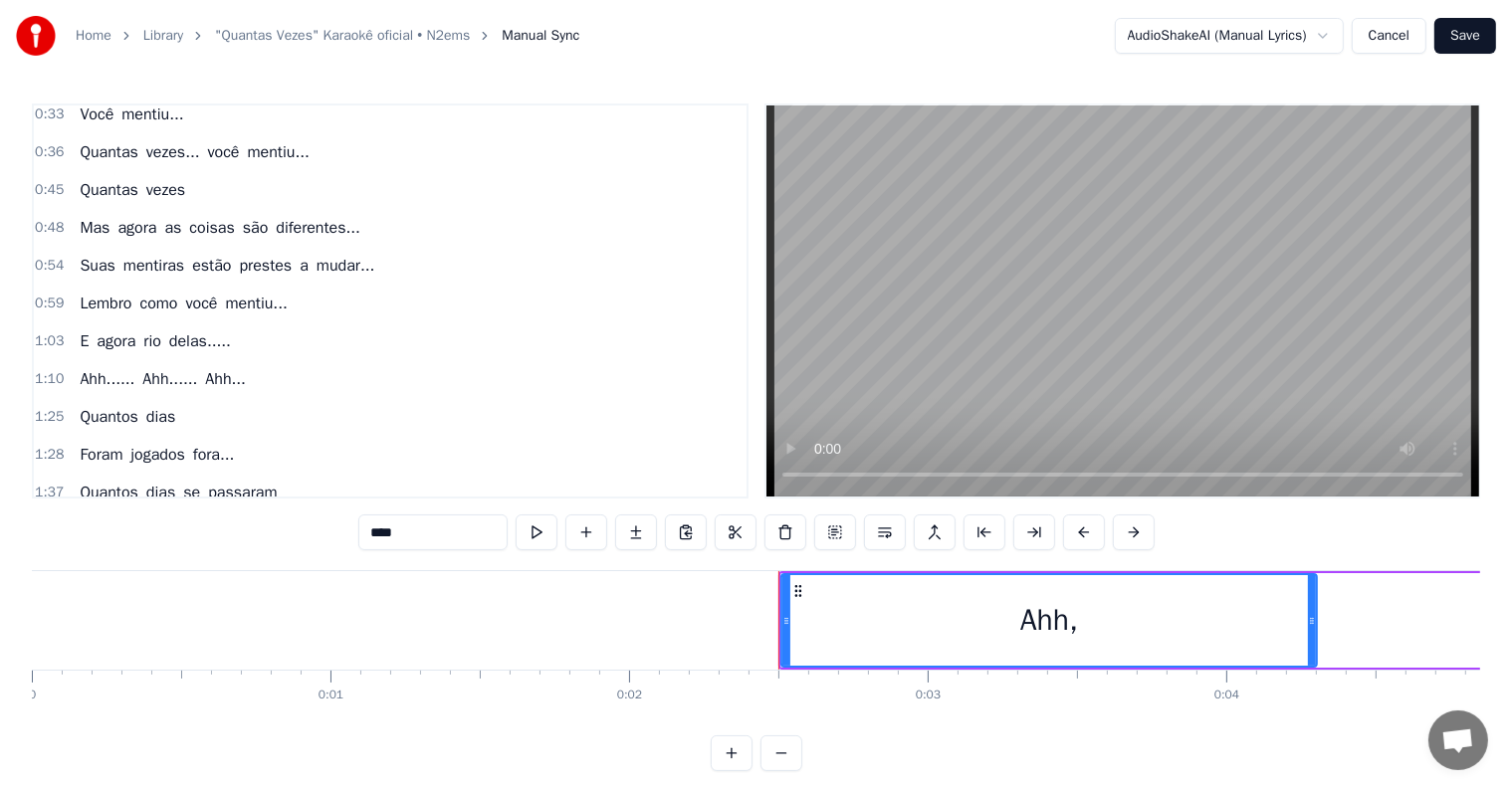 click on "Ahh...... Ahh...... Ahh..." at bounding box center (162, 379) 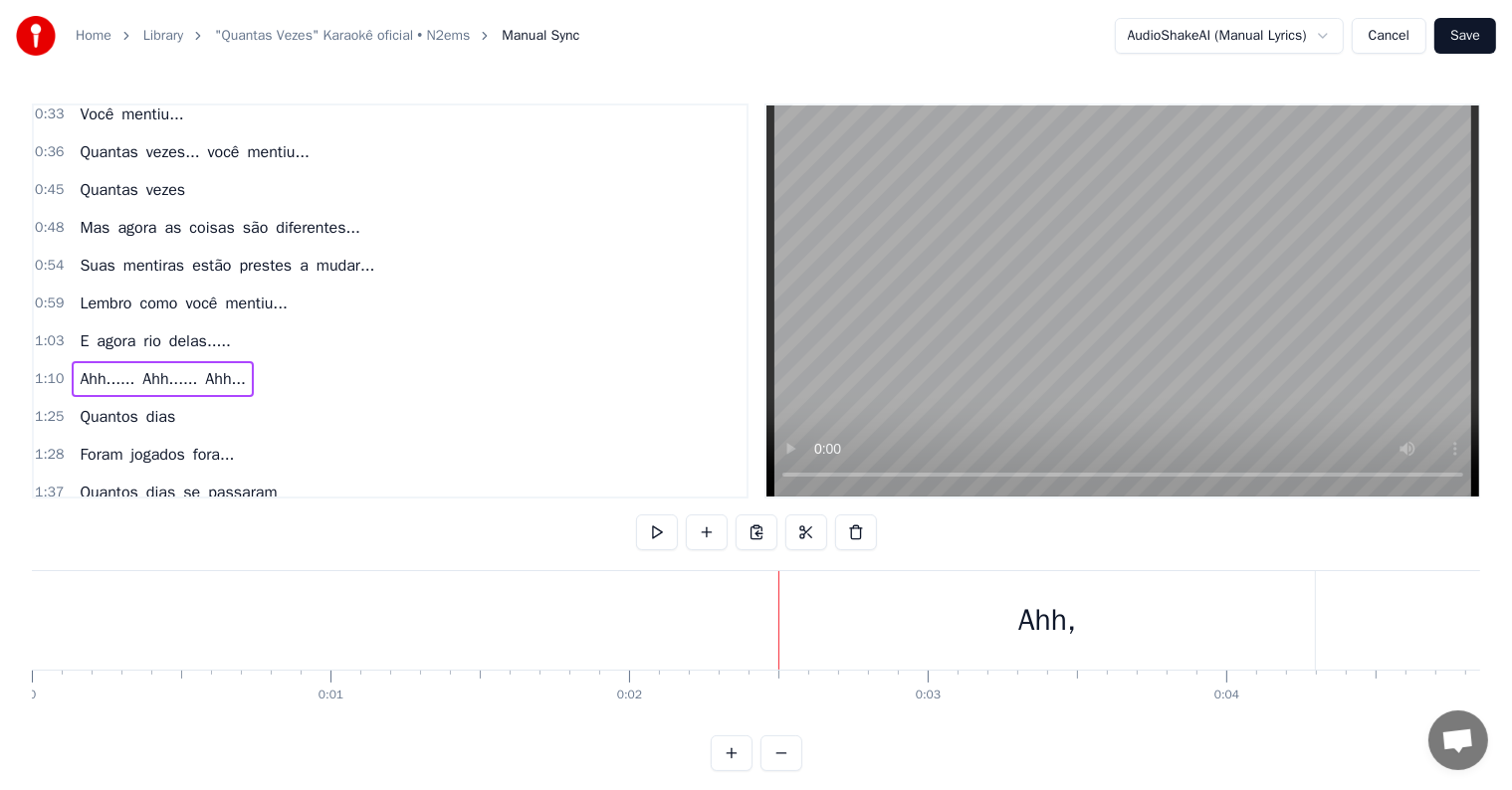 scroll, scrollTop: 0, scrollLeft: 21090, axis: horizontal 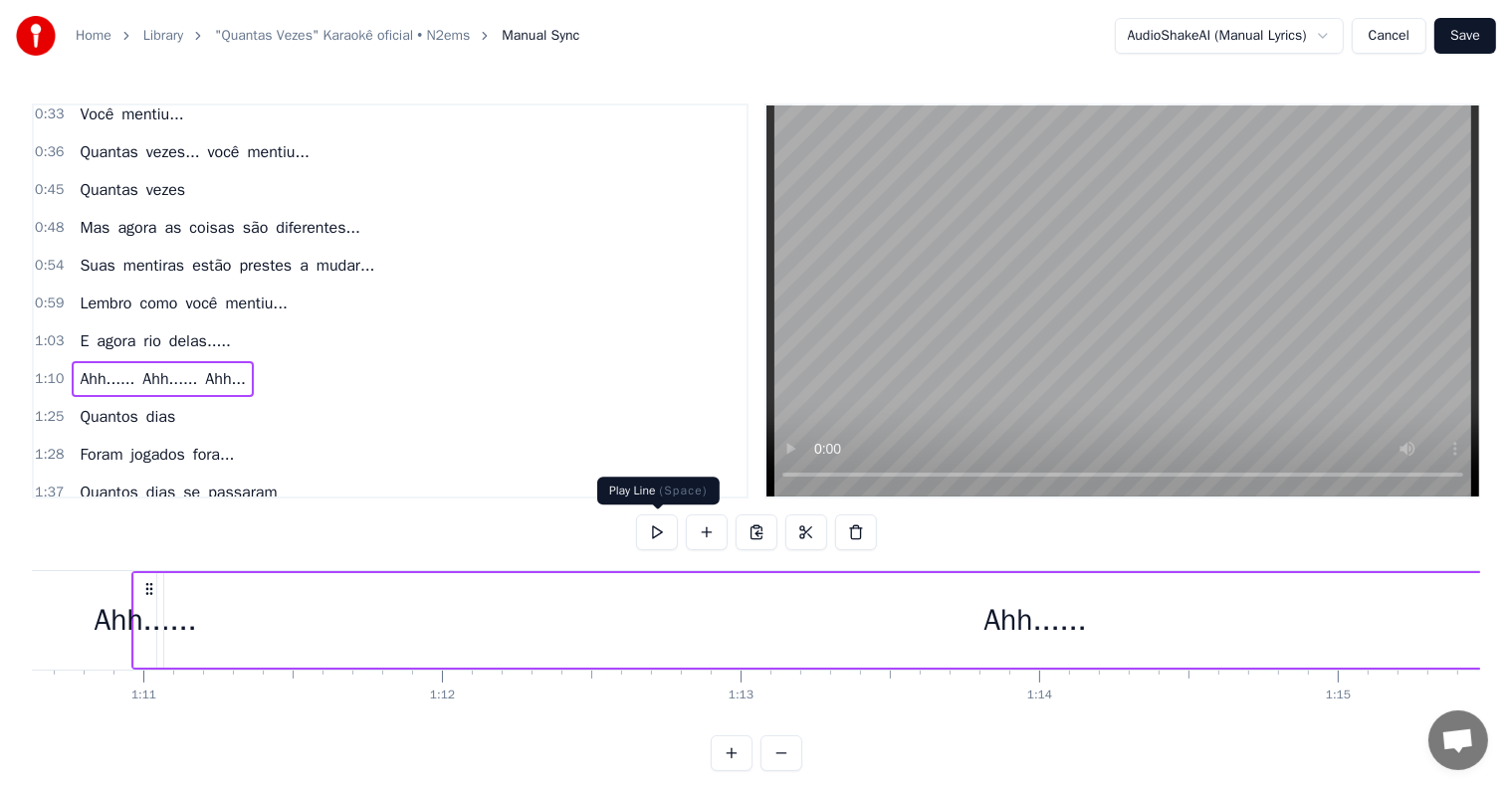 click at bounding box center [657, 532] 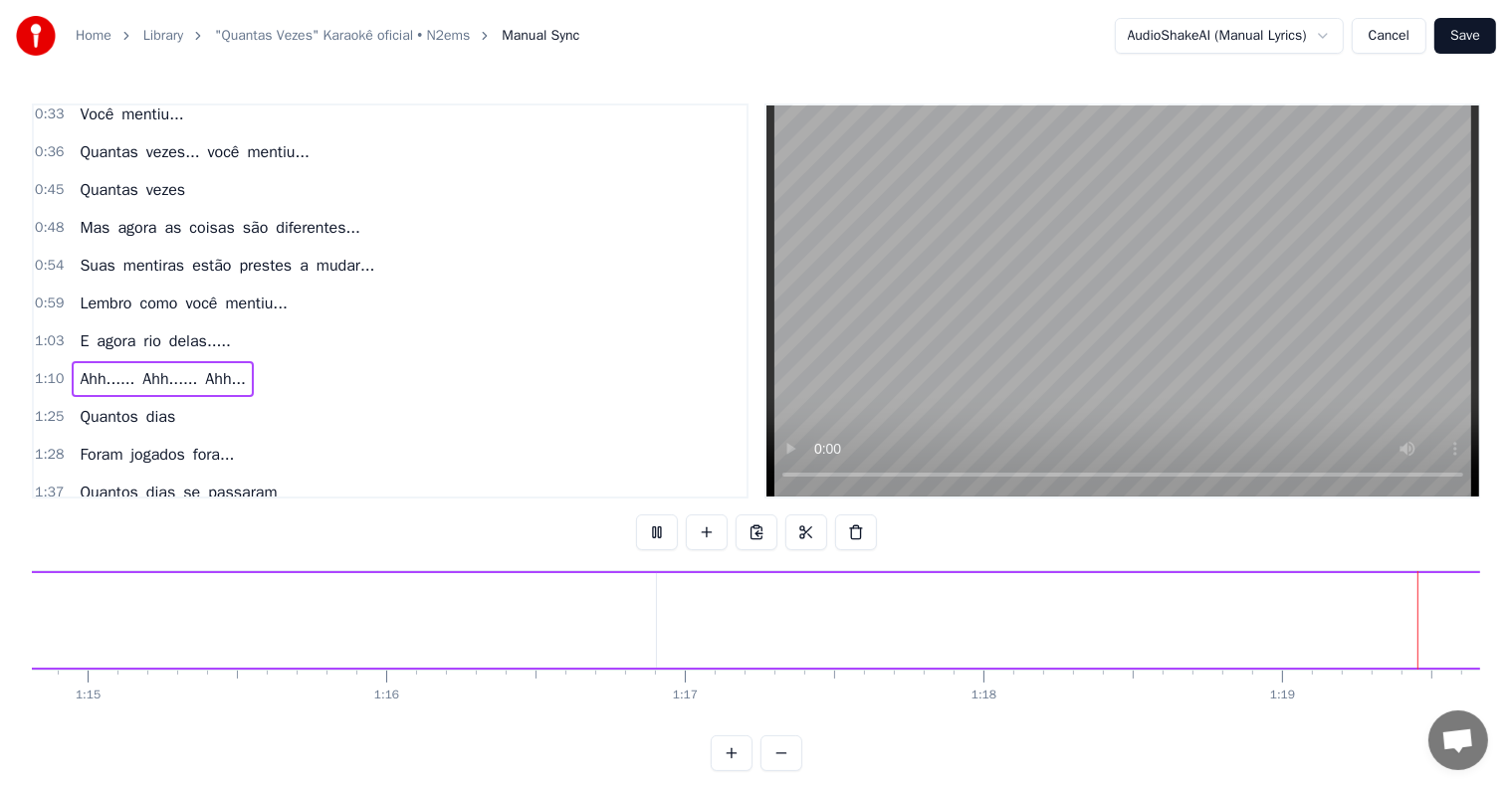 scroll, scrollTop: 0, scrollLeft: 23611, axis: horizontal 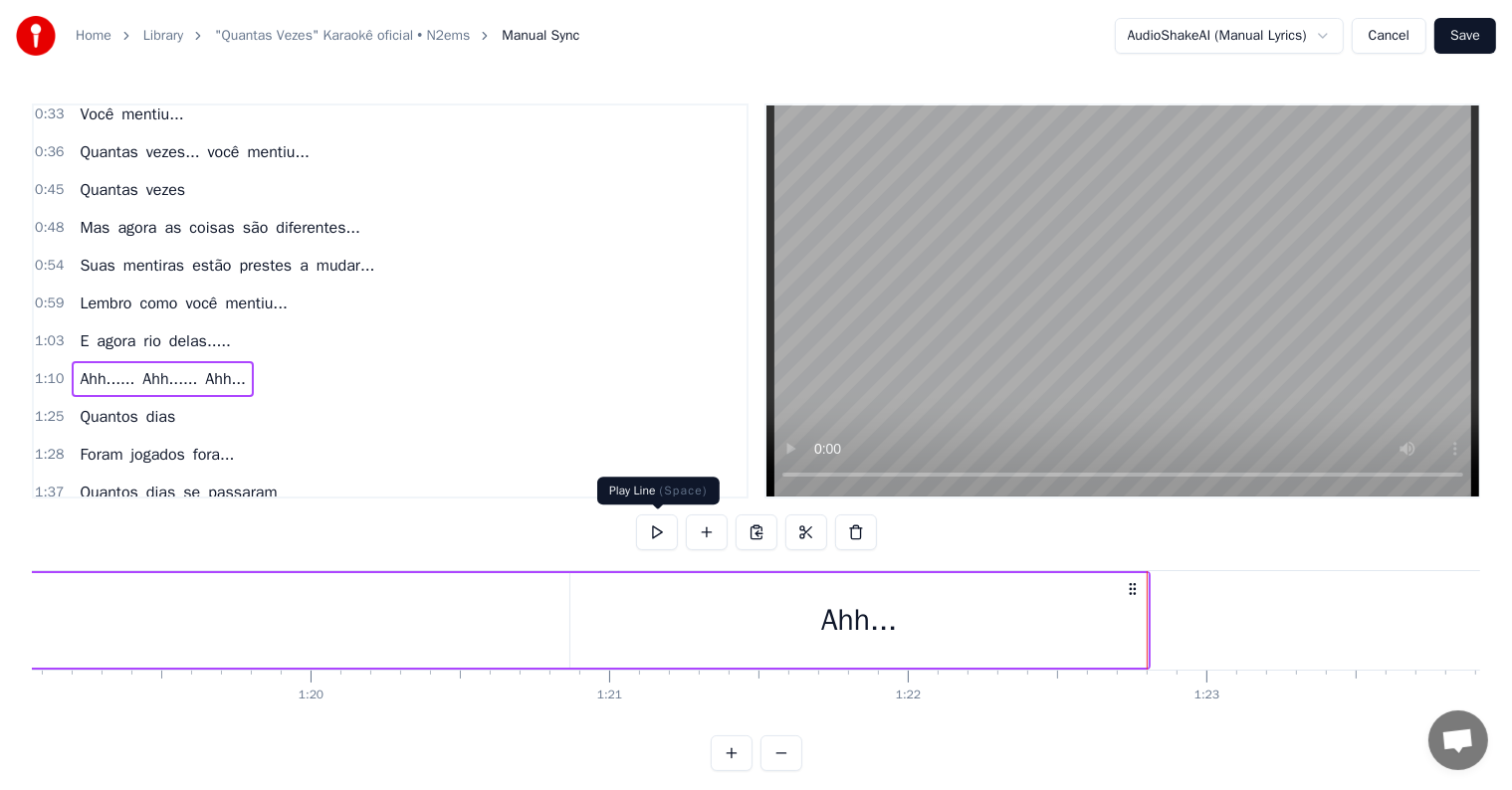 click at bounding box center (657, 532) 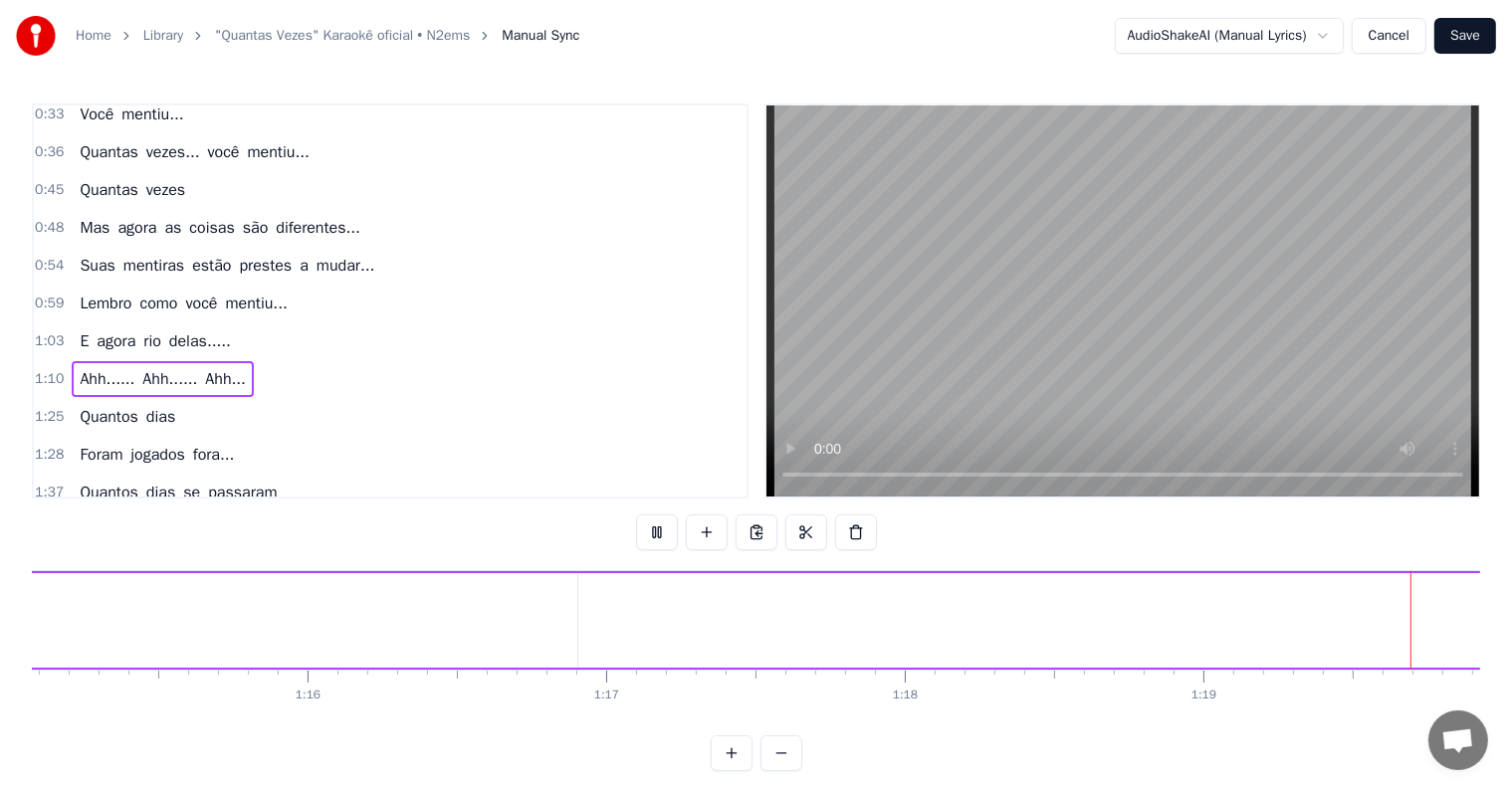 scroll, scrollTop: 0, scrollLeft: 23687, axis: horizontal 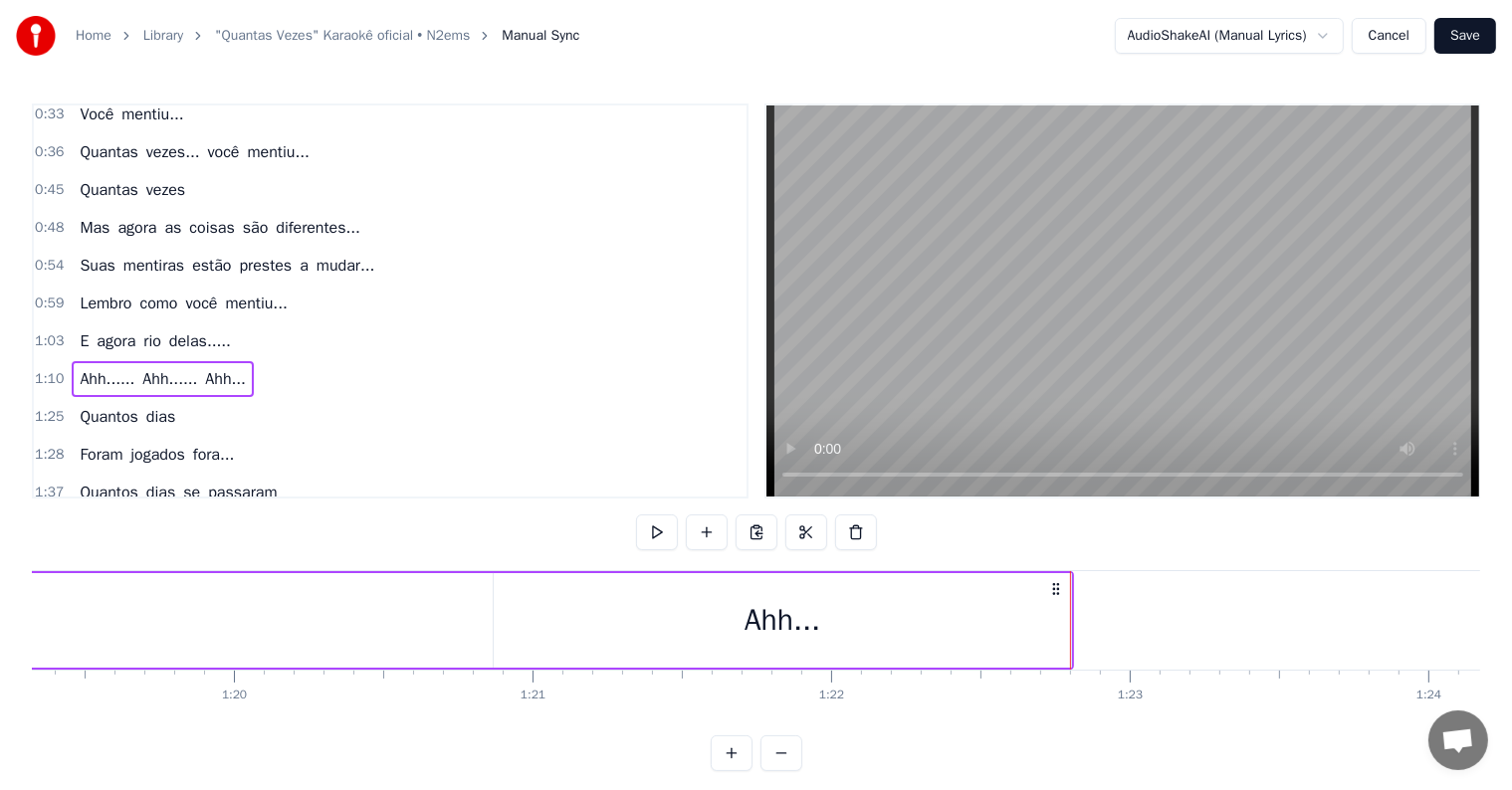 click at bounding box center (657, 532) 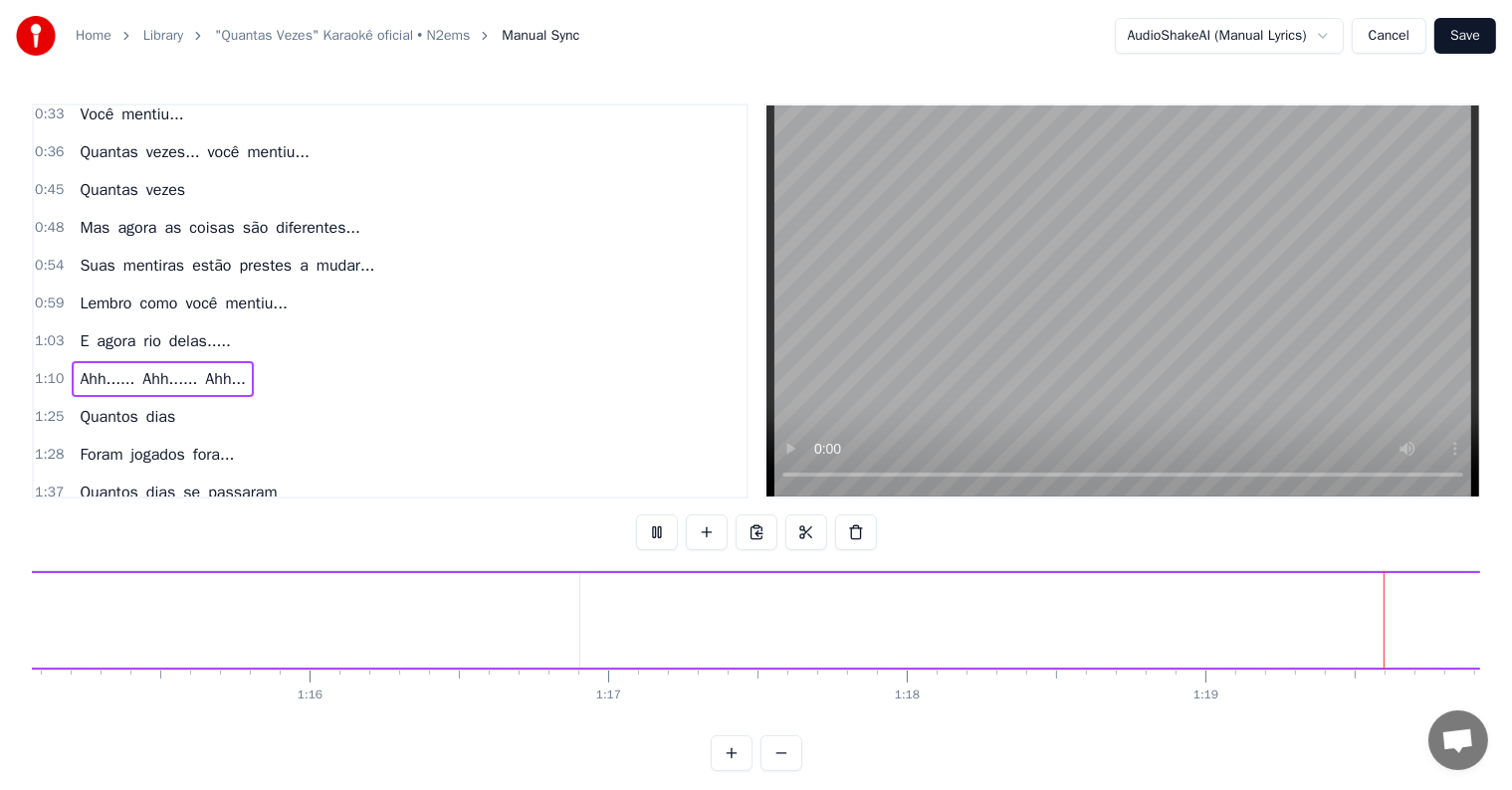 scroll, scrollTop: 0, scrollLeft: 23689, axis: horizontal 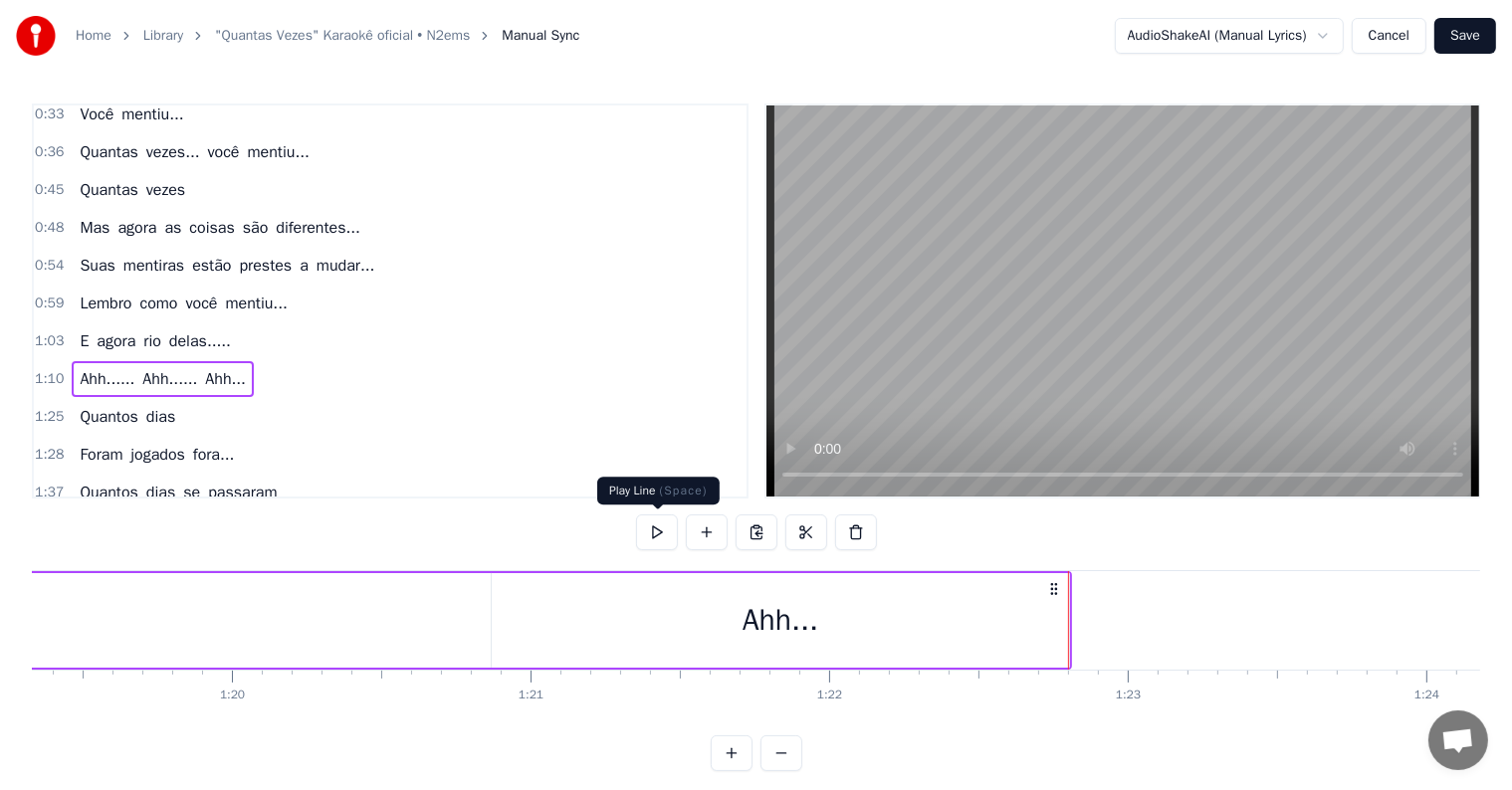 click at bounding box center (657, 532) 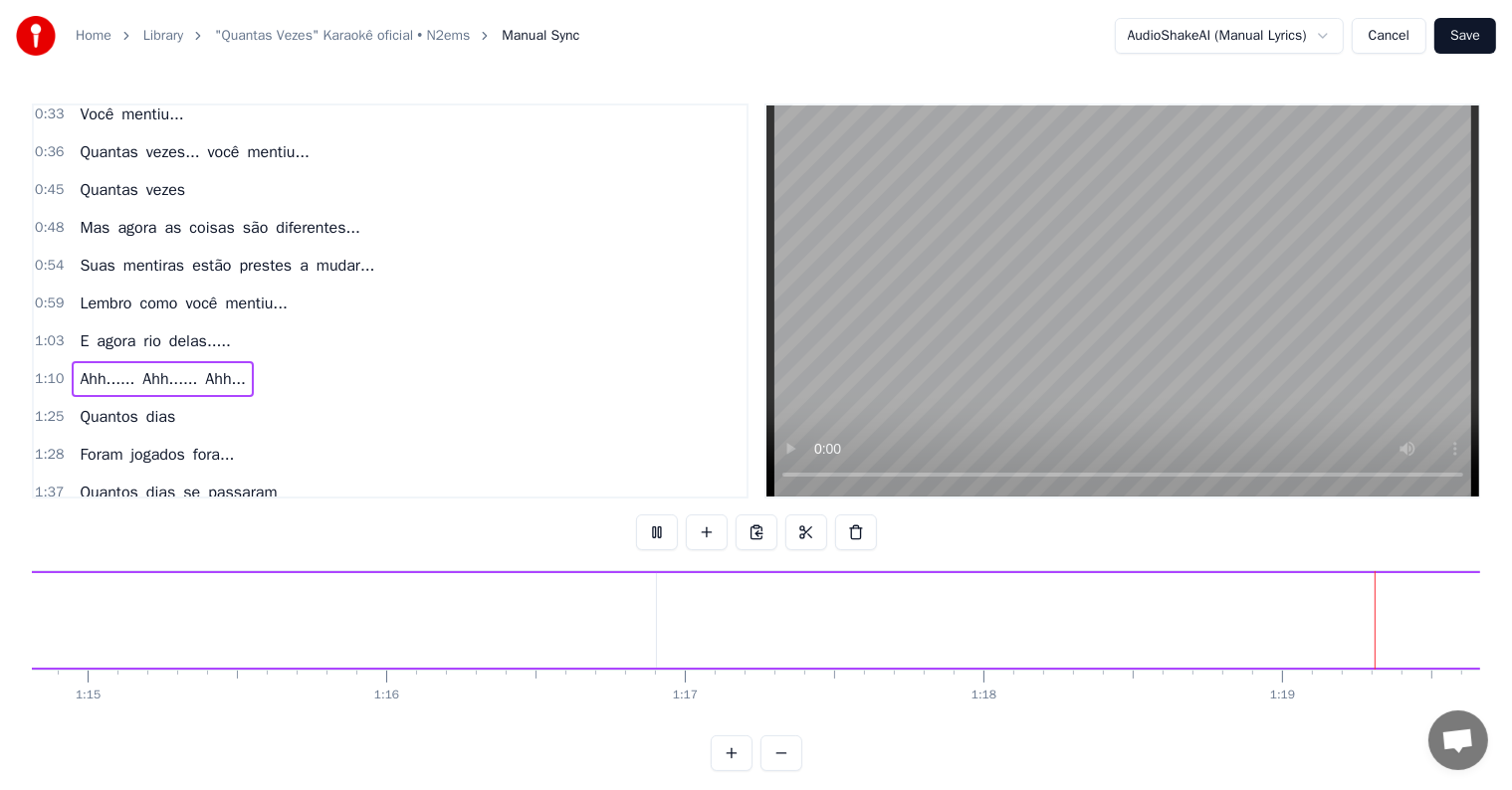 scroll, scrollTop: 0, scrollLeft: 23611, axis: horizontal 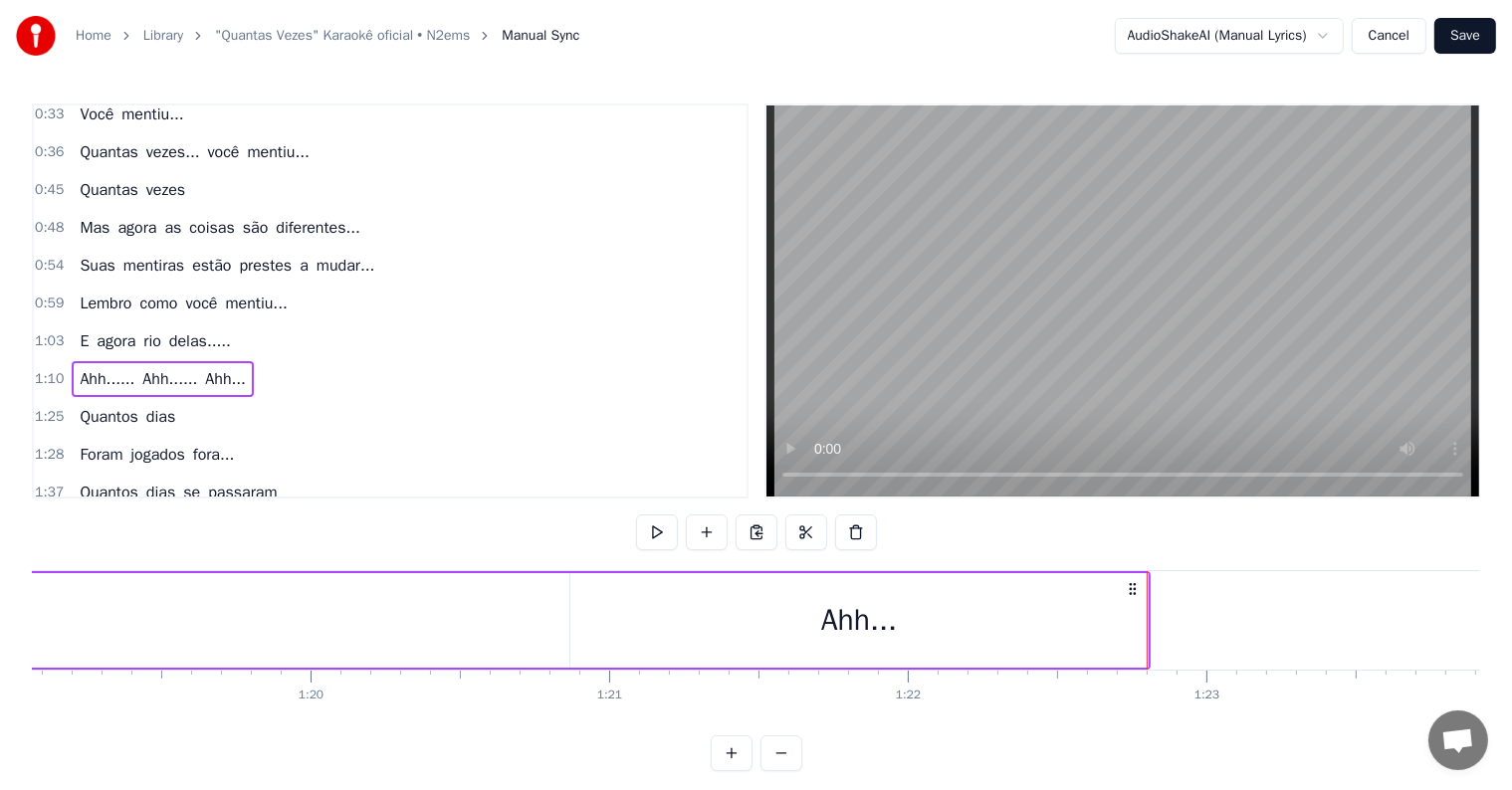 click at bounding box center [657, 532] 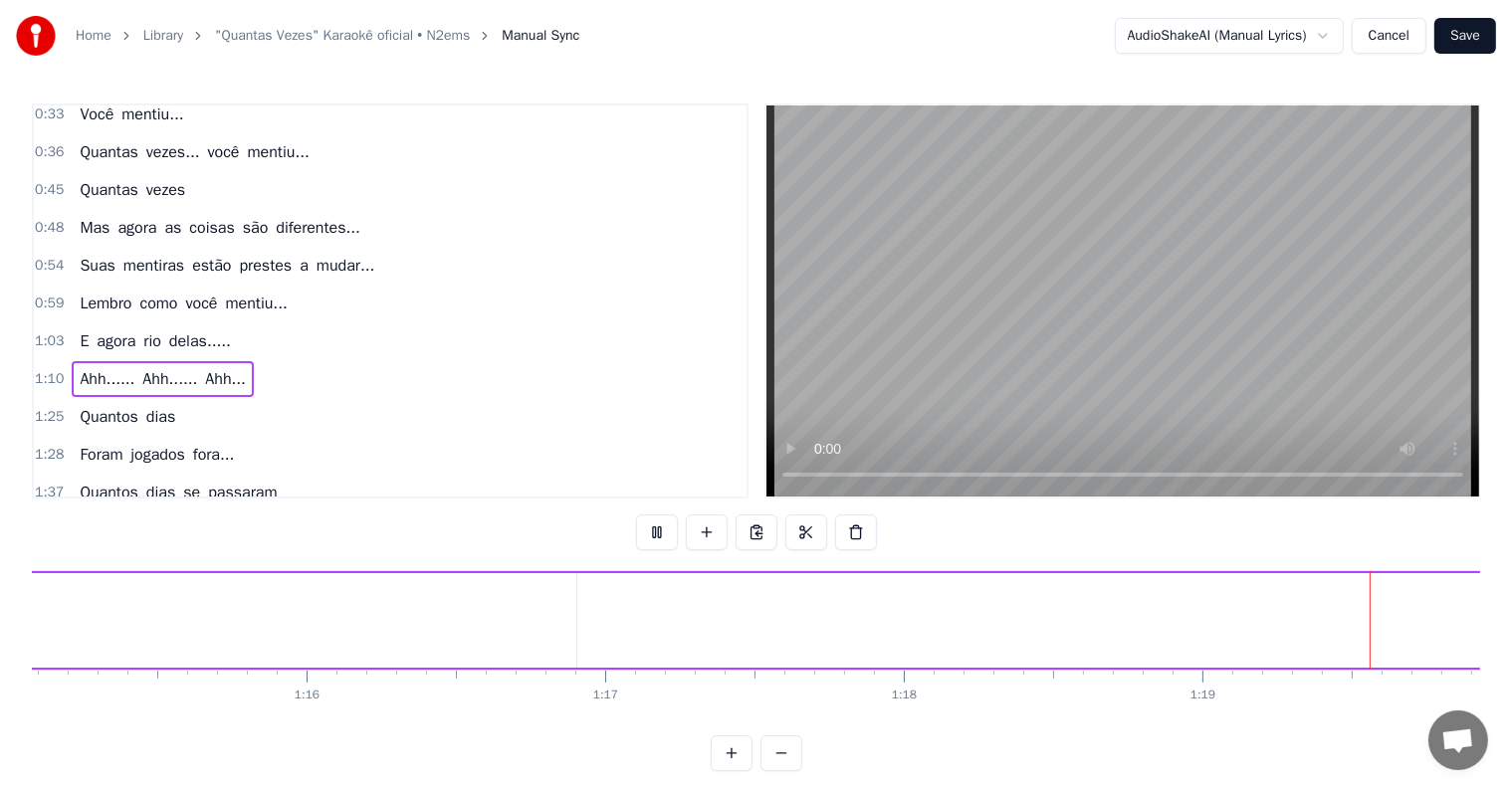 scroll, scrollTop: 0, scrollLeft: 23685, axis: horizontal 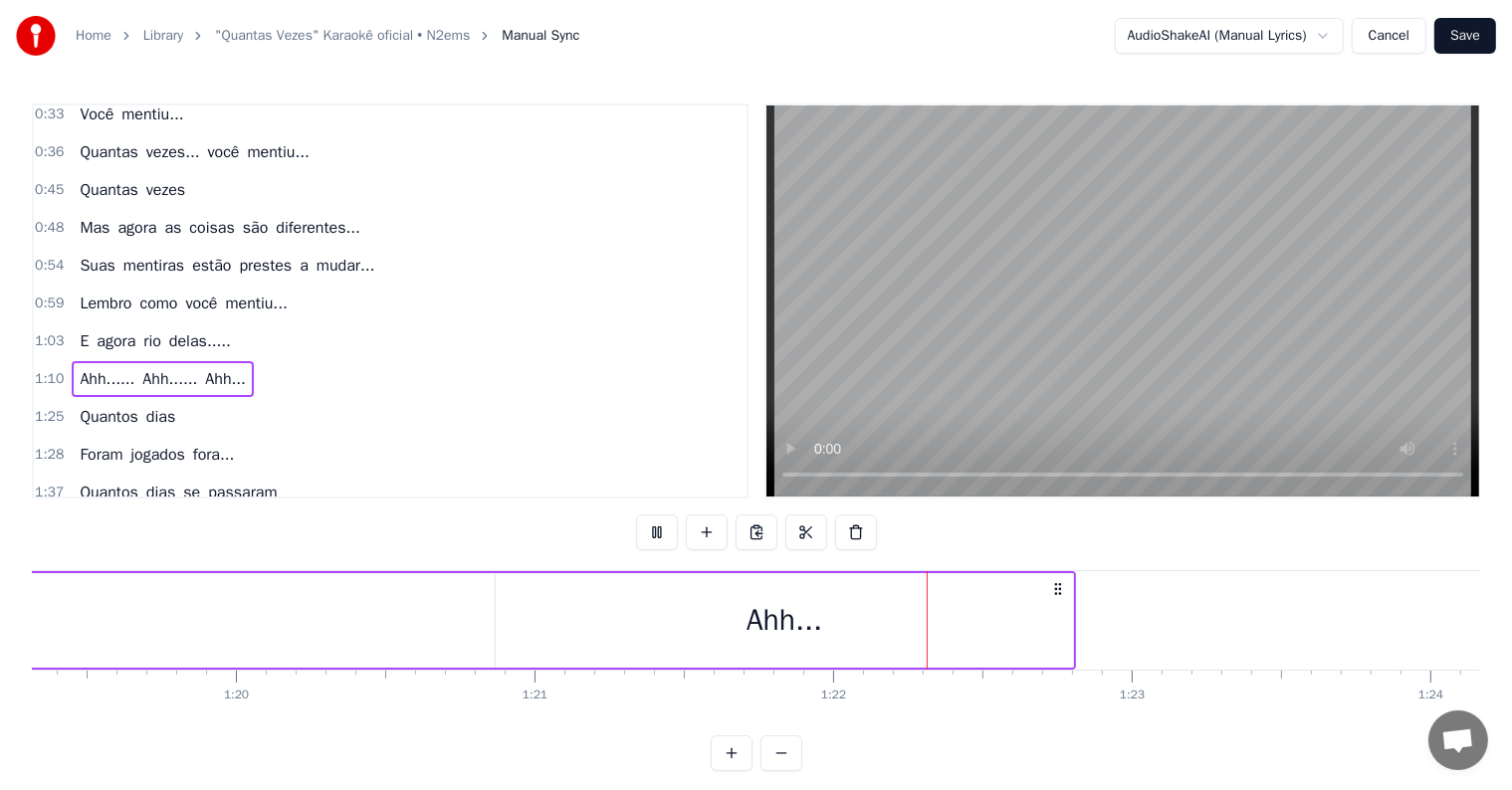 click at bounding box center [657, 532] 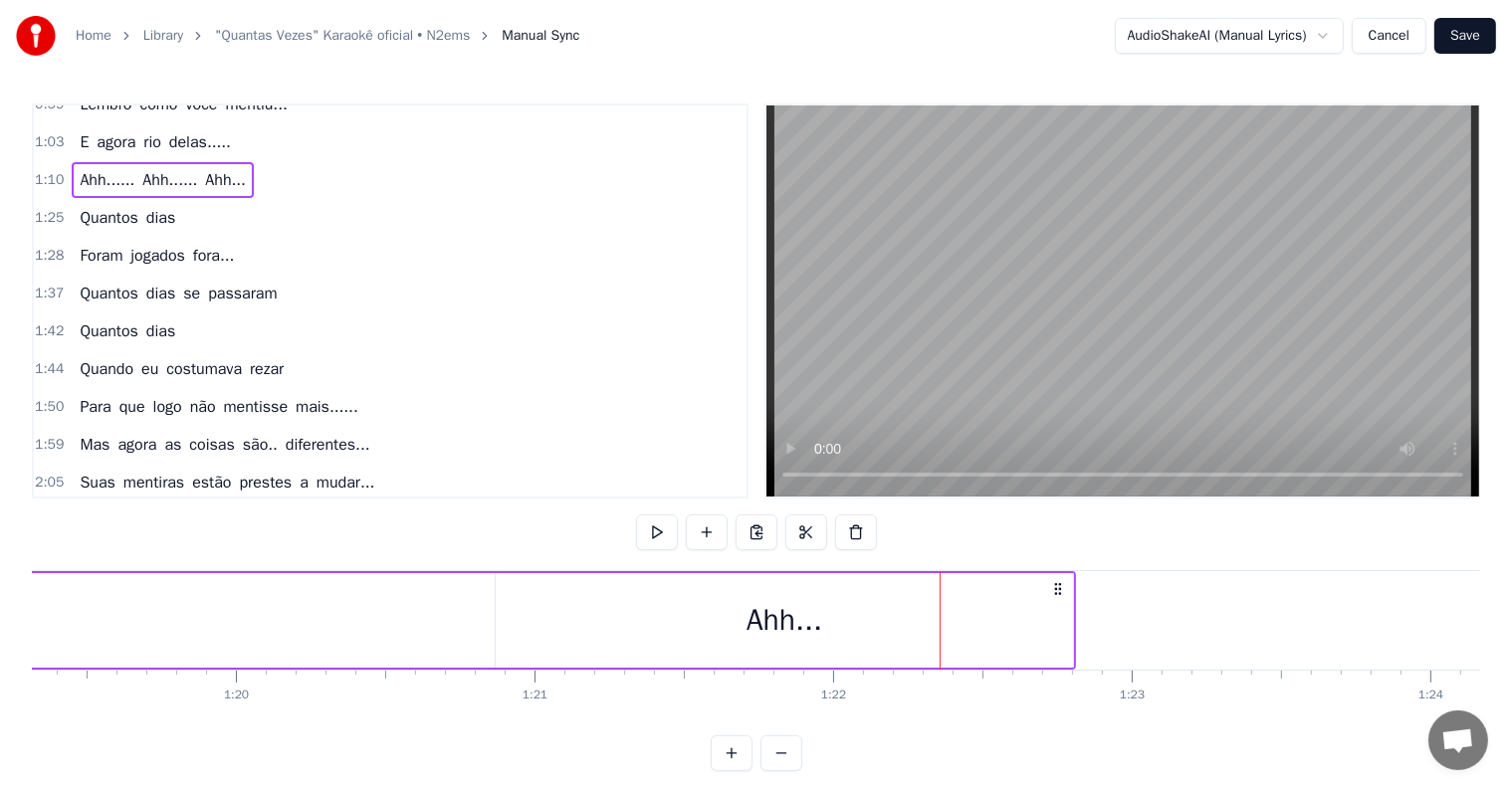 scroll, scrollTop: 497, scrollLeft: 0, axis: vertical 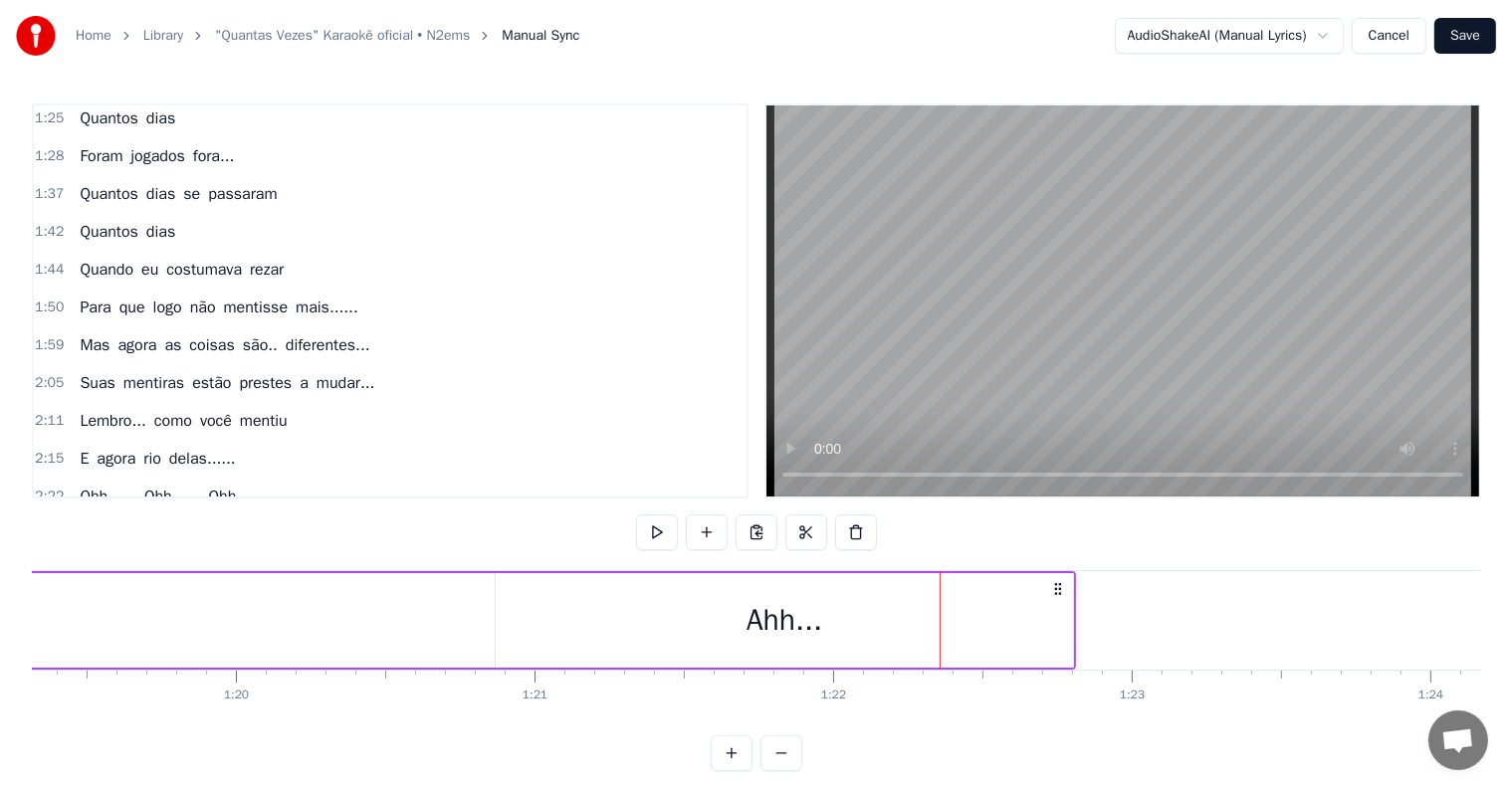 click on "Ohh...... Ohh...... Ohh........" at bounding box center (176, 496) 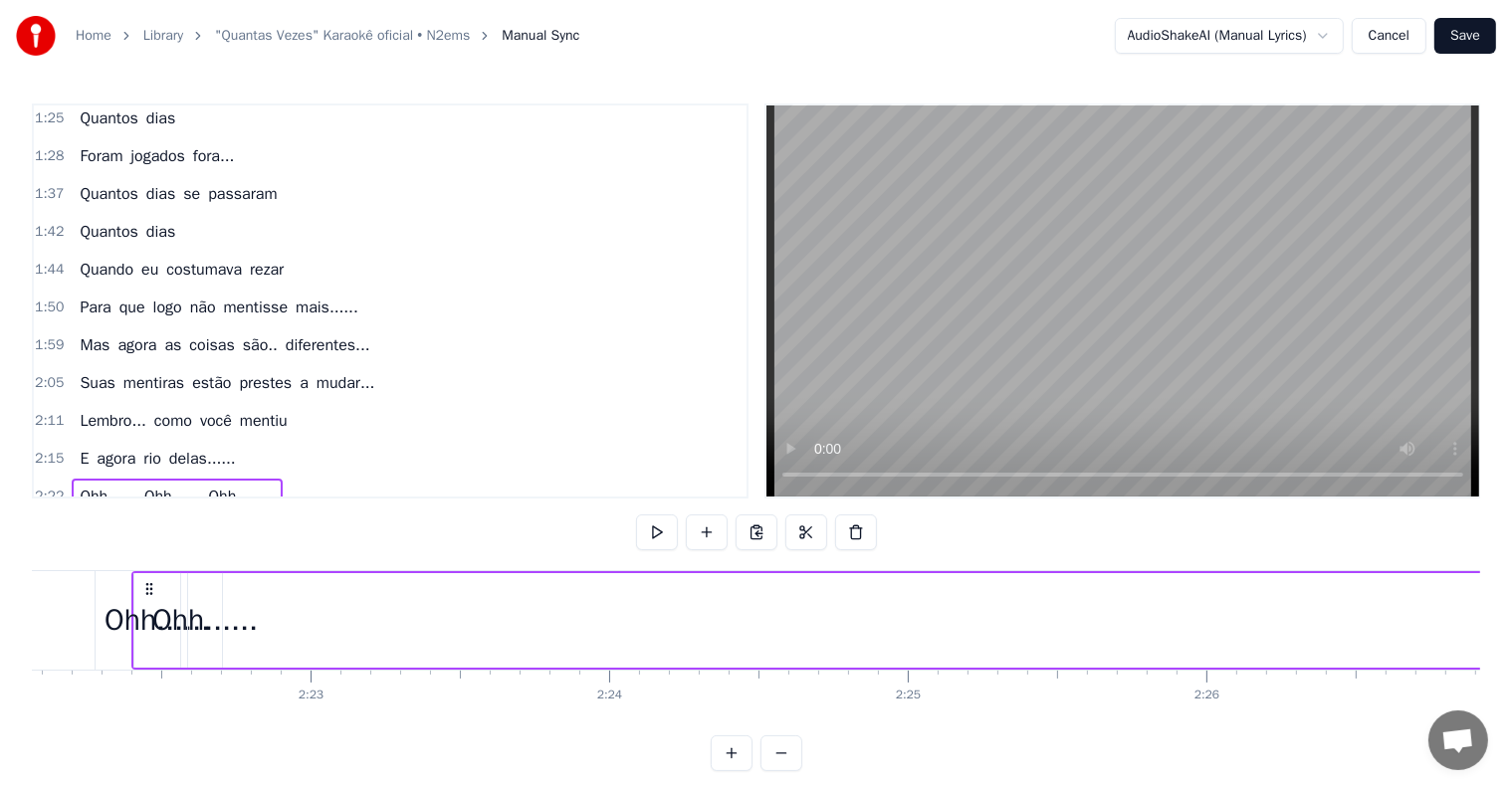 scroll, scrollTop: 0, scrollLeft: 24626, axis: horizontal 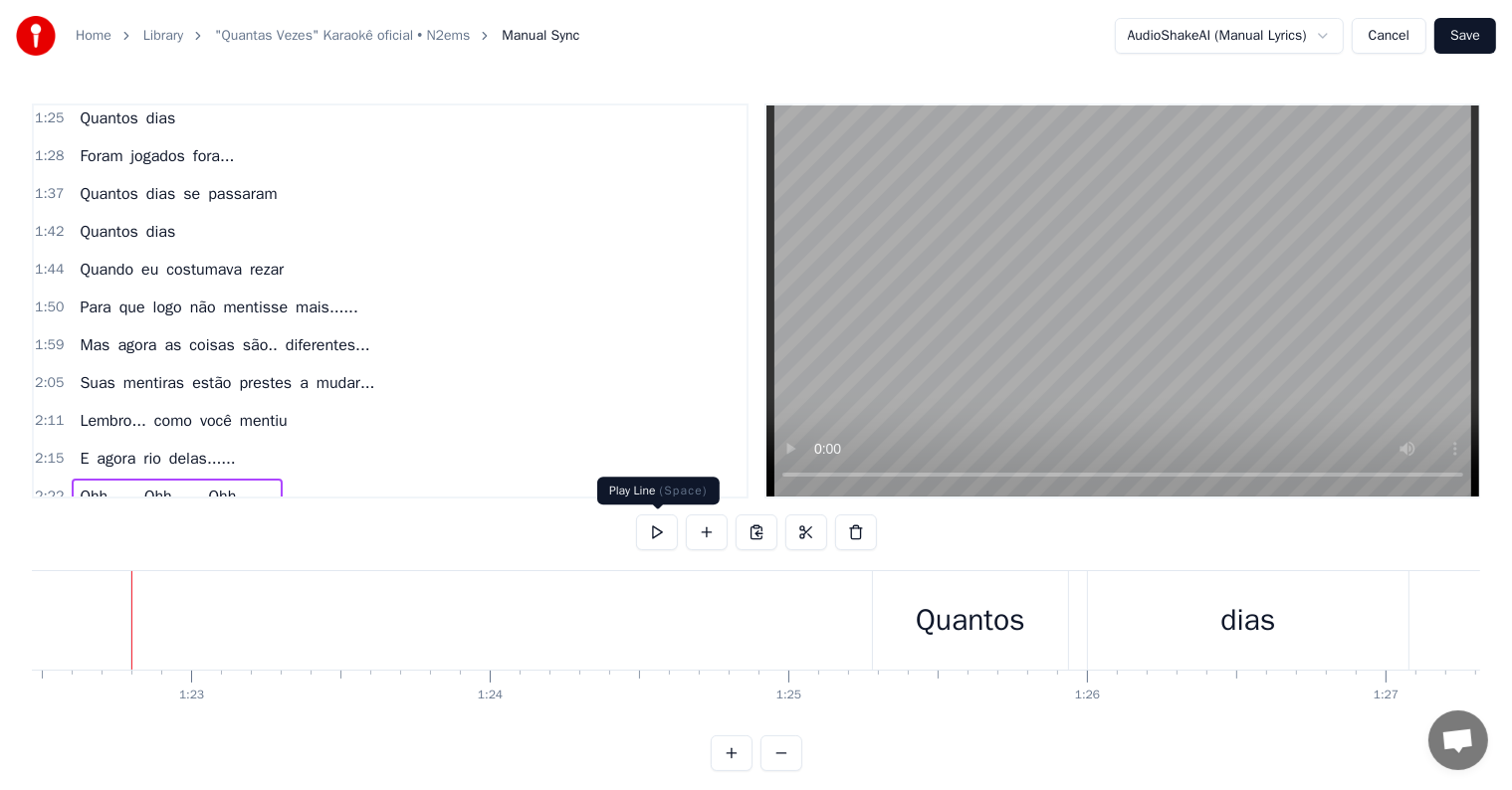 click at bounding box center [657, 532] 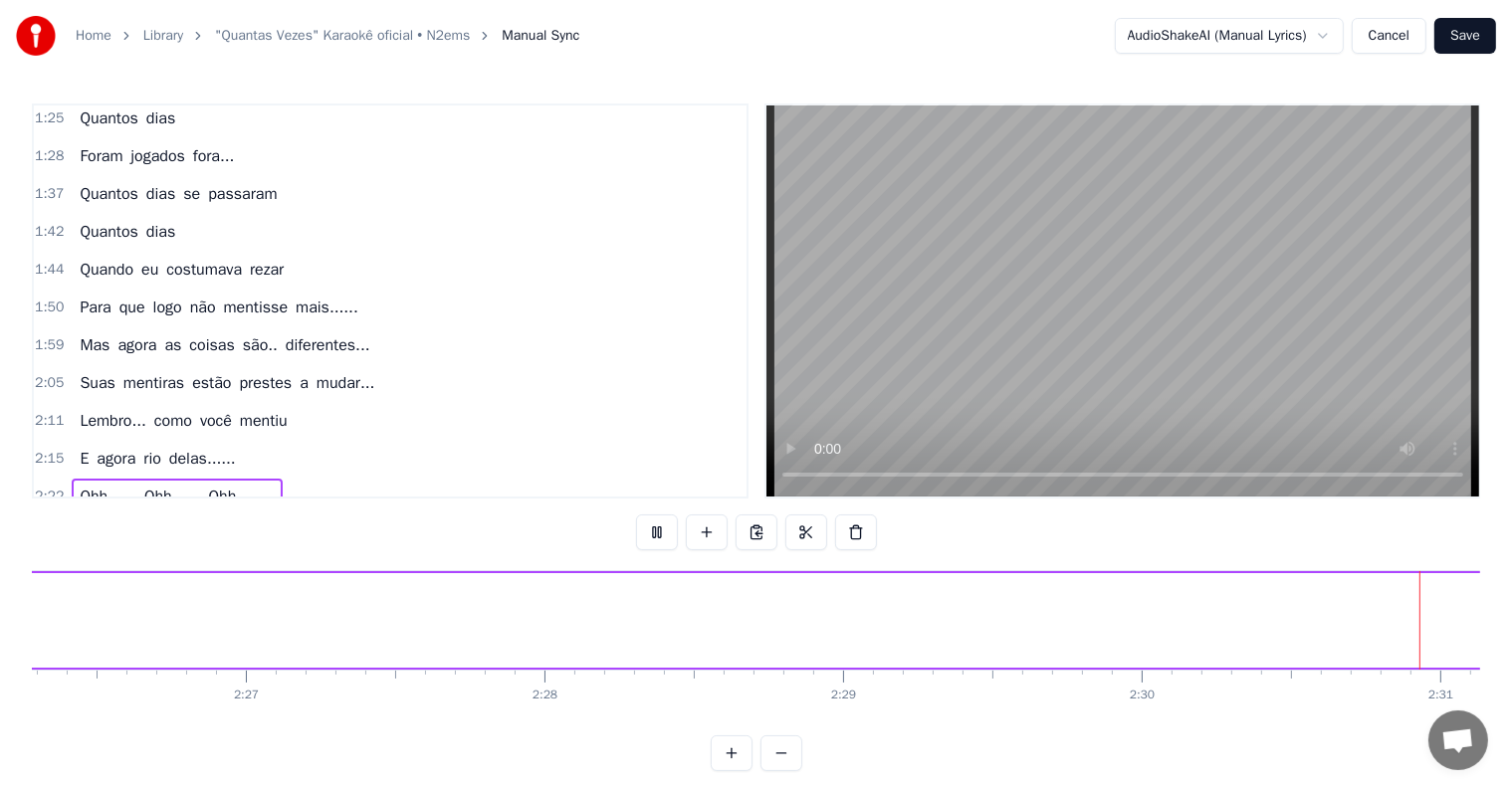 scroll, scrollTop: 0, scrollLeft: 44953, axis: horizontal 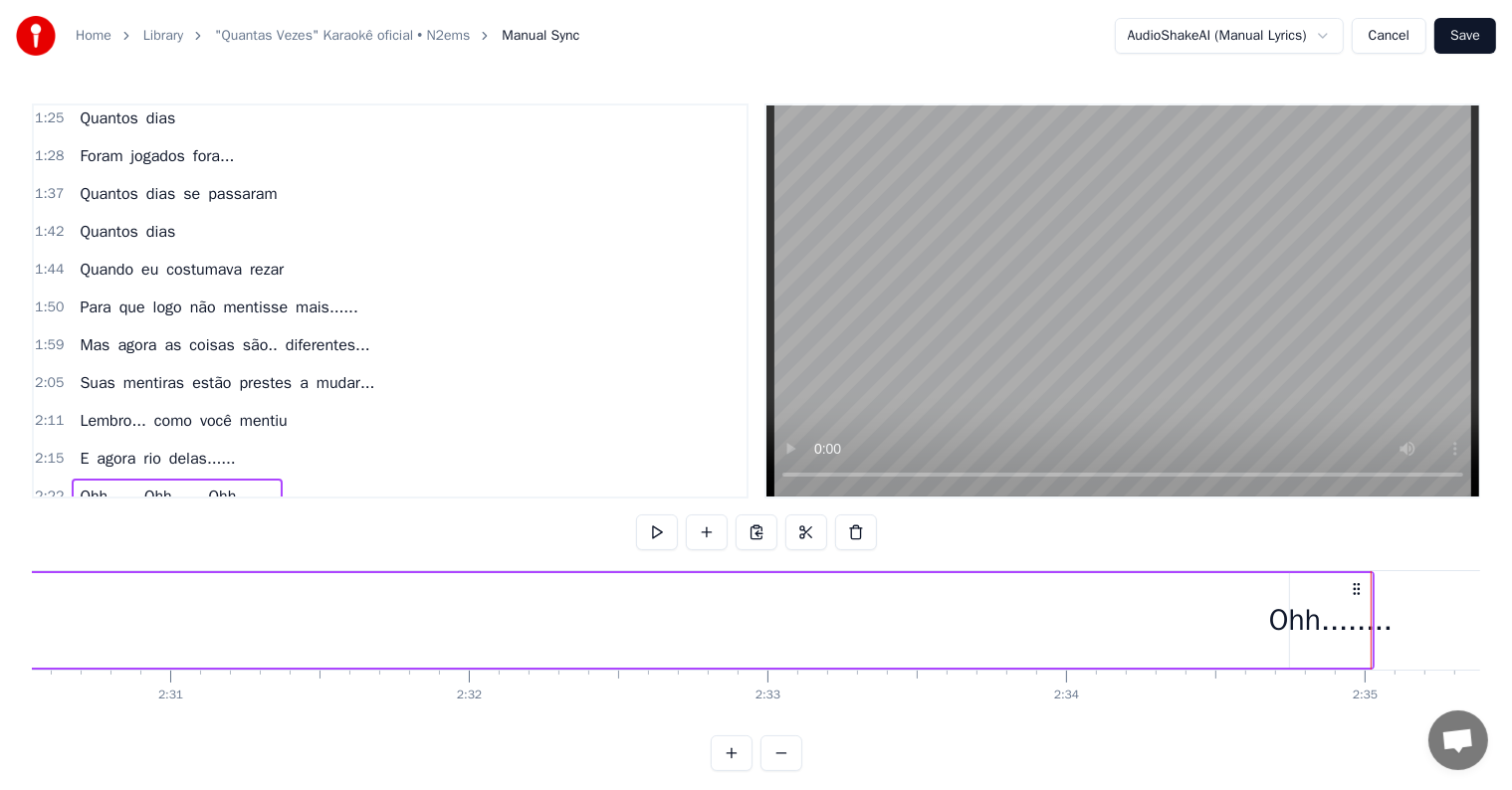 drag, startPoint x: 1310, startPoint y: 629, endPoint x: 1205, endPoint y: 626, distance: 105.04285 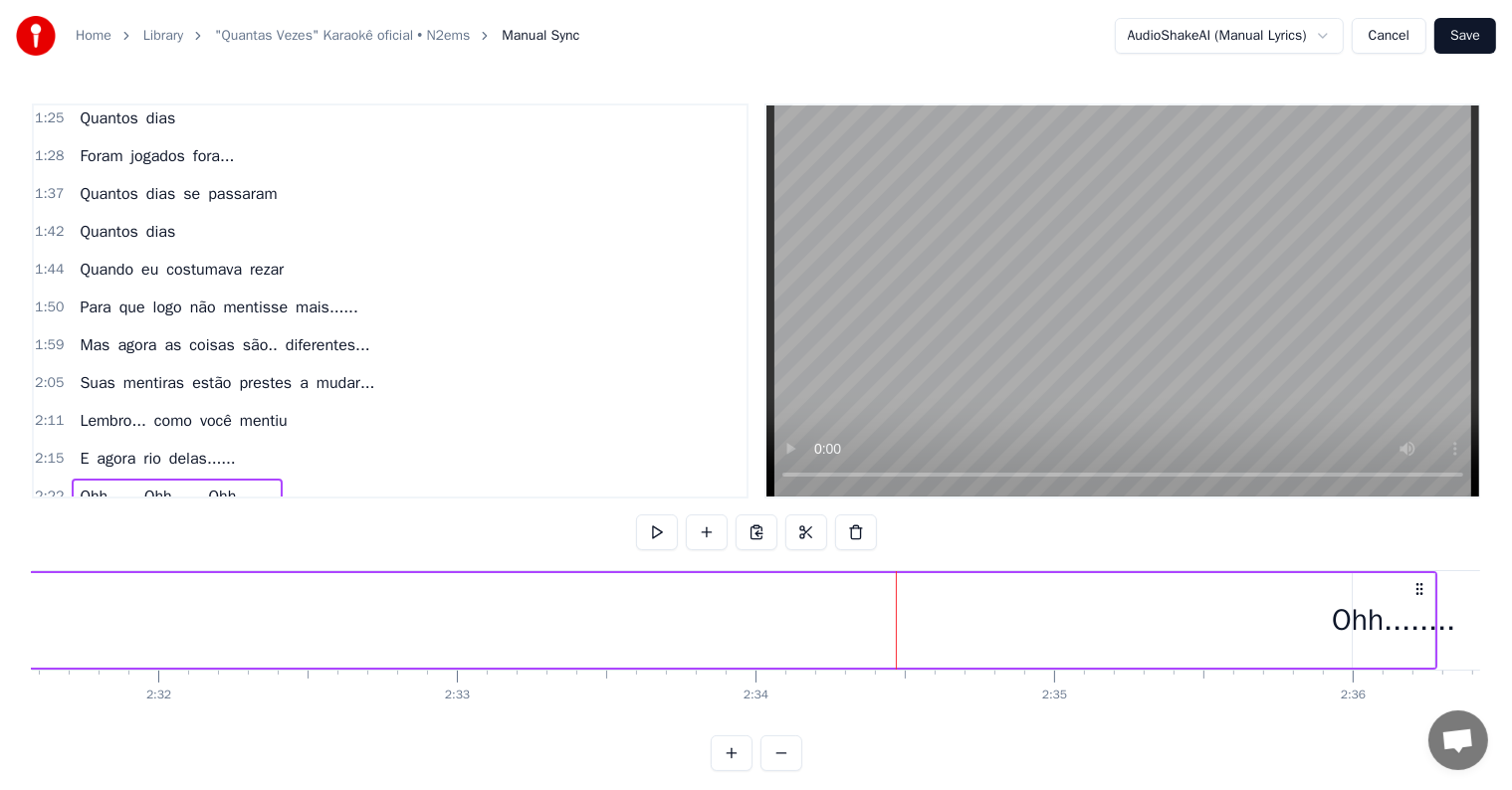 scroll, scrollTop: 0, scrollLeft: 45374, axis: horizontal 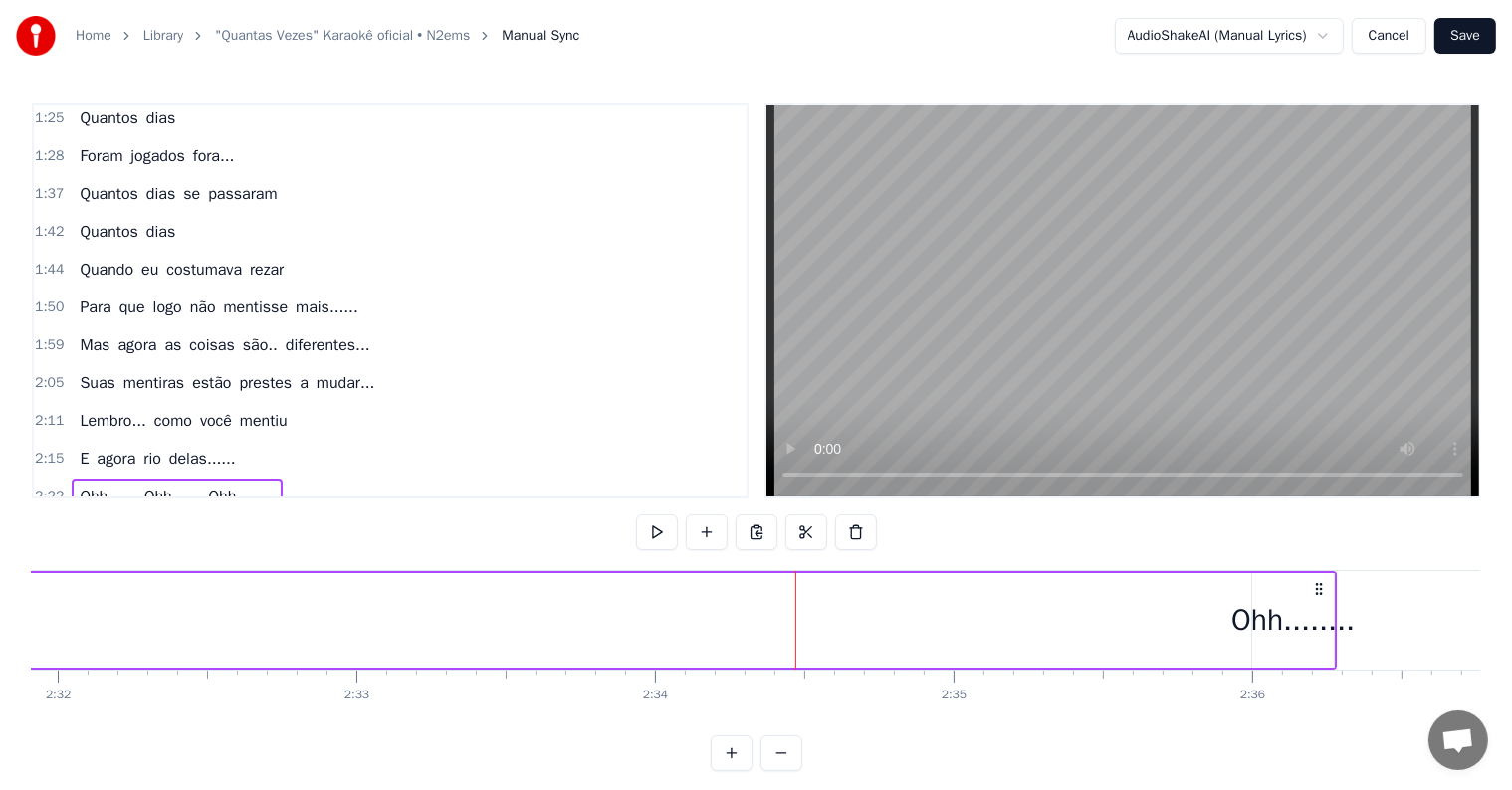 click on "Ohh...... Ohh...... Ohh........" at bounding box center (-549, 620) 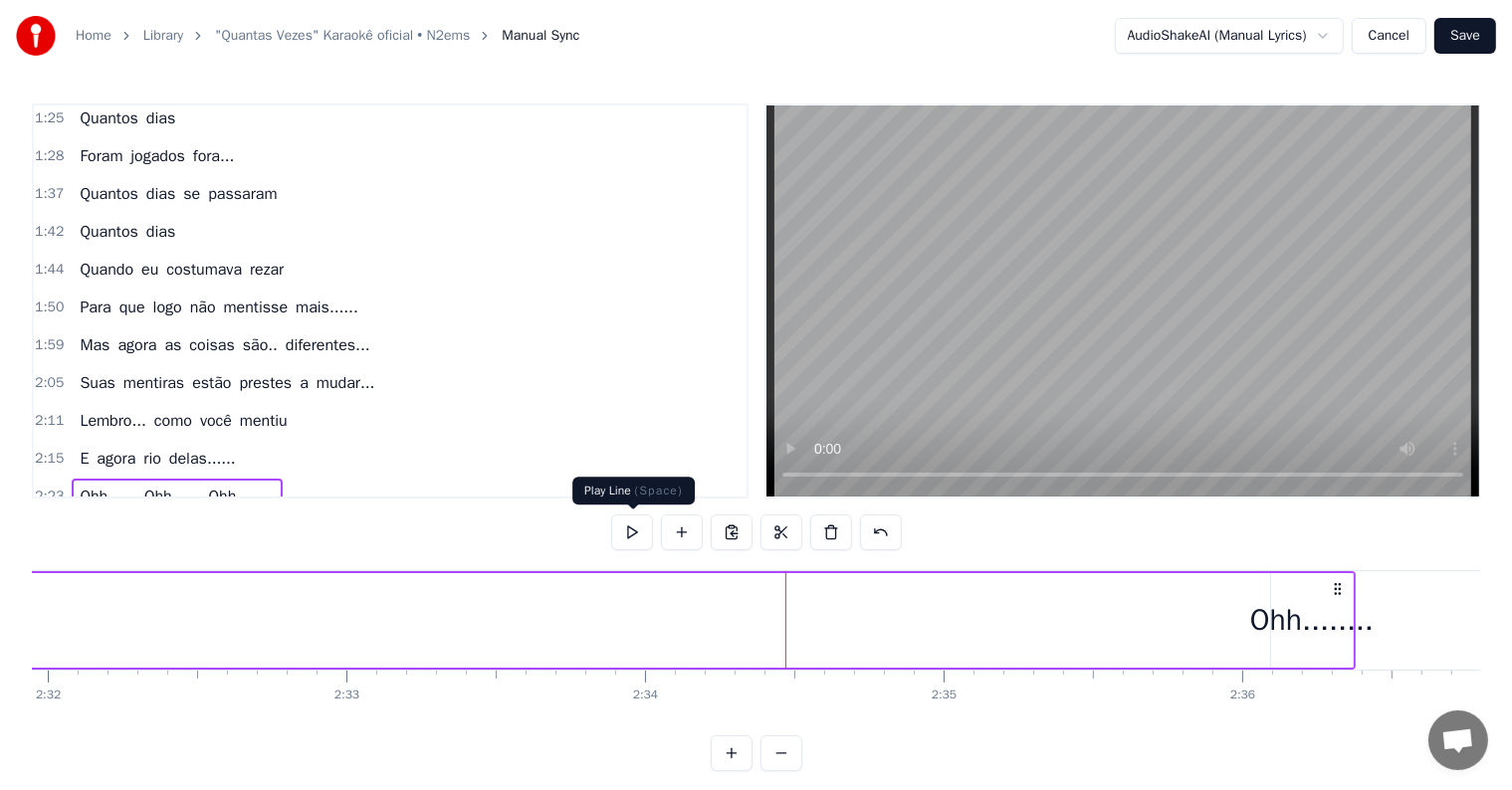 click at bounding box center [632, 532] 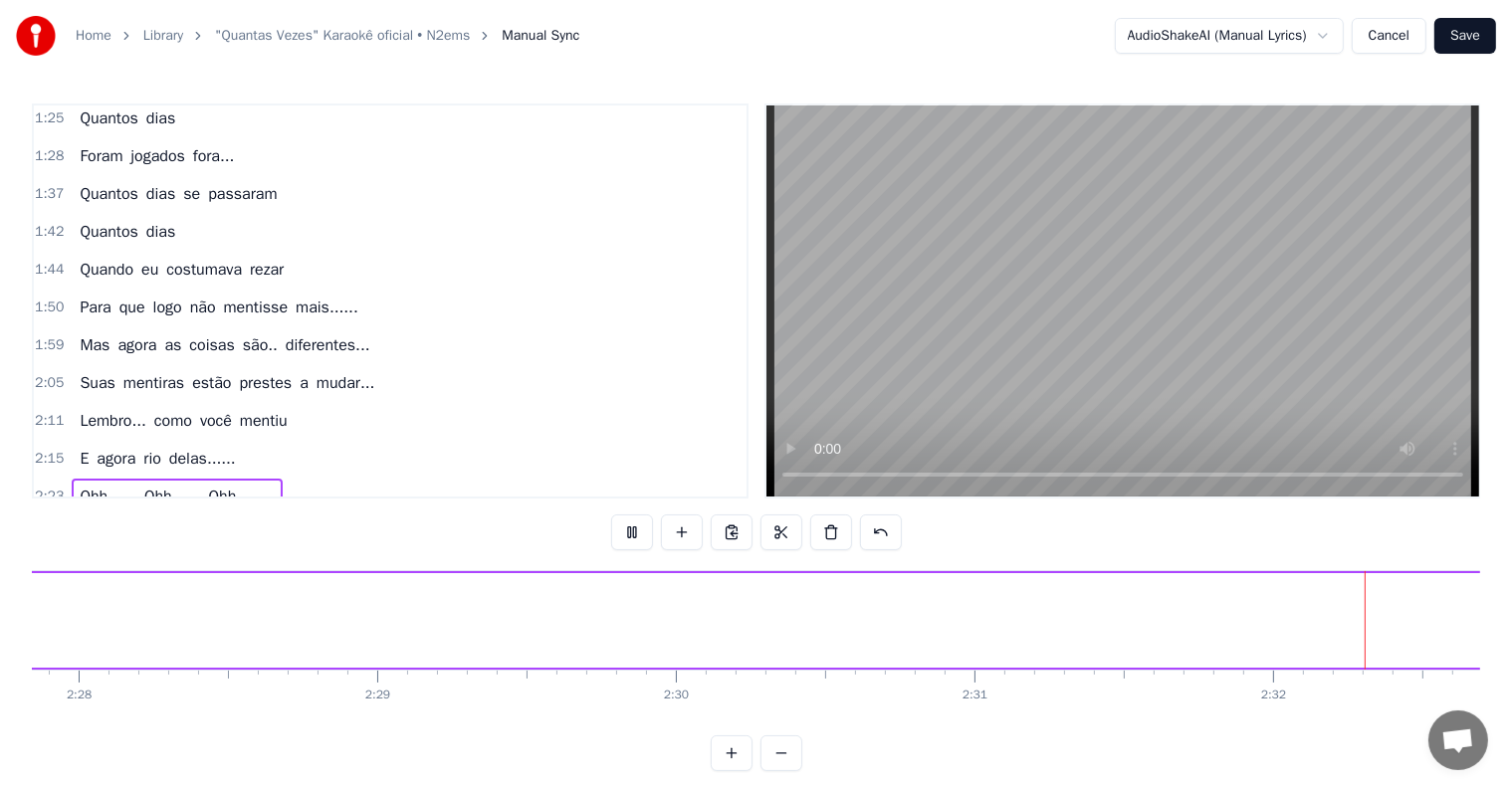 scroll, scrollTop: 0, scrollLeft: 45419, axis: horizontal 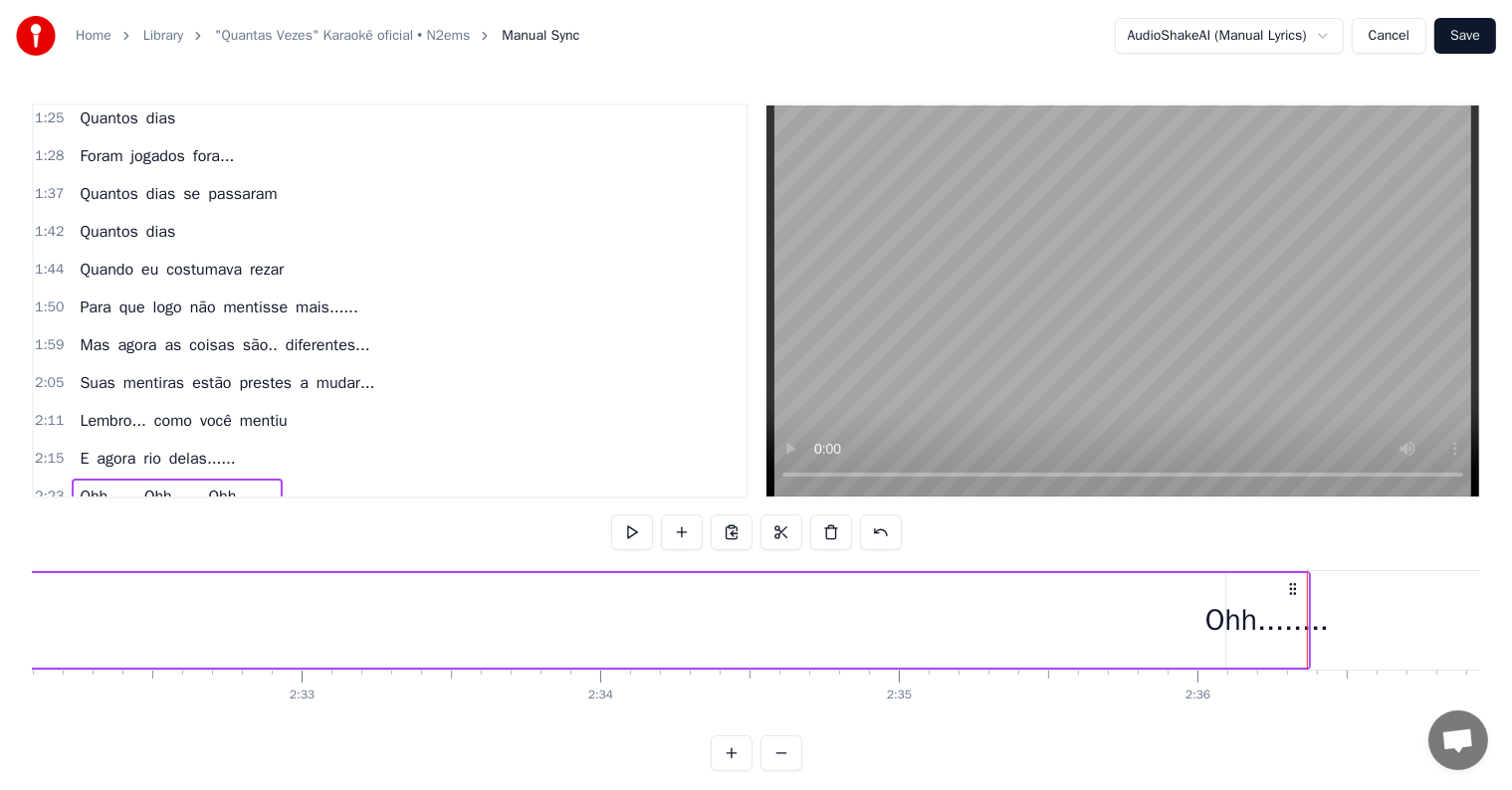 drag, startPoint x: 1262, startPoint y: 625, endPoint x: 1250, endPoint y: 619, distance: 13.416408 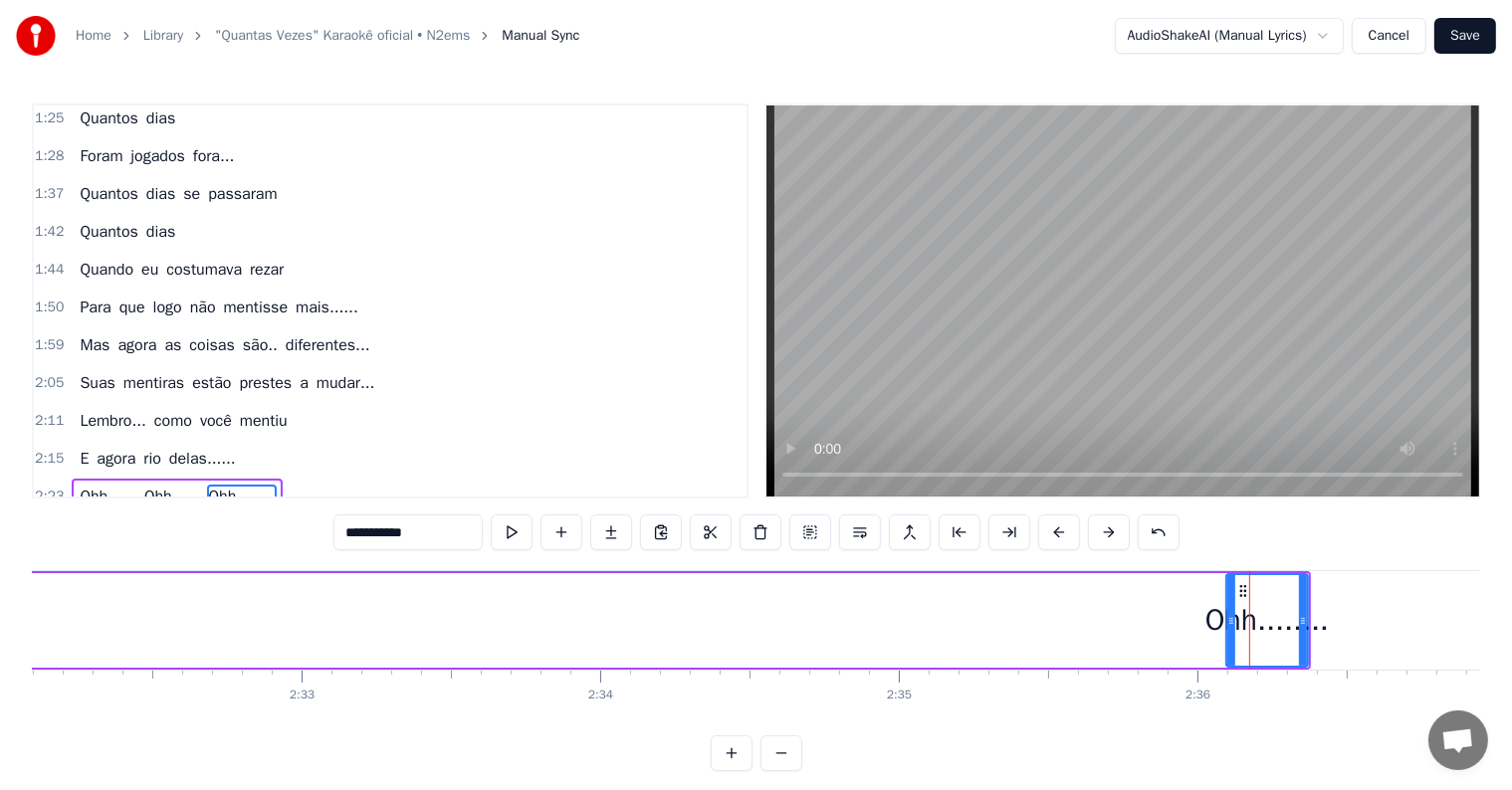 scroll, scrollTop: 665, scrollLeft: 0, axis: vertical 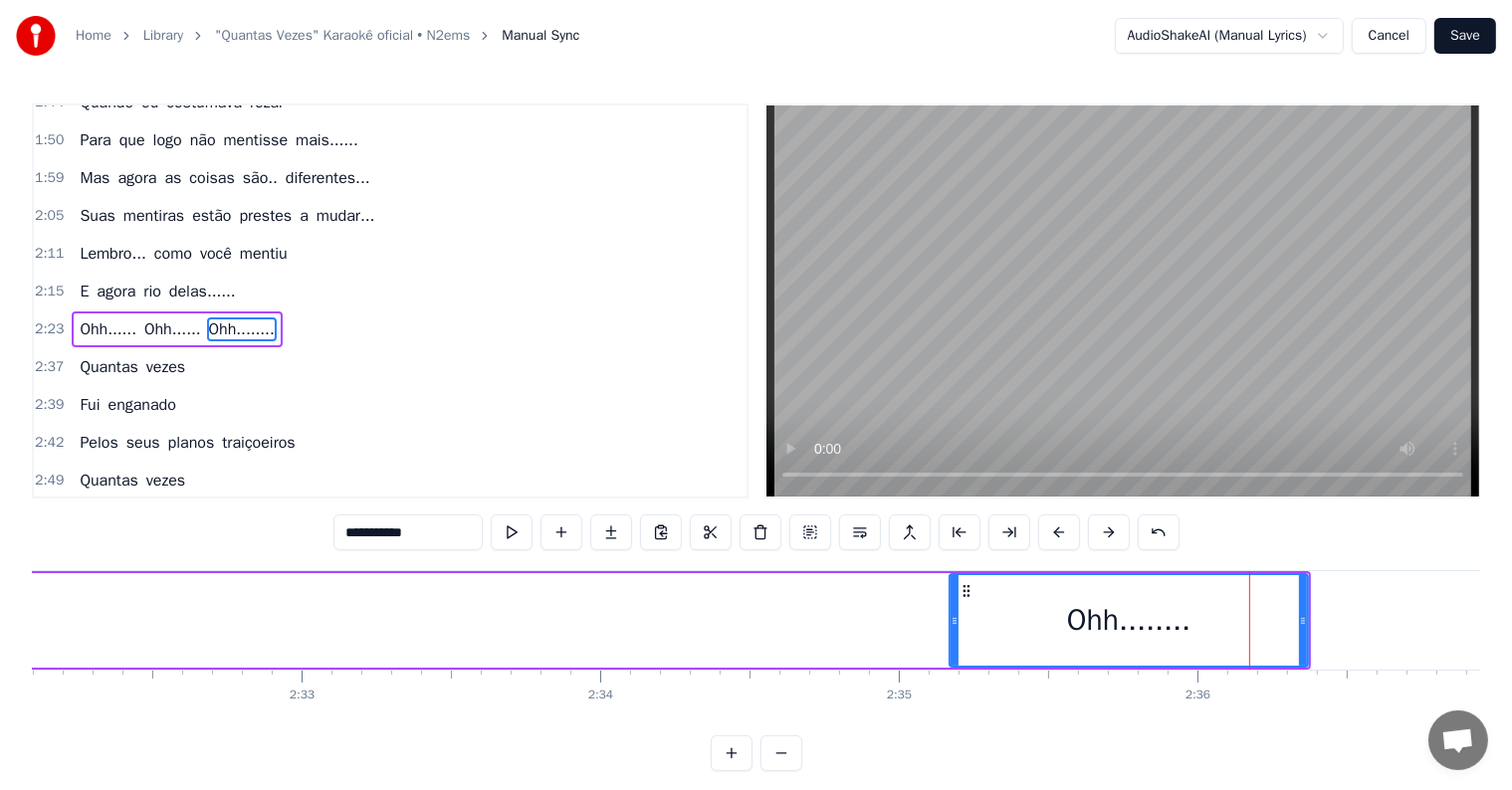 drag, startPoint x: 1226, startPoint y: 620, endPoint x: 950, endPoint y: 605, distance: 276.4073 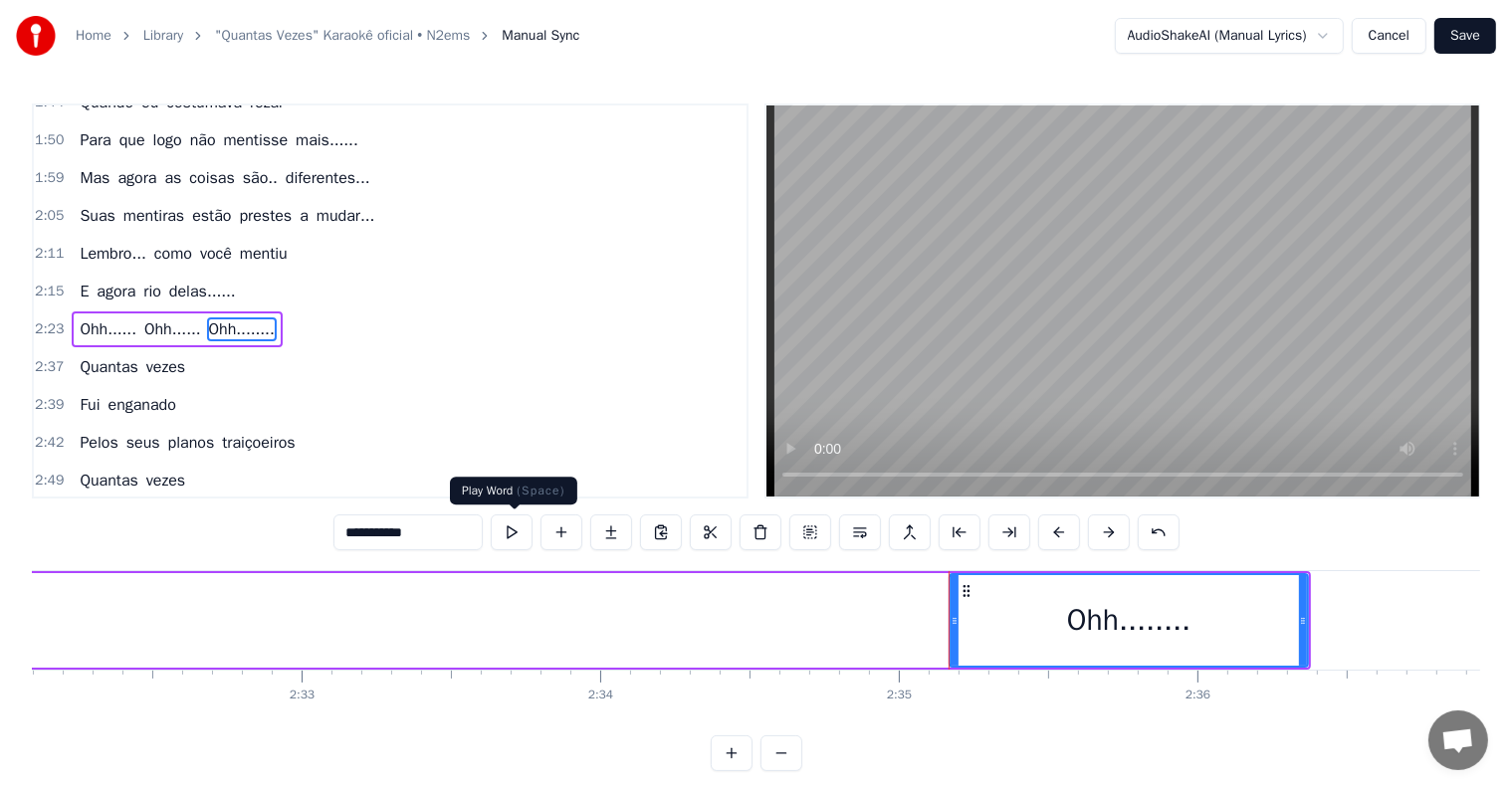 click at bounding box center [512, 532] 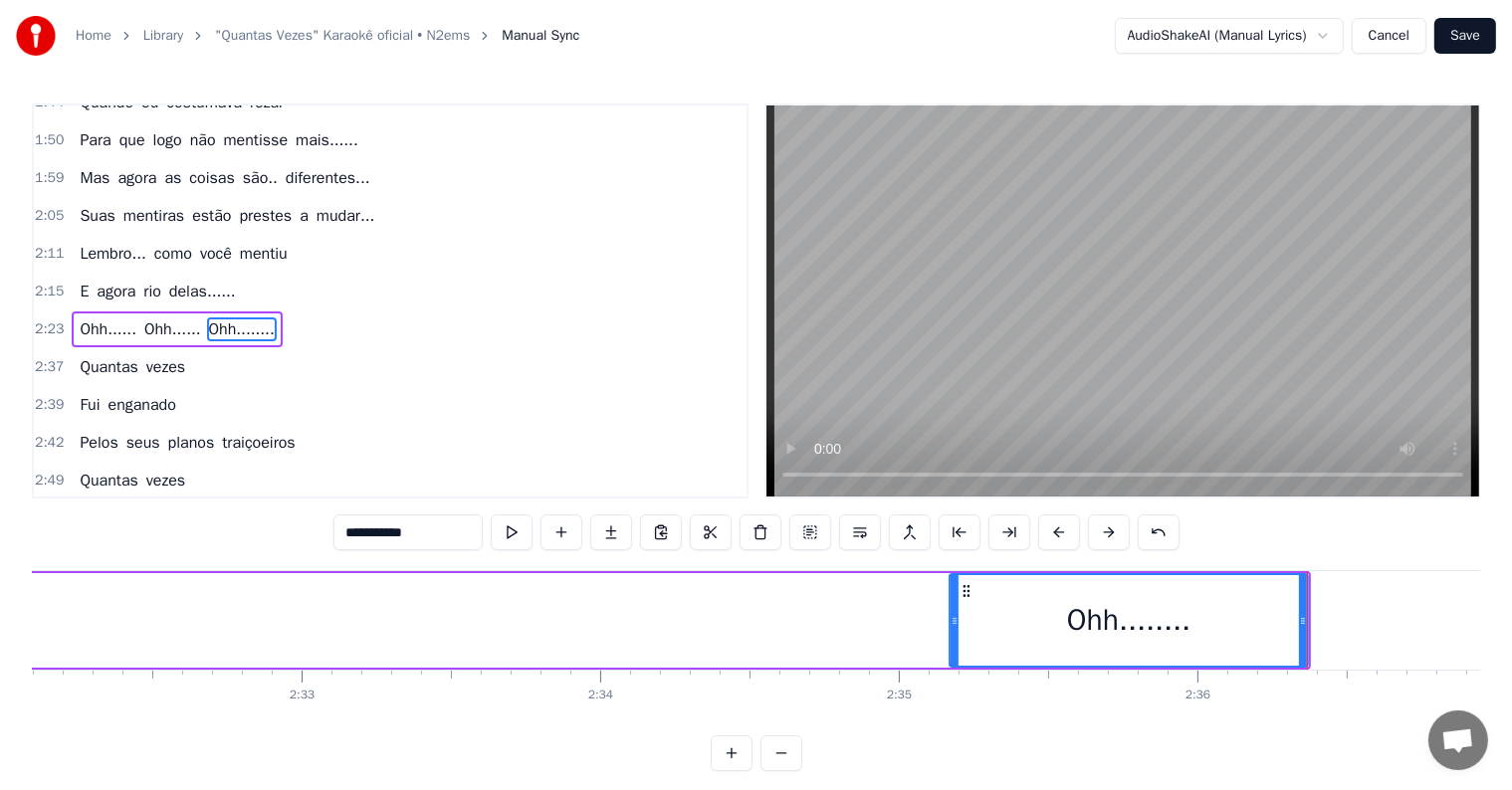 click 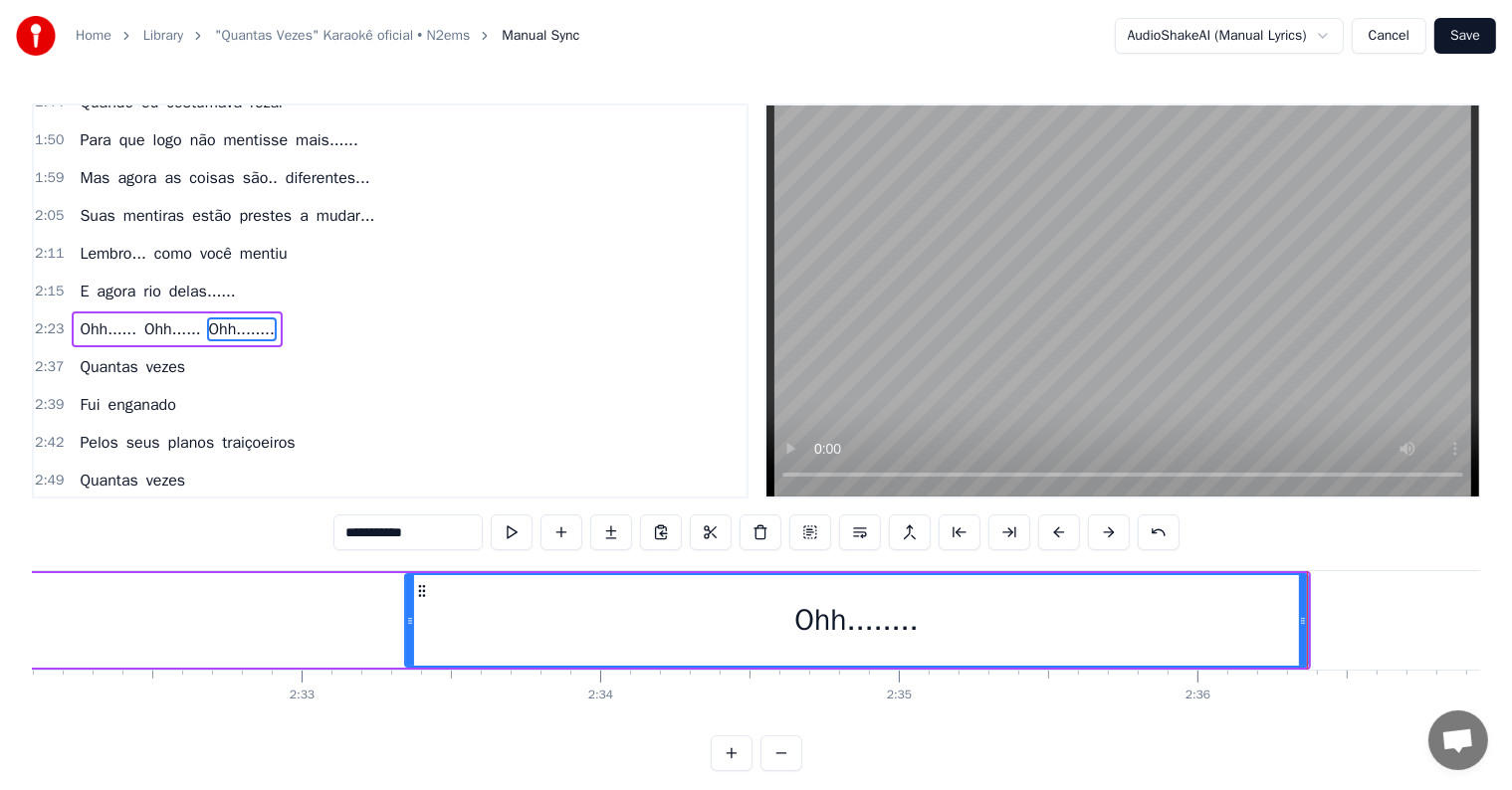 drag, startPoint x: 952, startPoint y: 622, endPoint x: 402, endPoint y: 606, distance: 550.2327 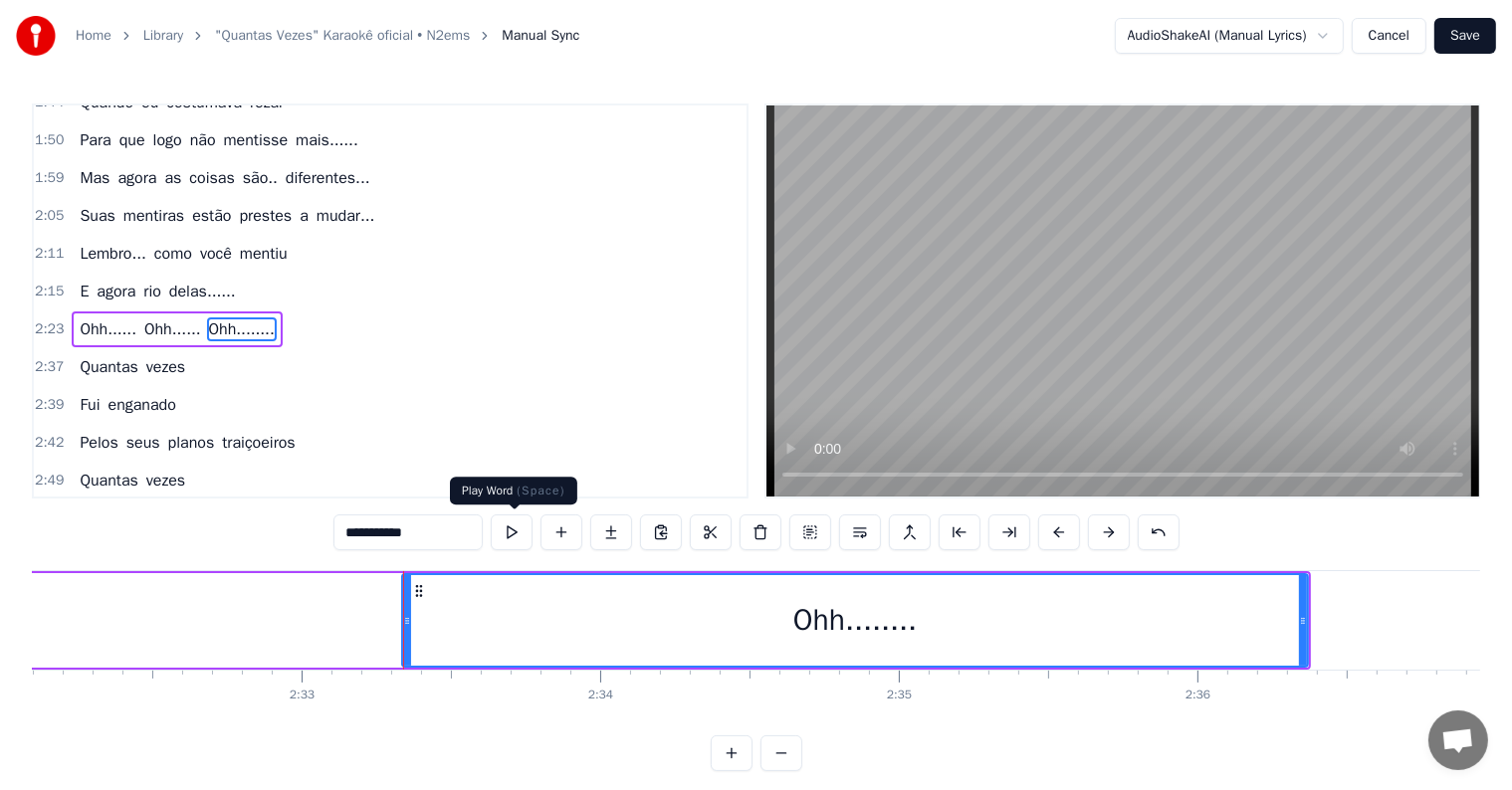 click at bounding box center [512, 532] 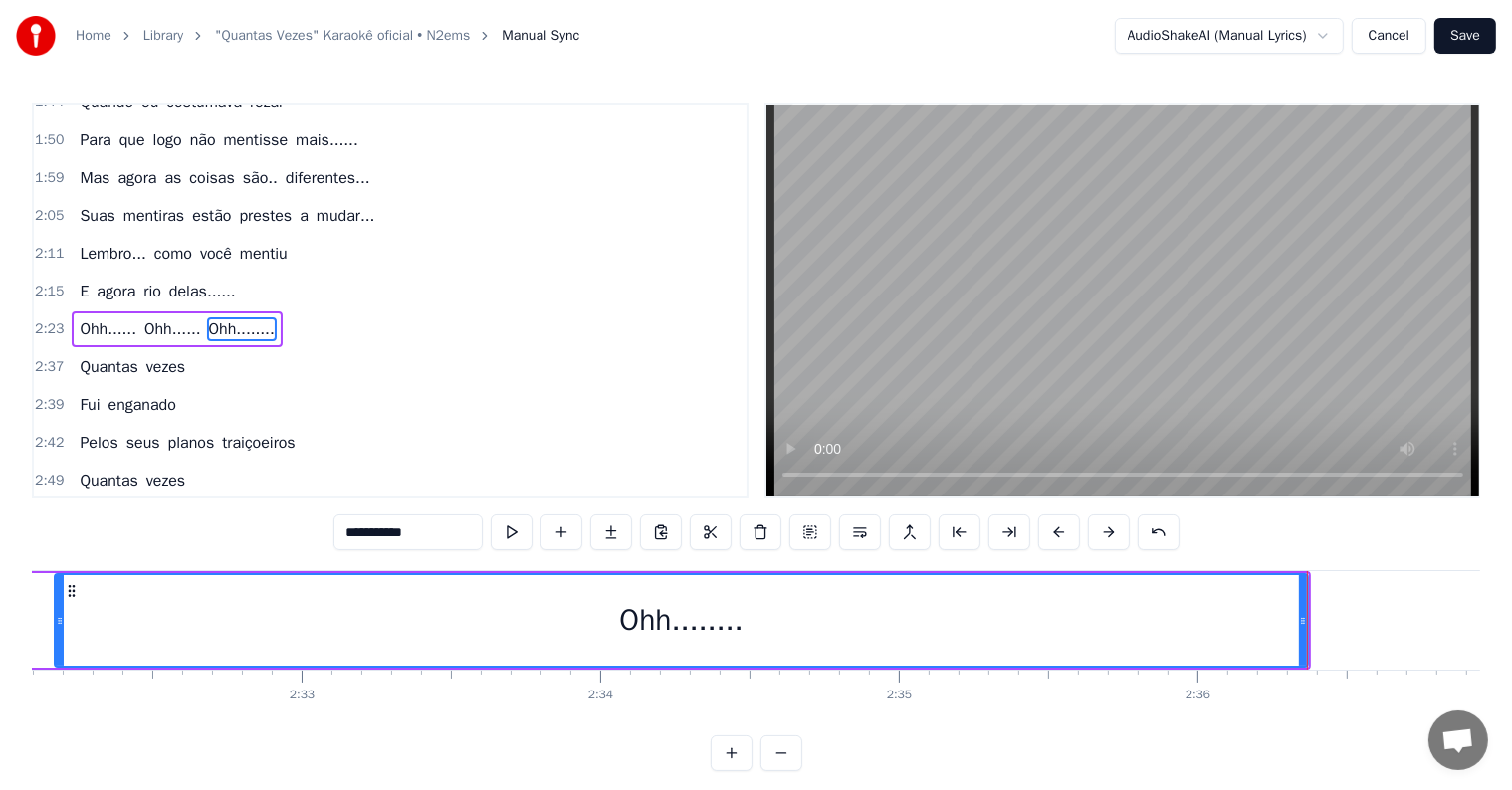 drag, startPoint x: 404, startPoint y: 619, endPoint x: 57, endPoint y: 610, distance: 347.1167 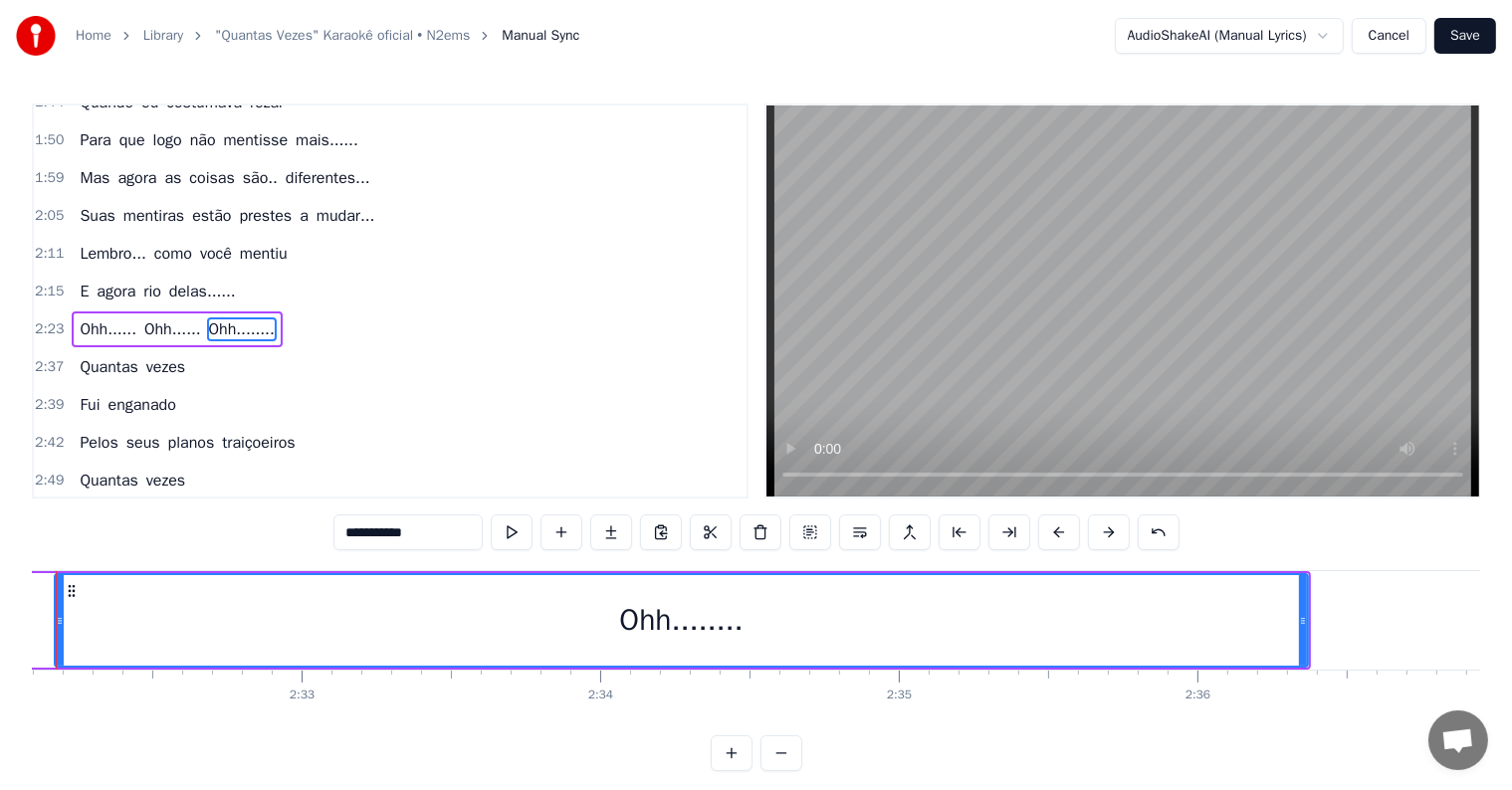 scroll, scrollTop: 0, scrollLeft: 45342, axis: horizontal 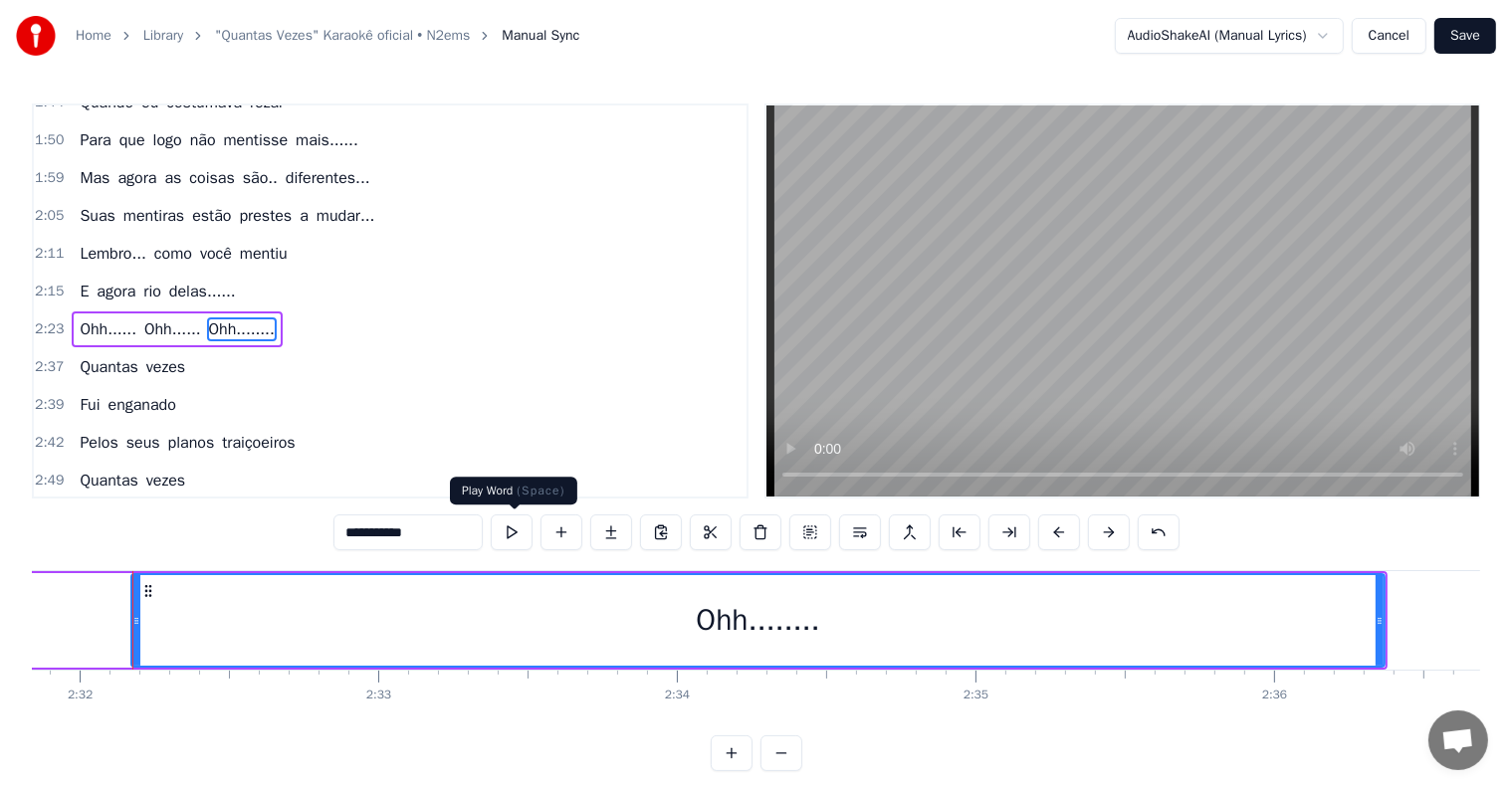 click at bounding box center (512, 532) 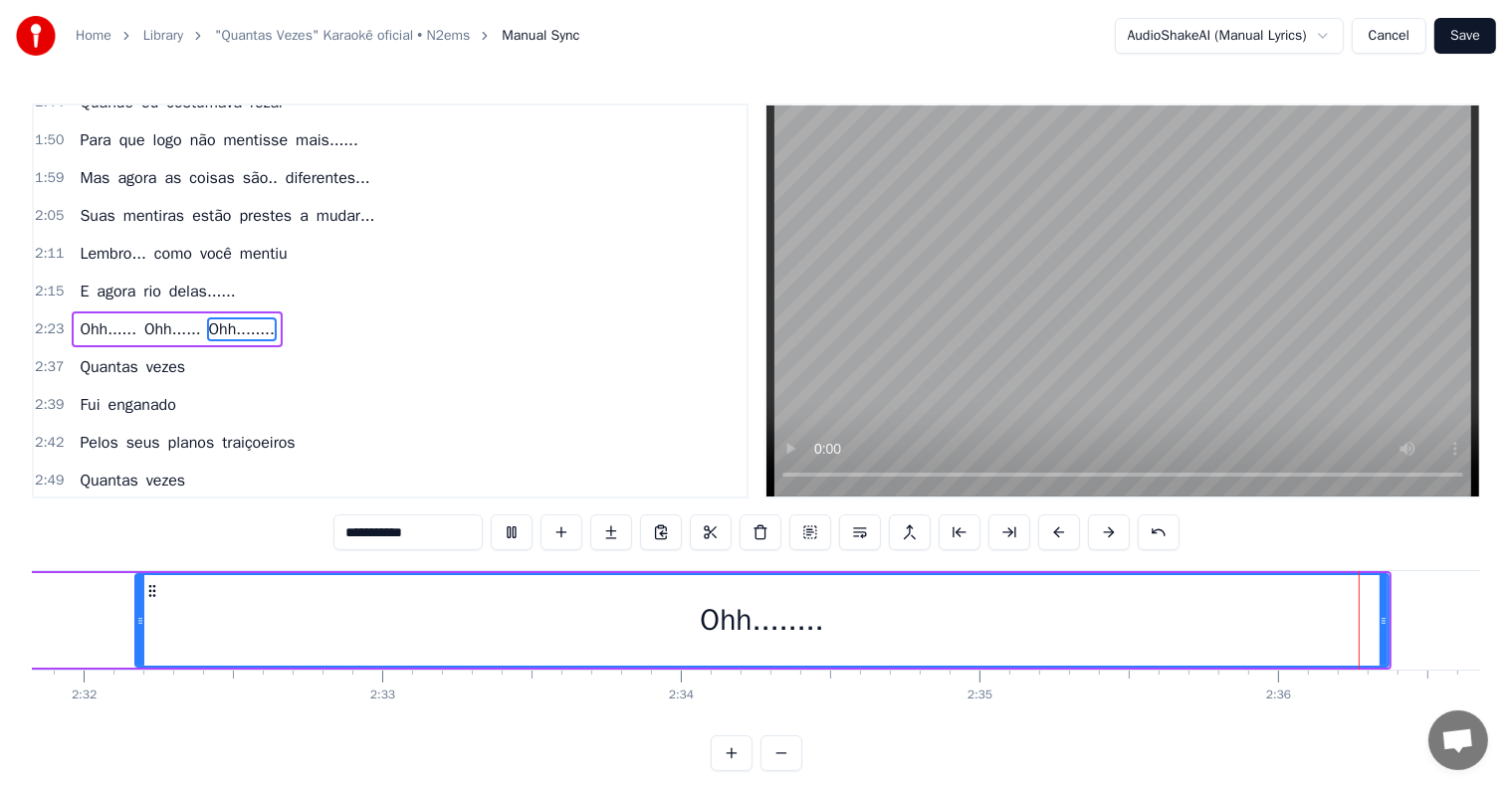 scroll, scrollTop: 0, scrollLeft: 46587, axis: horizontal 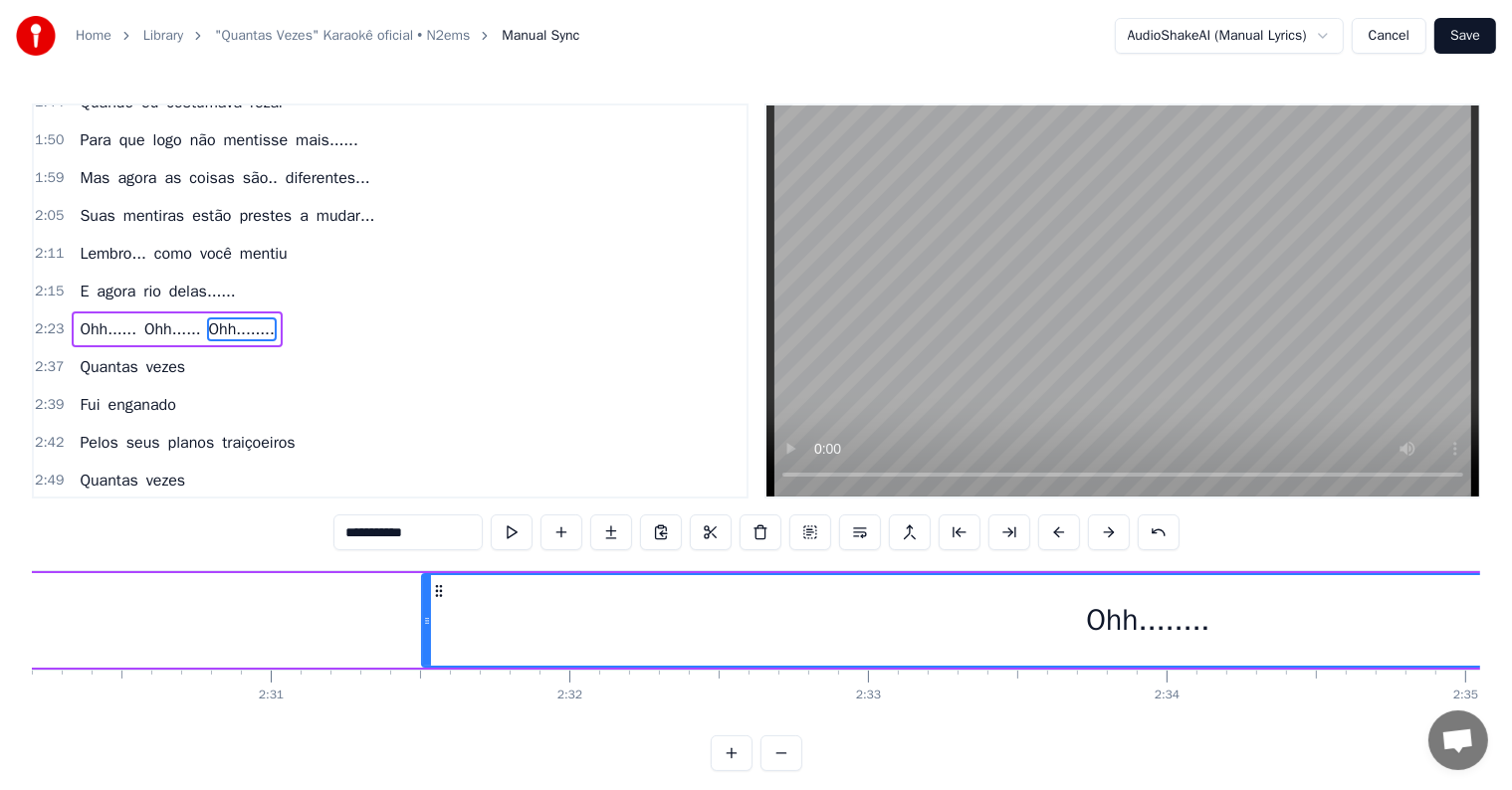 drag, startPoint x: 621, startPoint y: 625, endPoint x: 421, endPoint y: 625, distance: 200 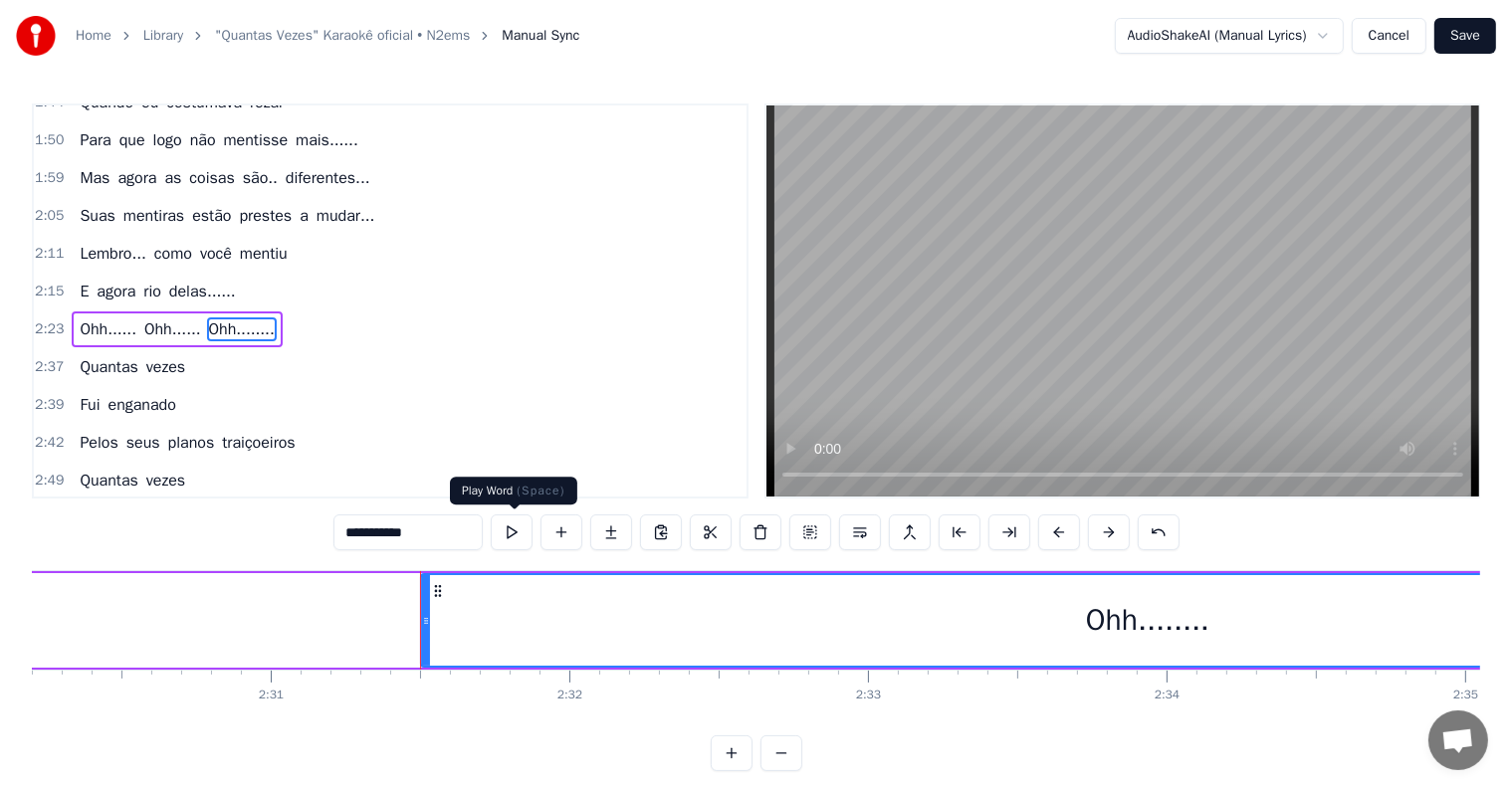 click at bounding box center [512, 532] 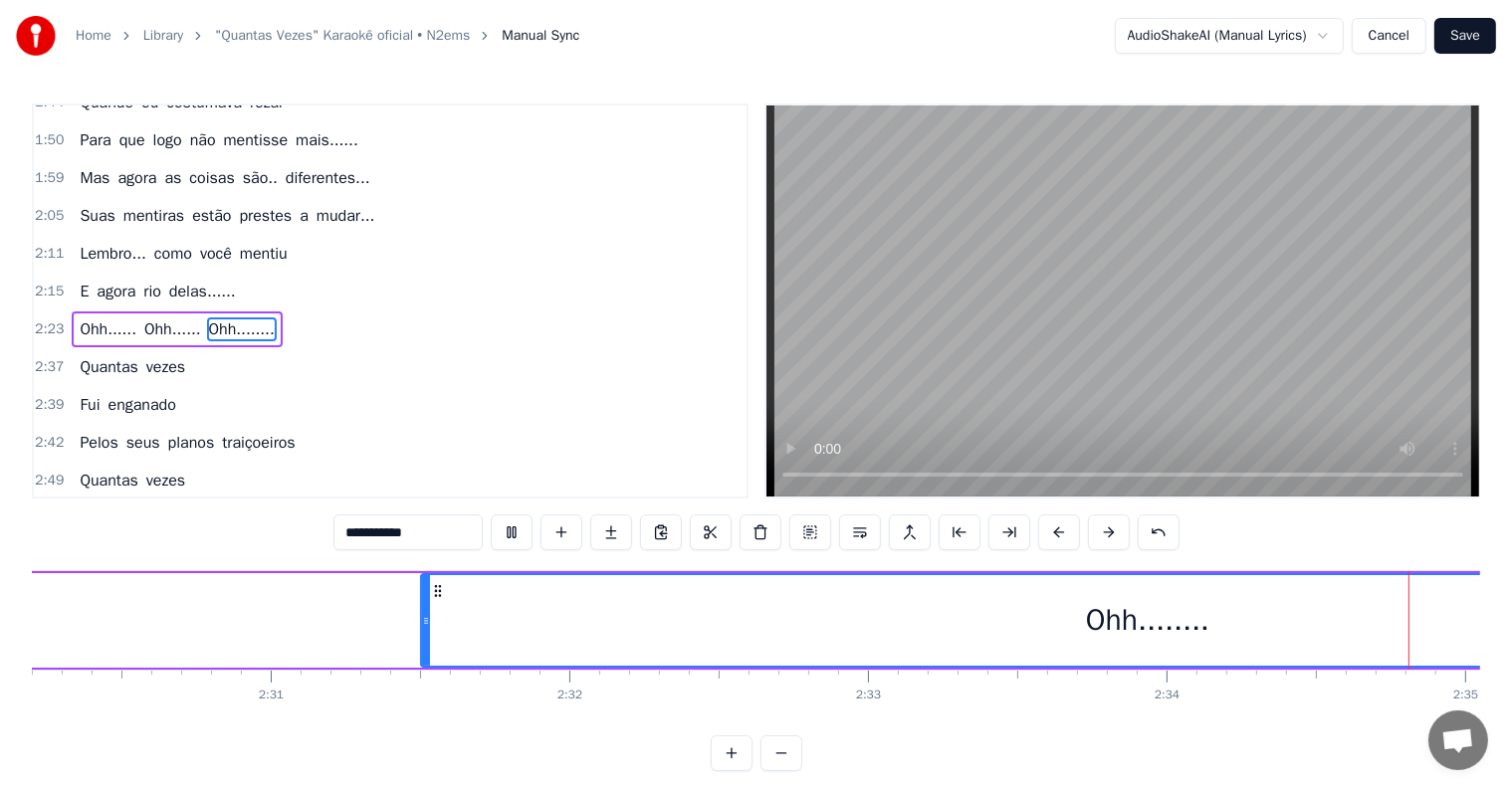 scroll, scrollTop: 0, scrollLeft: 46150, axis: horizontal 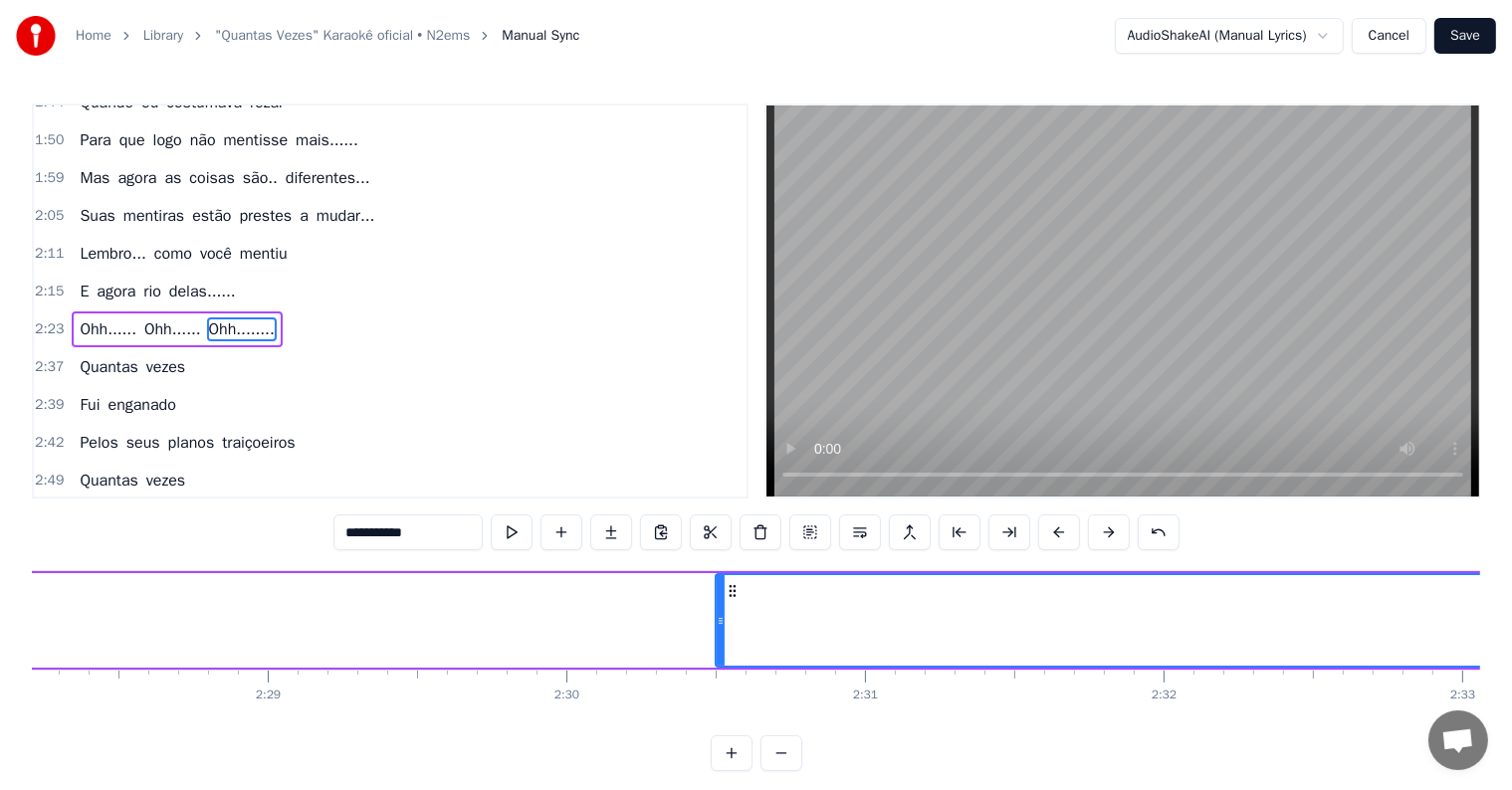 drag, startPoint x: 1015, startPoint y: 622, endPoint x: 716, endPoint y: 650, distance: 300.30818 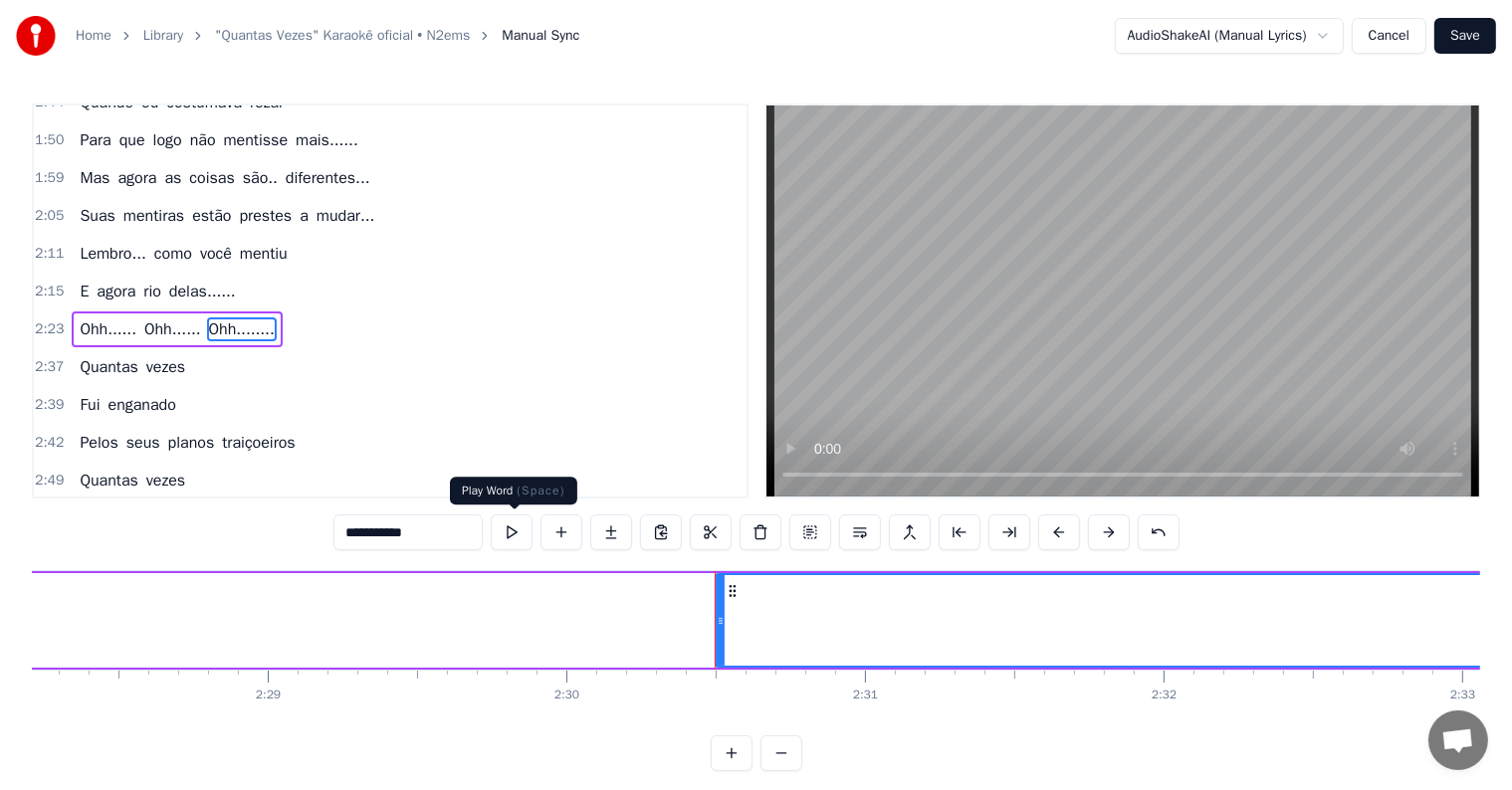 click at bounding box center (512, 532) 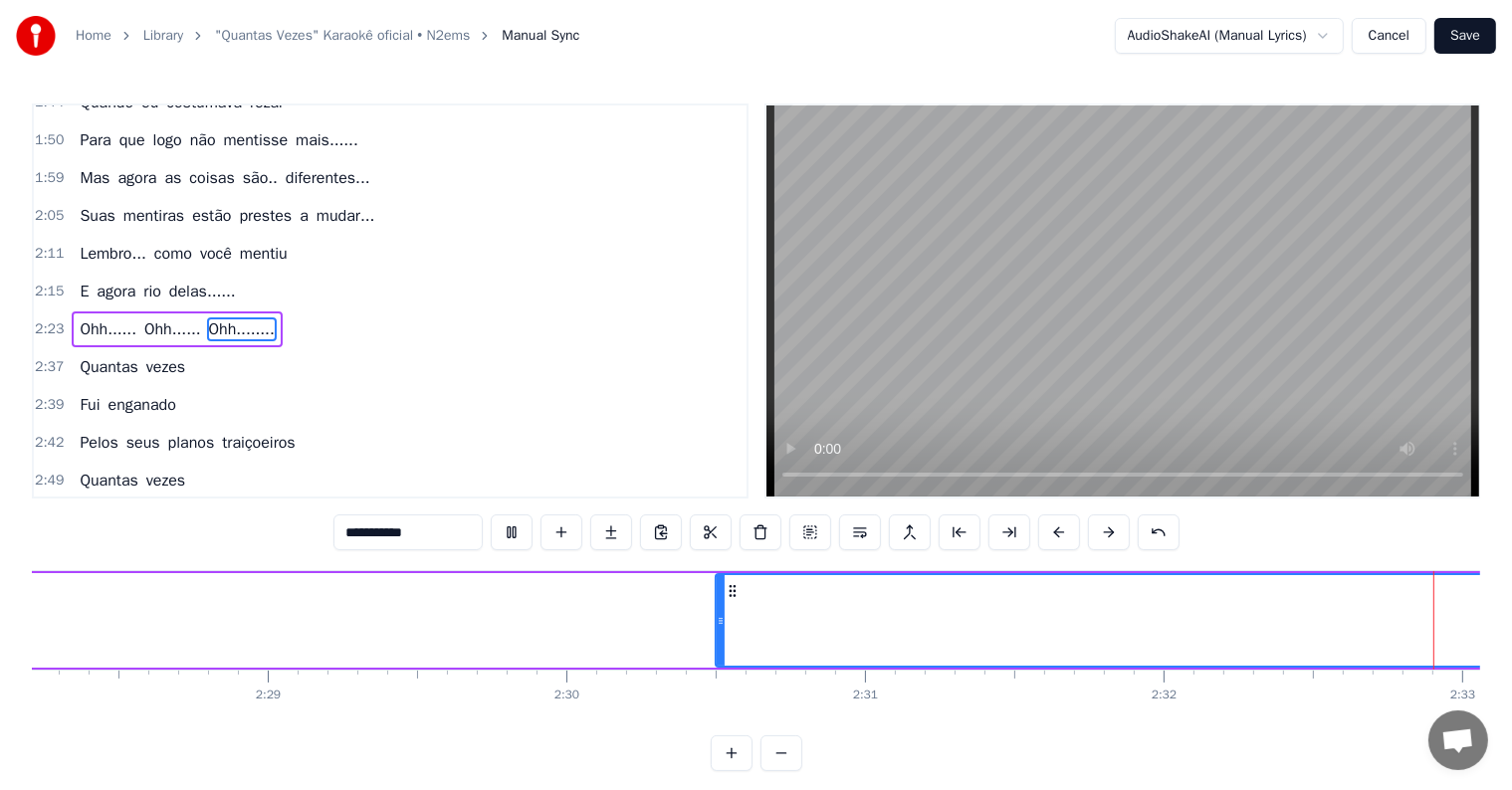 scroll, scrollTop: 0, scrollLeft: 45531, axis: horizontal 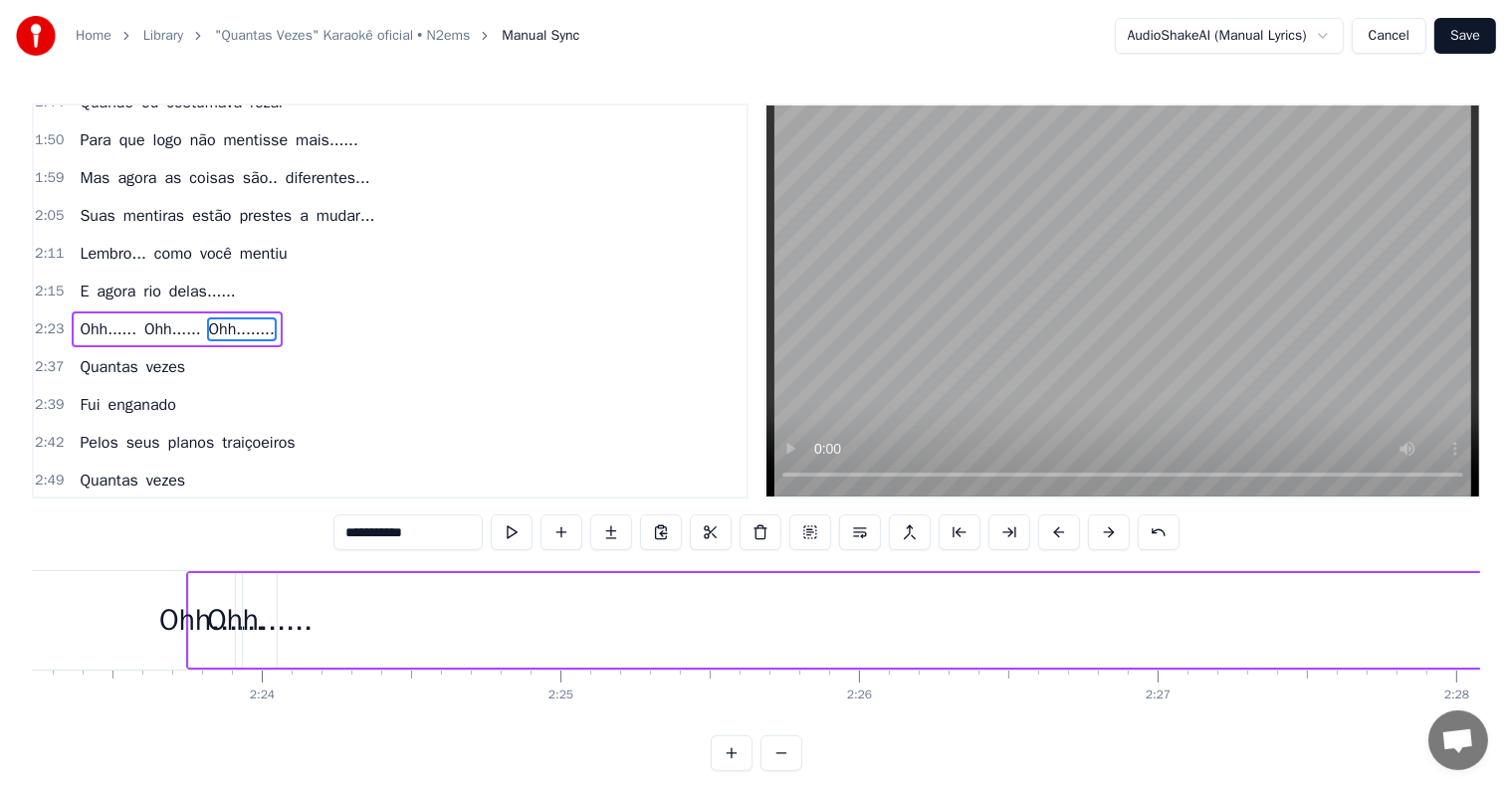 click on "Ohh......" at bounding box center [108, 329] 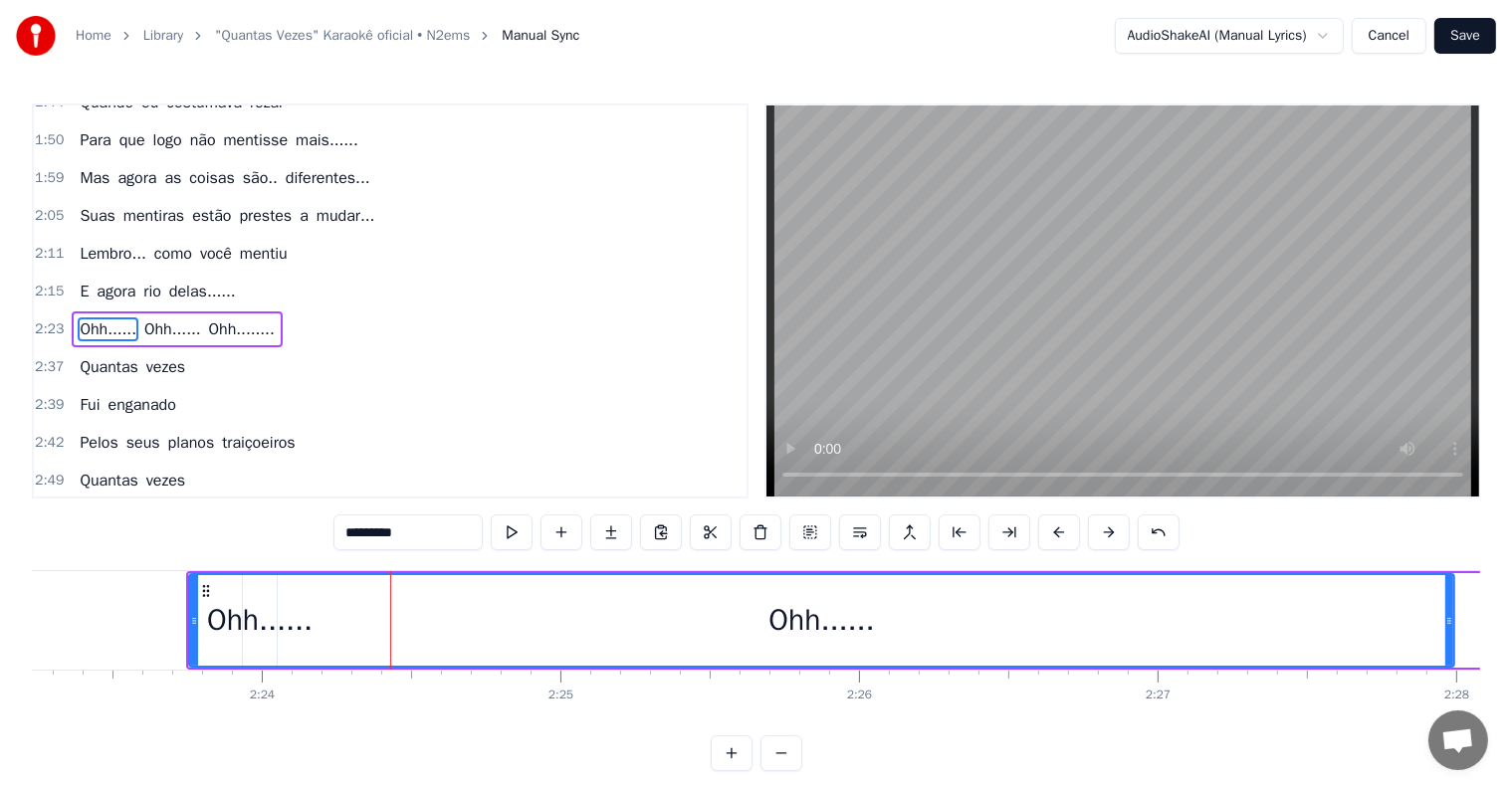 drag, startPoint x: 229, startPoint y: 622, endPoint x: 1463, endPoint y: 636, distance: 1234.079 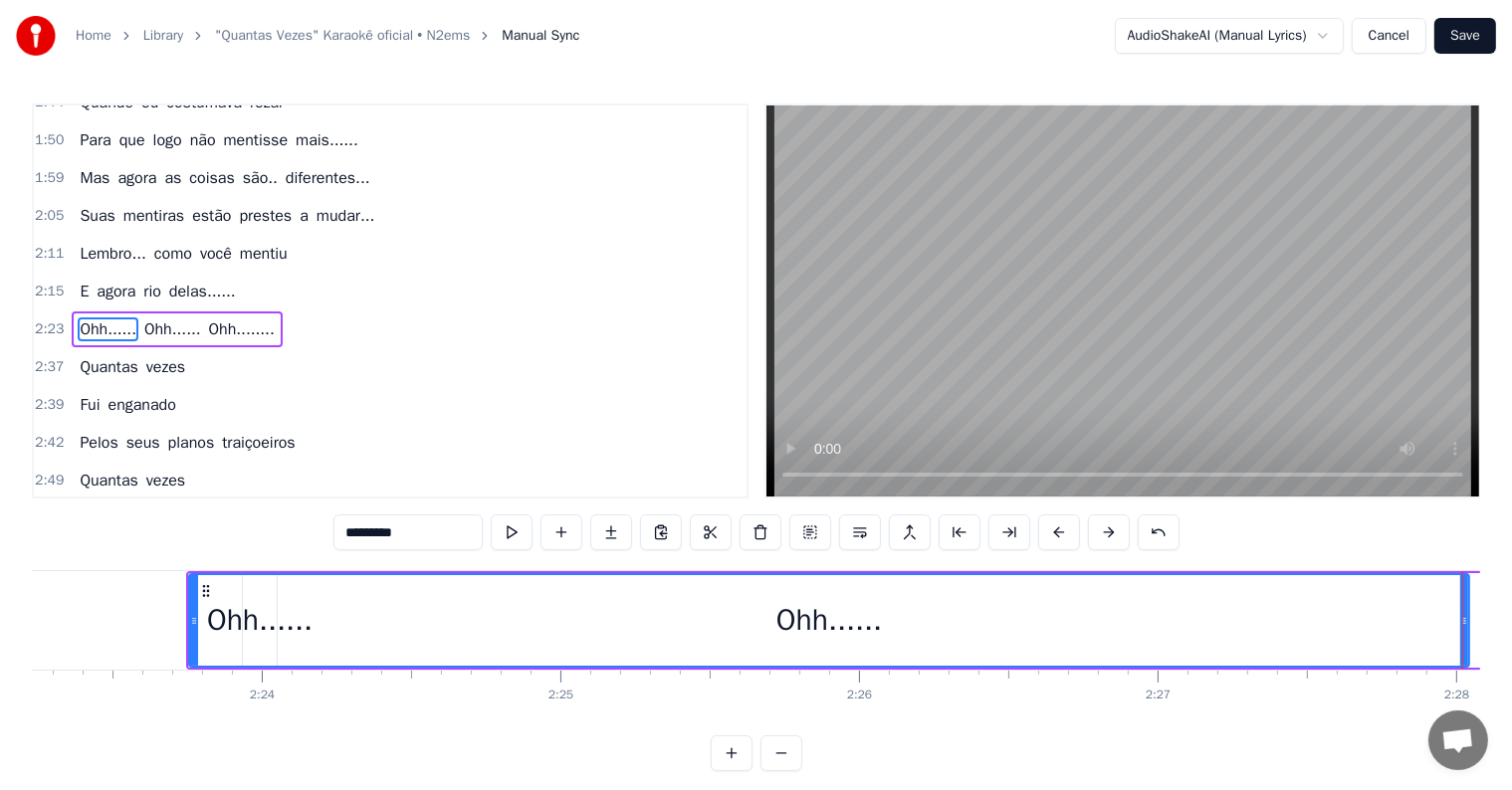 scroll, scrollTop: 0, scrollLeft: 44101, axis: horizontal 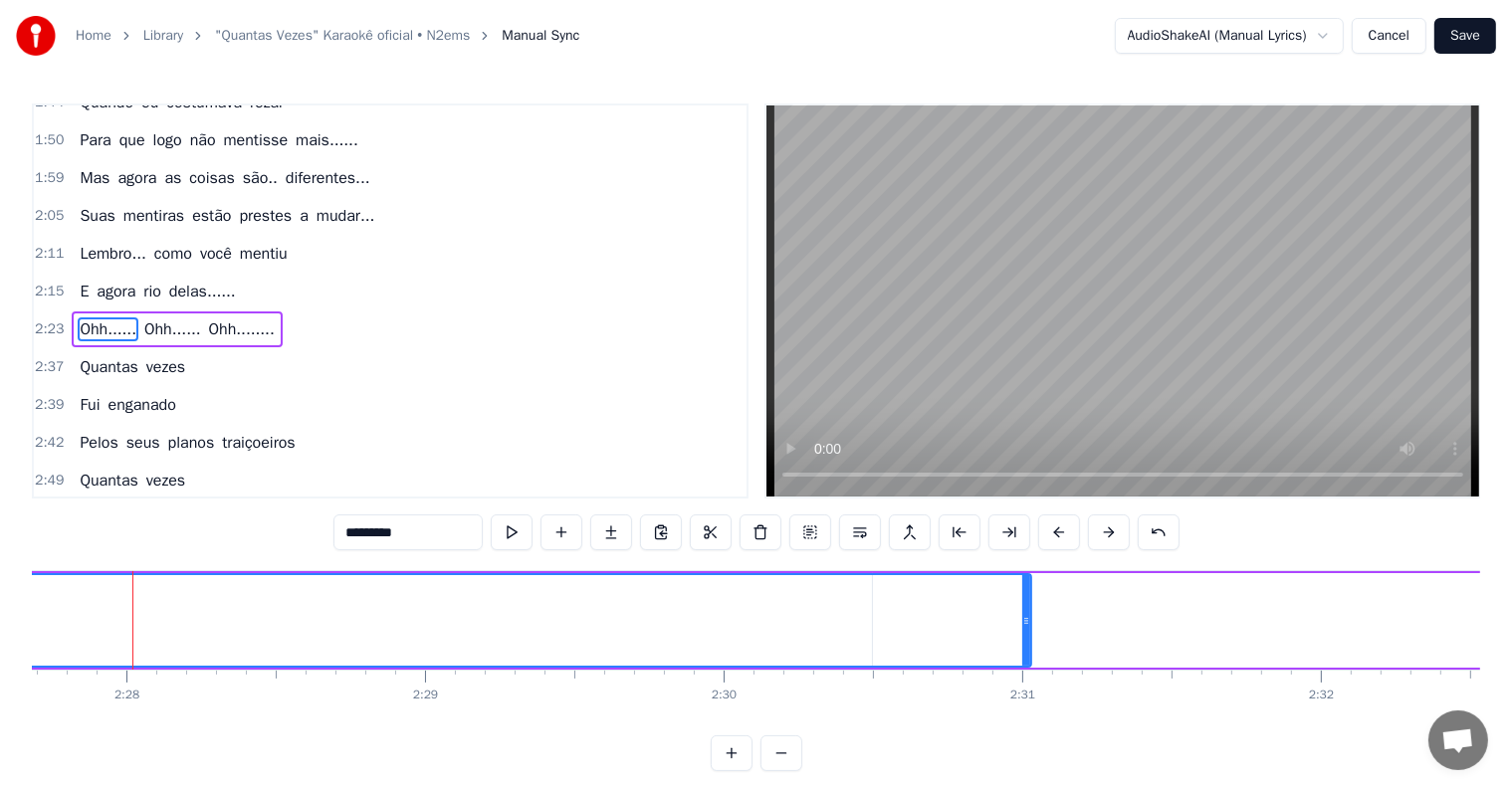 drag, startPoint x: 135, startPoint y: 626, endPoint x: 1027, endPoint y: 646, distance: 892.2242 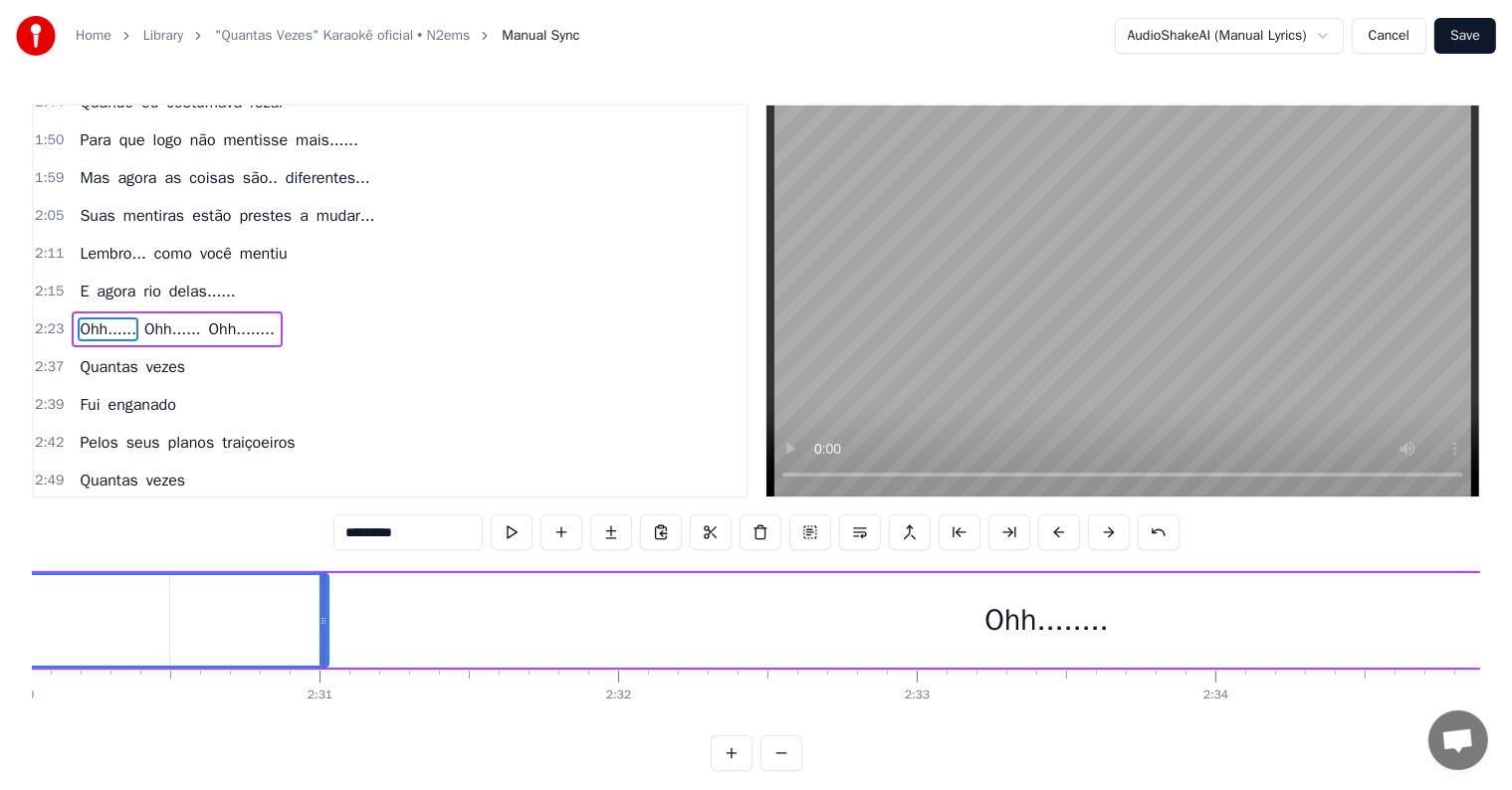 scroll, scrollTop: 0, scrollLeft: 44654, axis: horizontal 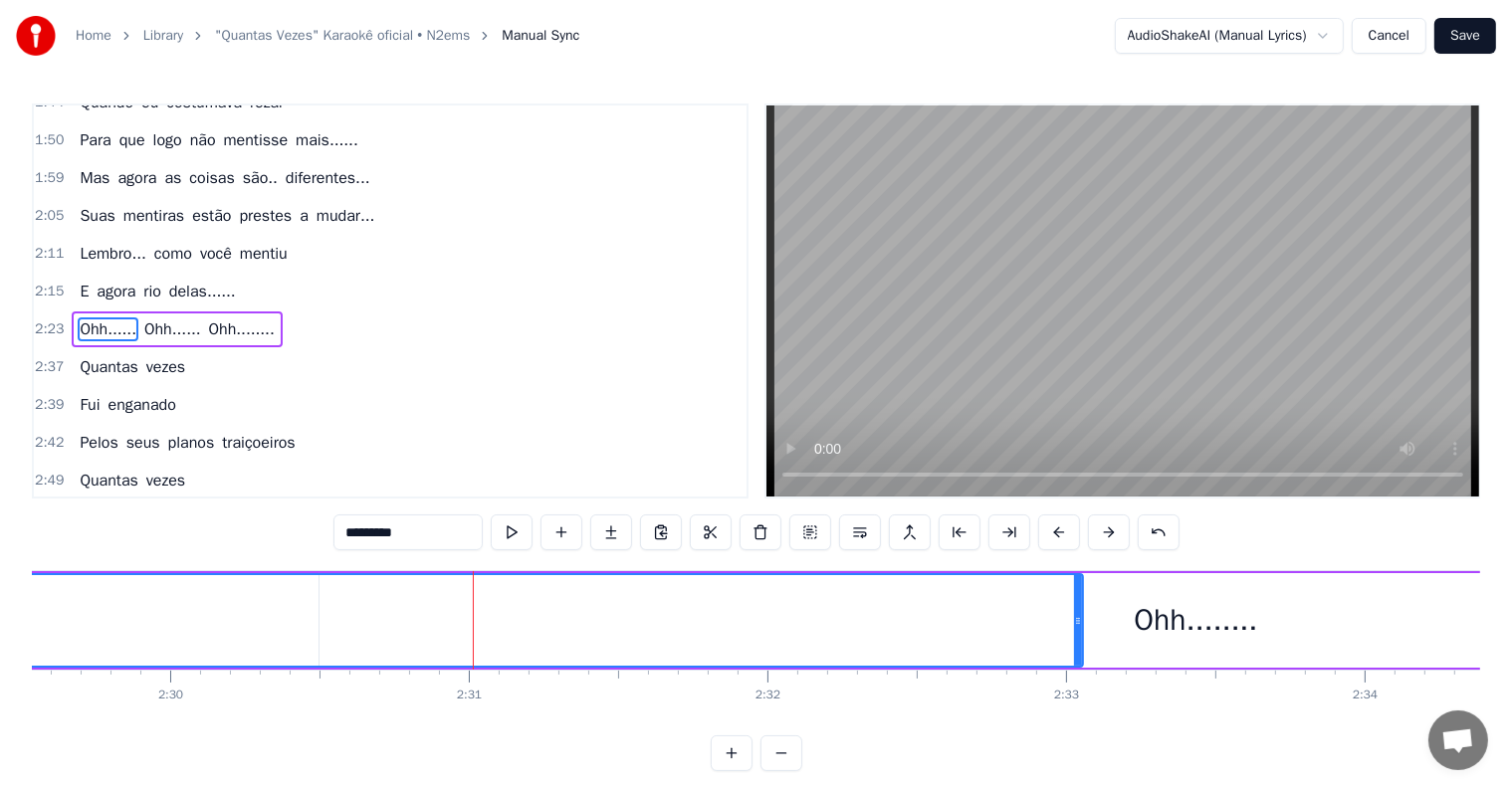 drag, startPoint x: 474, startPoint y: 621, endPoint x: 1079, endPoint y: 634, distance: 605.14 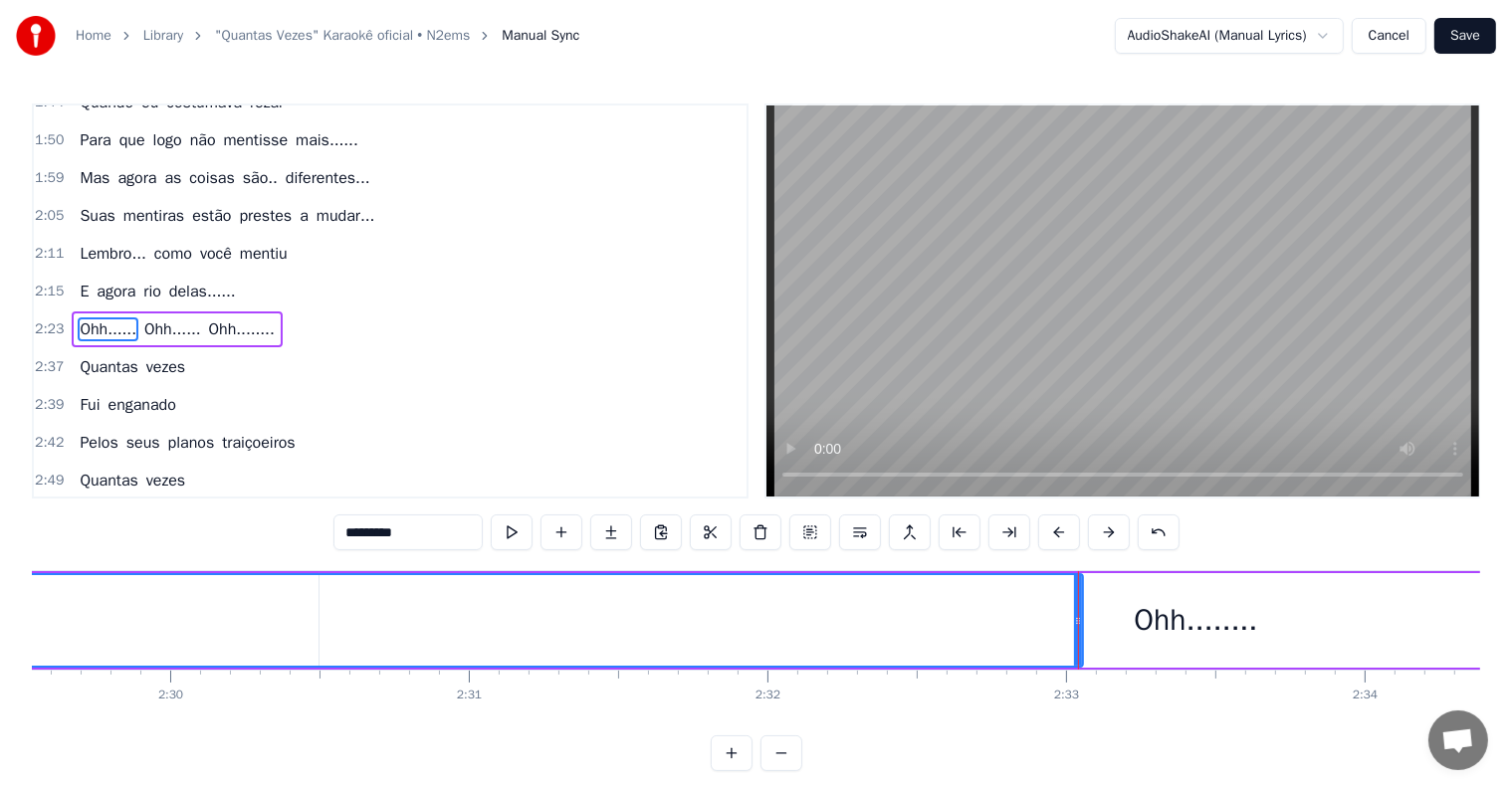 click on "Ohh...... Ohh...... Ohh........" at bounding box center (176, 329) 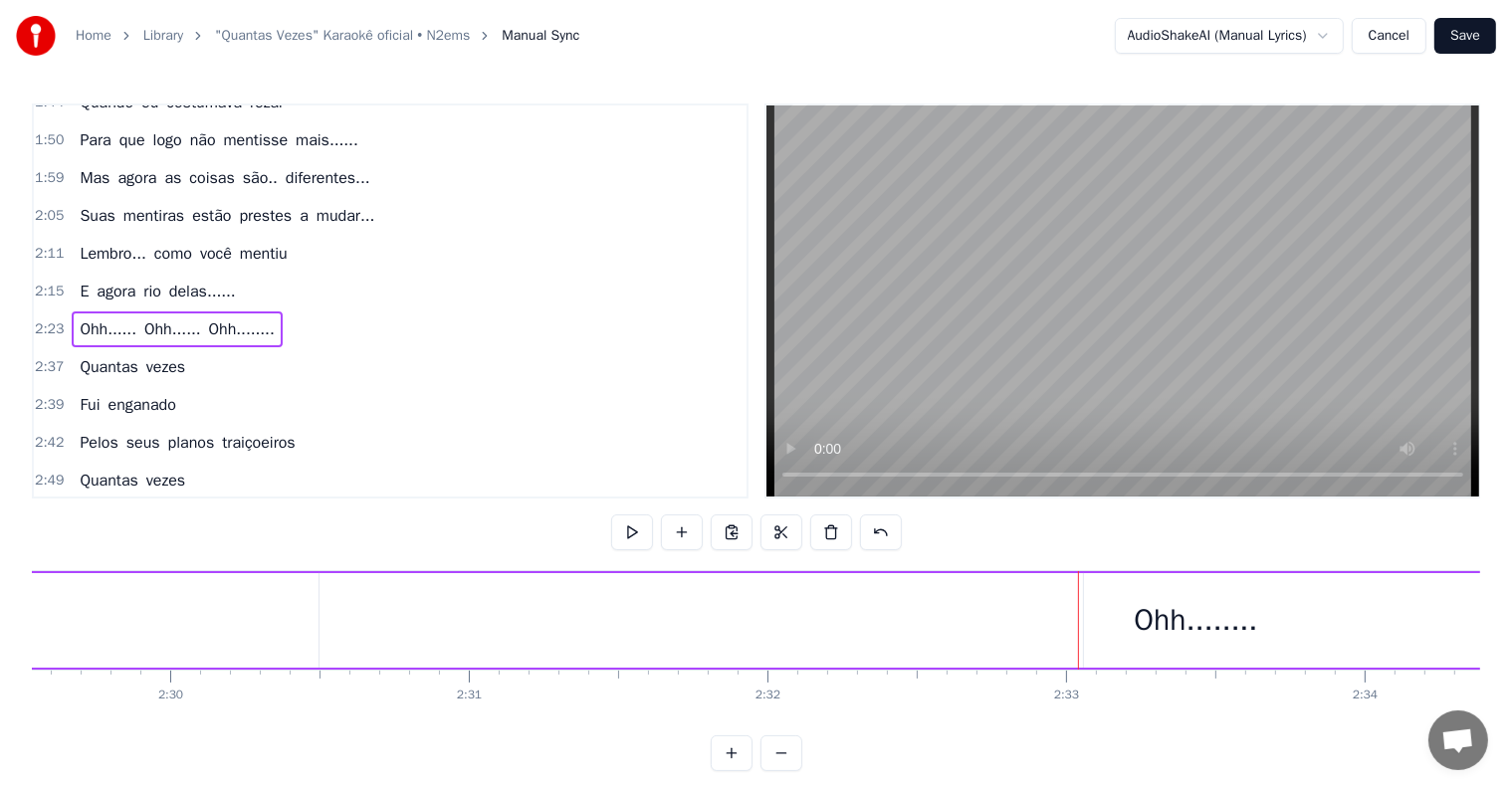 scroll, scrollTop: 0, scrollLeft: 42825, axis: horizontal 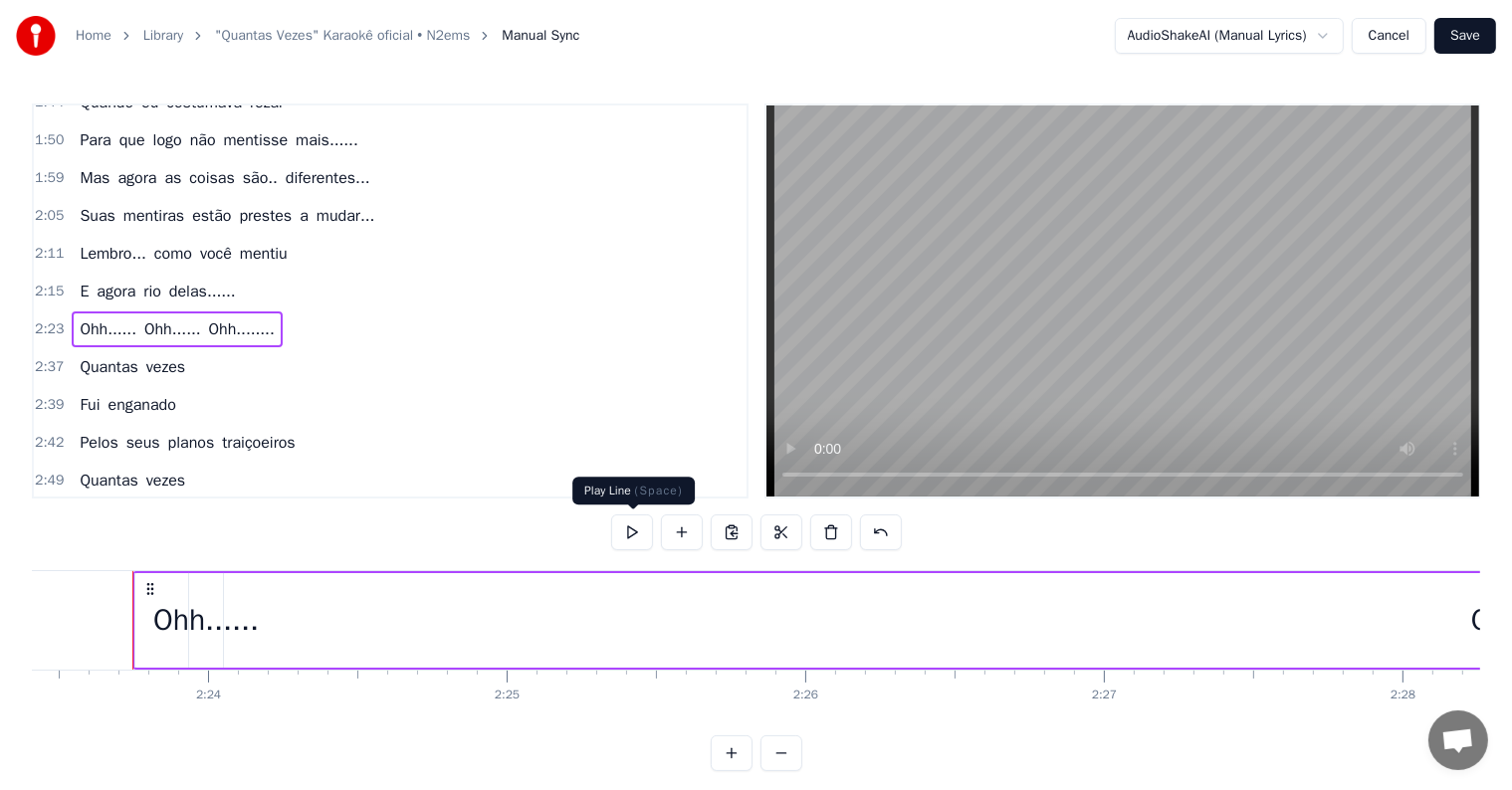 click at bounding box center (632, 532) 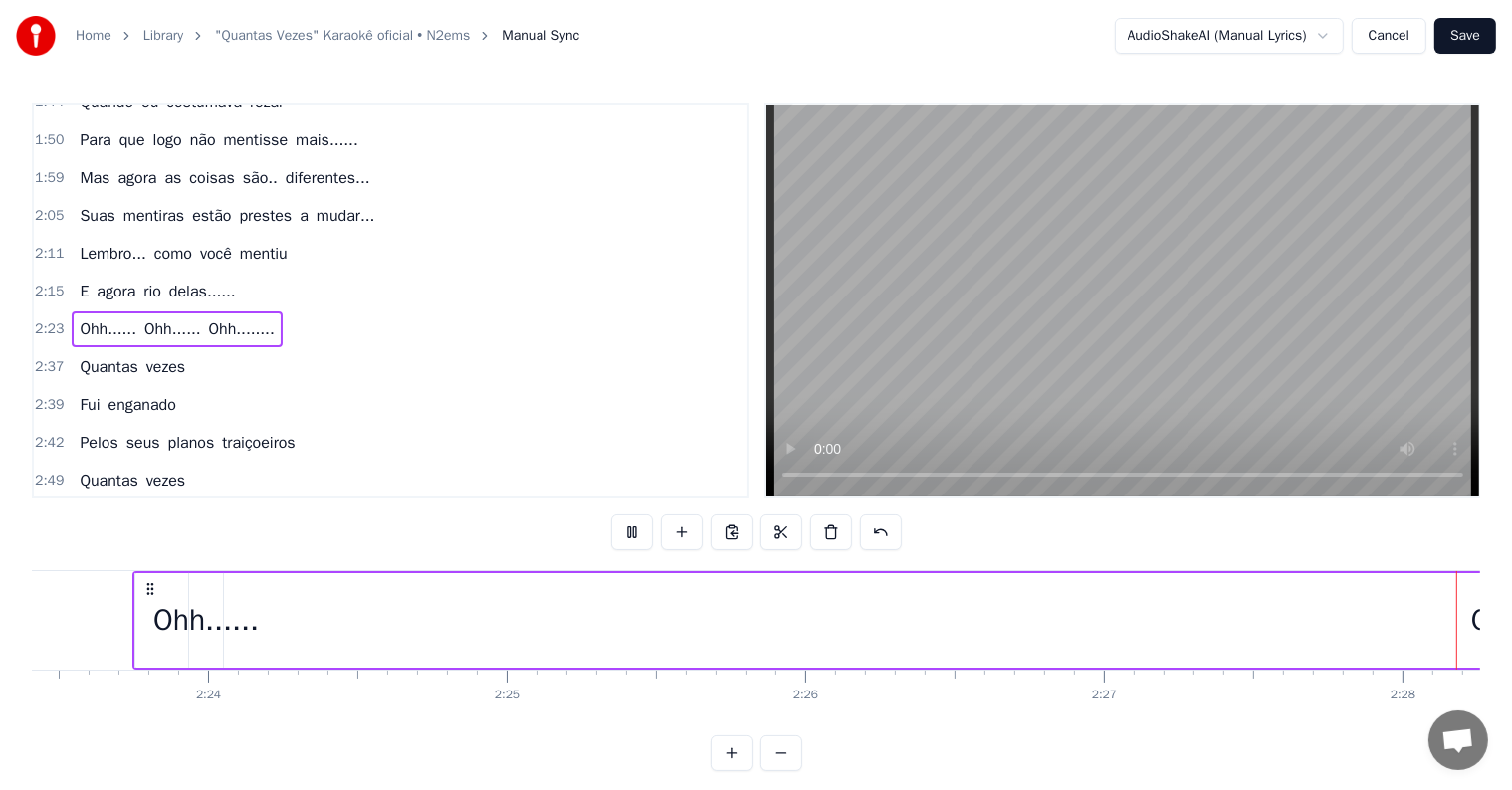 scroll, scrollTop: 0, scrollLeft: 44152, axis: horizontal 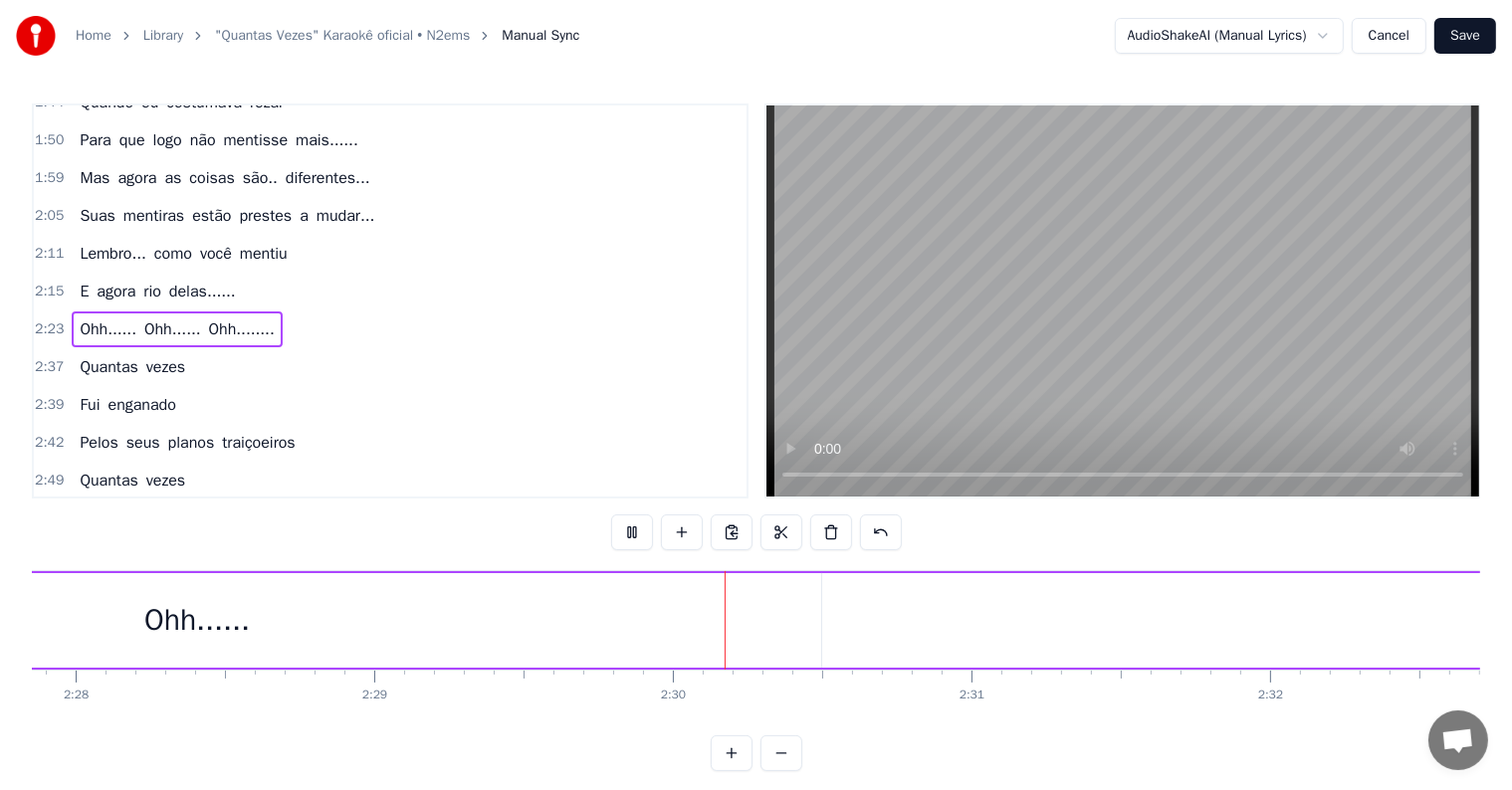 click on "Ohh......" at bounding box center [108, 329] 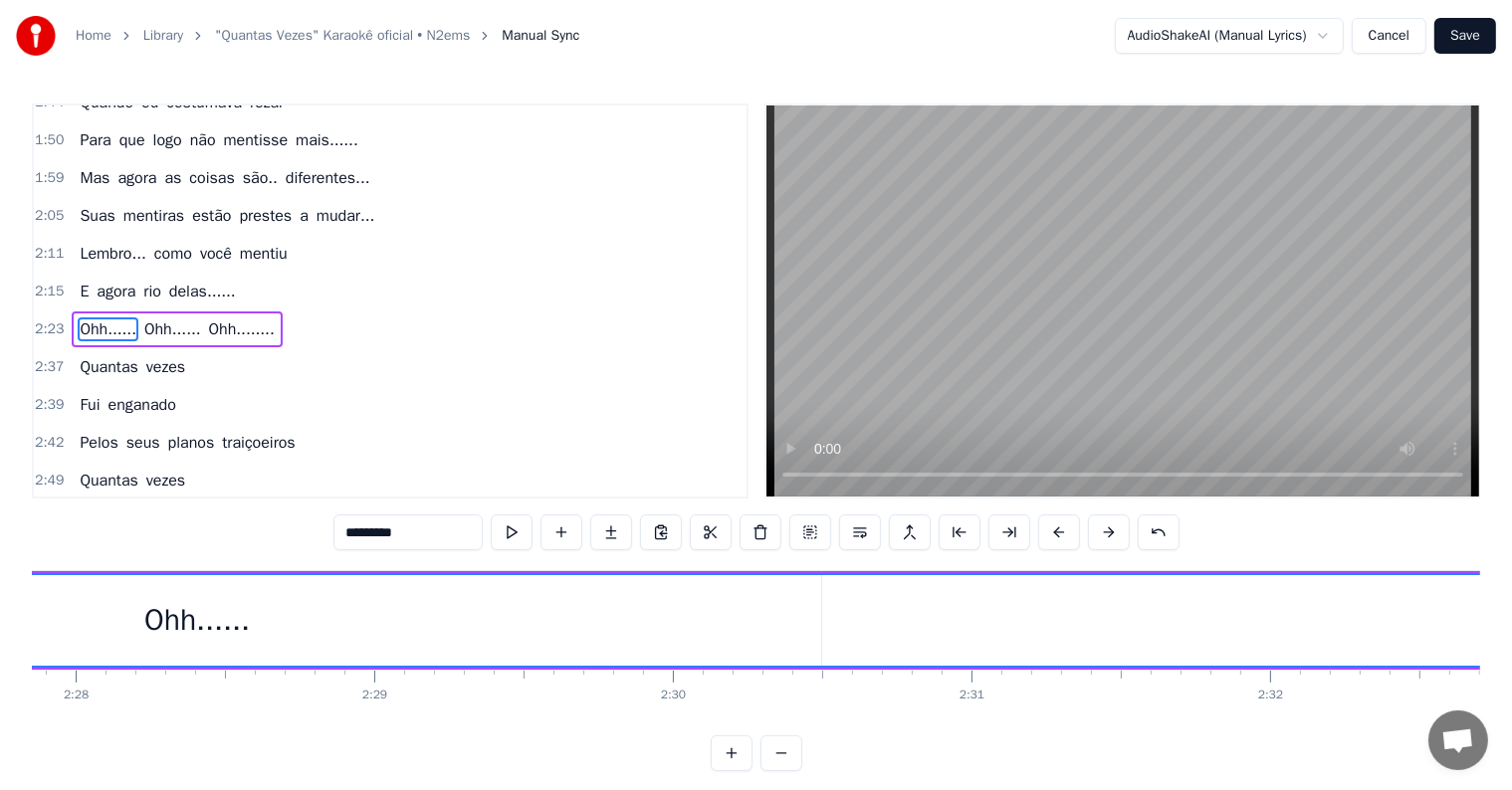 scroll, scrollTop: 0, scrollLeft: 42825, axis: horizontal 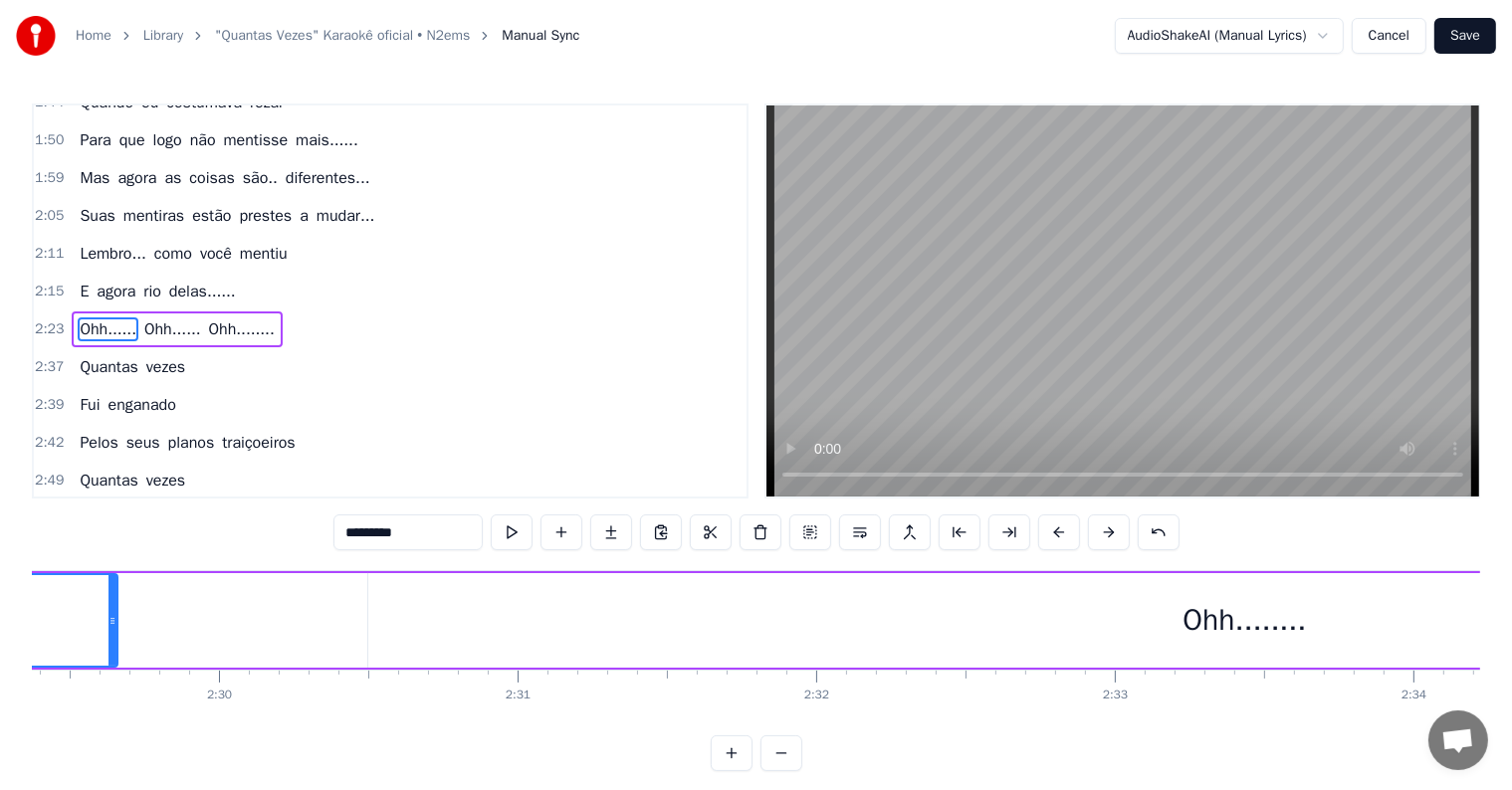 drag, startPoint x: 1126, startPoint y: 619, endPoint x: 138, endPoint y: 625, distance: 988.0182 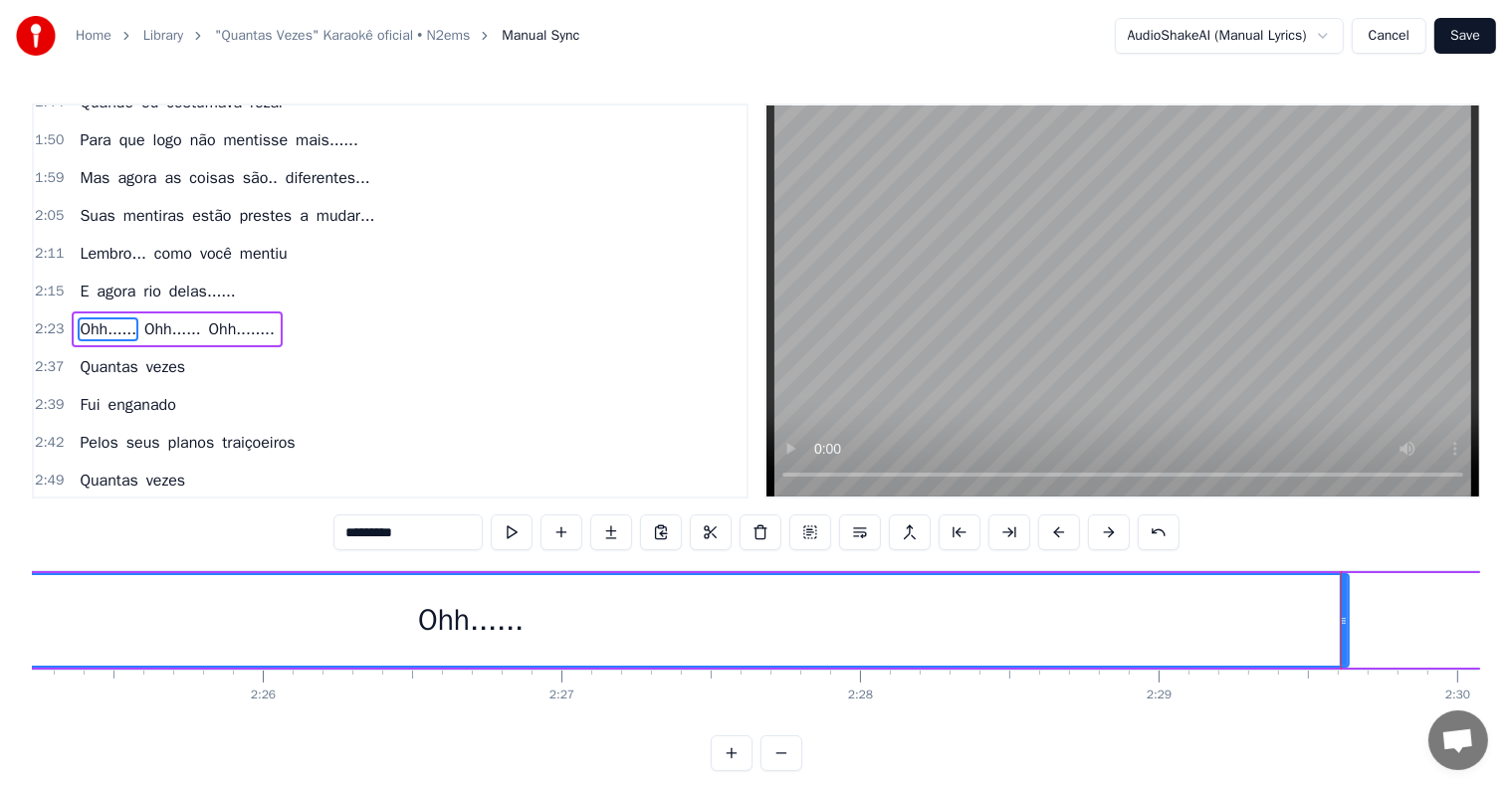scroll, scrollTop: 0, scrollLeft: 43415, axis: horizontal 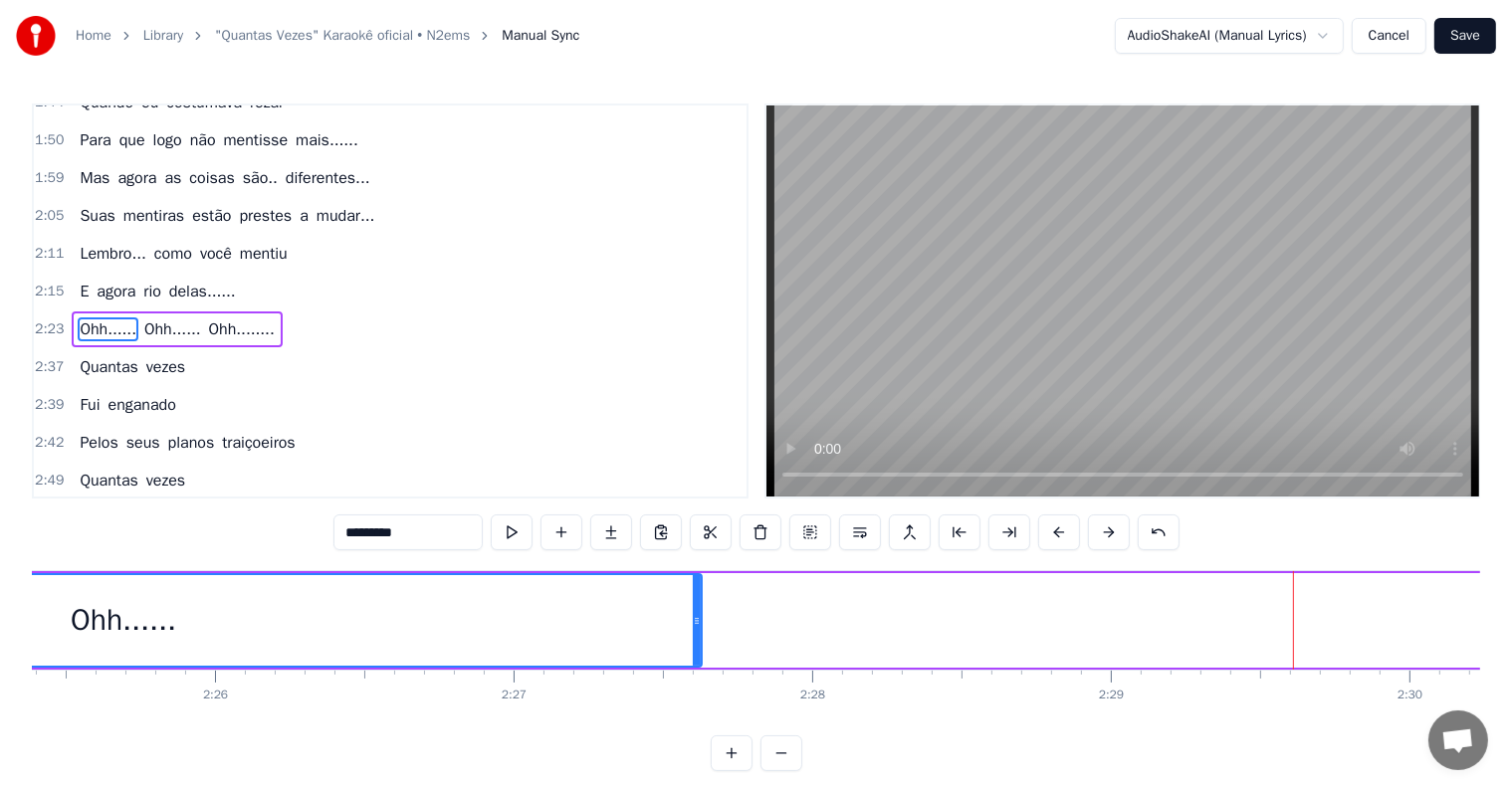 drag, startPoint x: 1296, startPoint y: 613, endPoint x: 697, endPoint y: 627, distance: 599.1636 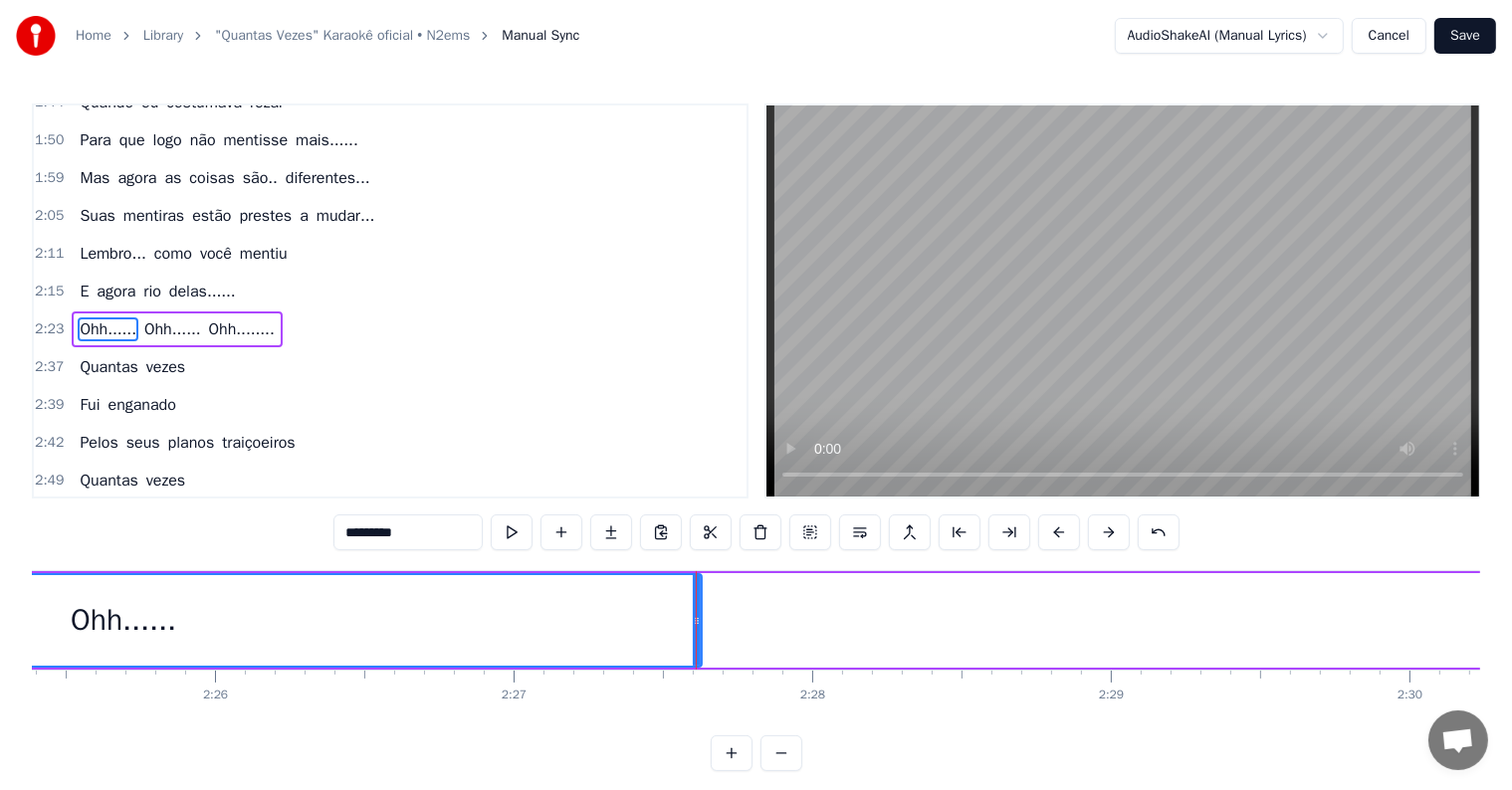 click on "Ohh......" at bounding box center [123, 620] 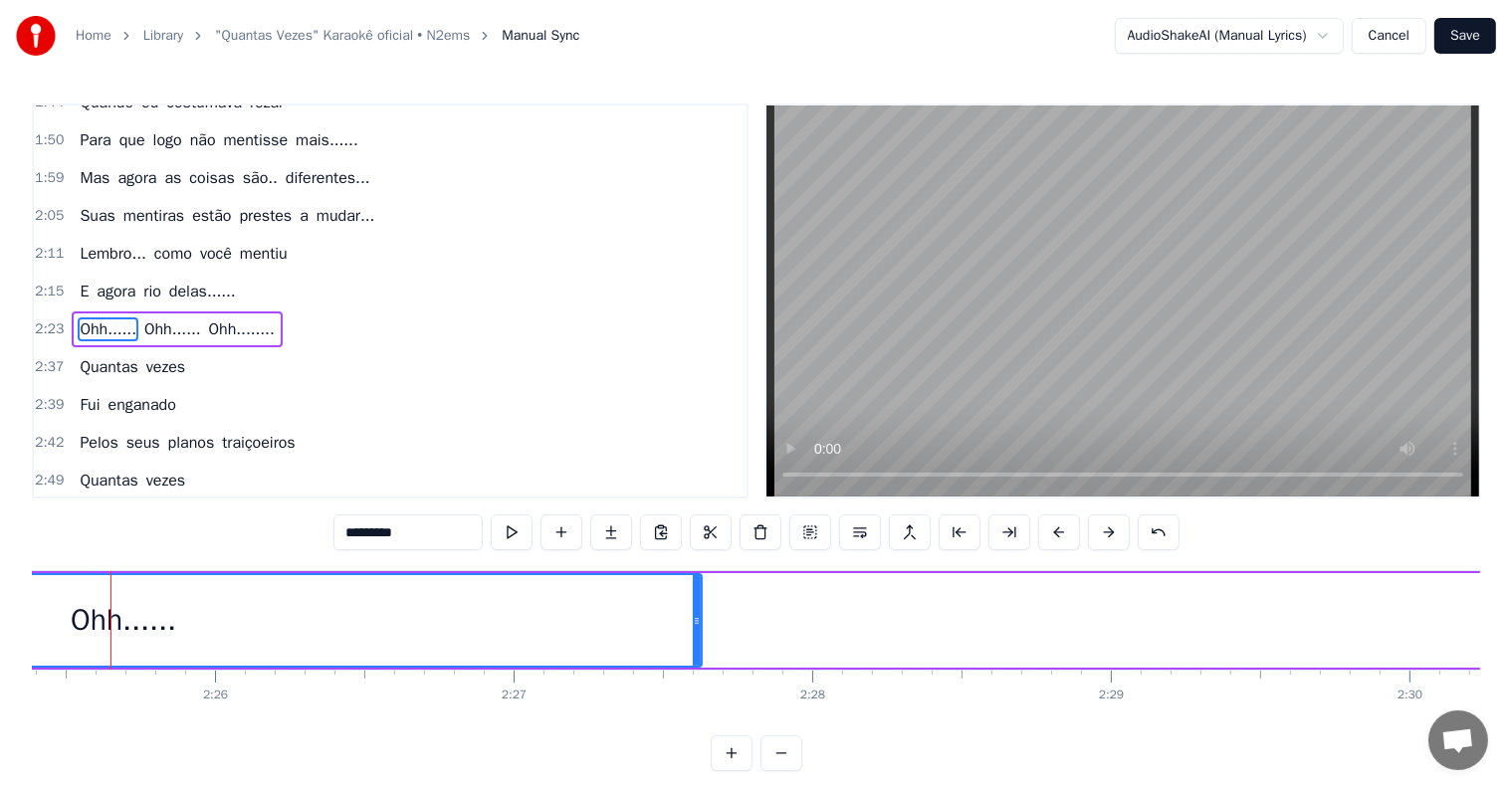 scroll, scrollTop: 0, scrollLeft: 43394, axis: horizontal 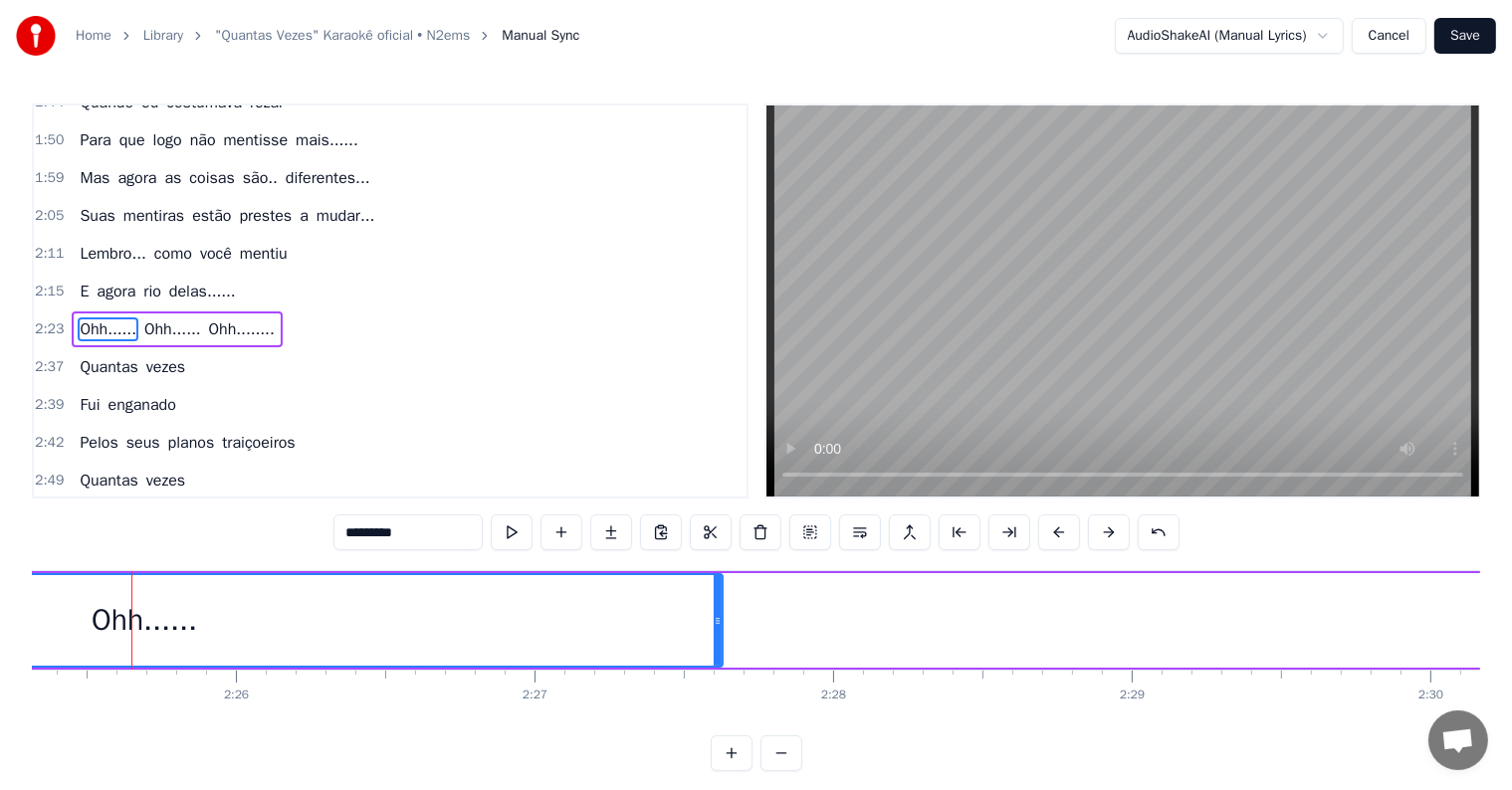 click on "Ohh......" at bounding box center (144, 620) 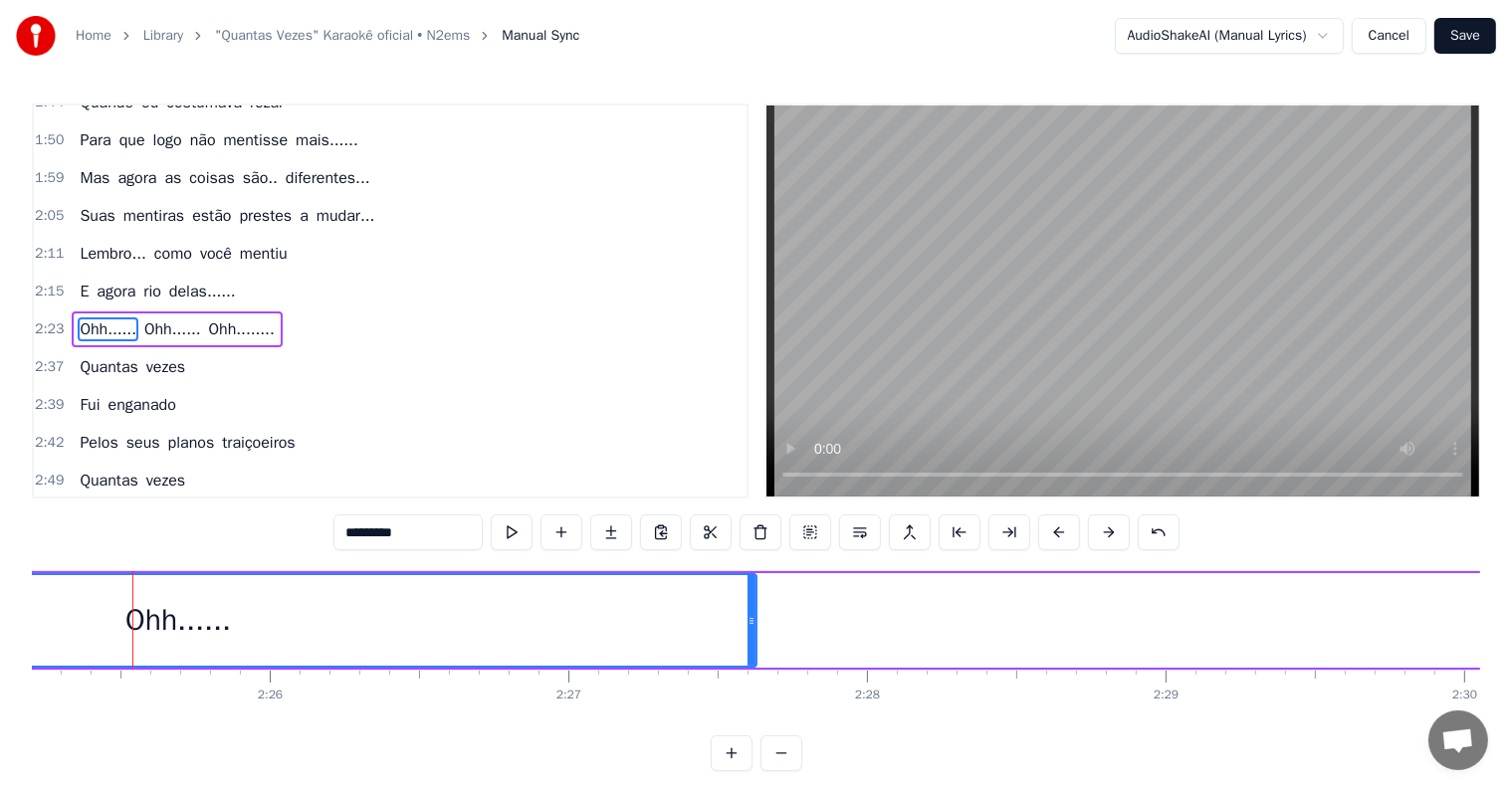 click on "Ohh......" at bounding box center [172, 329] 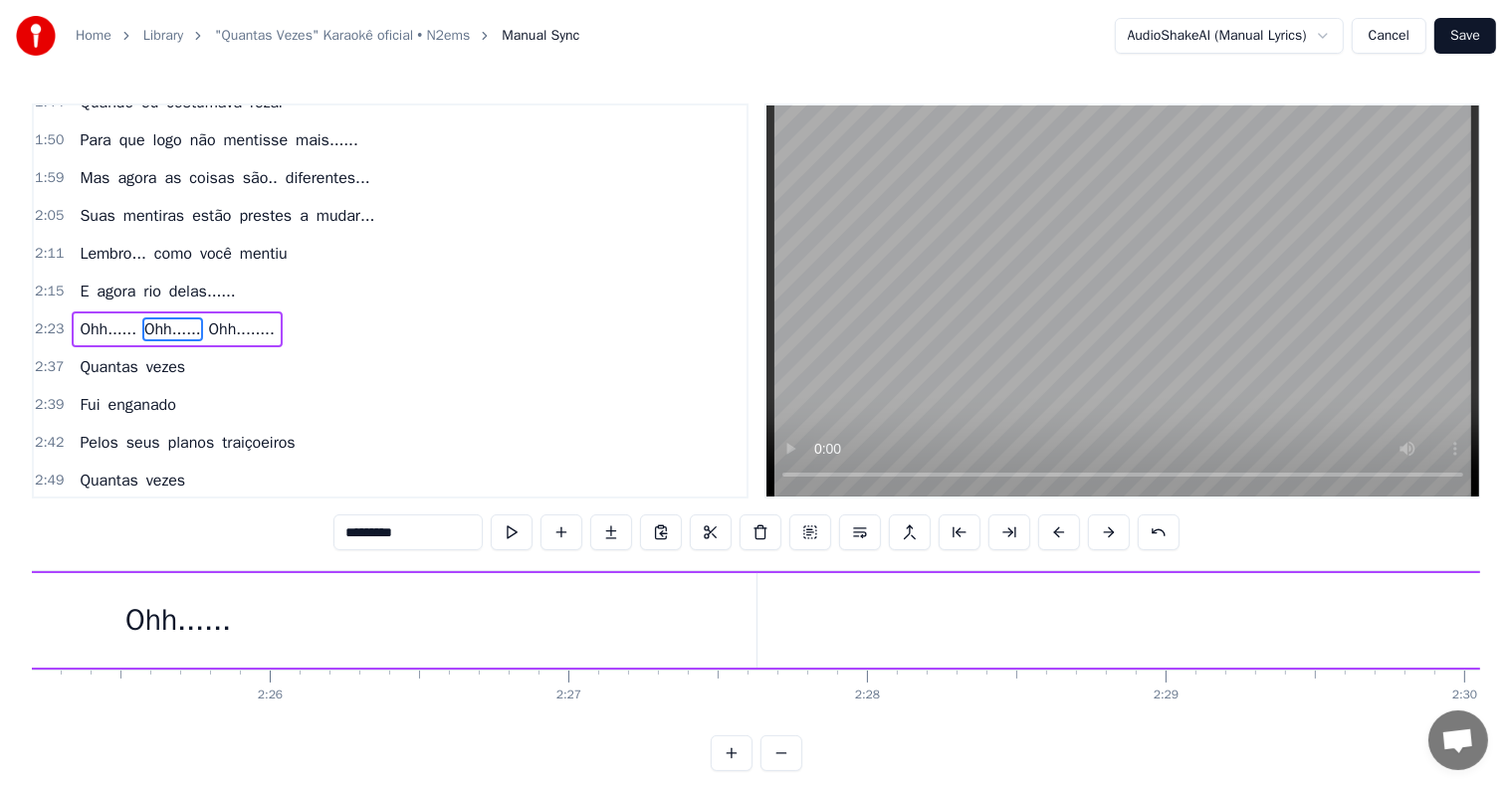 scroll, scrollTop: 0, scrollLeft: 42878, axis: horizontal 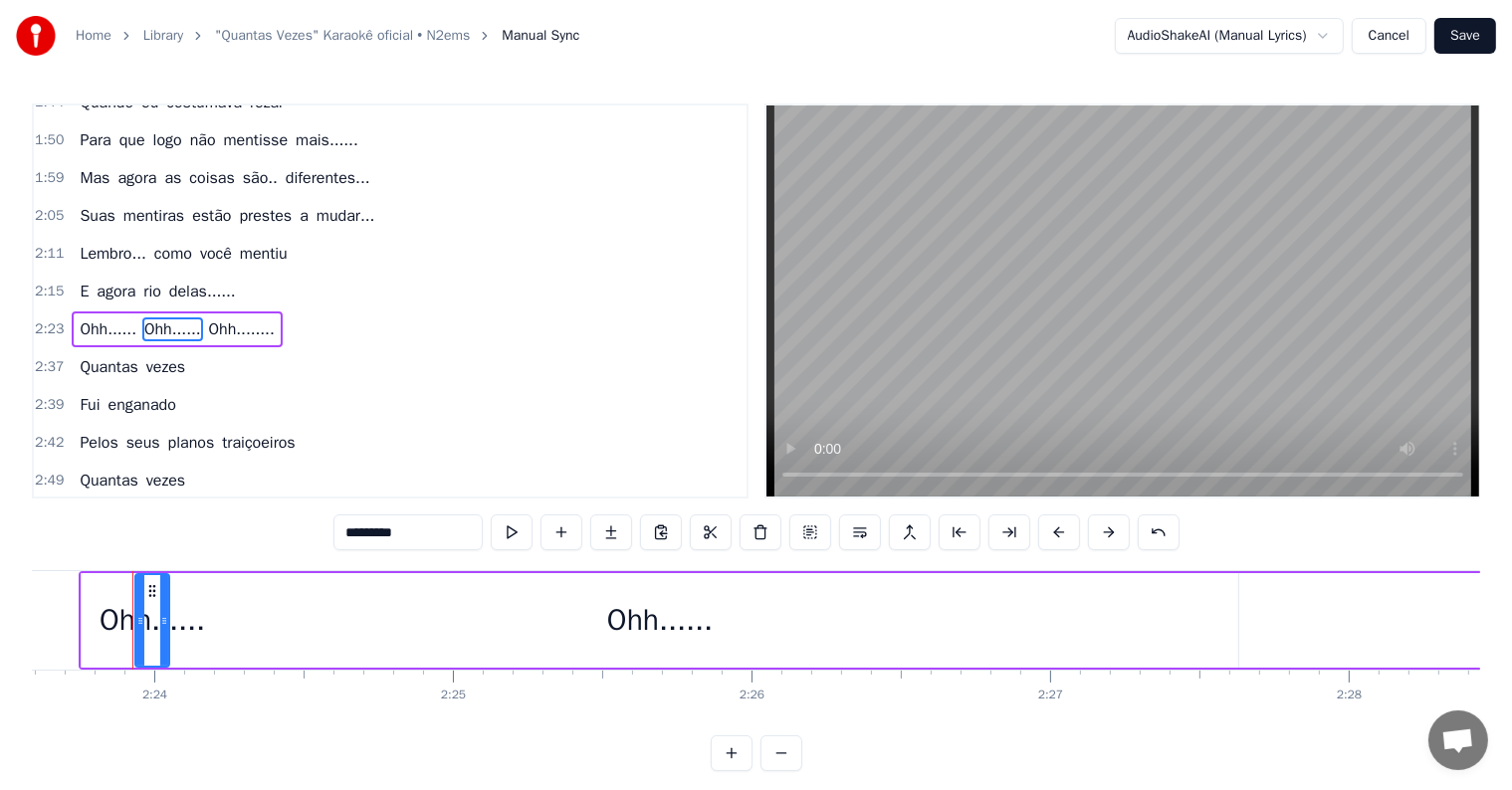 click on "Ohh......" at bounding box center [660, 620] 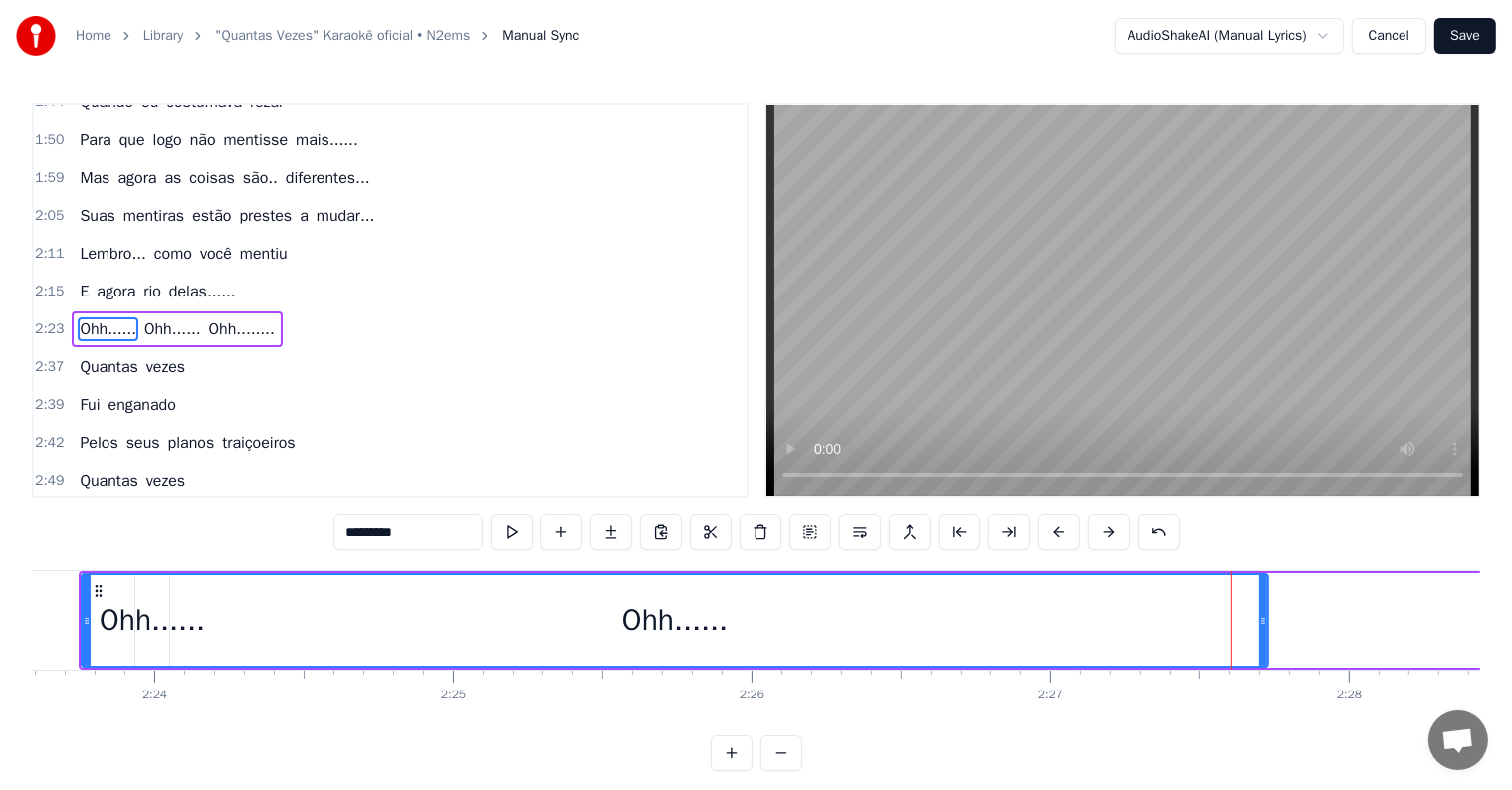 drag, startPoint x: 1232, startPoint y: 615, endPoint x: 1262, endPoint y: 616, distance: 30.016662 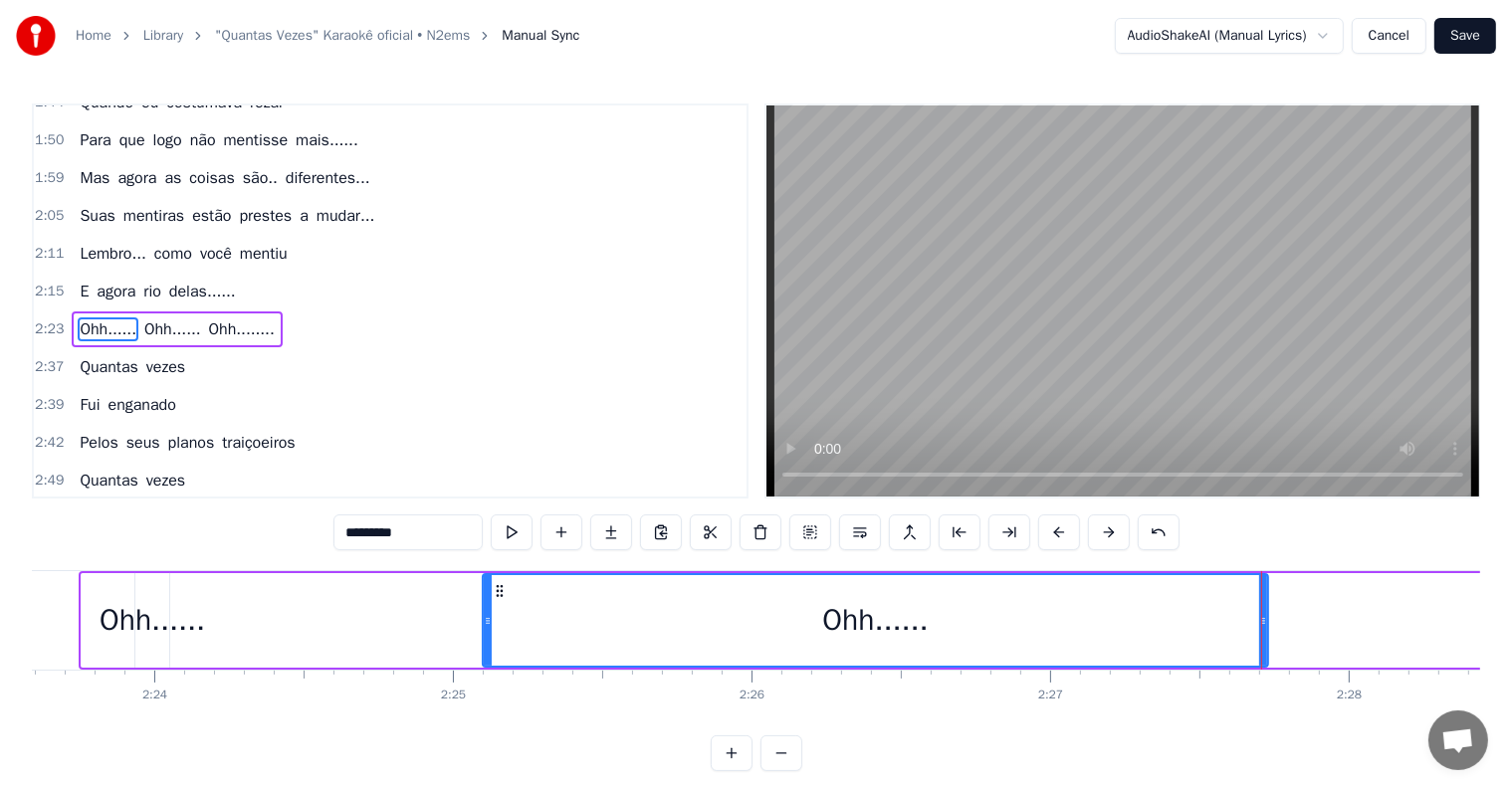 drag, startPoint x: 84, startPoint y: 617, endPoint x: 485, endPoint y: 633, distance: 401.3191 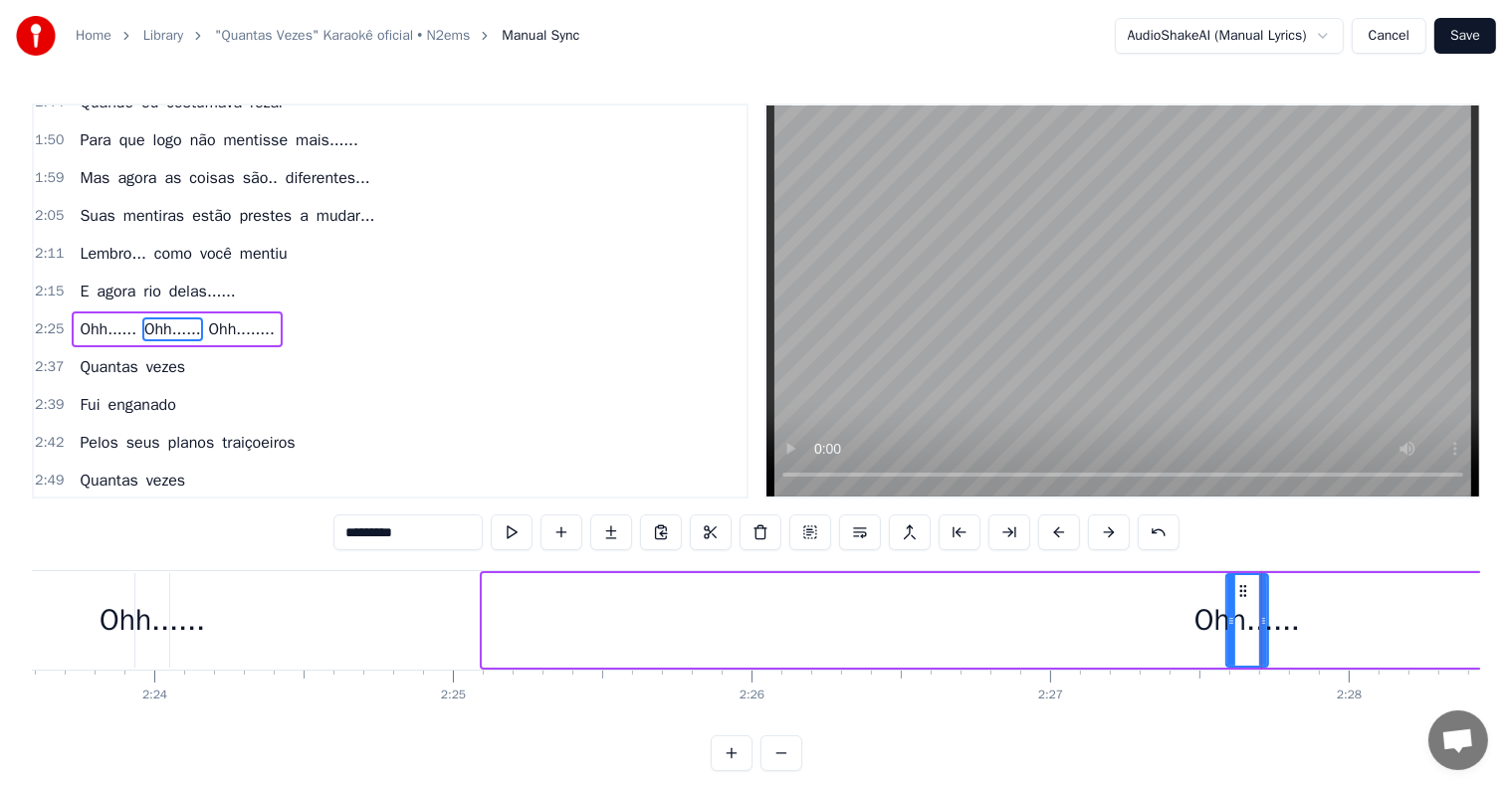 drag, startPoint x: 486, startPoint y: 621, endPoint x: 1229, endPoint y: 621, distance: 743 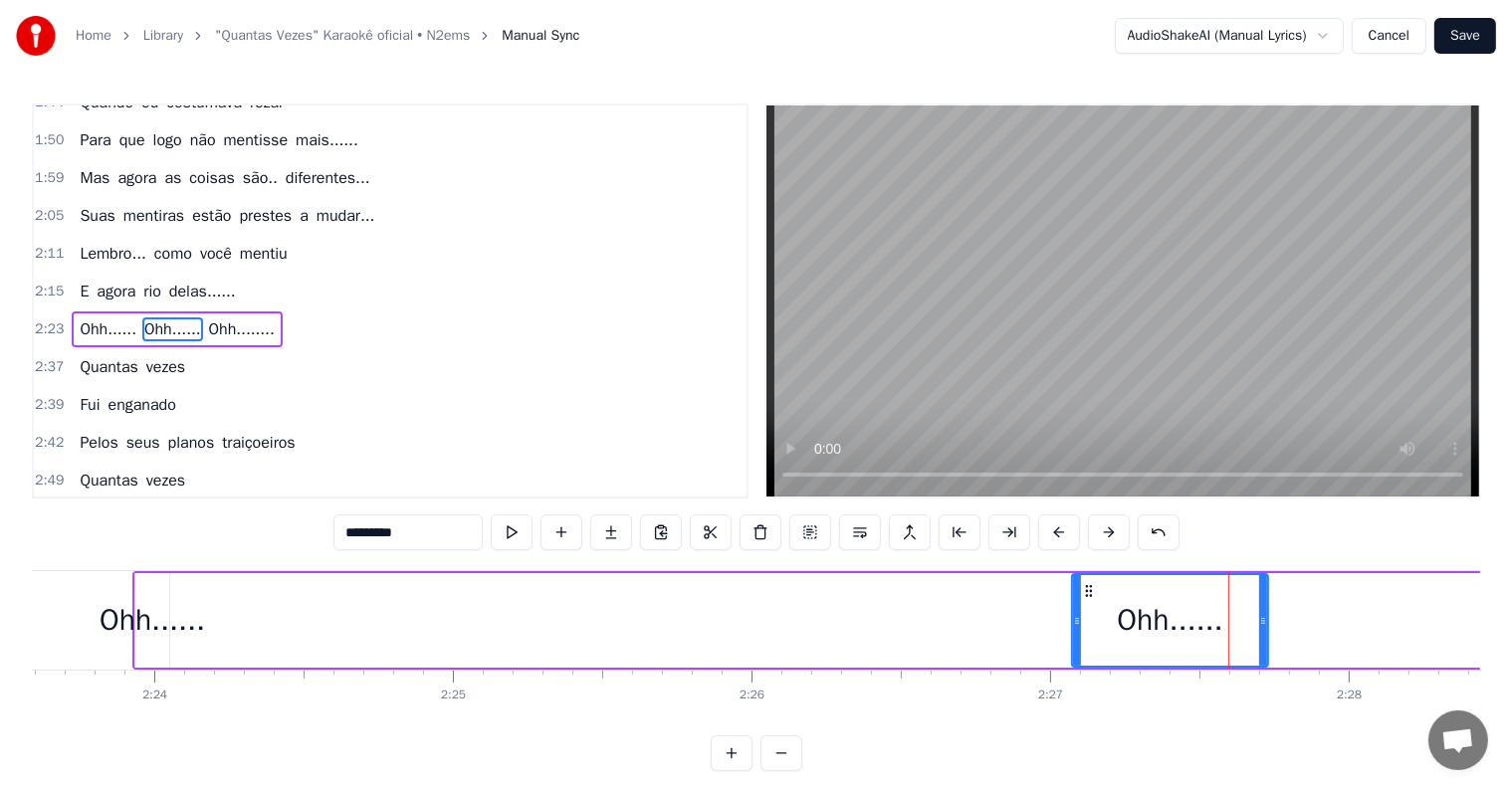 drag, startPoint x: 1230, startPoint y: 621, endPoint x: 1076, endPoint y: 630, distance: 154.26276 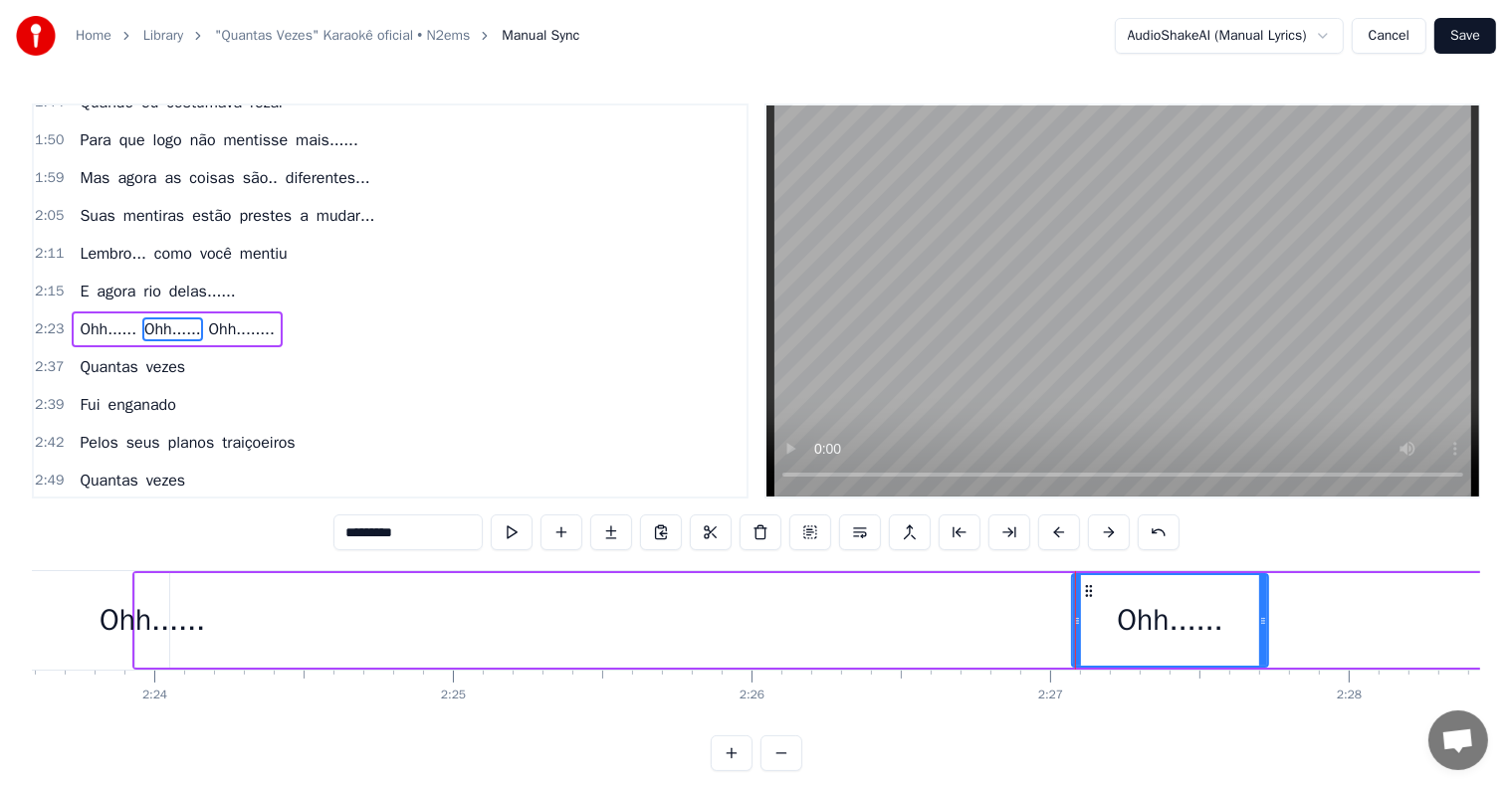 click on "Ohh......" at bounding box center (152, 620) 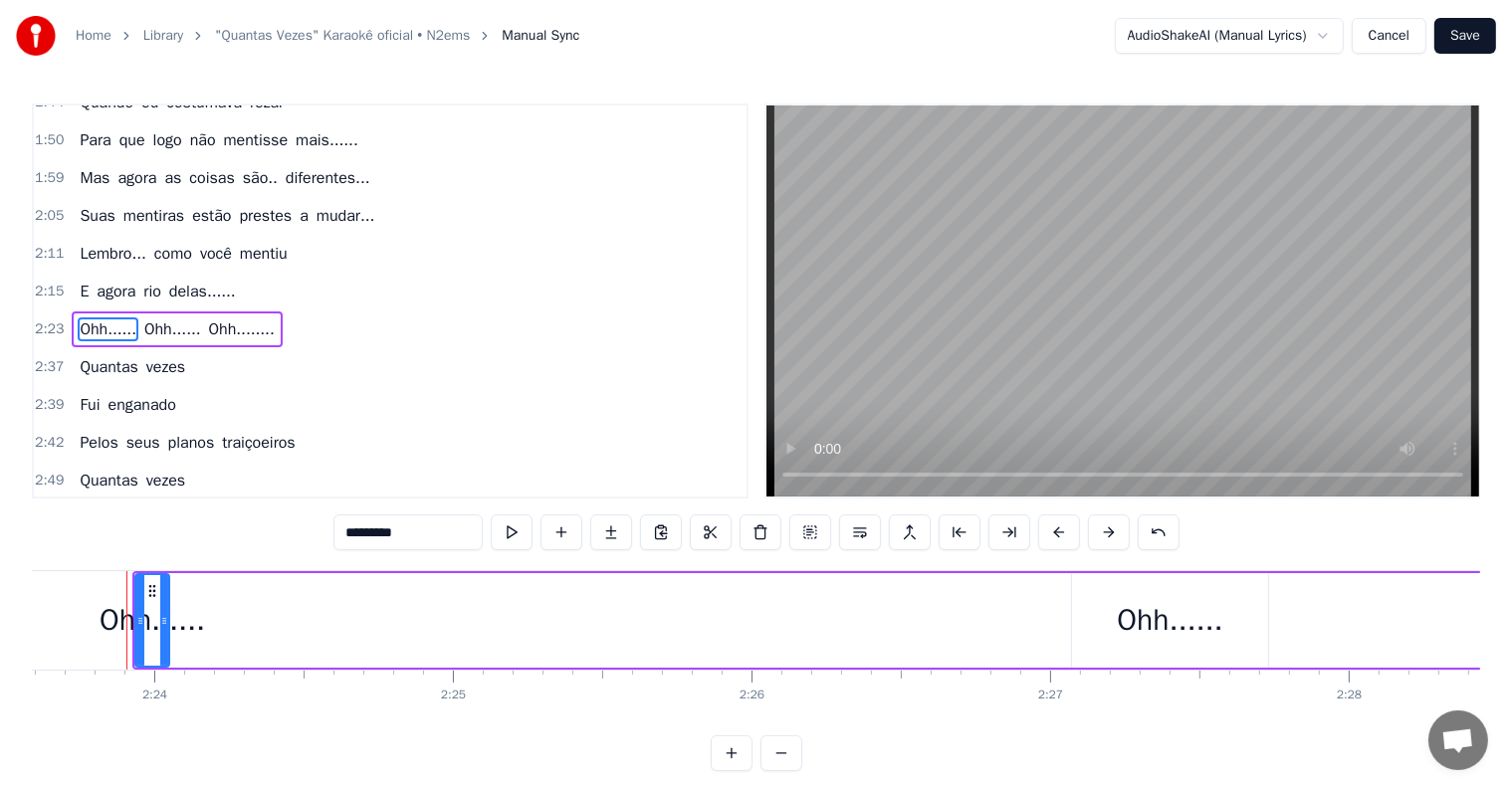 scroll, scrollTop: 0, scrollLeft: 42874, axis: horizontal 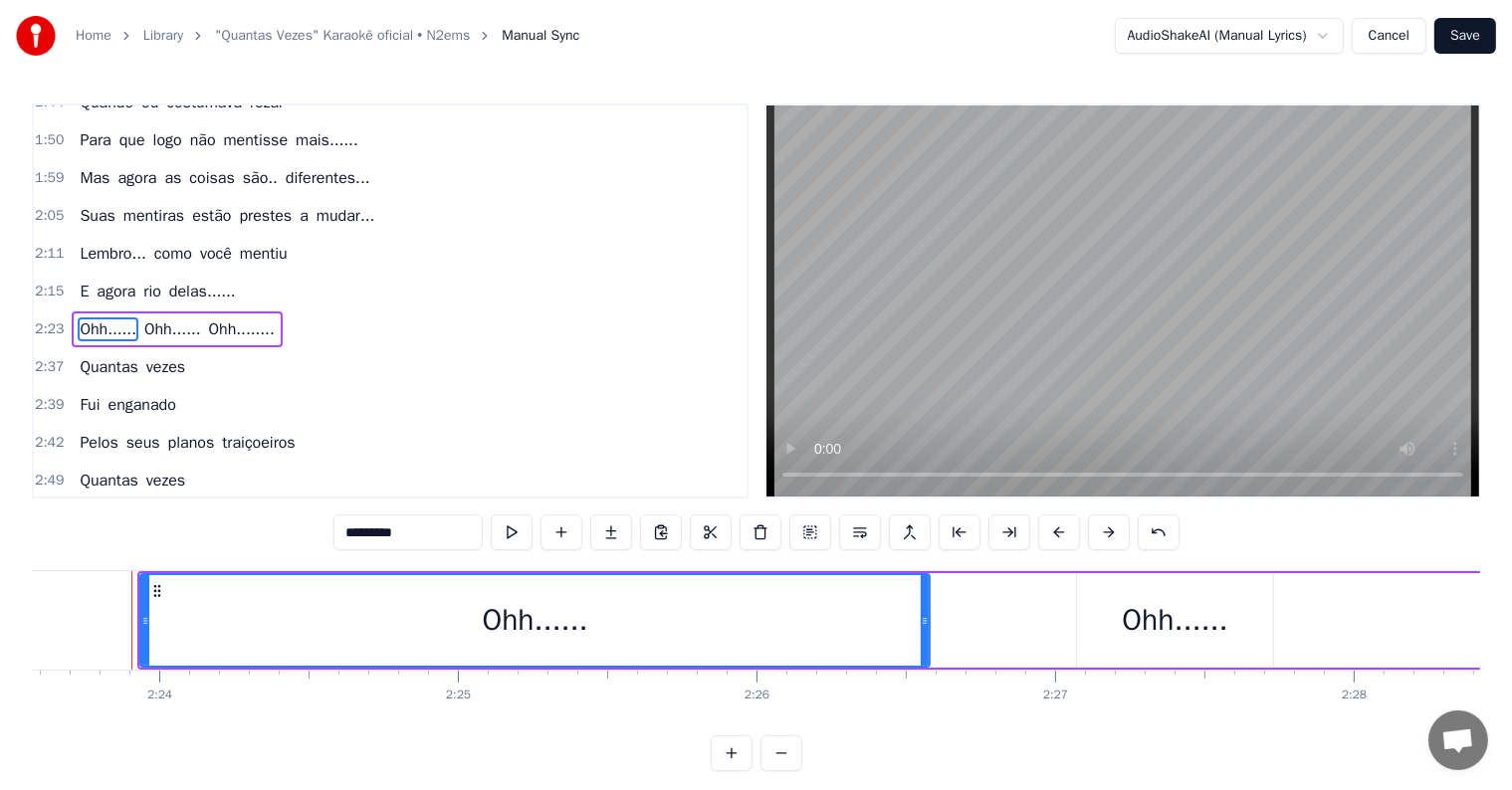 drag, startPoint x: 171, startPoint y: 618, endPoint x: 927, endPoint y: 613, distance: 756.0165 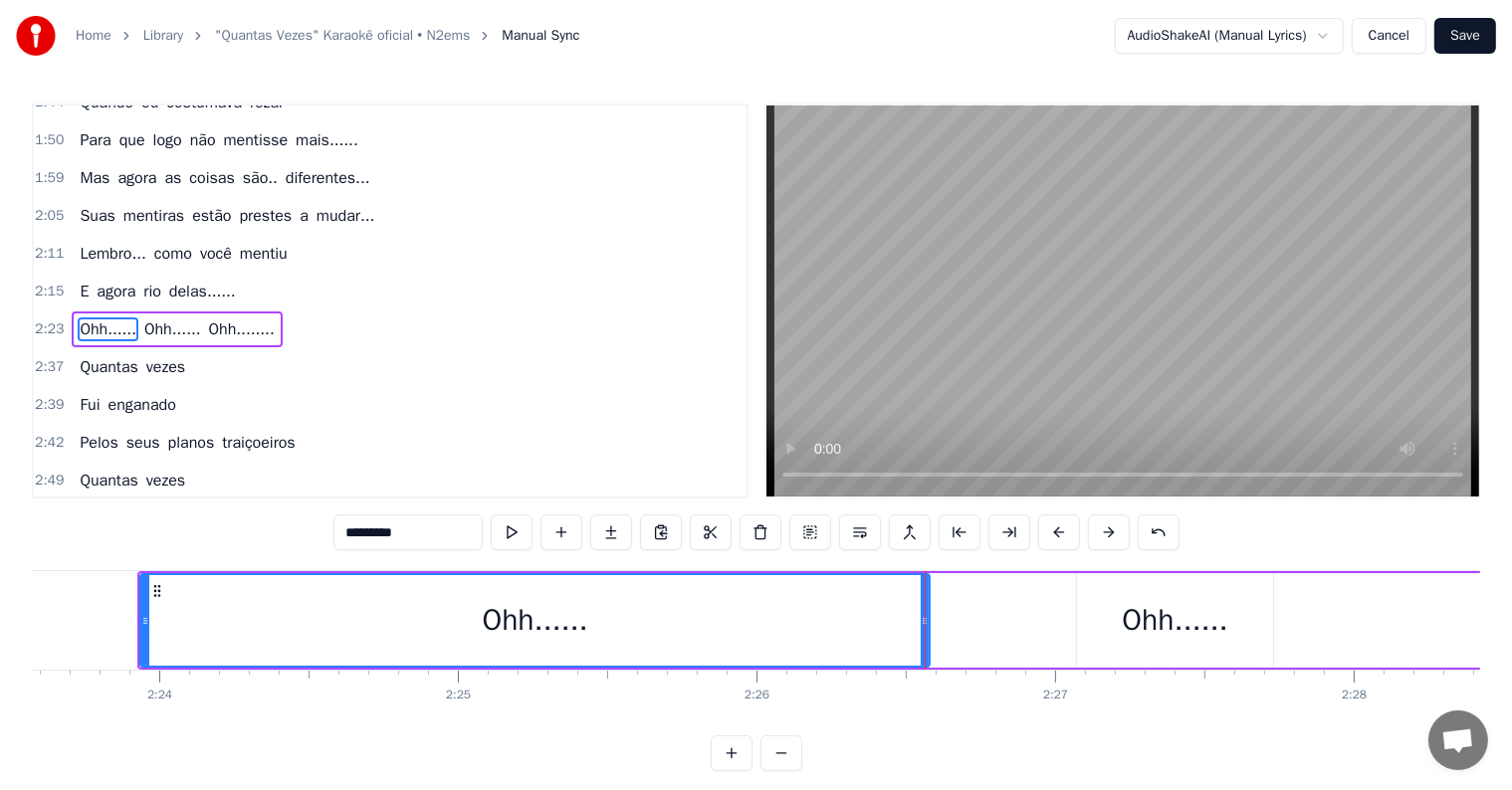click at bounding box center (512, 532) 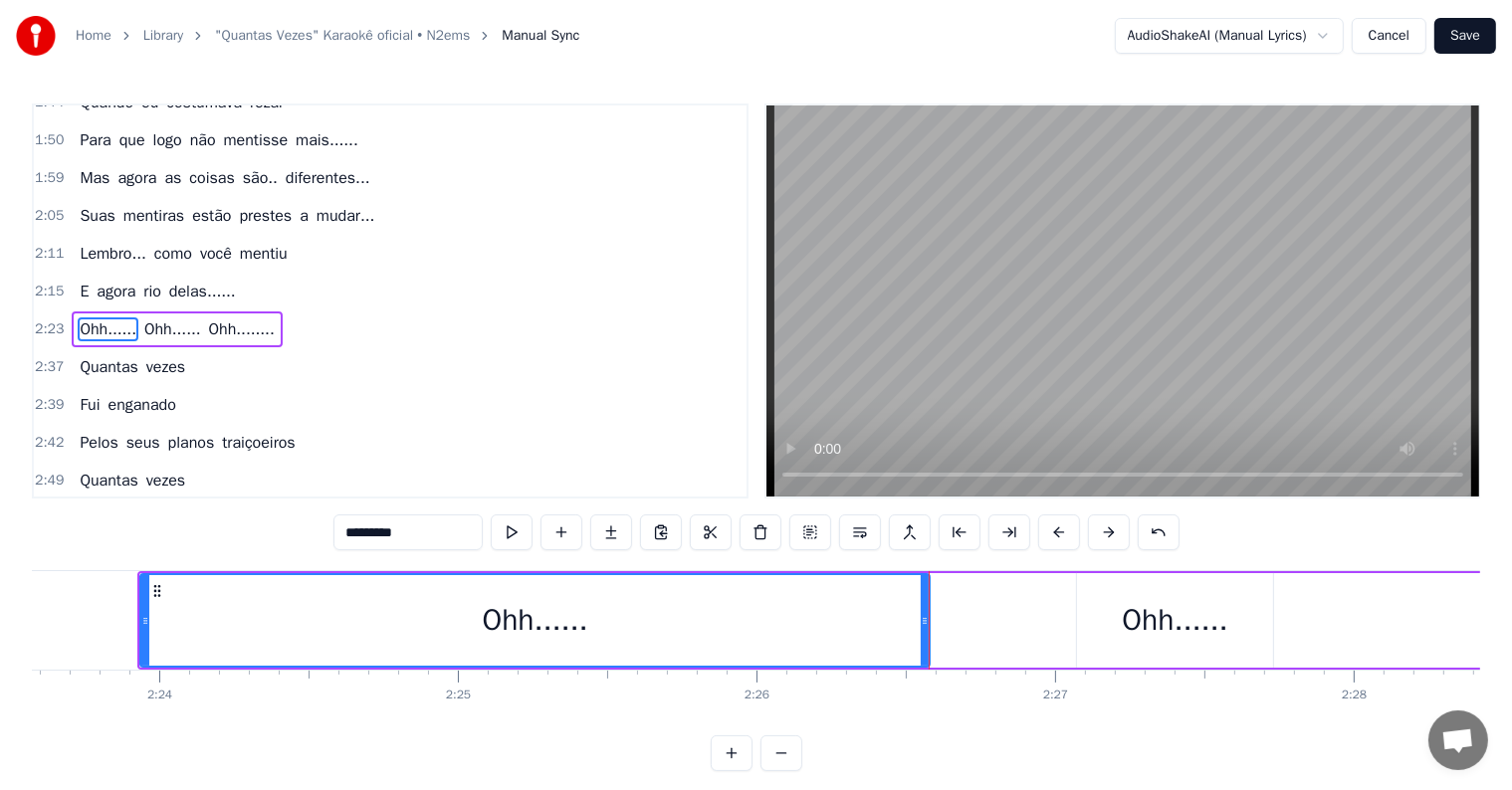 click on "Ohh...... Ohh...... Ohh........" at bounding box center (176, 329) 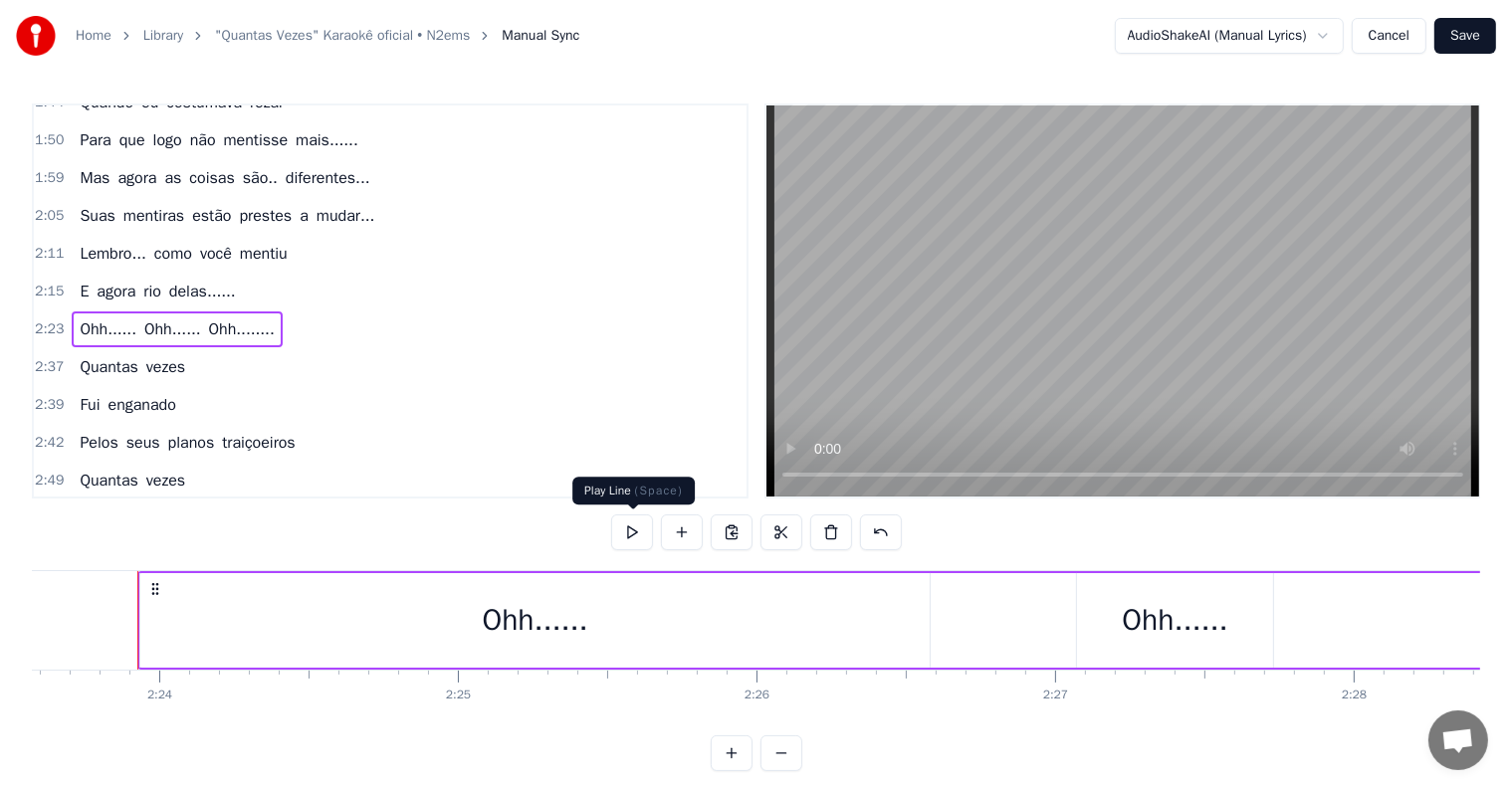 click at bounding box center [632, 532] 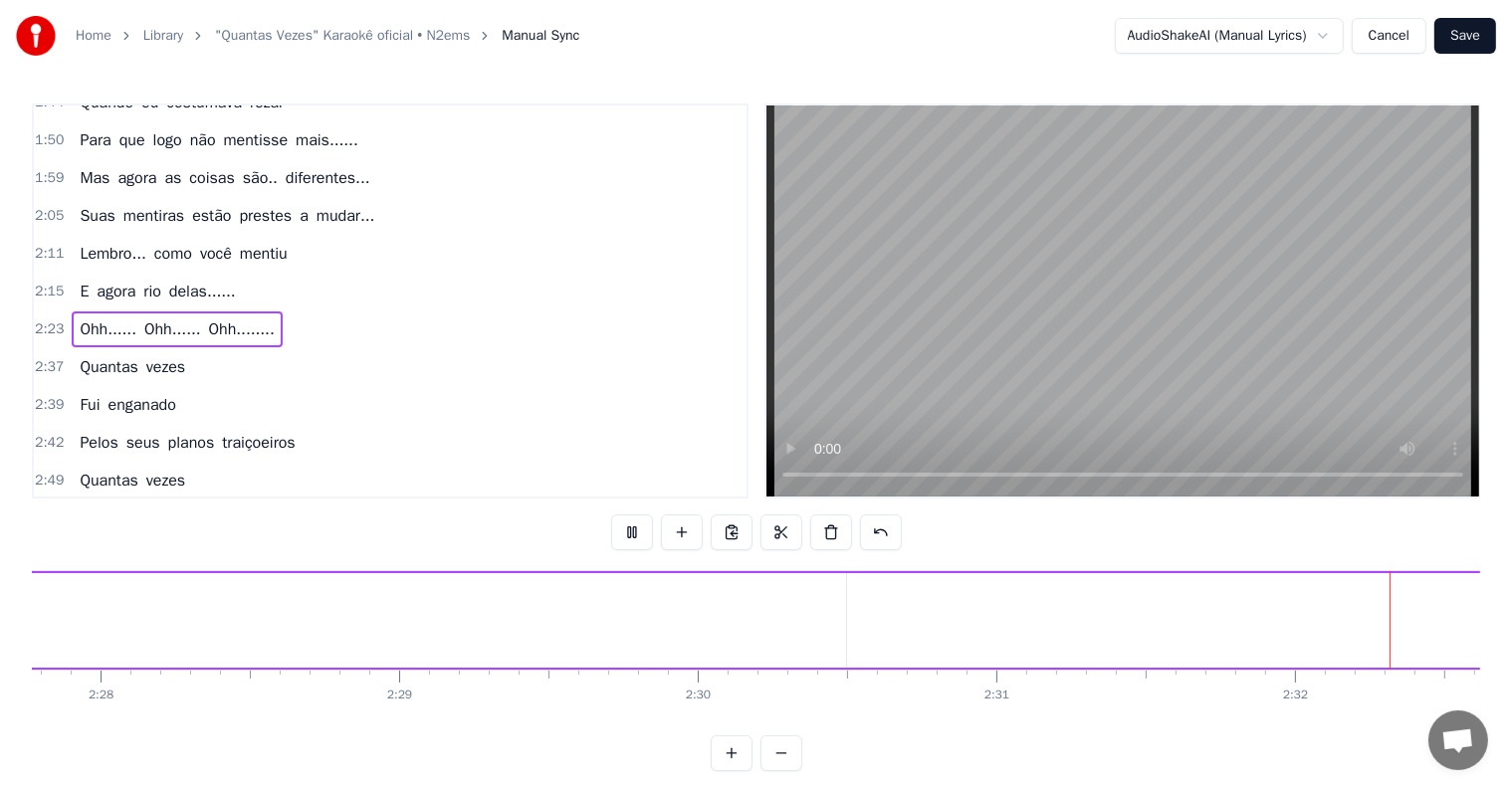 scroll, scrollTop: 0, scrollLeft: 45396, axis: horizontal 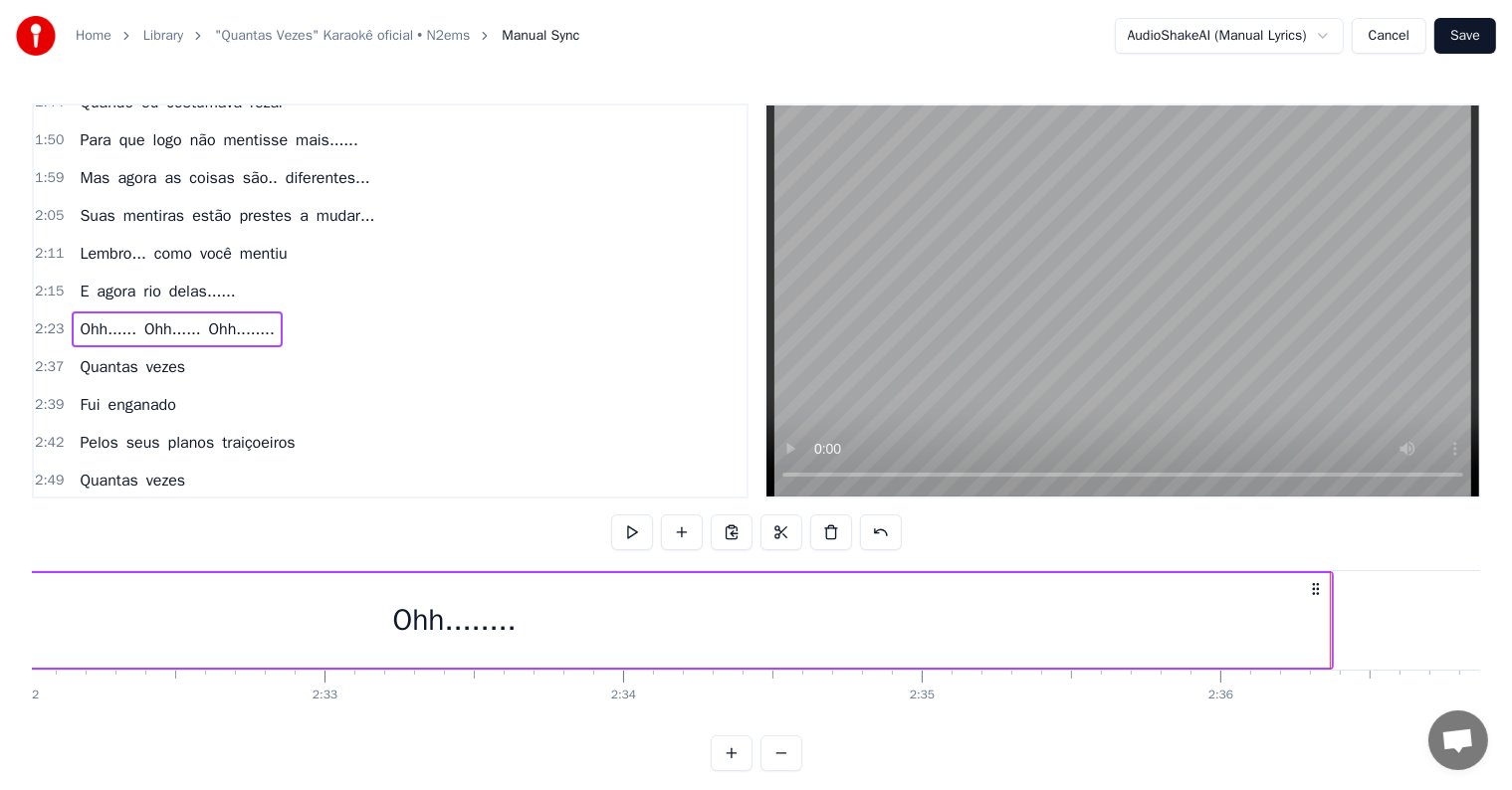 click on "Ohh...... Ohh...... Ohh........" at bounding box center (176, 329) 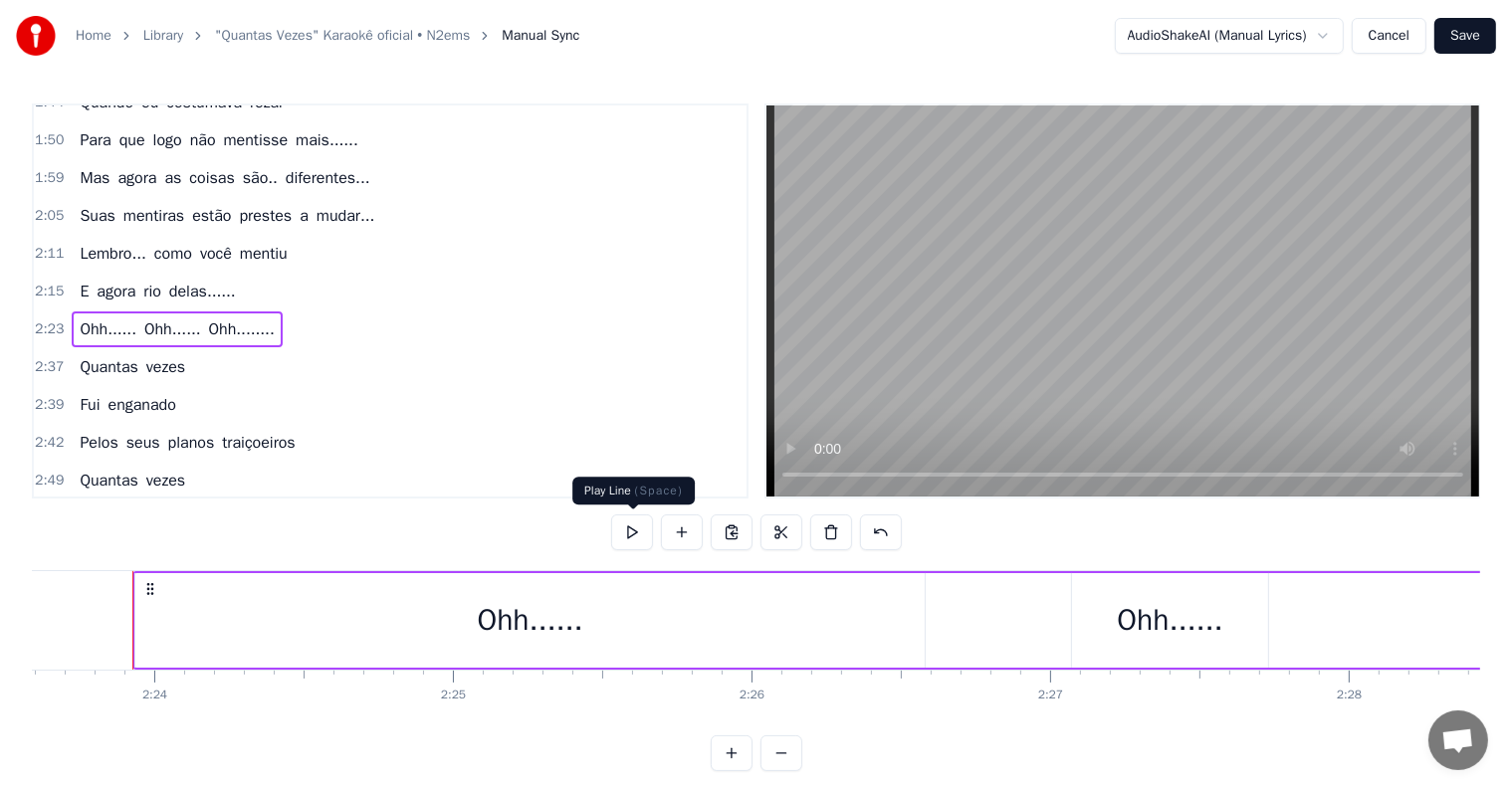 click at bounding box center (632, 532) 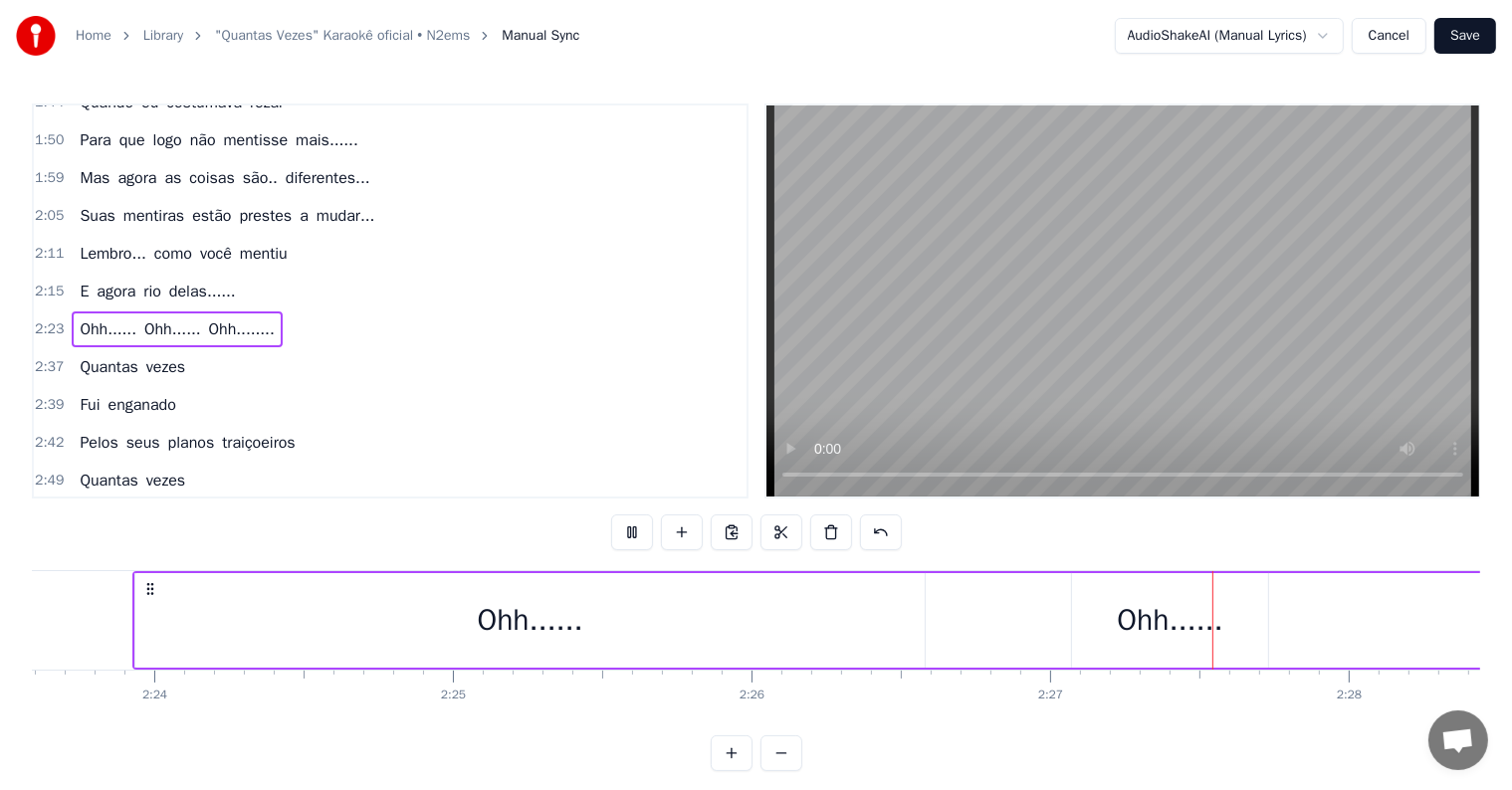 click at bounding box center [632, 532] 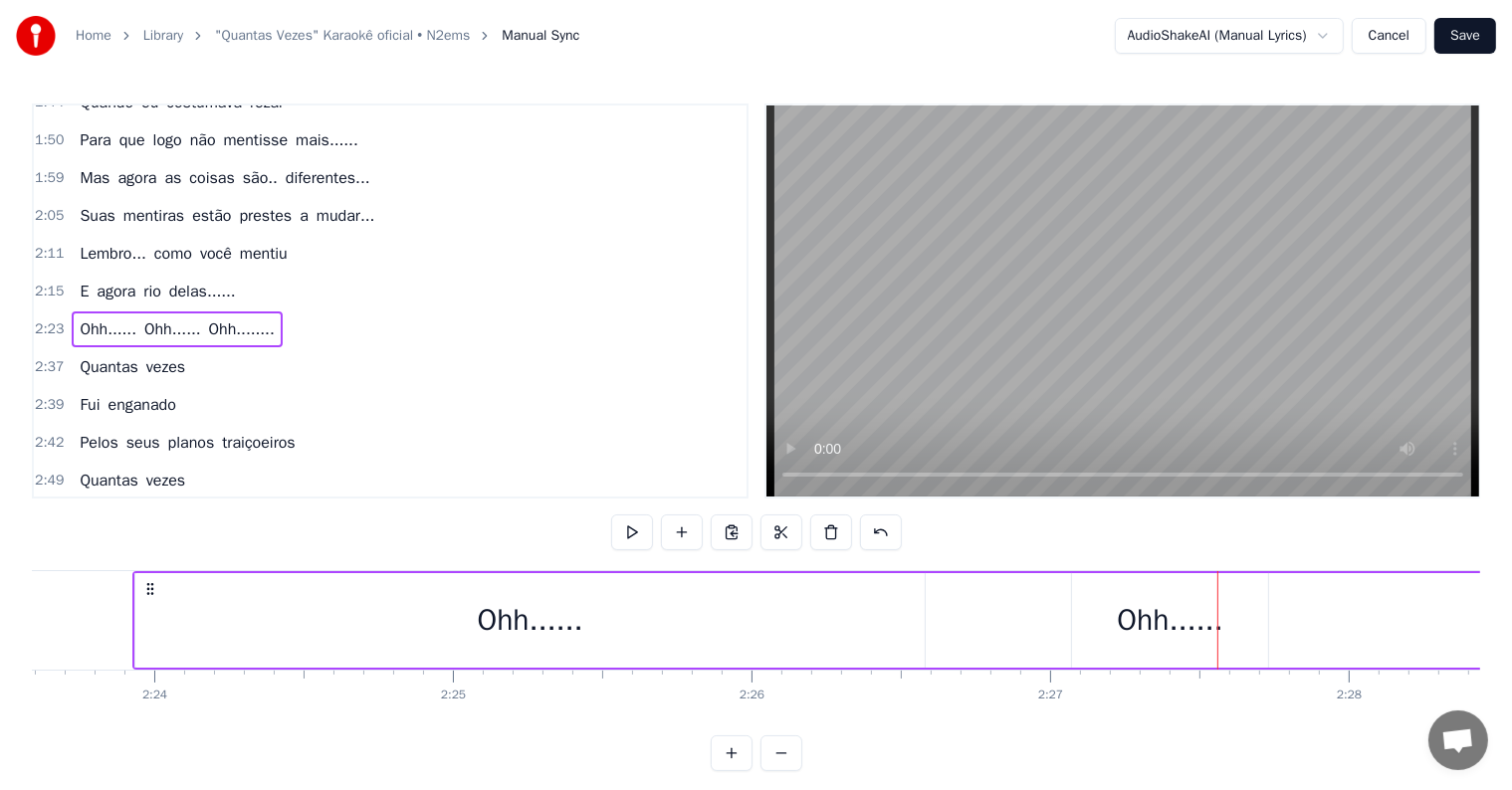 click at bounding box center (632, 532) 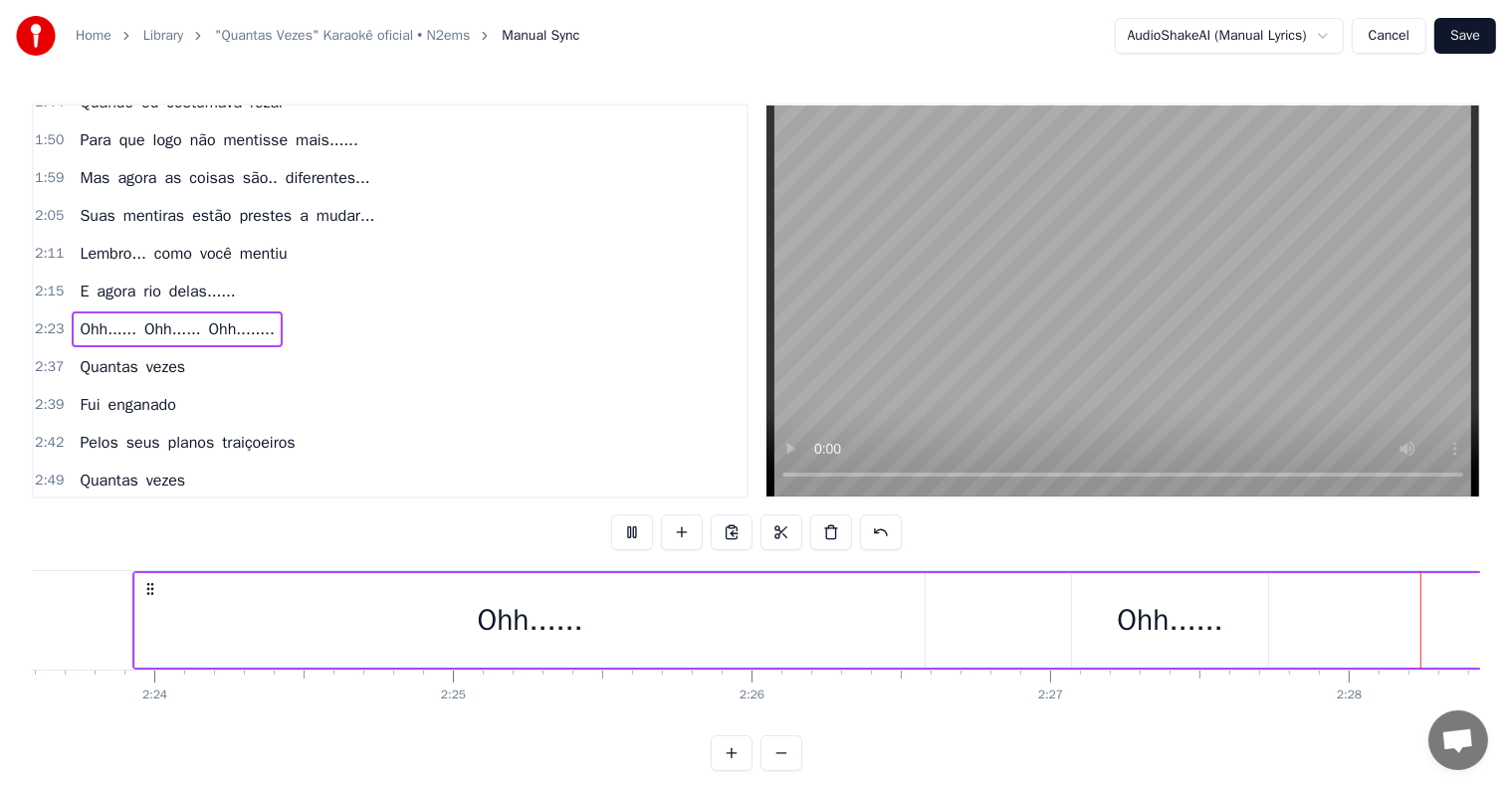 scroll, scrollTop: 0, scrollLeft: 44134, axis: horizontal 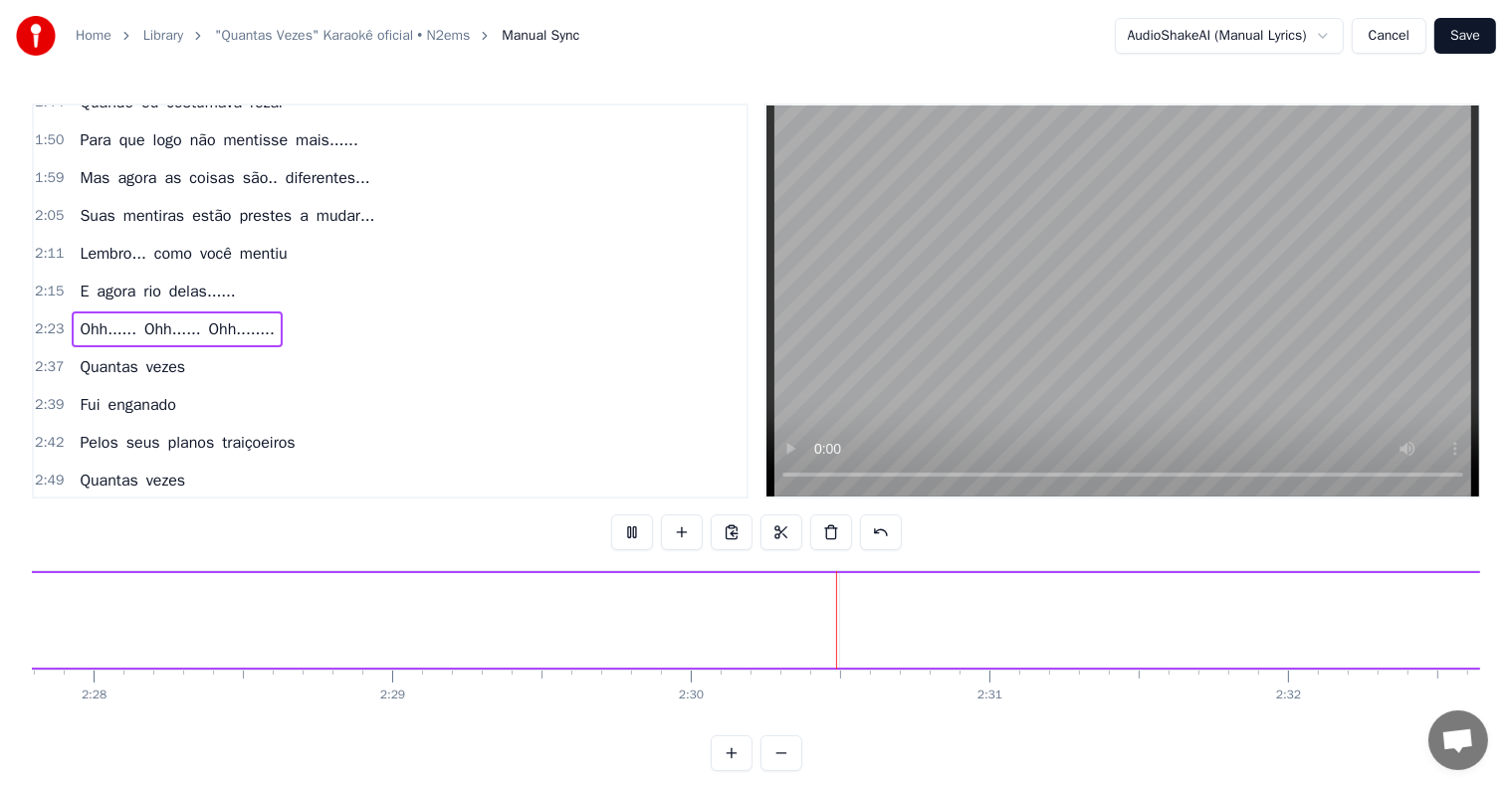 click at bounding box center [632, 532] 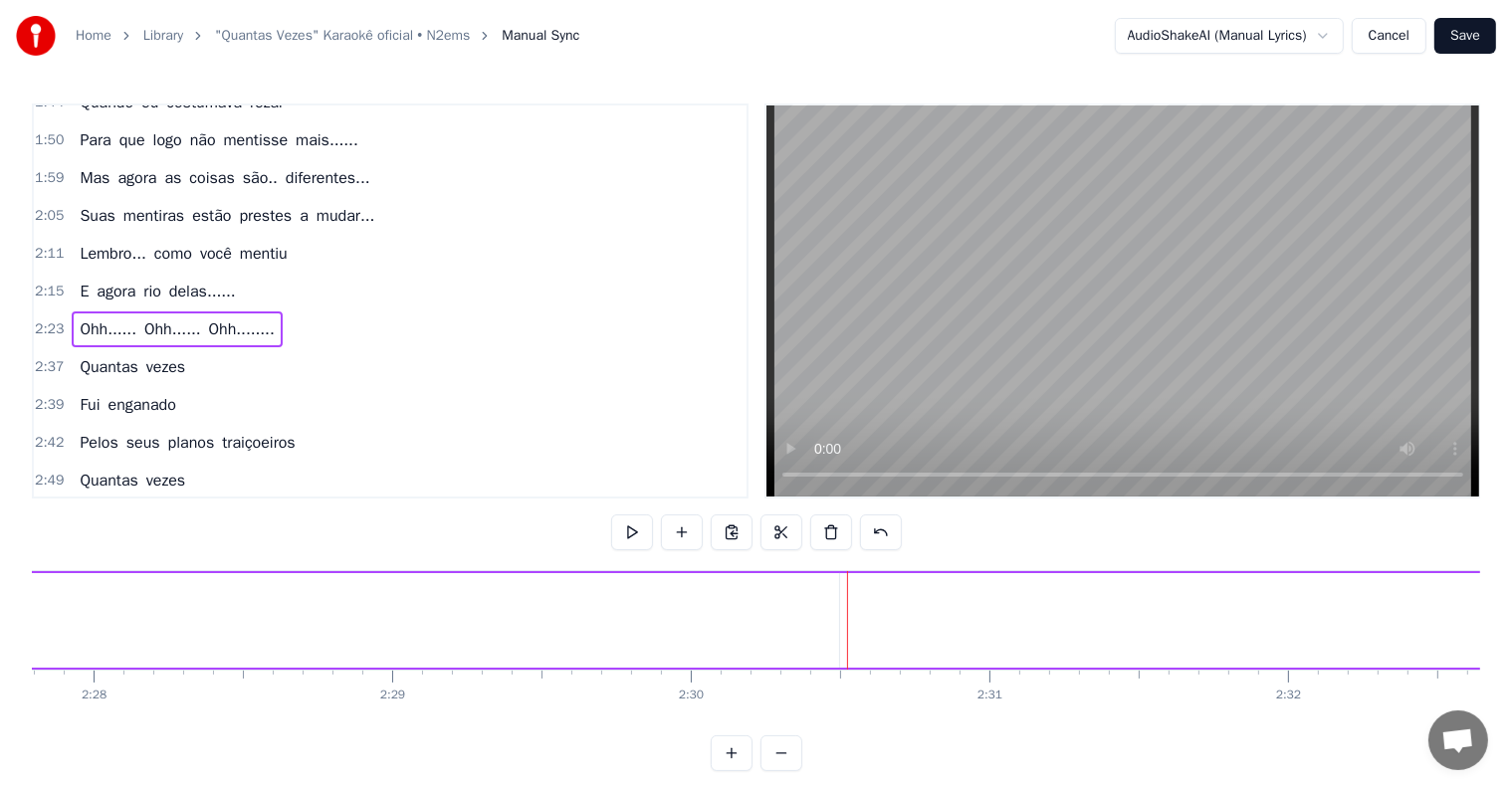 click on "Ohh......" at bounding box center (172, 329) 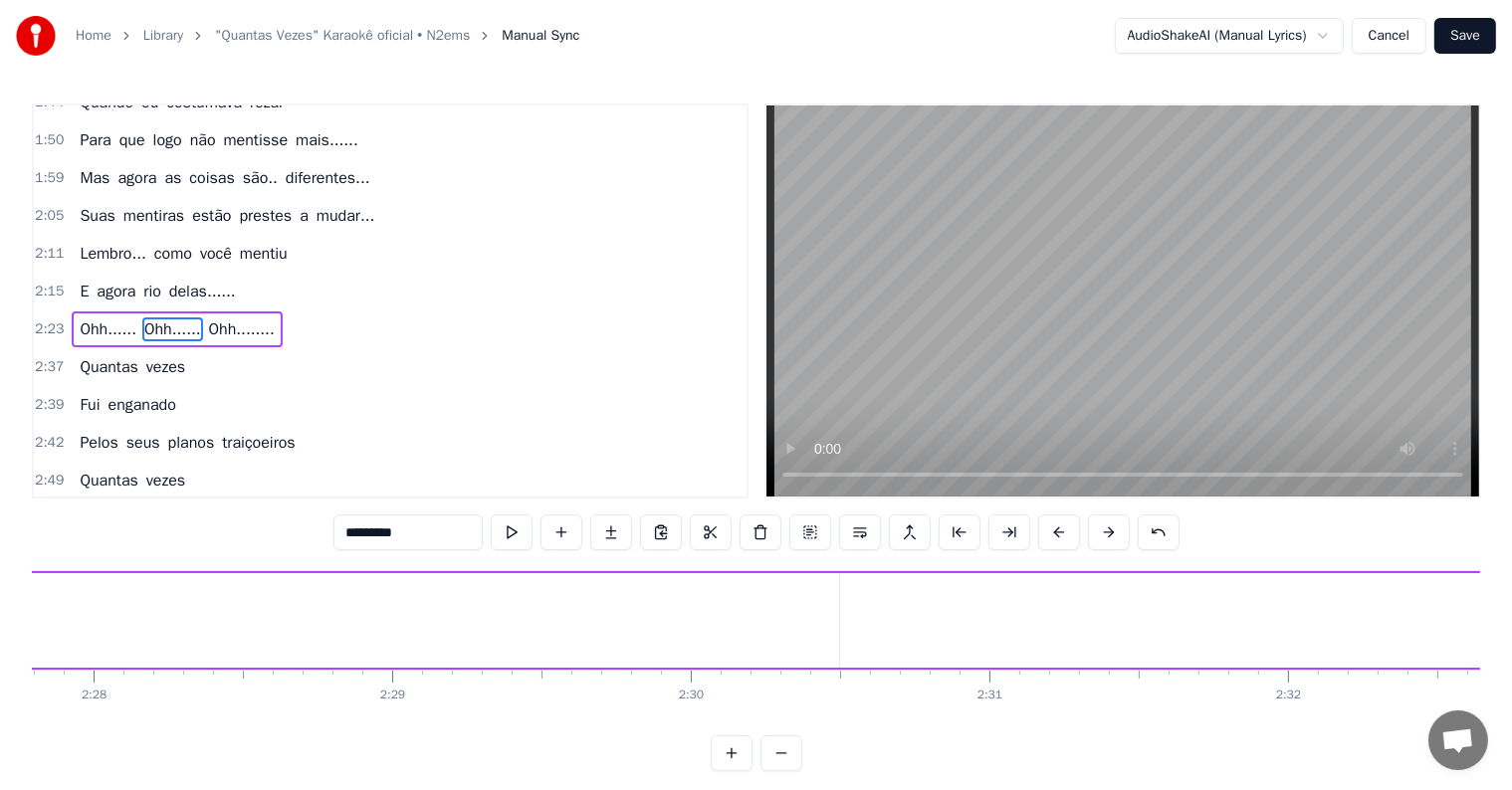 scroll, scrollTop: 0, scrollLeft: 43815, axis: horizontal 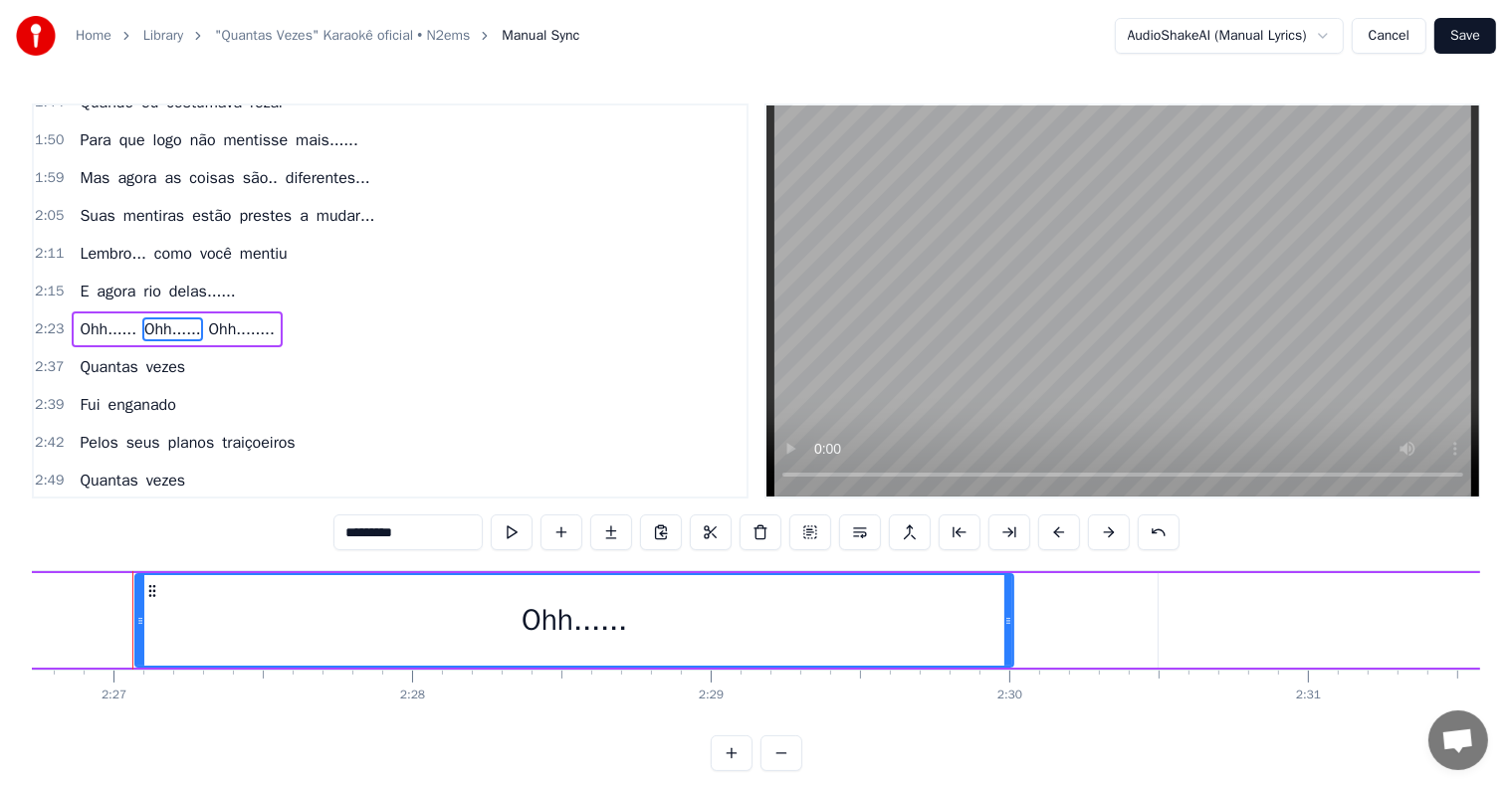 drag, startPoint x: 324, startPoint y: 620, endPoint x: 1006, endPoint y: 637, distance: 682.21184 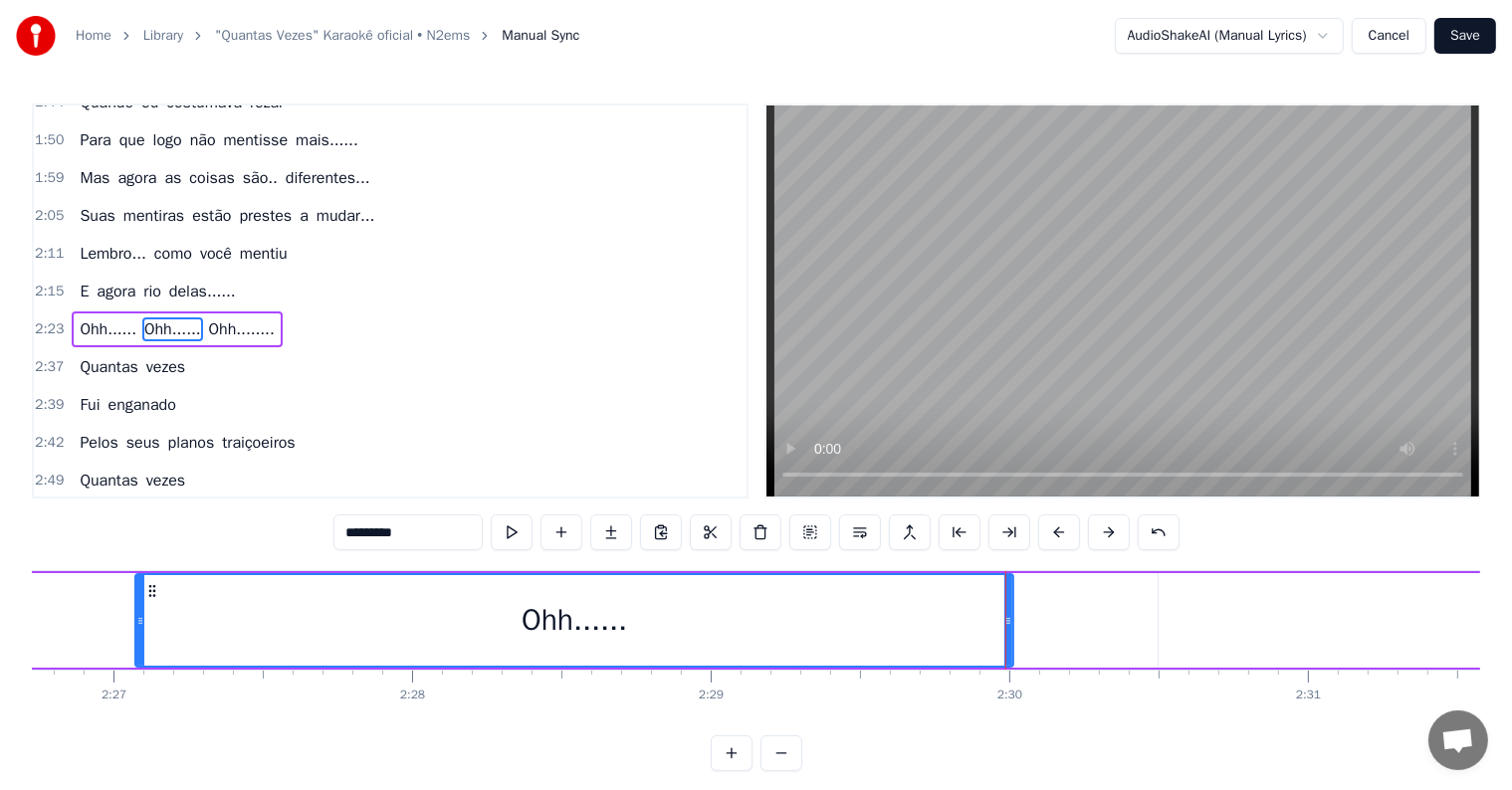 click on "Ohh...... Ohh...... Ohh........" at bounding box center (176, 329) 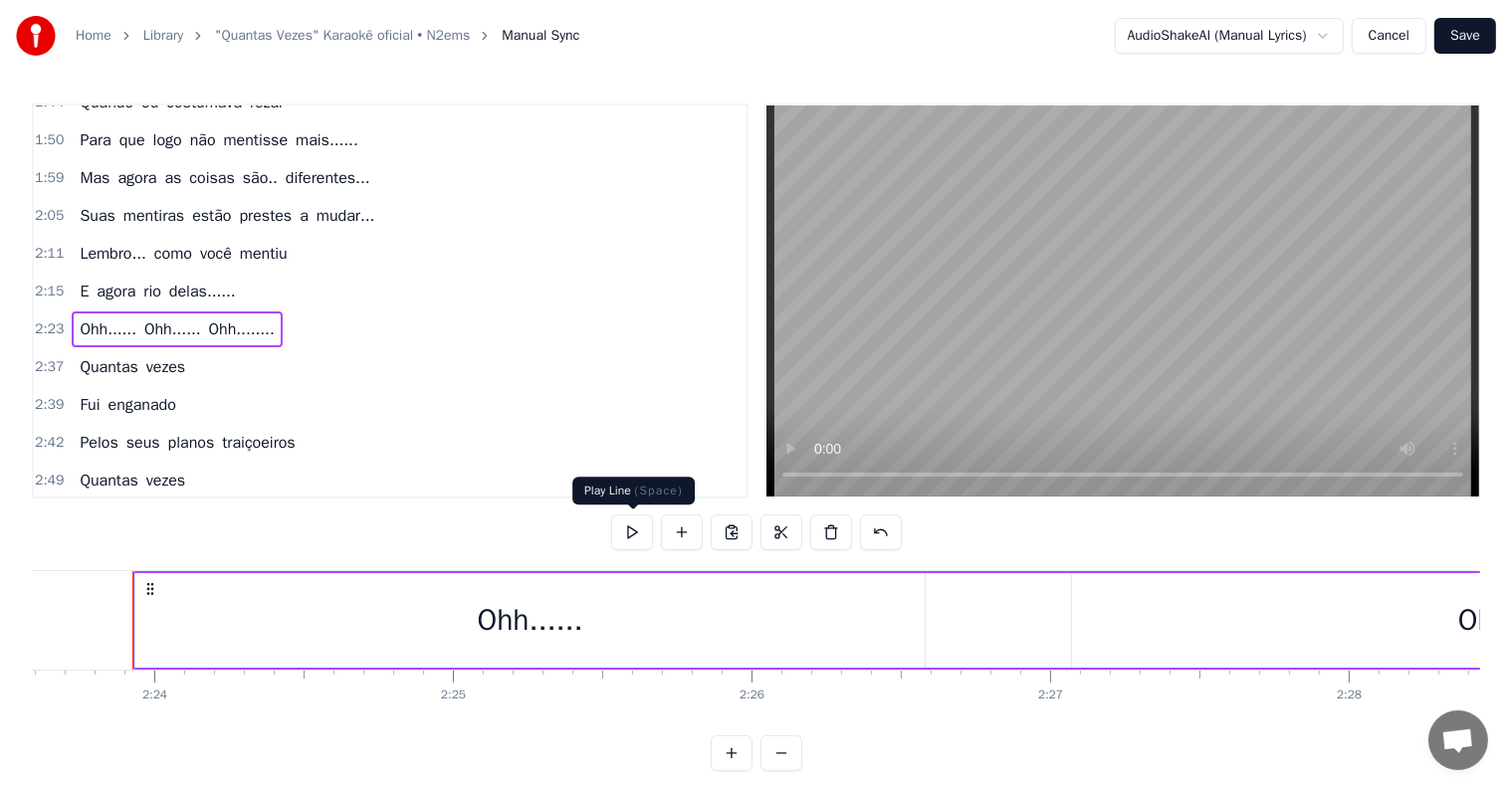 click at bounding box center [632, 532] 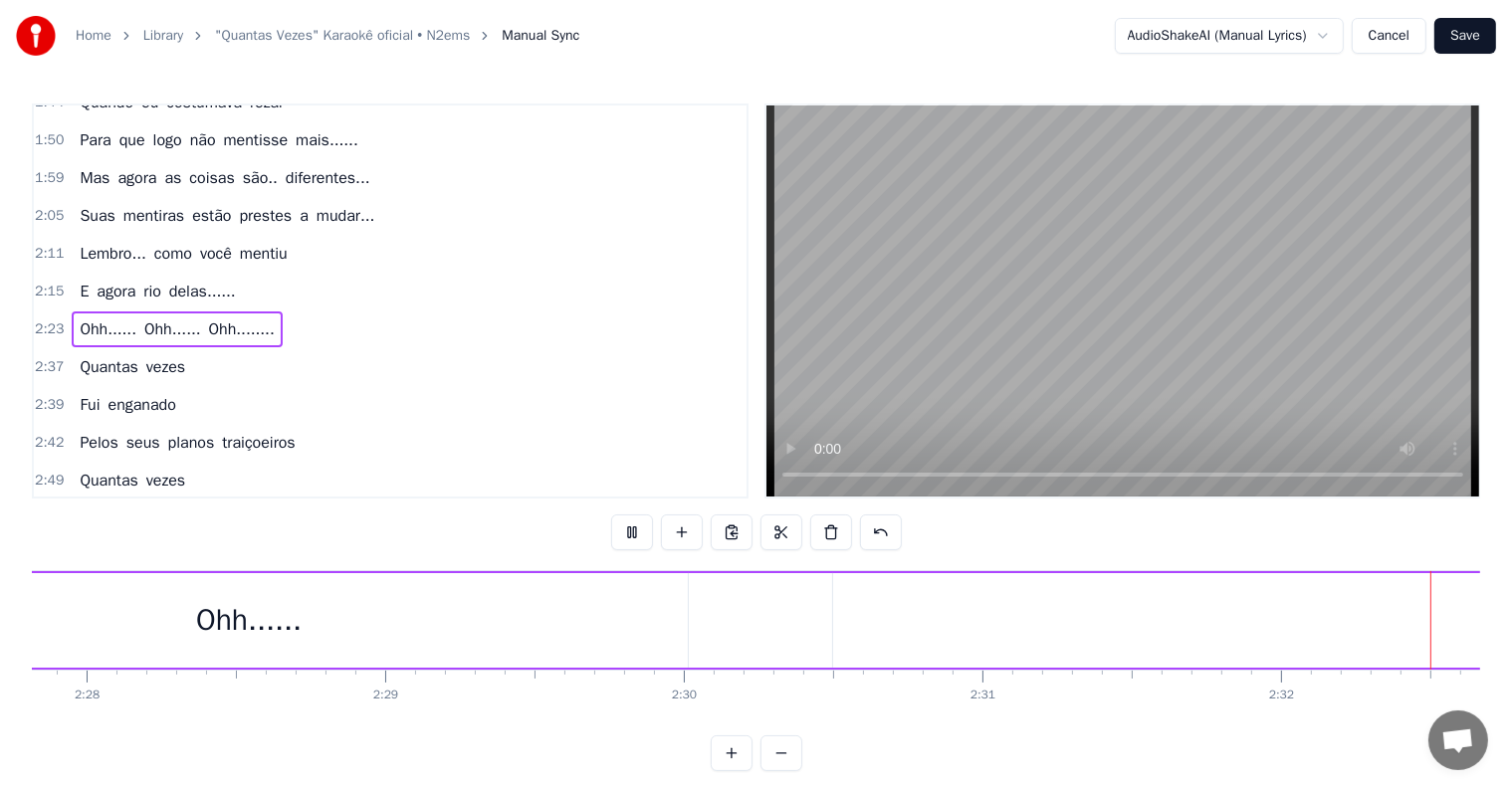 scroll, scrollTop: 0, scrollLeft: 45412, axis: horizontal 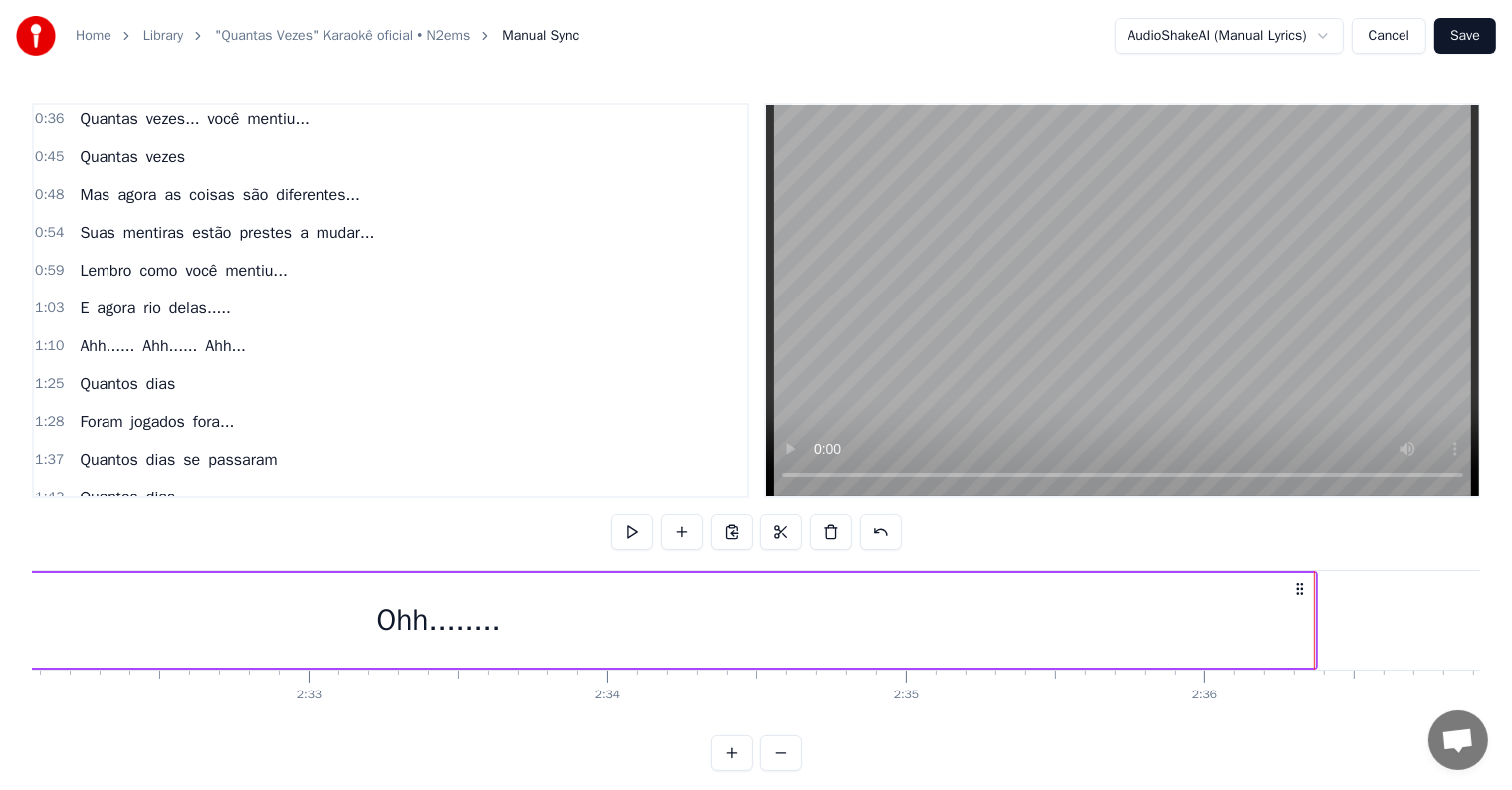 click on "Ahh...... Ahh...... Ahh..." at bounding box center (162, 346) 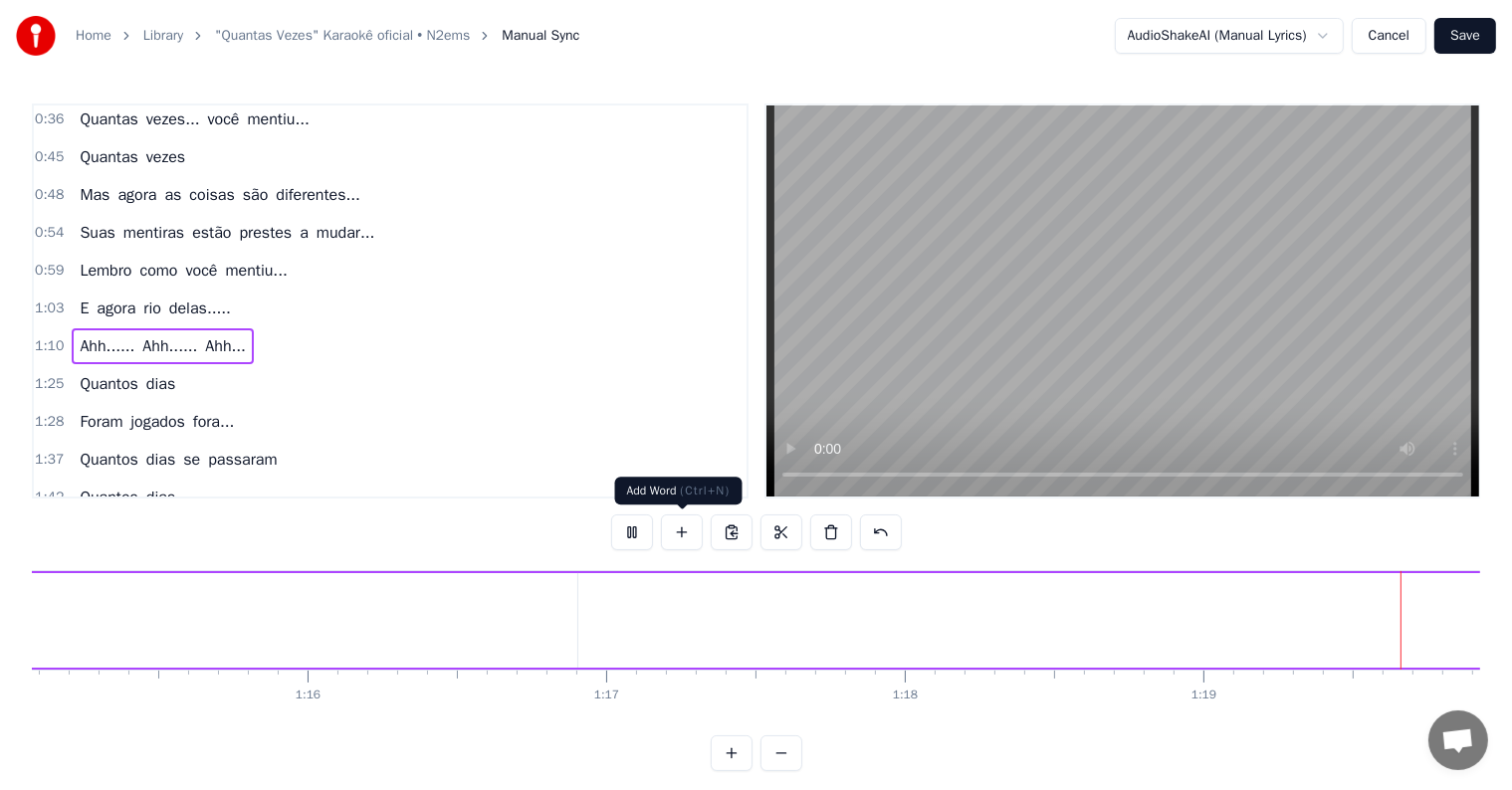 scroll, scrollTop: 0, scrollLeft: 23697, axis: horizontal 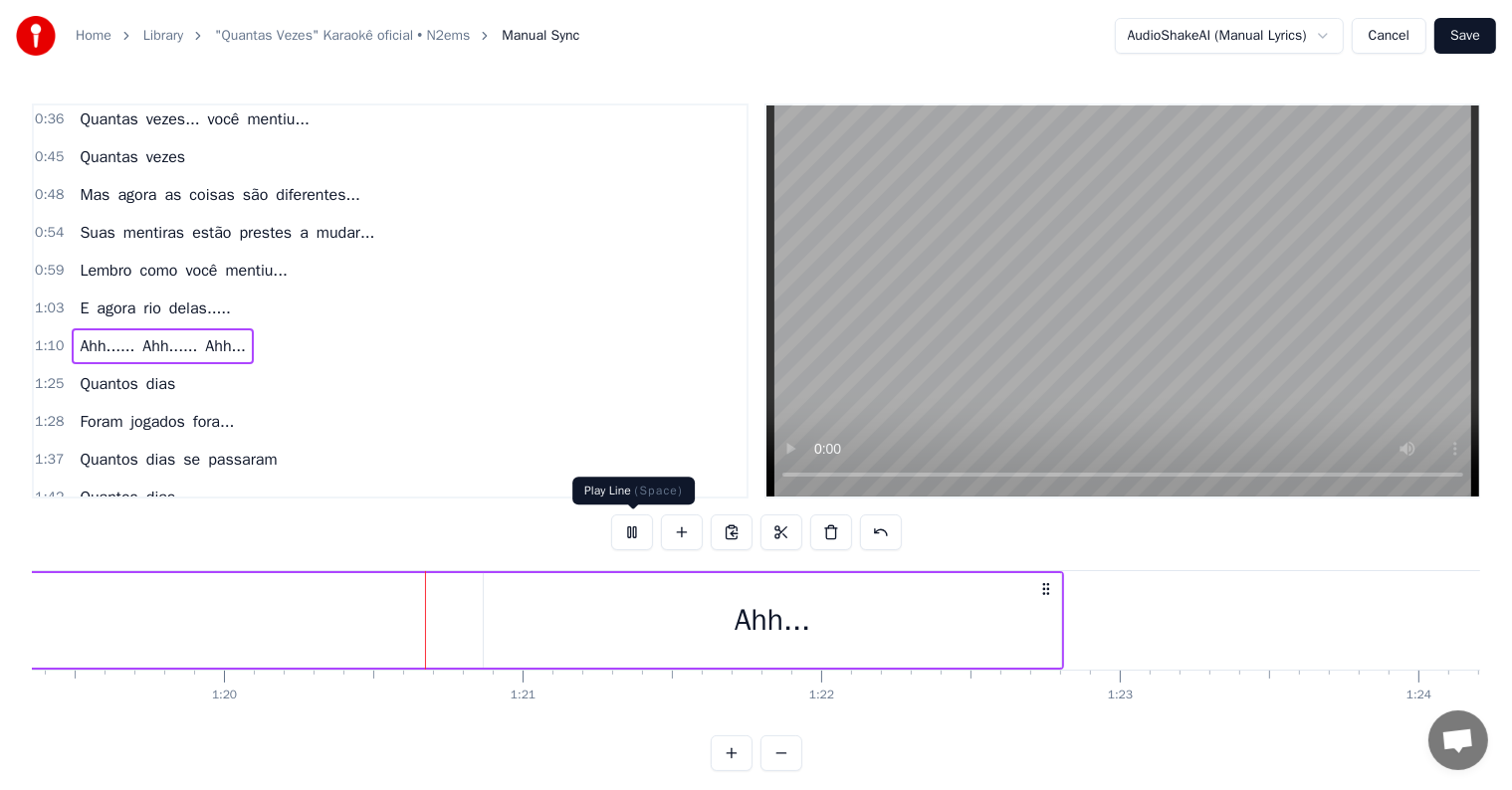 click at bounding box center [632, 532] 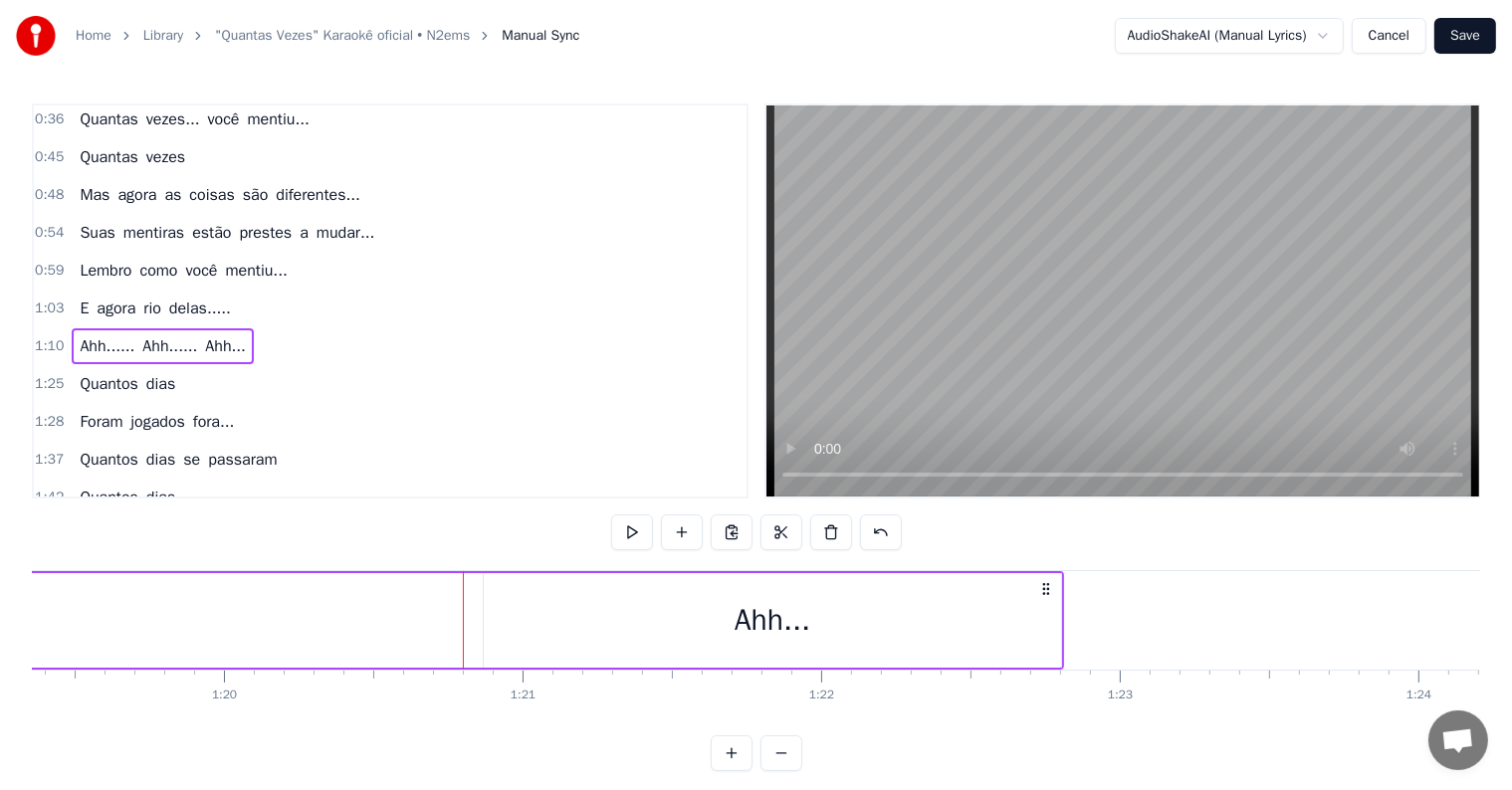 click on "Ahh......" at bounding box center (107, 346) 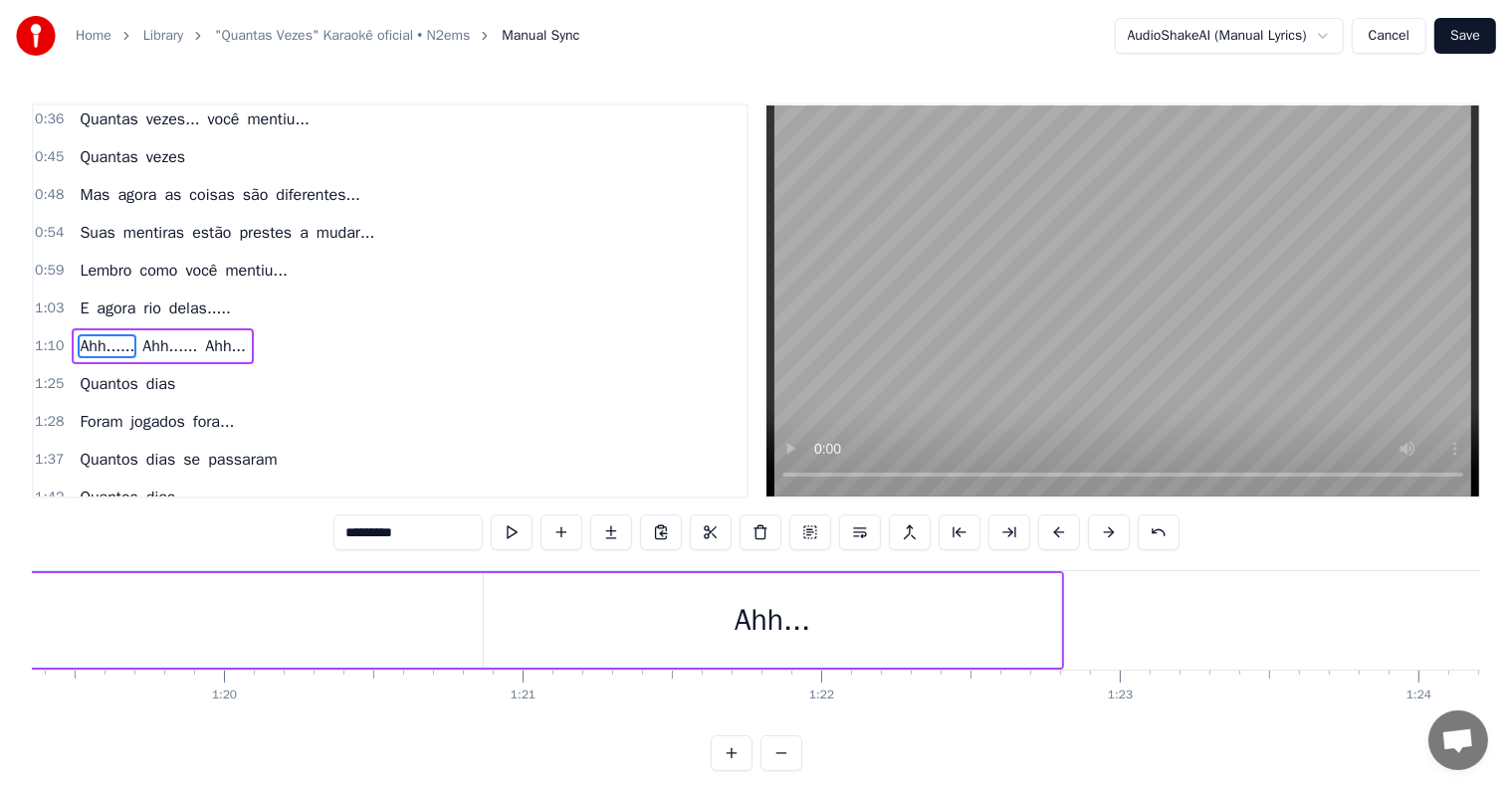 scroll, scrollTop: 262, scrollLeft: 0, axis: vertical 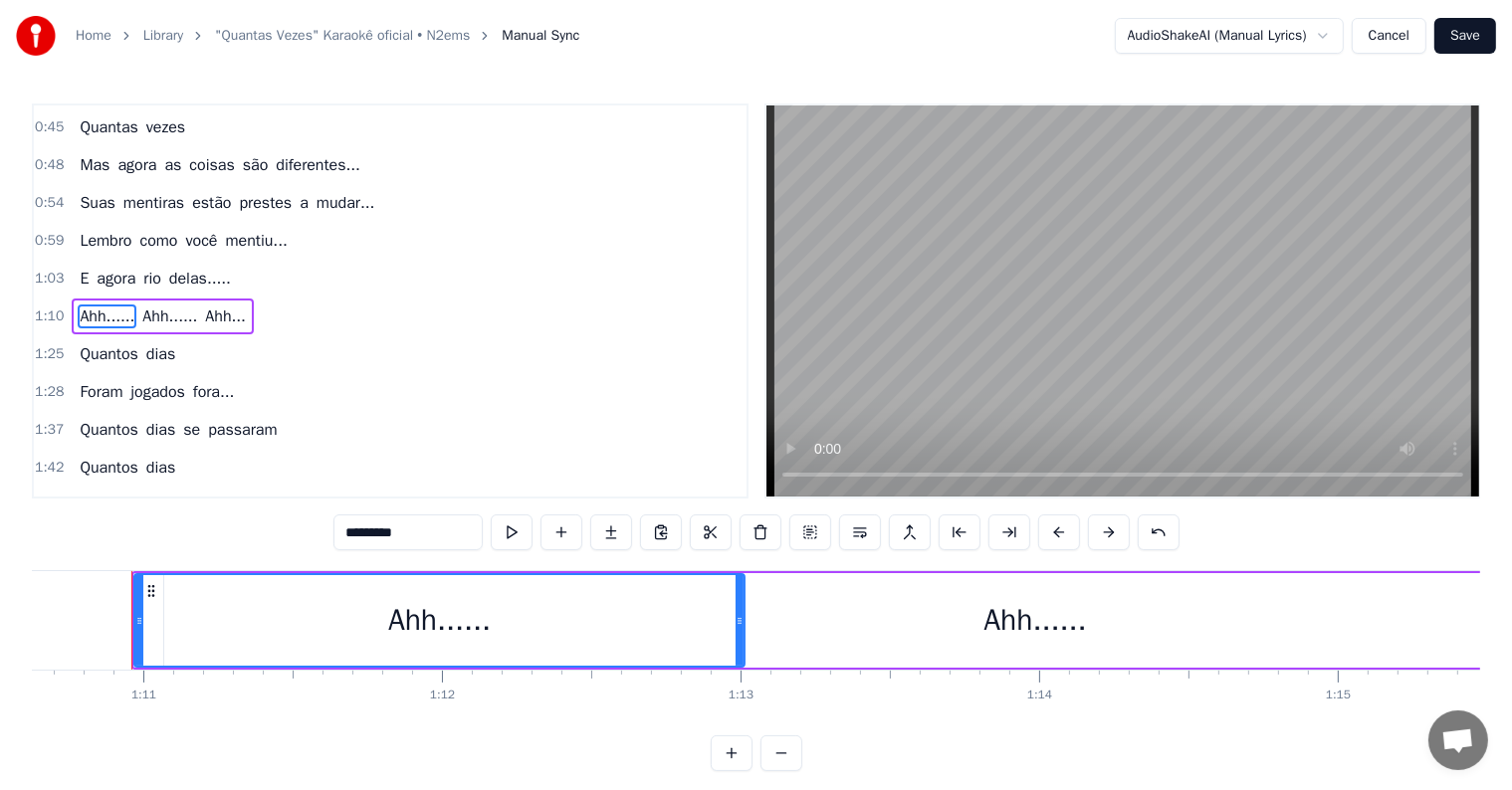 drag, startPoint x: 152, startPoint y: 613, endPoint x: 741, endPoint y: 626, distance: 589.14345 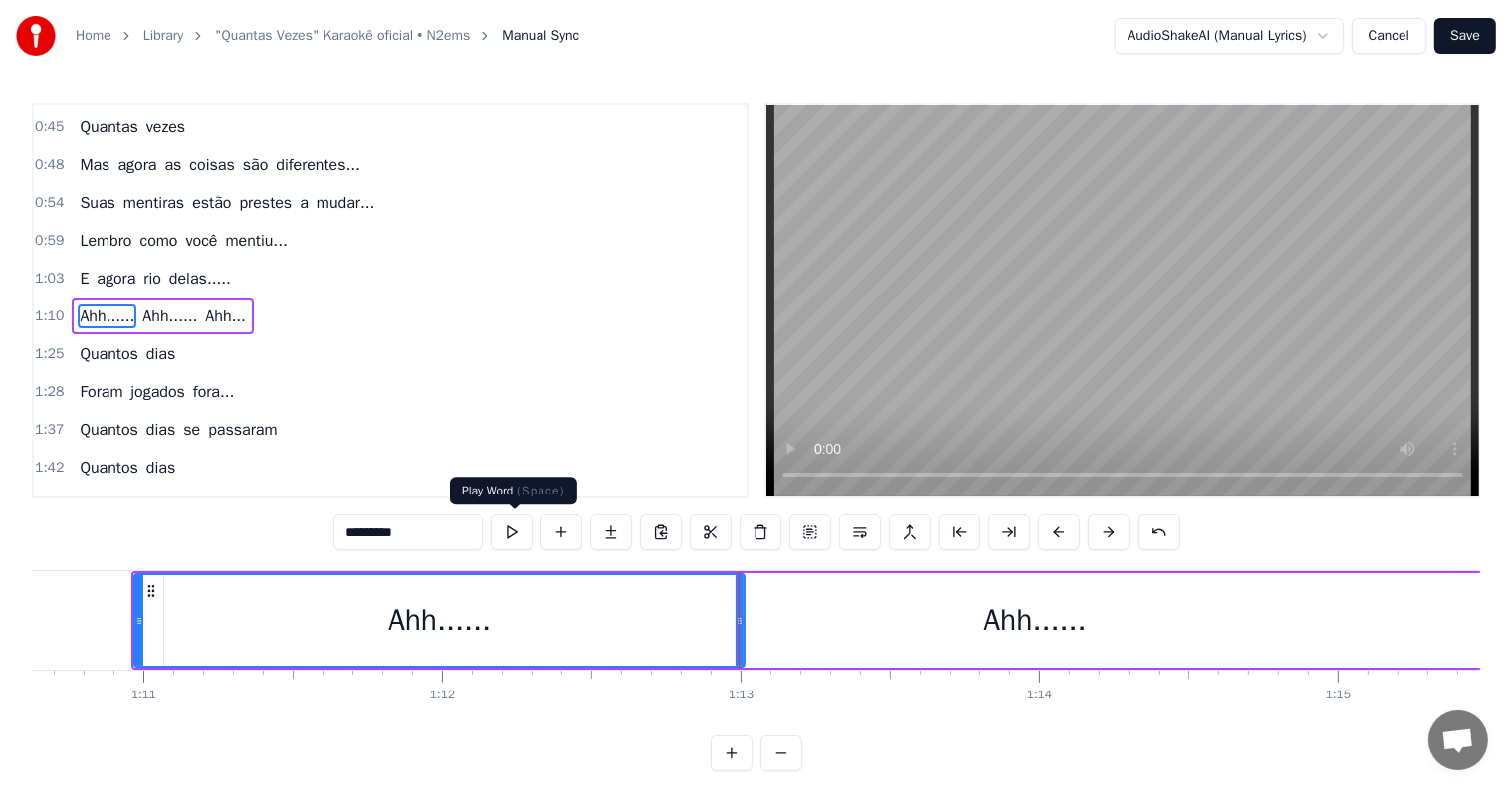 click at bounding box center [512, 532] 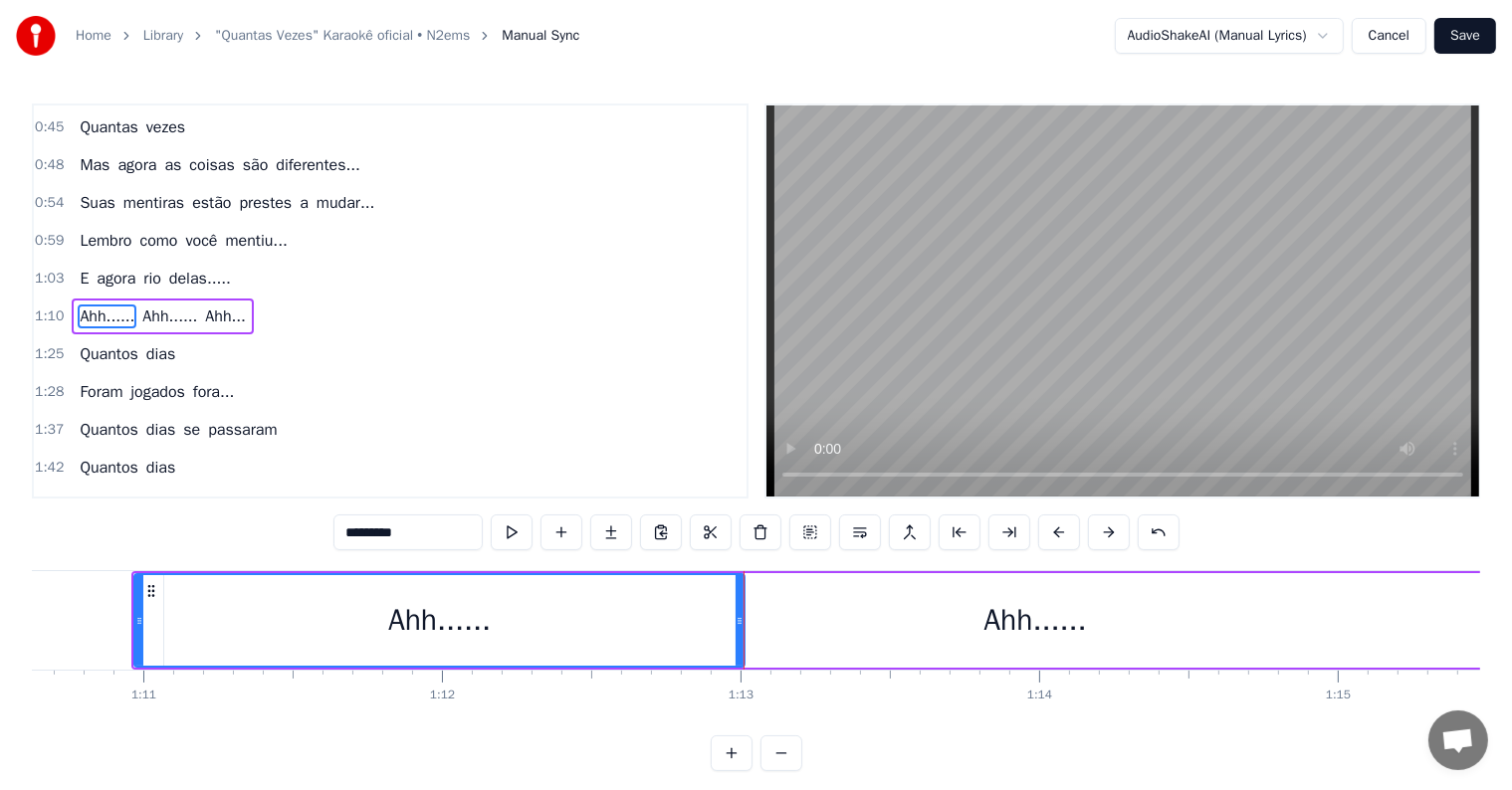 click on "Ahh......" at bounding box center (1034, 620) 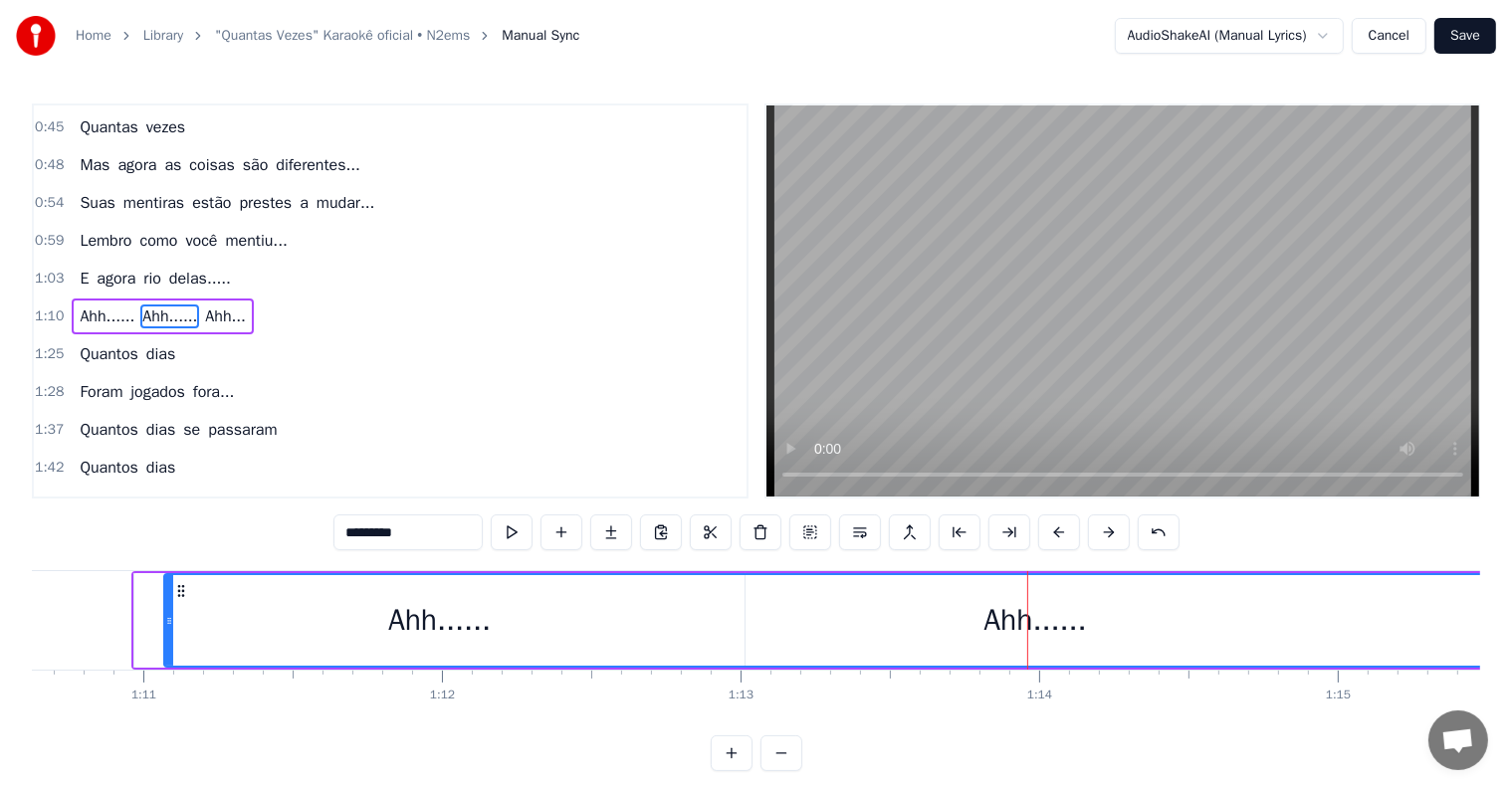 click on "Ahh......" at bounding box center [1034, 620] 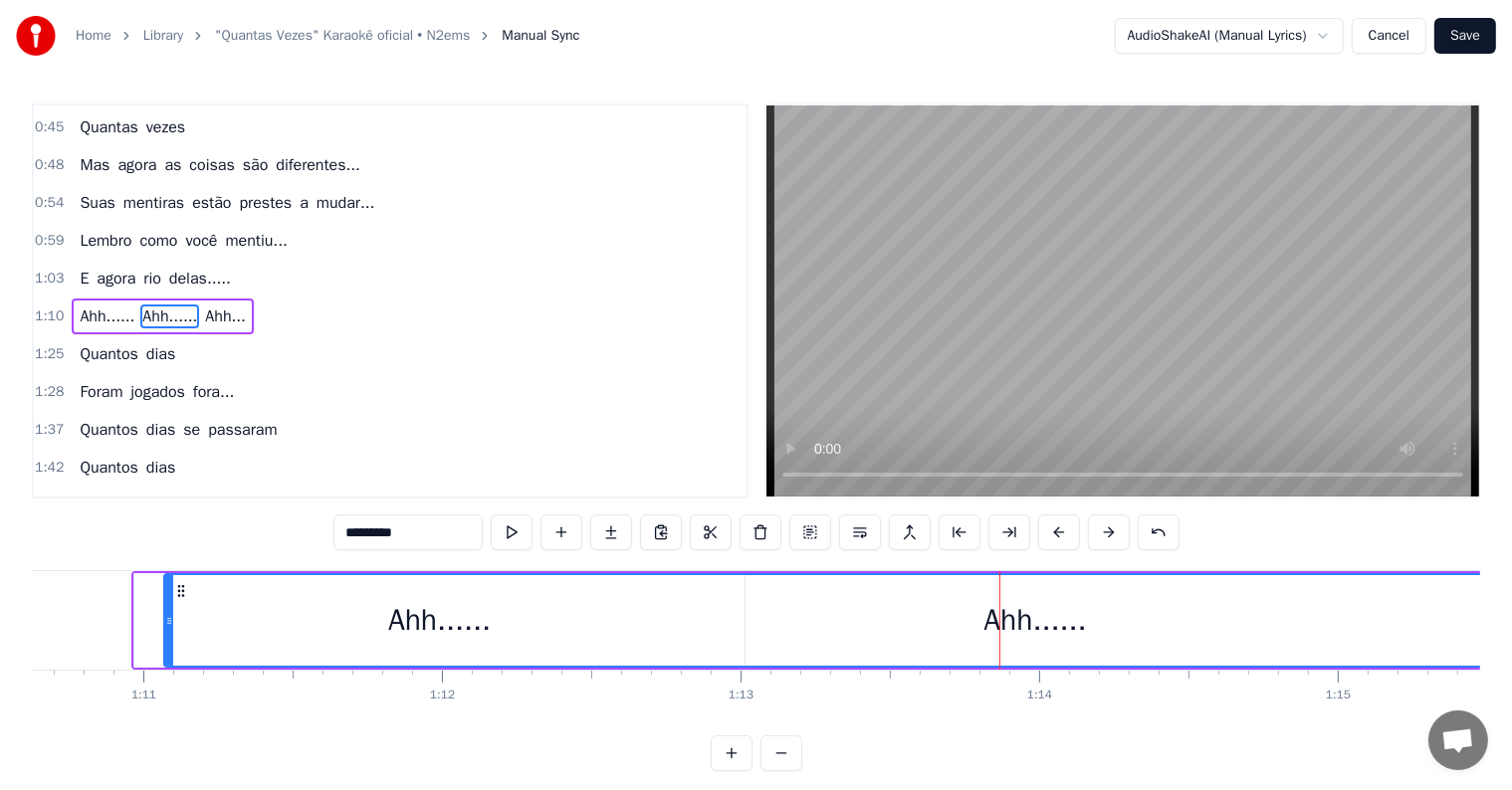 click on "Ahh......" at bounding box center (1035, 620) 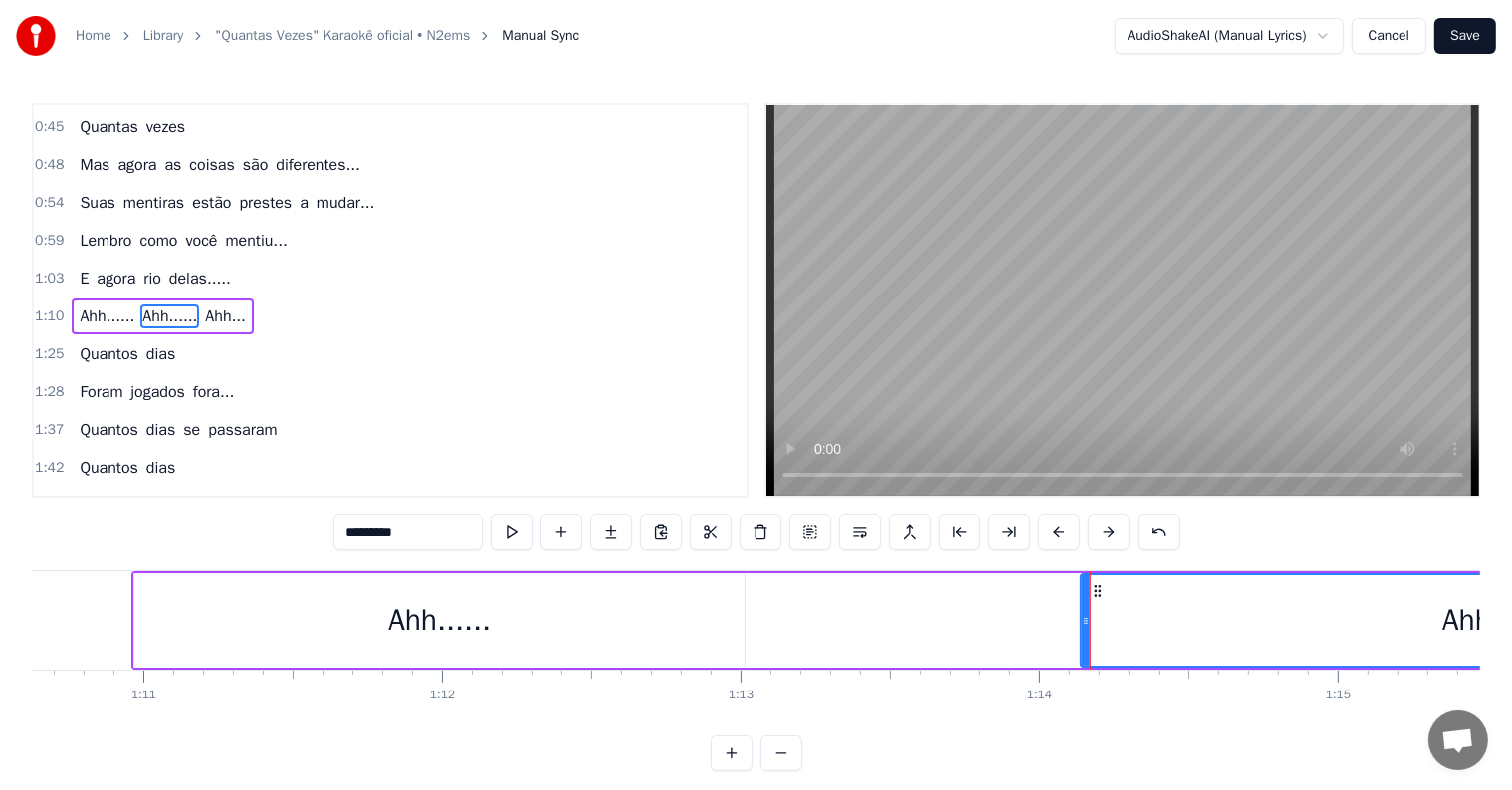drag, startPoint x: 168, startPoint y: 618, endPoint x: 1085, endPoint y: 635, distance: 917.15757 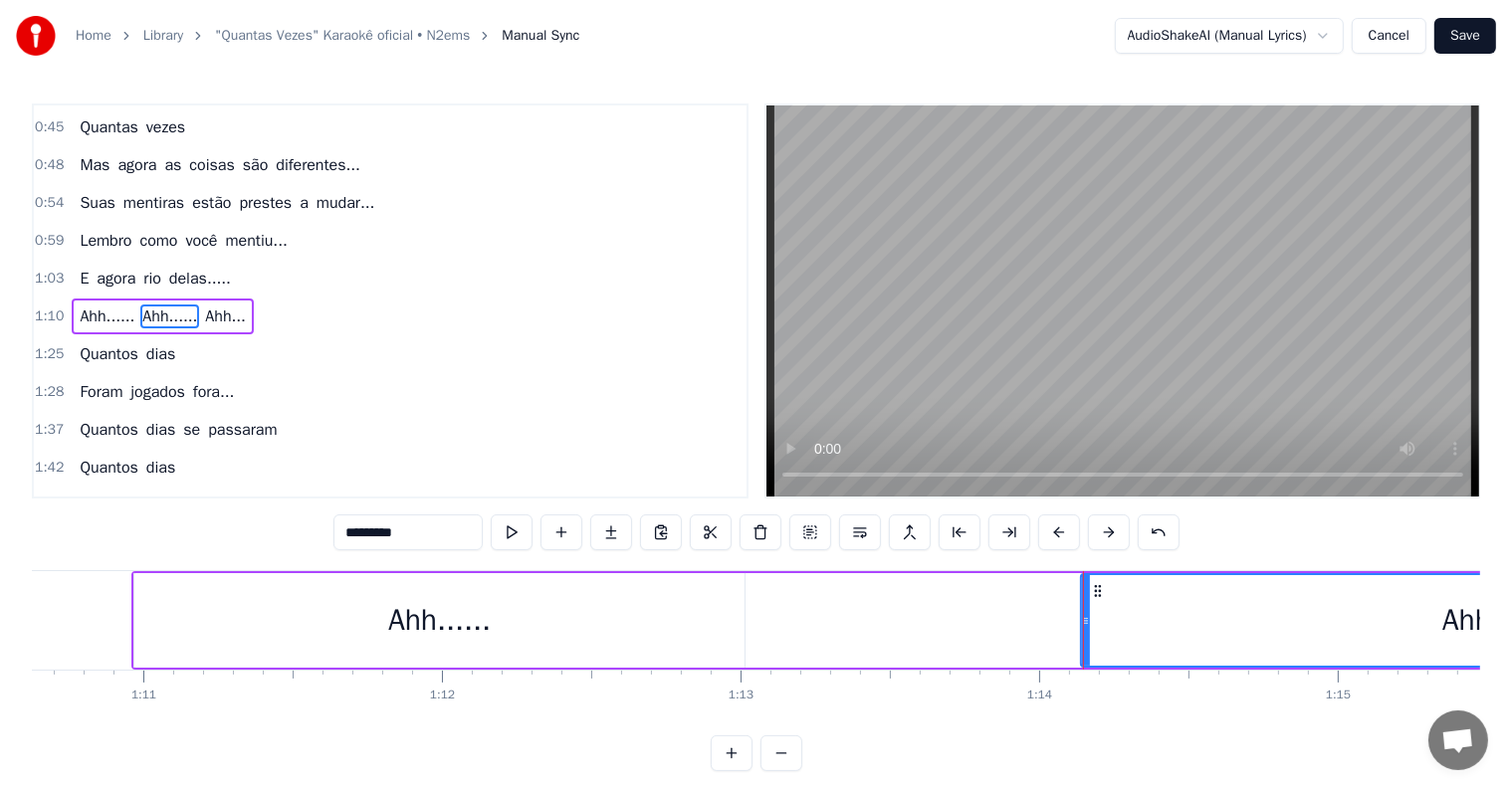 click on "Ahh...... Ahh...... Ahh..." at bounding box center (162, 316) 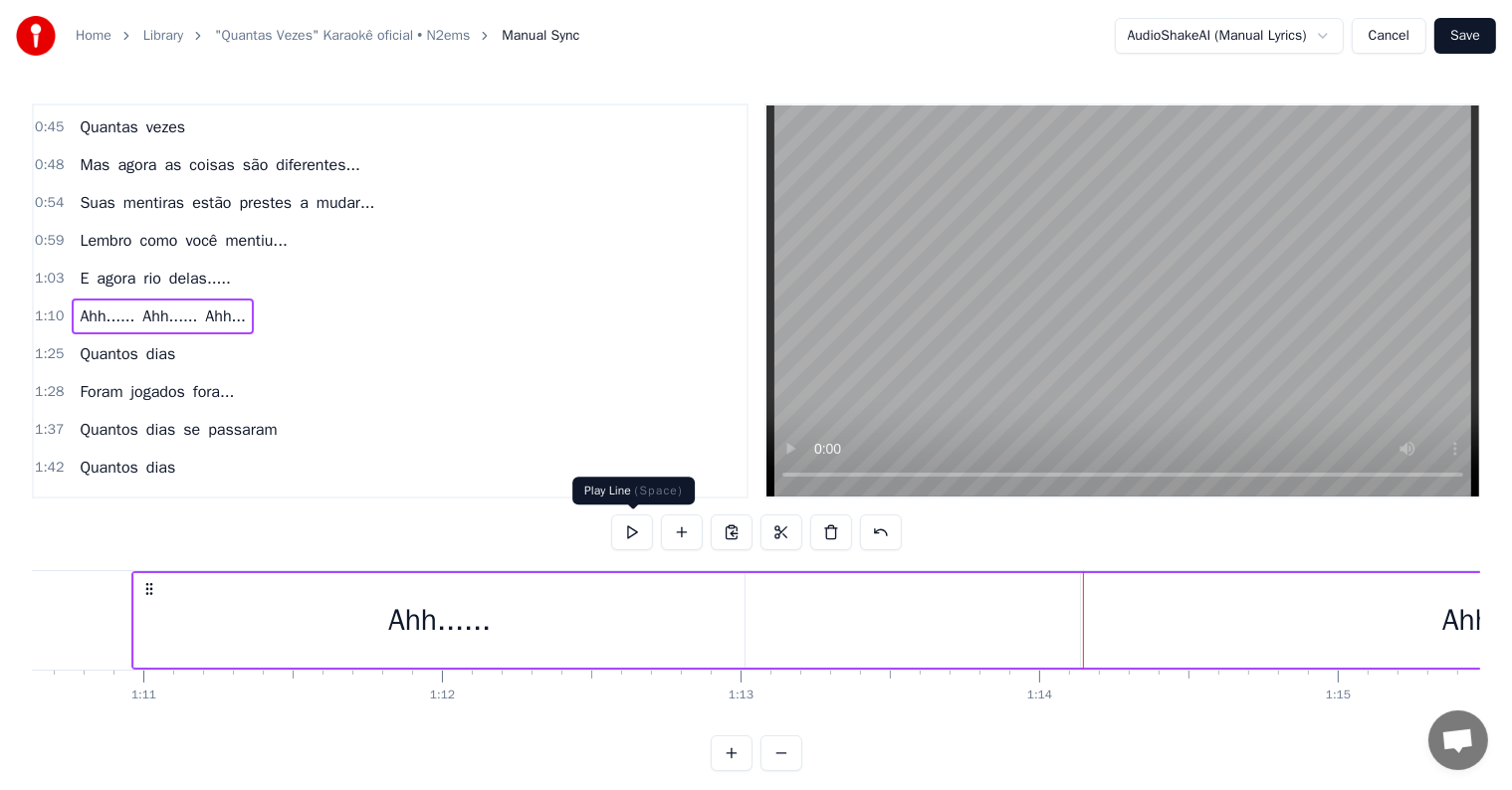 click at bounding box center (632, 532) 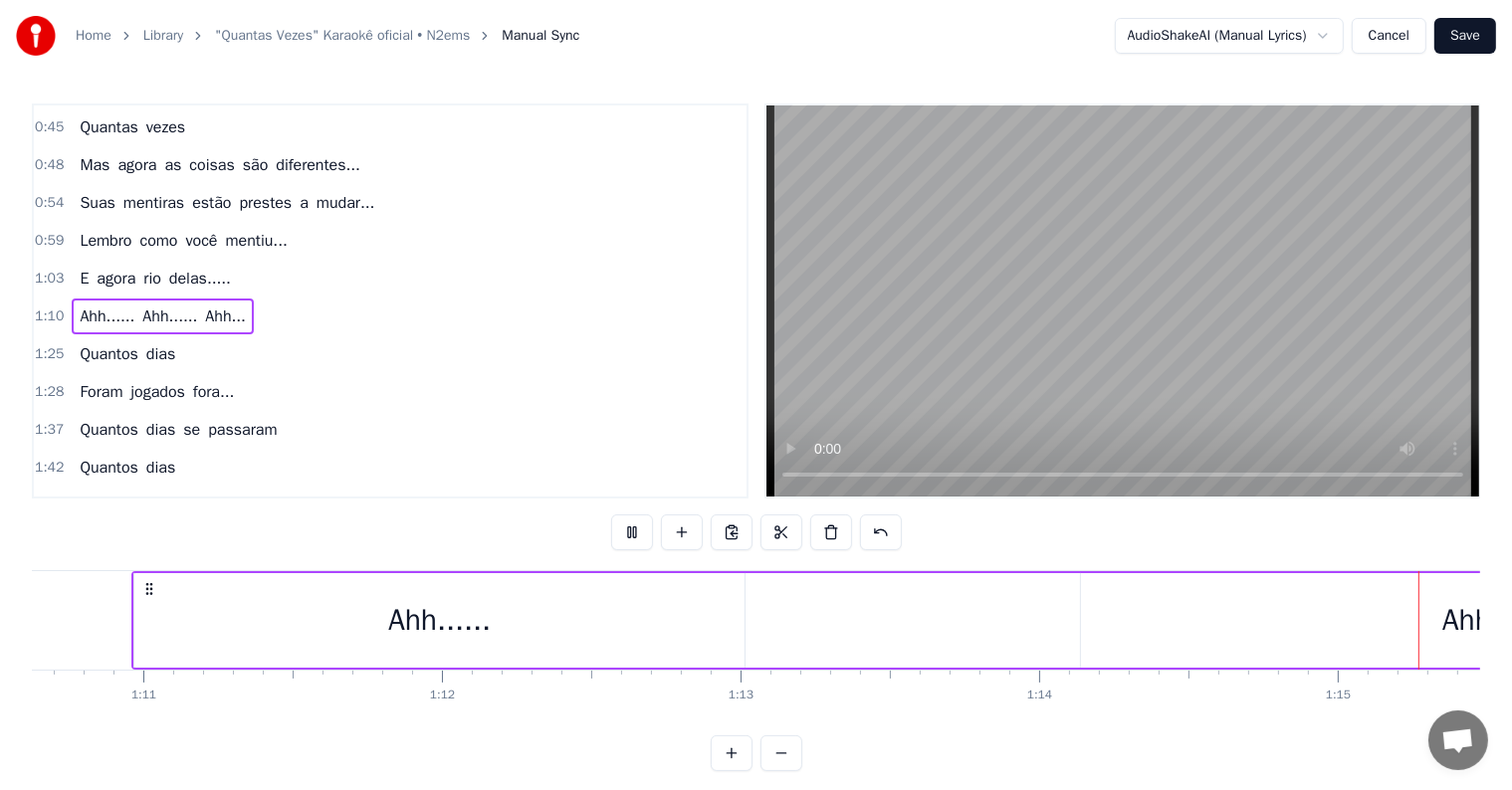 scroll, scrollTop: 0, scrollLeft: 22377, axis: horizontal 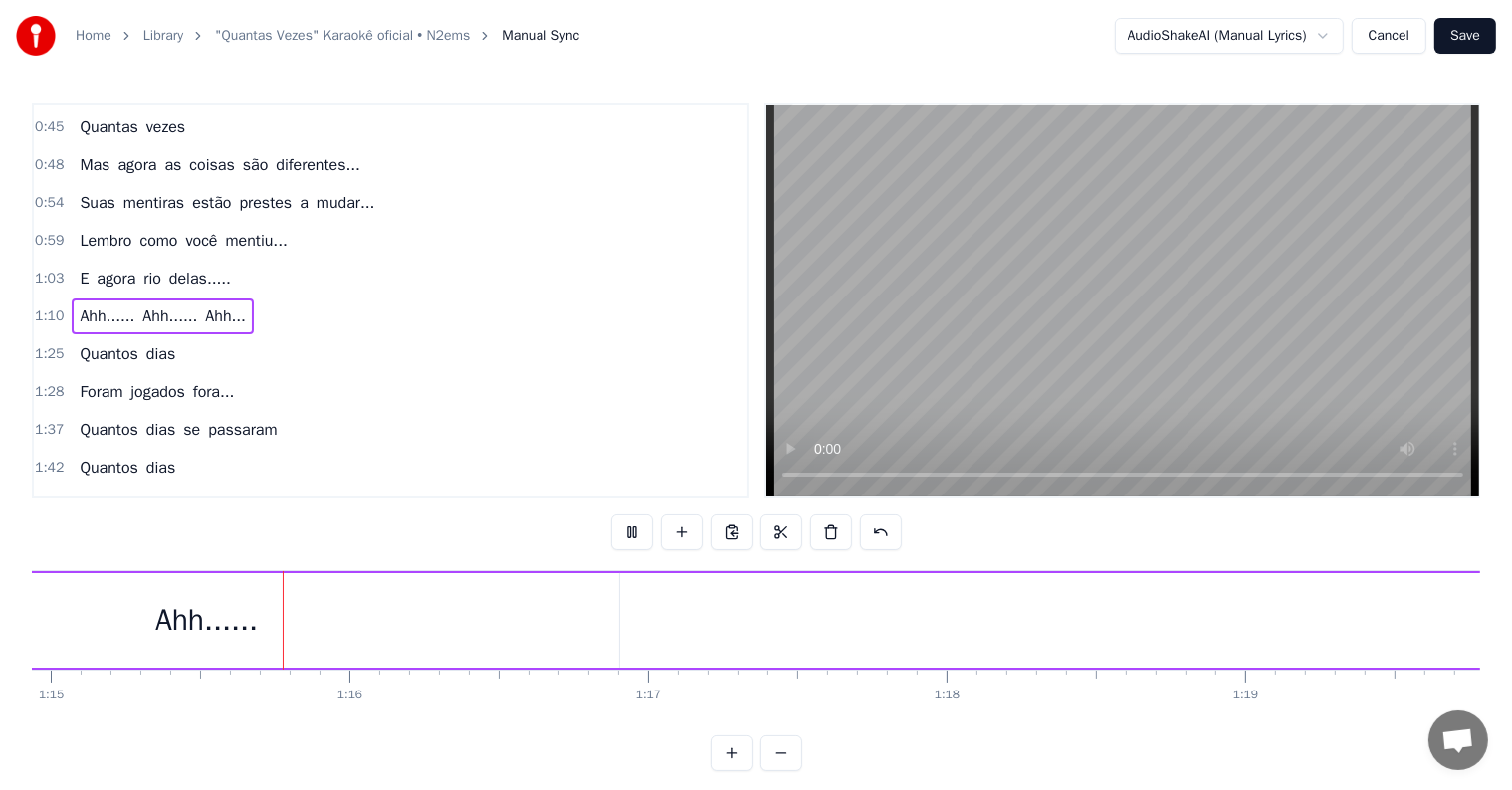 click at bounding box center (632, 532) 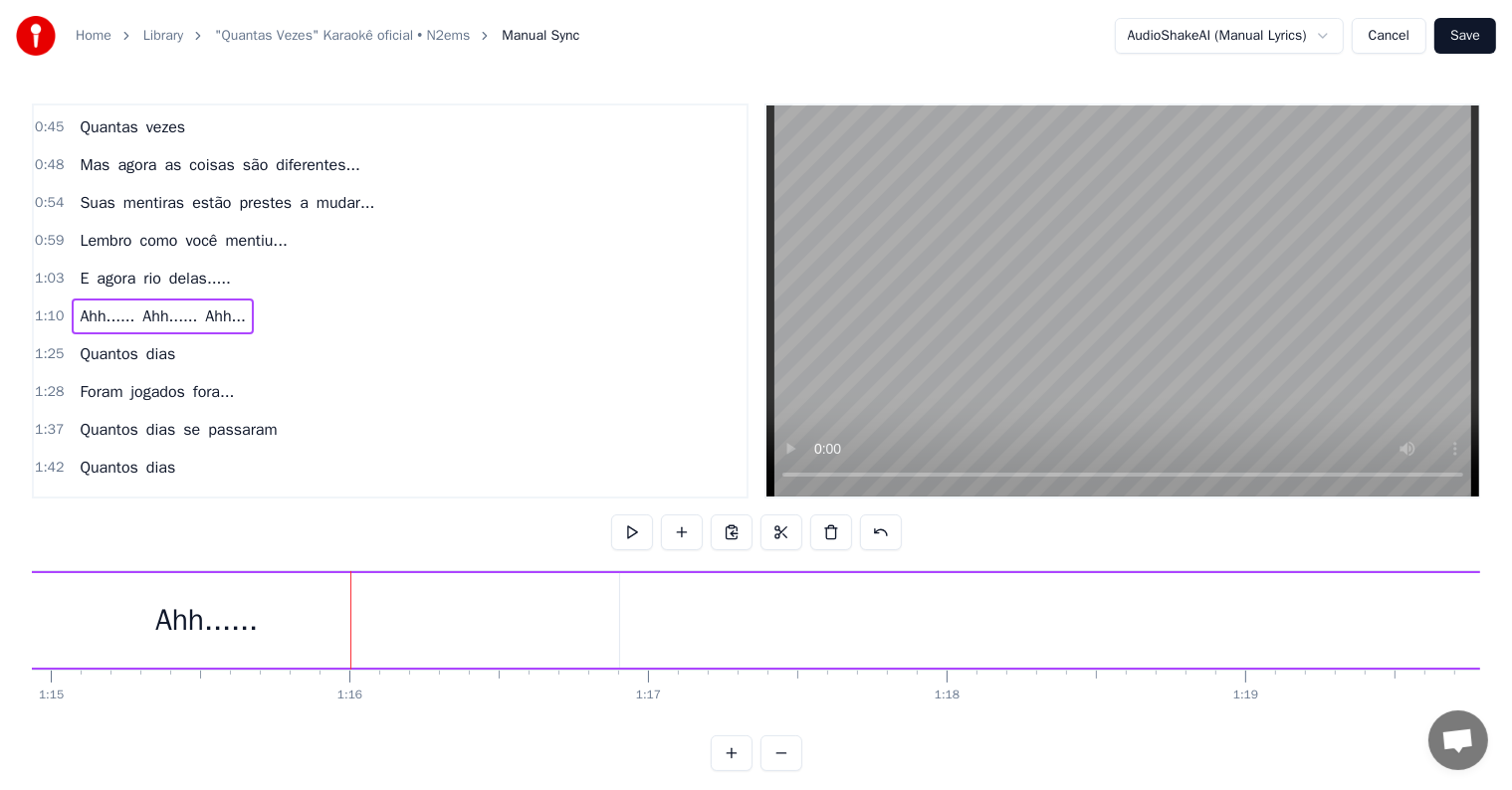 click on "Ahh......" at bounding box center [107, 316] 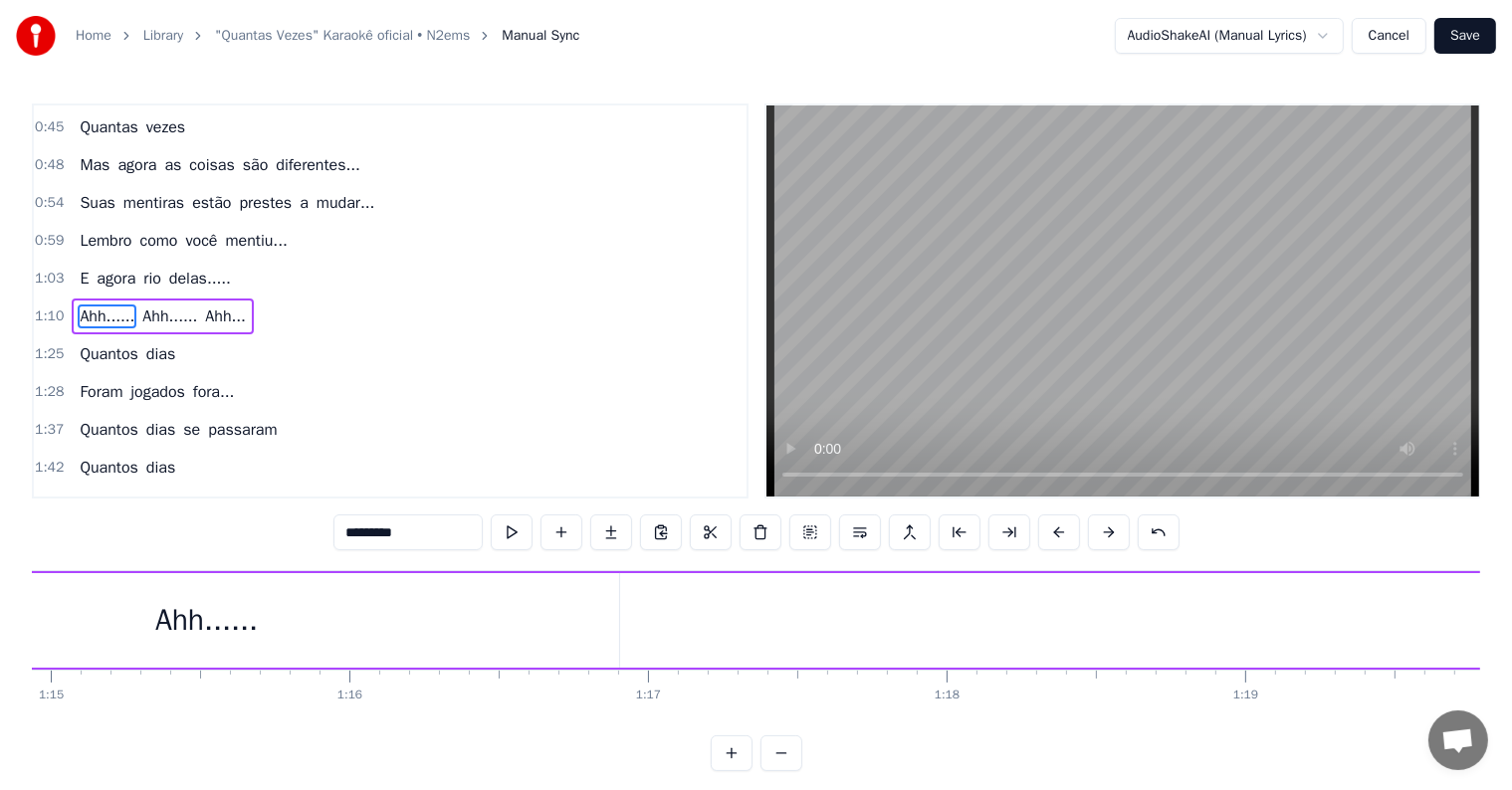 scroll, scrollTop: 0, scrollLeft: 21090, axis: horizontal 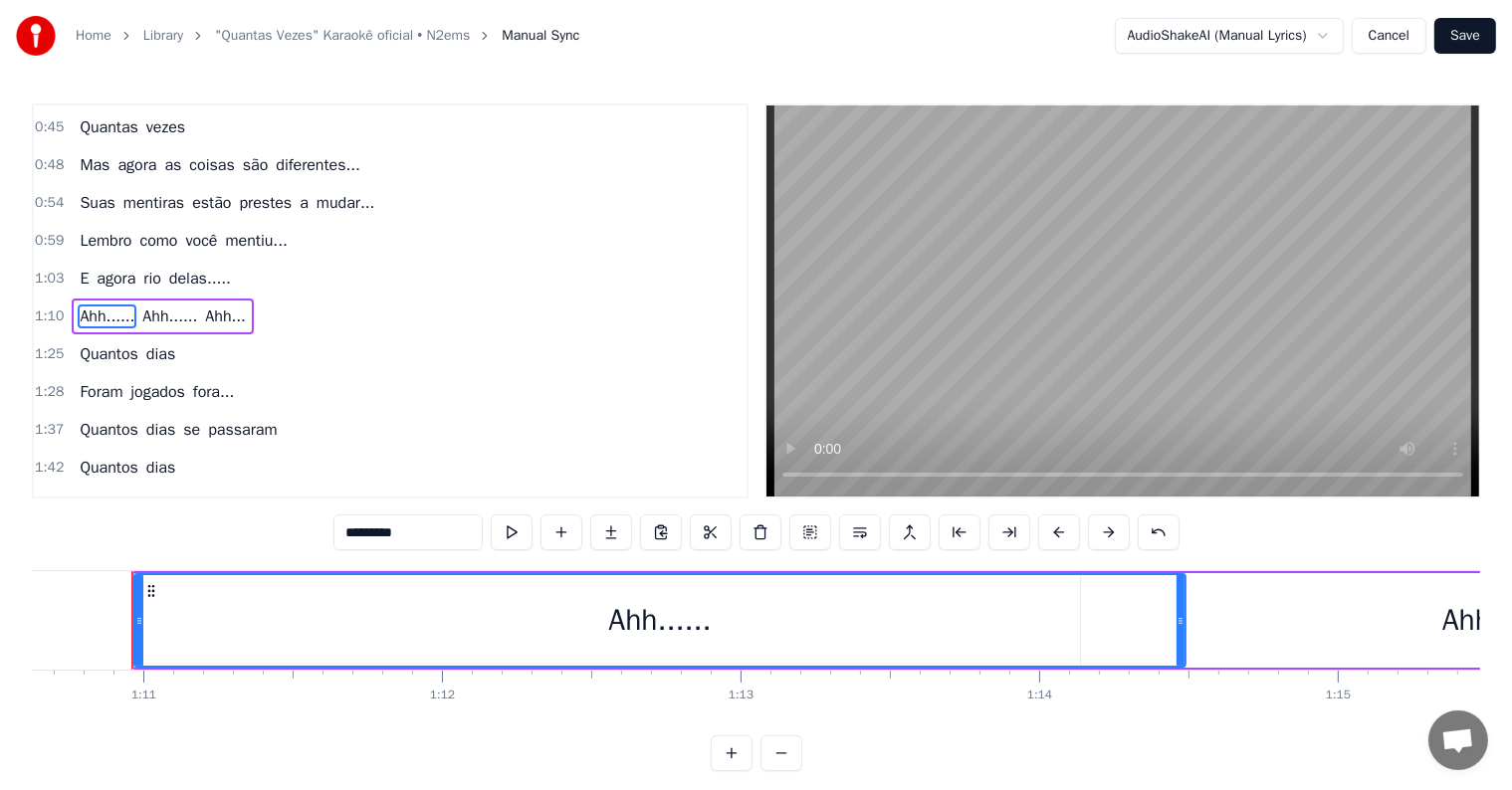 drag, startPoint x: 742, startPoint y: 623, endPoint x: 1183, endPoint y: 654, distance: 442.0882 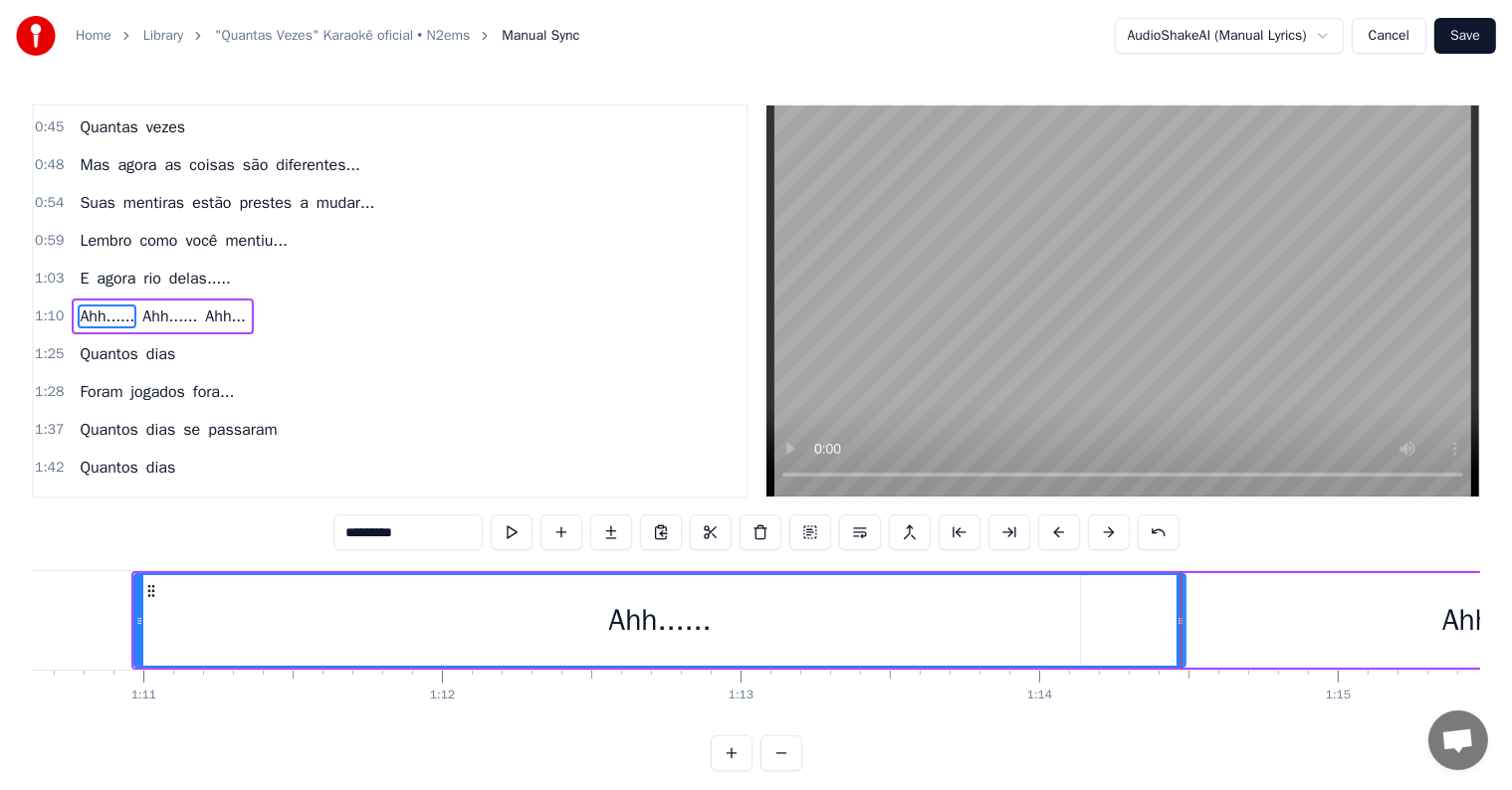 click on "Ahh...... Ahh...... Ahh..." at bounding box center [162, 316] 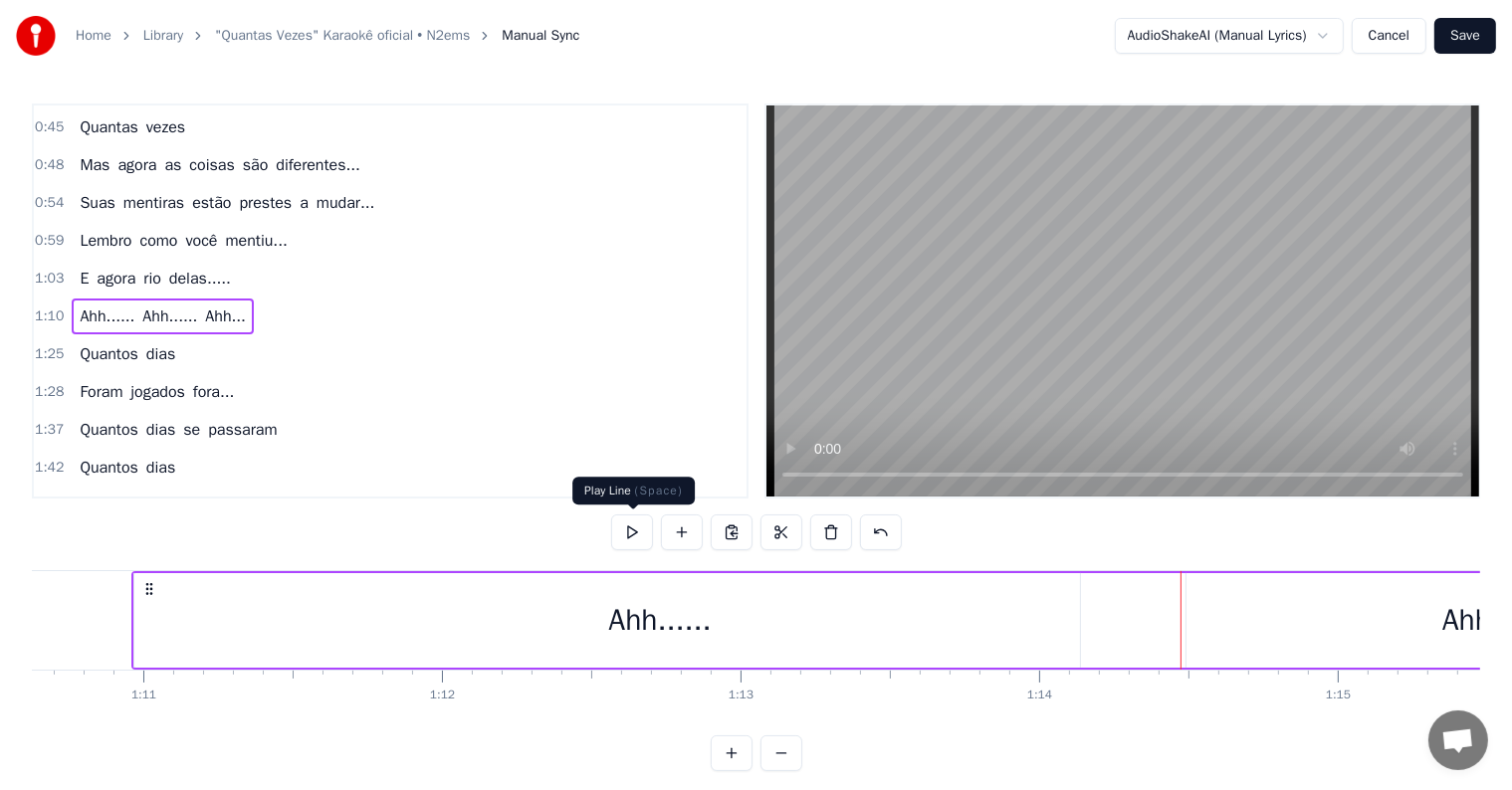 click at bounding box center (632, 532) 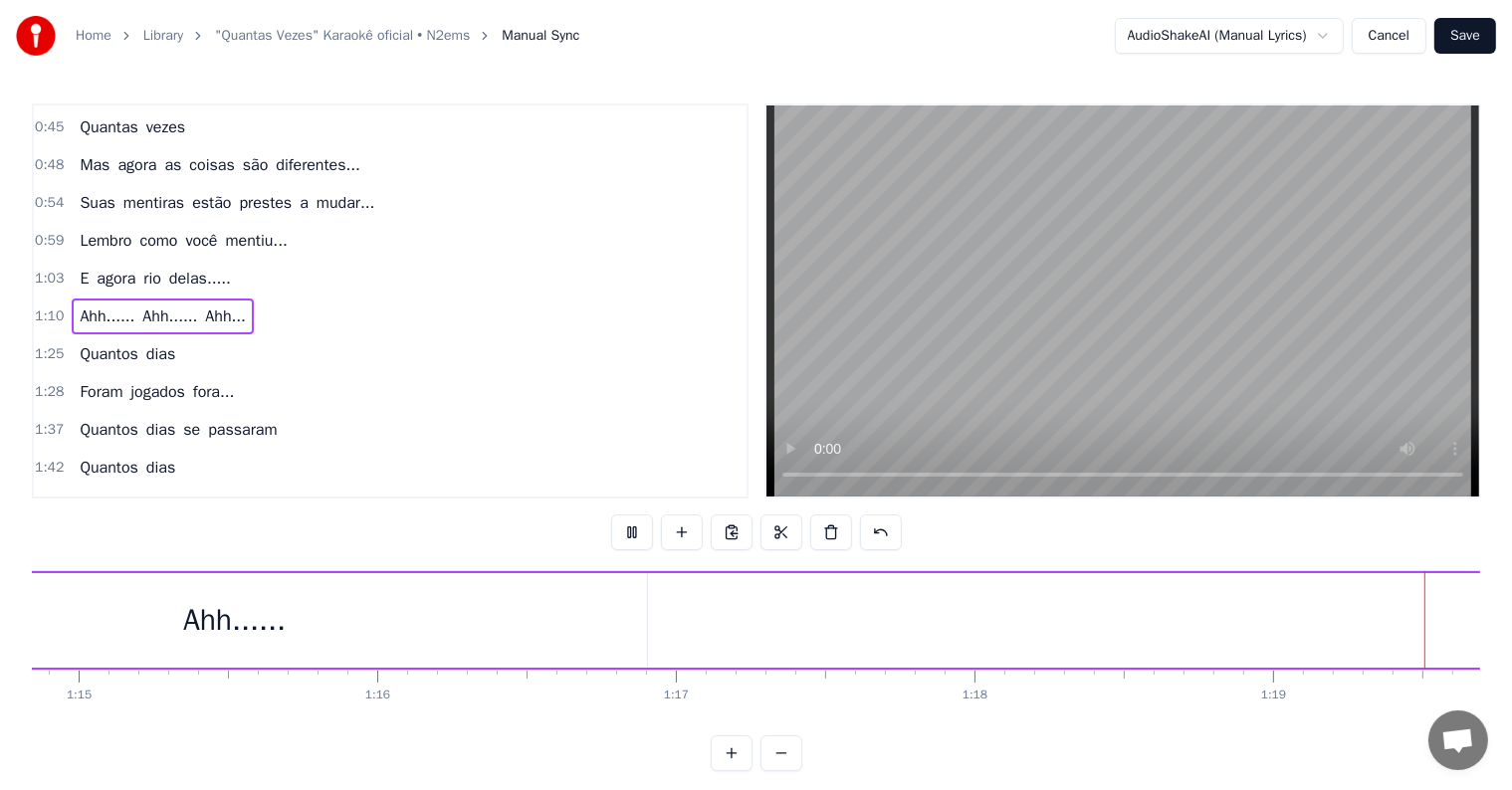 scroll, scrollTop: 0, scrollLeft: 23619, axis: horizontal 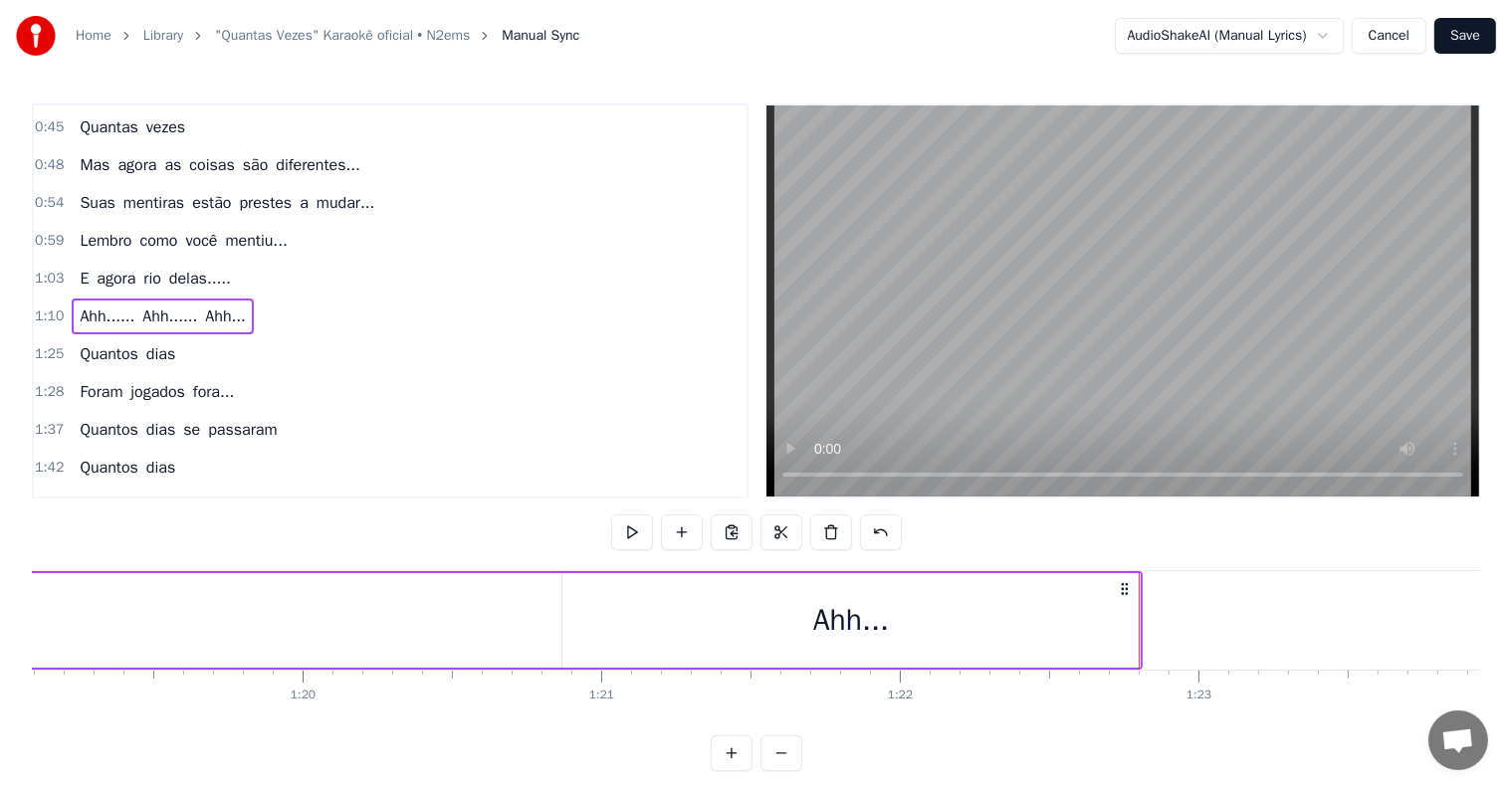 click on "Ahh......" at bounding box center [169, 316] 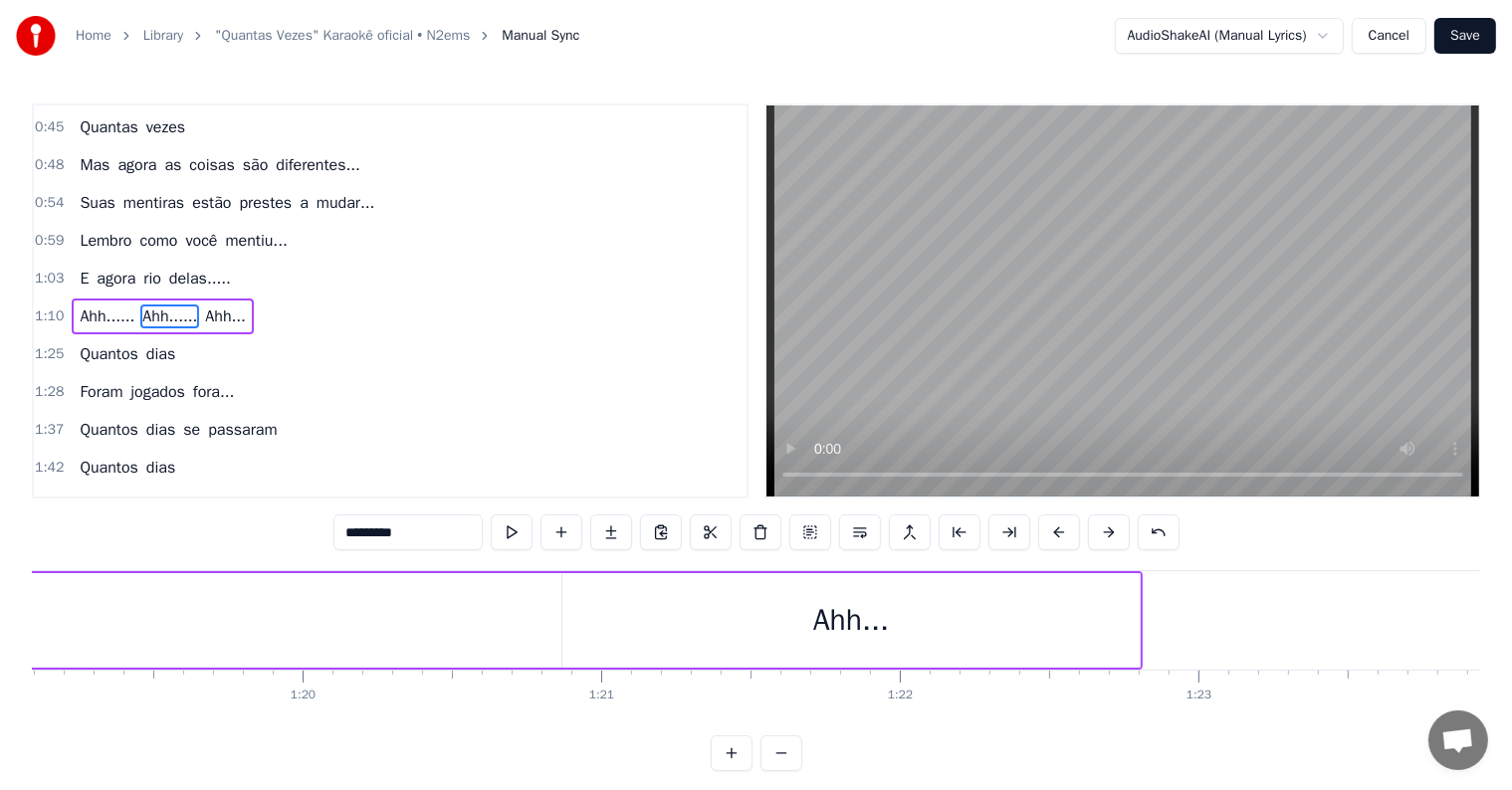scroll, scrollTop: 0, scrollLeft: 22036, axis: horizontal 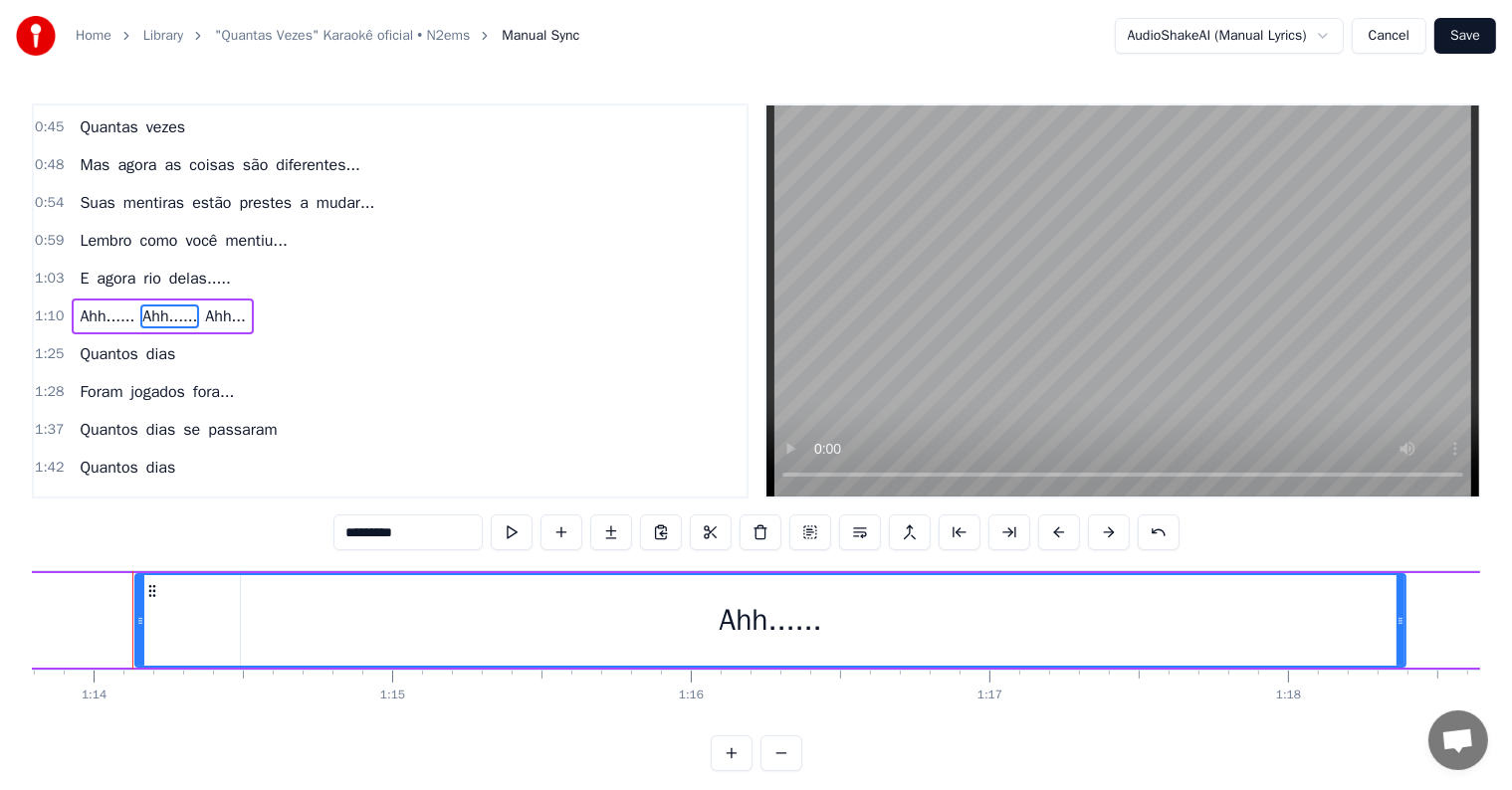 drag, startPoint x: 956, startPoint y: 619, endPoint x: 1411, endPoint y: 619, distance: 455 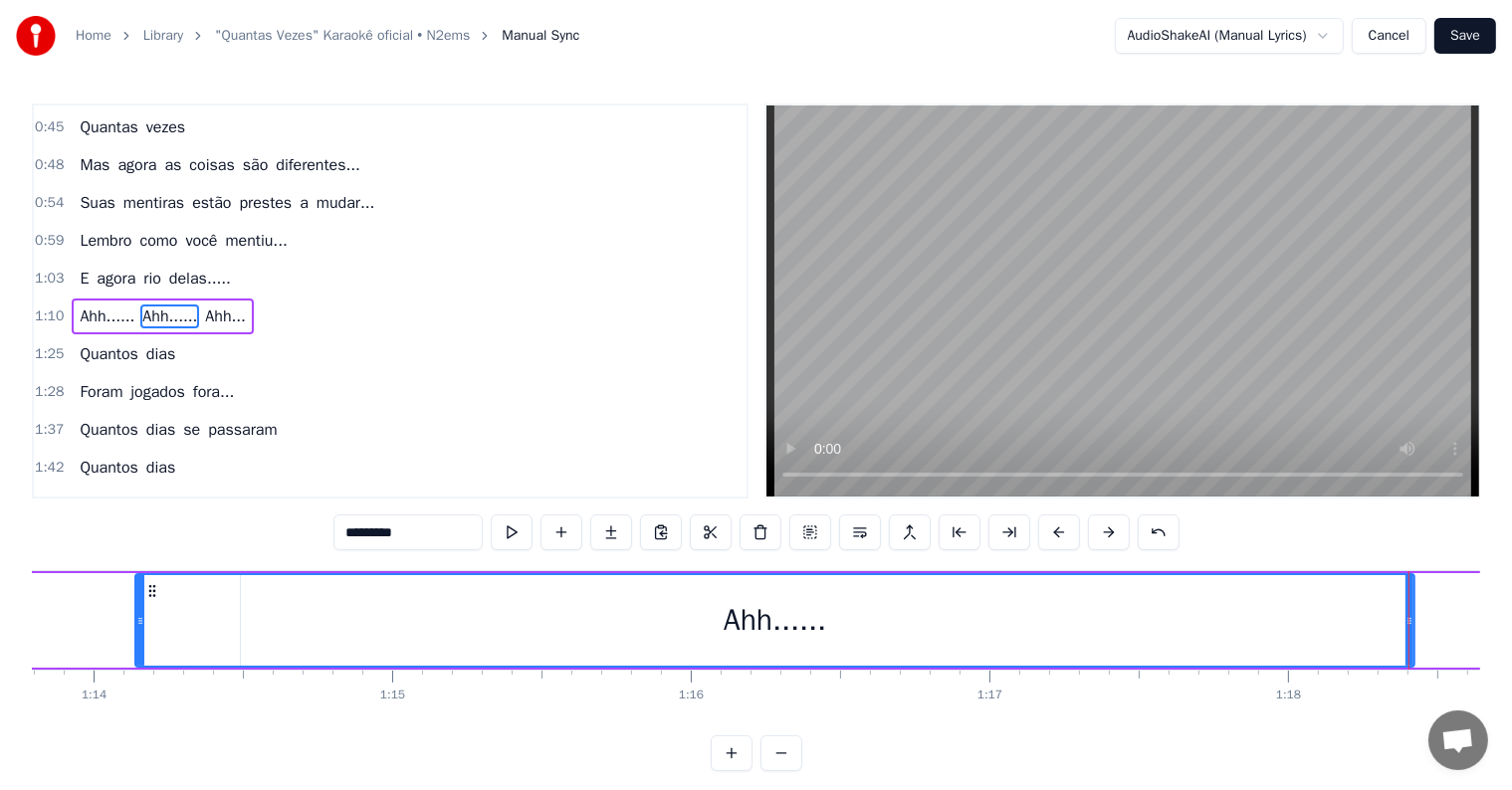 scroll, scrollTop: 0, scrollLeft: 23312, axis: horizontal 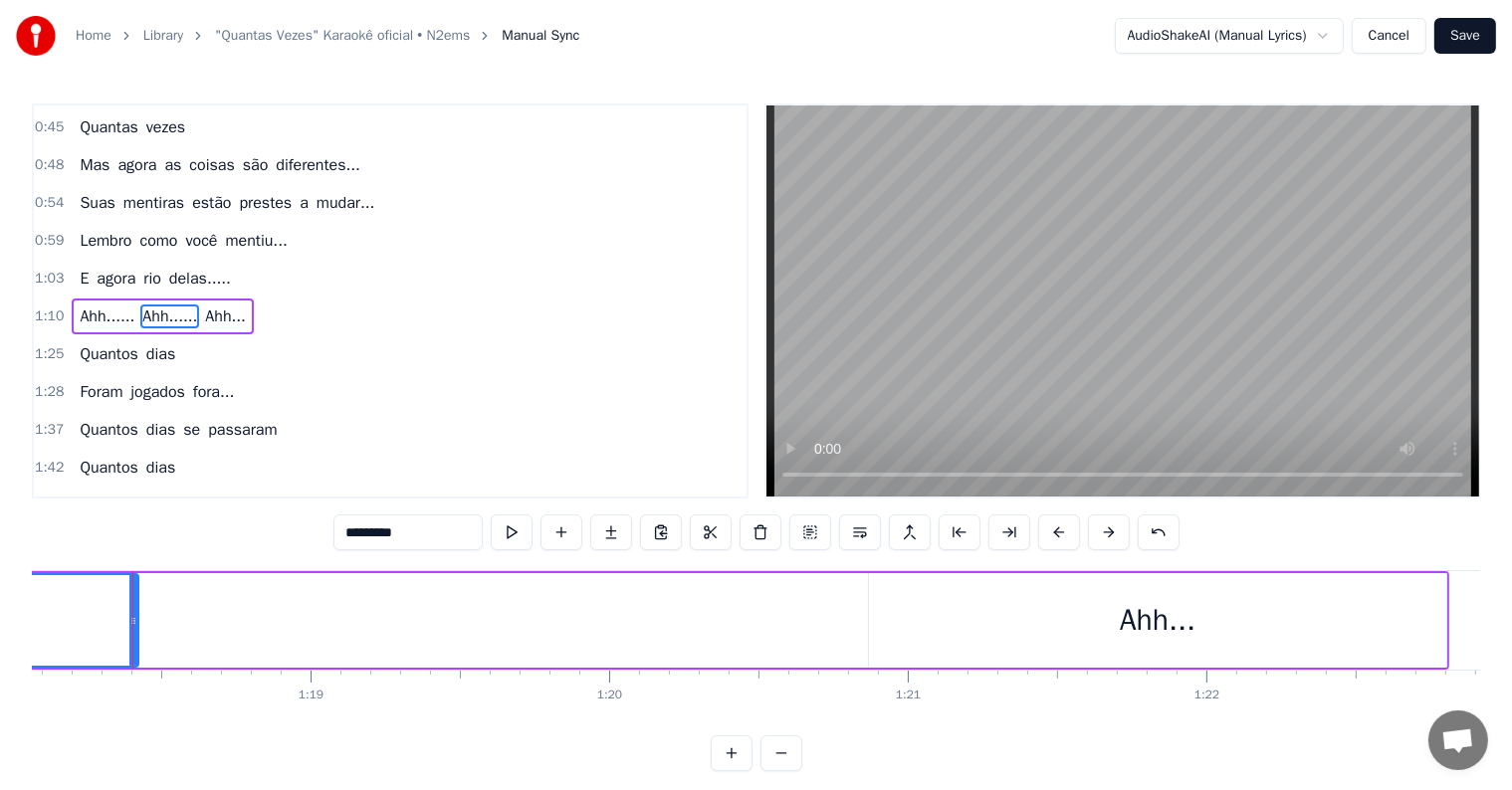 click on "Ahh..." at bounding box center [1158, 620] 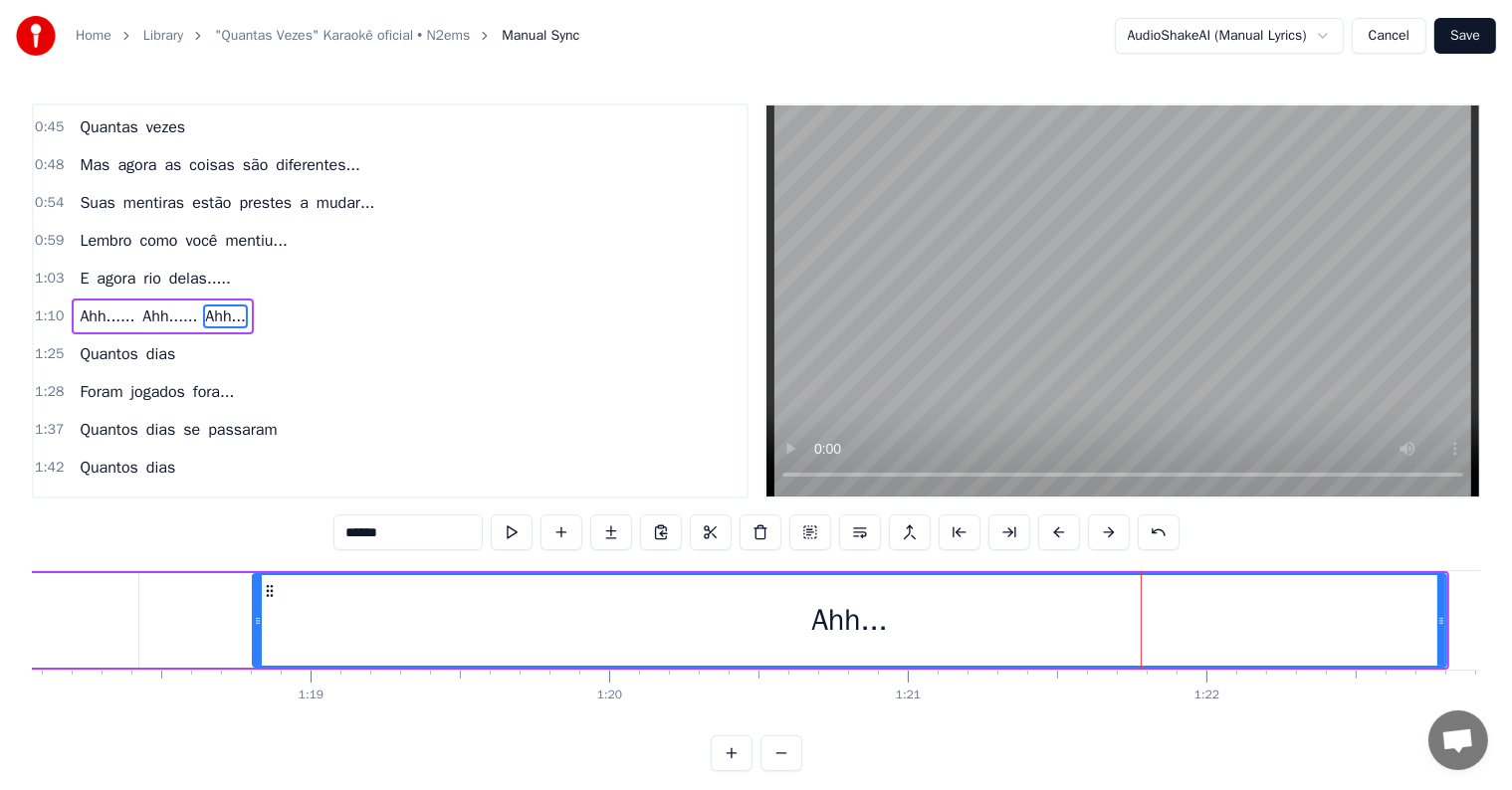drag, startPoint x: 873, startPoint y: 621, endPoint x: 257, endPoint y: 621, distance: 616 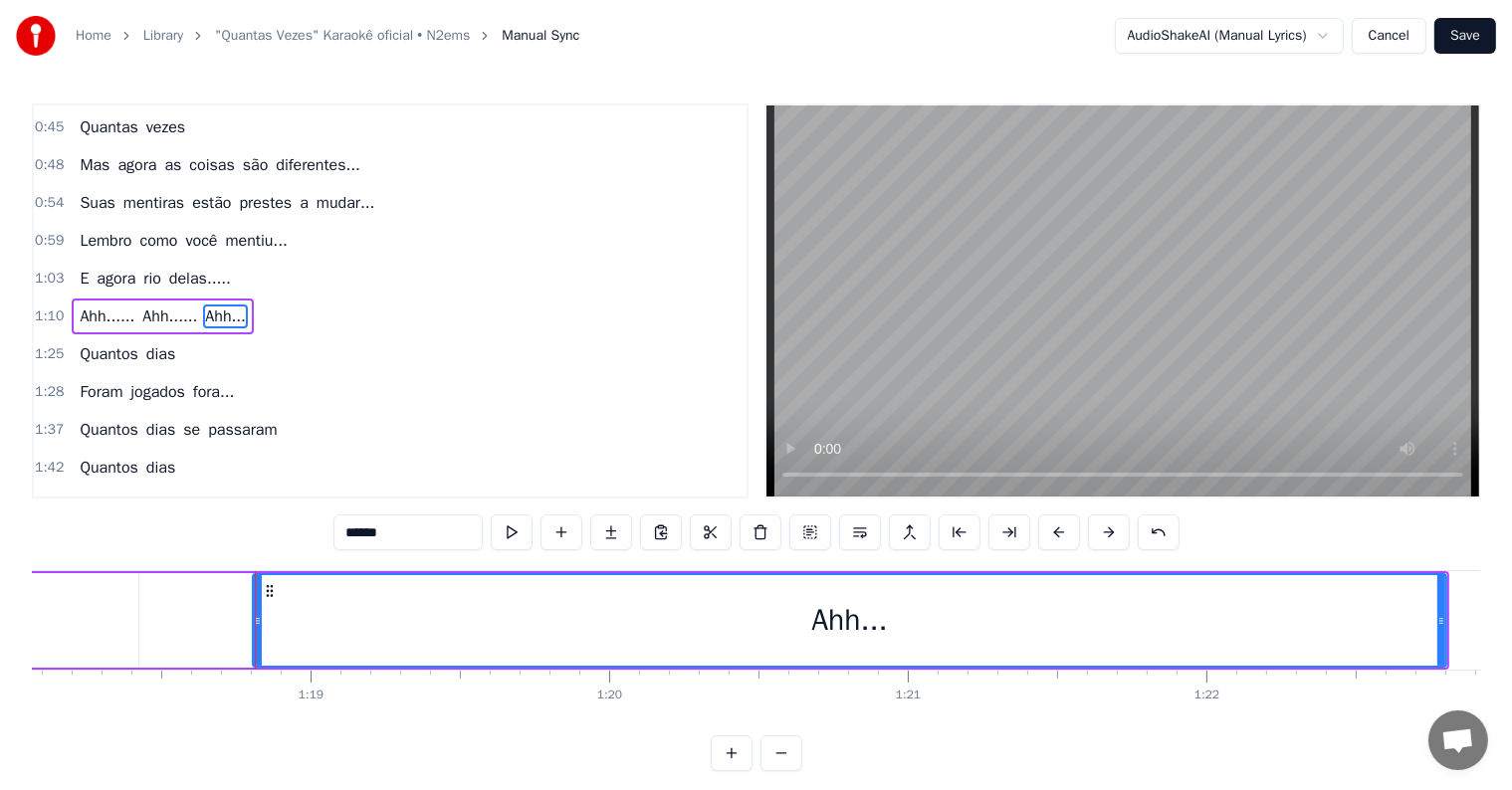 click on "Ahh...... Ahh...... Ahh..." at bounding box center (162, 316) 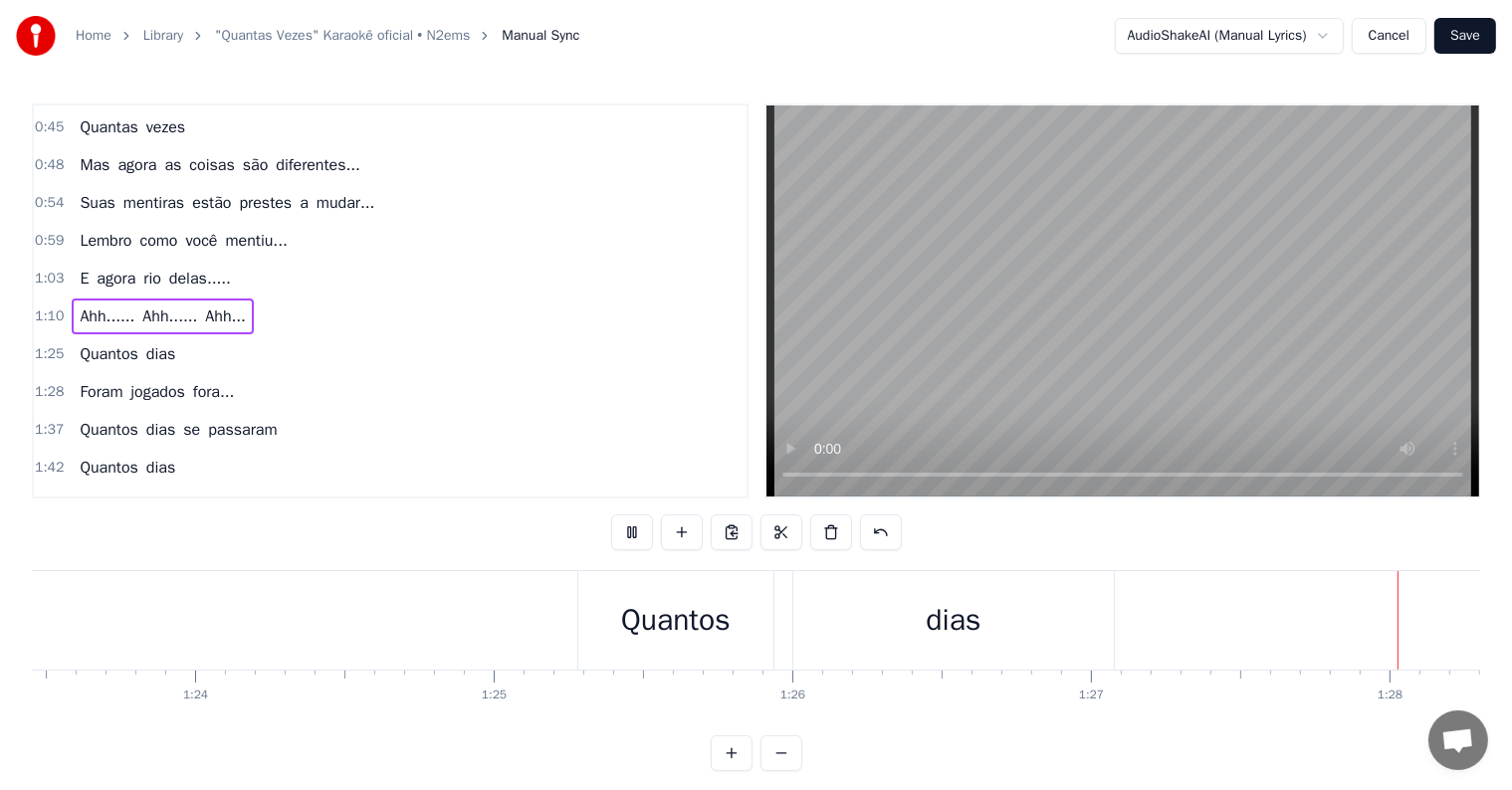 scroll, scrollTop: 0, scrollLeft: 26188, axis: horizontal 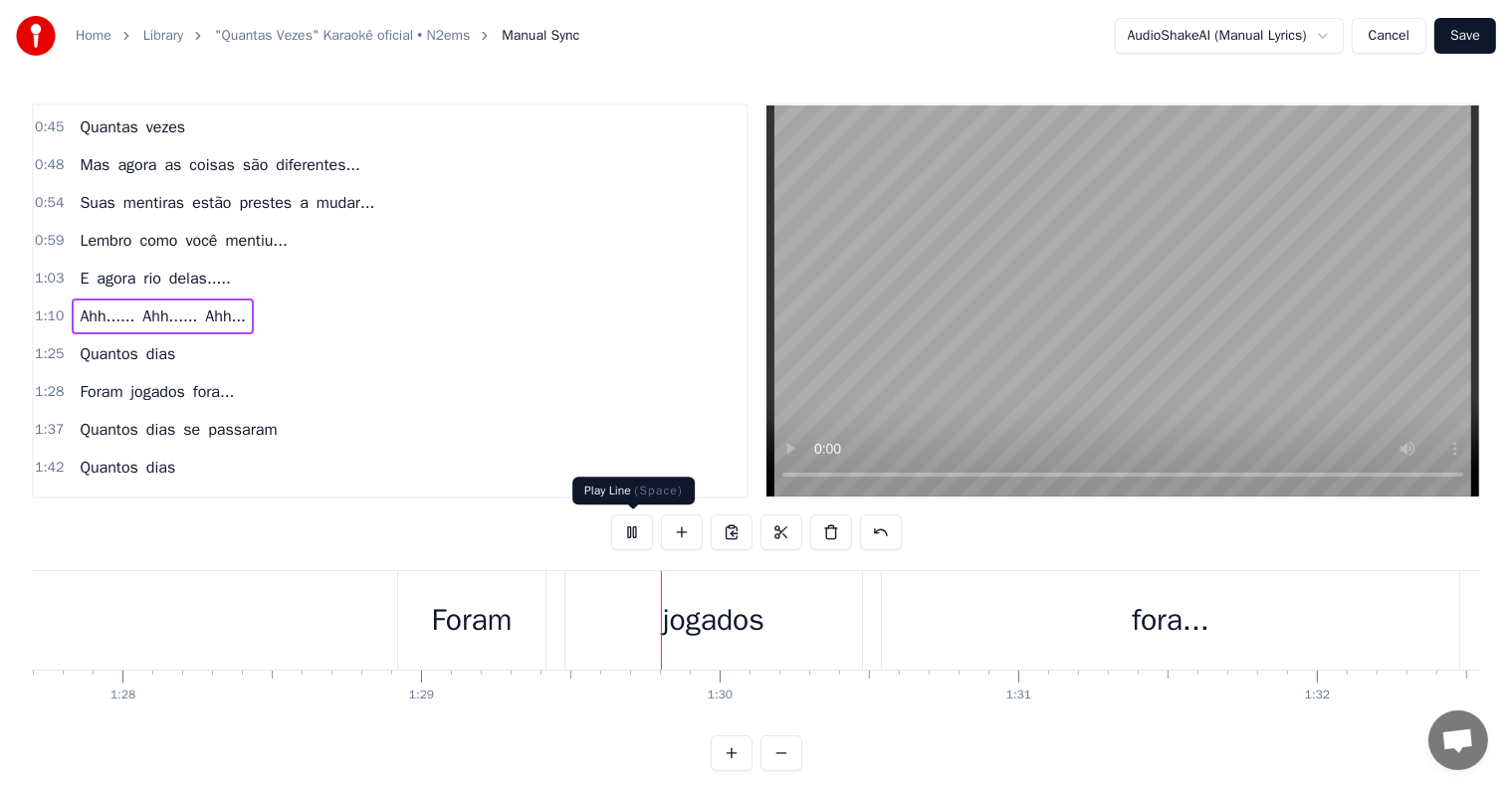 click at bounding box center (632, 532) 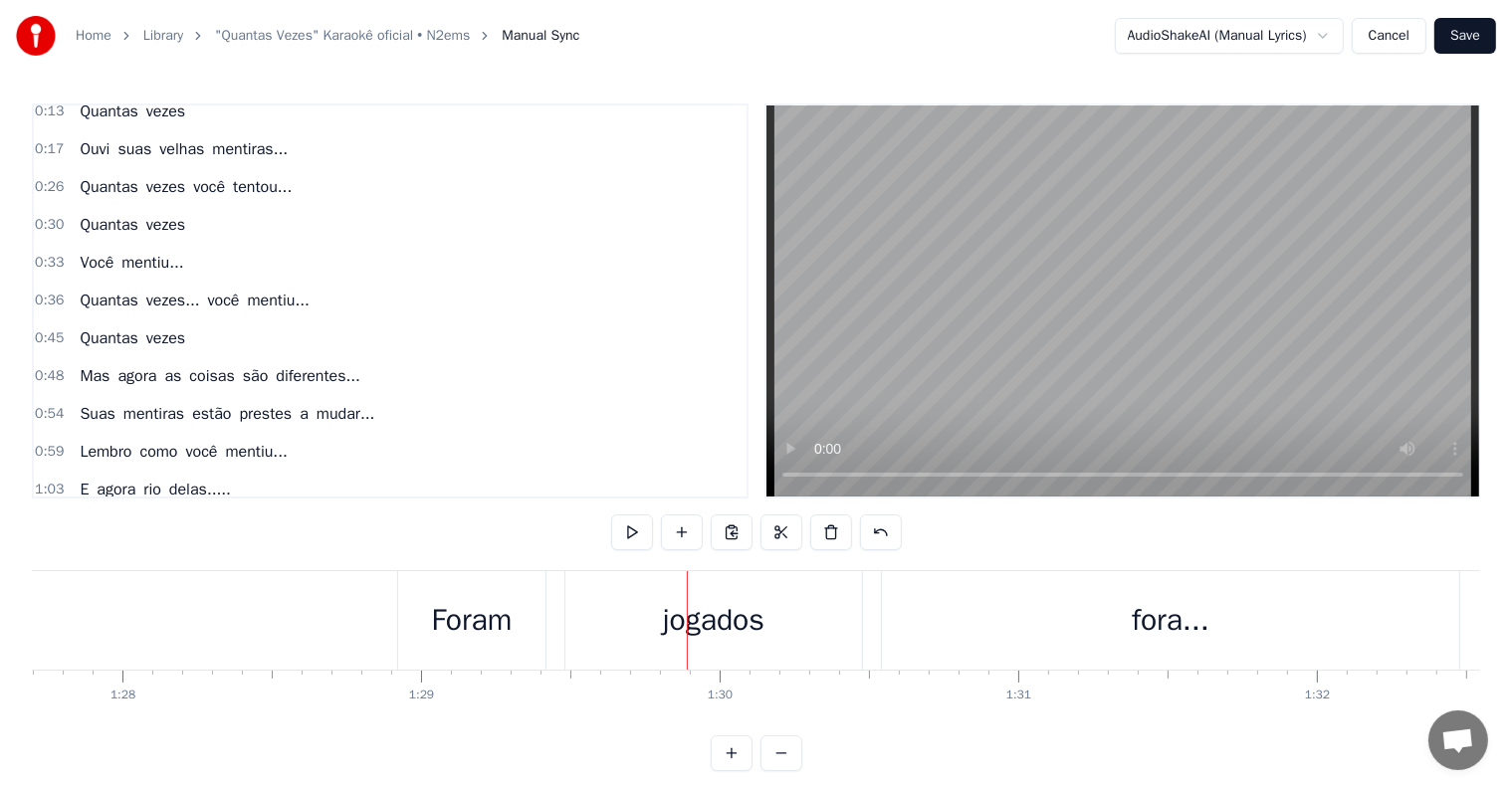 scroll, scrollTop: 0, scrollLeft: 0, axis: both 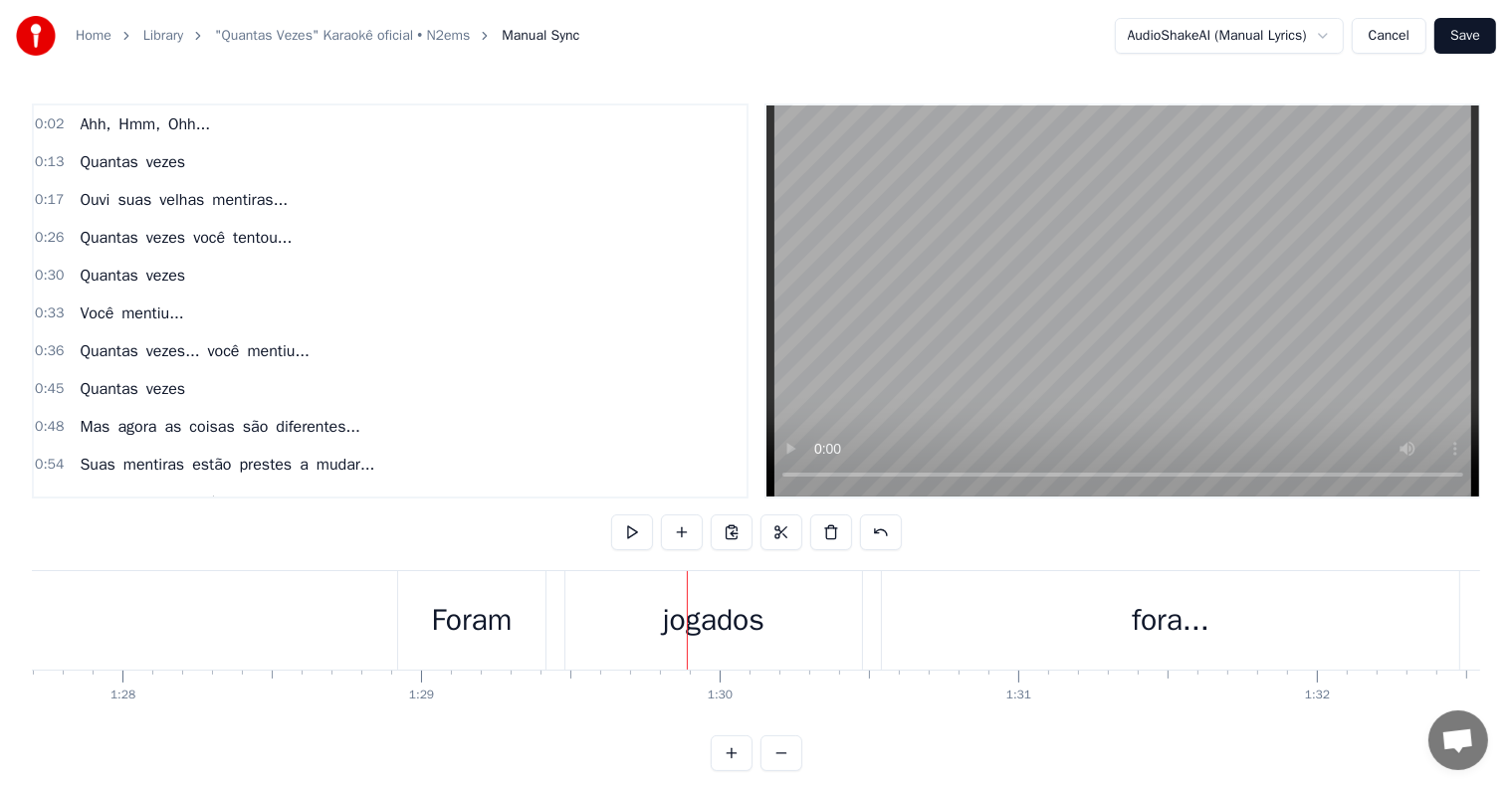 click on "Ahh, Hmm, Ohh..." at bounding box center (144, 124) 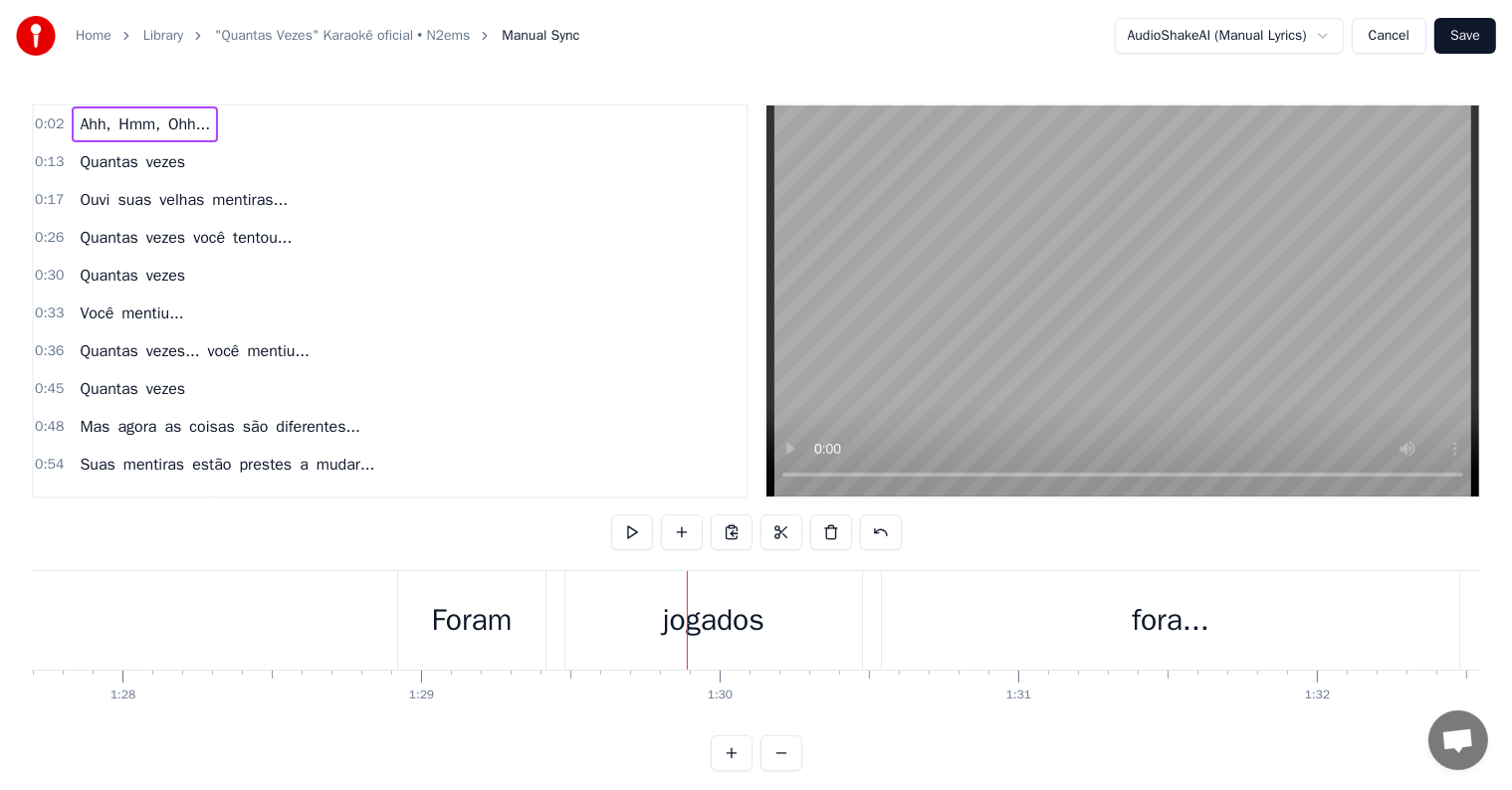 scroll, scrollTop: 0, scrollLeft: 646, axis: horizontal 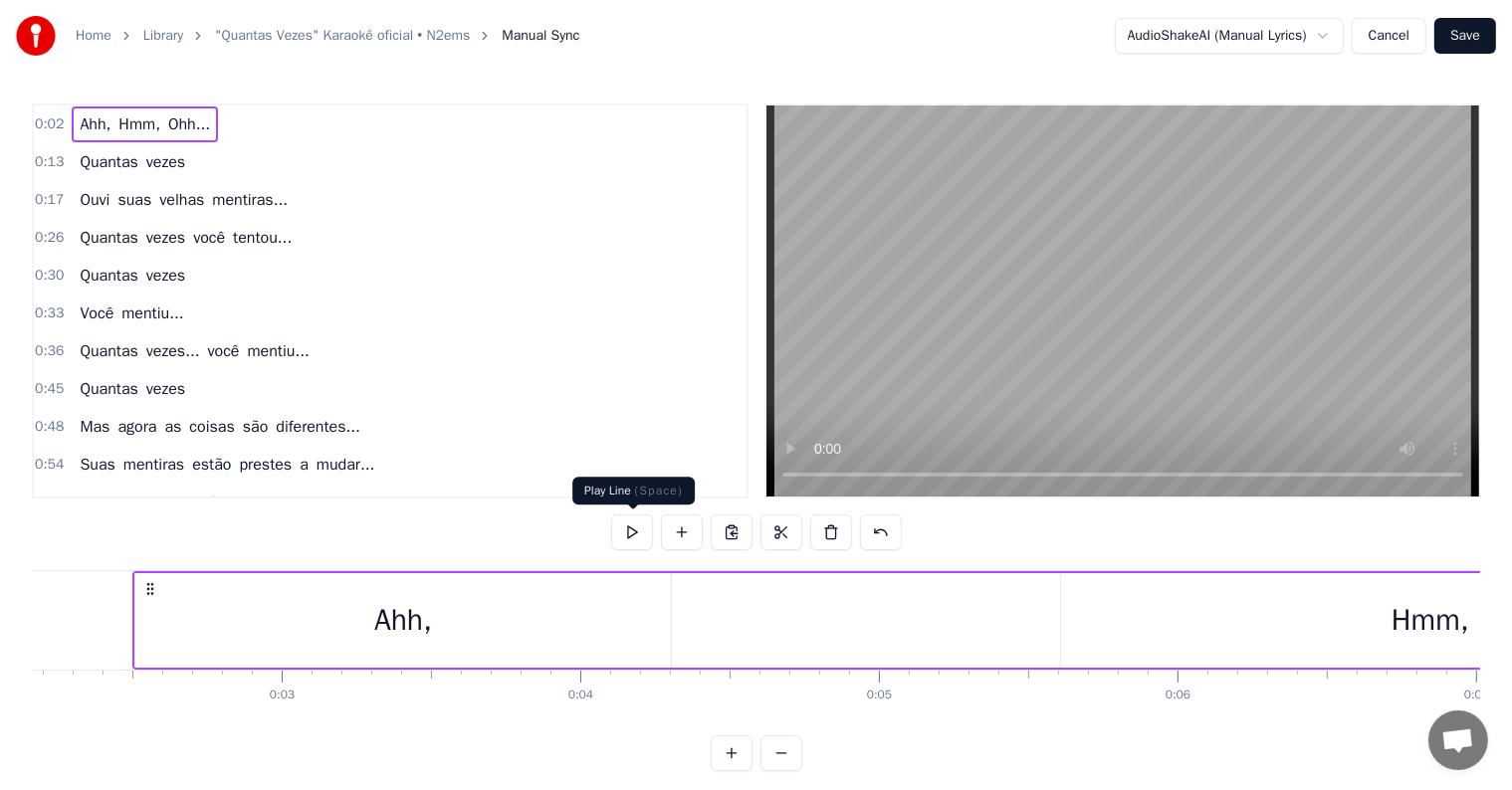 click at bounding box center [632, 532] 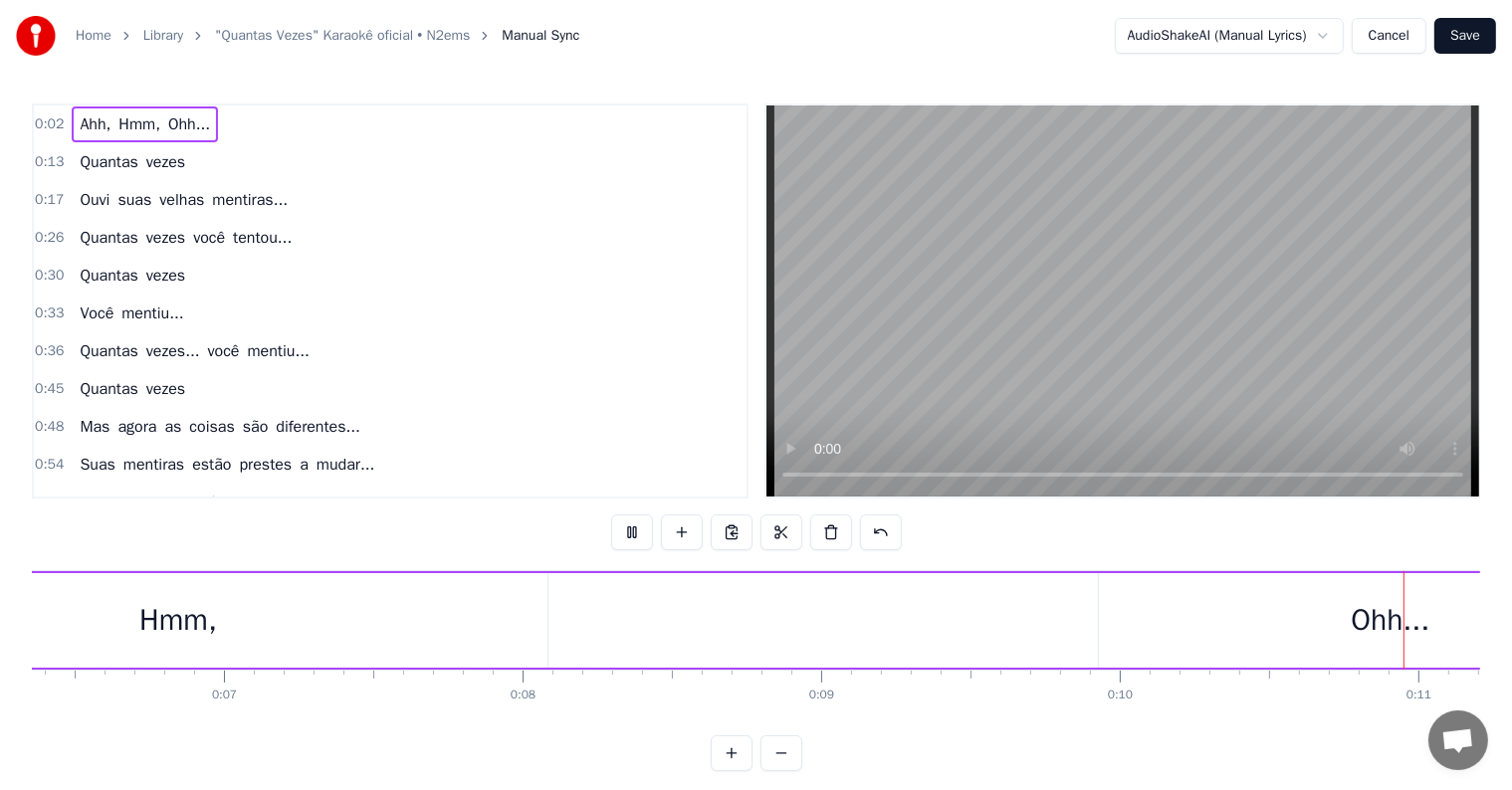 scroll, scrollTop: 0, scrollLeft: 3165, axis: horizontal 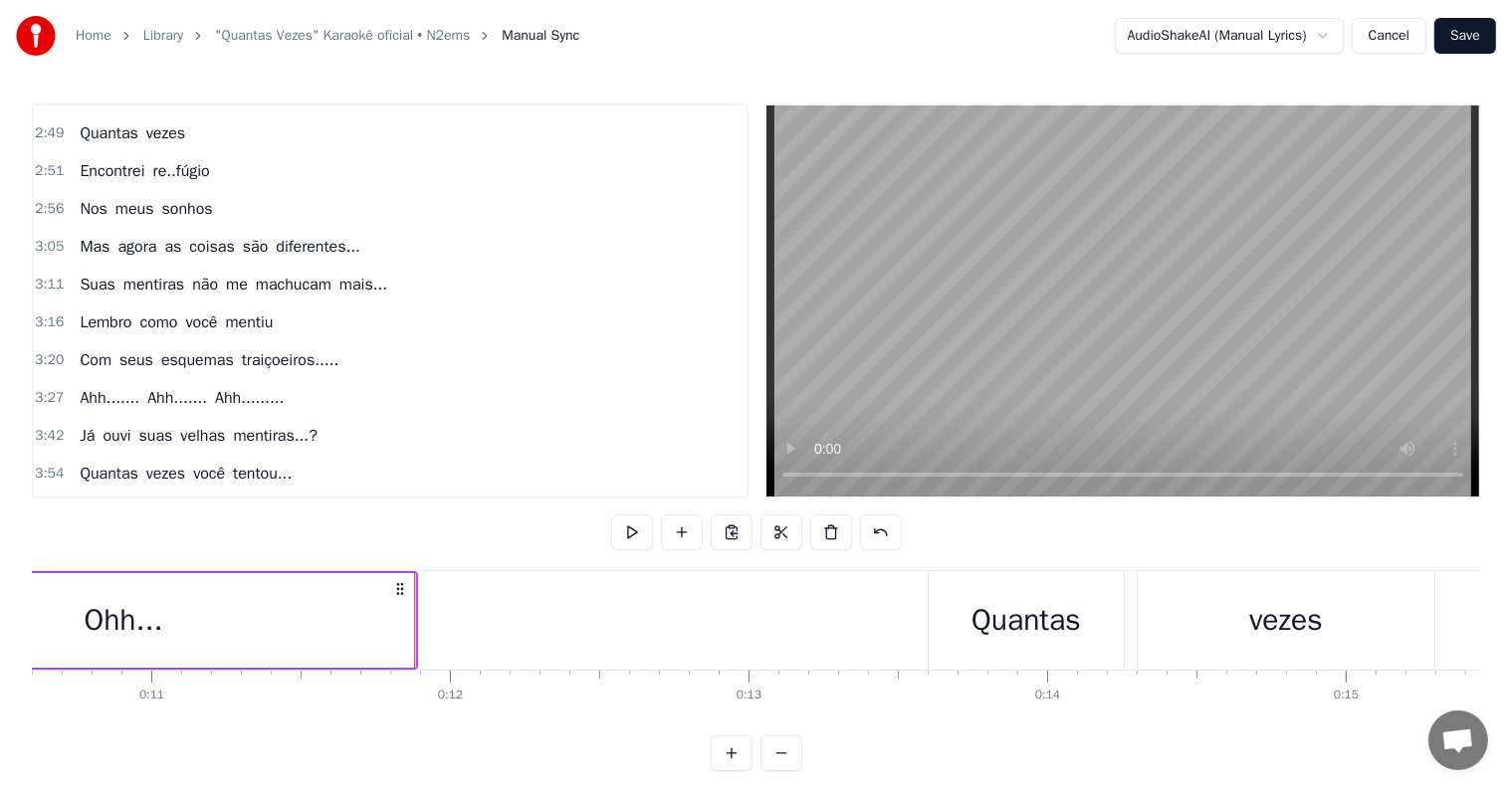 click on "Ahh....... Ahh....... Ahh........." at bounding box center (181, 398) 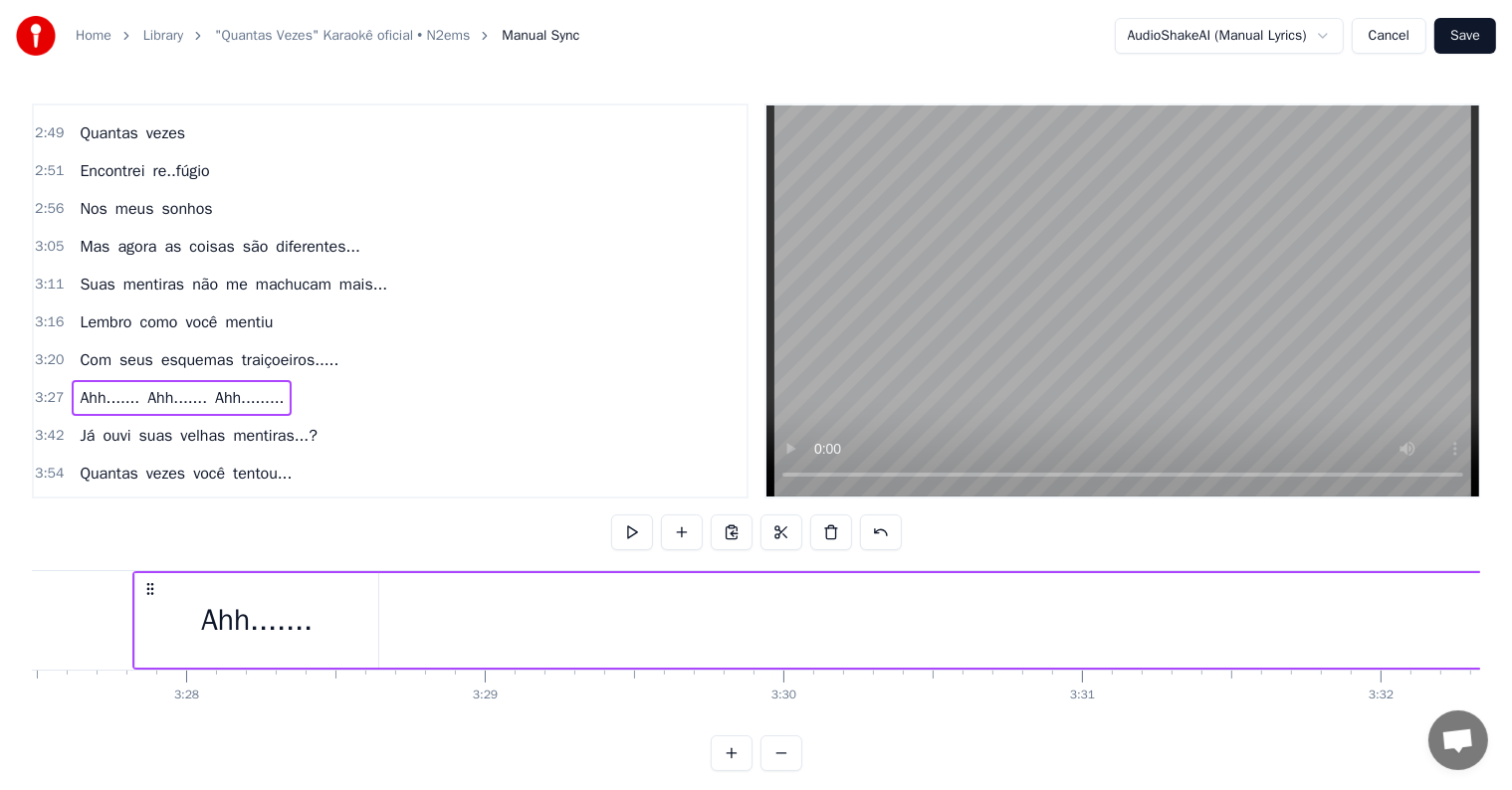 scroll, scrollTop: 0, scrollLeft: 46593, axis: horizontal 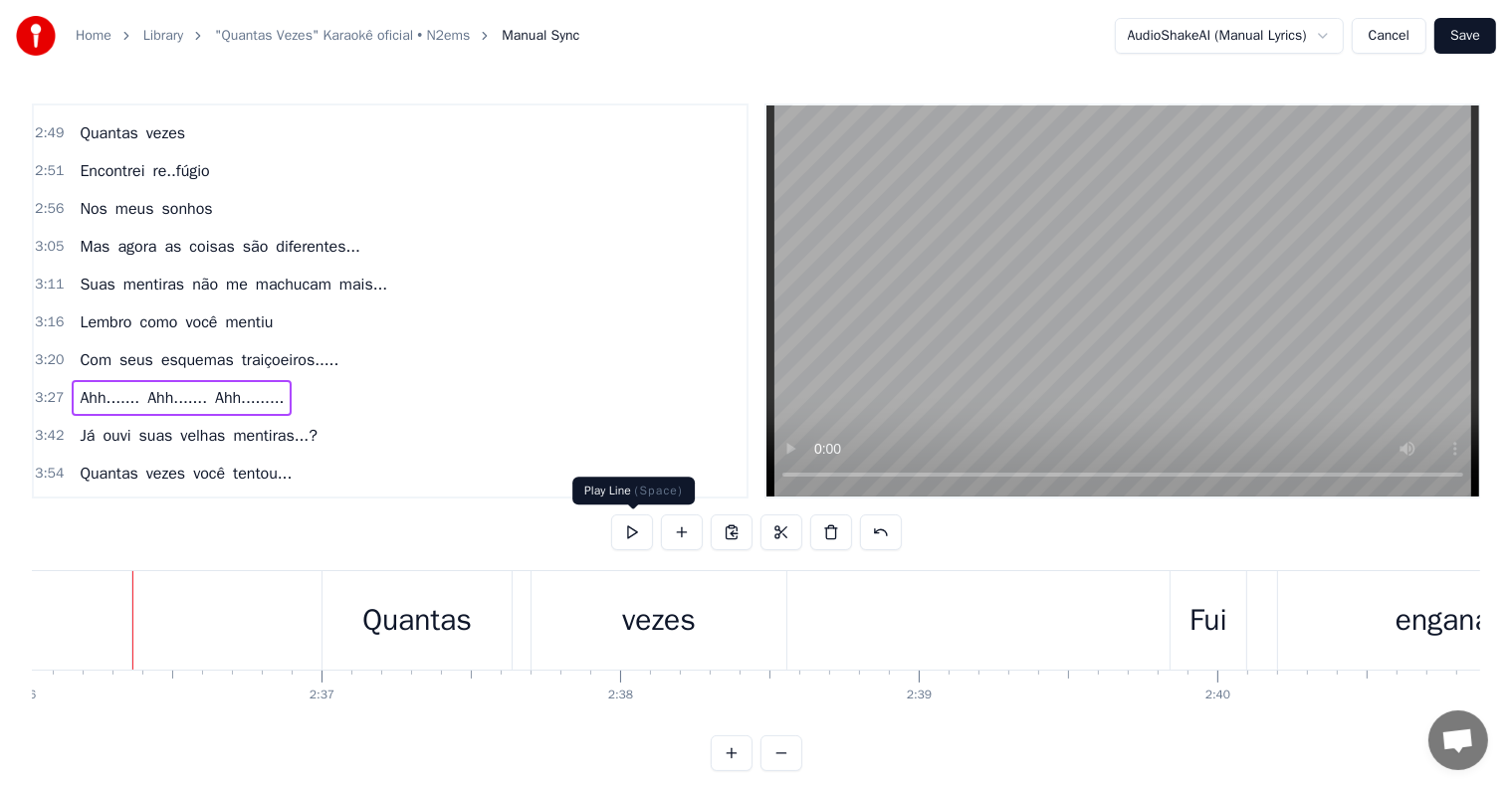 click at bounding box center [632, 532] 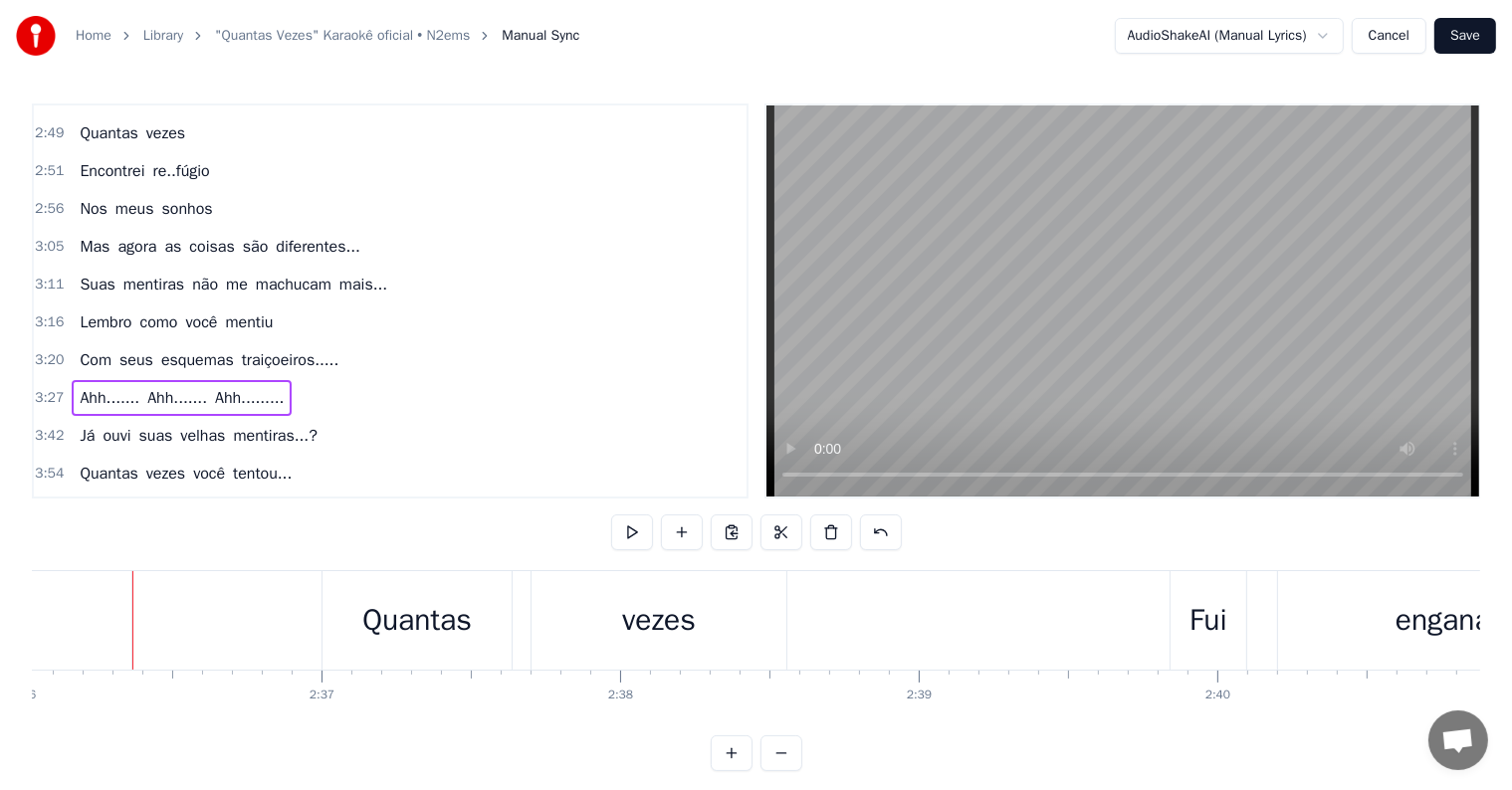 click at bounding box center [632, 532] 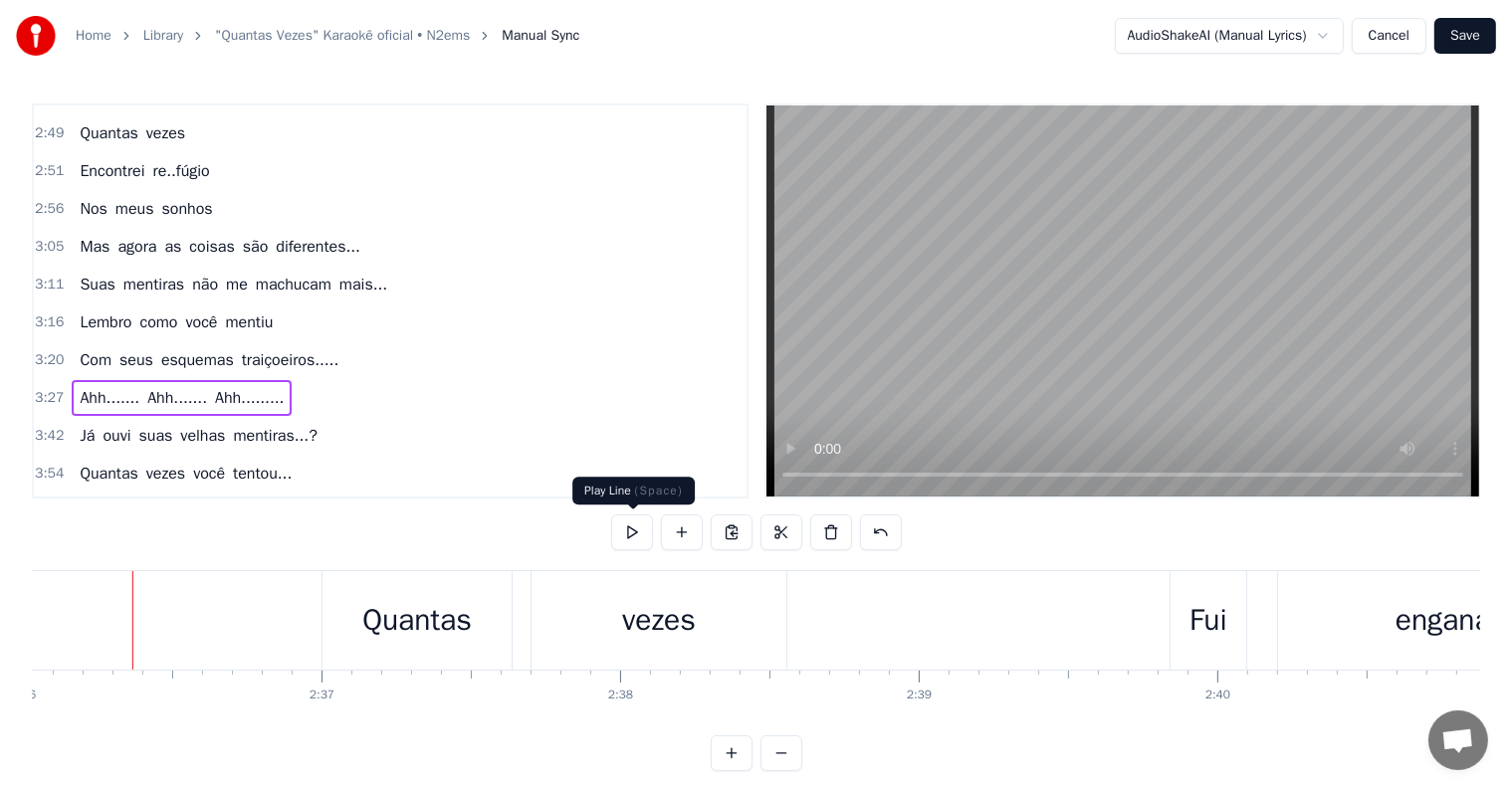 click at bounding box center (632, 532) 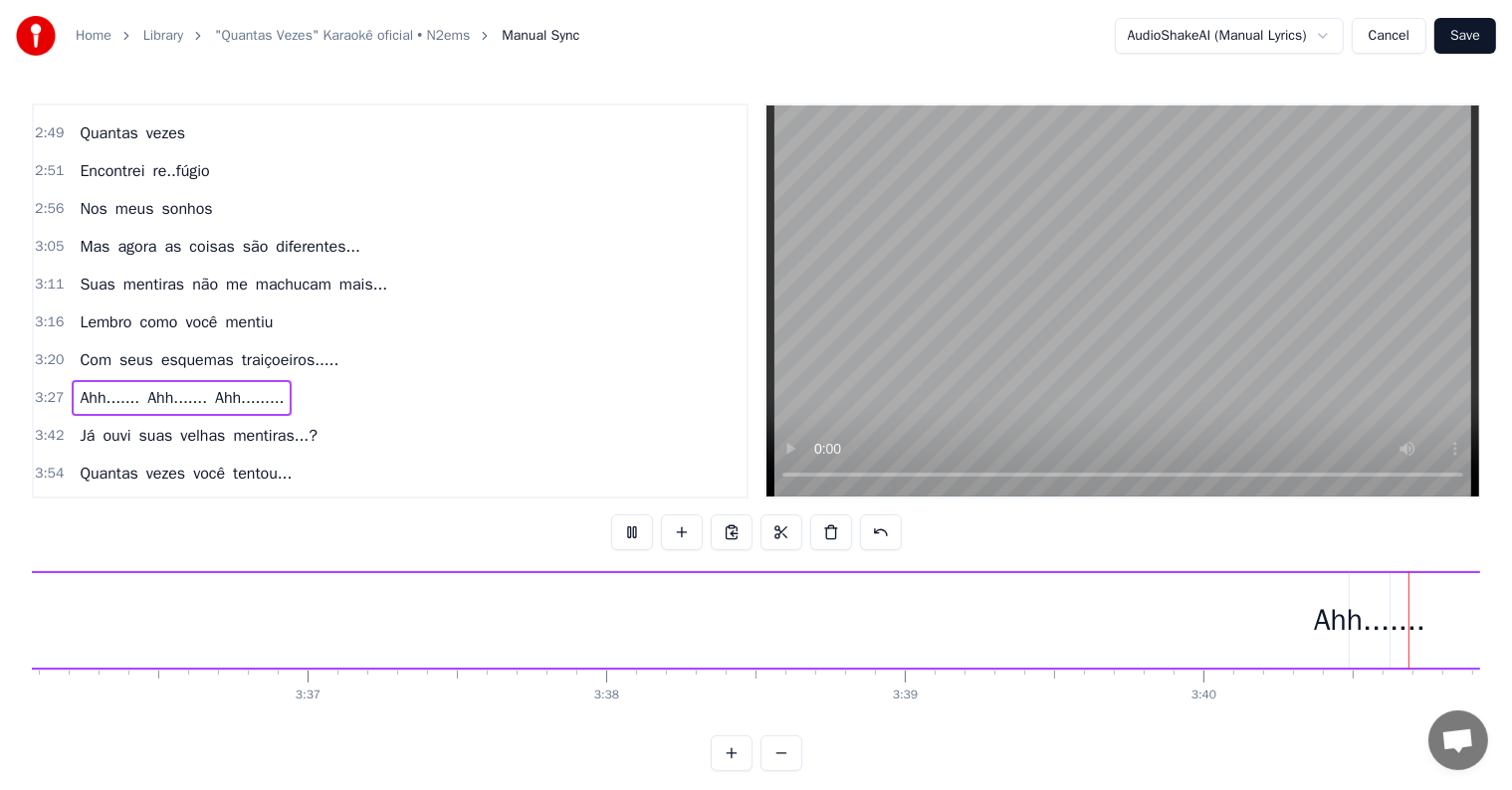 scroll, scrollTop: 0, scrollLeft: 65793, axis: horizontal 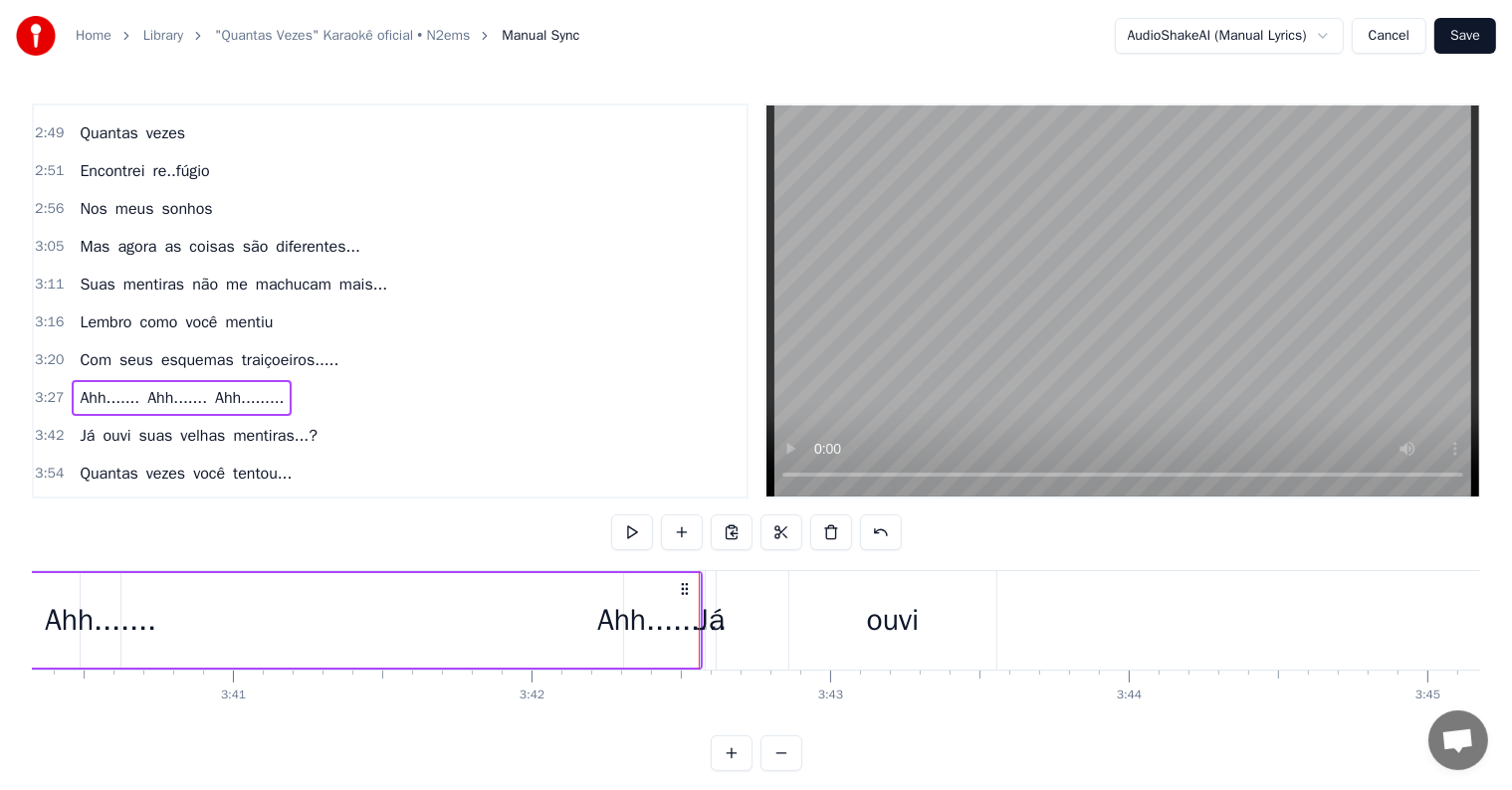 click on "Ahh........." at bounding box center [662, 620] 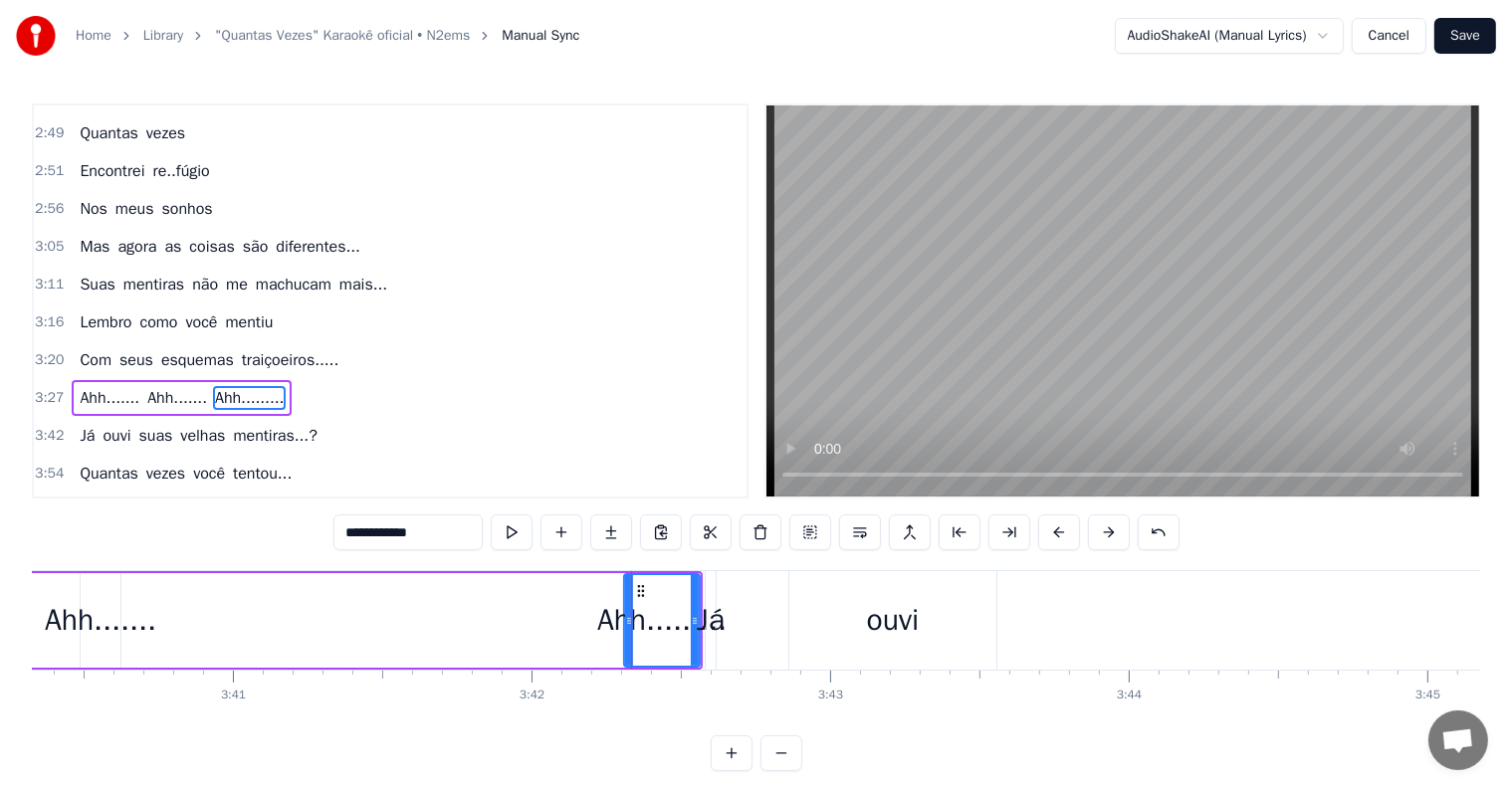 scroll, scrollTop: 1067, scrollLeft: 0, axis: vertical 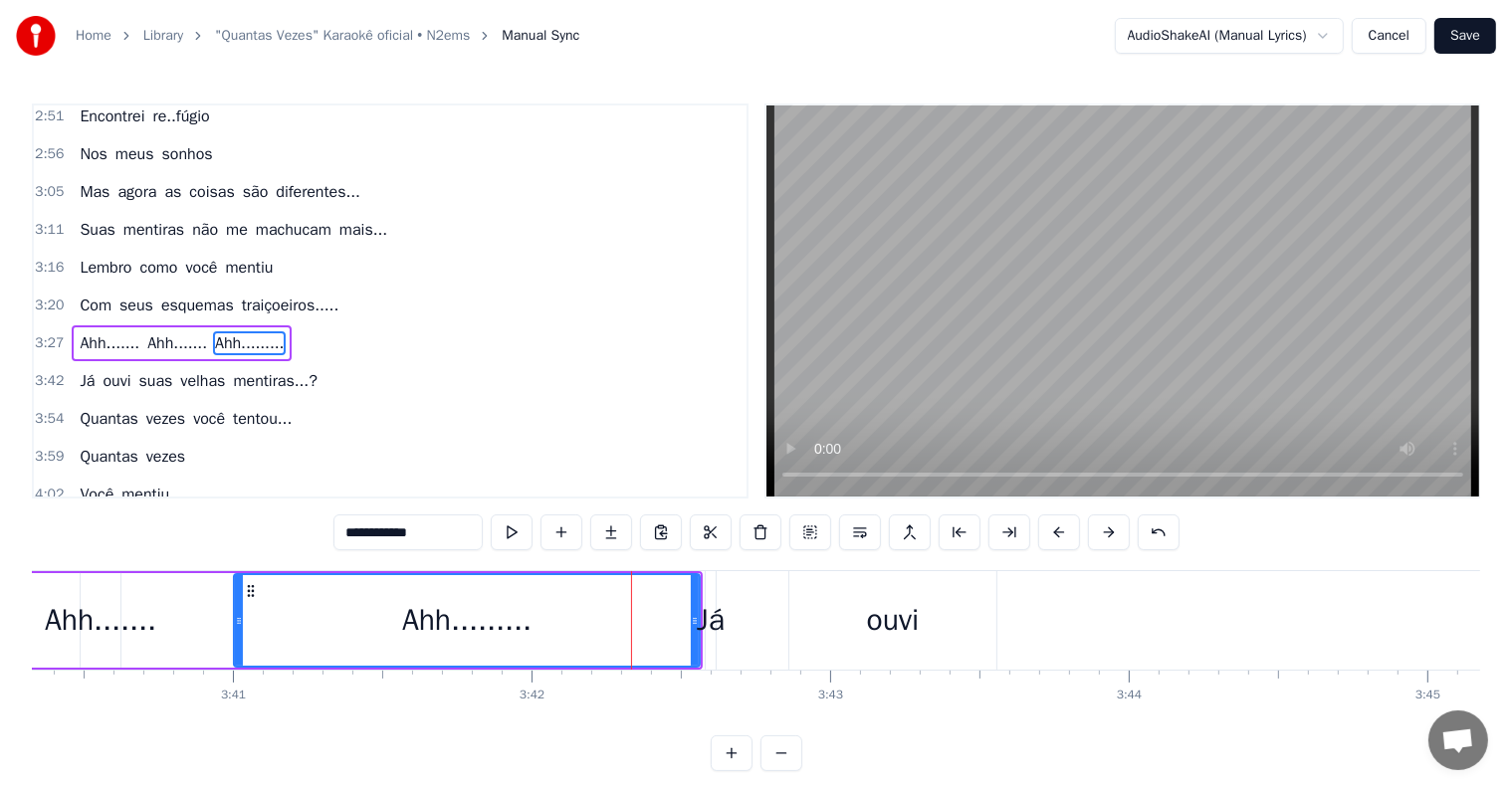 drag, startPoint x: 628, startPoint y: 621, endPoint x: 238, endPoint y: 613, distance: 390.08204 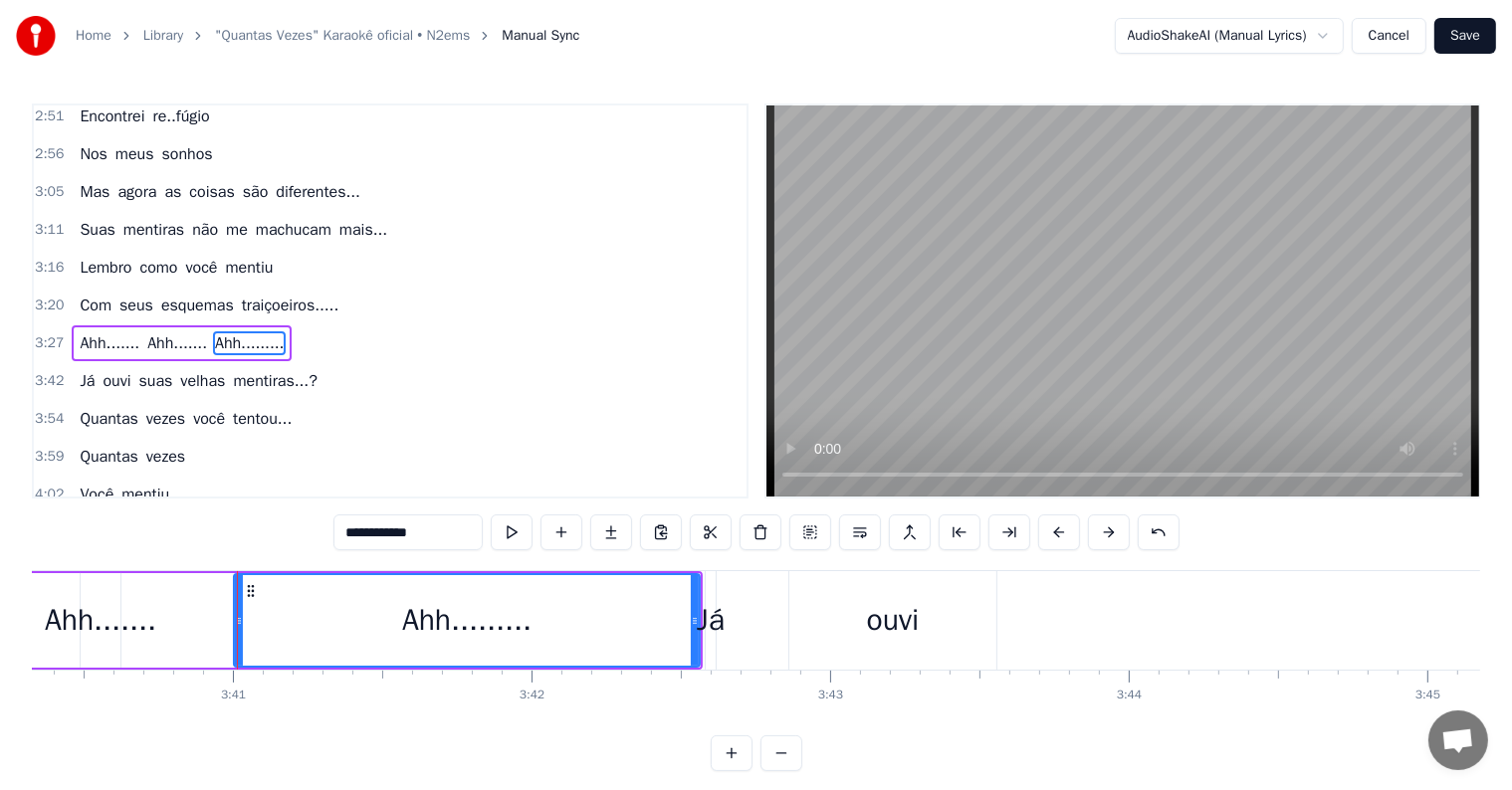 click on "Ahh......." at bounding box center [177, 343] 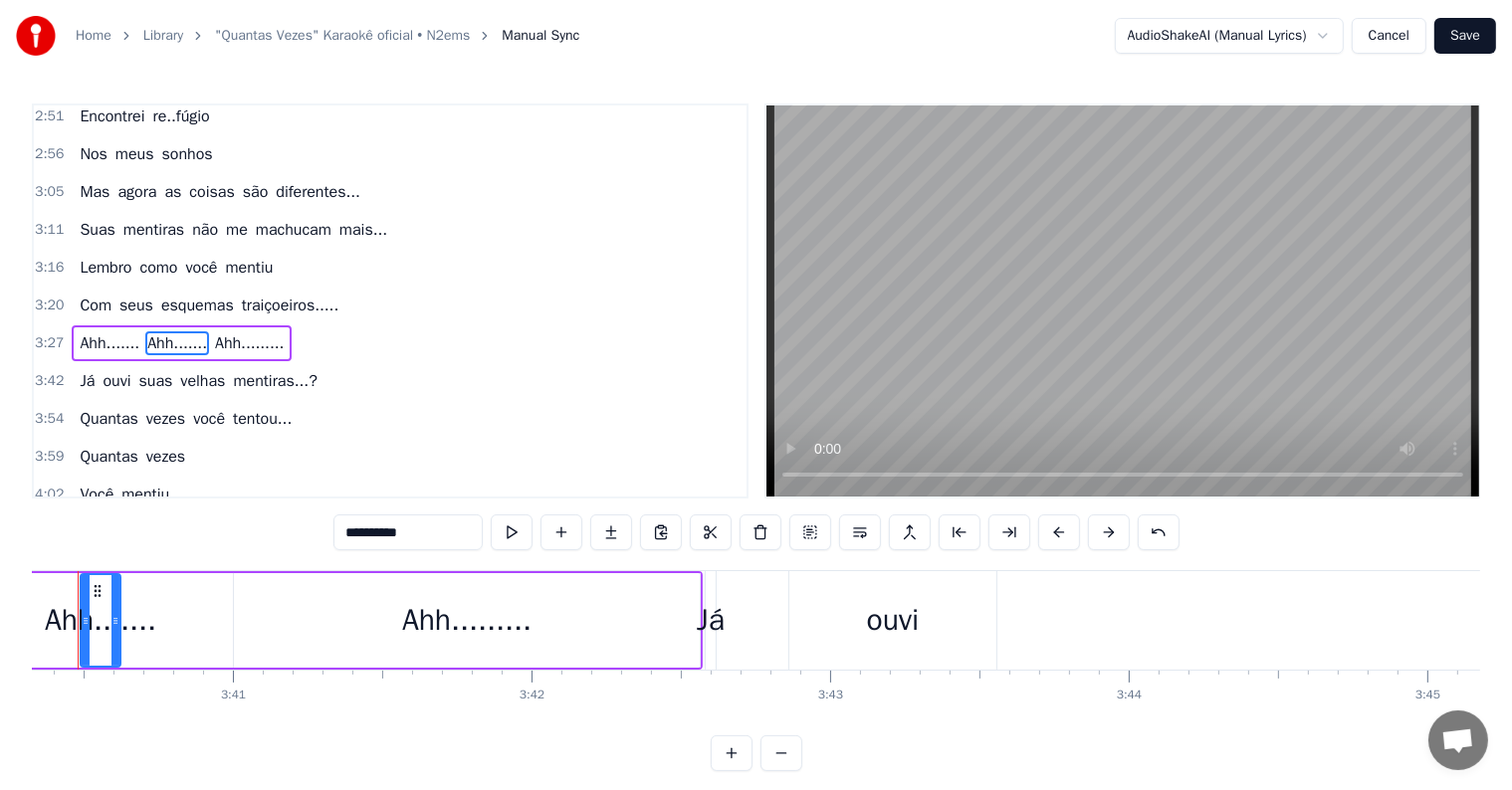 scroll, scrollTop: 0, scrollLeft: 65740, axis: horizontal 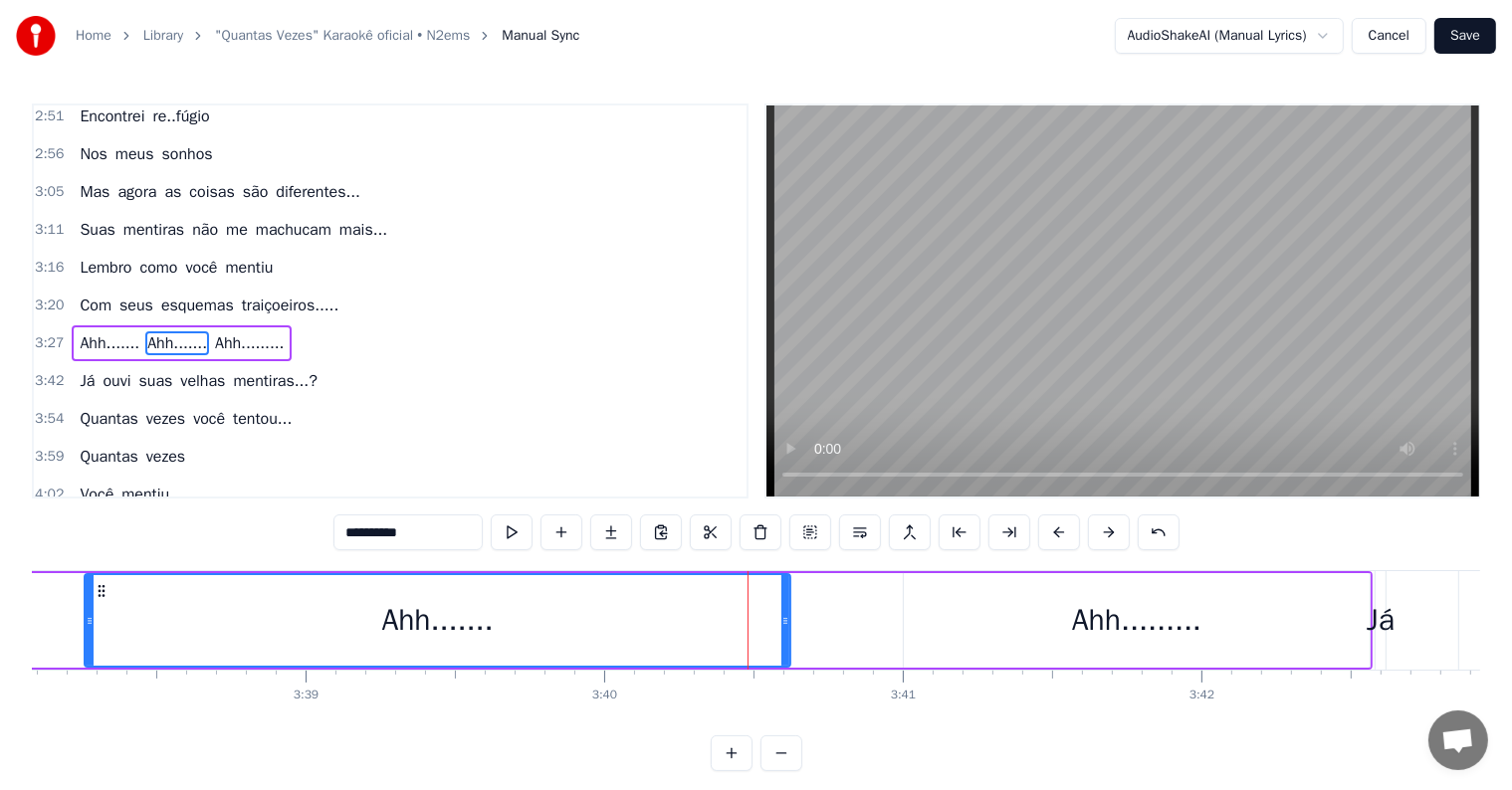 drag, startPoint x: 751, startPoint y: 618, endPoint x: 84, endPoint y: 598, distance: 667.29978 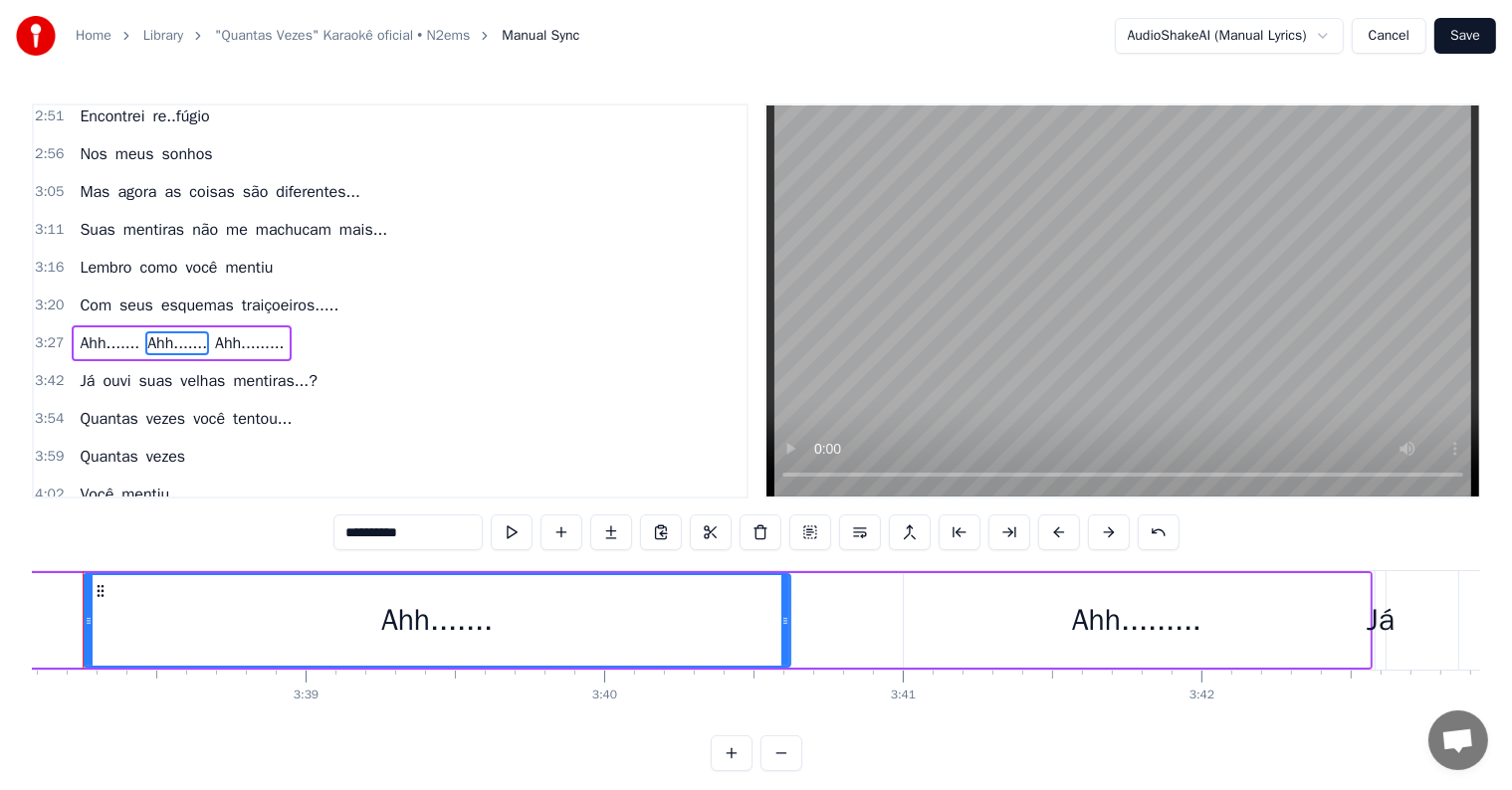 scroll, scrollTop: 0, scrollLeft: 65075, axis: horizontal 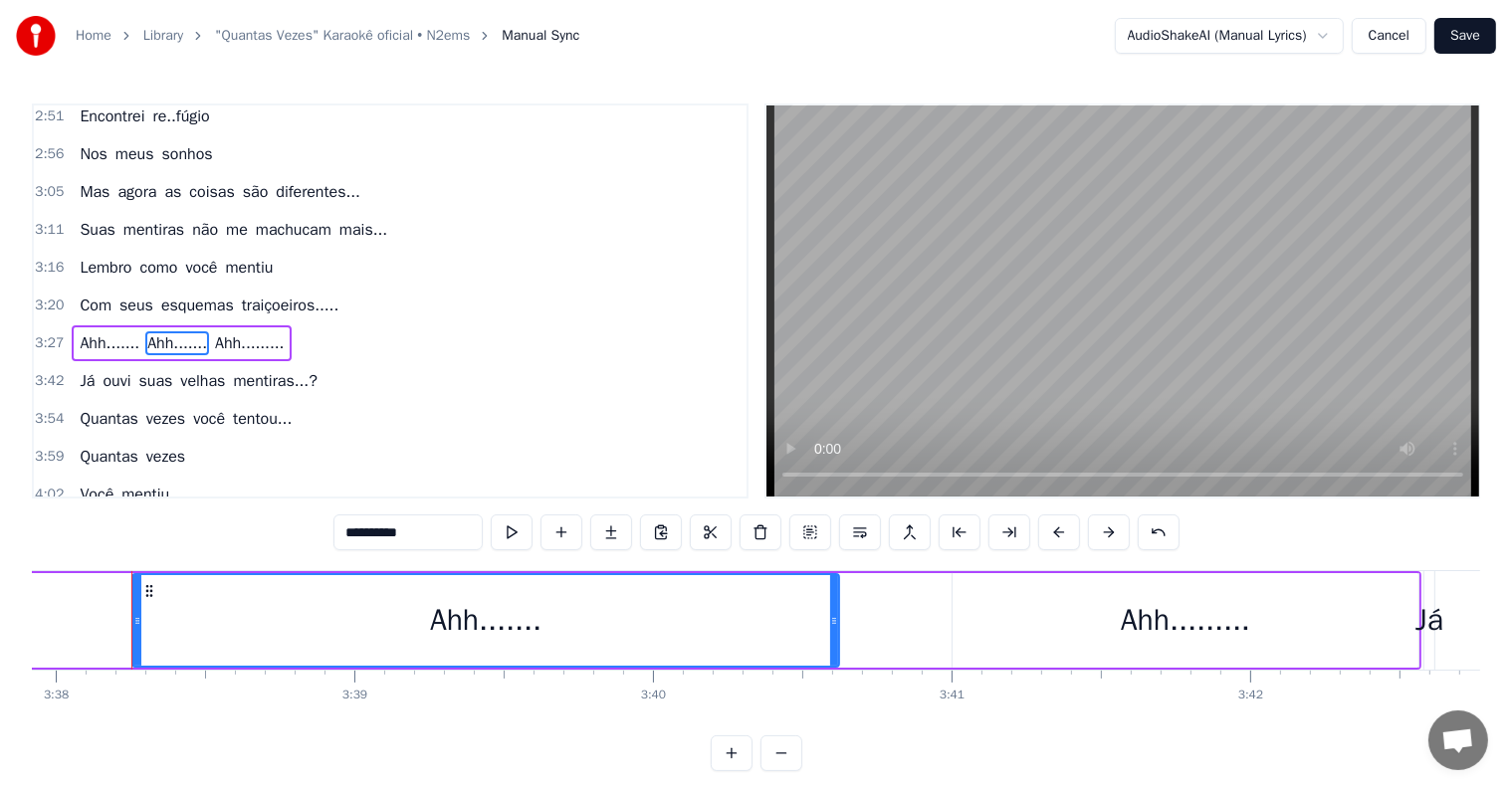 click on "Ahh......." at bounding box center (109, 343) 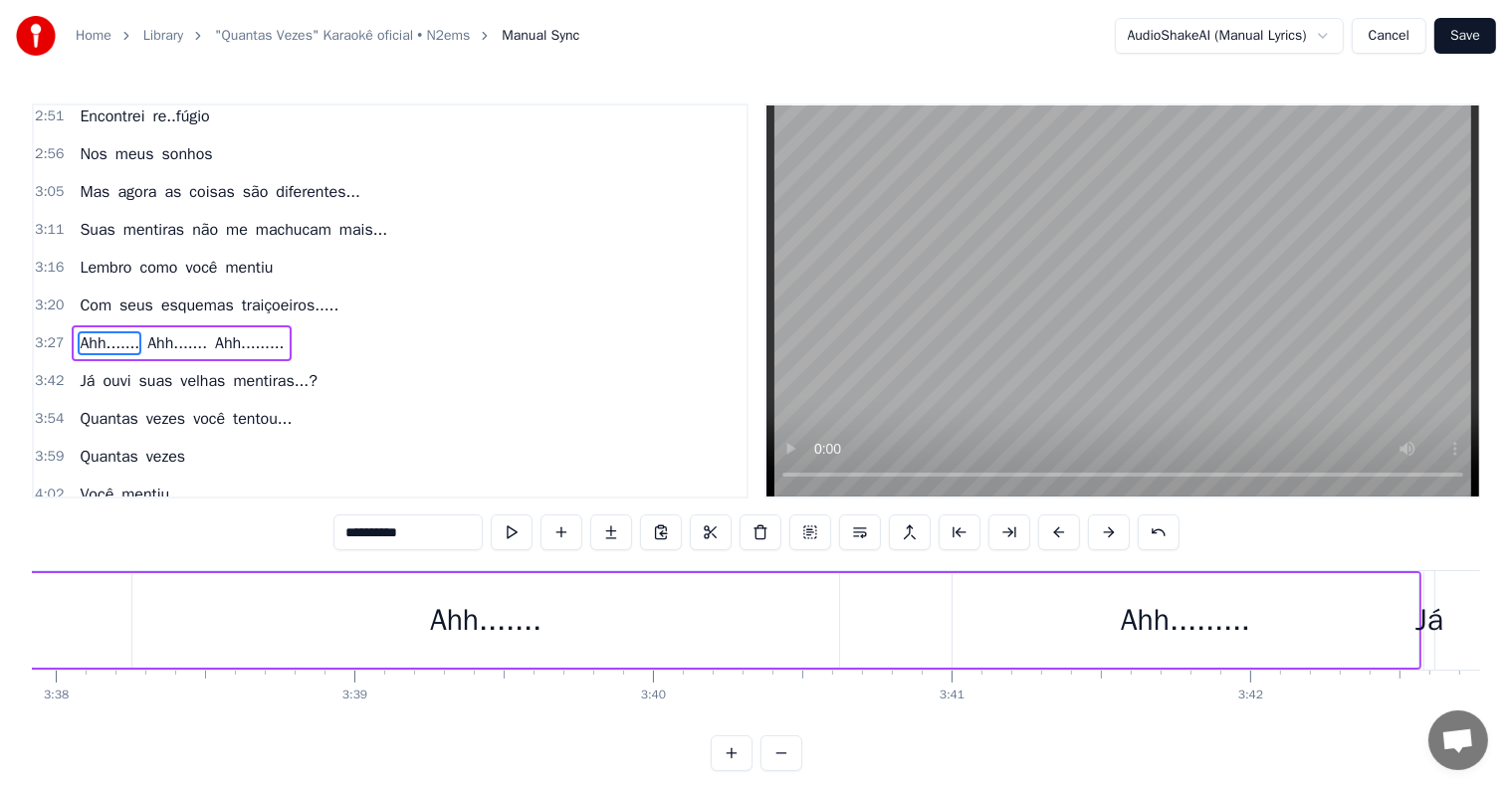 scroll, scrollTop: 0, scrollLeft: 61958, axis: horizontal 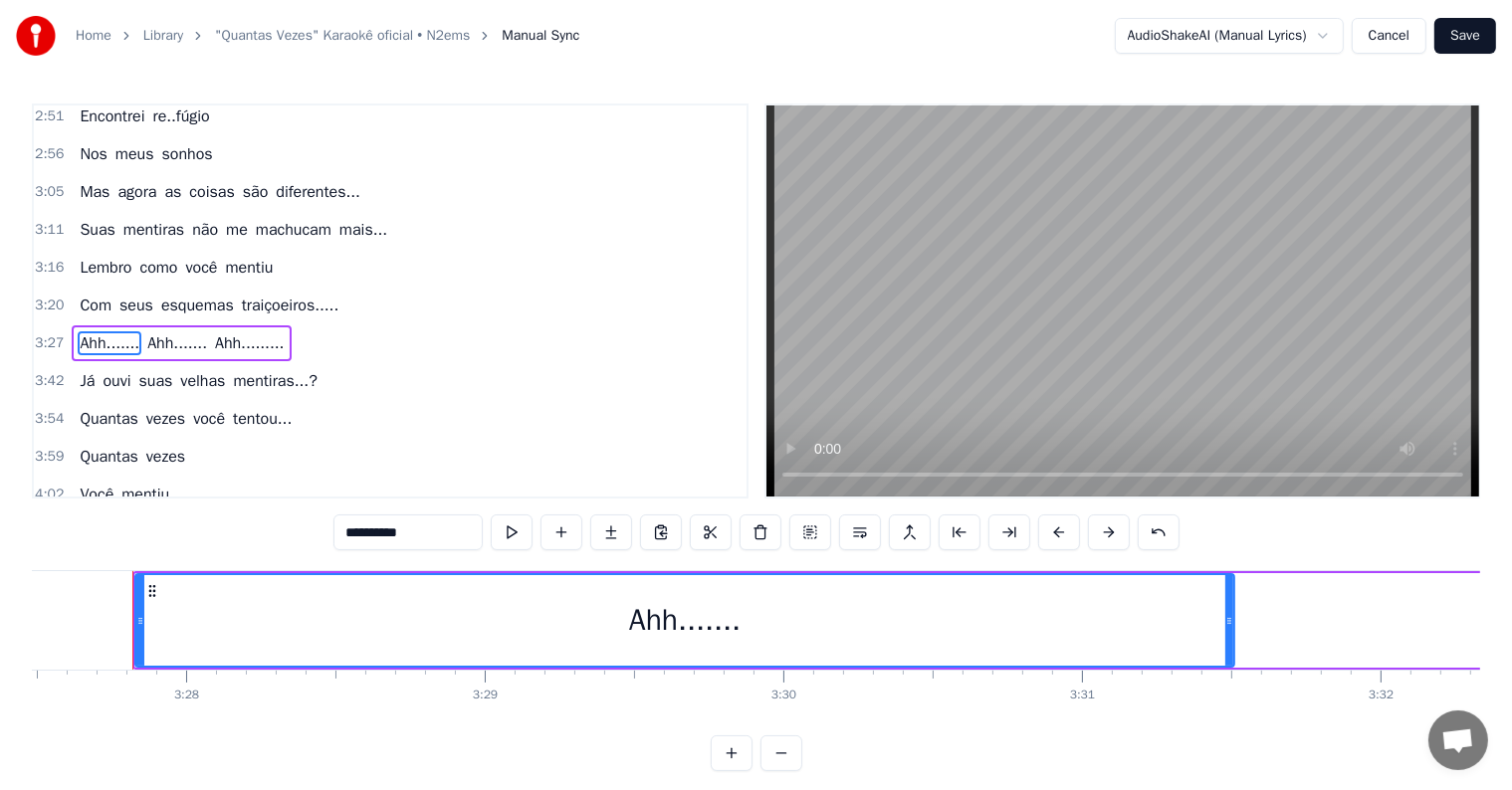 drag, startPoint x: 375, startPoint y: 617, endPoint x: 1232, endPoint y: 730, distance: 864.4177 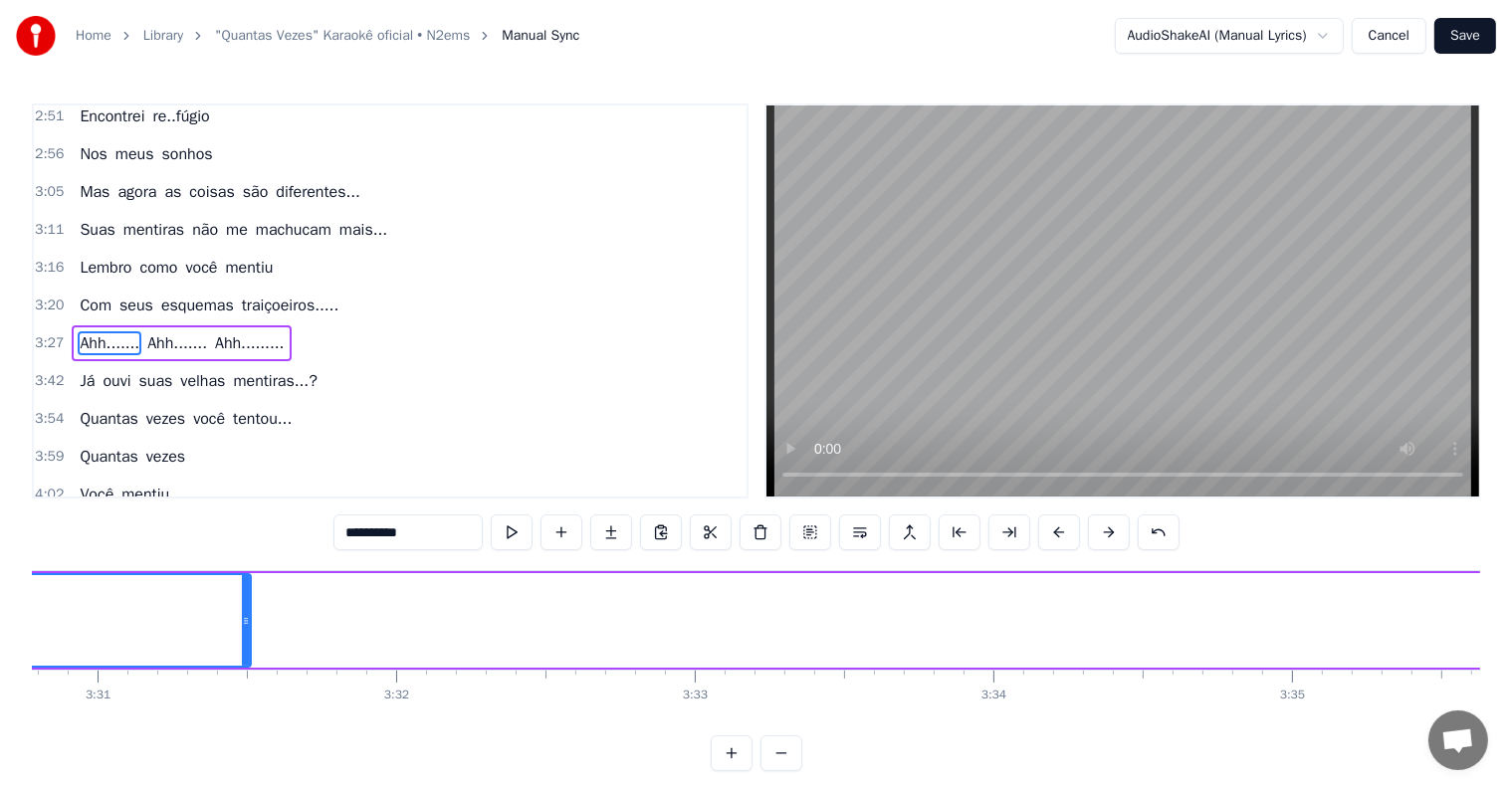scroll, scrollTop: 0, scrollLeft: 62695, axis: horizontal 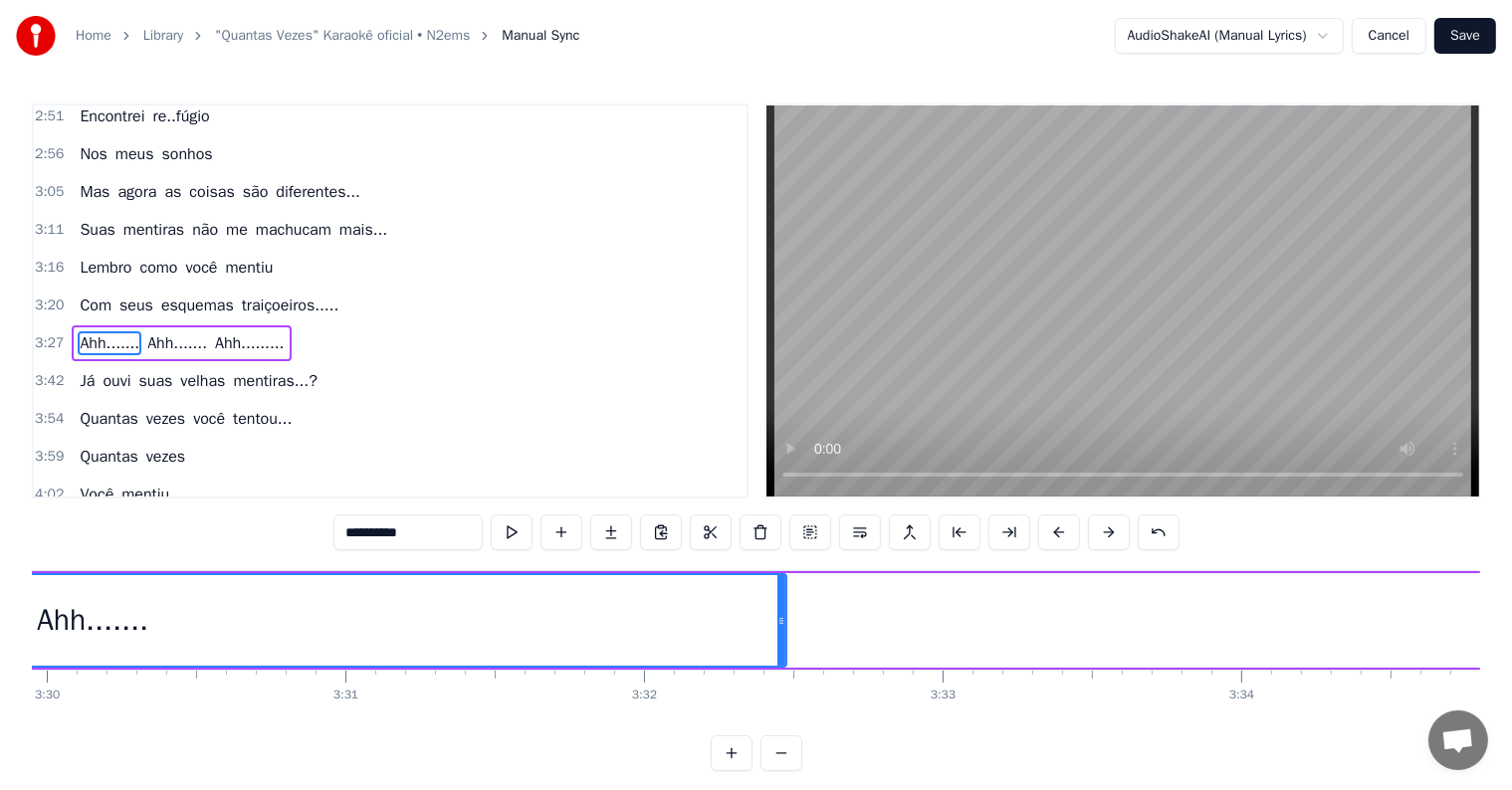 drag, startPoint x: 496, startPoint y: 621, endPoint x: 784, endPoint y: 631, distance: 288.17356 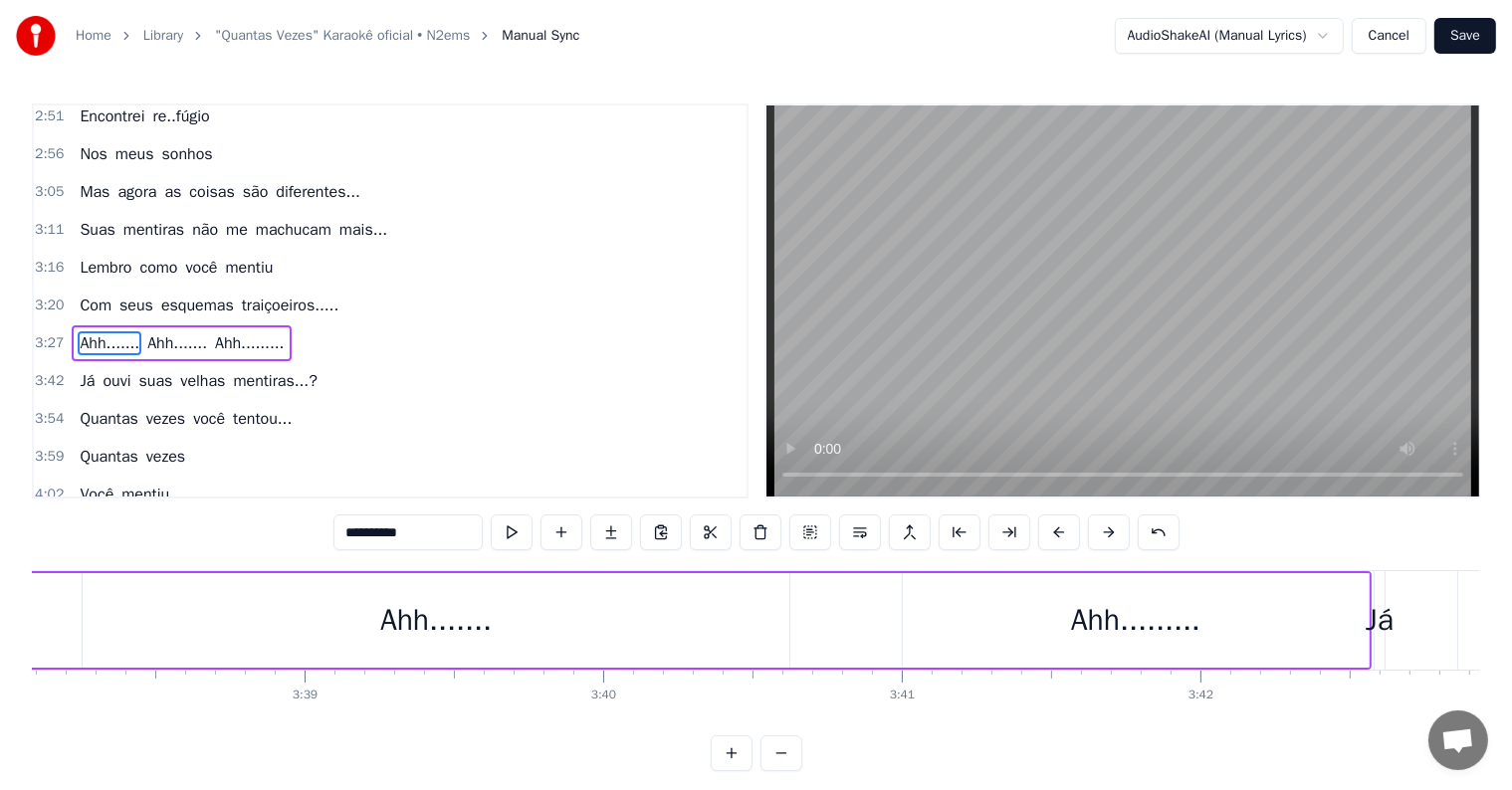 scroll, scrollTop: 0, scrollLeft: 64628, axis: horizontal 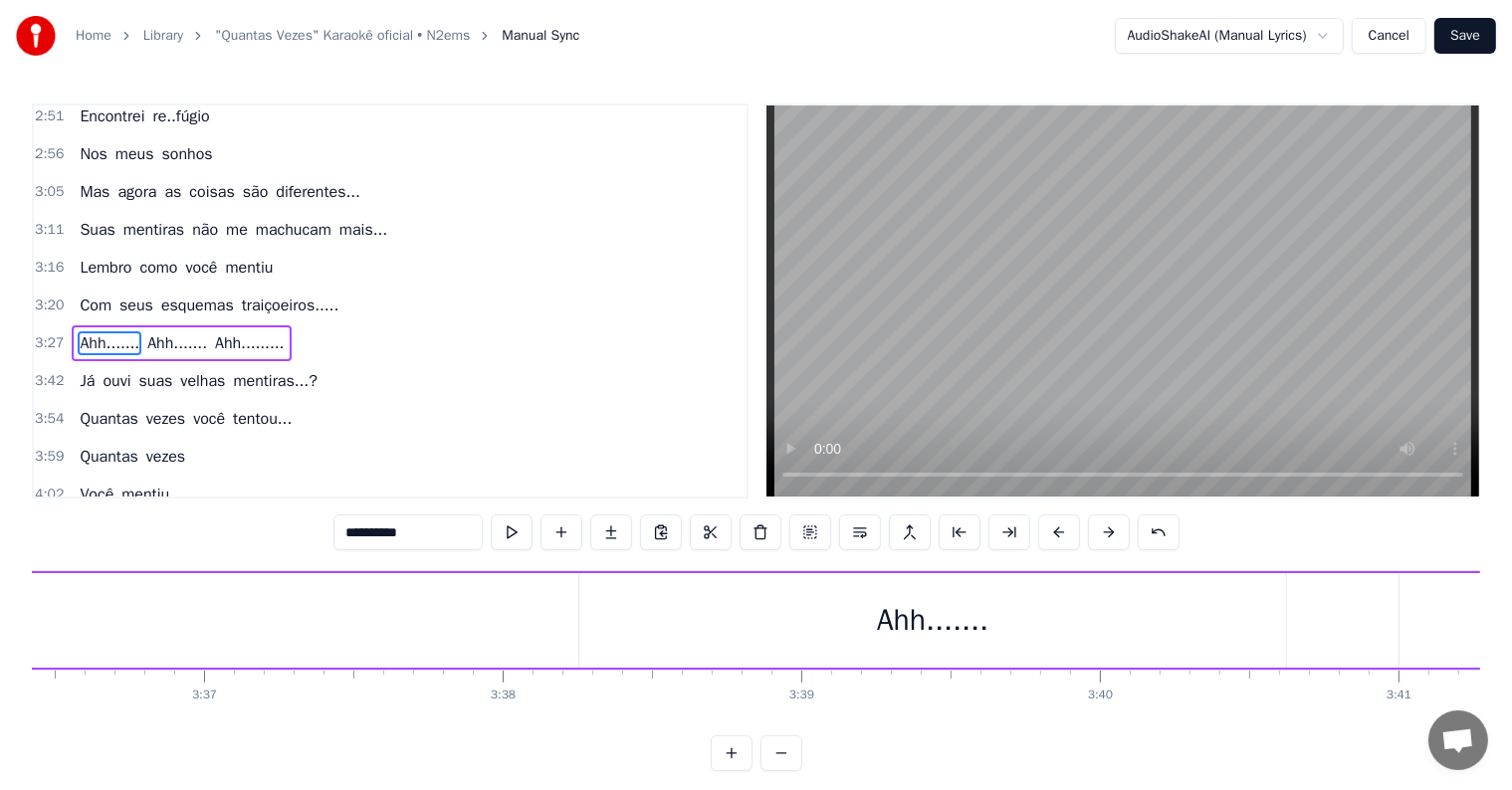 drag, startPoint x: 916, startPoint y: 618, endPoint x: 844, endPoint y: 617, distance: 72.00694 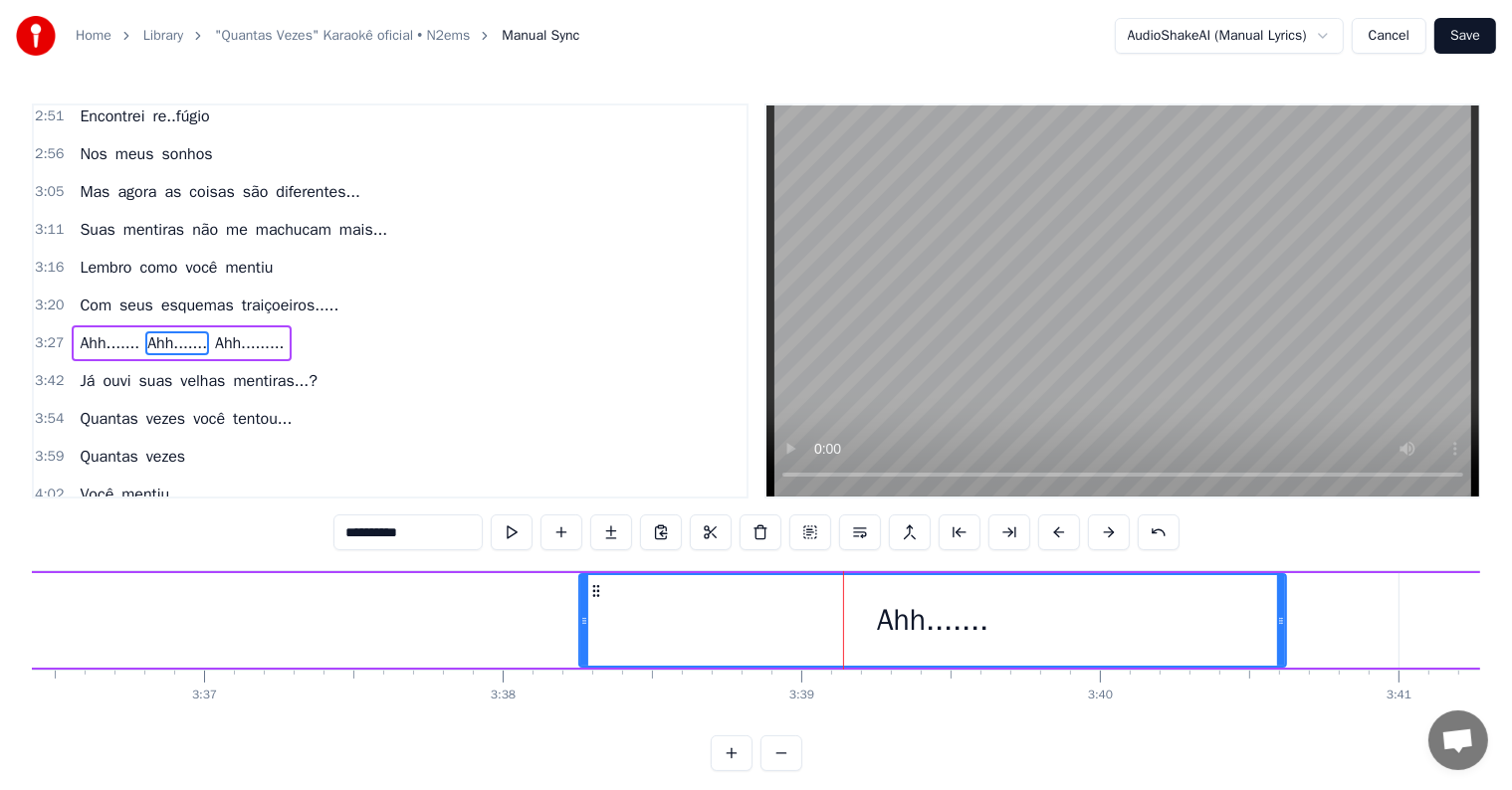 drag, startPoint x: 760, startPoint y: 617, endPoint x: 645, endPoint y: 621, distance: 115.06954 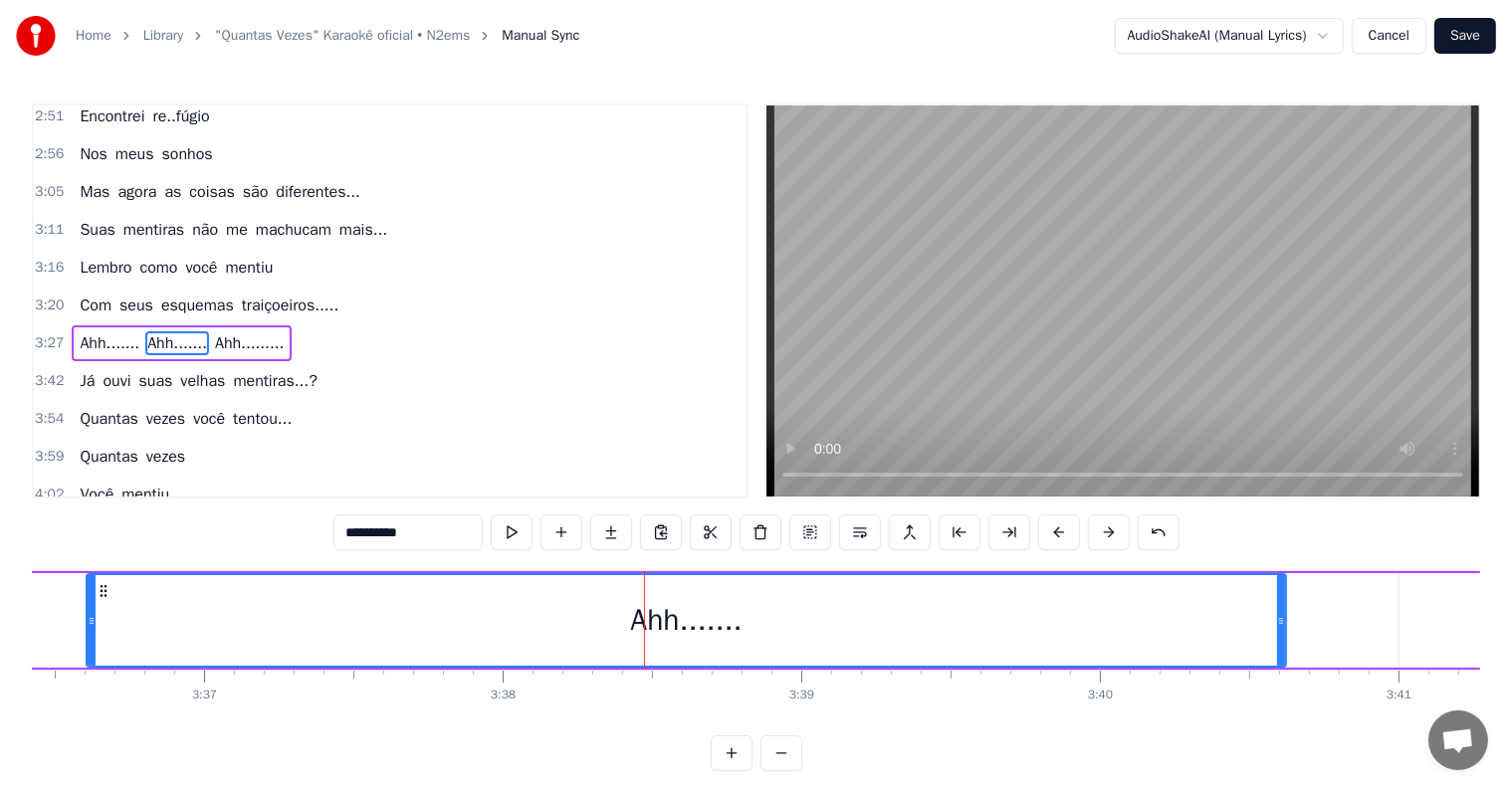 drag, startPoint x: 584, startPoint y: 621, endPoint x: 92, endPoint y: 617, distance: 492.01626 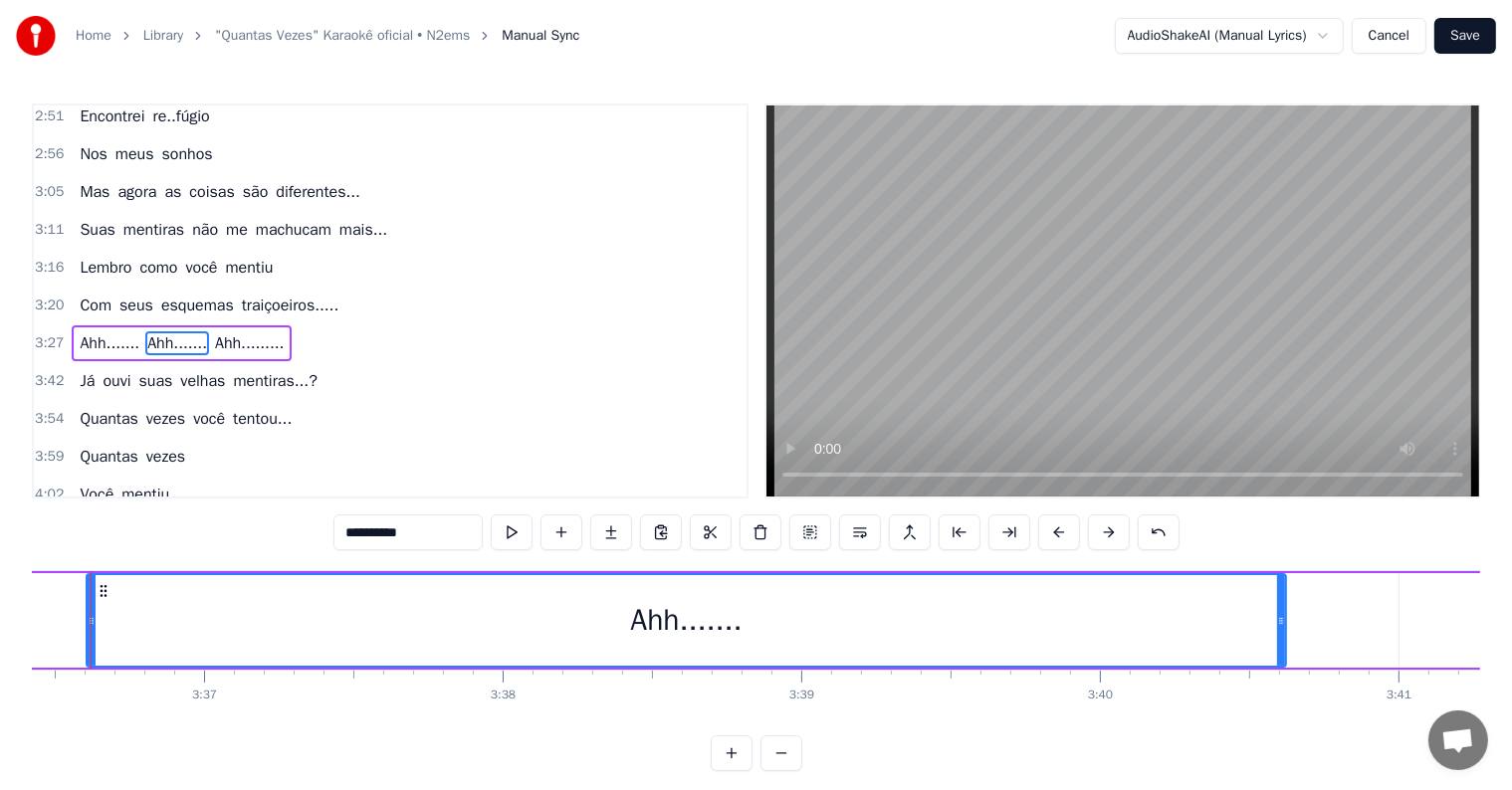 scroll, scrollTop: 0, scrollLeft: 64586, axis: horizontal 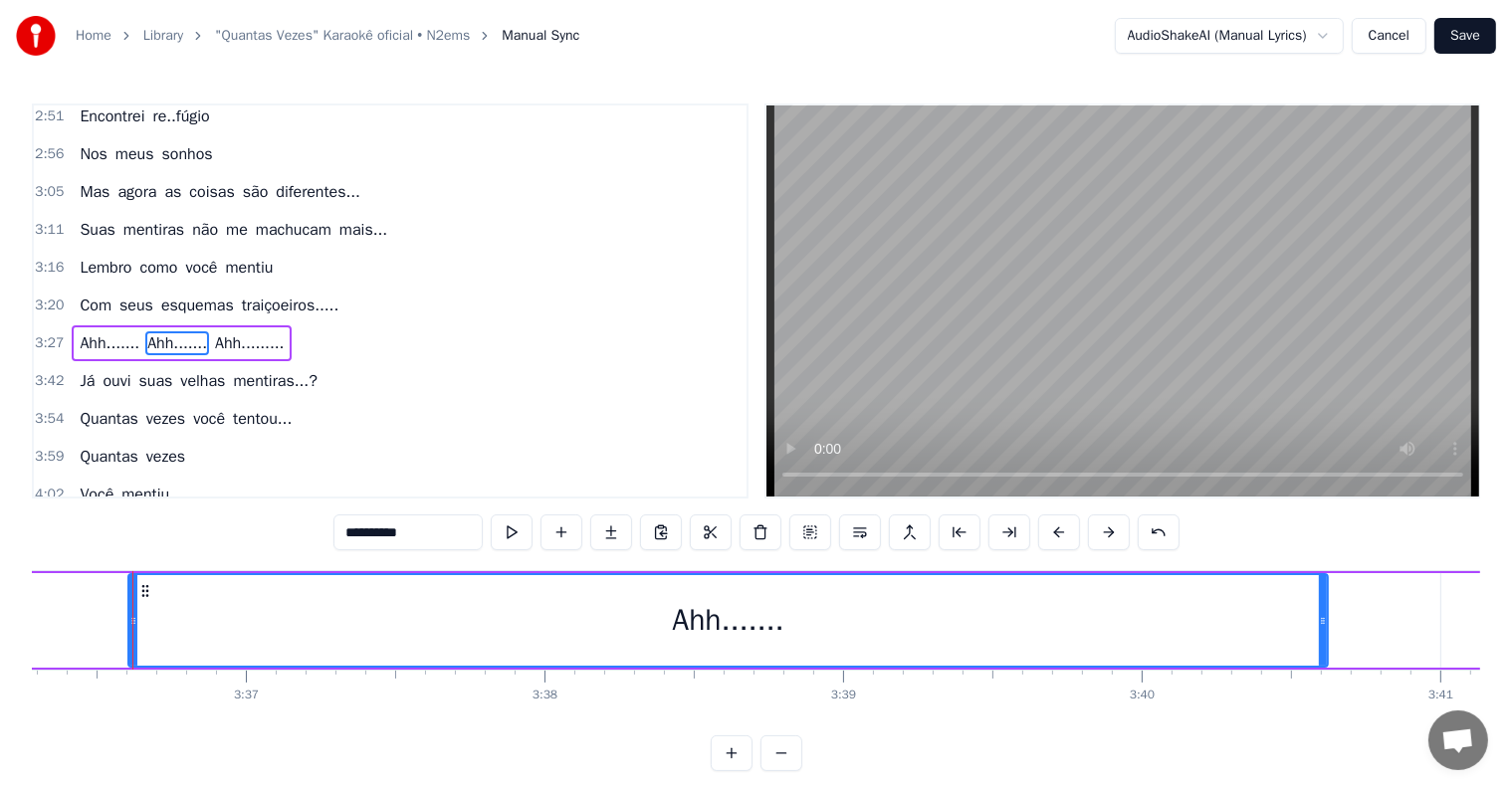 click on "Ahh....... Ahh....... Ahh........." at bounding box center [181, 343] 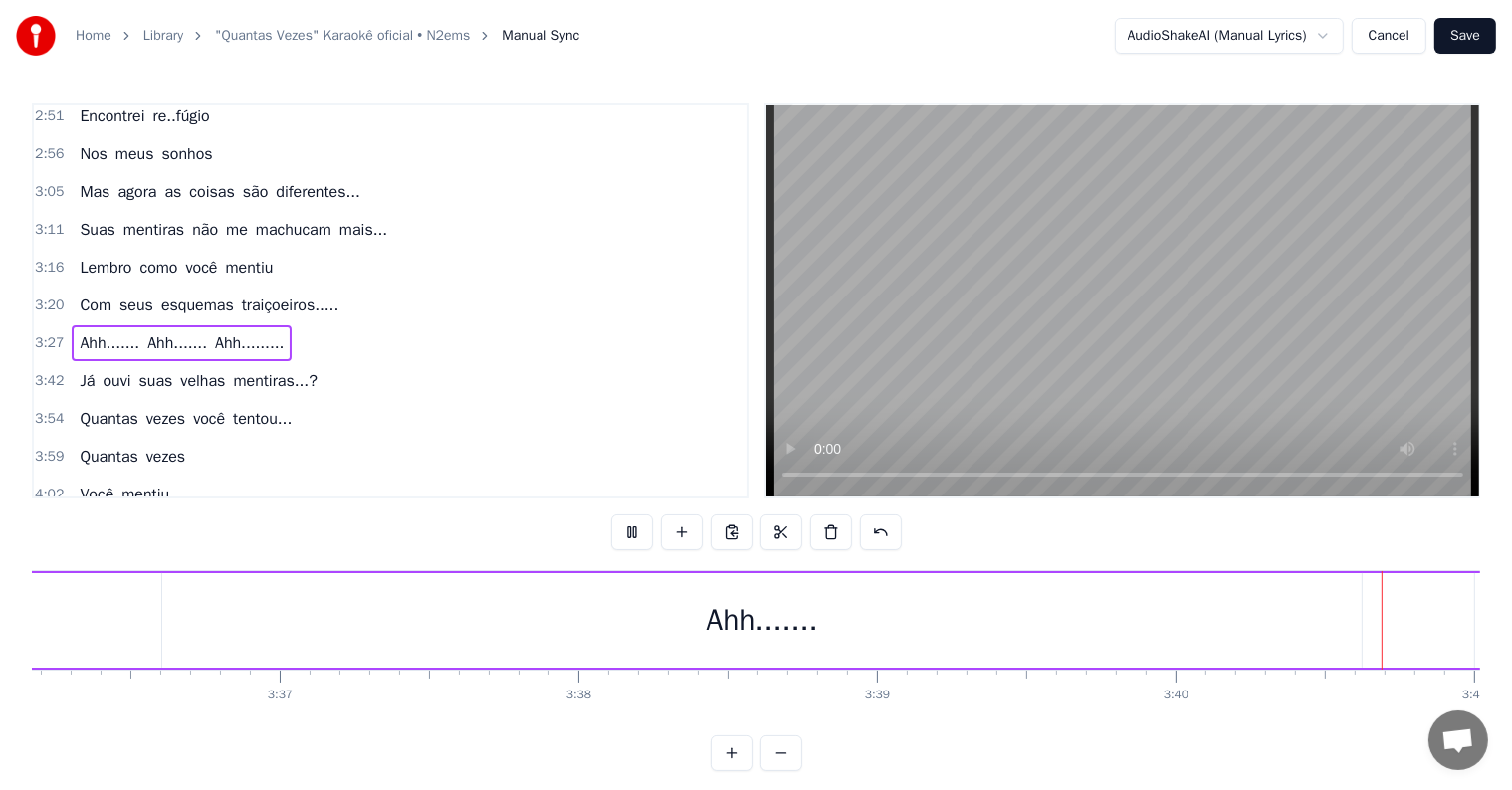 scroll, scrollTop: 0, scrollLeft: 65822, axis: horizontal 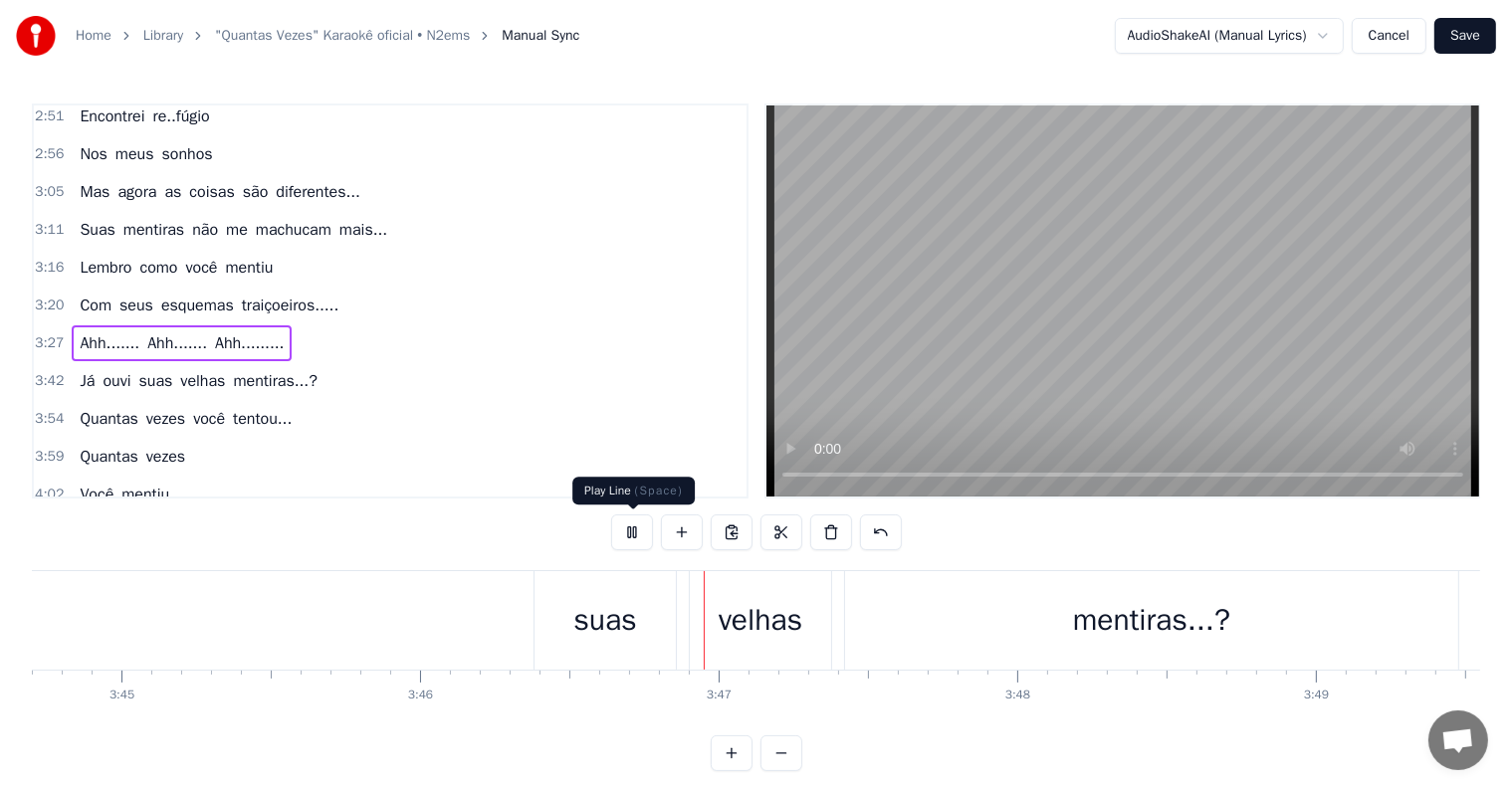 click at bounding box center [632, 532] 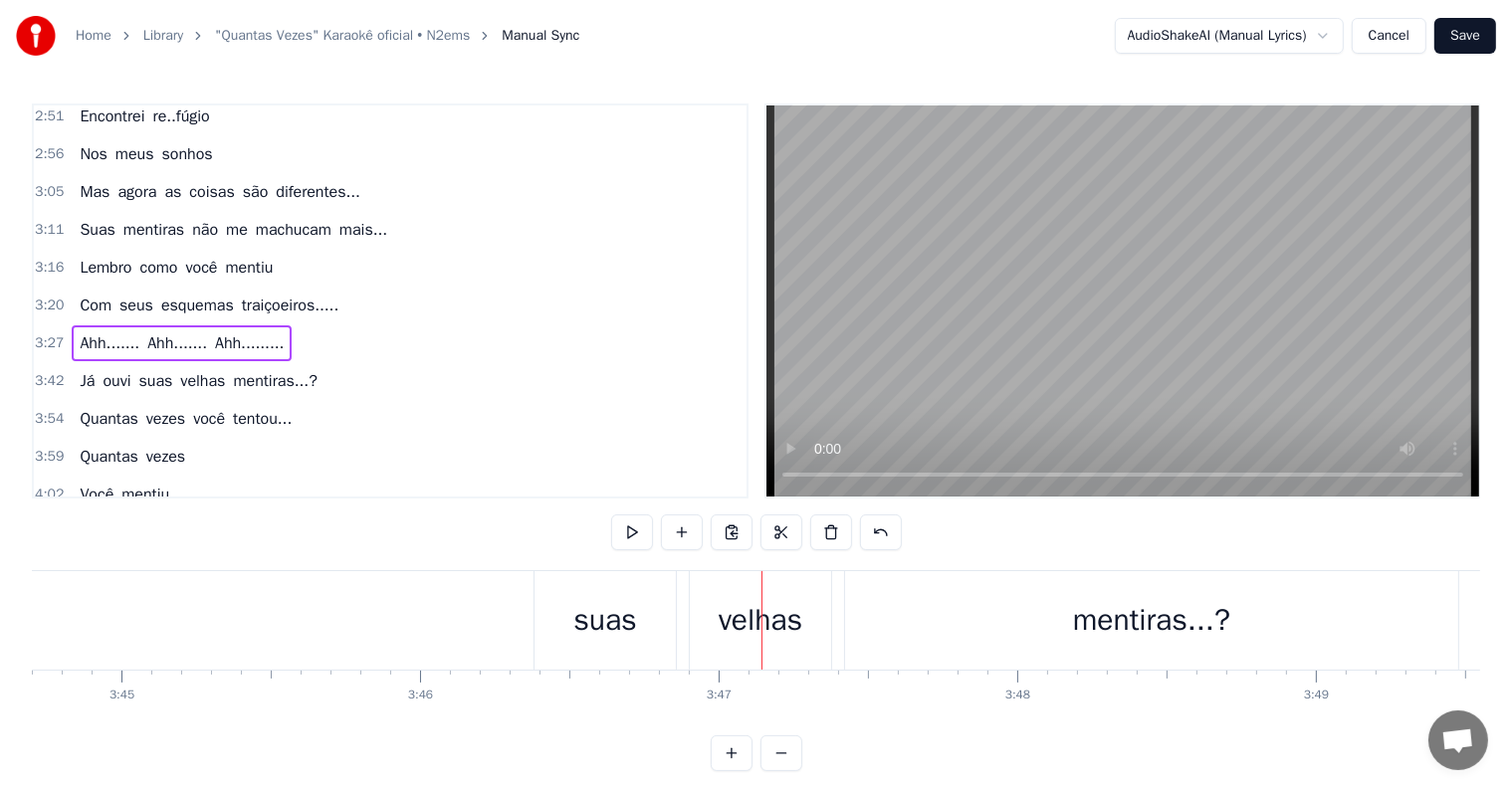 click on "Ahh....... Ahh....... Ahh........." at bounding box center (181, 343) 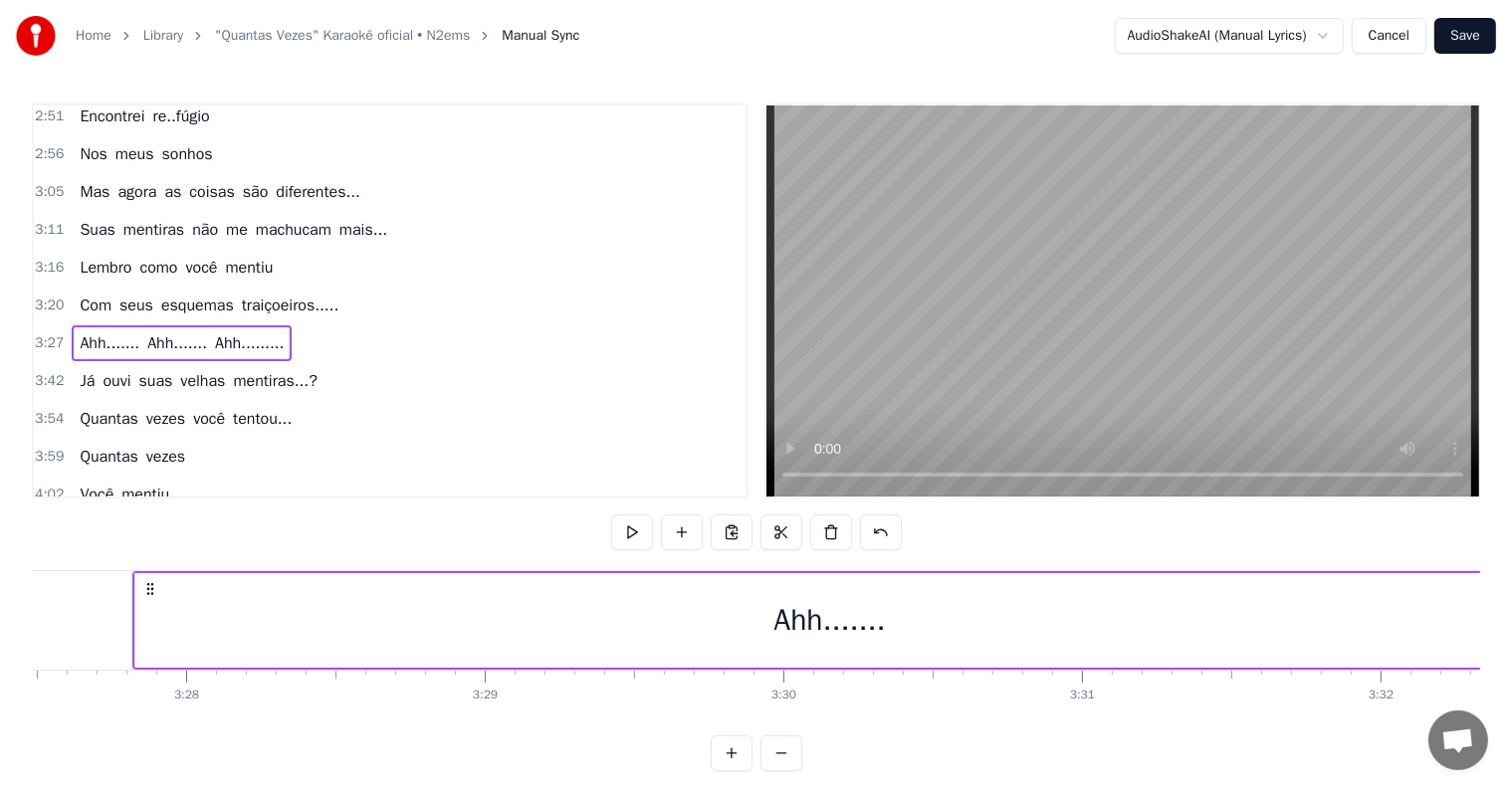 click on "Ahh........." at bounding box center (249, 343) 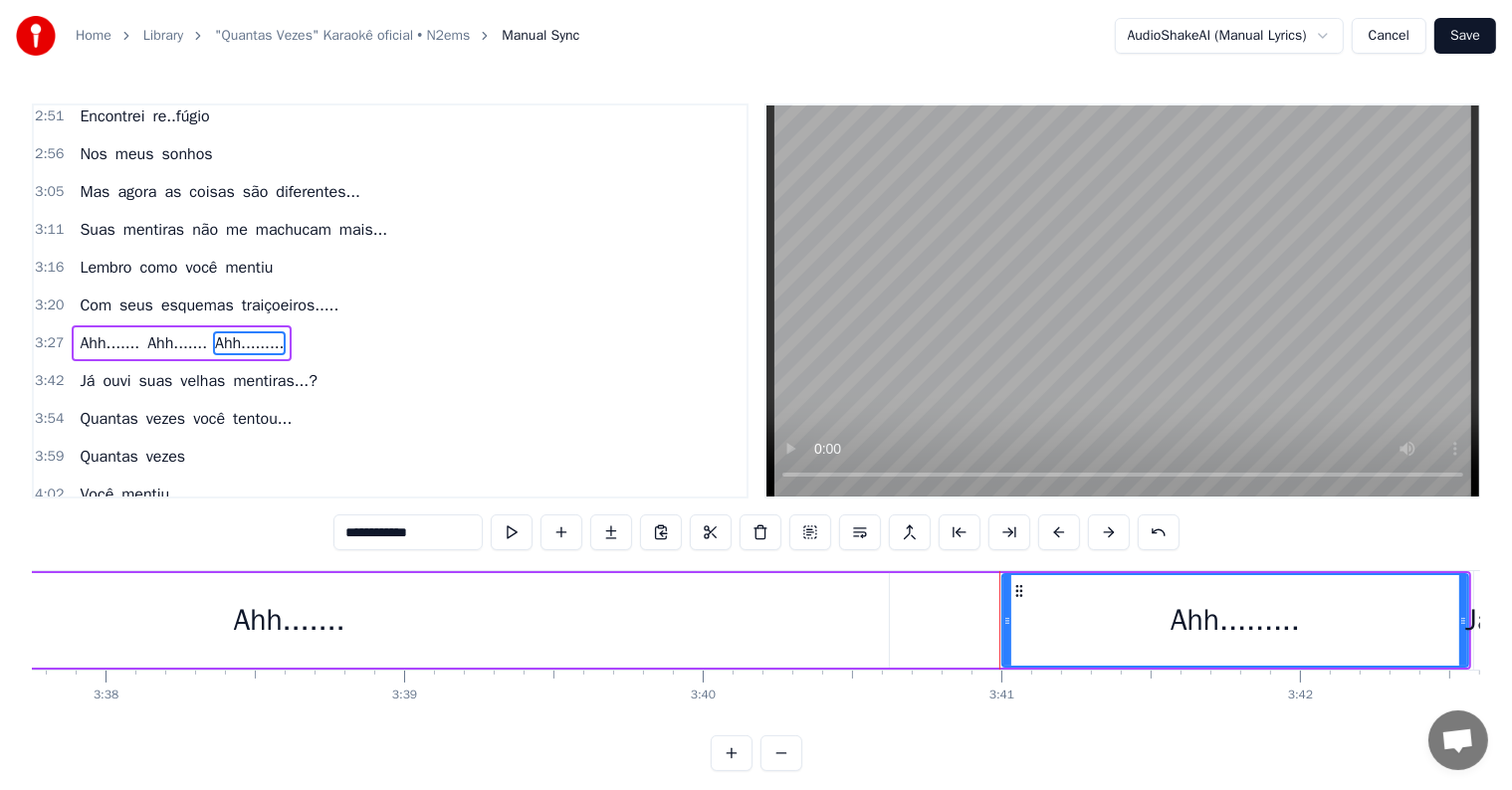scroll, scrollTop: 0, scrollLeft: 64975, axis: horizontal 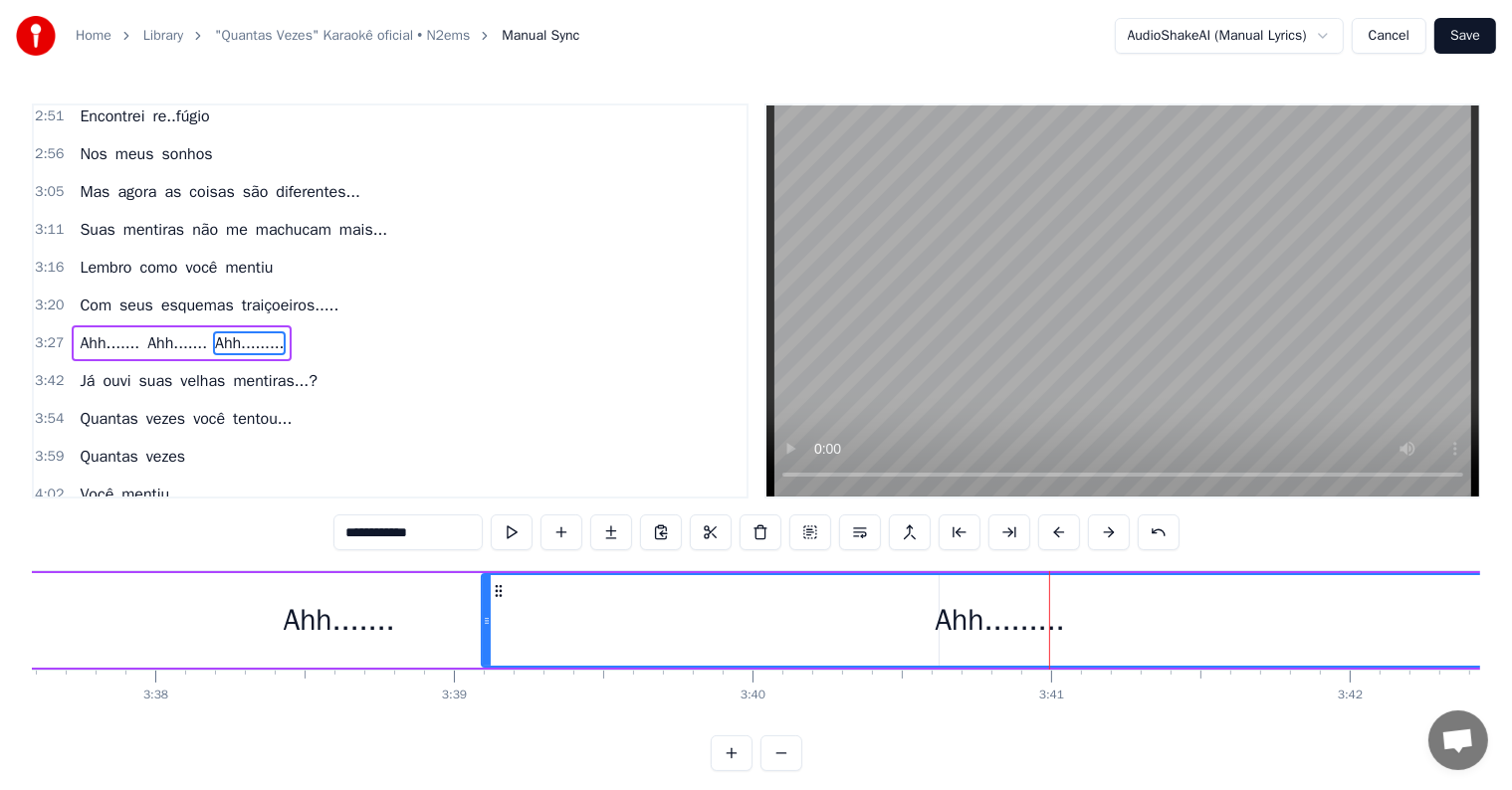 drag, startPoint x: 1055, startPoint y: 623, endPoint x: 485, endPoint y: 617, distance: 570.03158 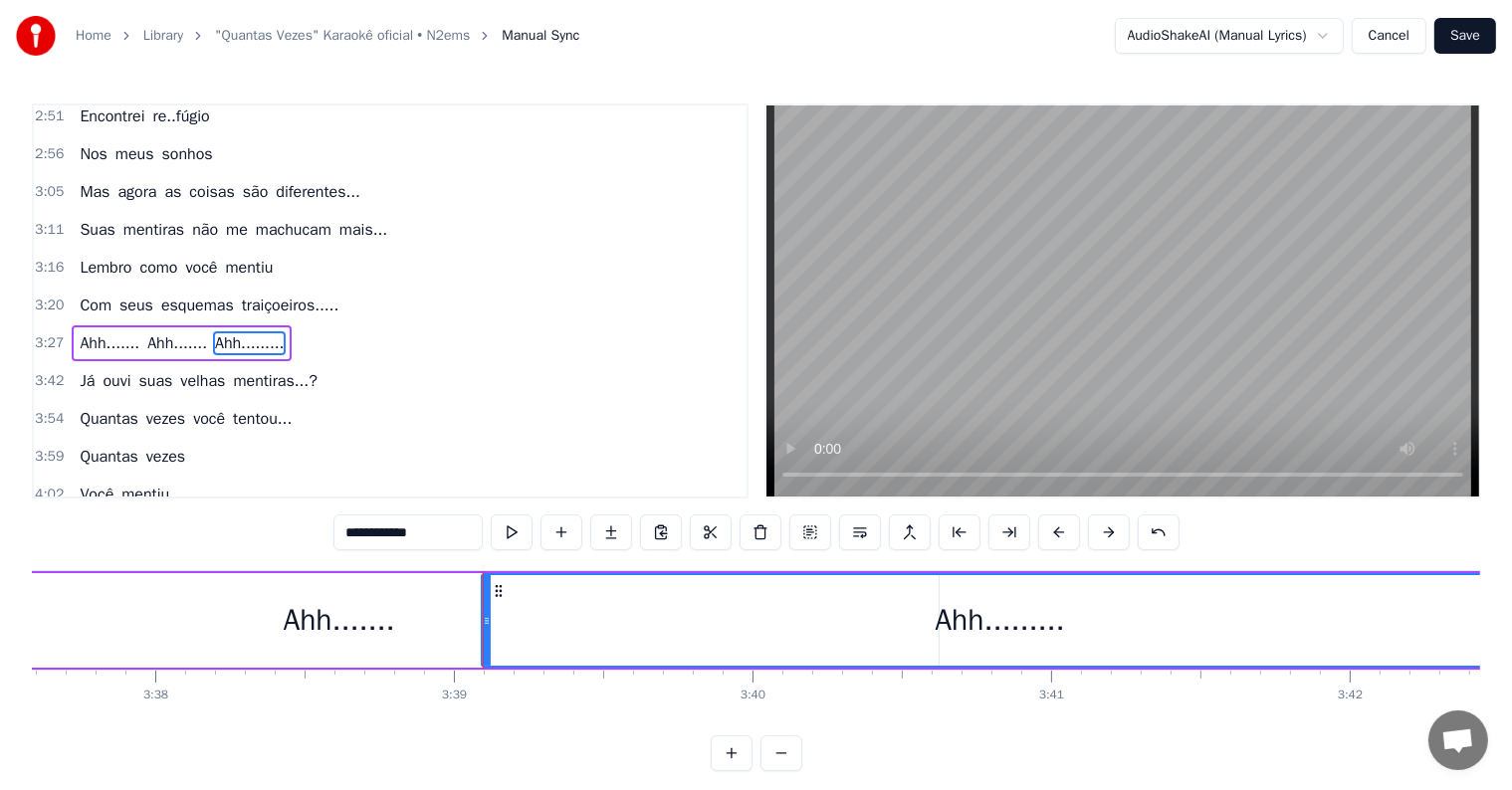 click on "Ahh......." at bounding box center (338, 620) 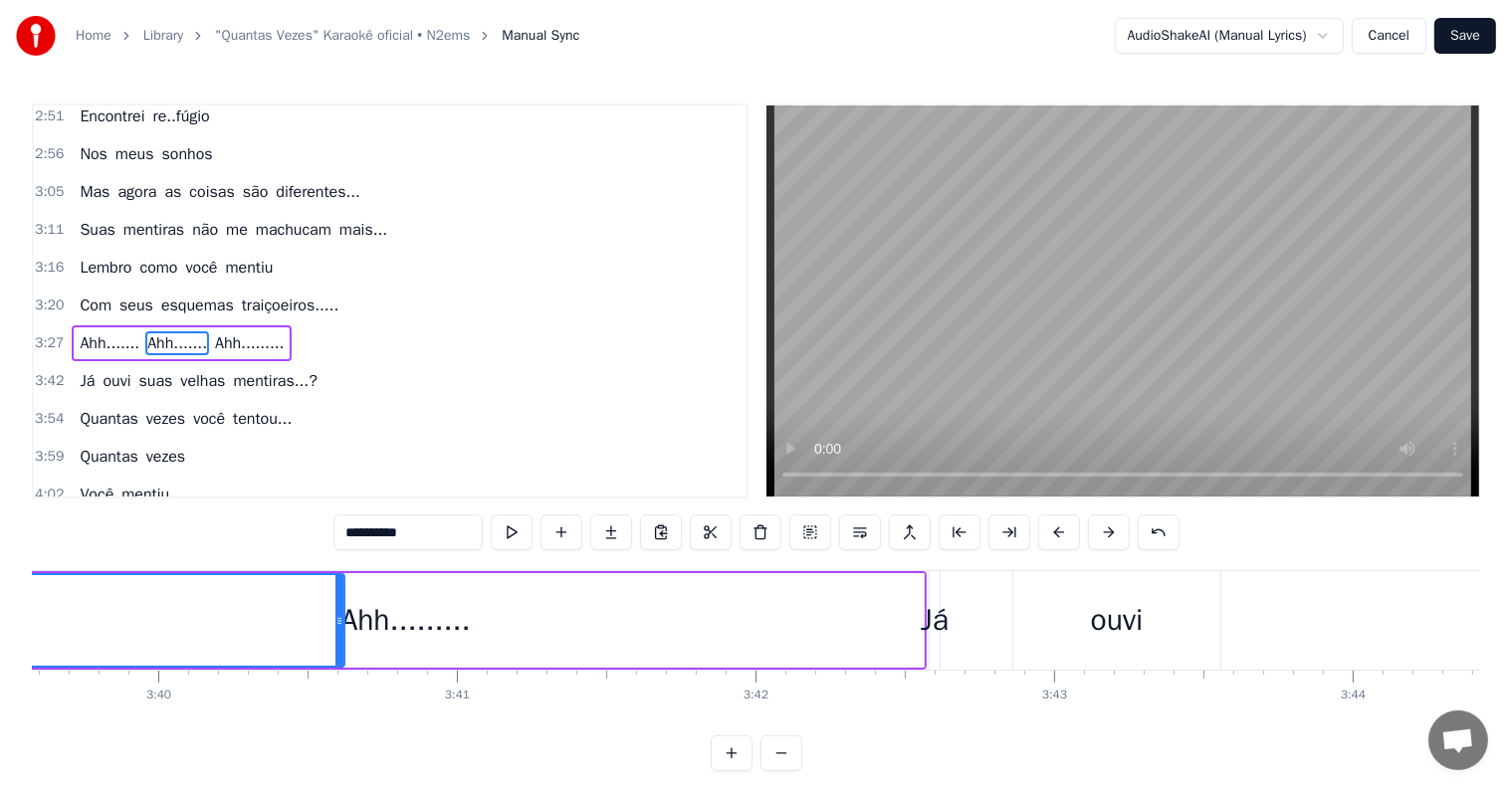 scroll, scrollTop: 0, scrollLeft: 65223, axis: horizontal 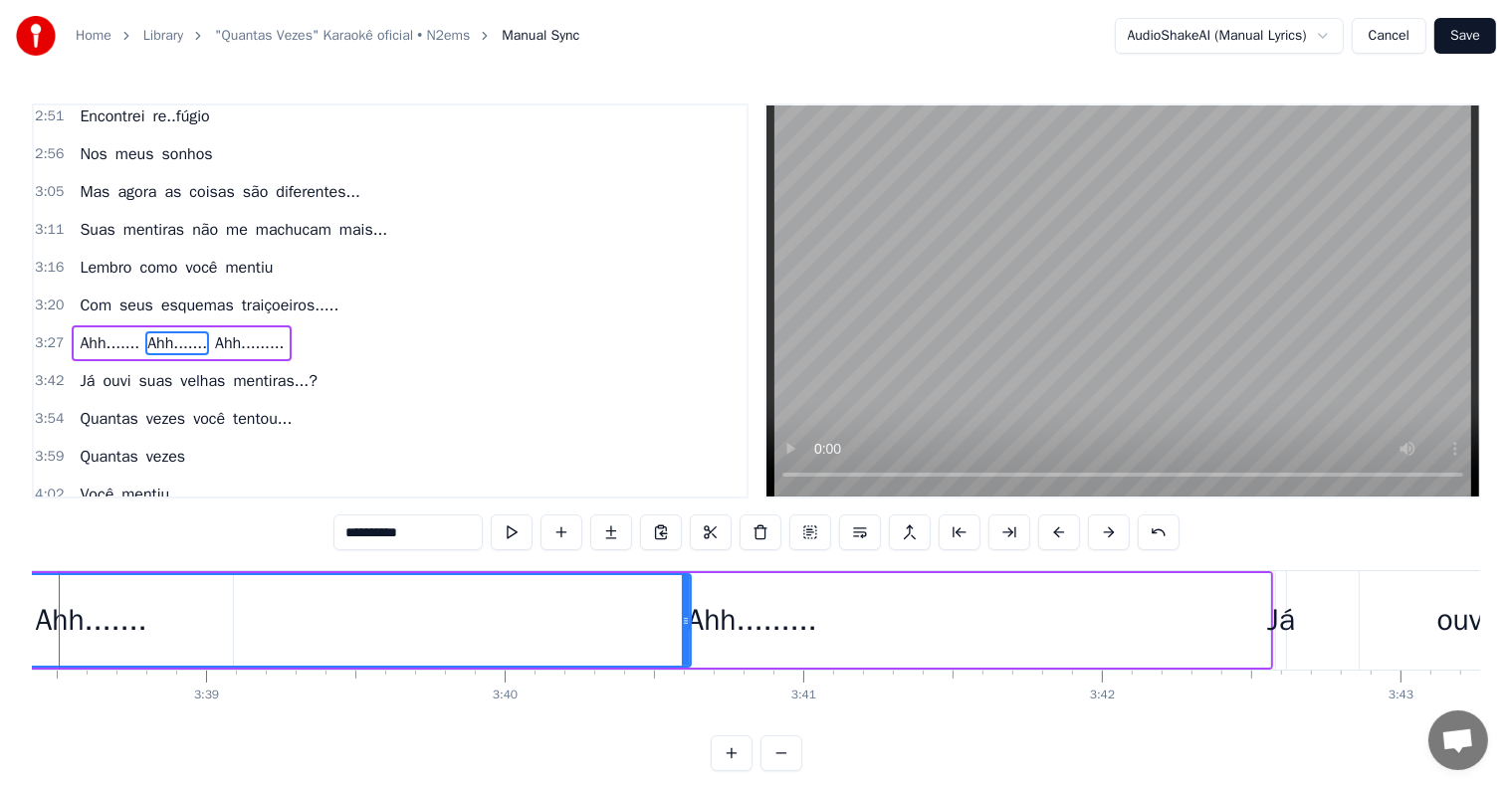 drag, startPoint x: 689, startPoint y: 612, endPoint x: 614, endPoint y: 605, distance: 75.32596 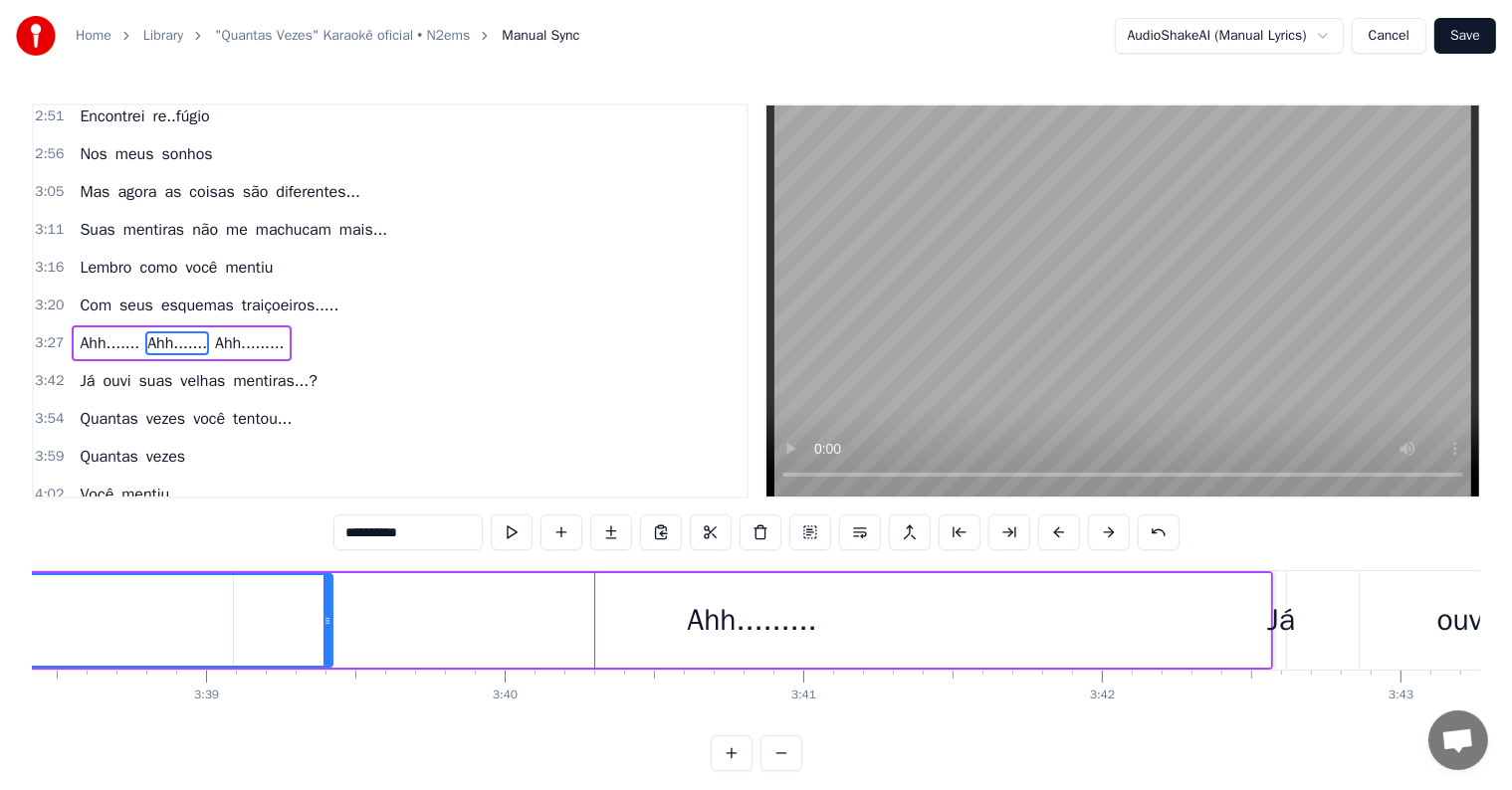 drag, startPoint x: 685, startPoint y: 620, endPoint x: 317, endPoint y: 615, distance: 368.03397 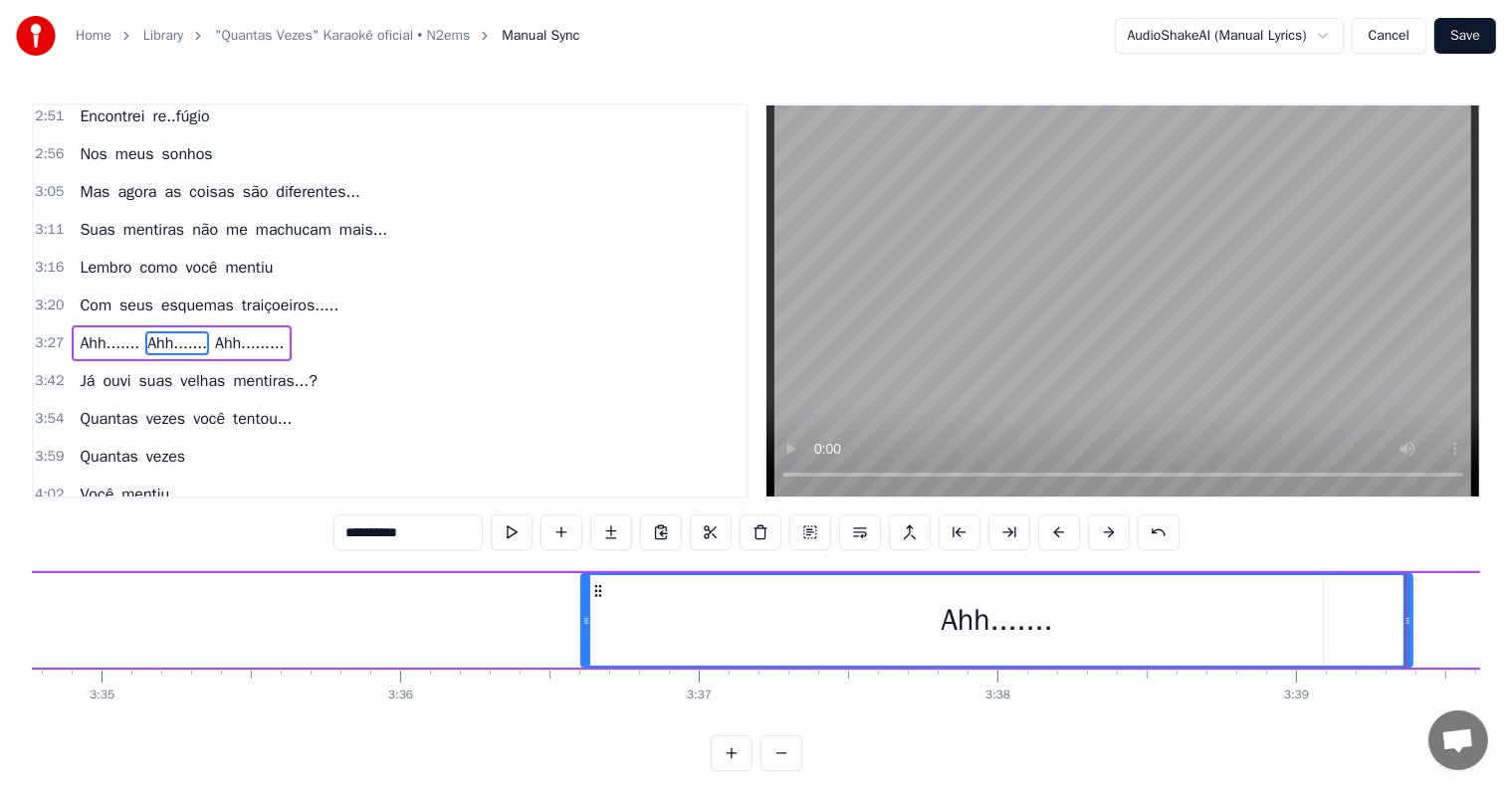scroll, scrollTop: 0, scrollLeft: 63934, axis: horizontal 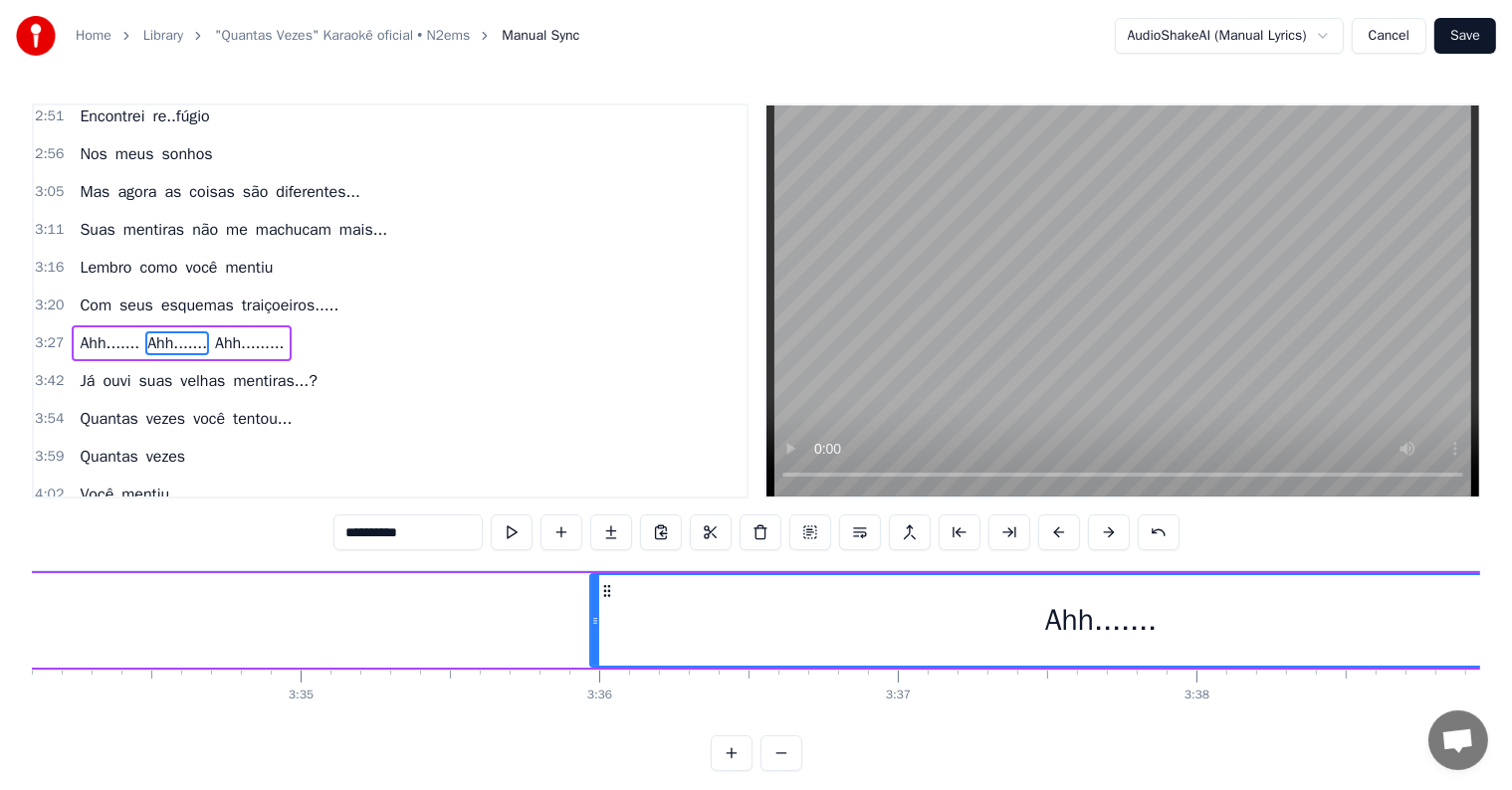 drag, startPoint x: 784, startPoint y: 619, endPoint x: 594, endPoint y: 625, distance: 190.09471 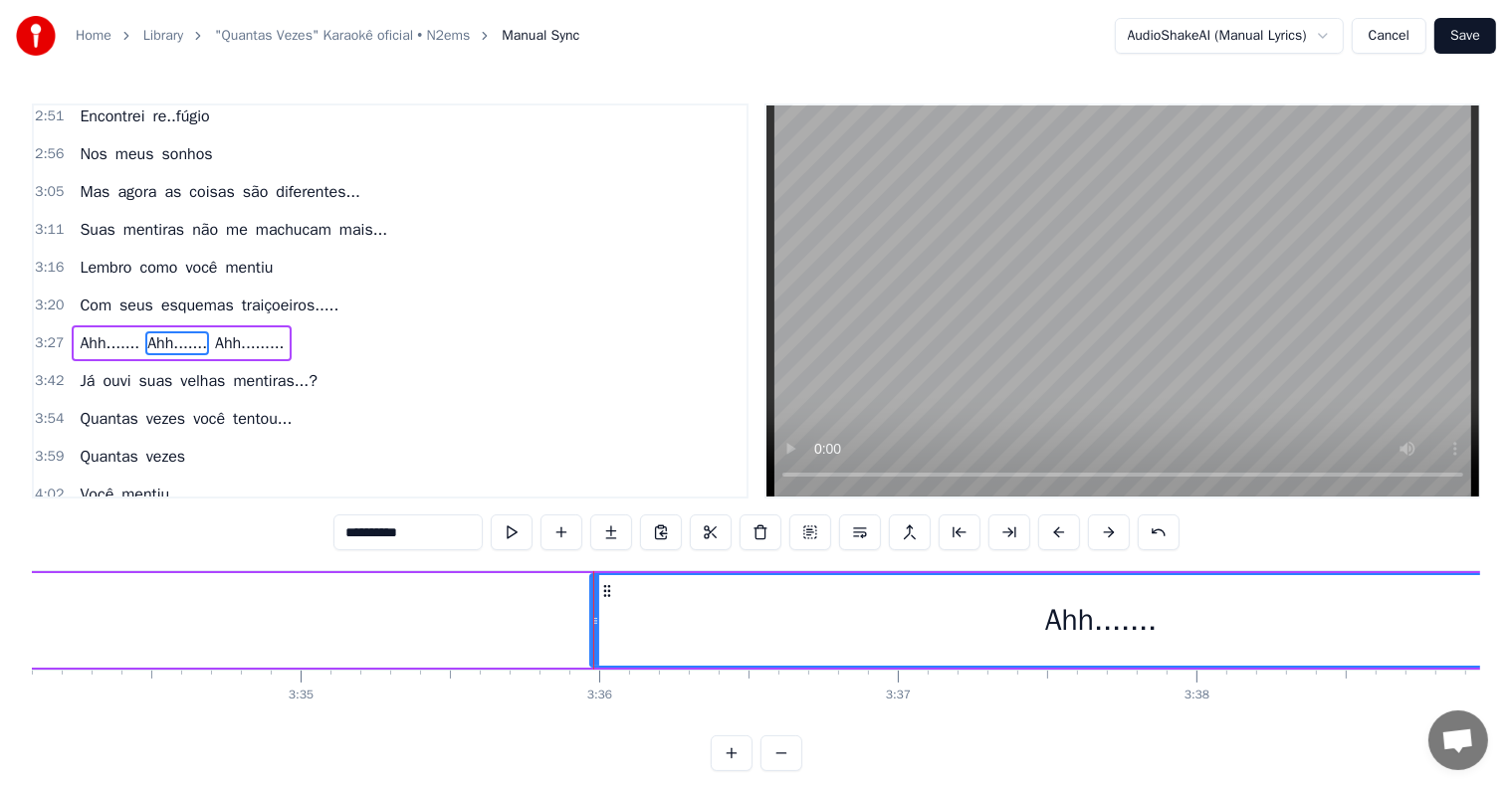 click on "Ahh....... Ahh....... Ahh........." at bounding box center [181, 343] 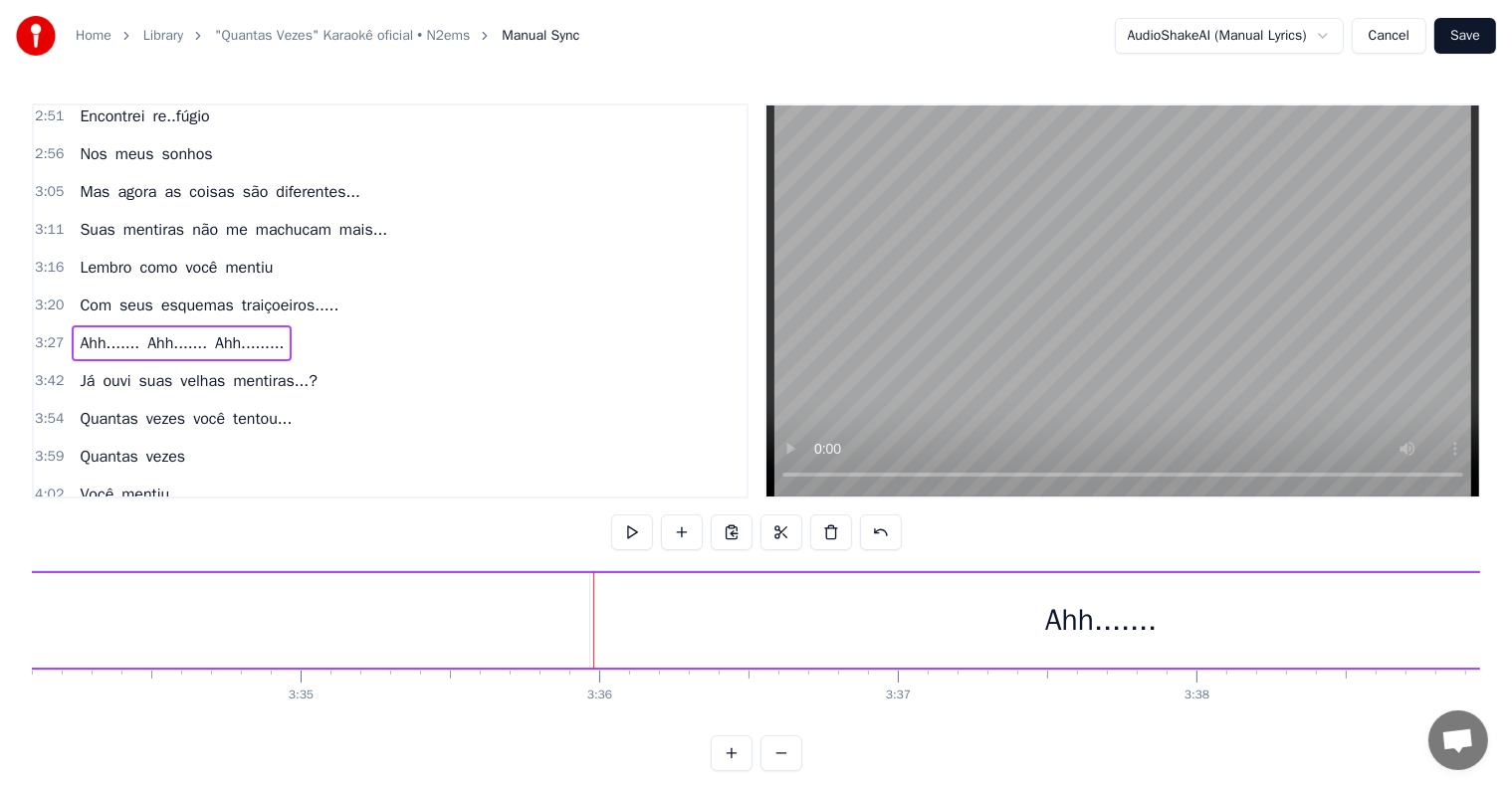 scroll, scrollTop: 0, scrollLeft: 61958, axis: horizontal 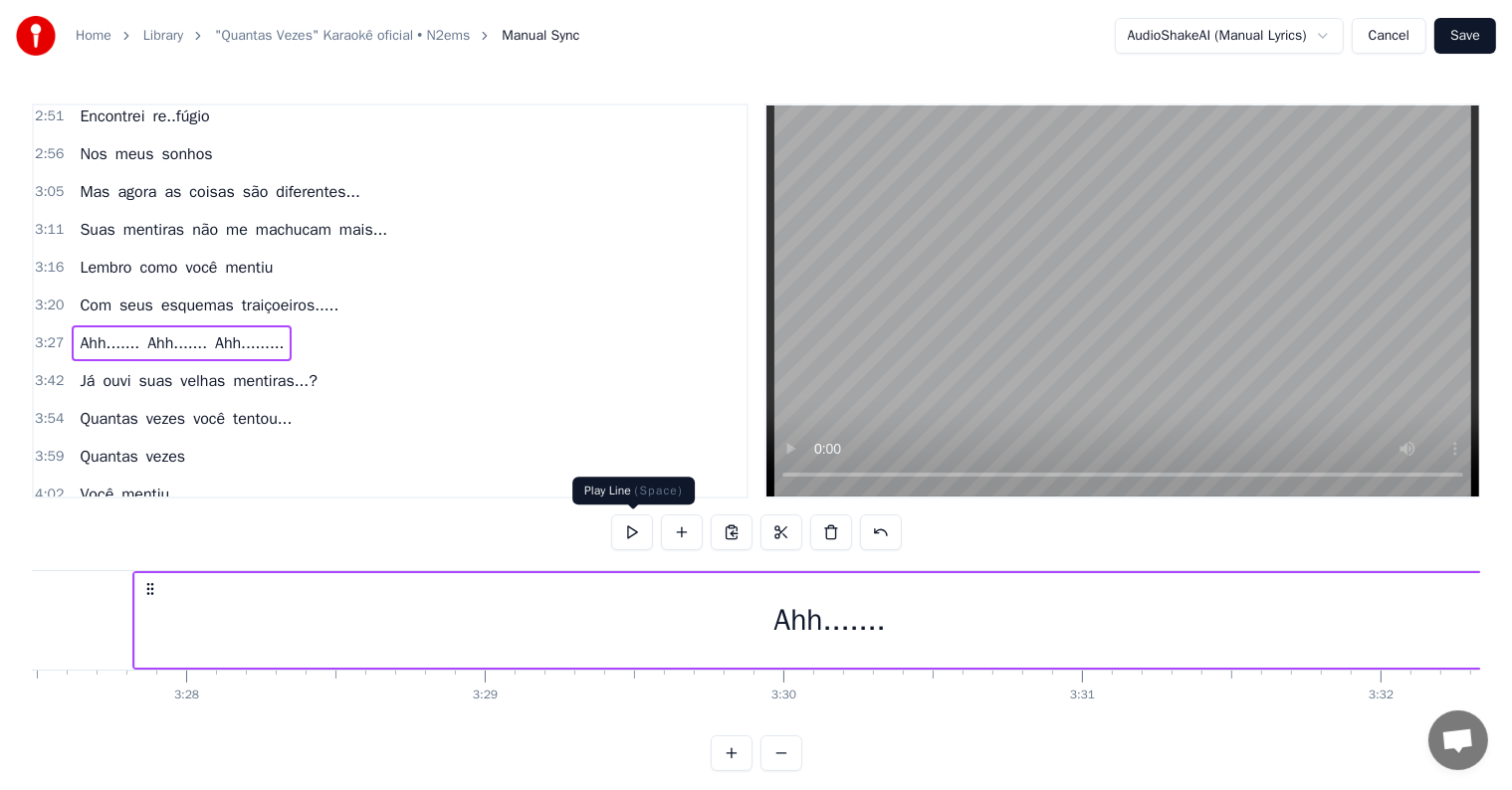 click at bounding box center (632, 532) 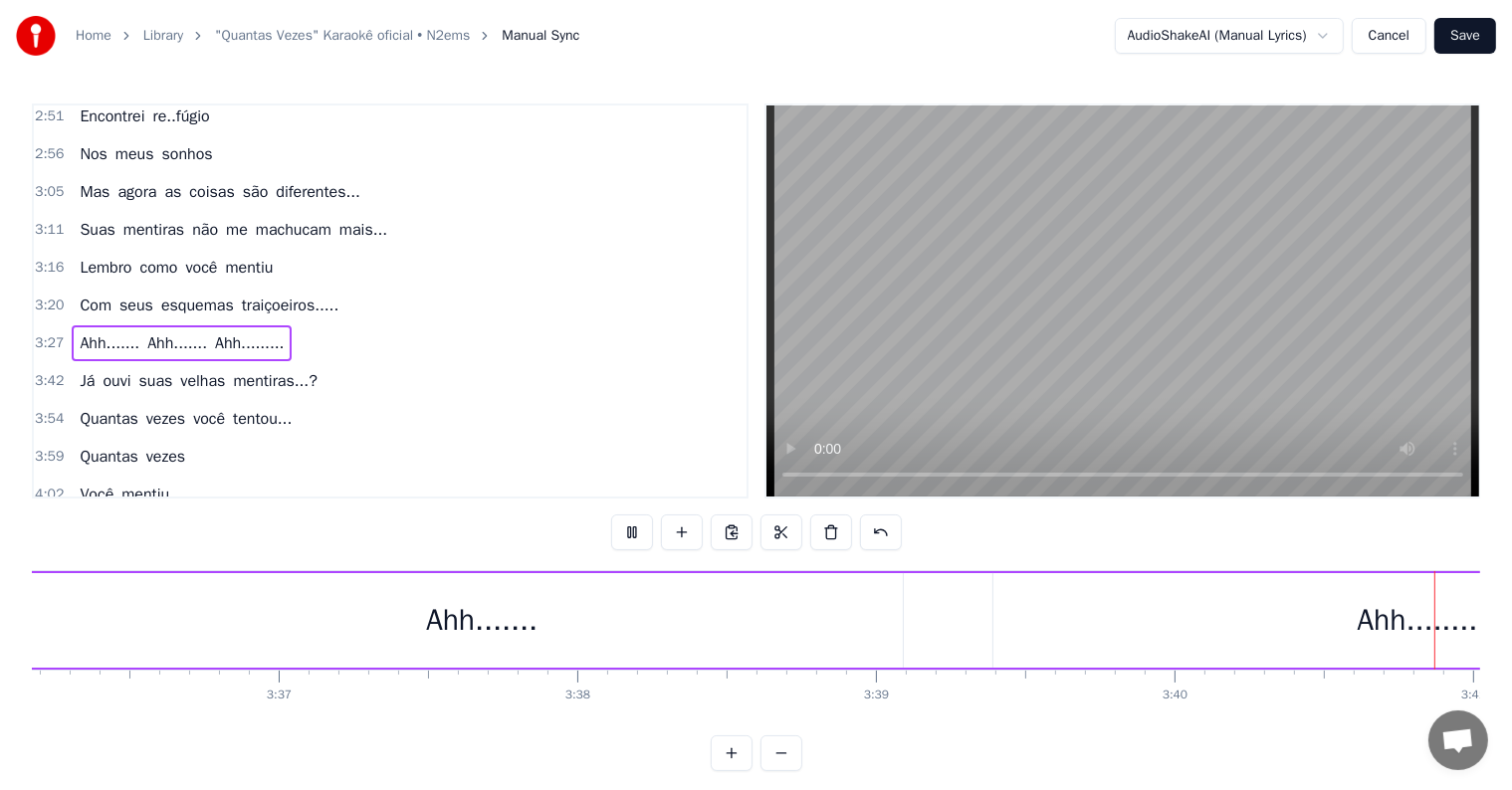scroll, scrollTop: 0, scrollLeft: 65827, axis: horizontal 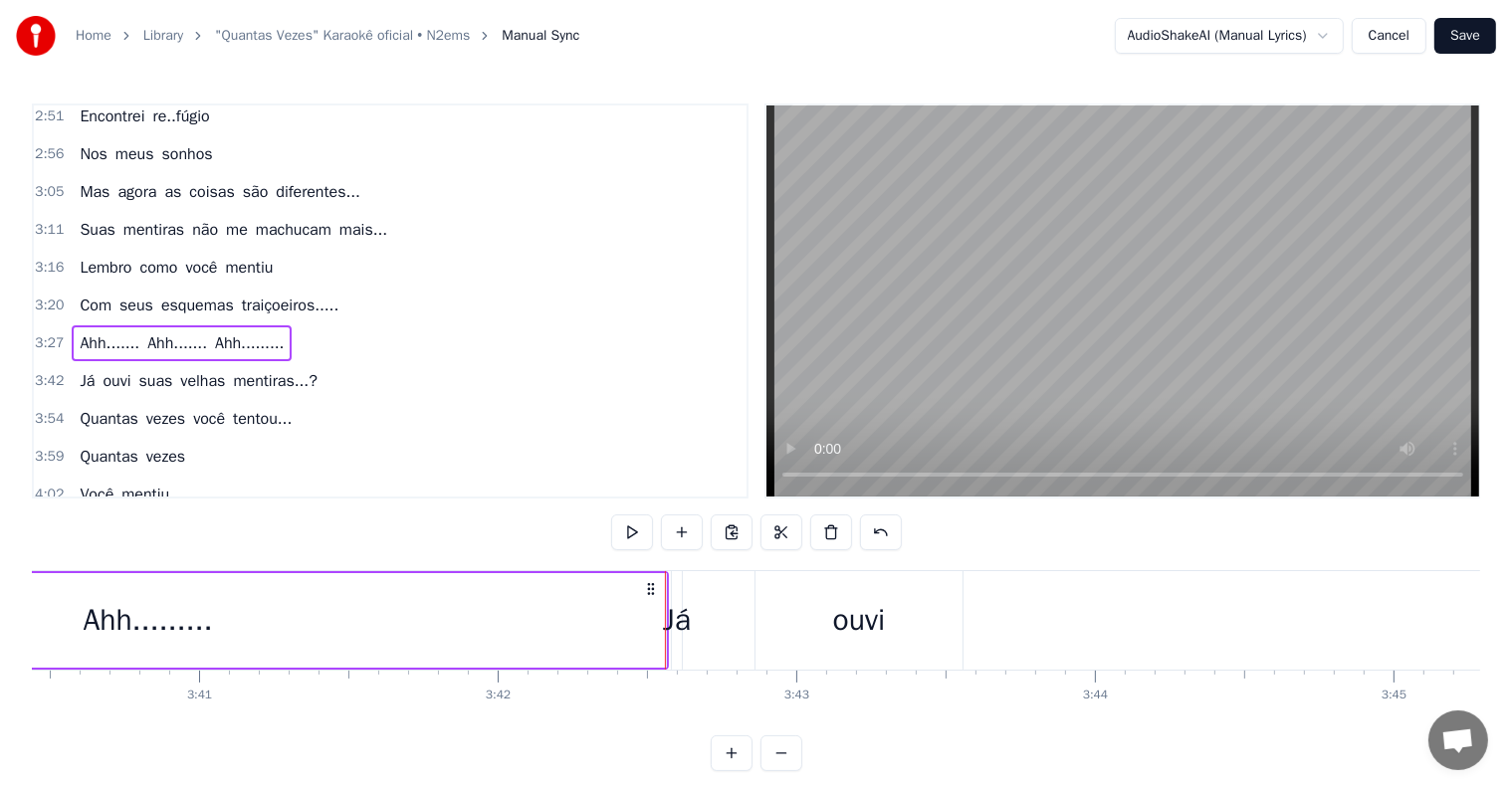 click on "Ahh........." at bounding box center [147, 620] 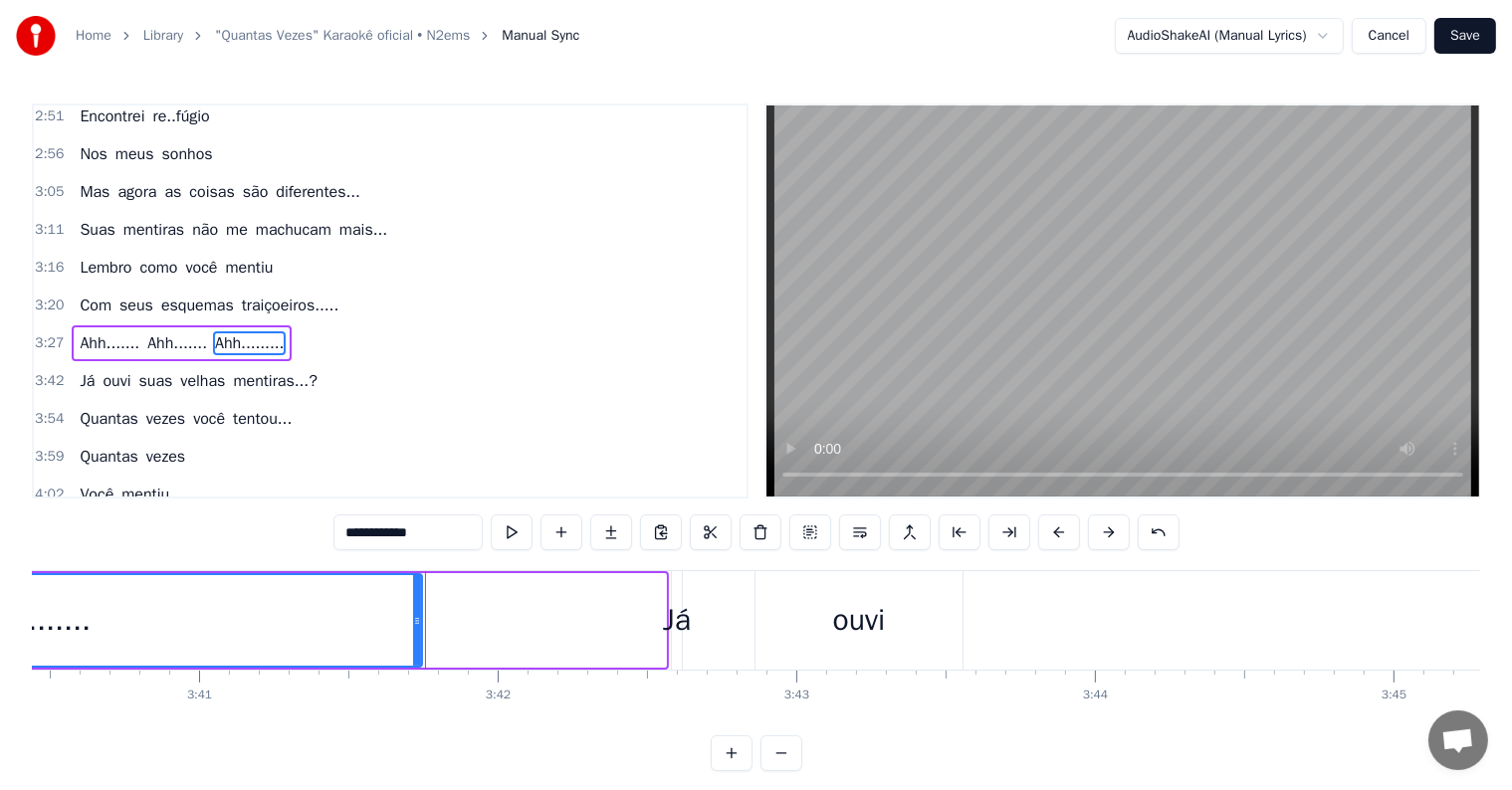 drag, startPoint x: 658, startPoint y: 624, endPoint x: 414, endPoint y: 607, distance: 244.5915 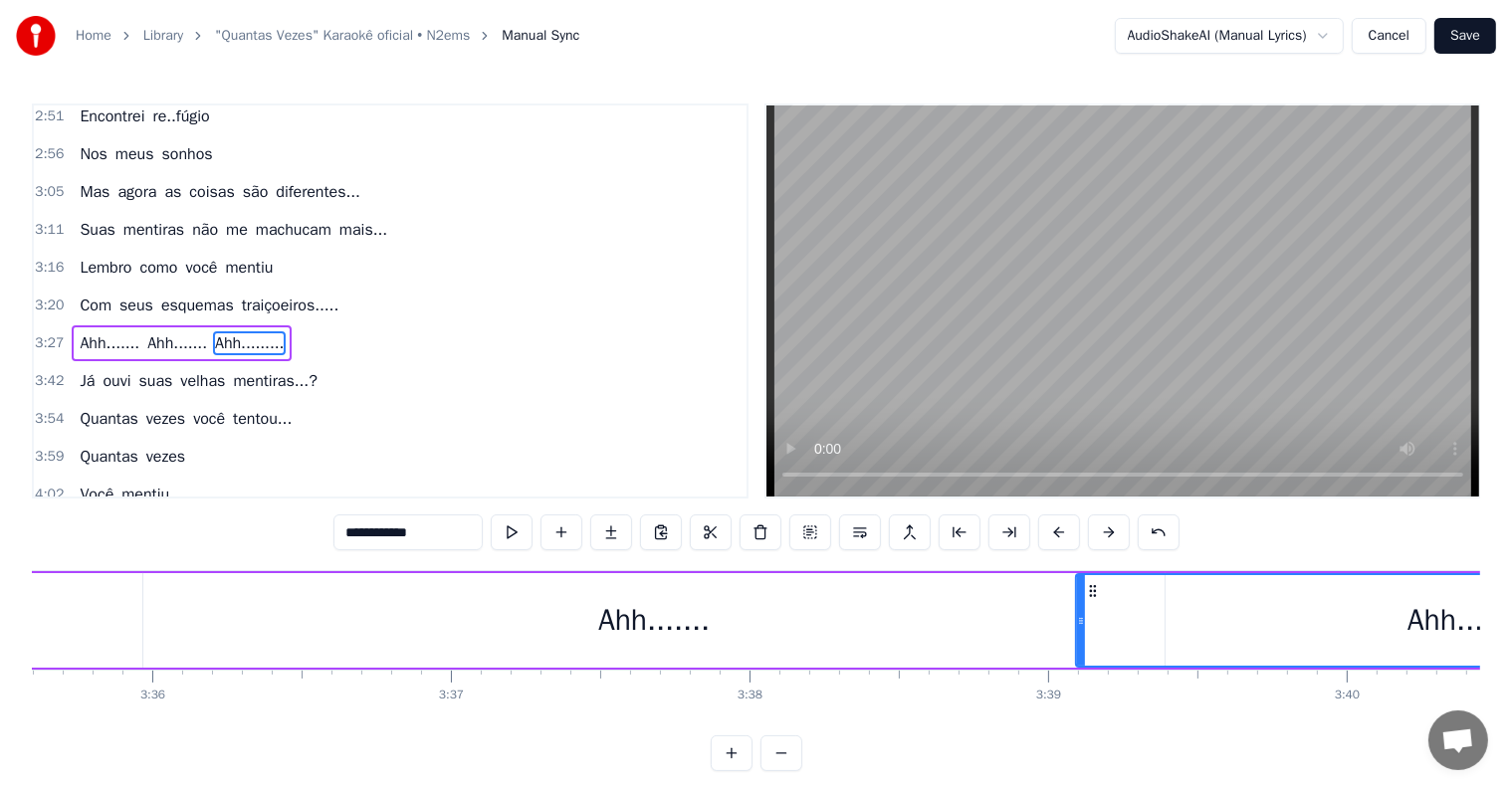 scroll, scrollTop: 0, scrollLeft: 64132, axis: horizontal 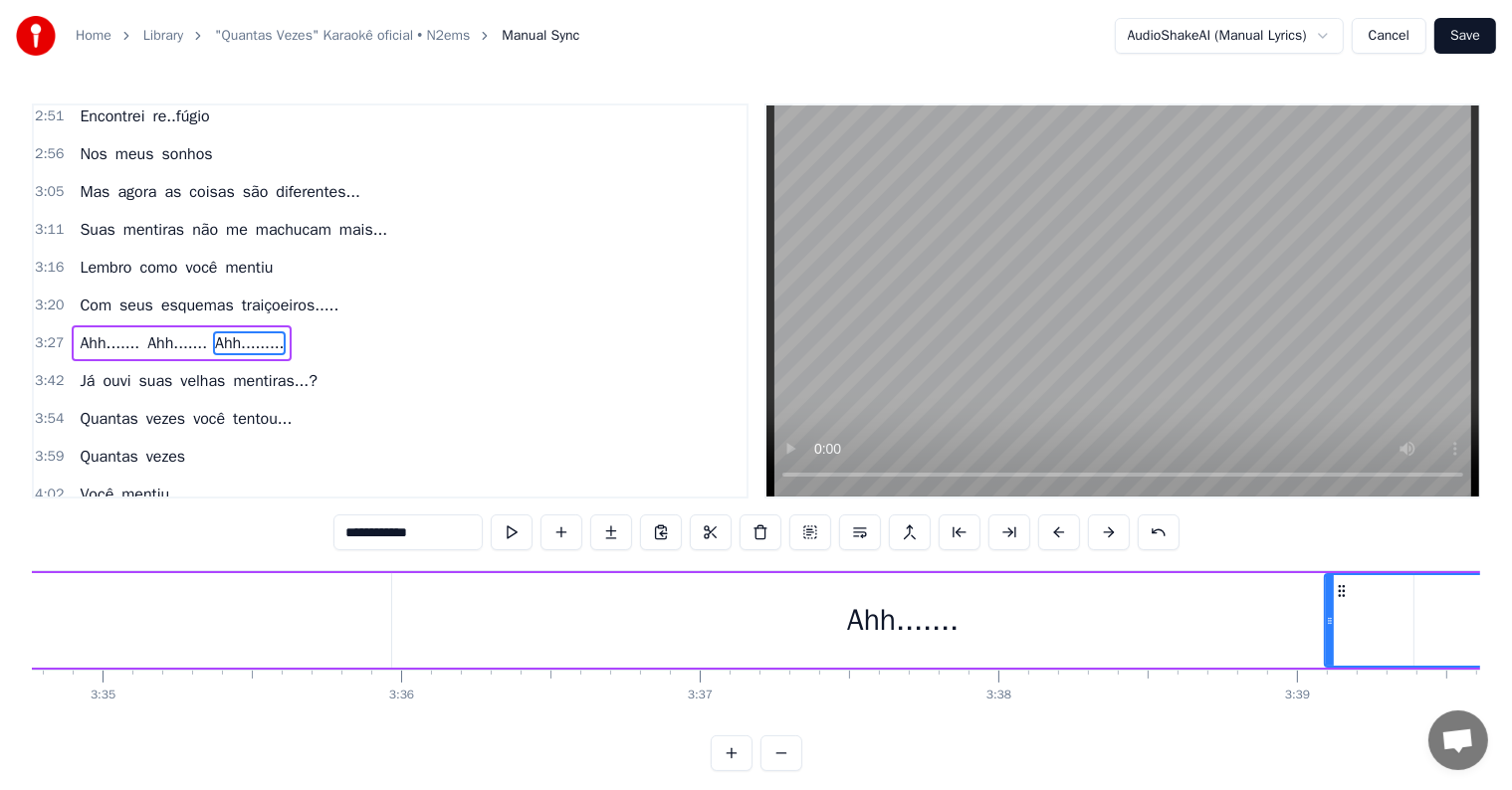 click on "Ahh......." at bounding box center [903, 620] 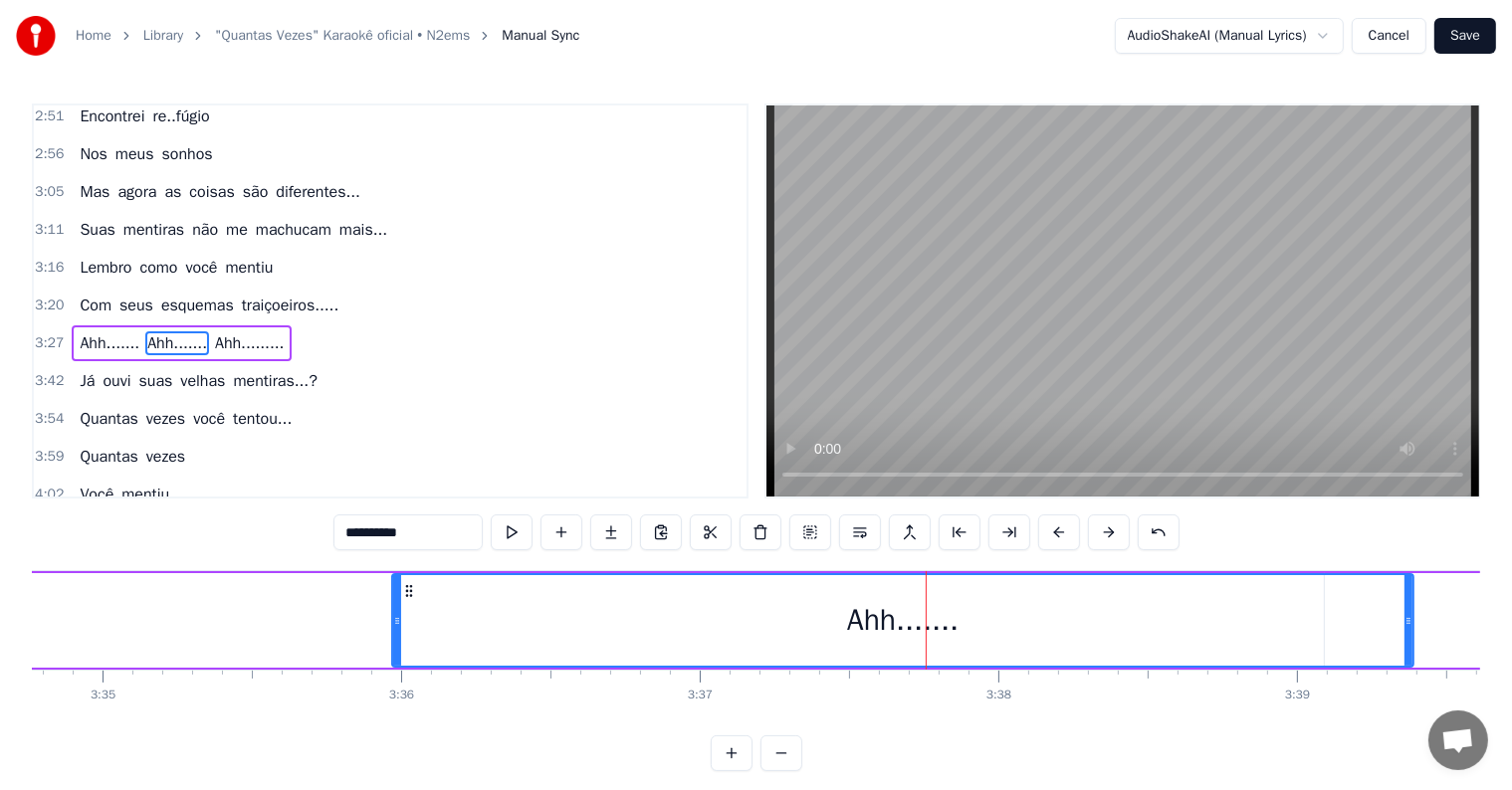drag, startPoint x: 785, startPoint y: 605, endPoint x: 604, endPoint y: 596, distance: 181.2236 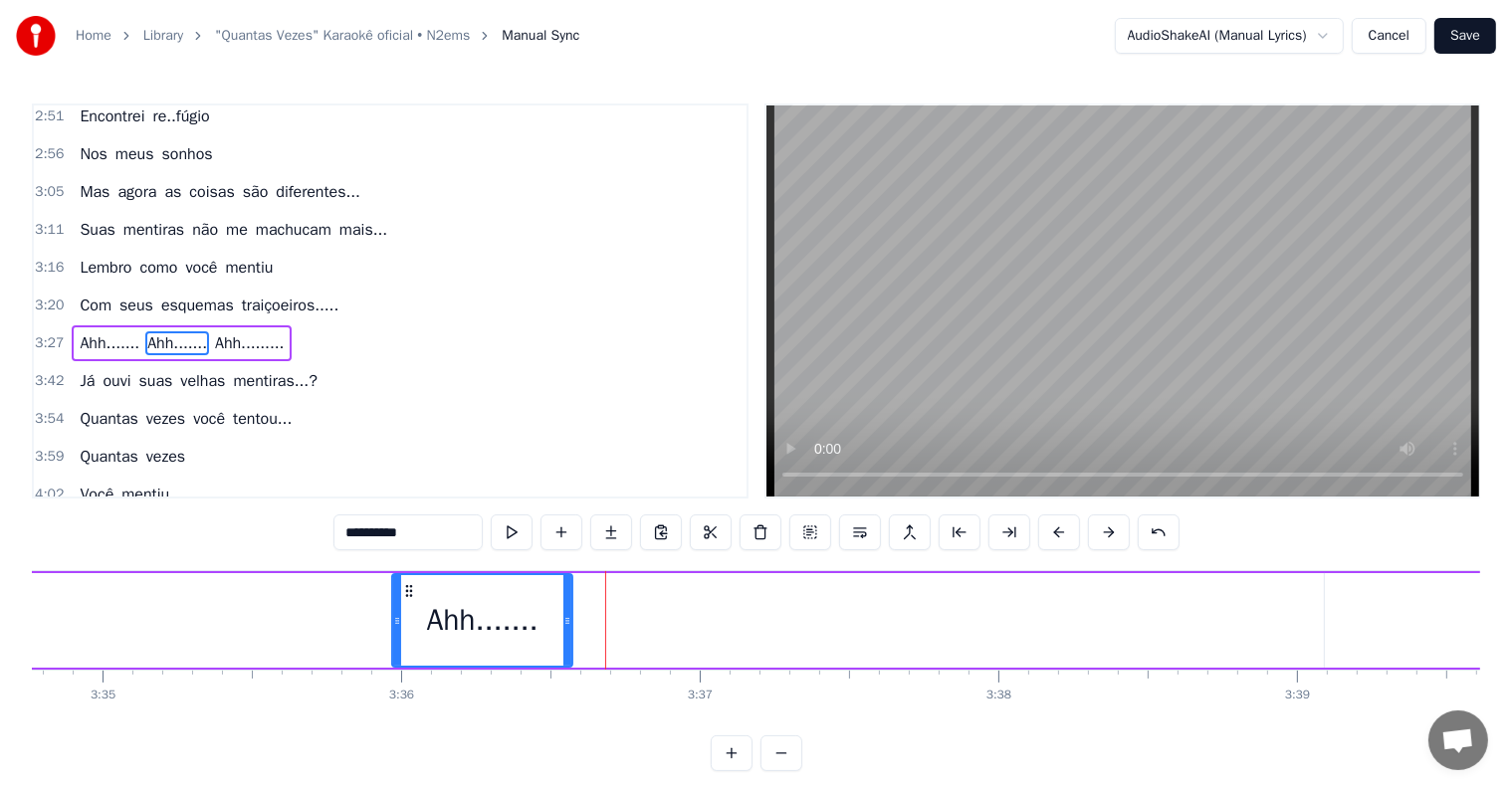 drag, startPoint x: 1408, startPoint y: 621, endPoint x: 565, endPoint y: 618, distance: 843.0053 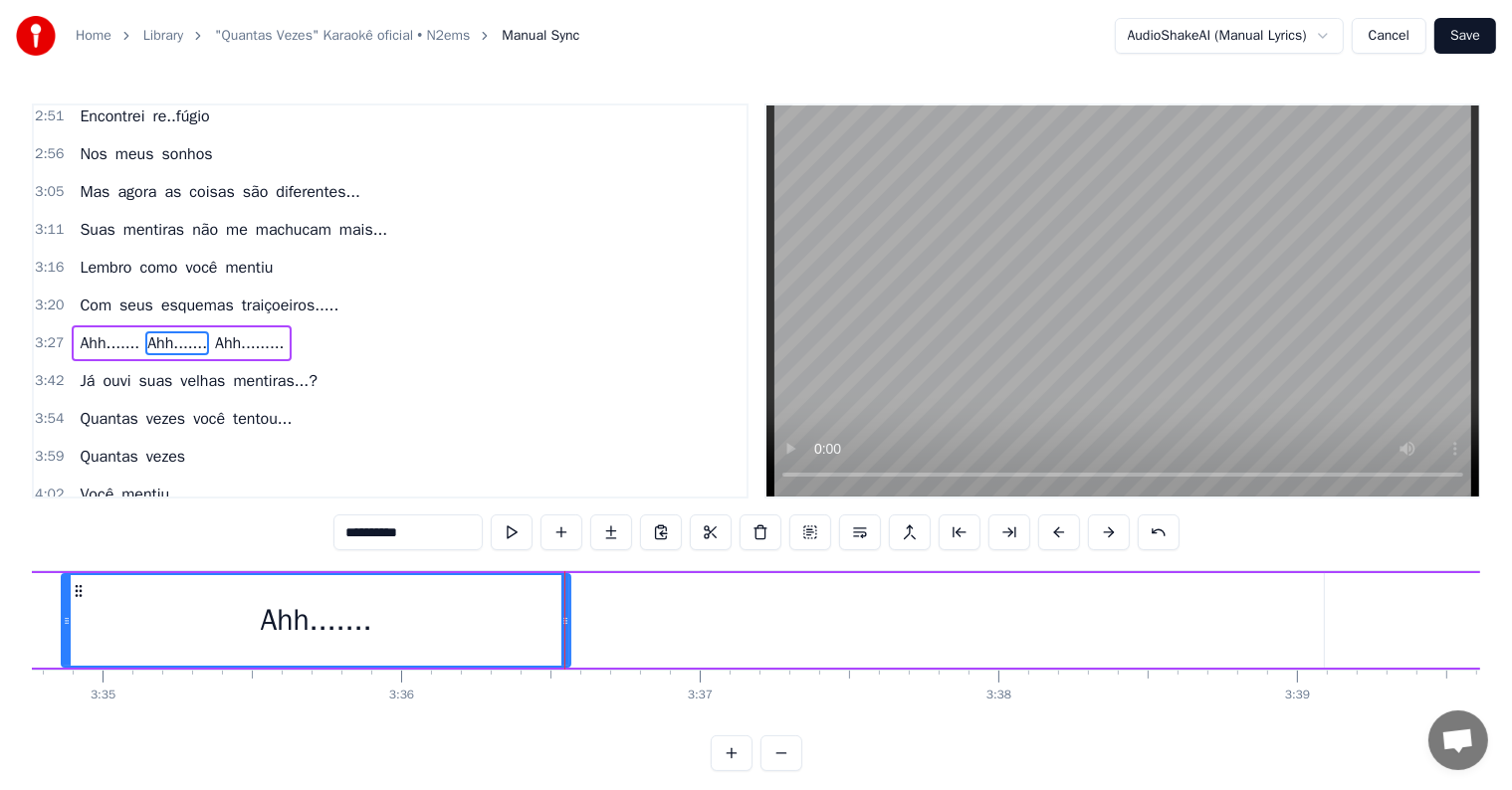 drag, startPoint x: 396, startPoint y: 621, endPoint x: 20, endPoint y: 597, distance: 376.76518 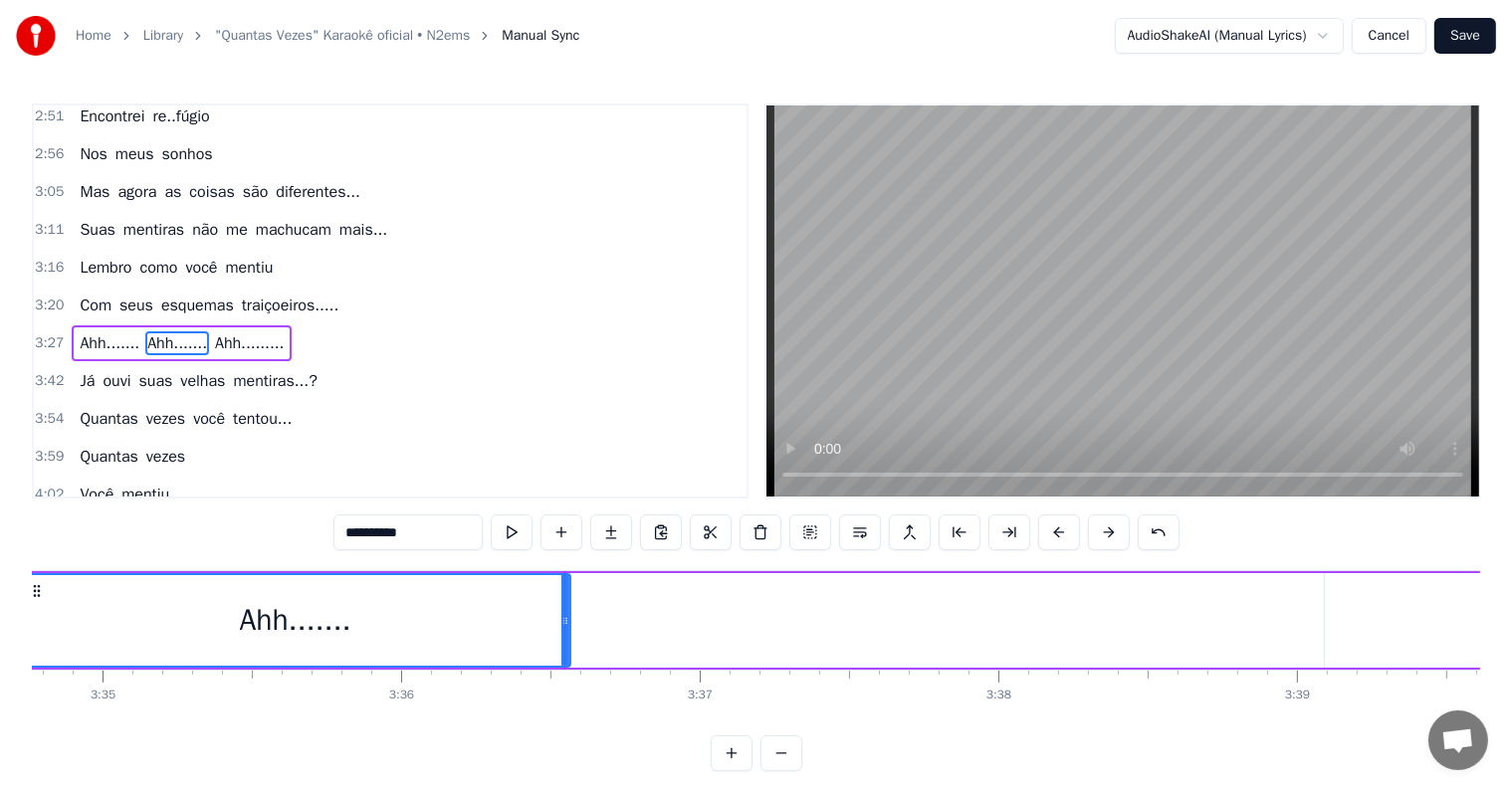 click on "Ahh....... Ahh....... Ahh........." at bounding box center [181, 343] 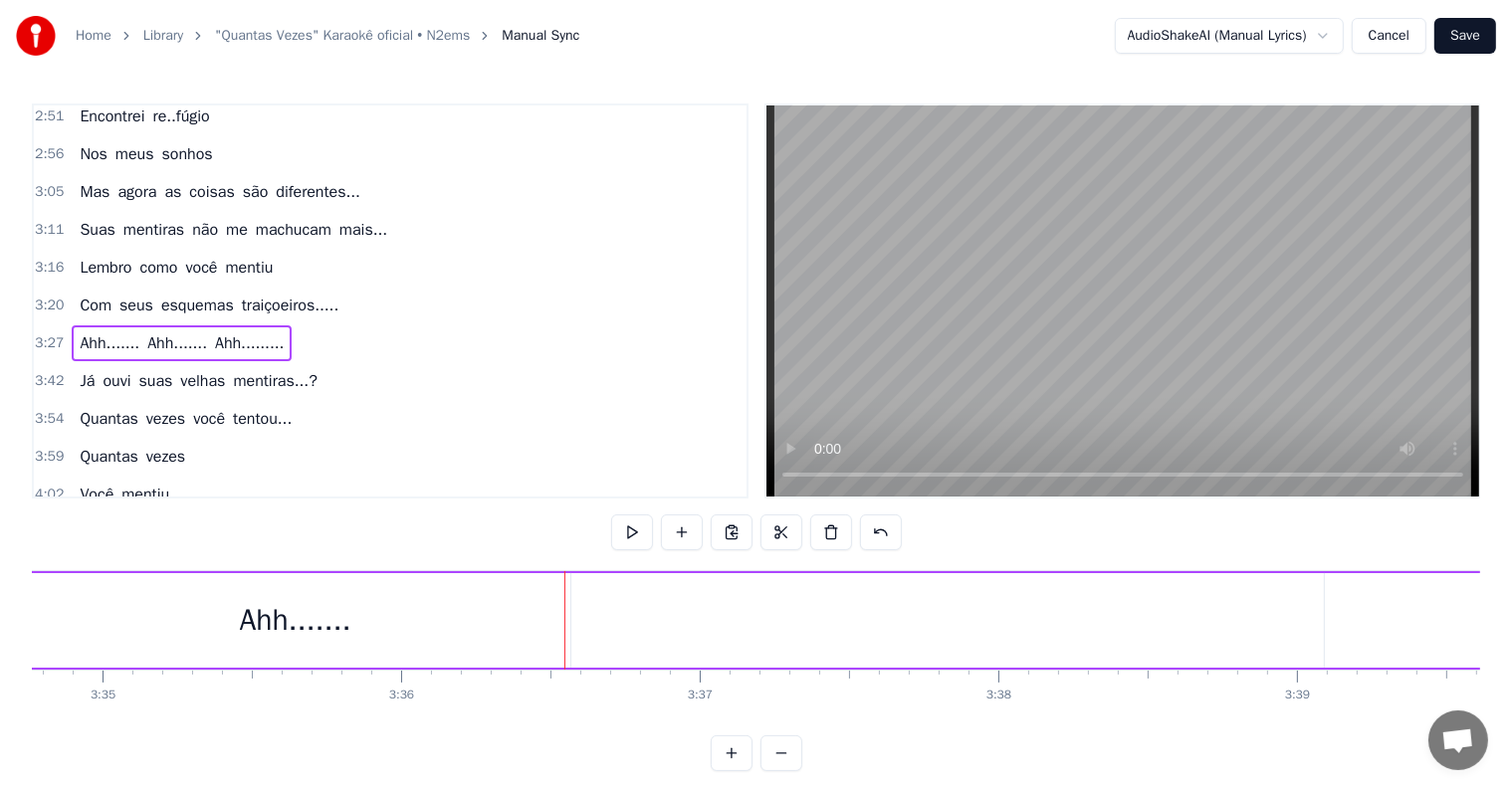 scroll, scrollTop: 0, scrollLeft: 61958, axis: horizontal 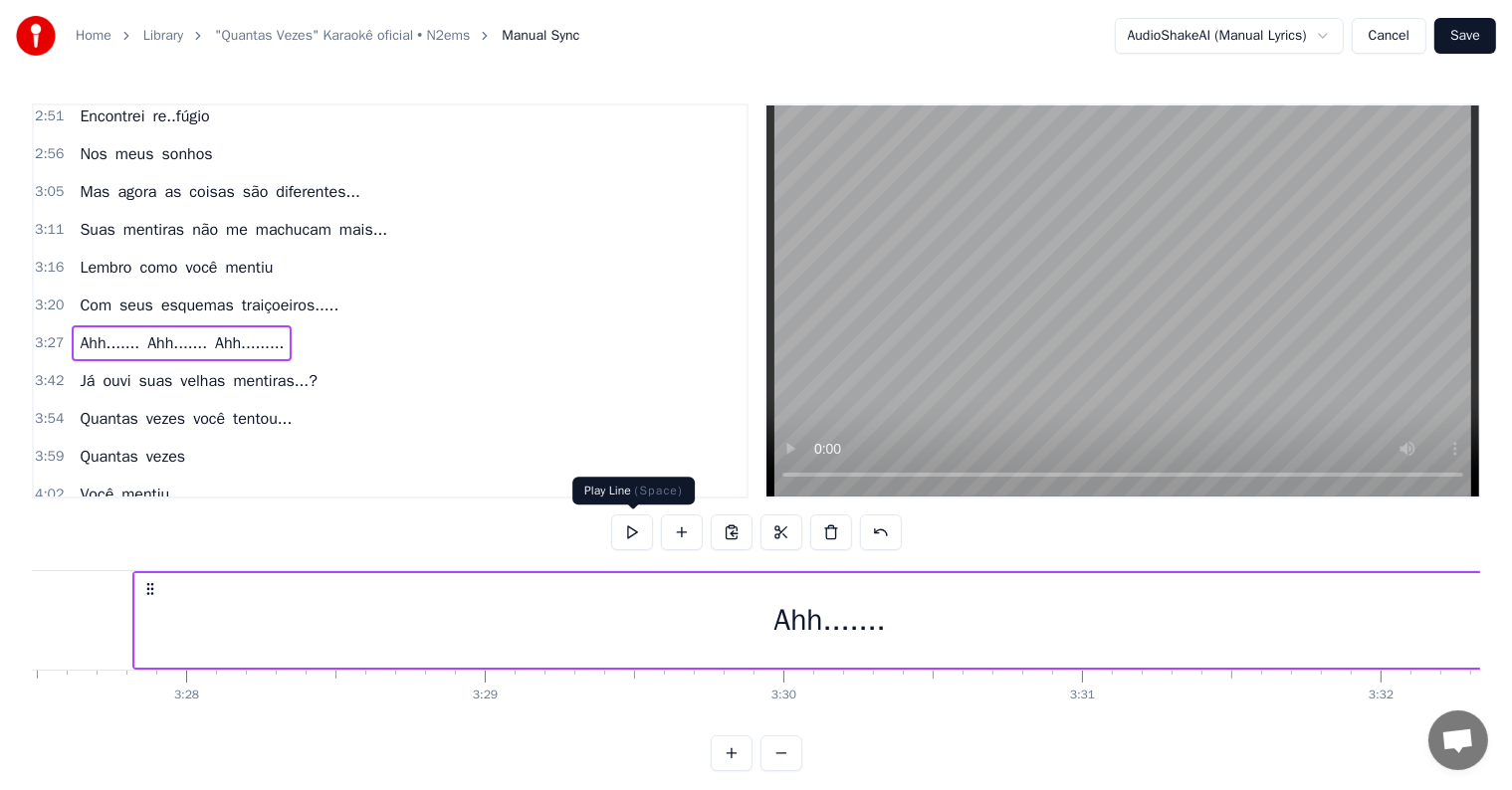 click at bounding box center [632, 532] 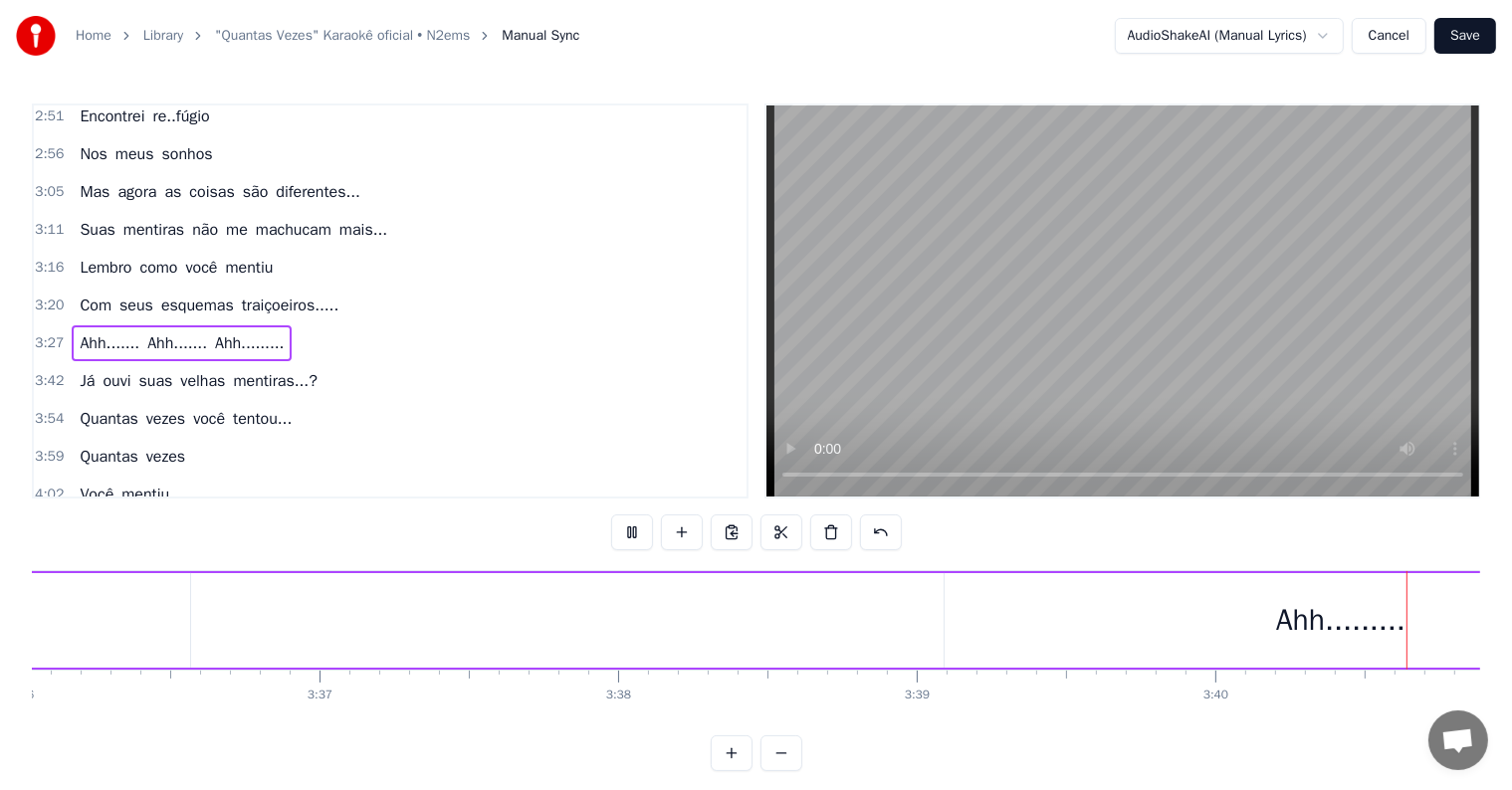 scroll, scrollTop: 0, scrollLeft: 65782, axis: horizontal 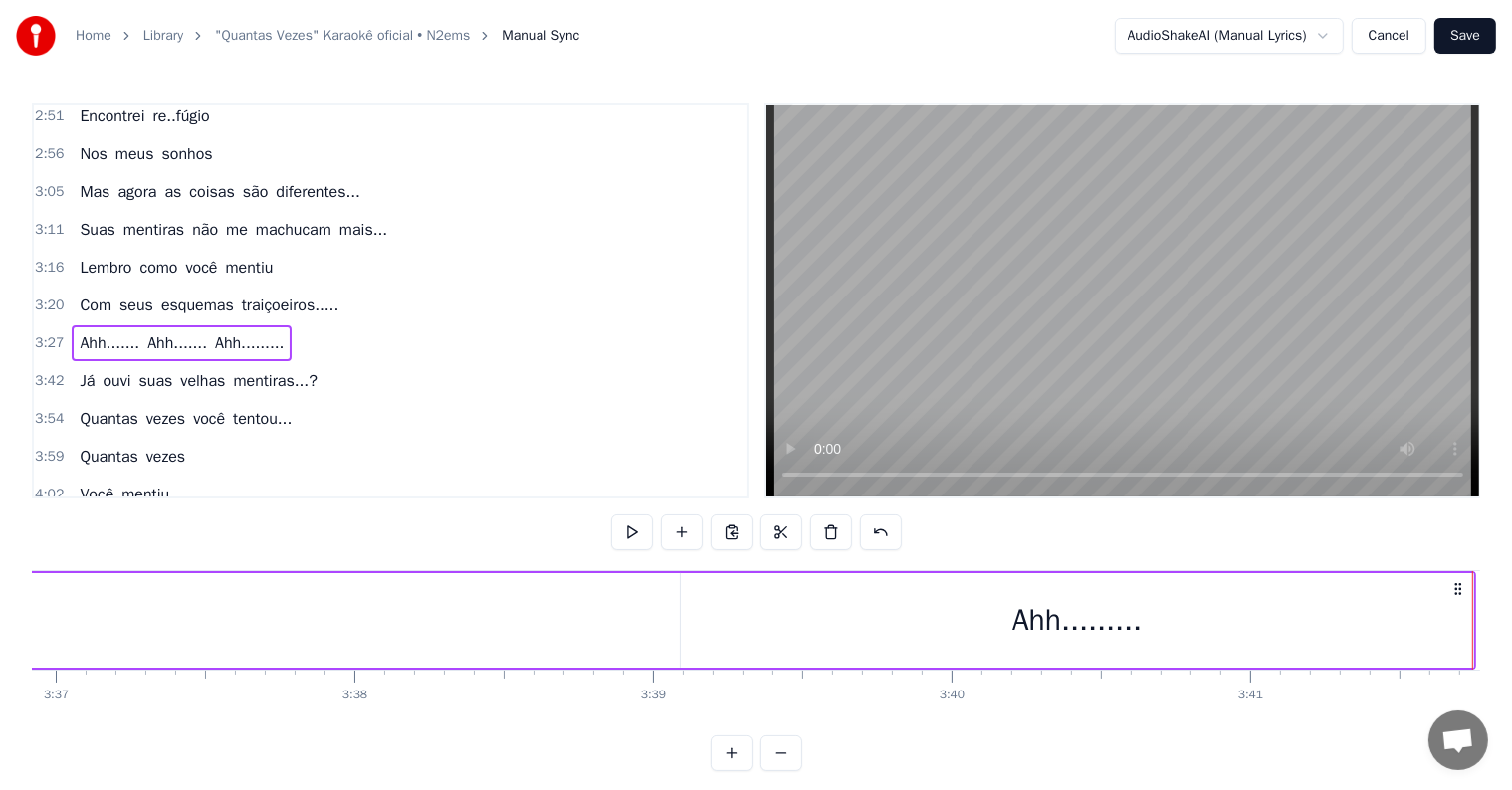 click on "Ahh........." at bounding box center [1077, 620] 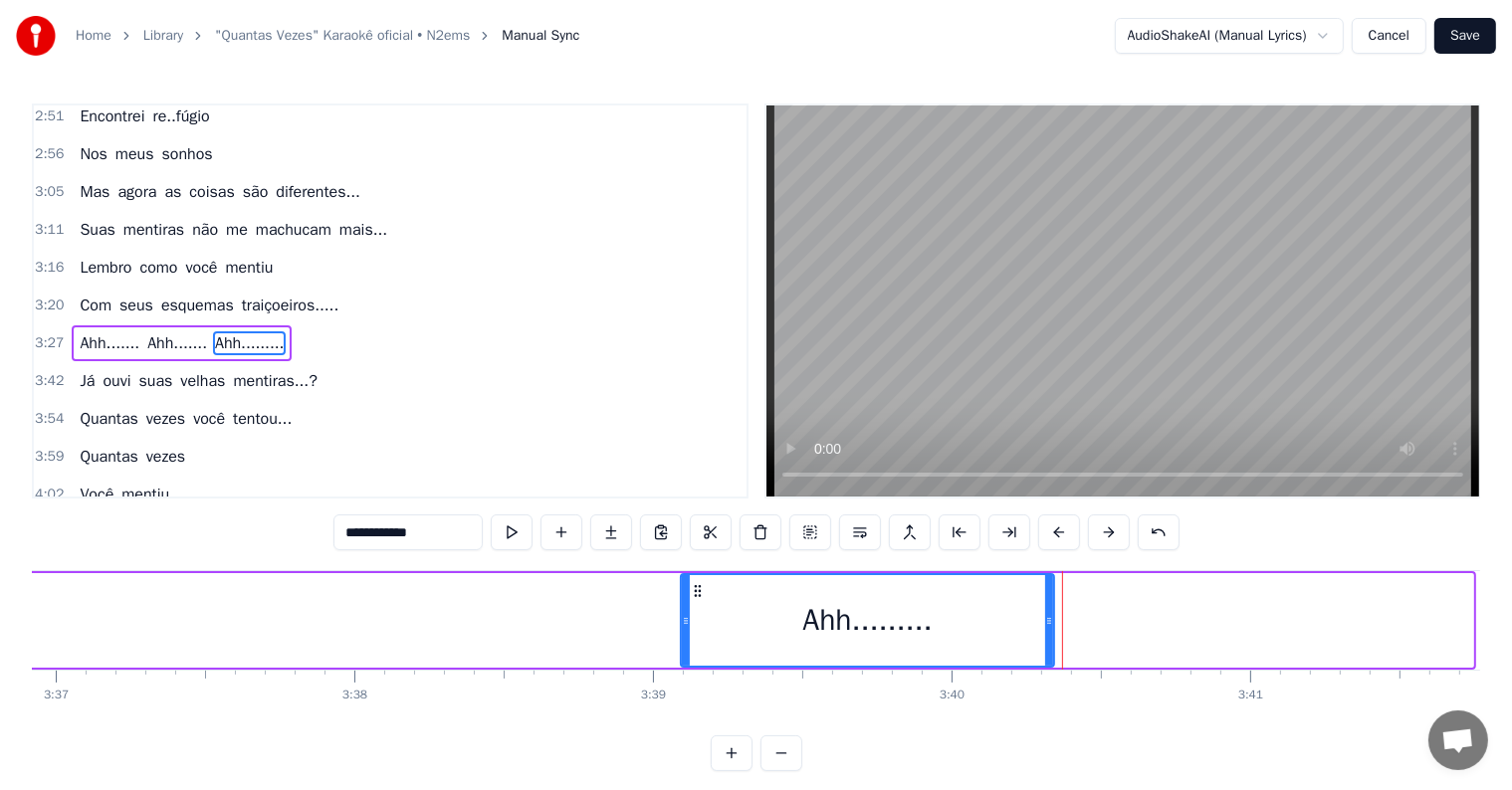 drag, startPoint x: 1468, startPoint y: 619, endPoint x: 1049, endPoint y: 619, distance: 419 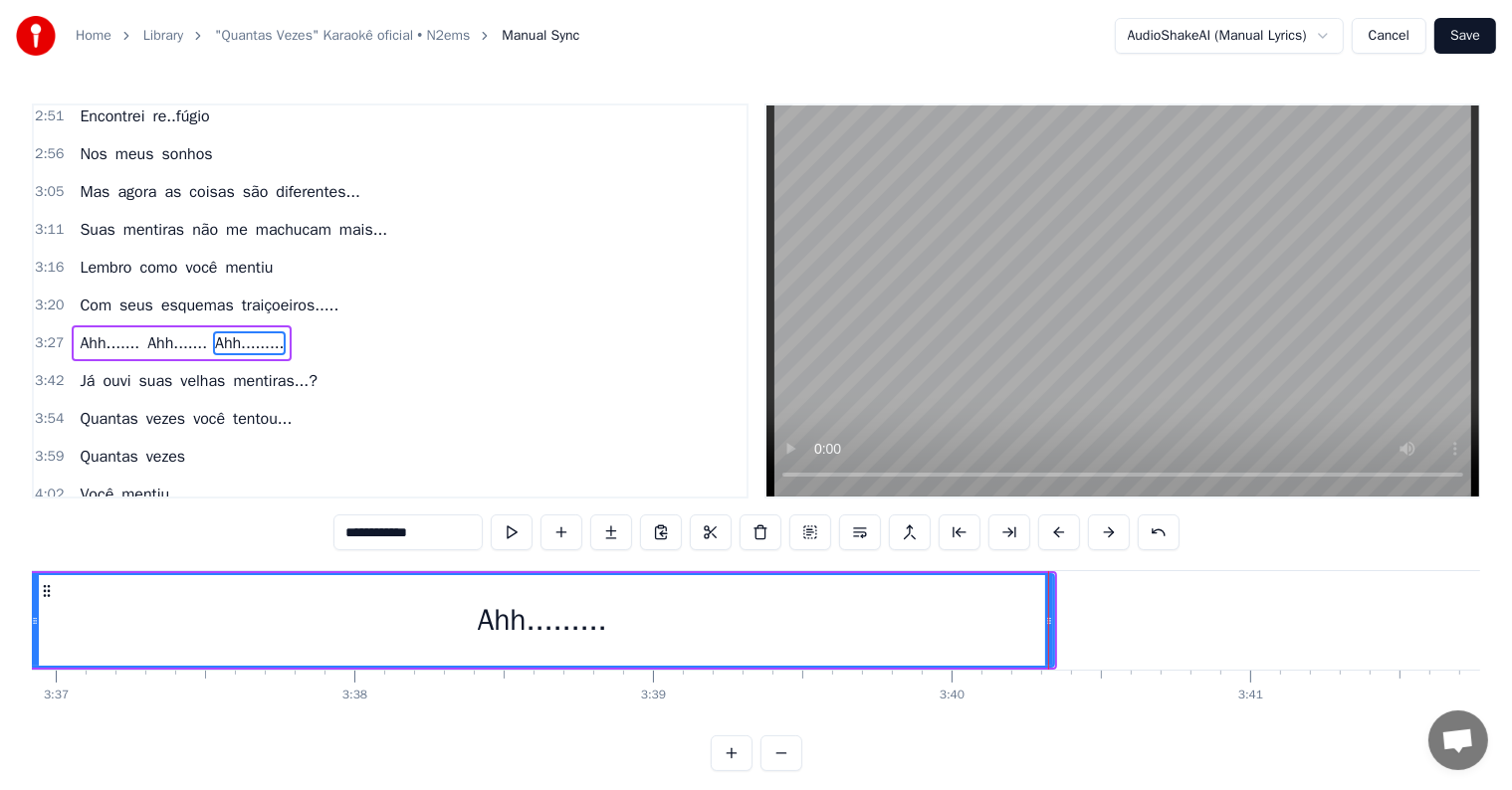 drag, startPoint x: 683, startPoint y: 621, endPoint x: 32, endPoint y: 621, distance: 651 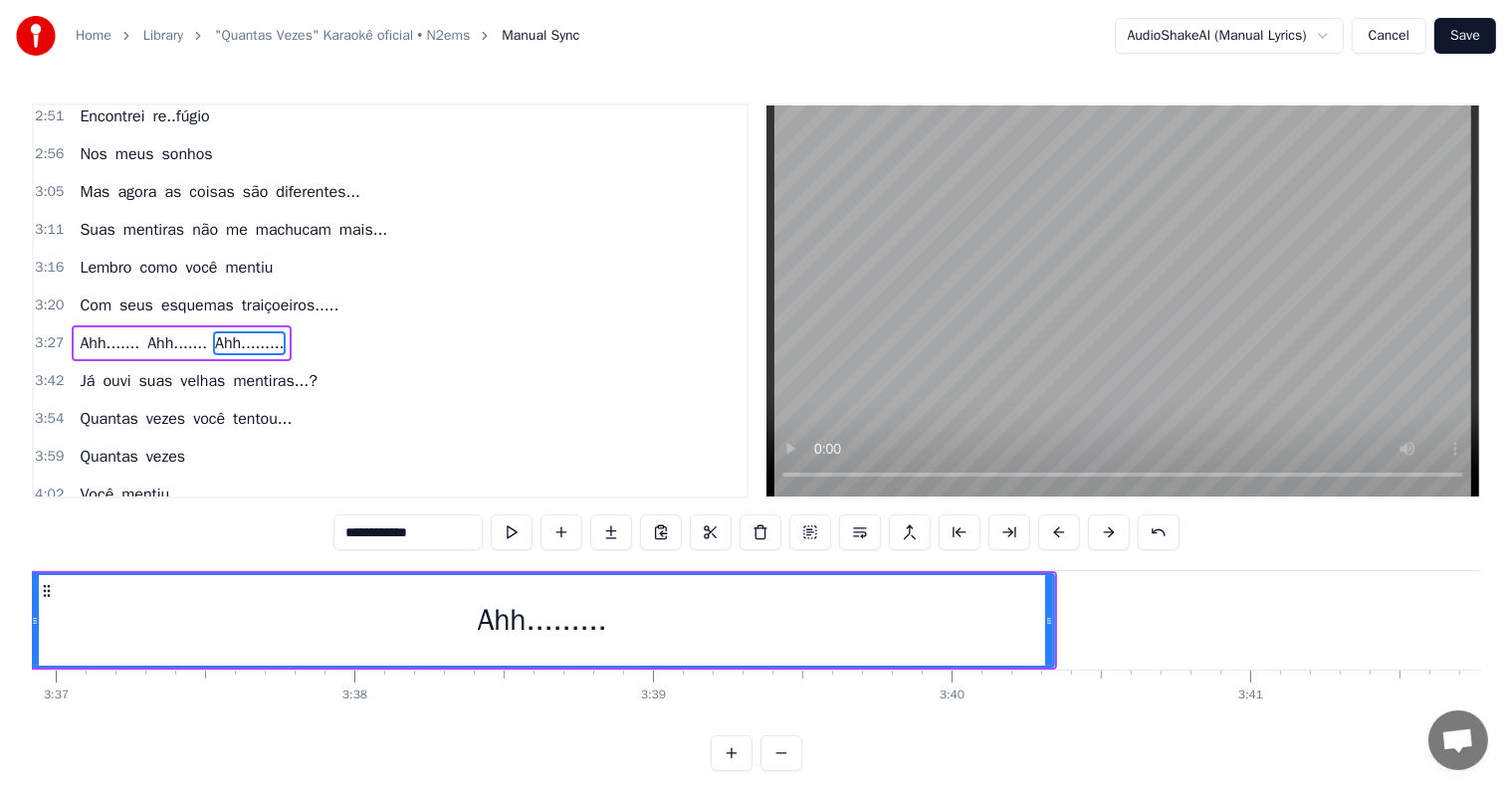 scroll, scrollTop: 0, scrollLeft: 64676, axis: horizontal 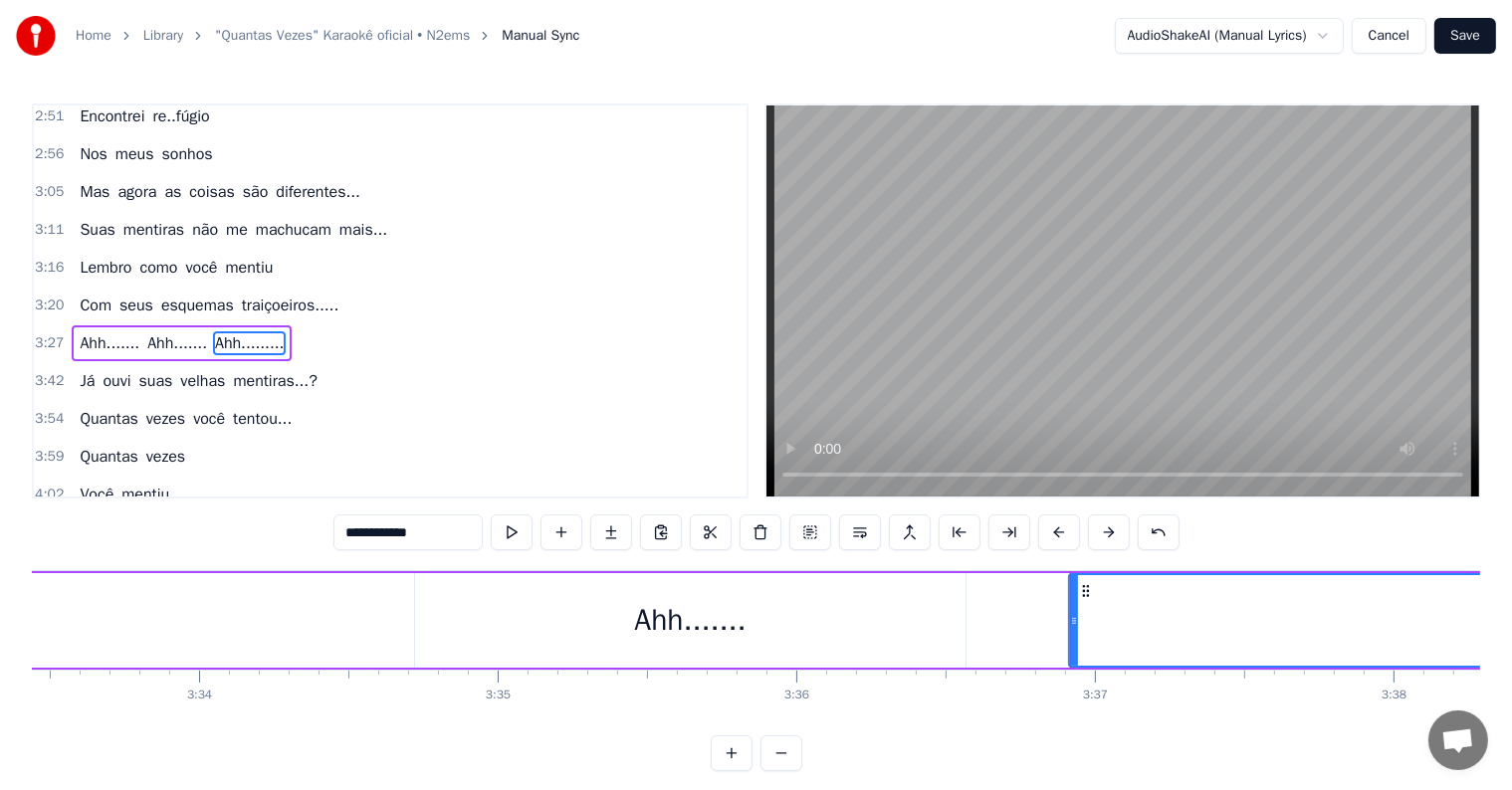 click on "Ahh......." at bounding box center (690, 620) 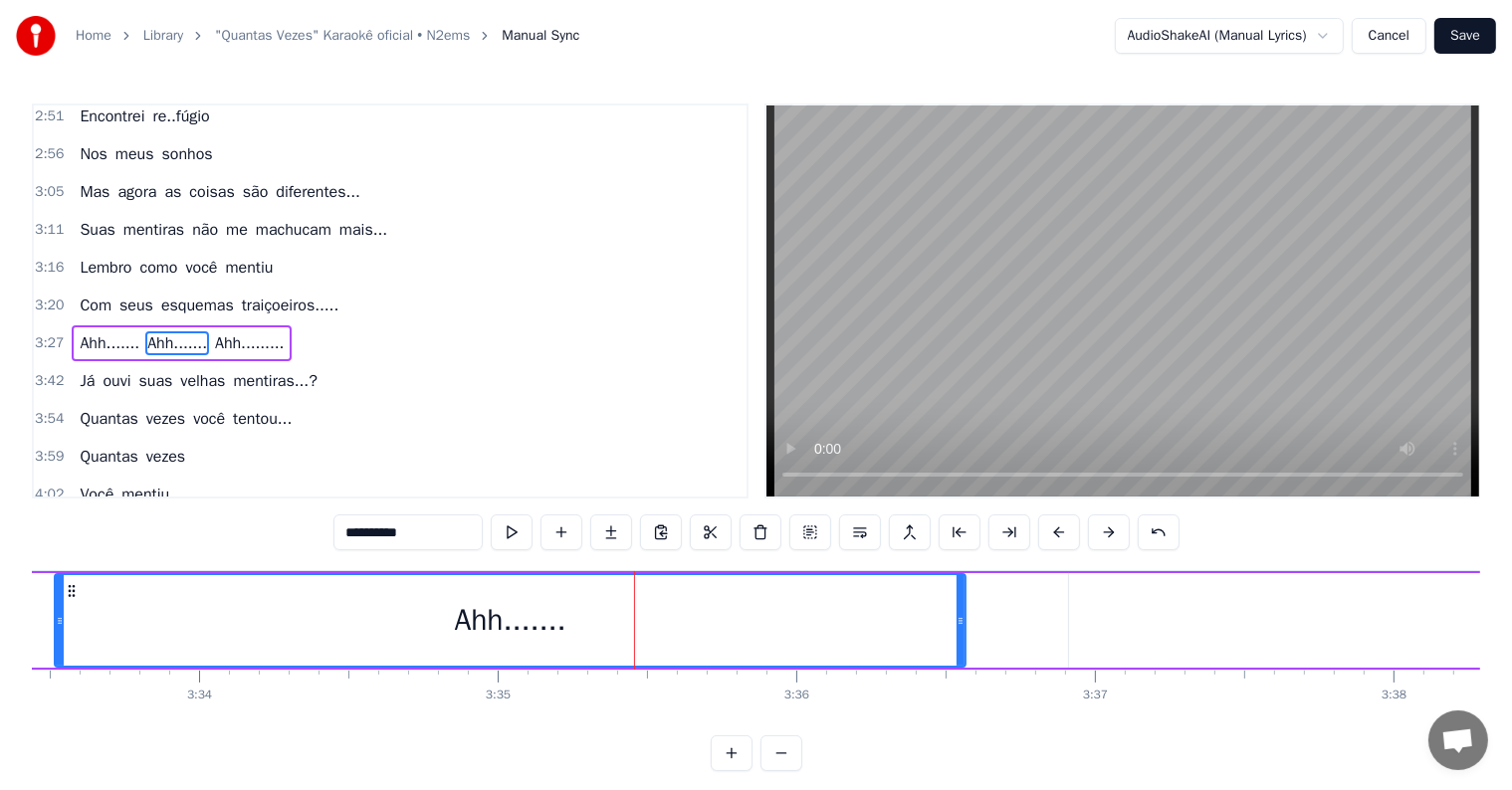 drag, startPoint x: 418, startPoint y: 621, endPoint x: 58, endPoint y: 621, distance: 360 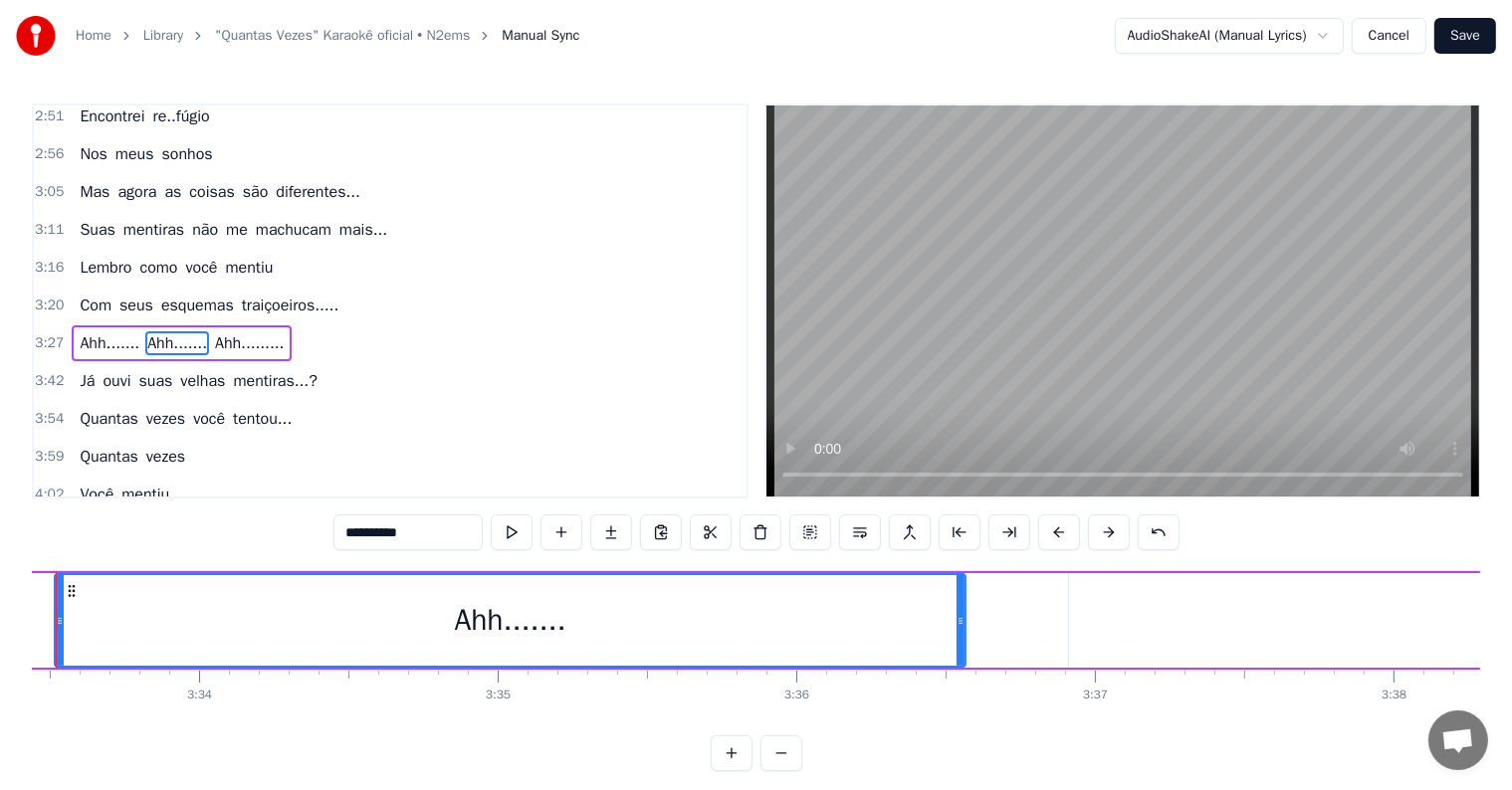 scroll, scrollTop: 0, scrollLeft: 63661, axis: horizontal 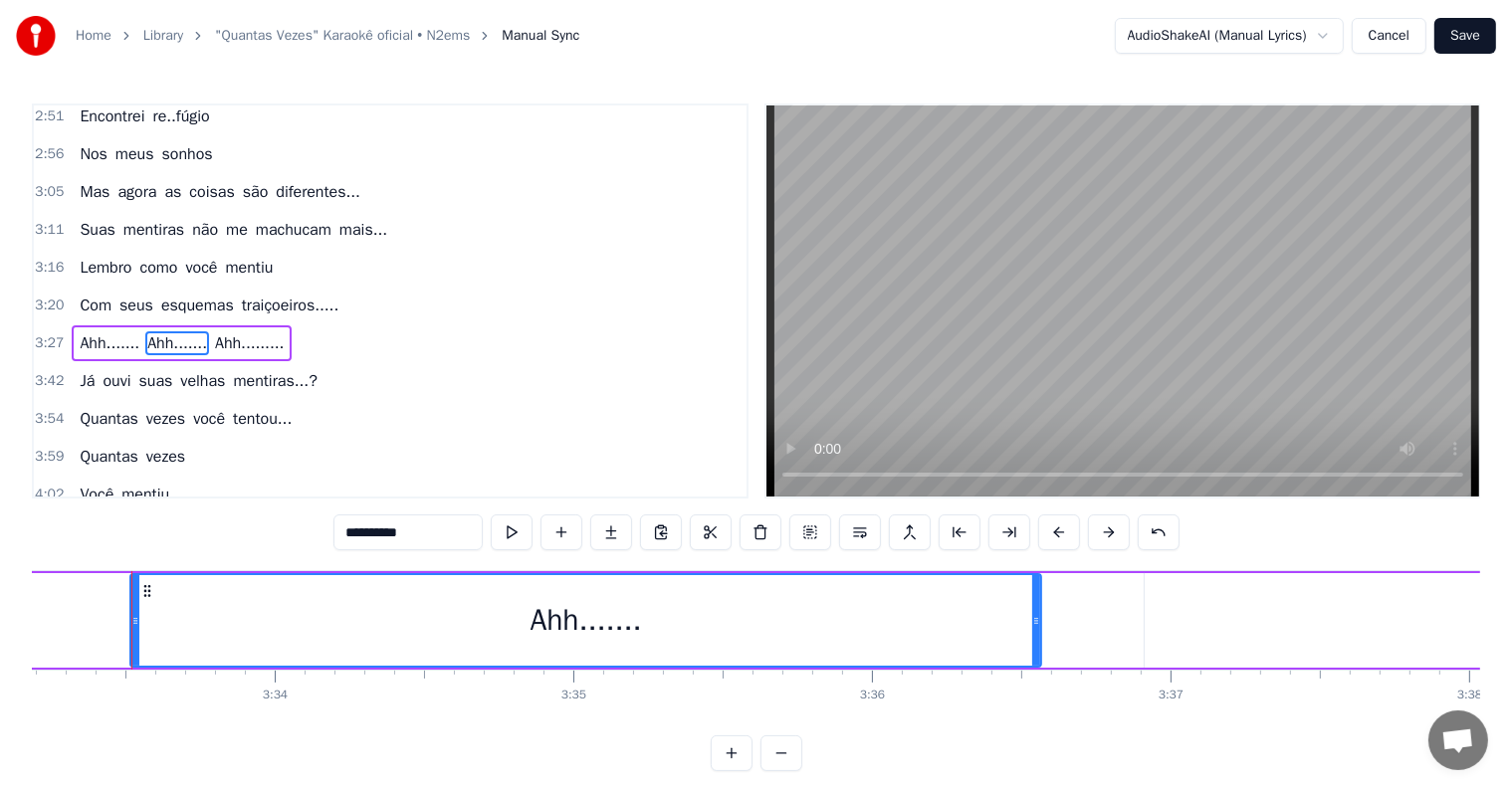 click on "Ahh....... Ahh....... Ahh........." at bounding box center (181, 343) 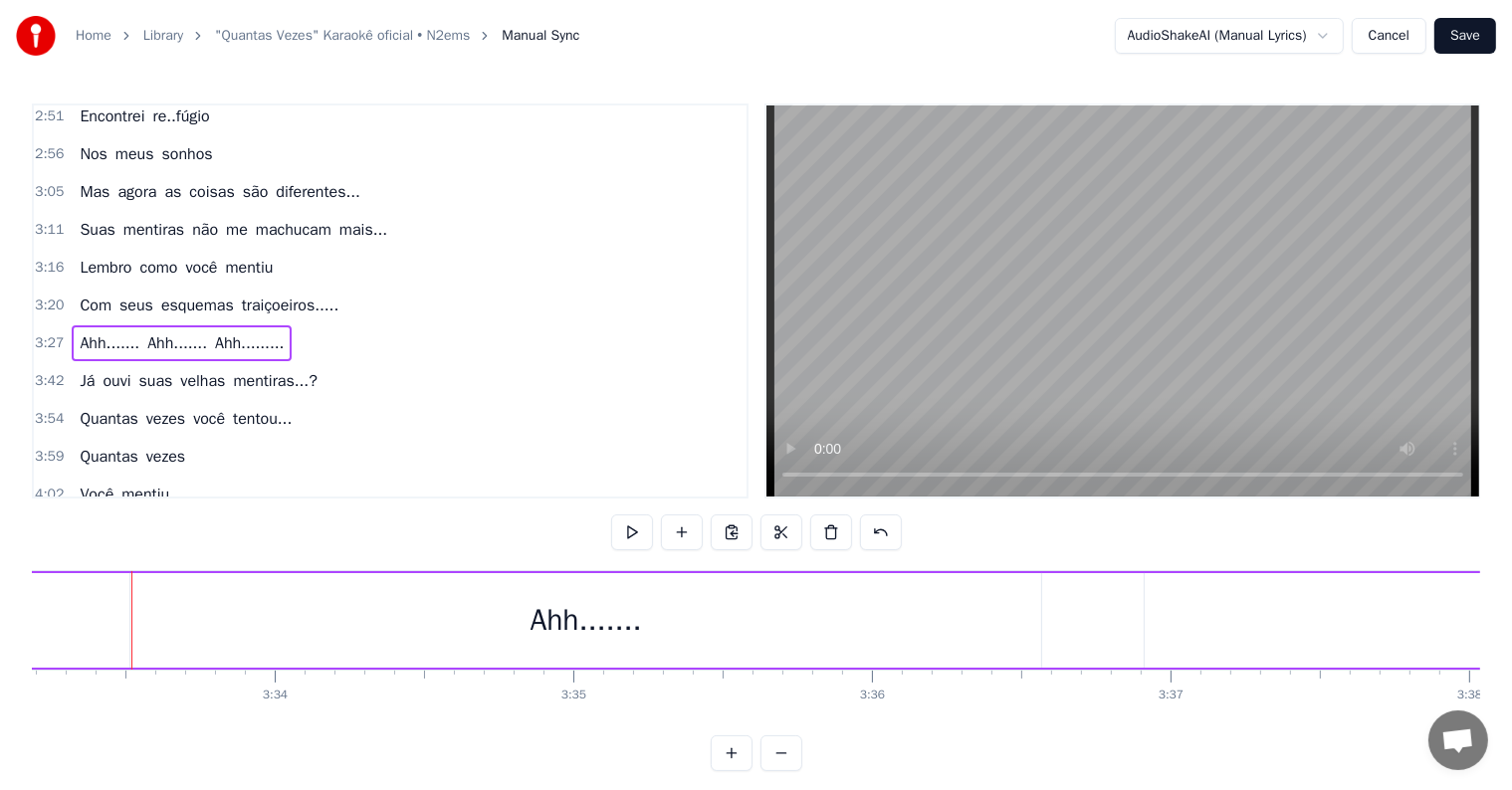scroll, scrollTop: 0, scrollLeft: 61958, axis: horizontal 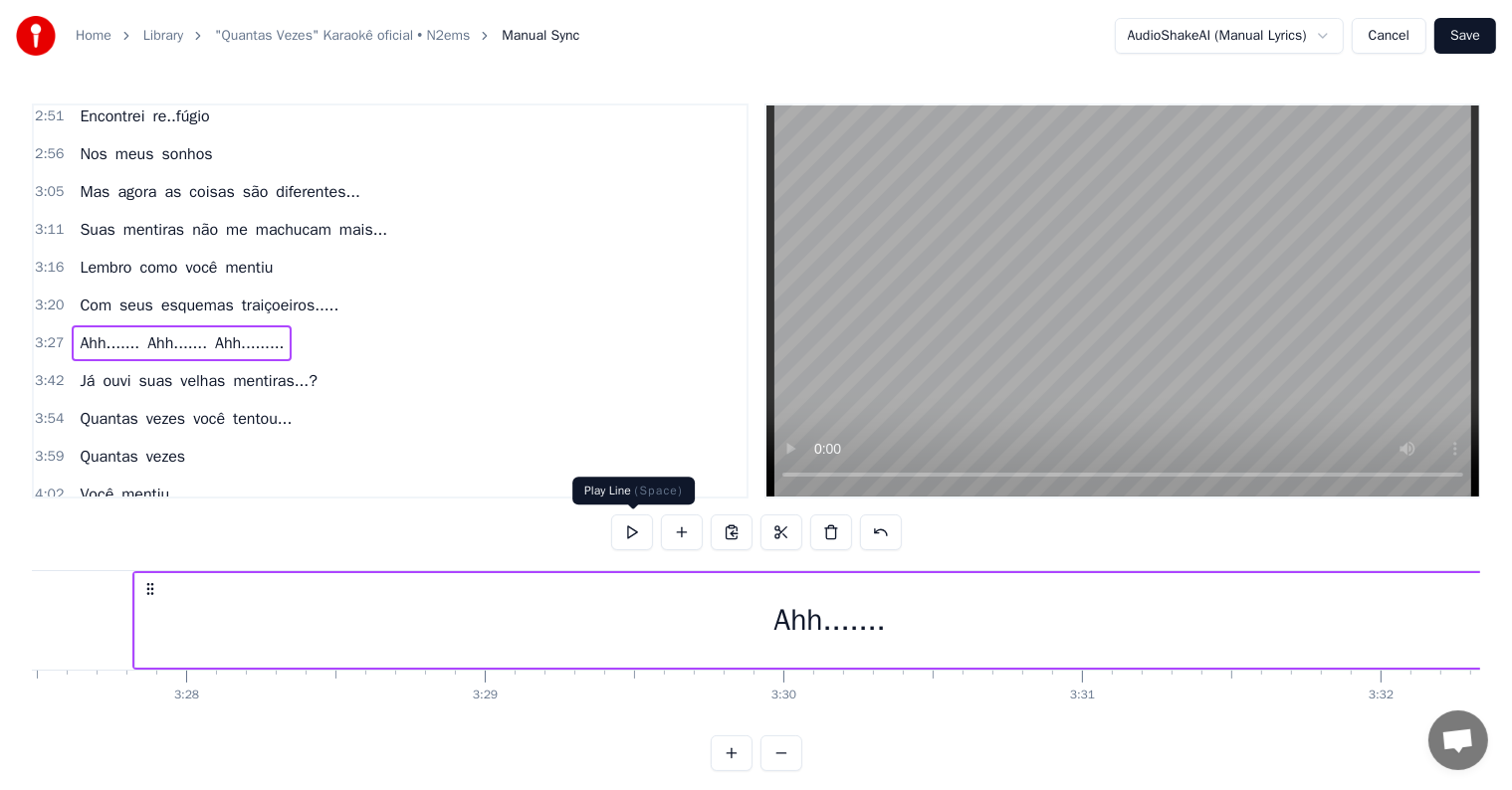 click at bounding box center [632, 532] 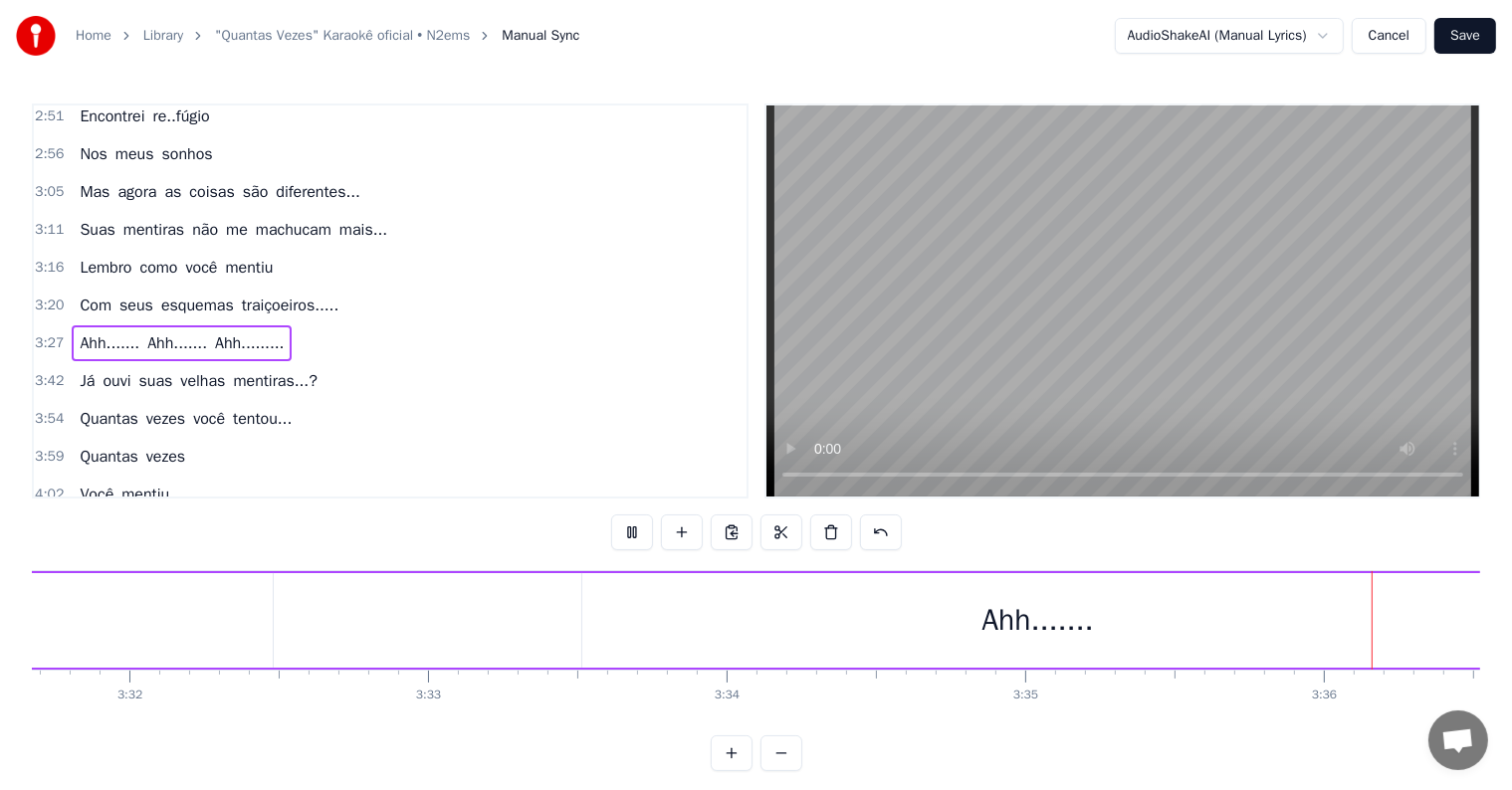 scroll, scrollTop: 0, scrollLeft: 64478, axis: horizontal 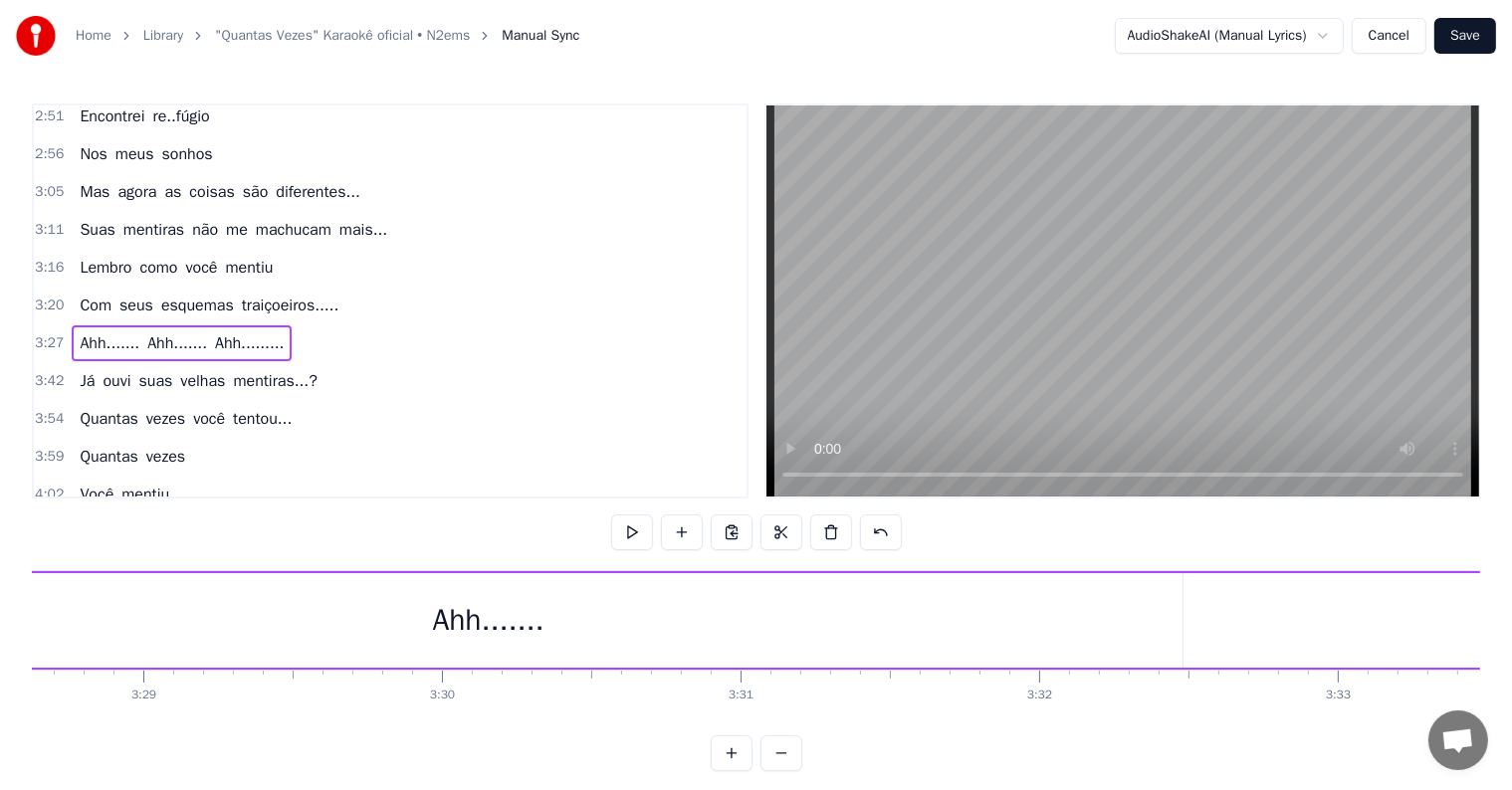 click on "Ahh......." at bounding box center [488, 620] 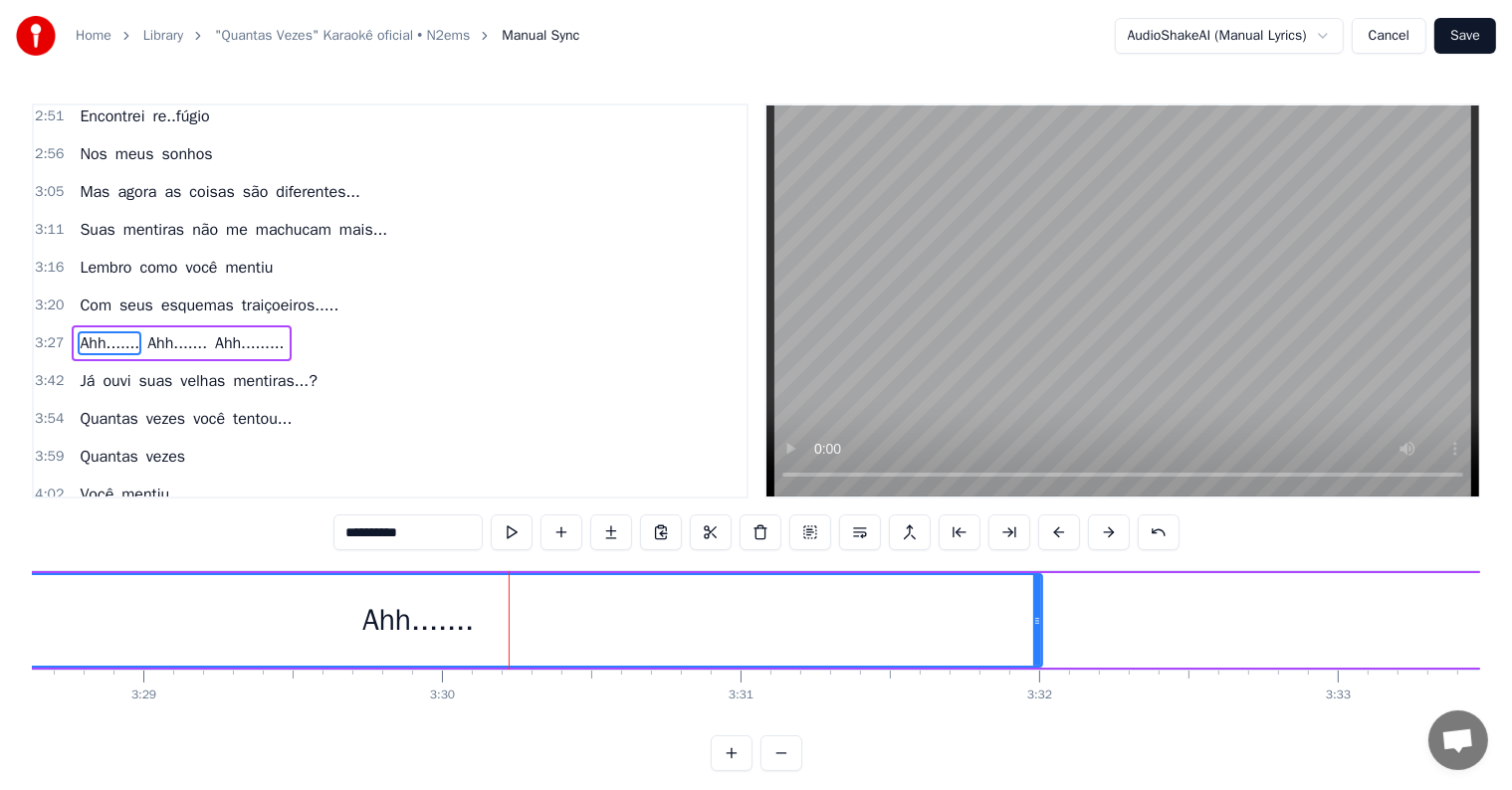 drag, startPoint x: 1178, startPoint y: 621, endPoint x: 1037, endPoint y: 622, distance: 141.00355 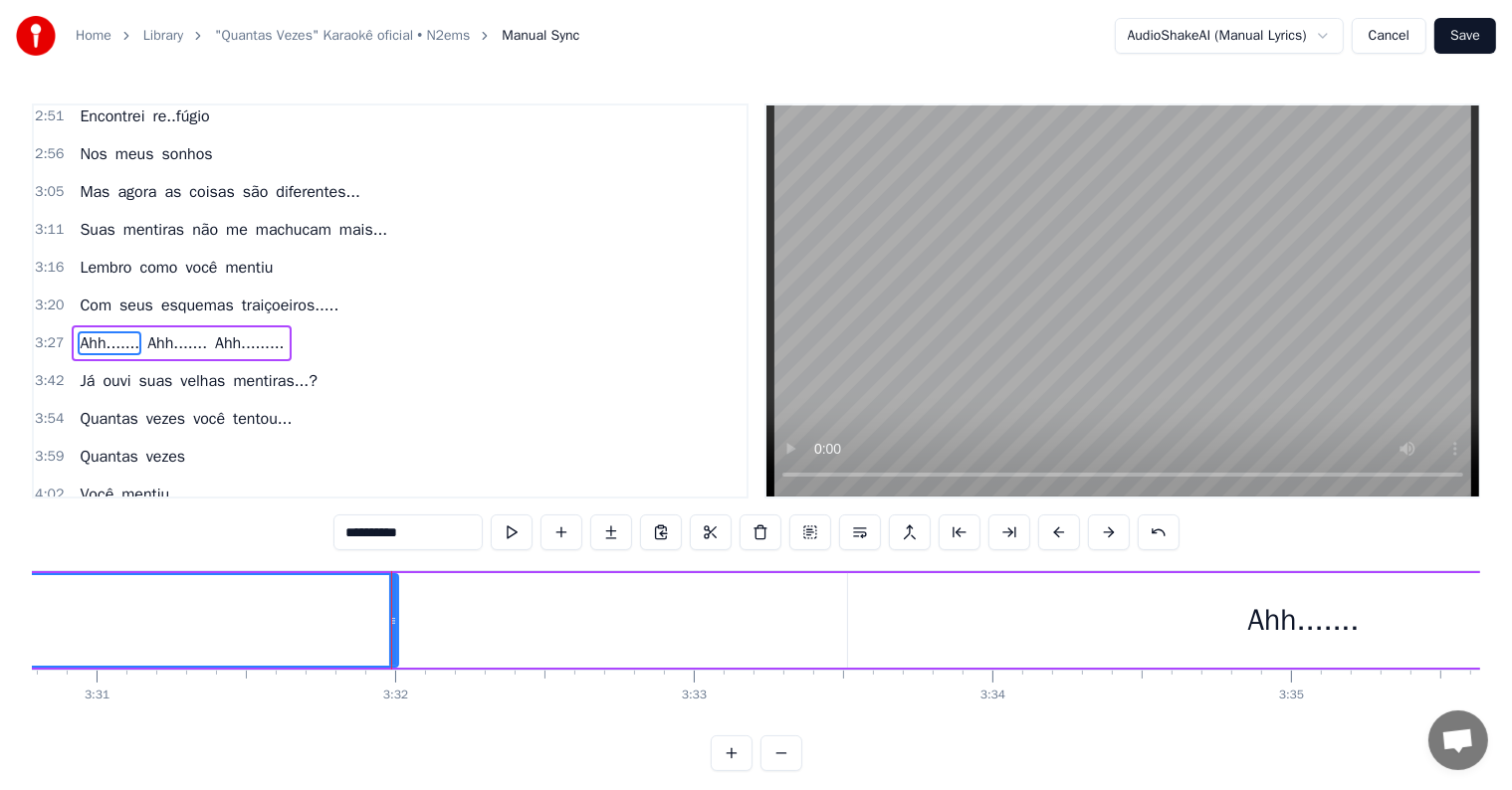 scroll, scrollTop: 0, scrollLeft: 63141, axis: horizontal 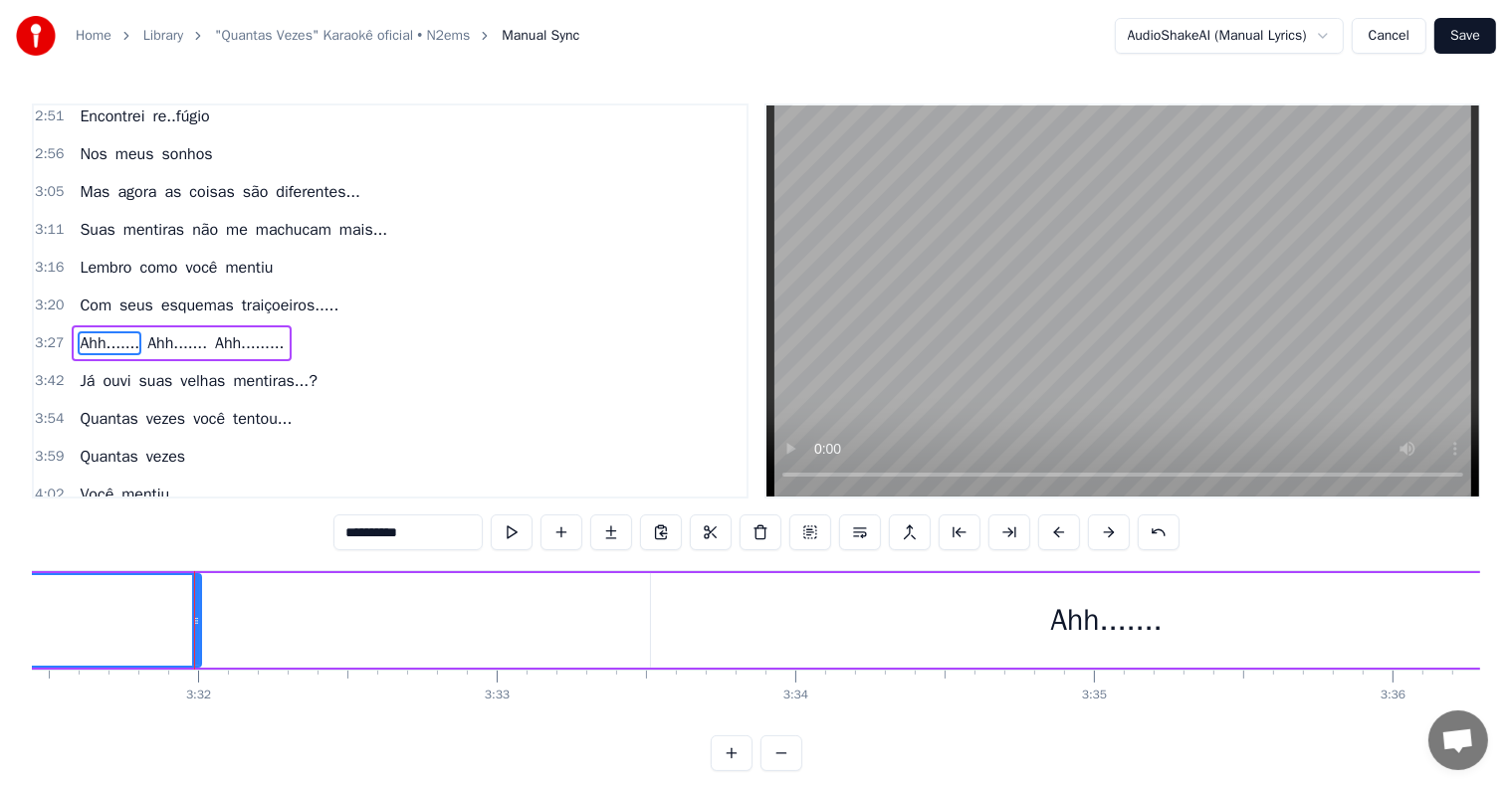 click on "Ahh......." at bounding box center [1106, 620] 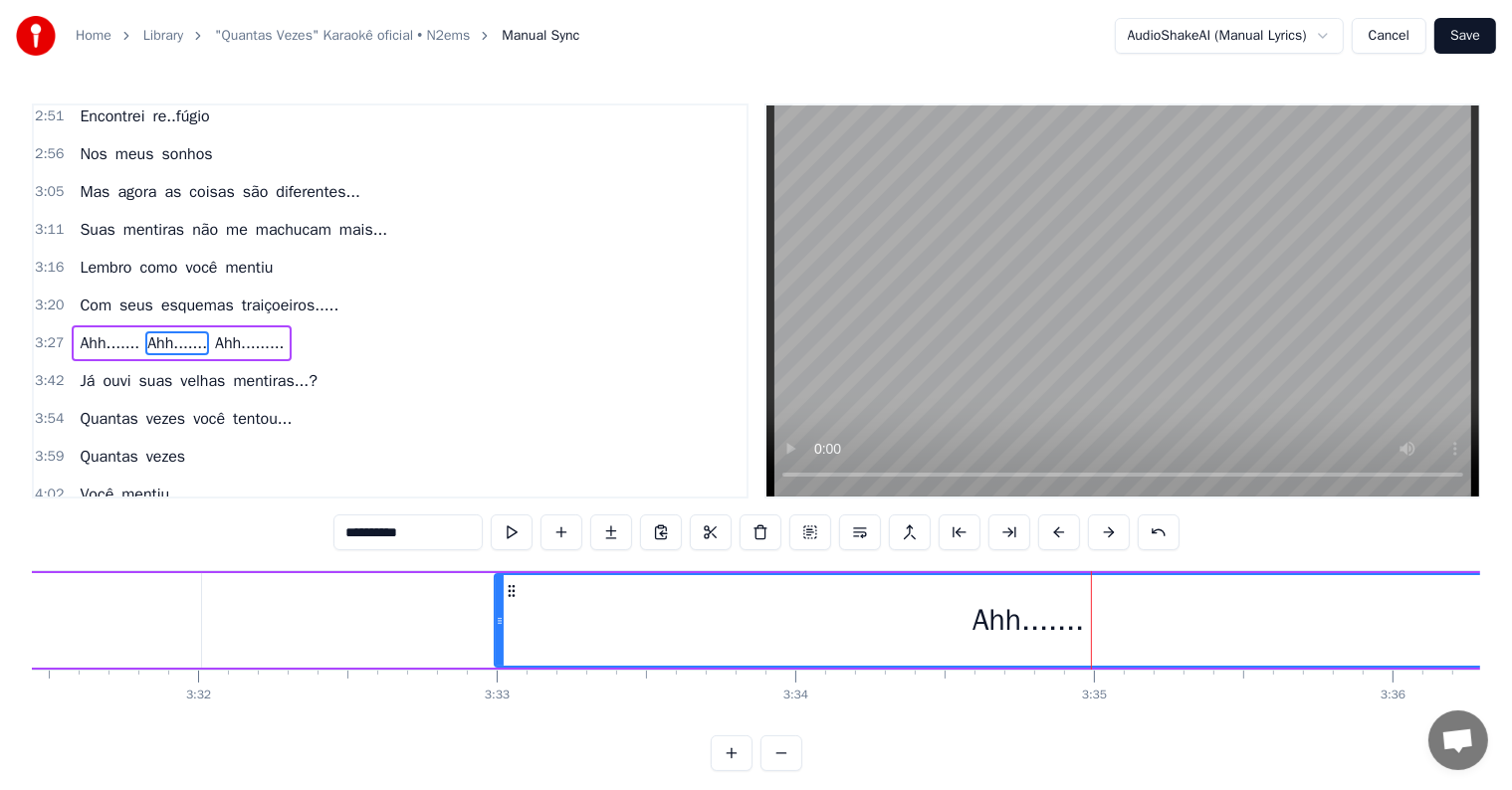 drag, startPoint x: 652, startPoint y: 619, endPoint x: 495, endPoint y: 620, distance: 157.00318 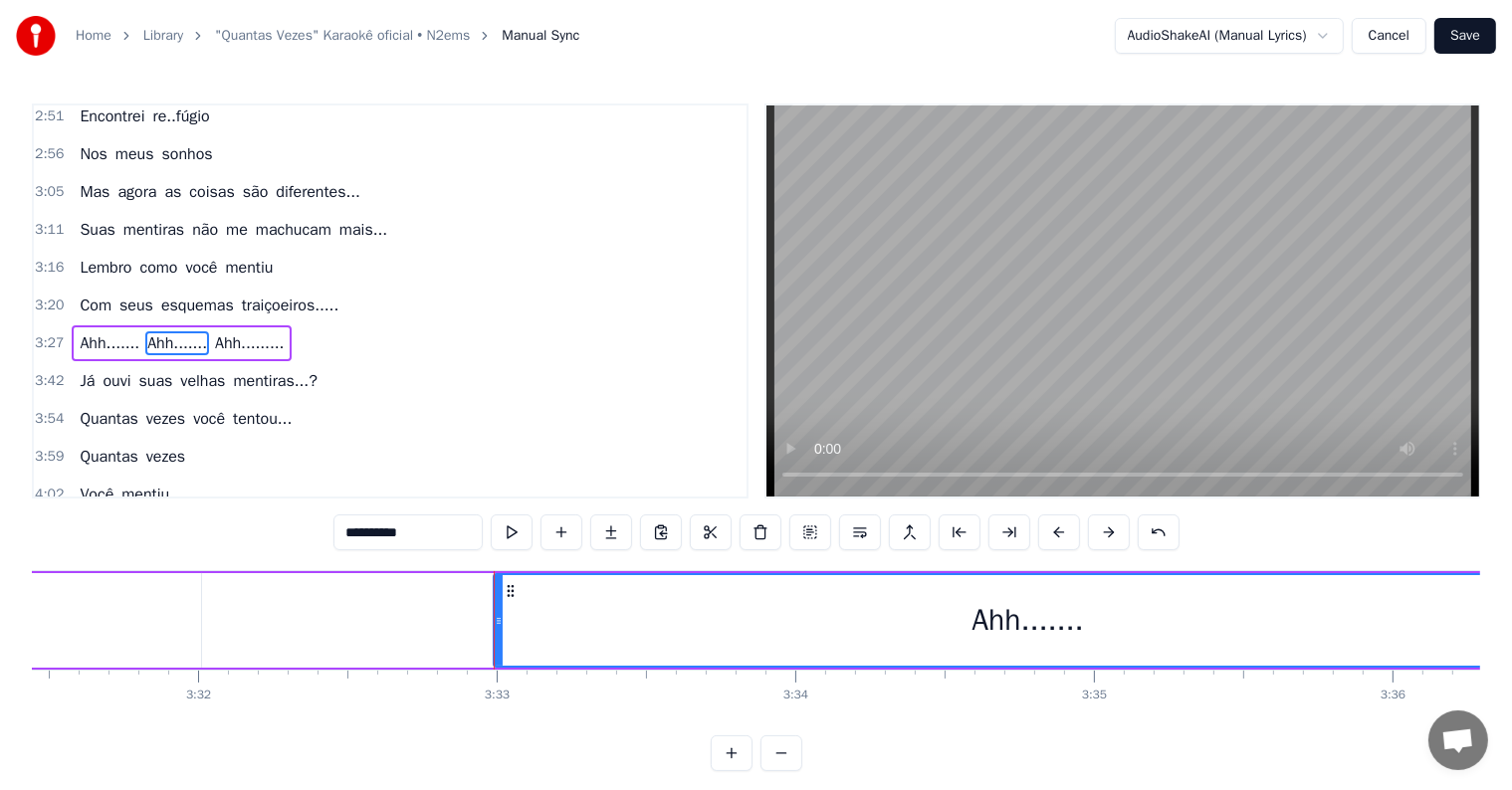 click on "Ahh....... Ahh....... Ahh........." at bounding box center (181, 343) 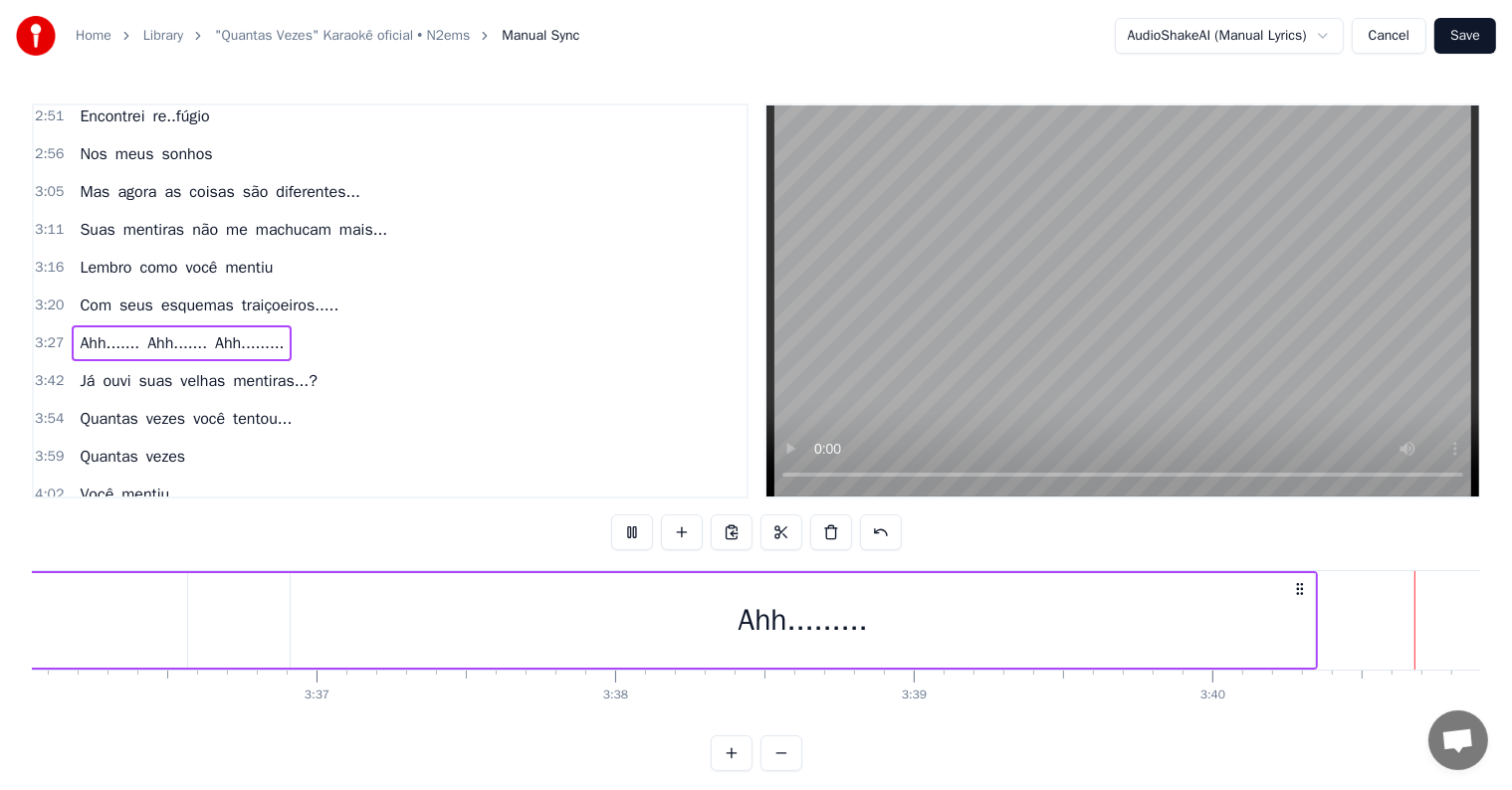 scroll, scrollTop: 0, scrollLeft: 65785, axis: horizontal 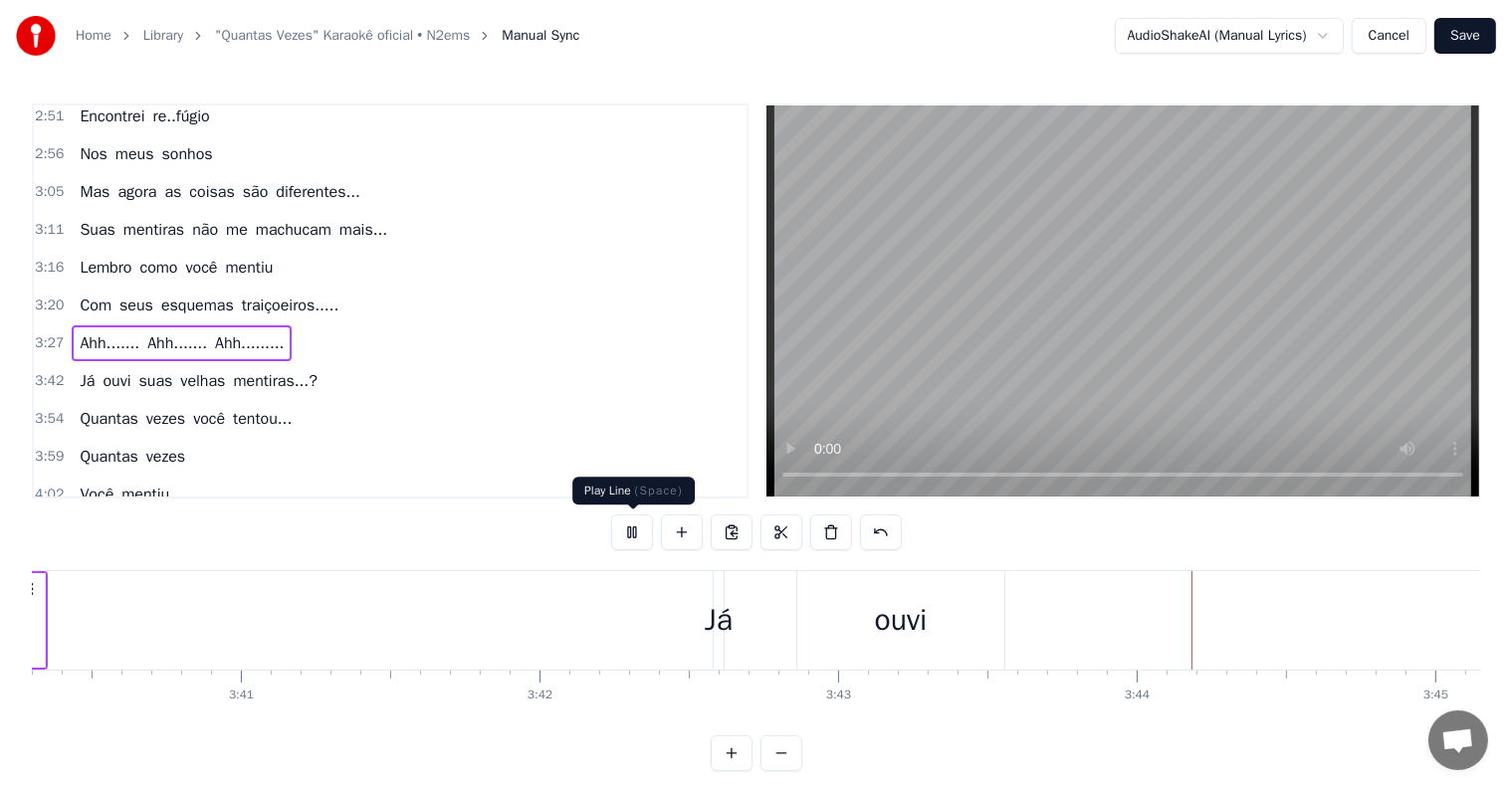 click at bounding box center (632, 532) 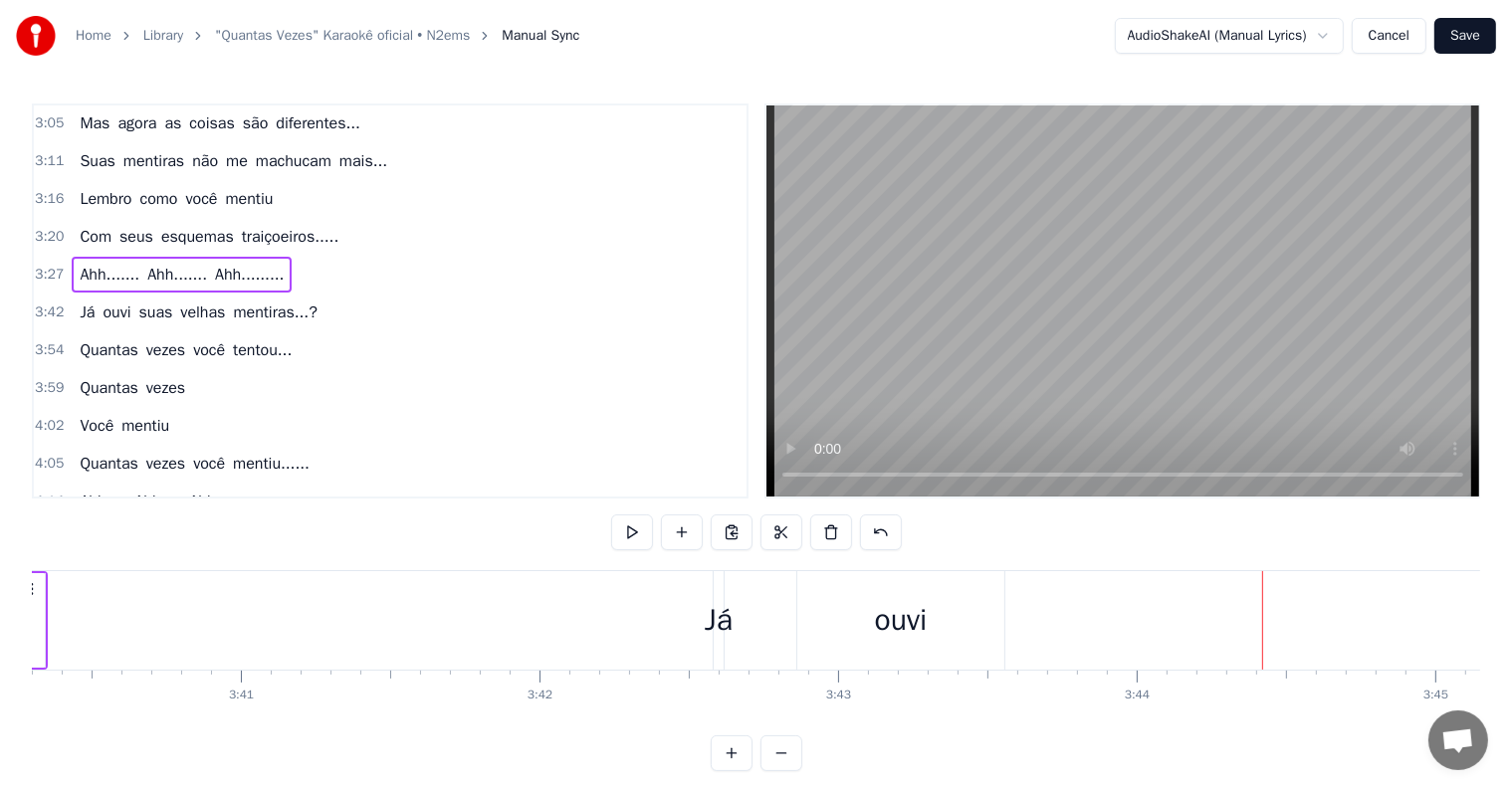 scroll, scrollTop: 1146, scrollLeft: 0, axis: vertical 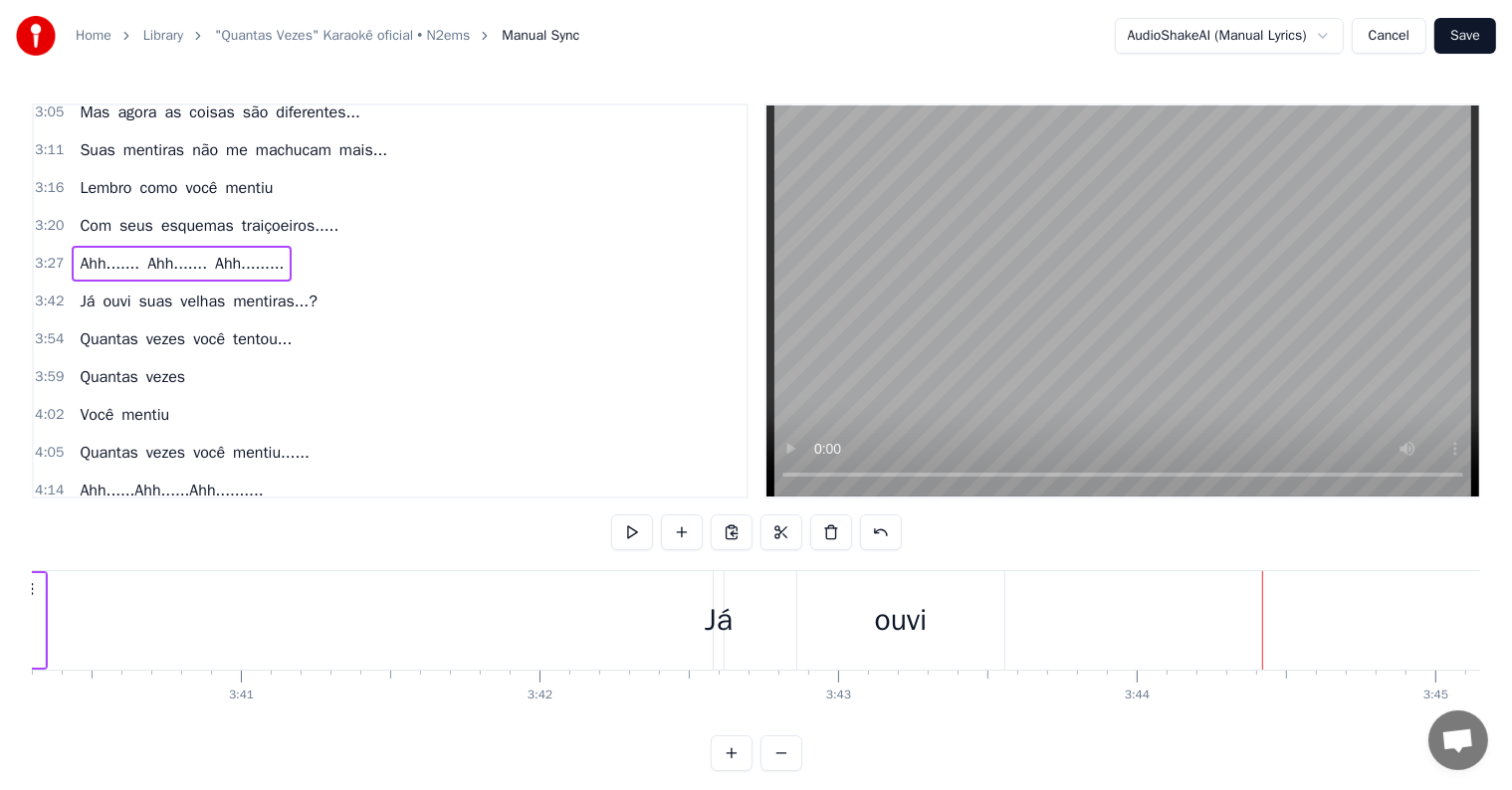 click on "Ahh......Ahh......Ahh.........." at bounding box center (171, 491) 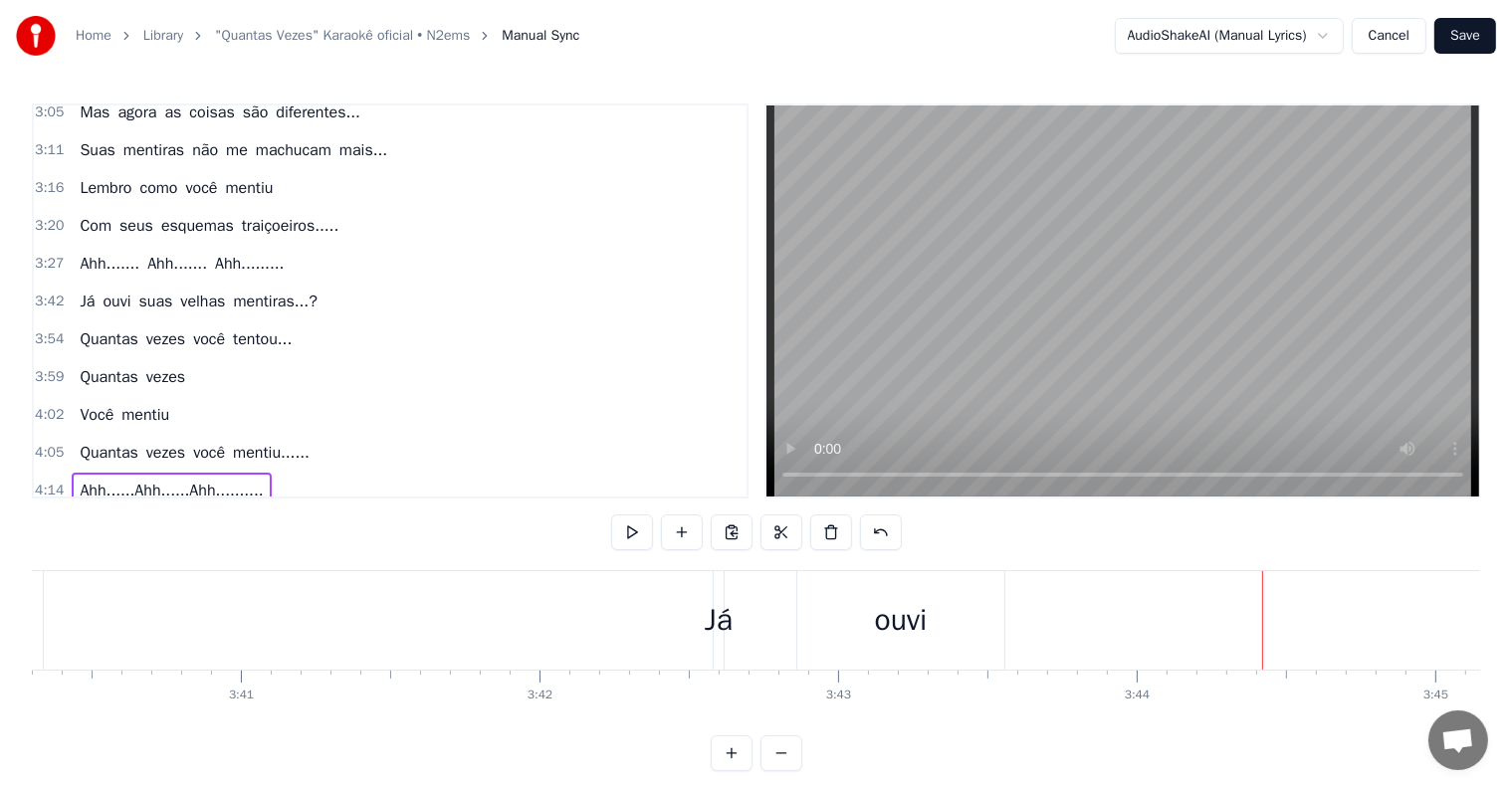 scroll, scrollTop: 0, scrollLeft: 75893, axis: horizontal 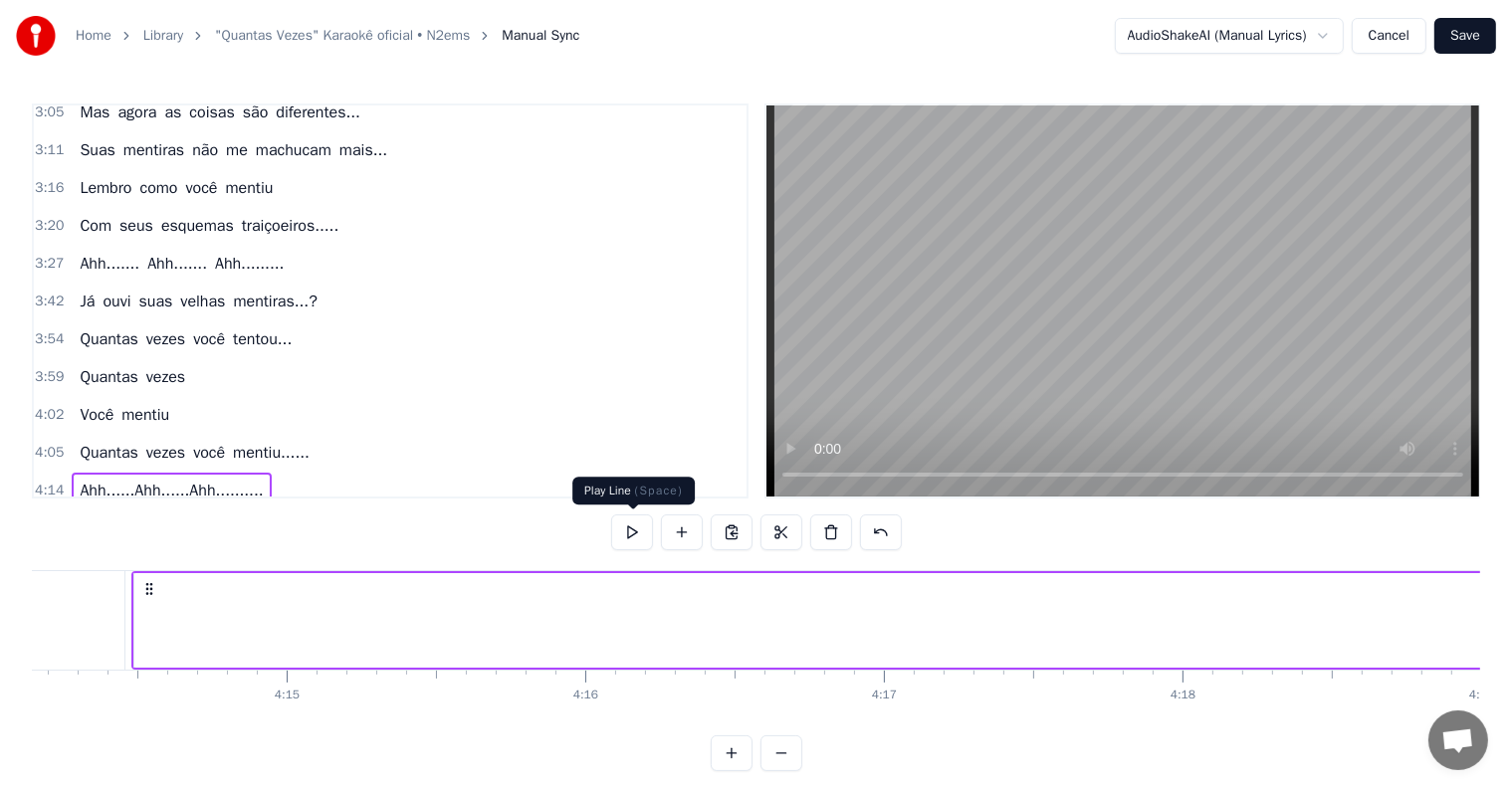click at bounding box center [632, 532] 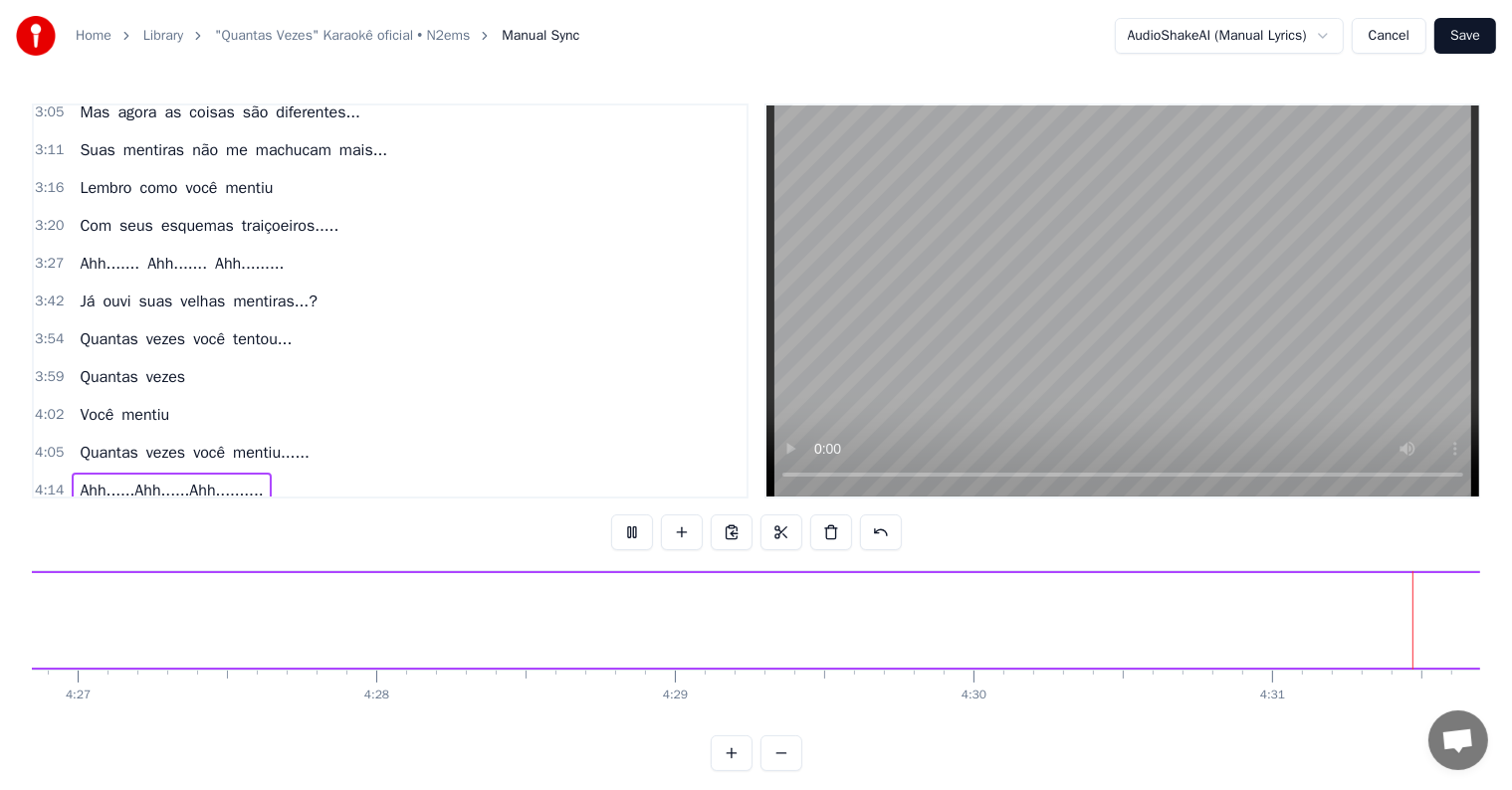 scroll, scrollTop: 0, scrollLeft: 80952, axis: horizontal 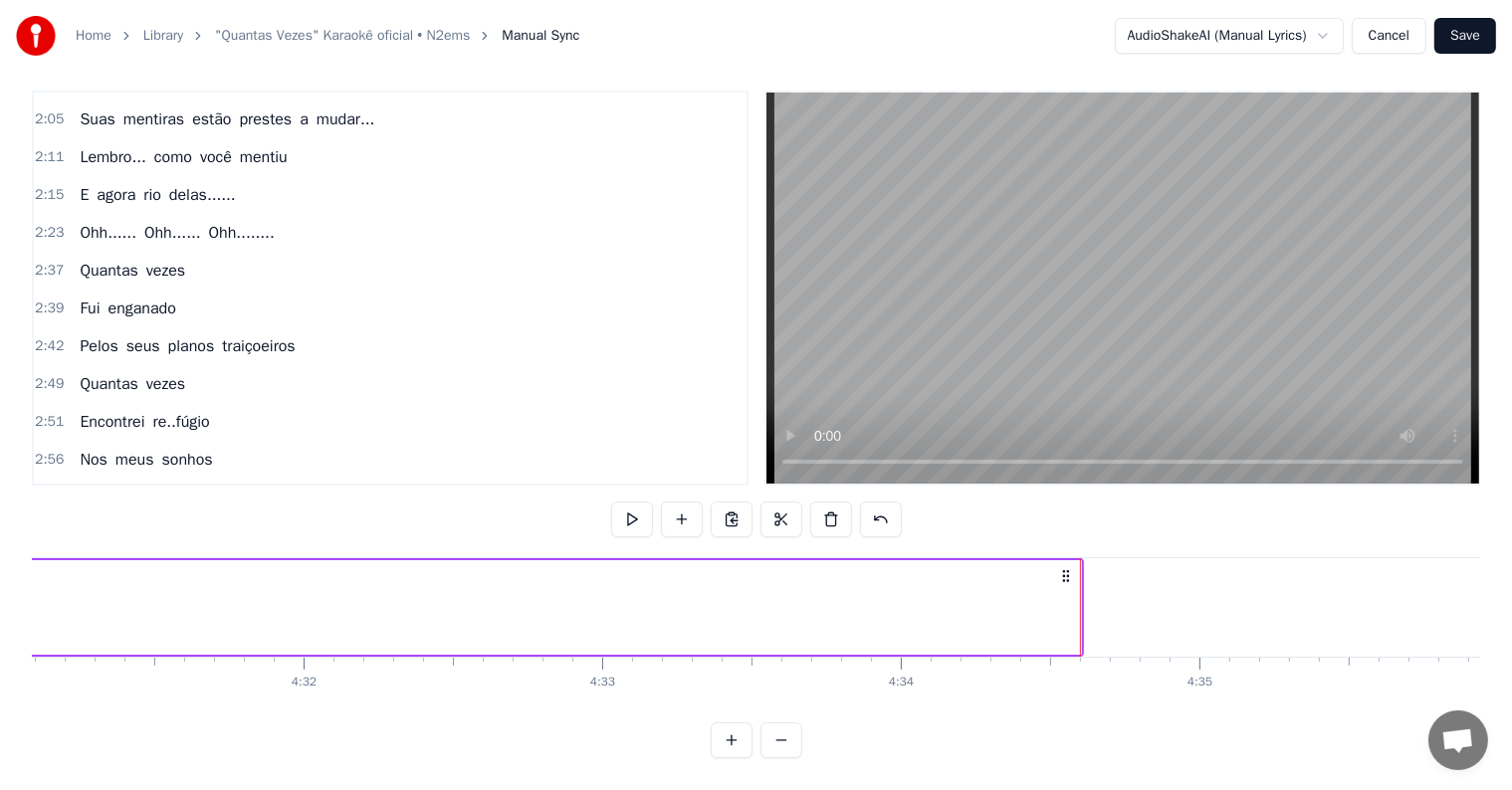 click on "Save" at bounding box center (1465, 36) 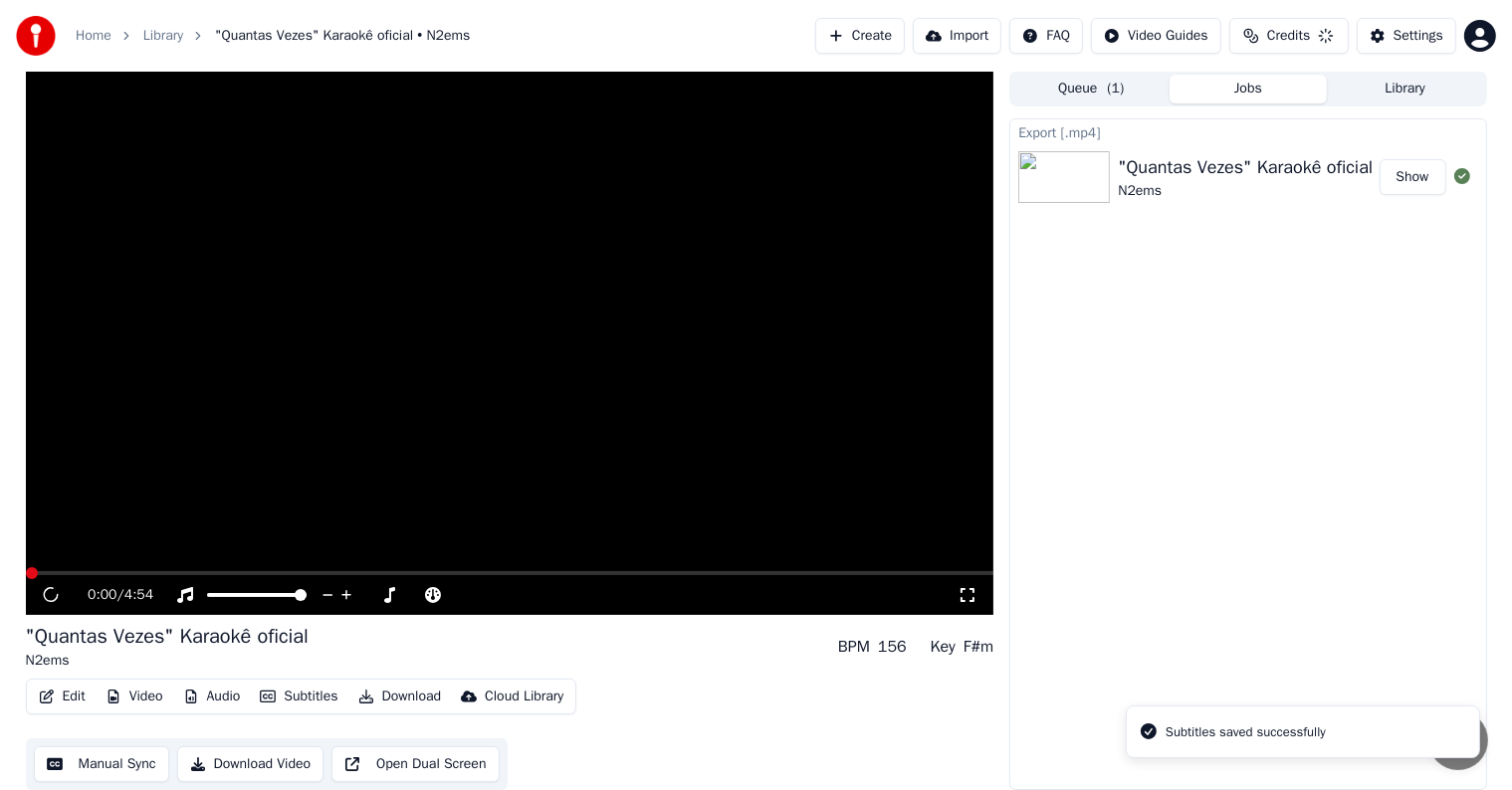 scroll, scrollTop: 1, scrollLeft: 0, axis: vertical 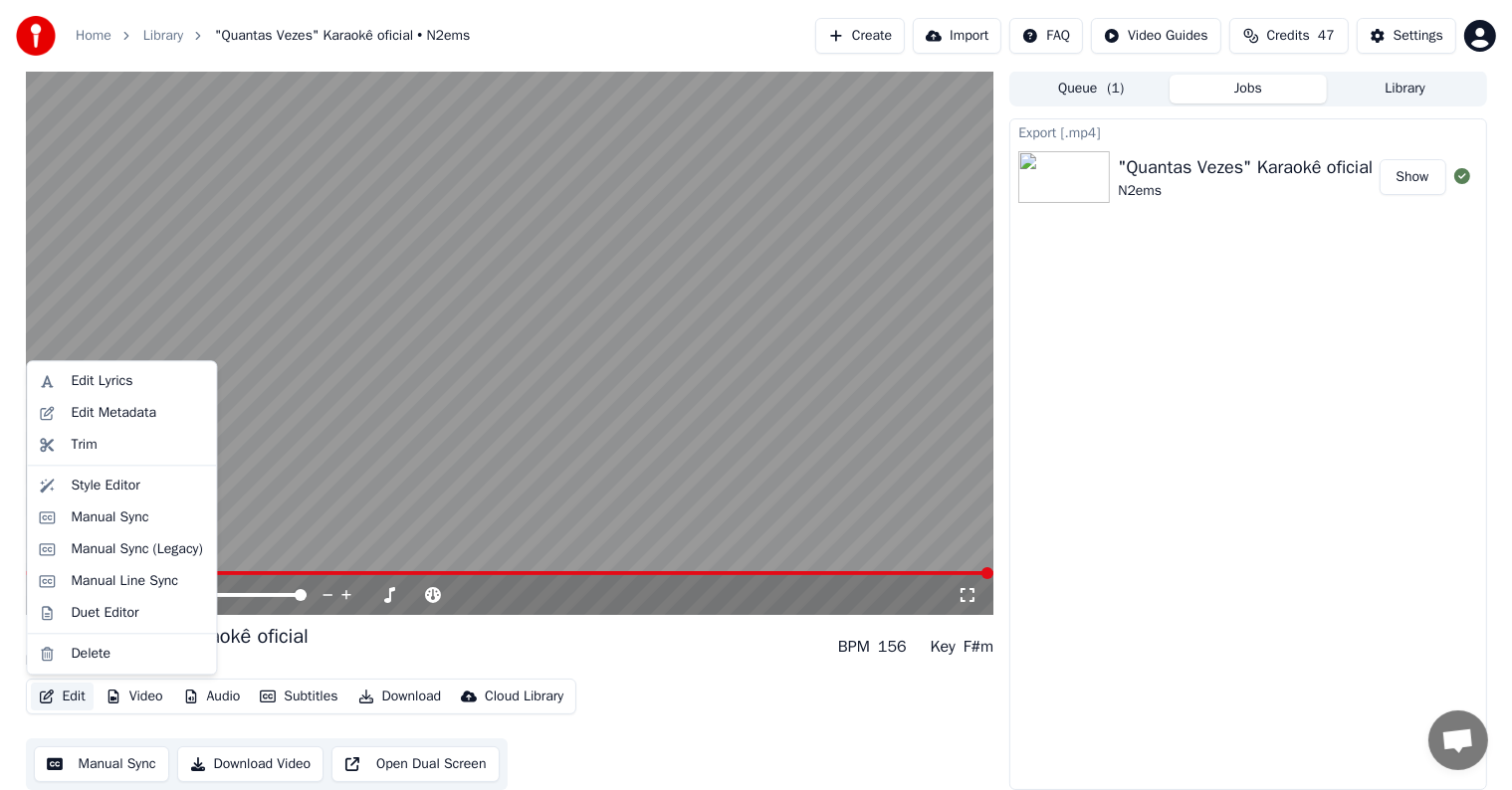 click on "Edit" at bounding box center (62, 696) 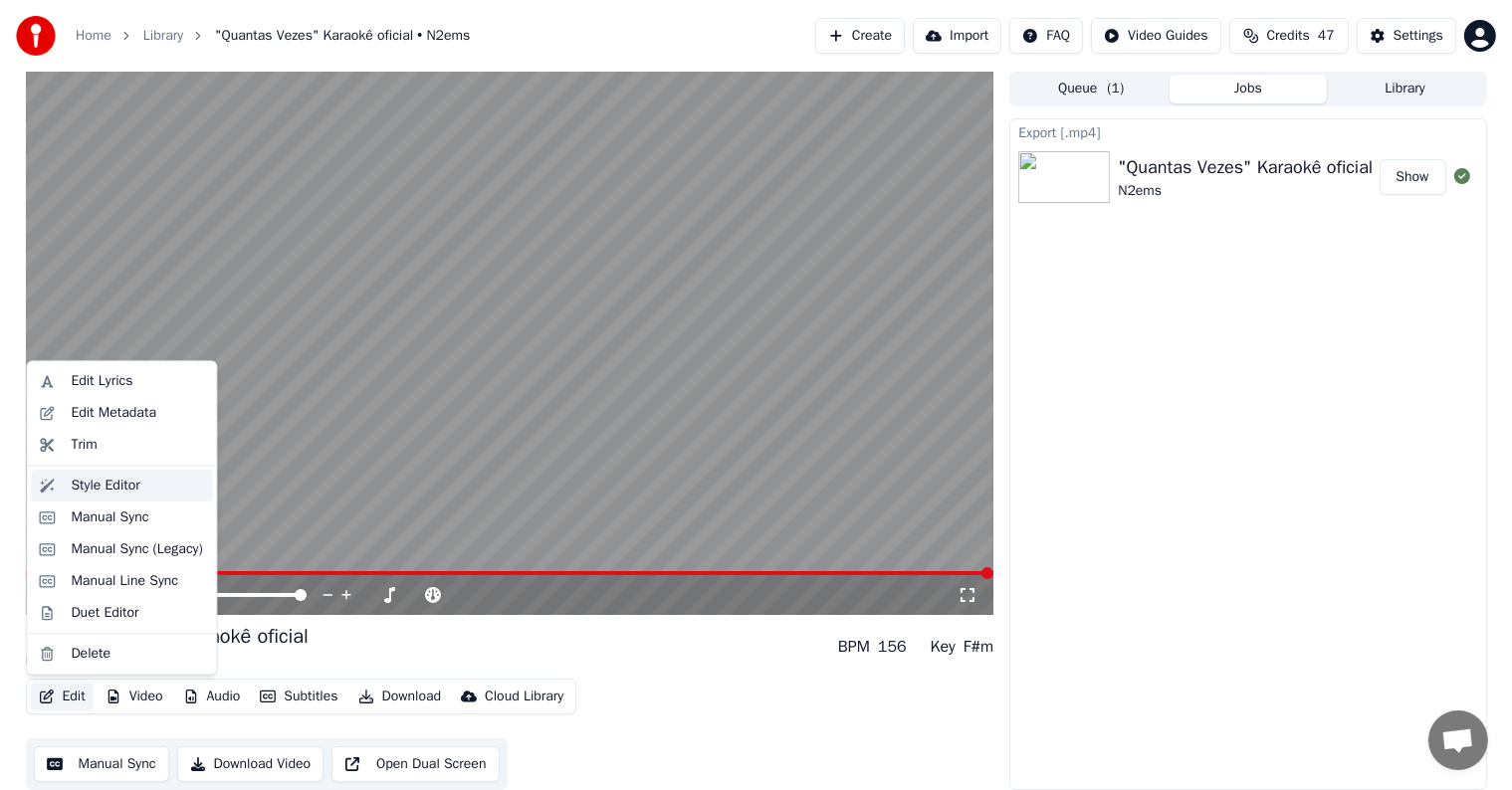click on "Style Editor" at bounding box center (105, 486) 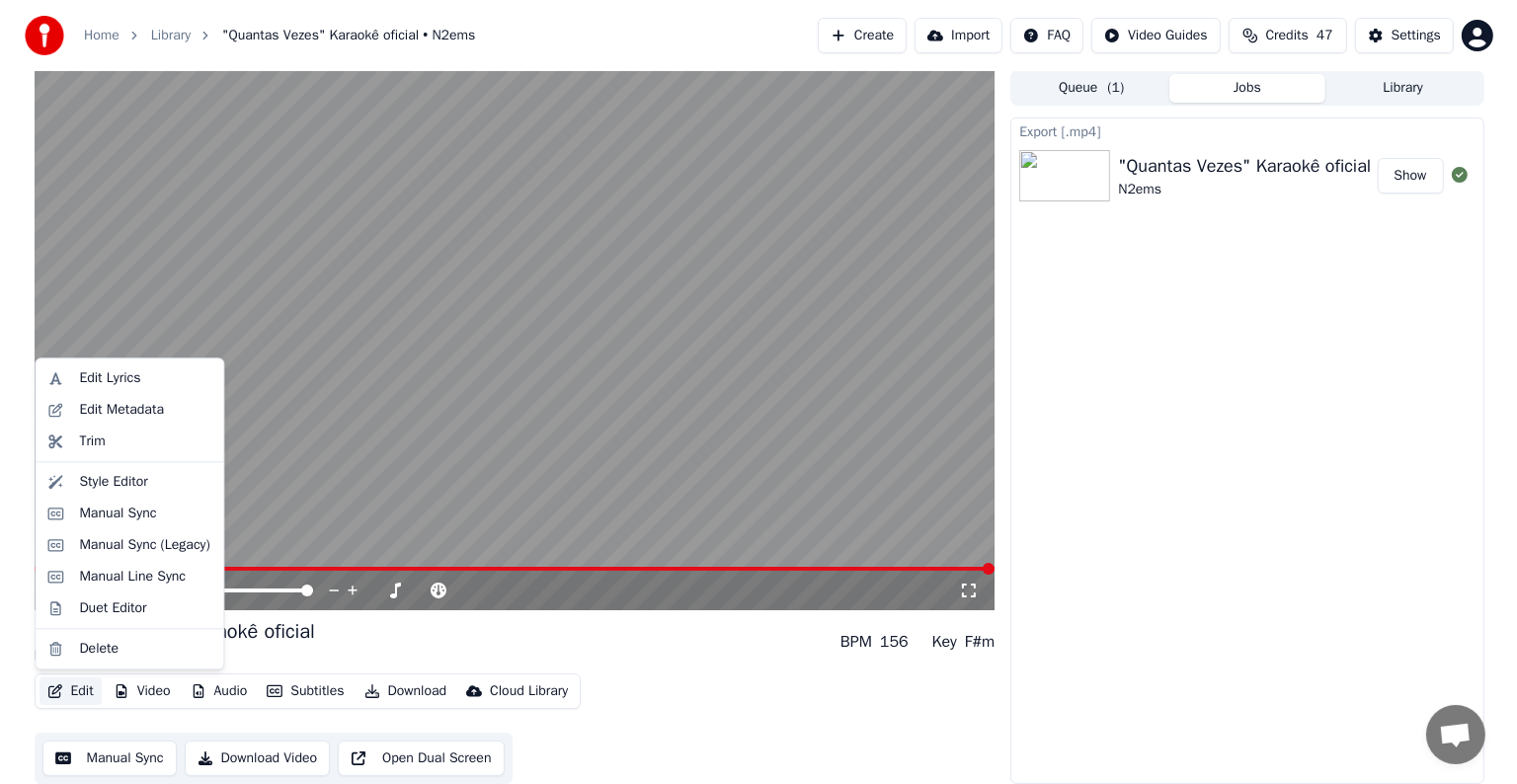 scroll, scrollTop: 0, scrollLeft: 0, axis: both 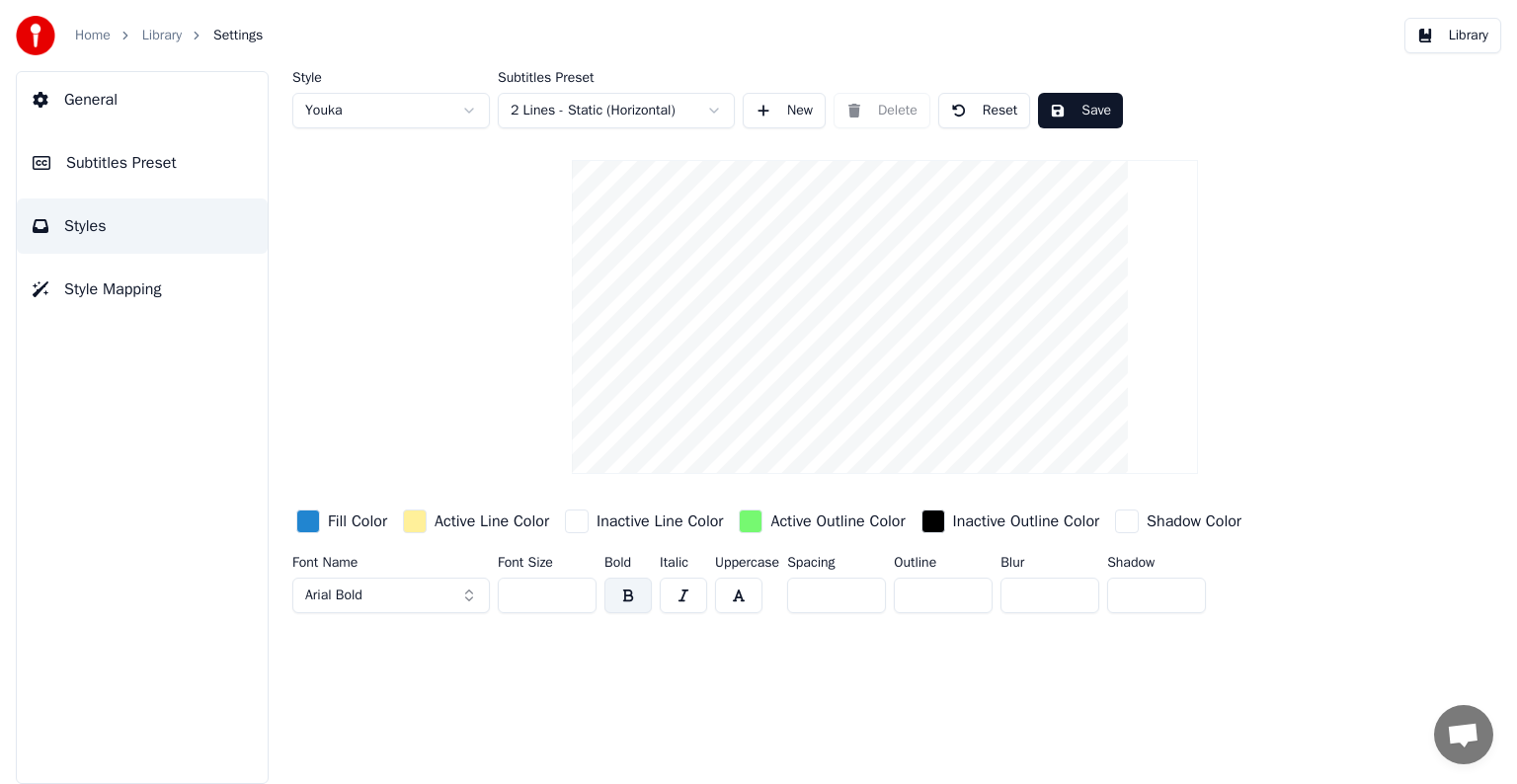 click on "Subtitles Preset" at bounding box center (121, 163) 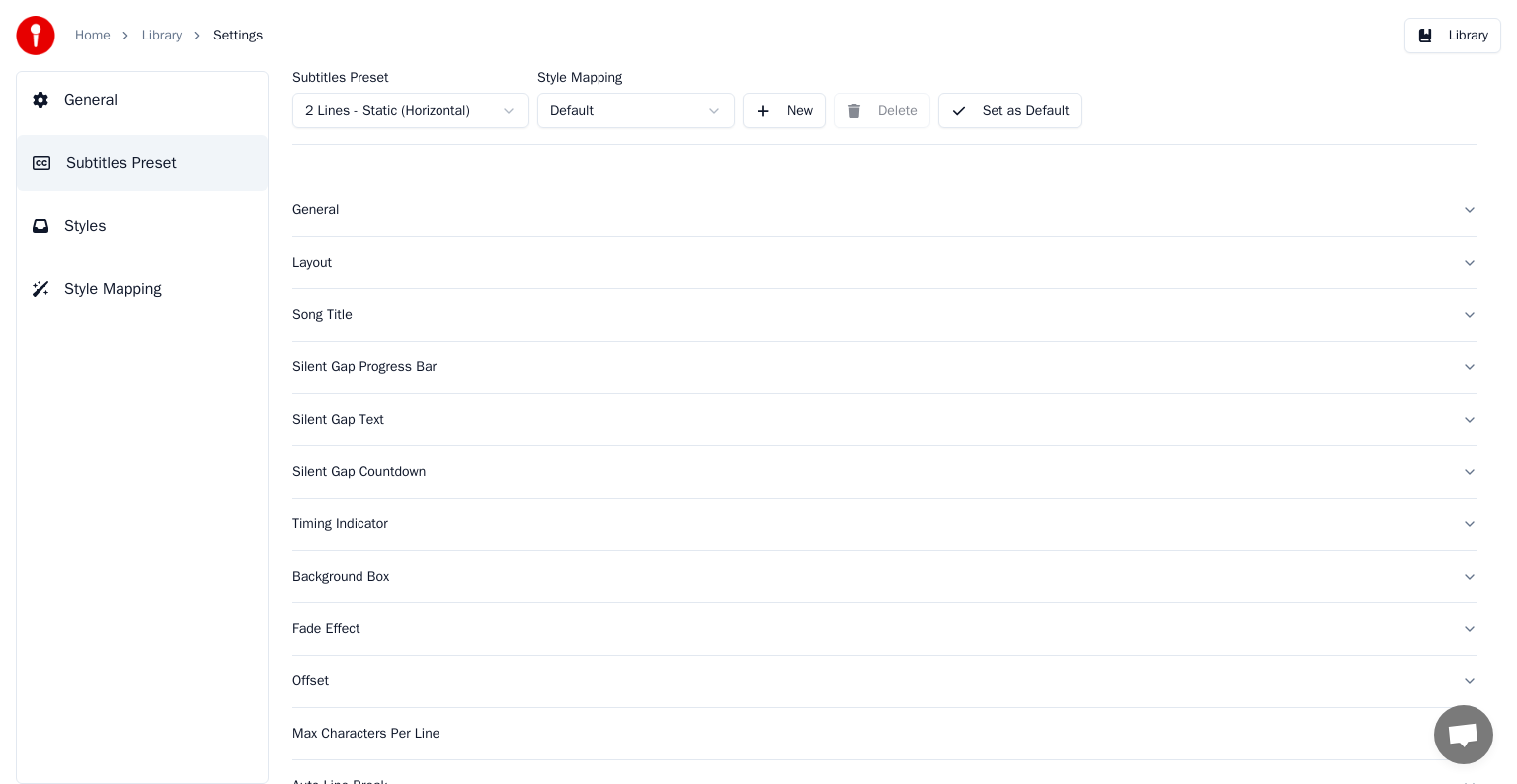 click on "Silent Gap Progress Bar" at bounding box center [885, 367] 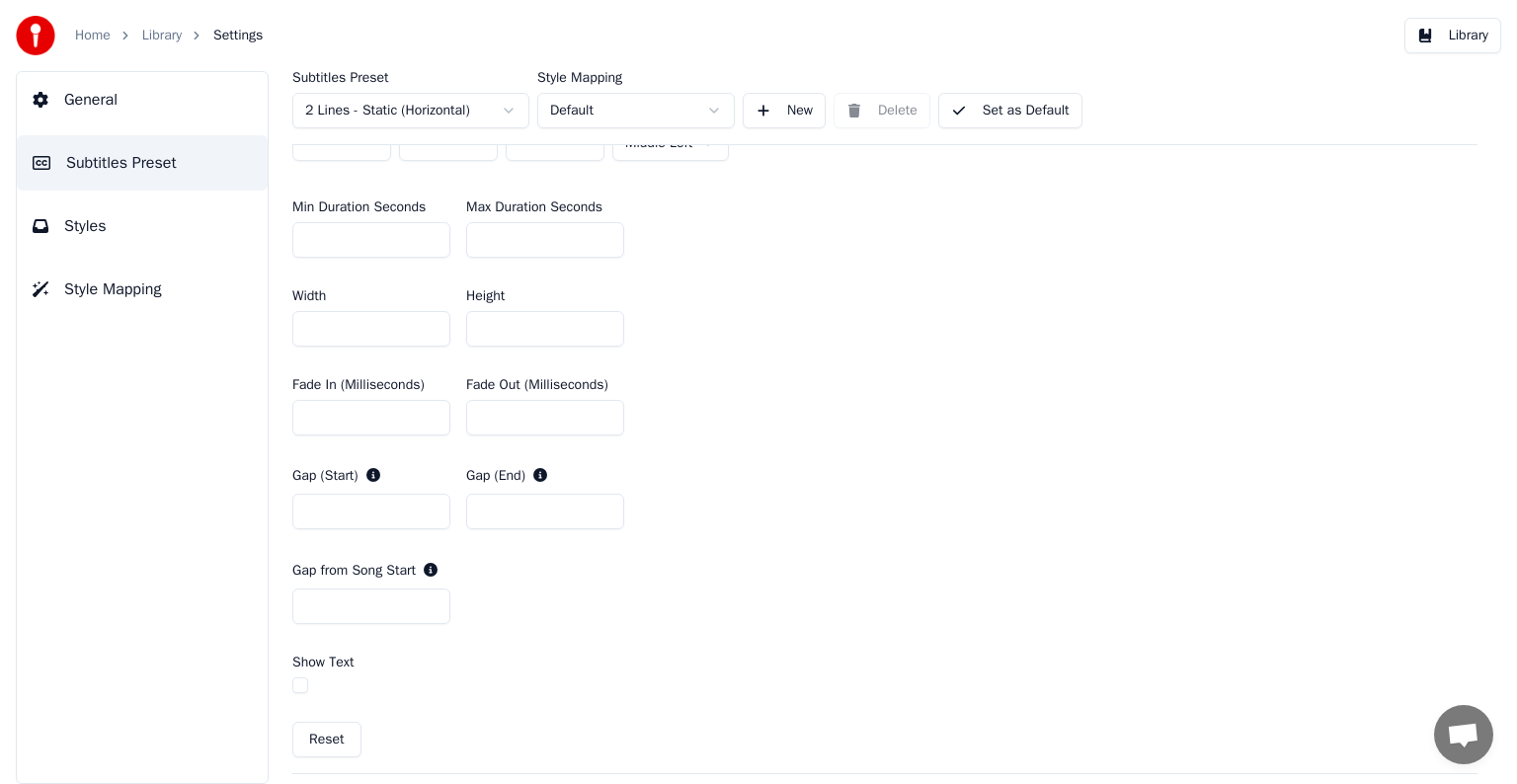 scroll, scrollTop: 889, scrollLeft: 0, axis: vertical 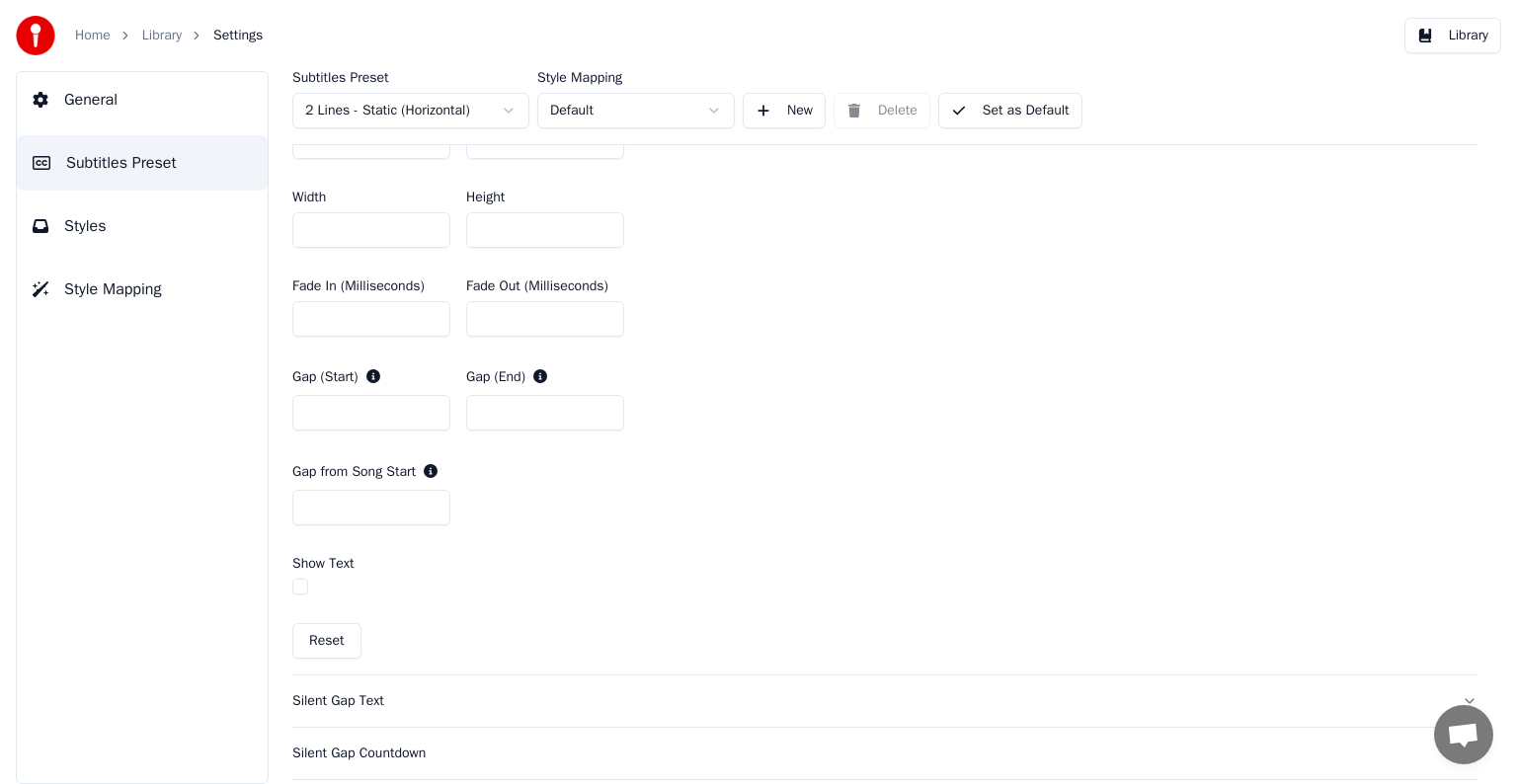 click at bounding box center (300, 587) 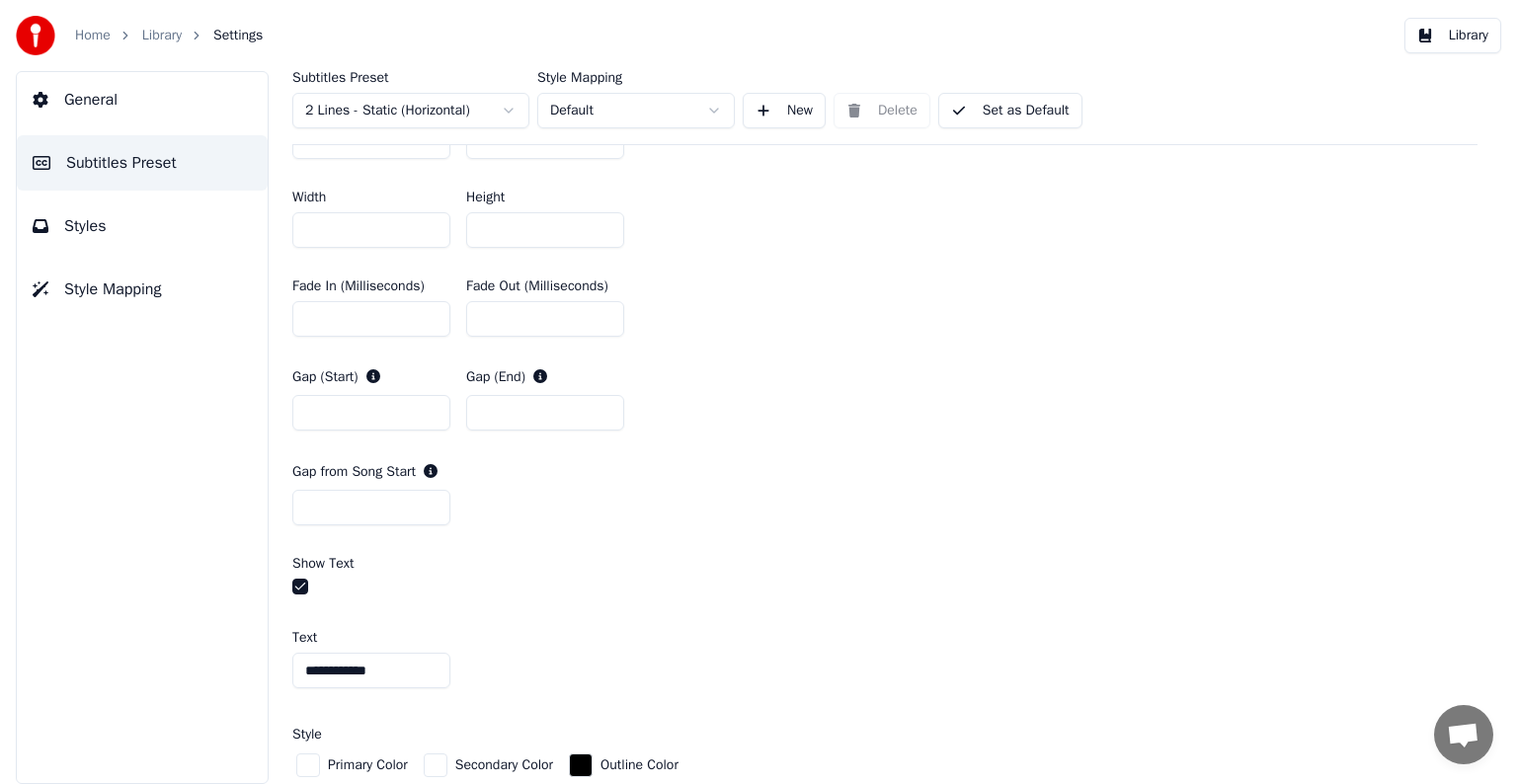 scroll, scrollTop: 987, scrollLeft: 0, axis: vertical 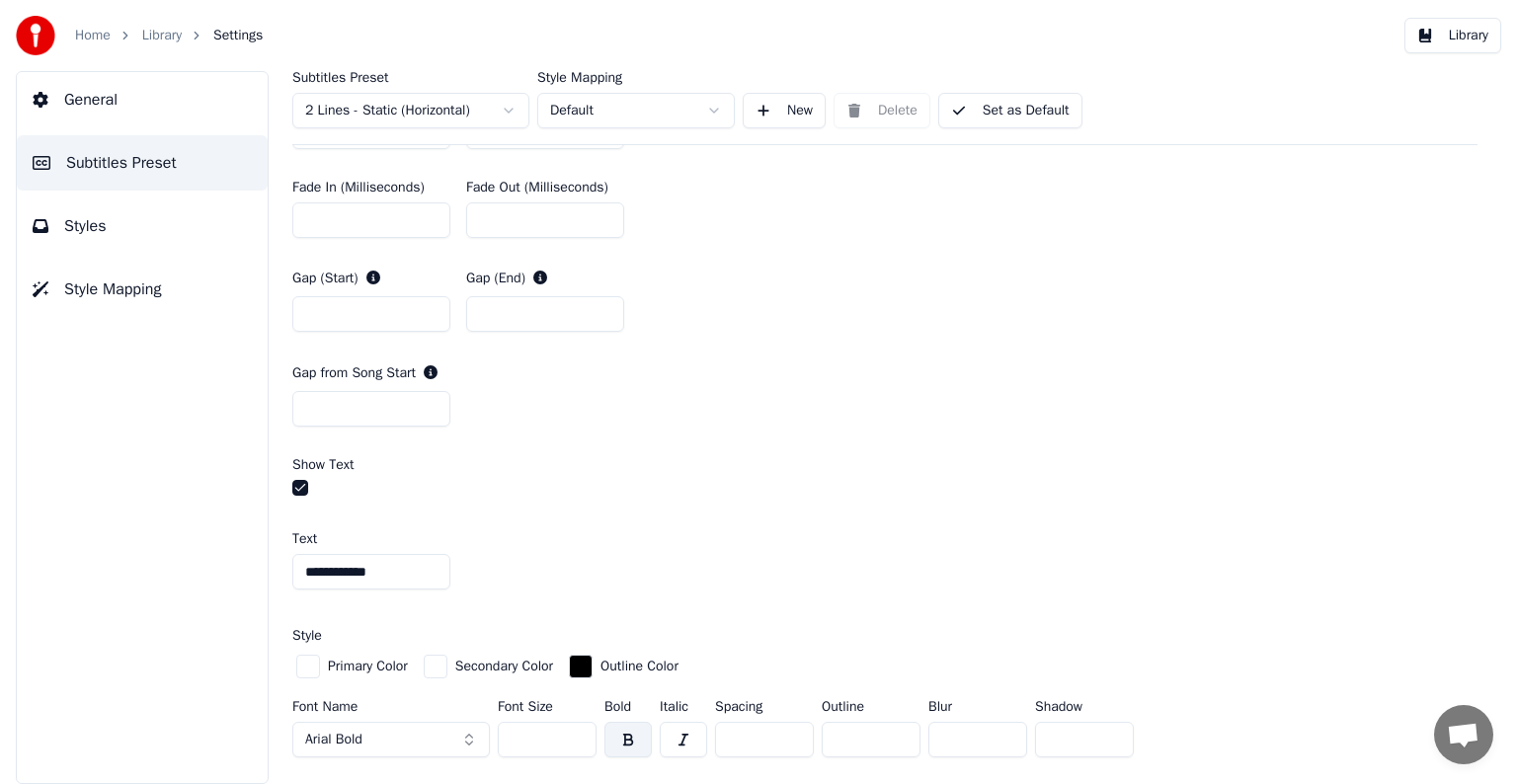 click at bounding box center [300, 488] 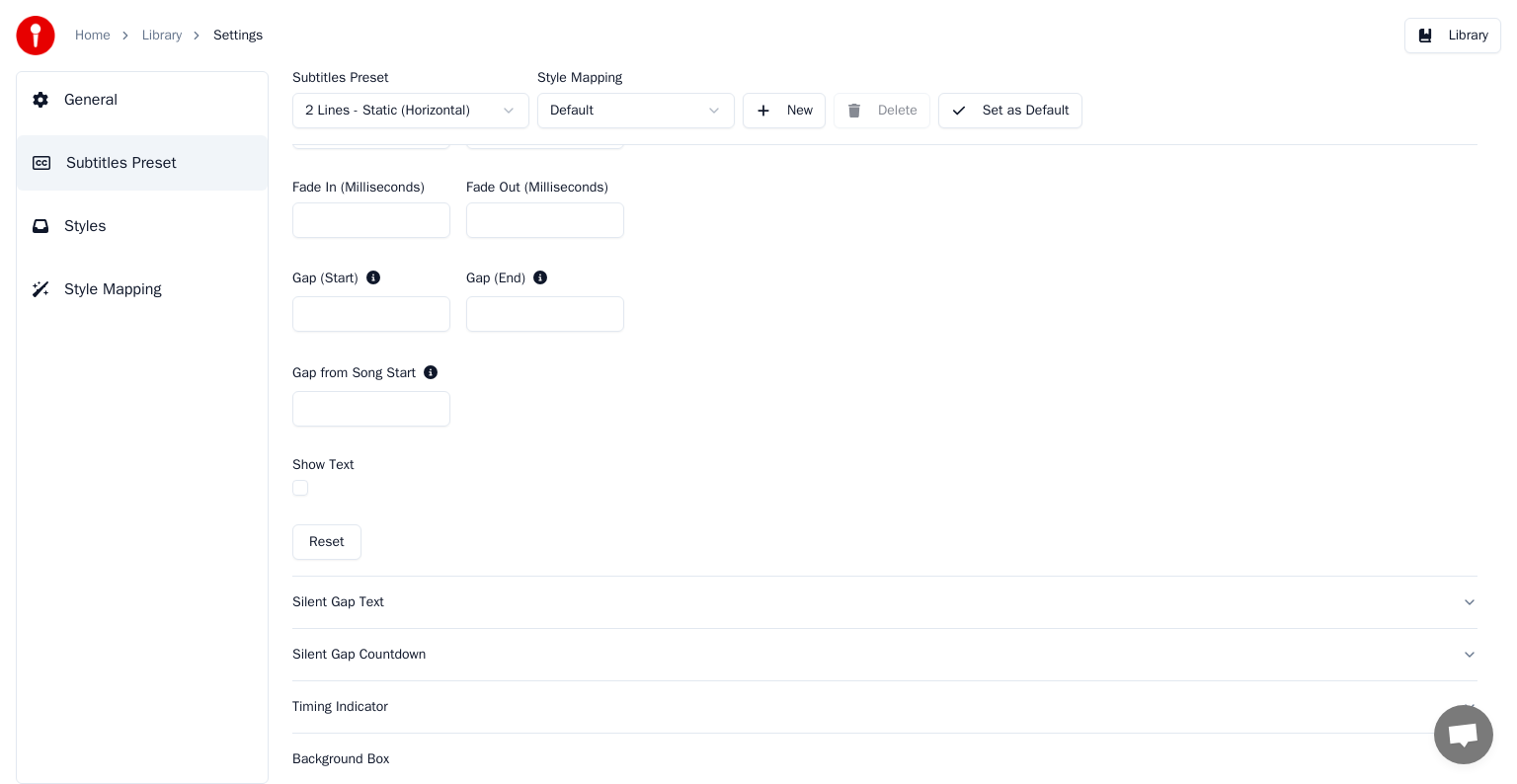 click on "Silent Gap Text" at bounding box center (885, 602) 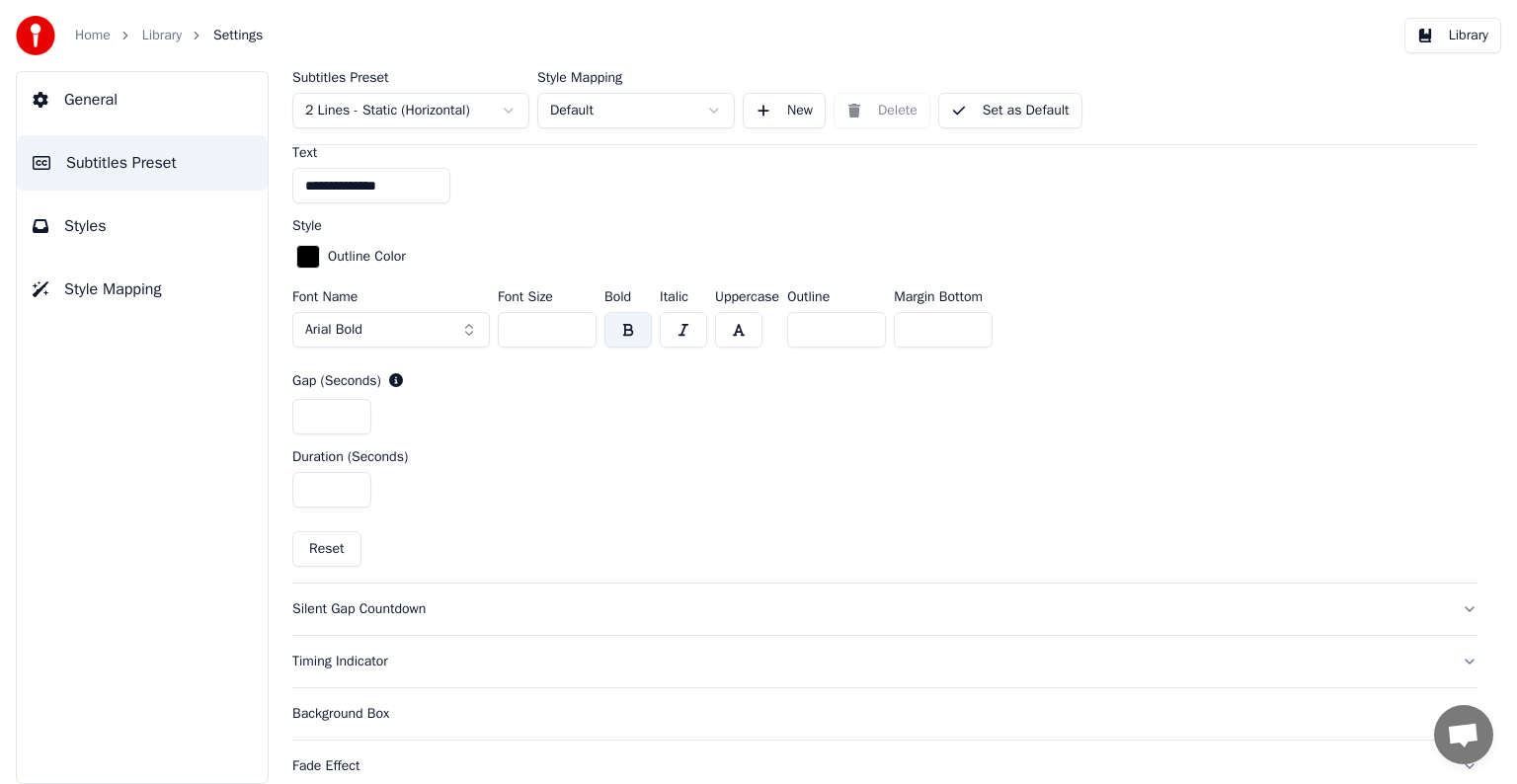 scroll, scrollTop: 663, scrollLeft: 0, axis: vertical 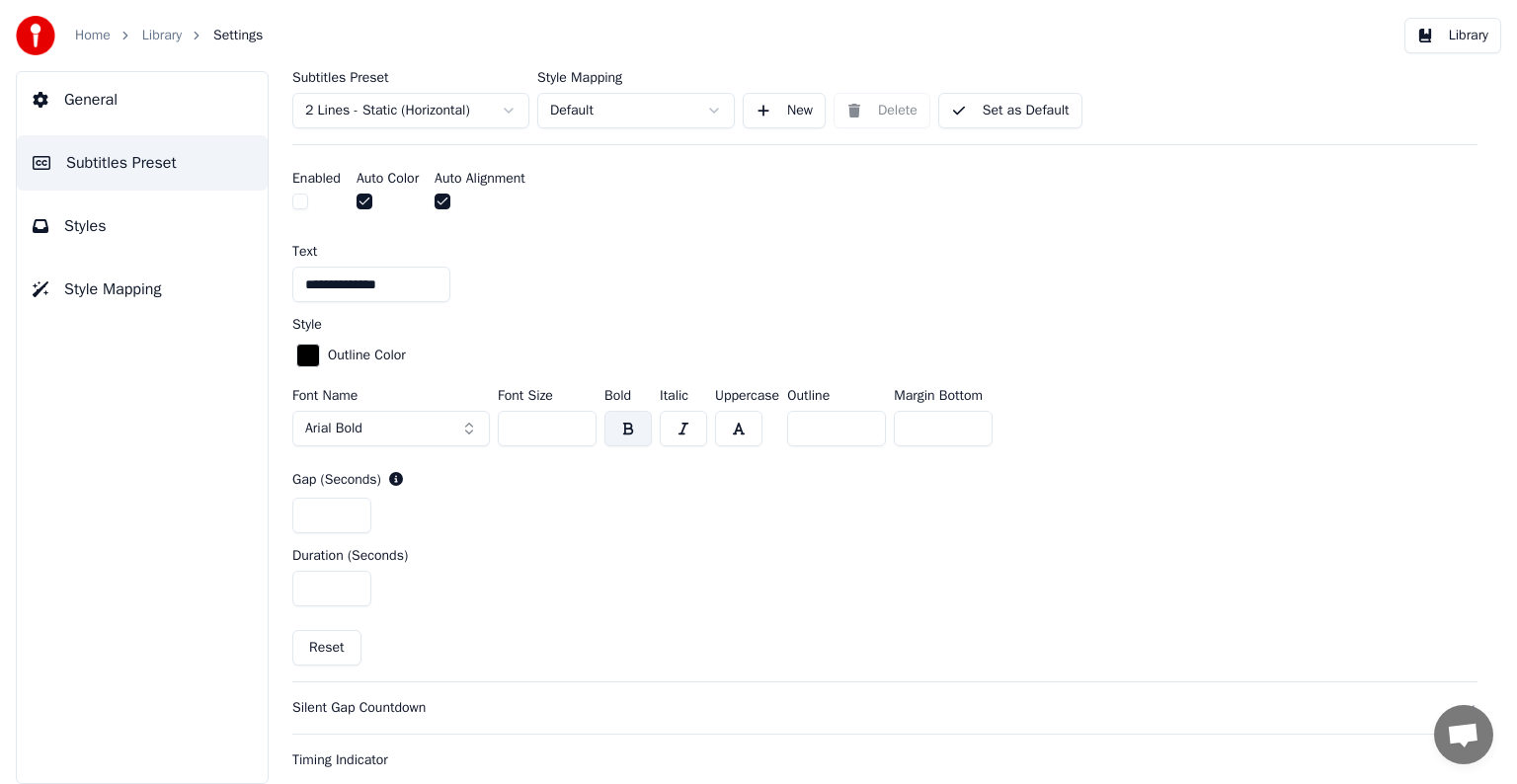 click at bounding box center [300, 201] 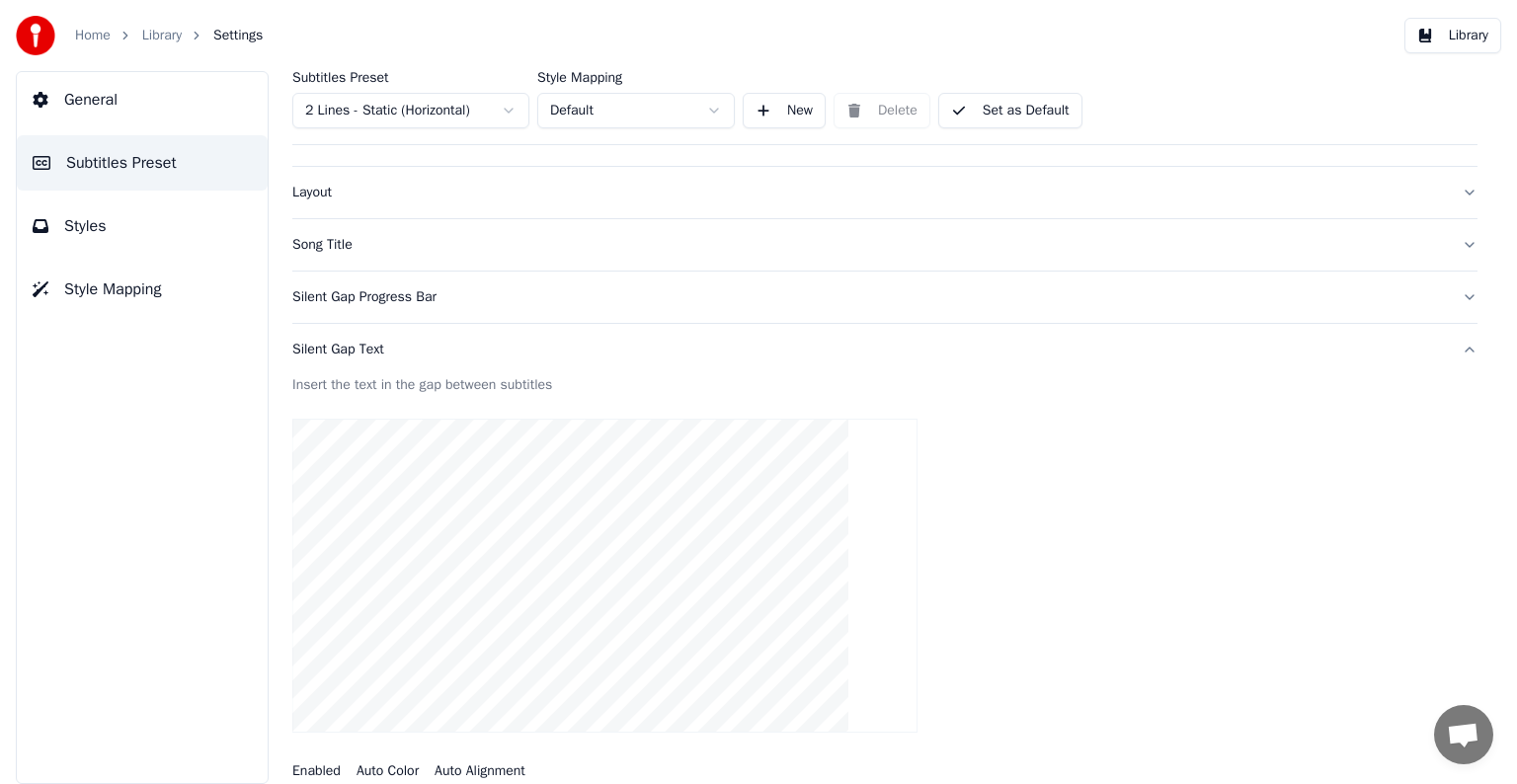 scroll, scrollTop: 0, scrollLeft: 0, axis: both 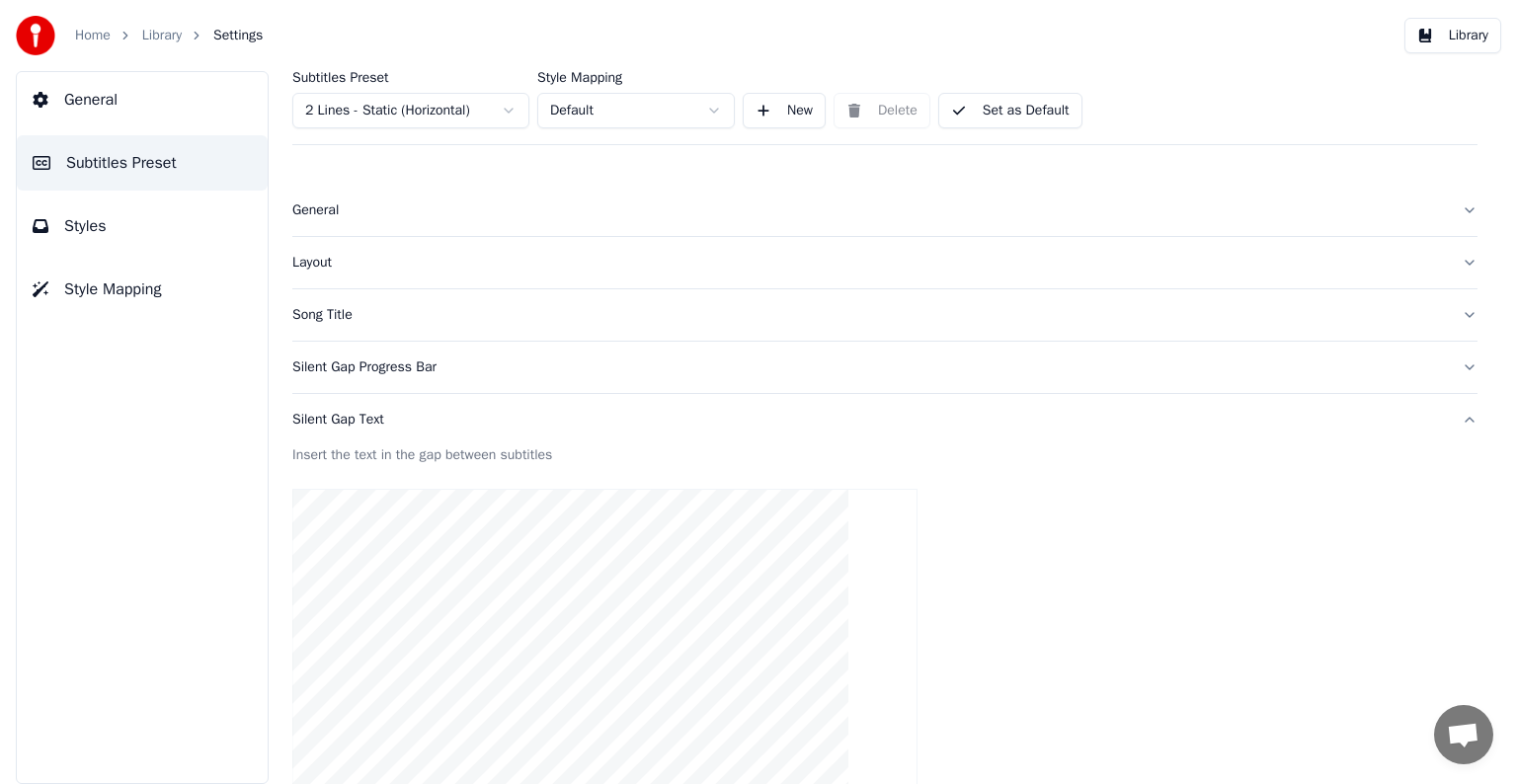 click on "Silent Gap Progress Bar" at bounding box center (885, 367) 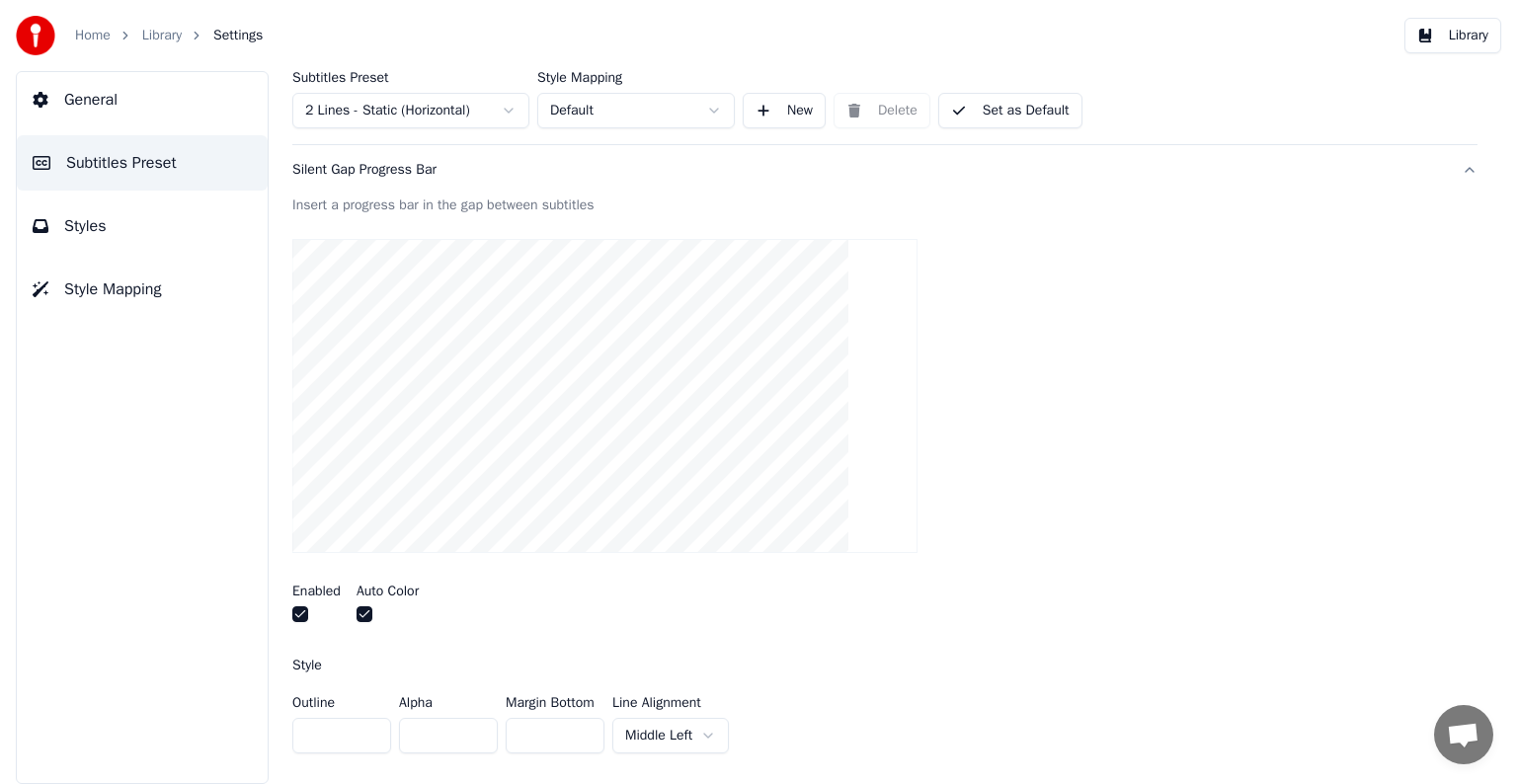 scroll, scrollTop: 296, scrollLeft: 0, axis: vertical 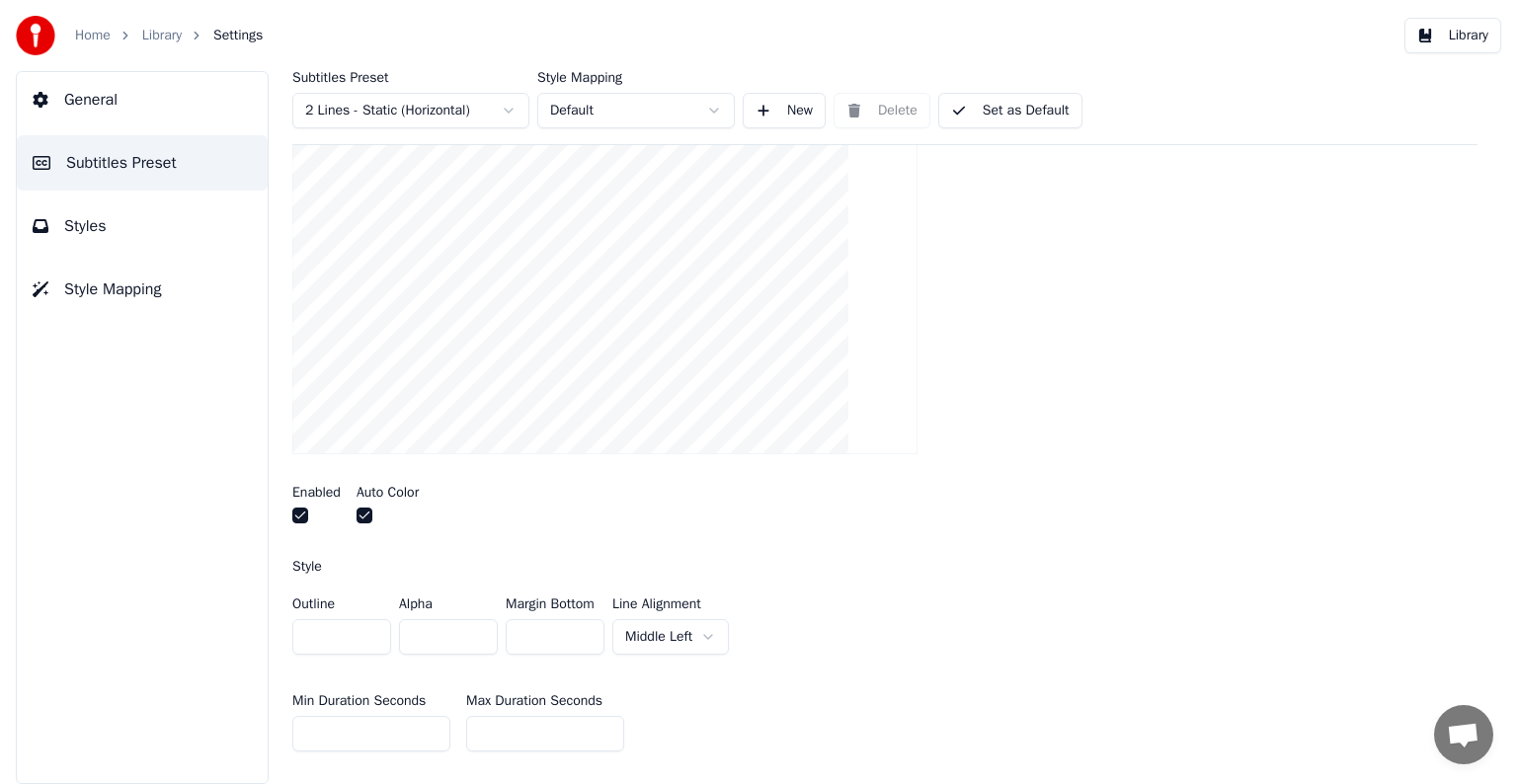 click at bounding box center [300, 515] 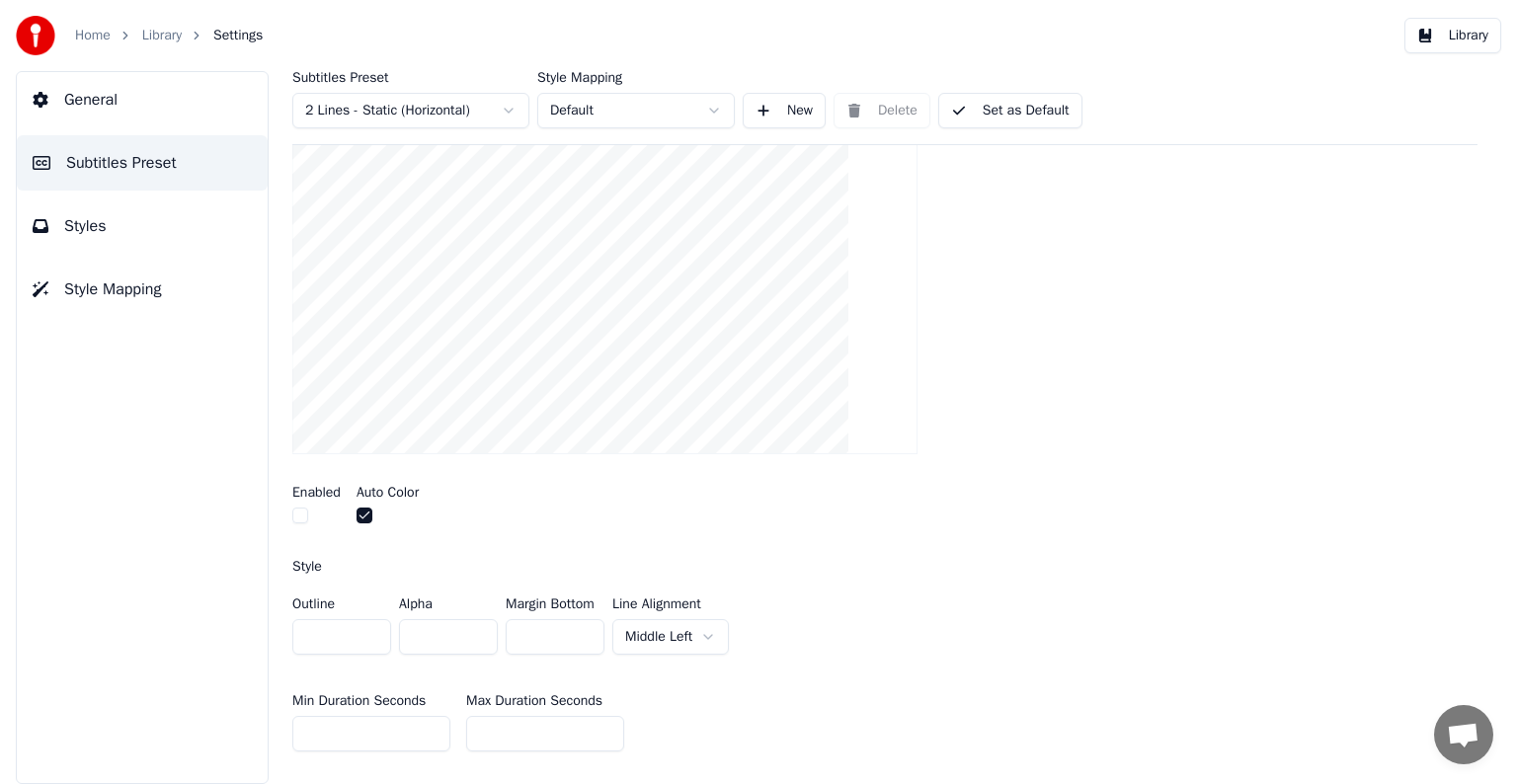 click at bounding box center (300, 515) 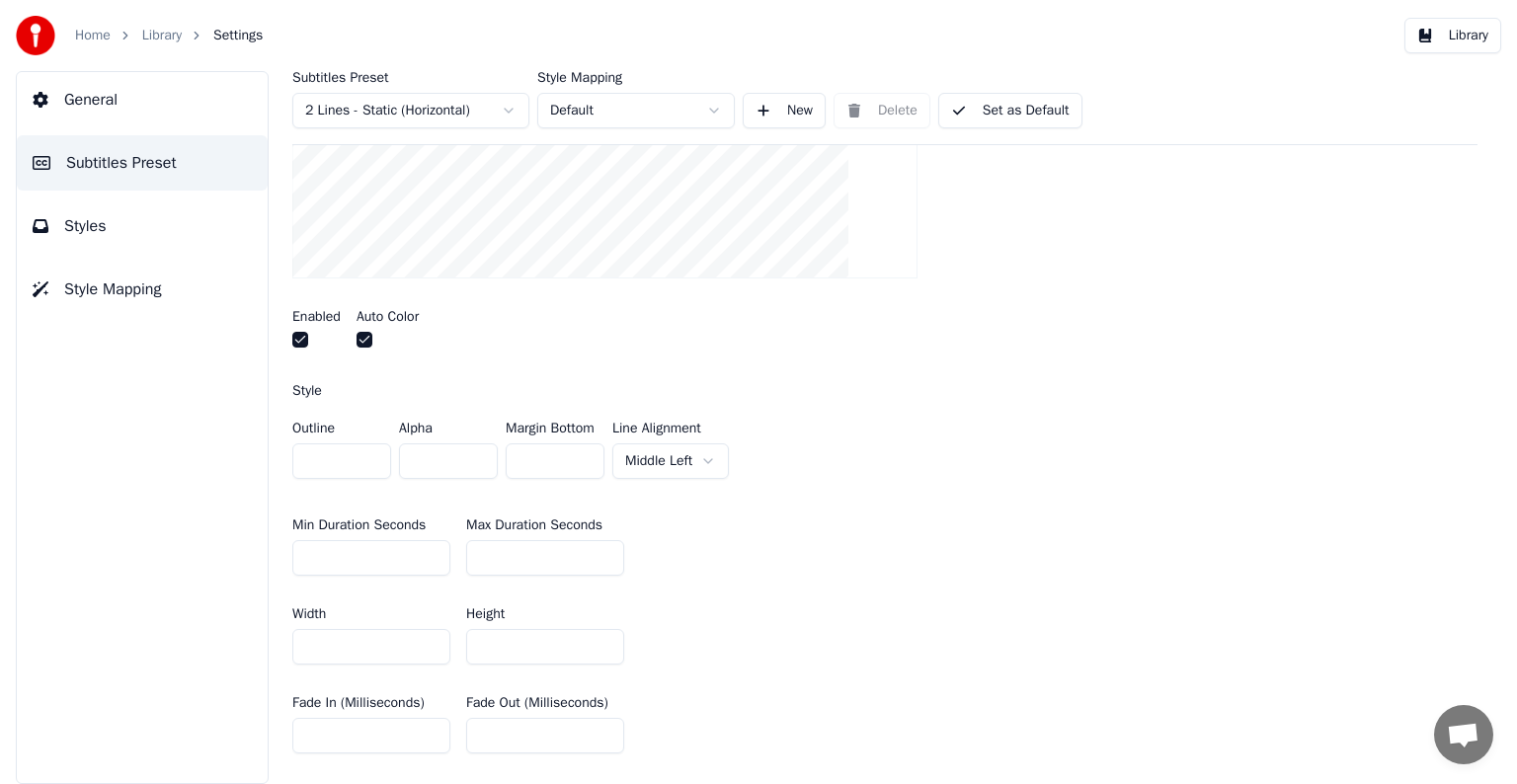 scroll, scrollTop: 274, scrollLeft: 0, axis: vertical 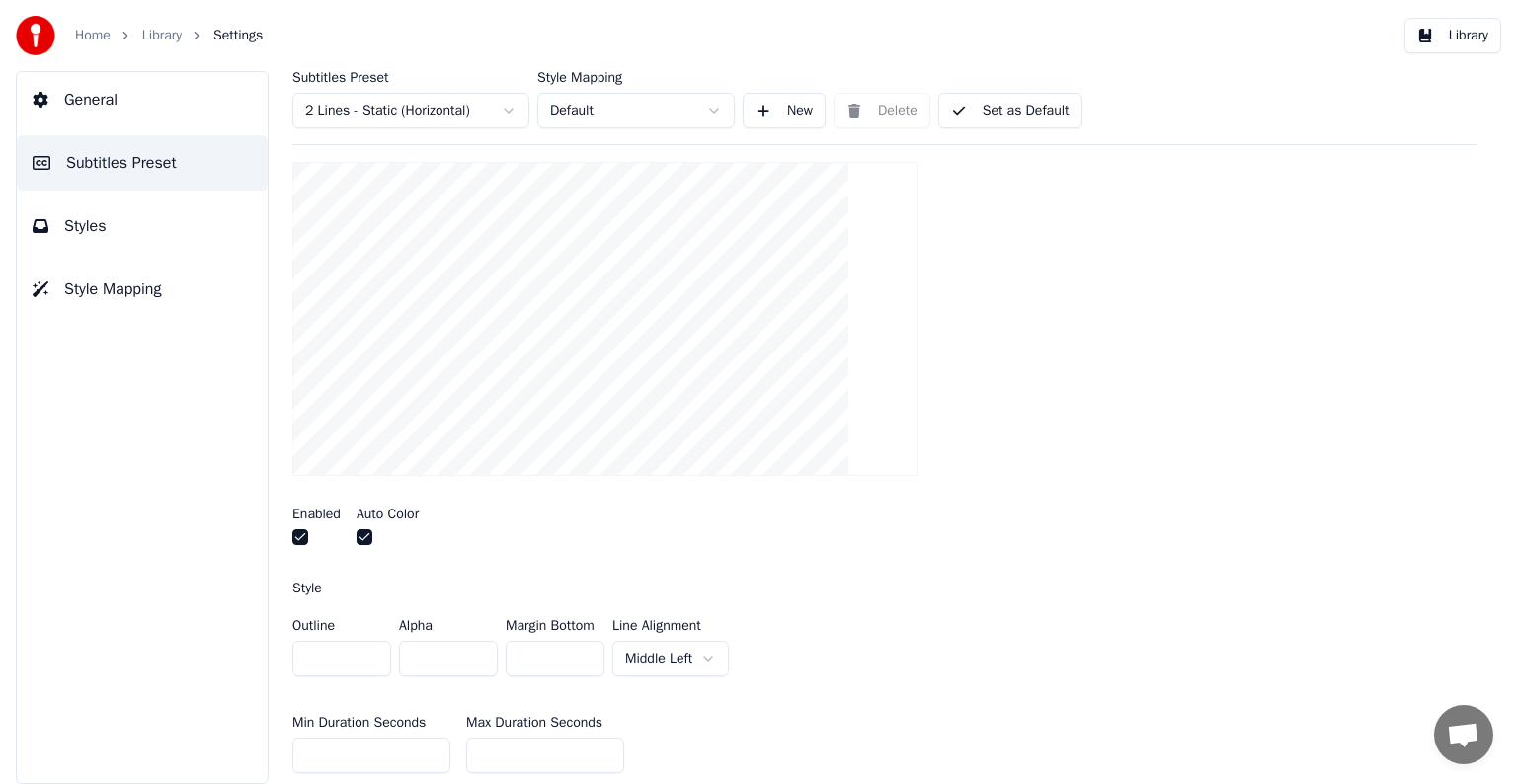 click on "Set as Default" at bounding box center (1010, 111) 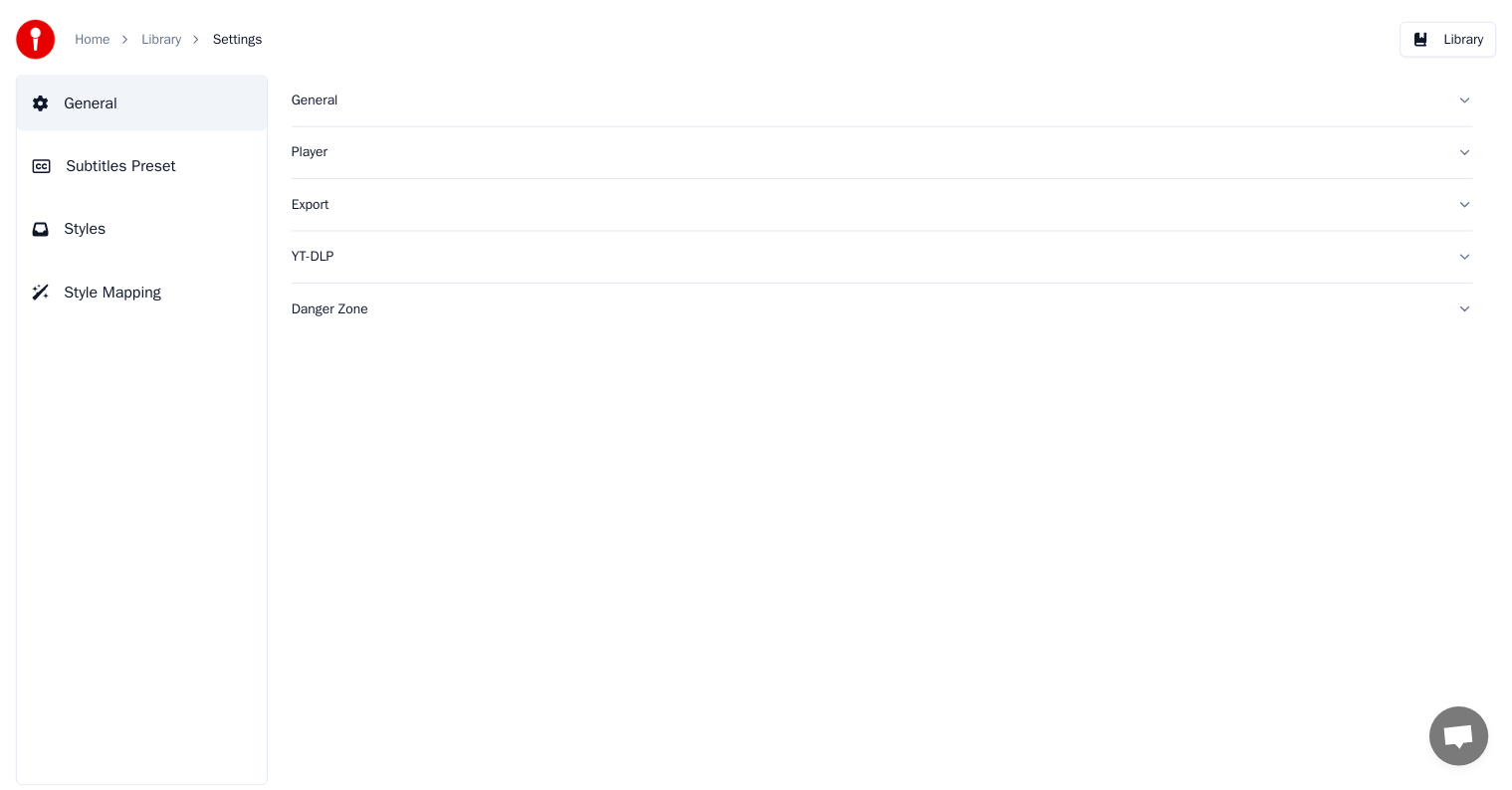 scroll, scrollTop: 0, scrollLeft: 0, axis: both 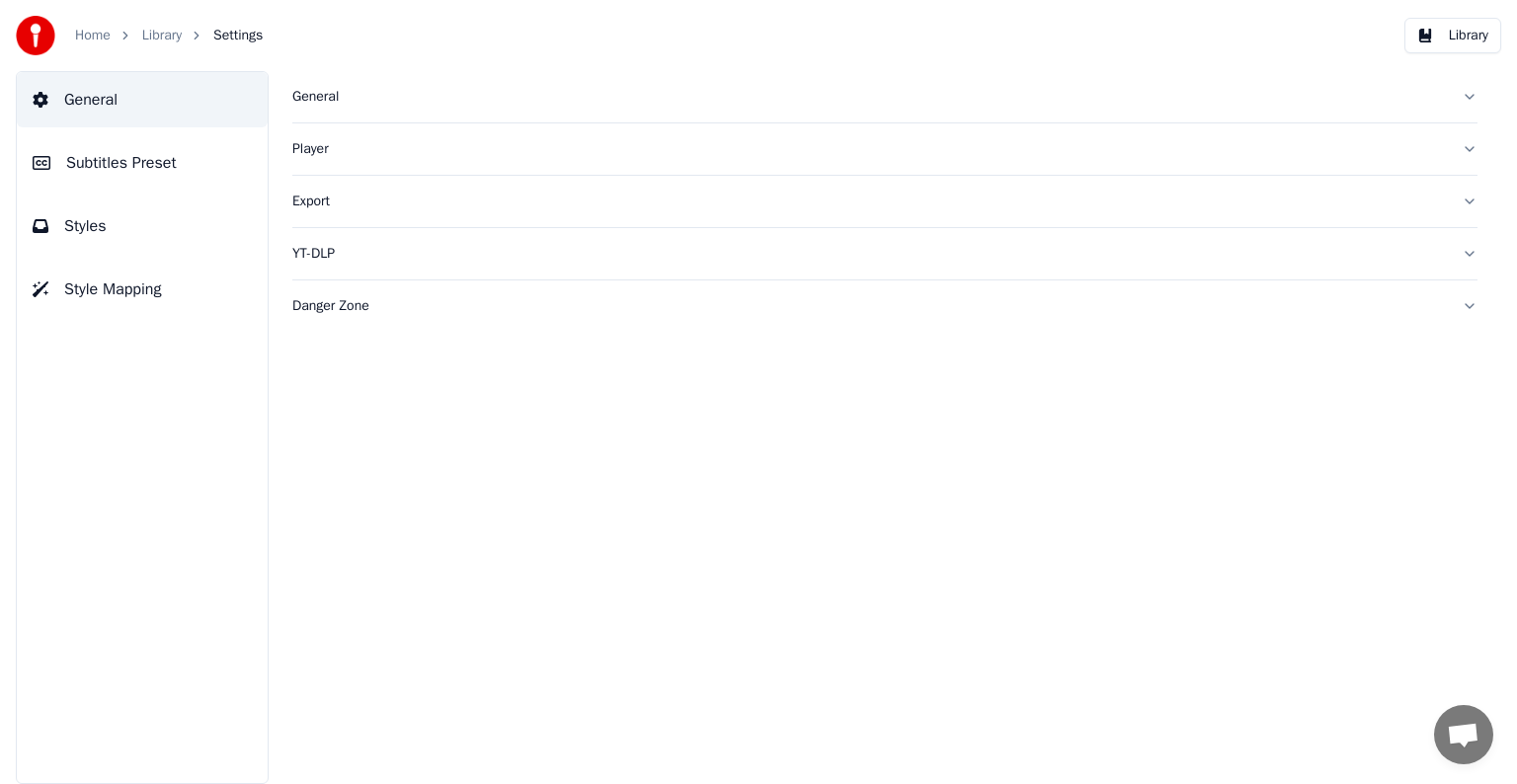 click on "Style Mapping" at bounding box center [113, 289] 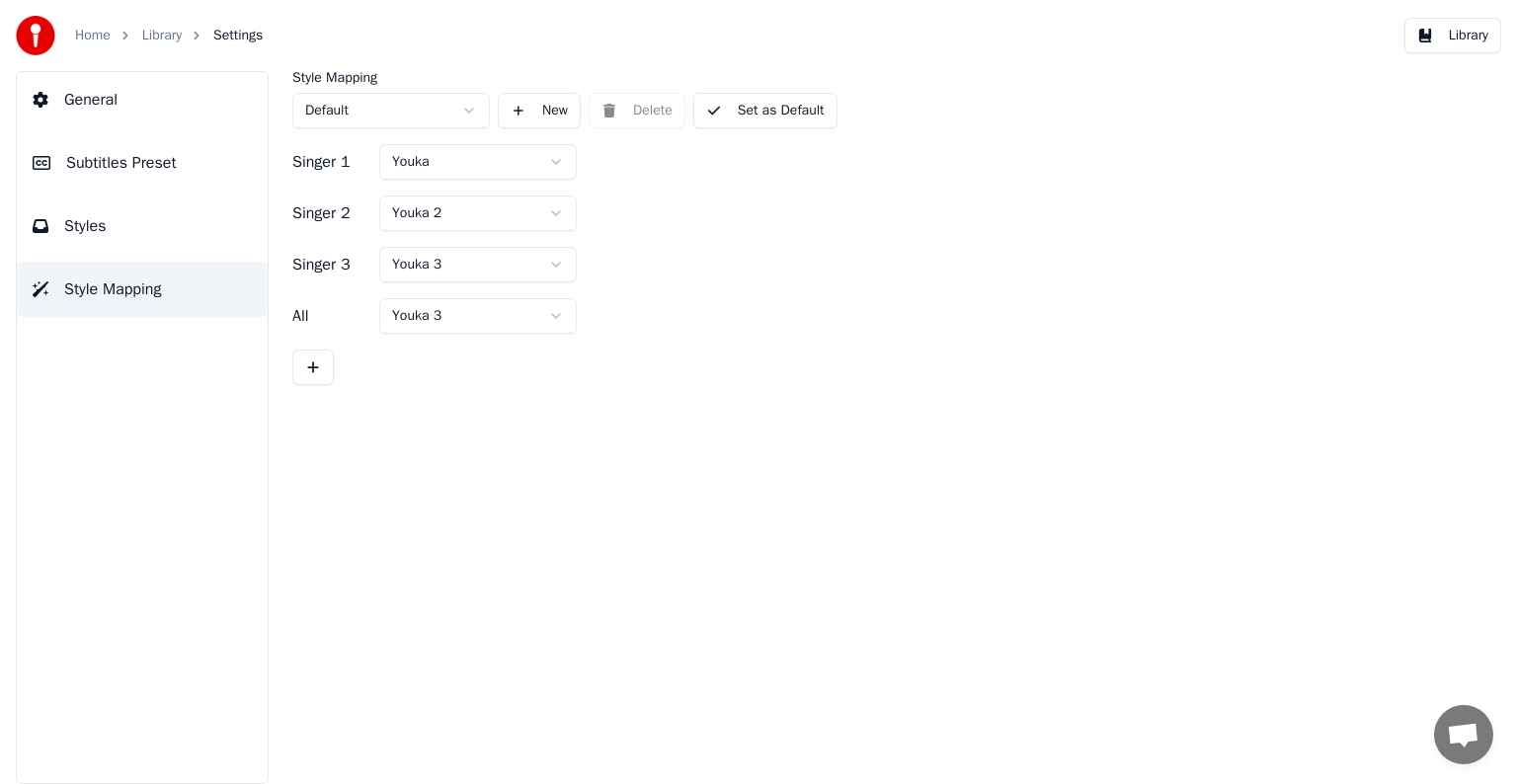 click on "Library" at bounding box center [162, 36] 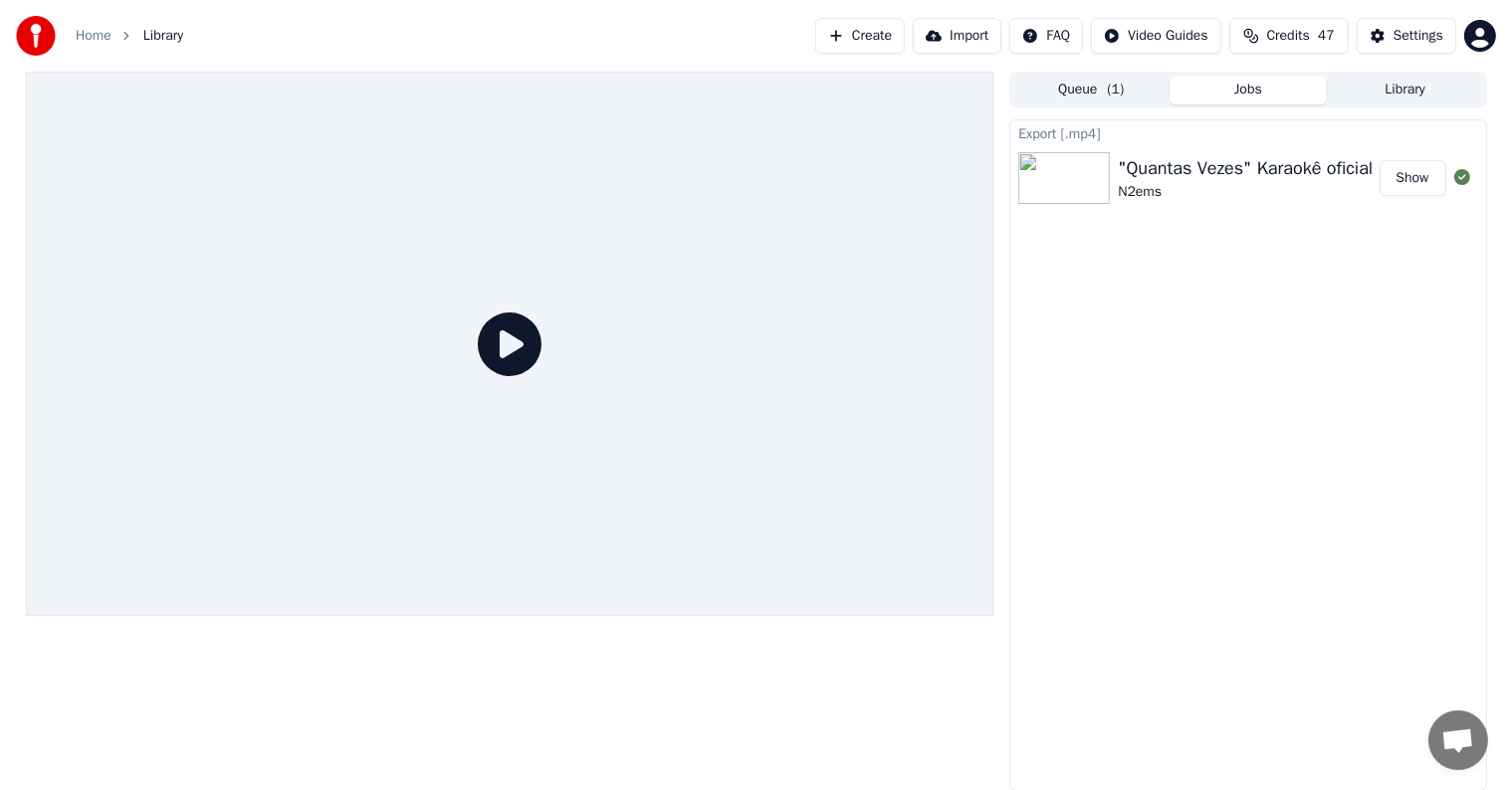 click on ""Quantas Vezes" Karaokê oficial" at bounding box center [1245, 168] 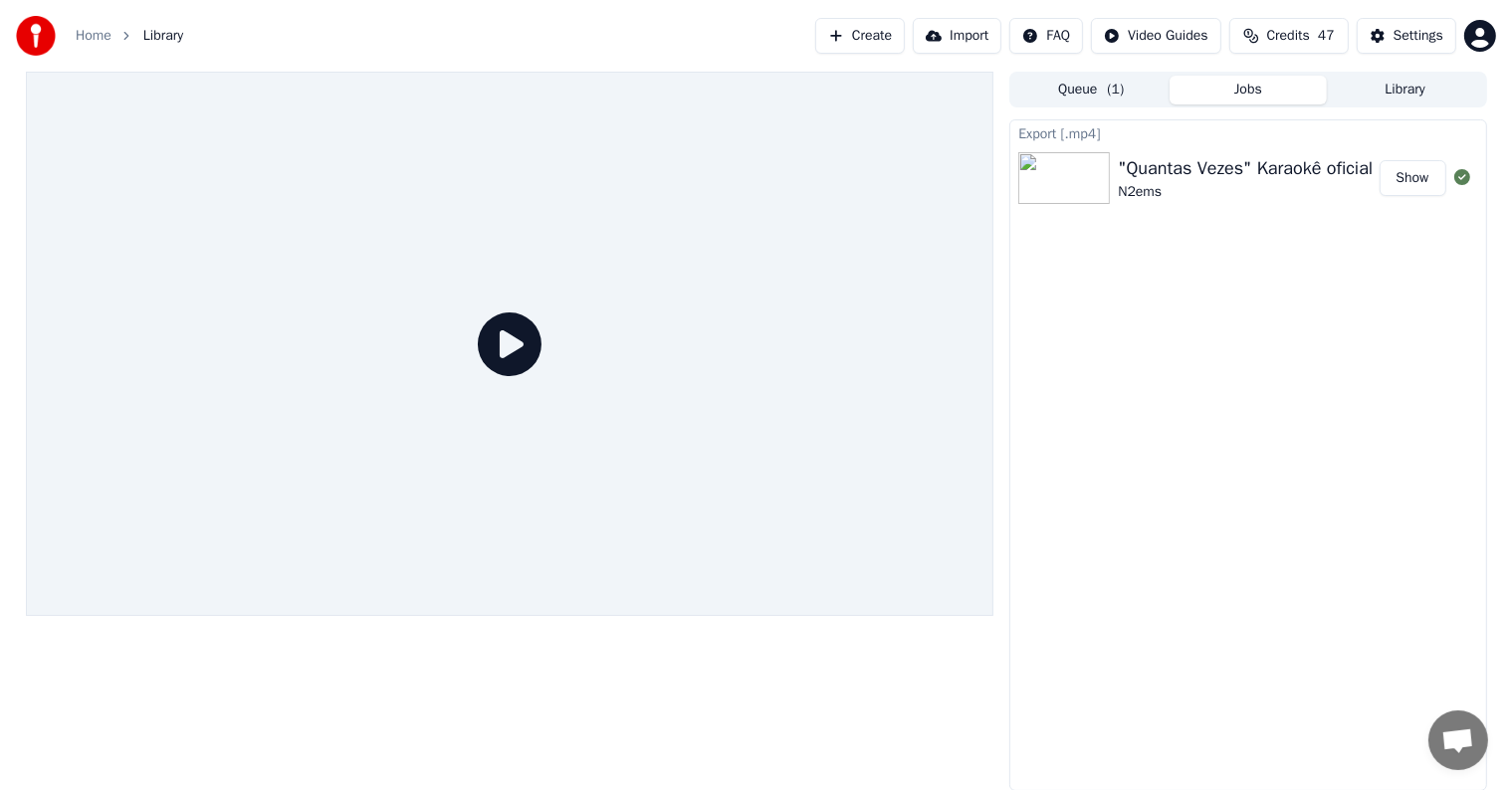 scroll, scrollTop: 0, scrollLeft: 0, axis: both 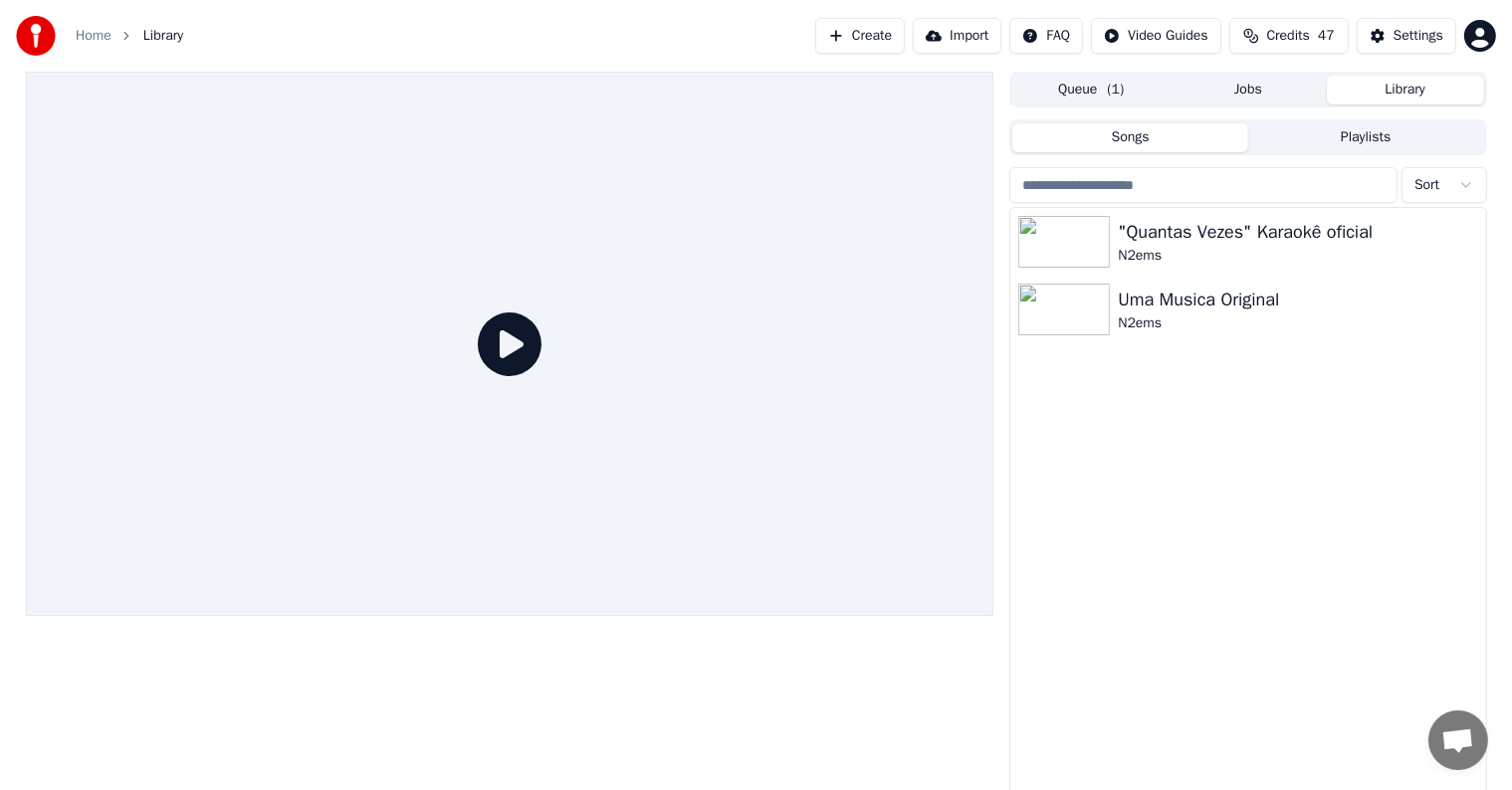 click on "Library" at bounding box center (1405, 90) 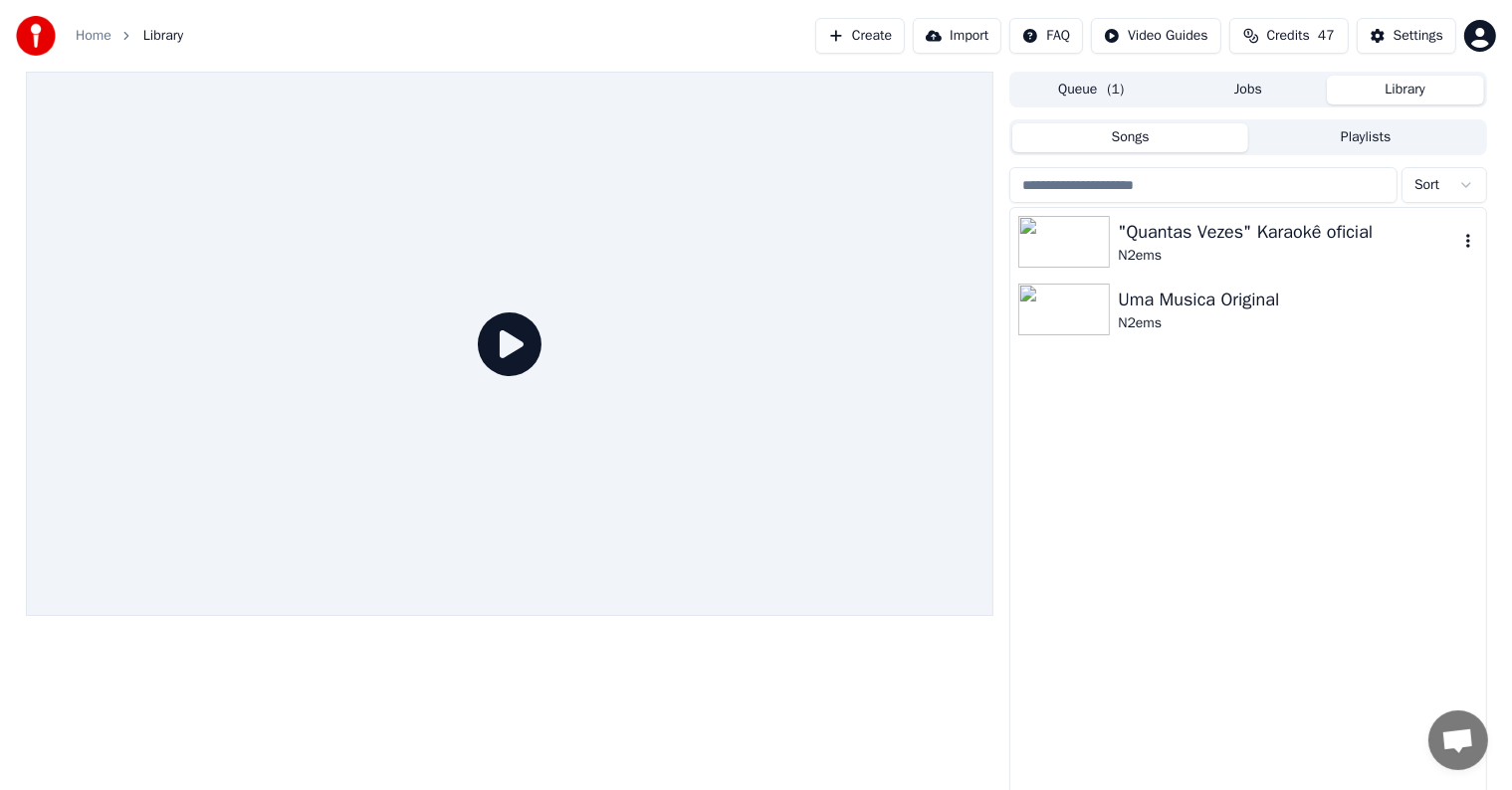 click on ""Quantas Vezes" Karaokê oficial" at bounding box center (1287, 232) 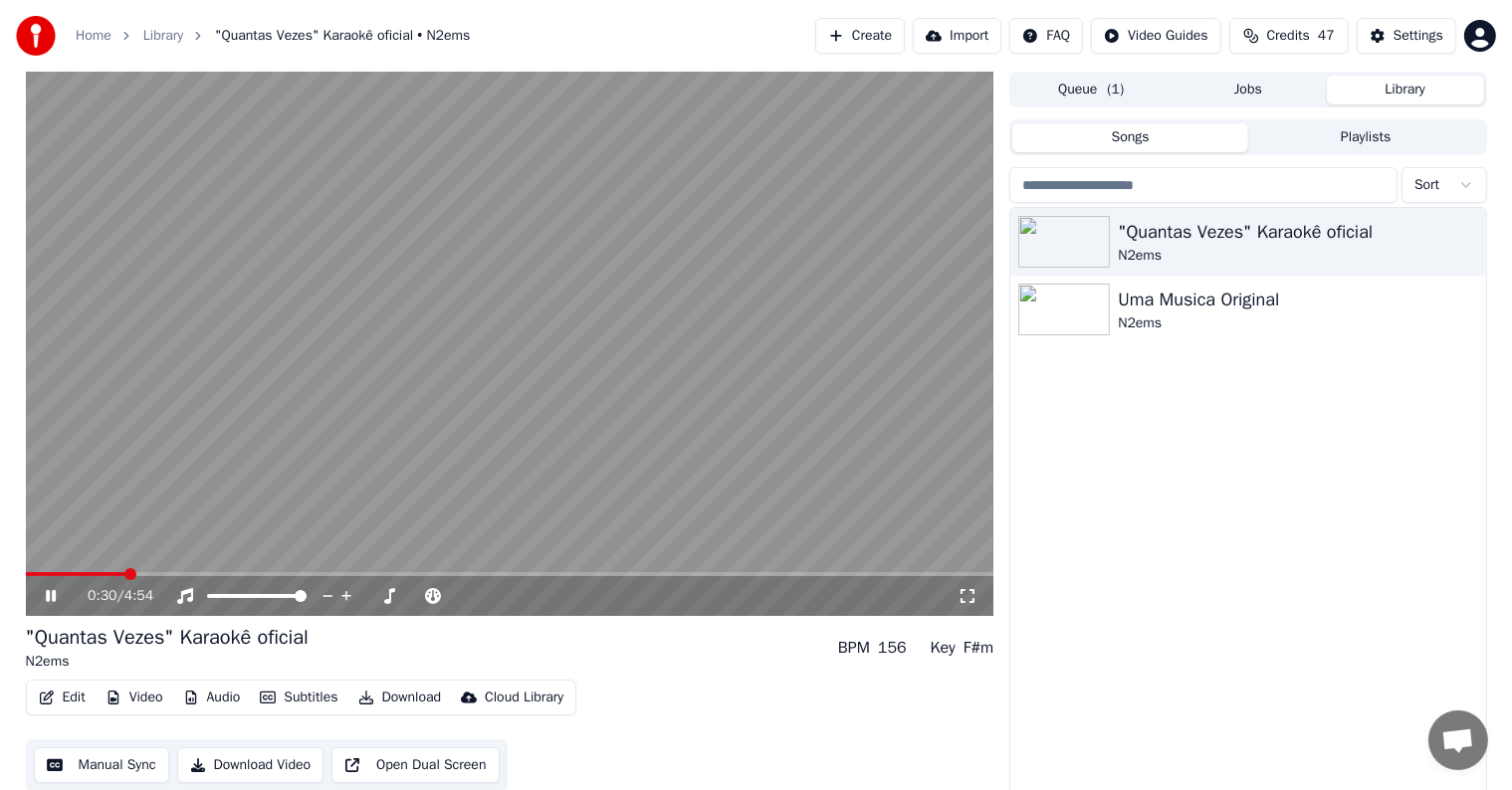 click 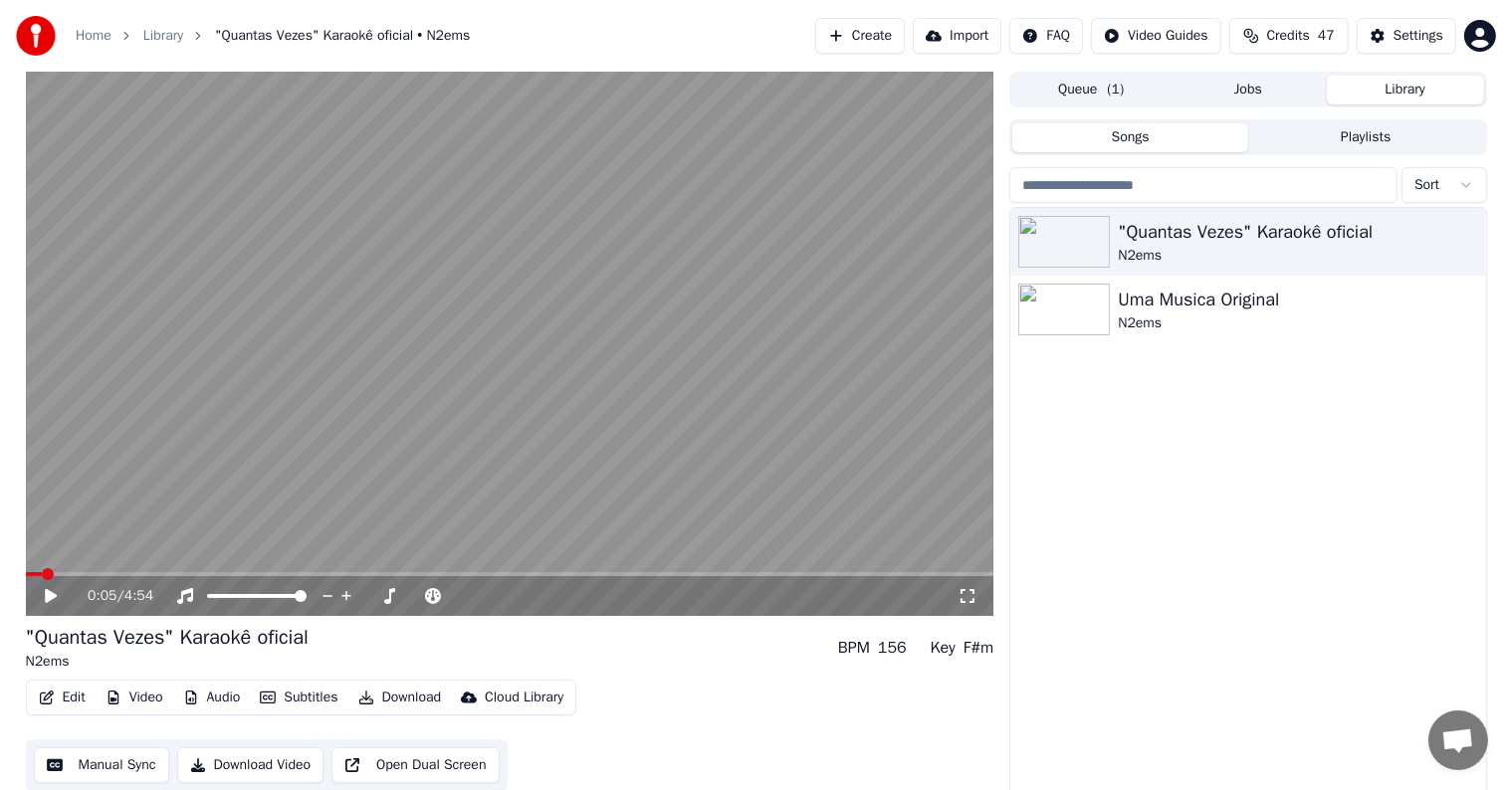click at bounding box center (48, 574) 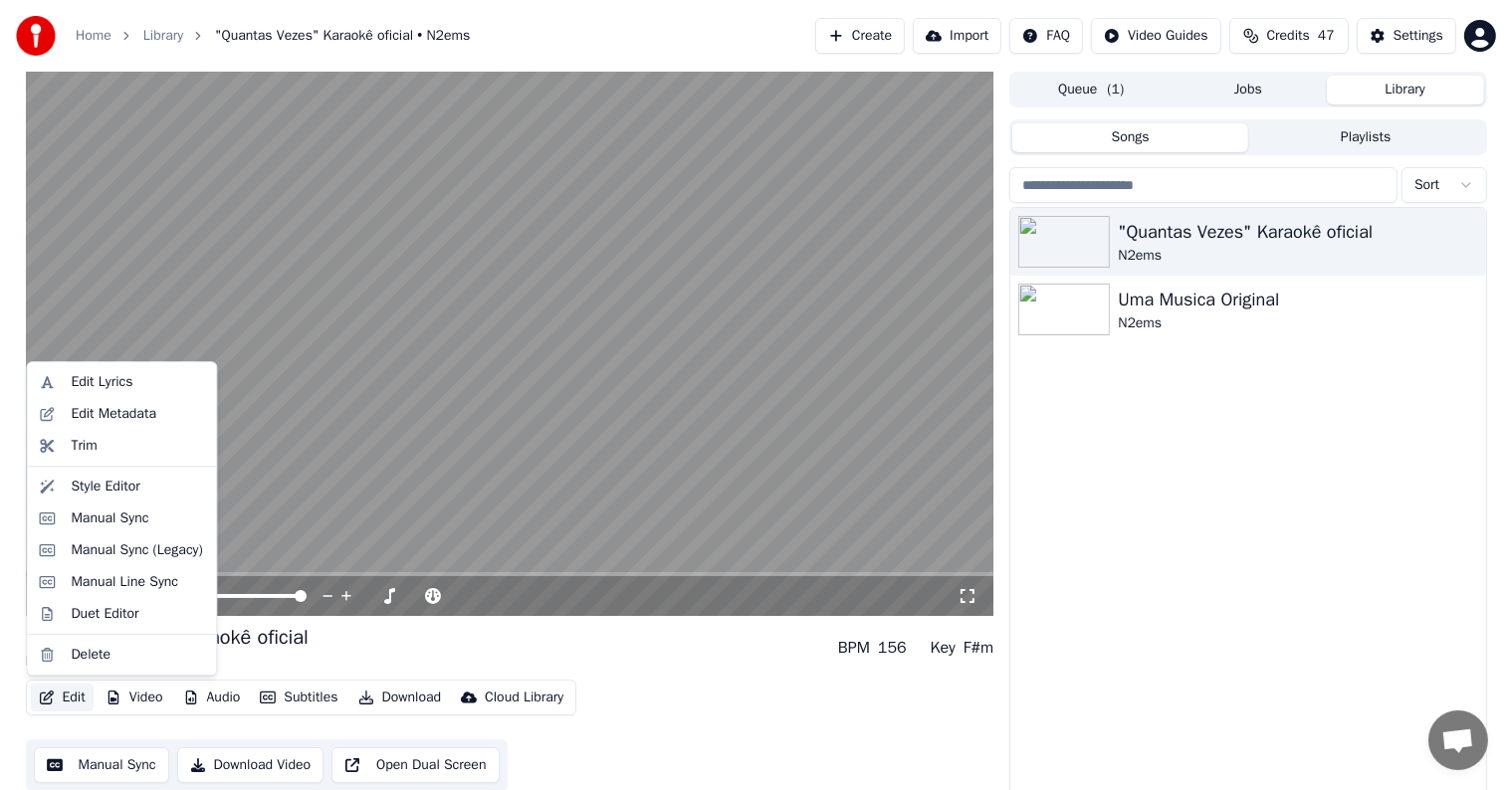 click 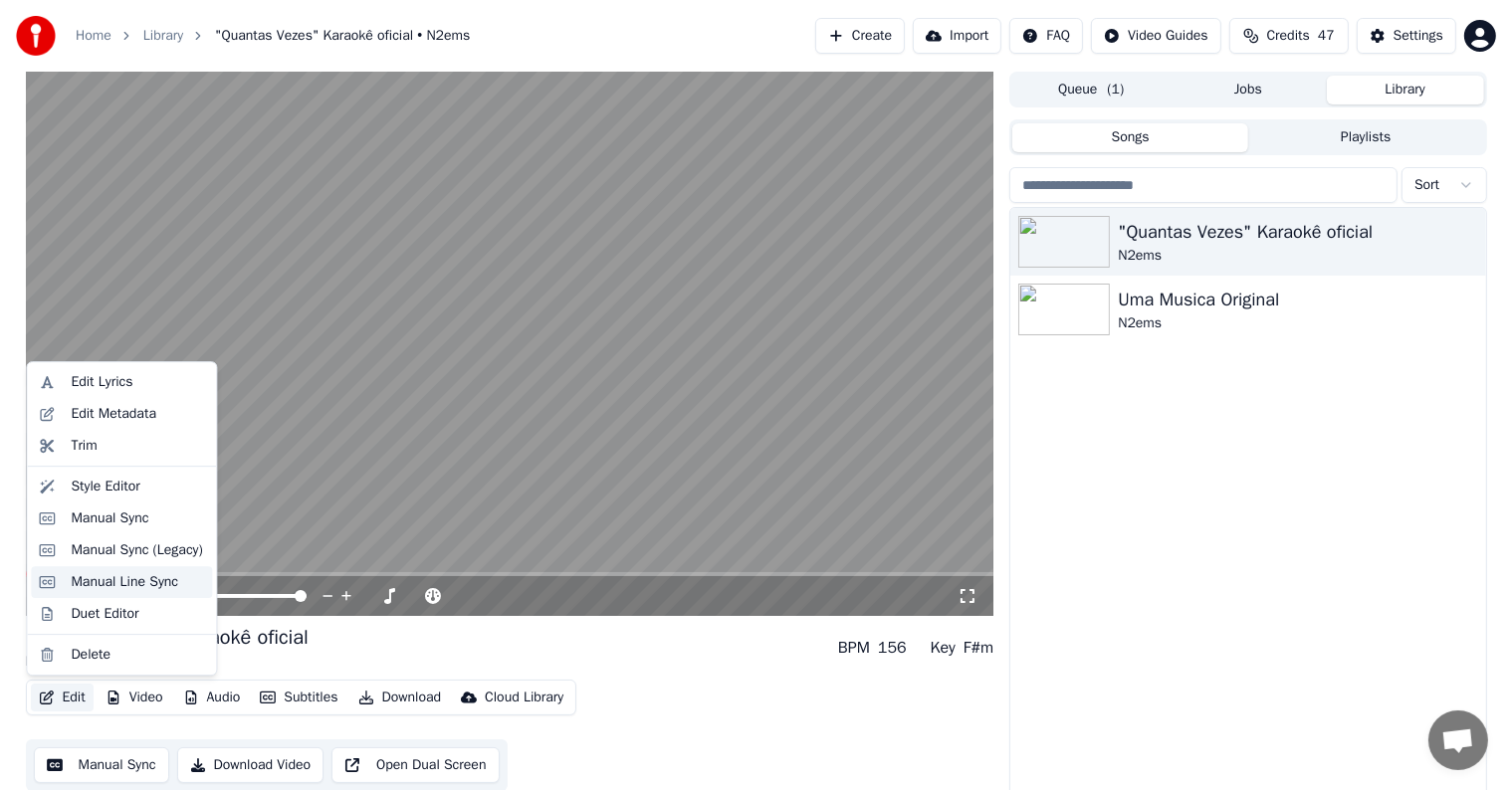 click on "Manual Line Sync" at bounding box center [124, 582] 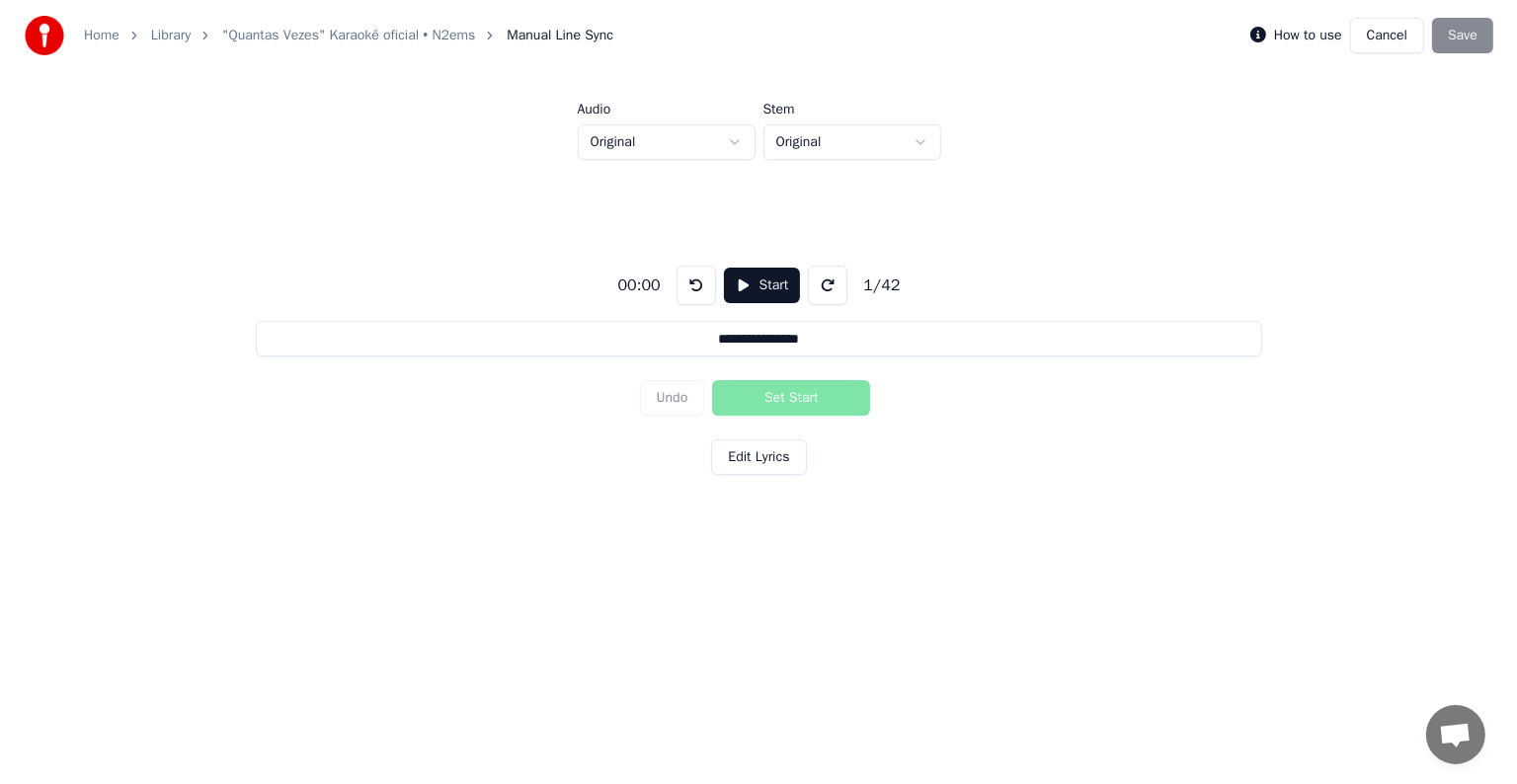 scroll, scrollTop: 0, scrollLeft: 0, axis: both 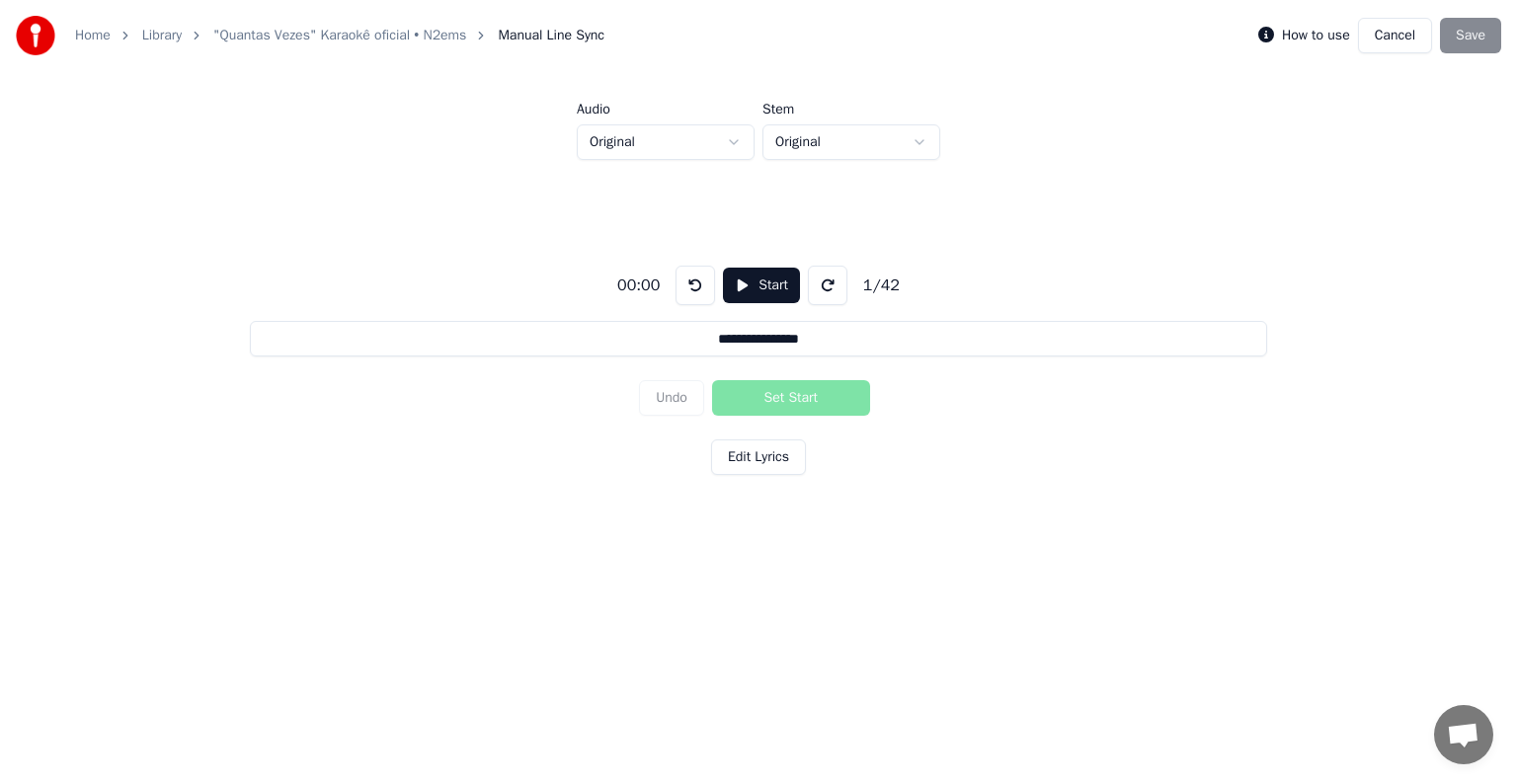 click on "Cancel" at bounding box center (1395, 36) 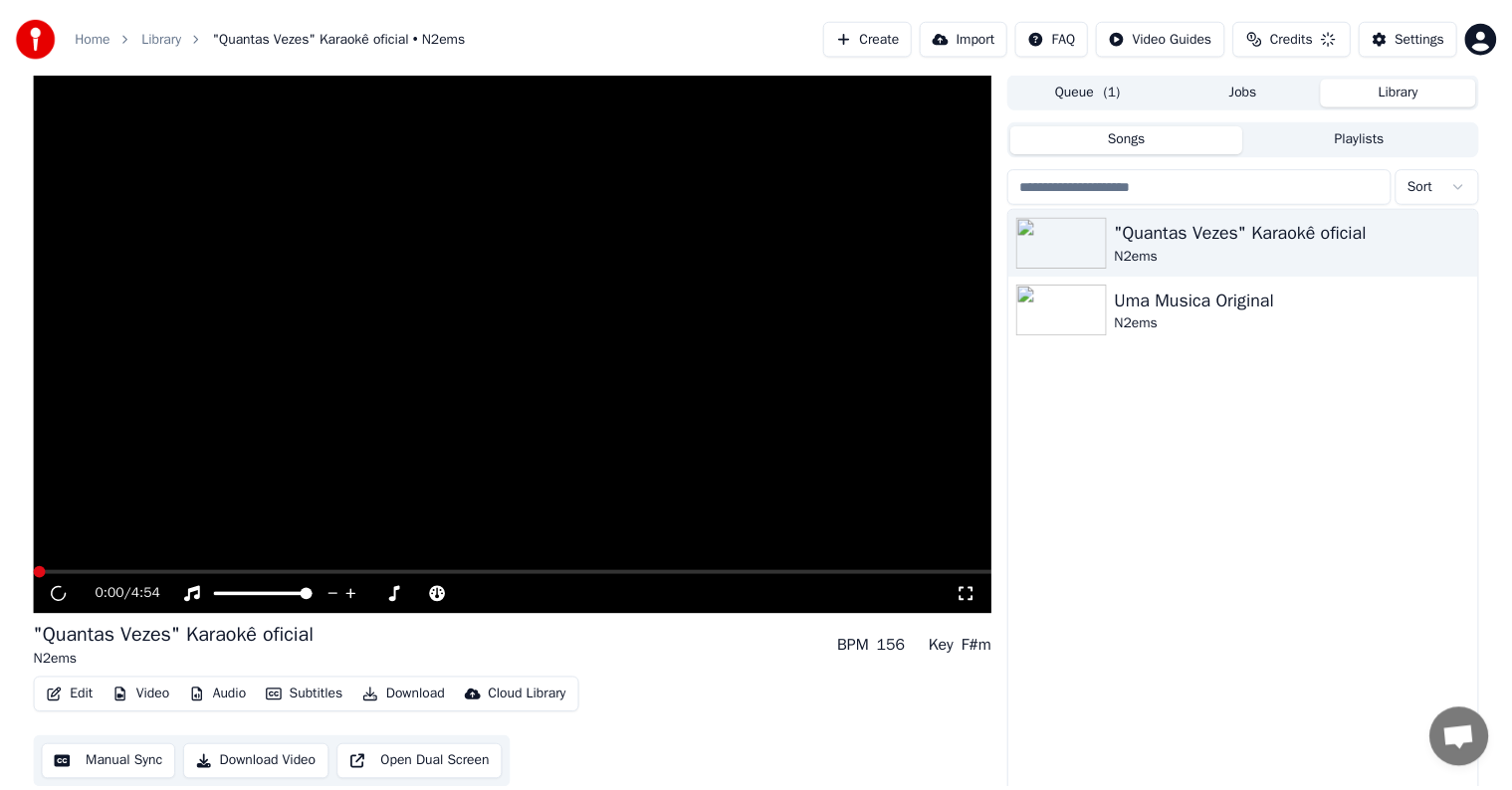 scroll, scrollTop: 0, scrollLeft: 0, axis: both 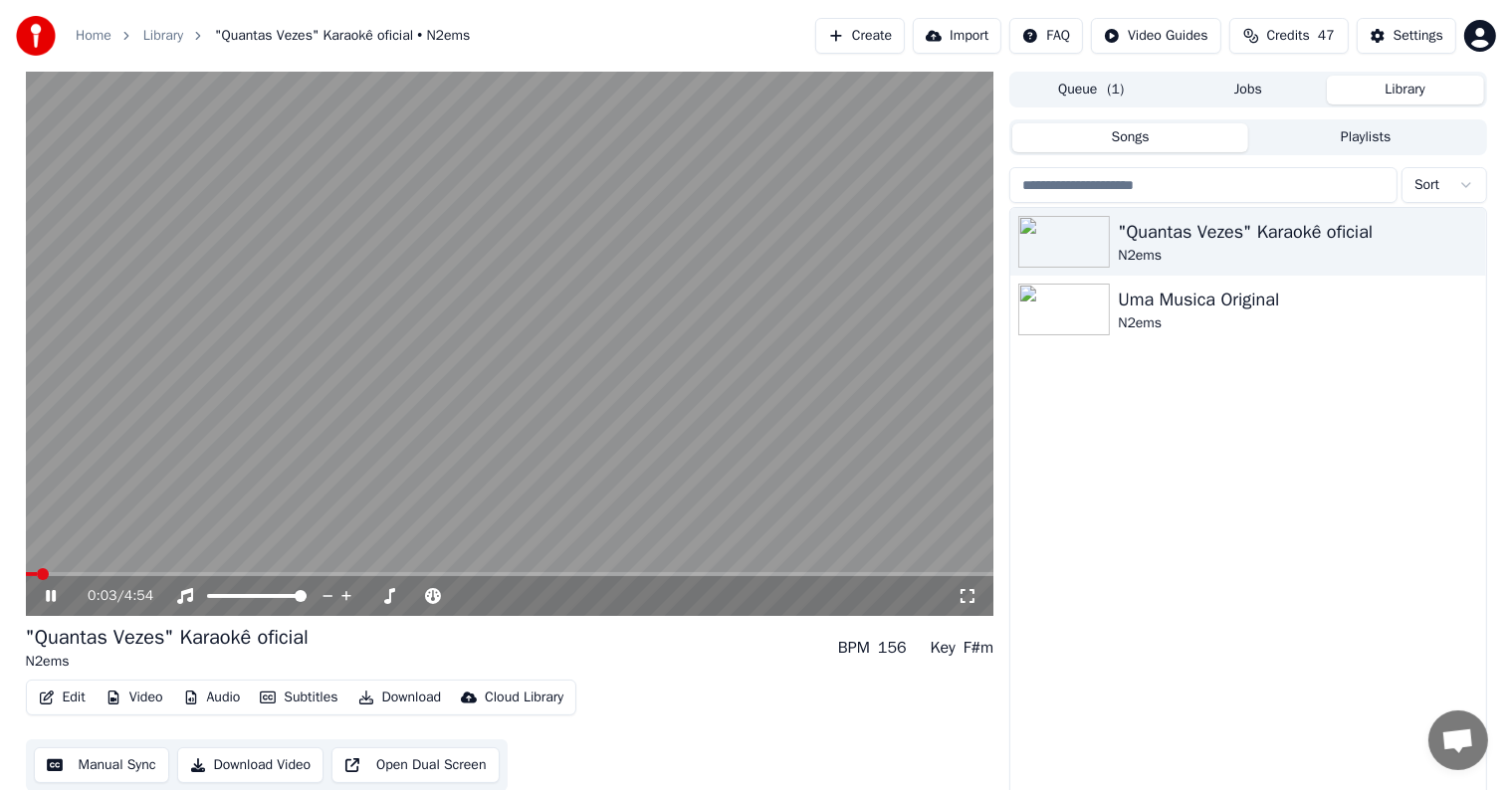 click 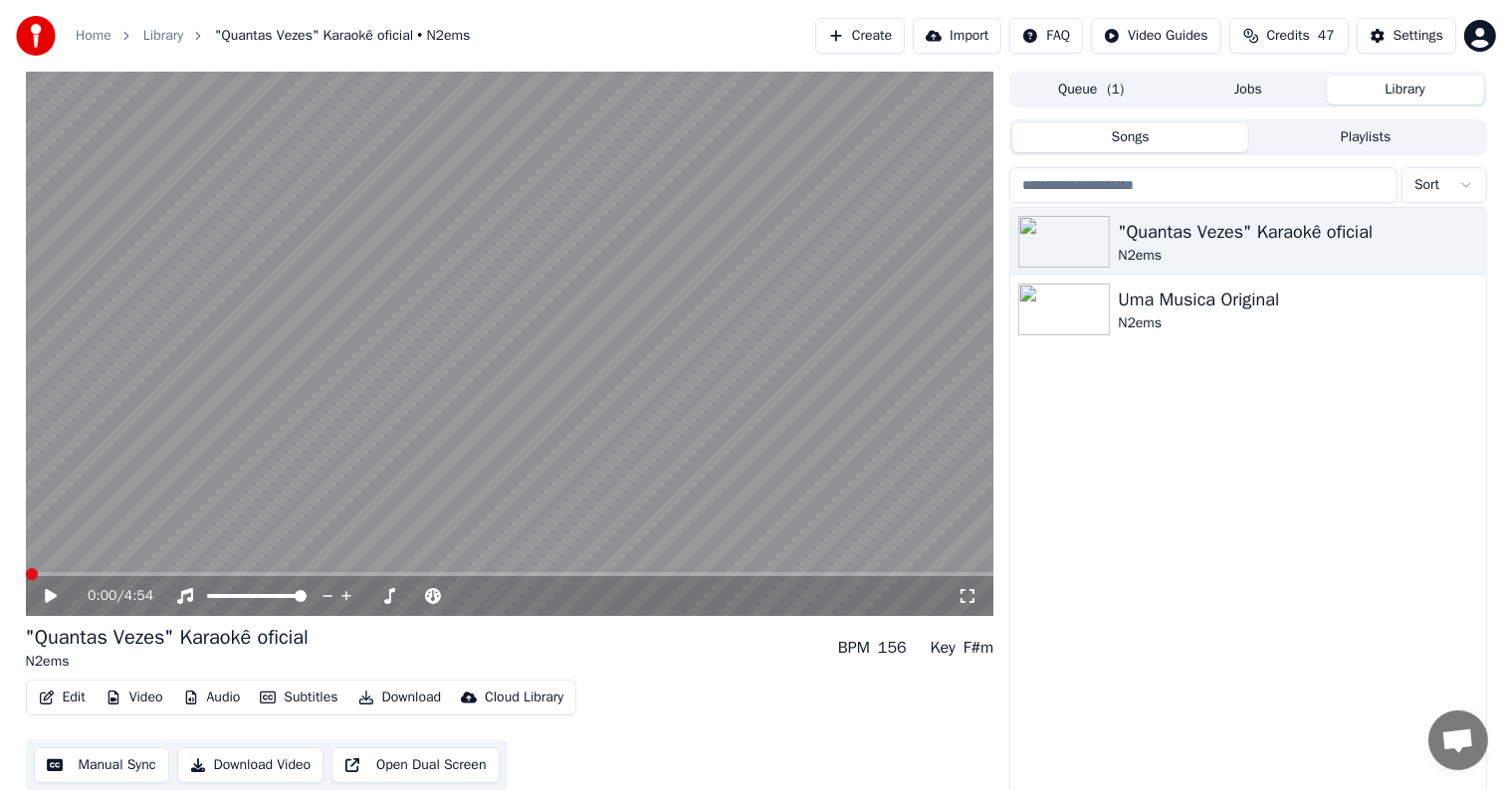 click at bounding box center (32, 574) 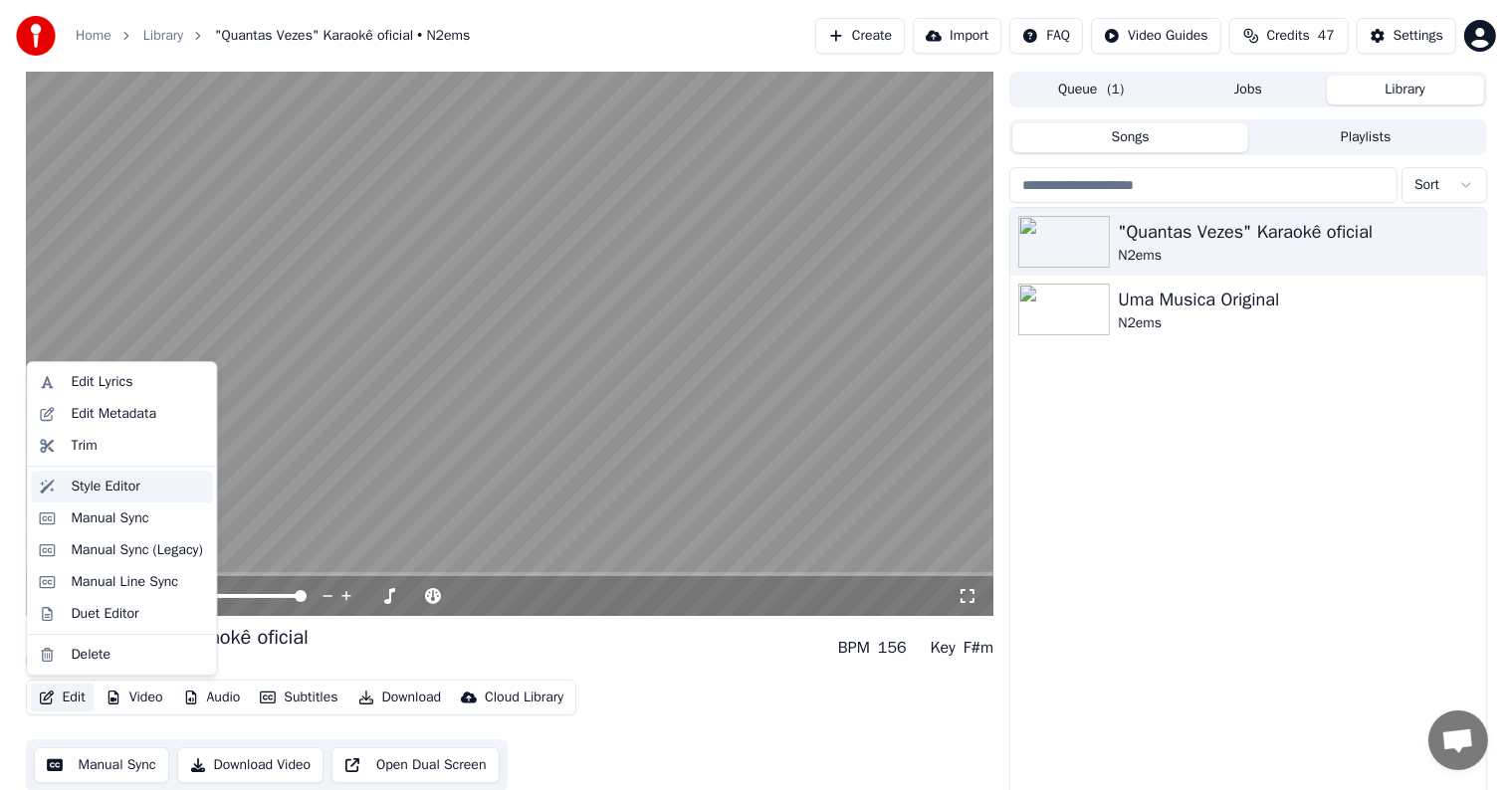 click on "Style Editor" at bounding box center [105, 487] 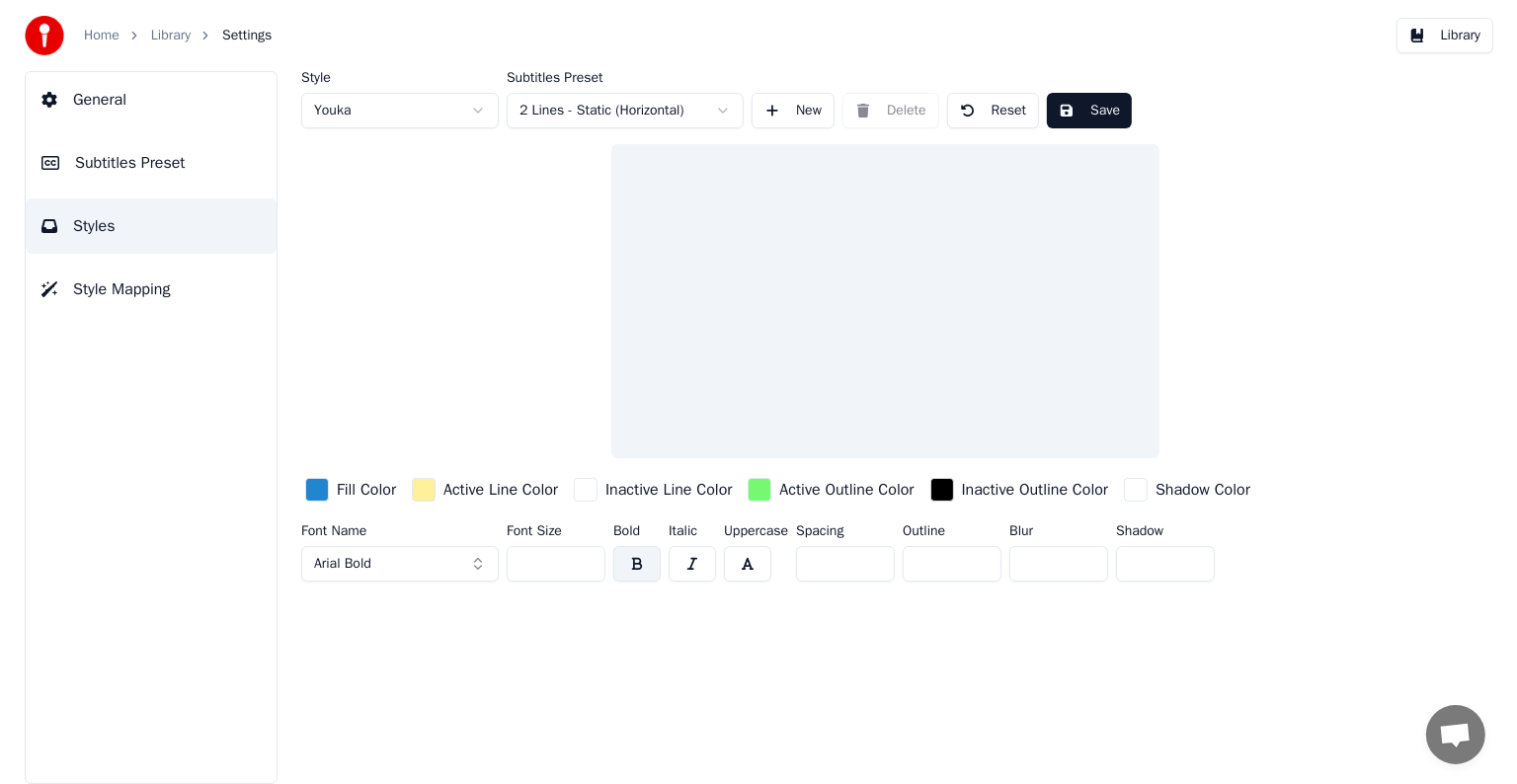 scroll, scrollTop: 0, scrollLeft: 0, axis: both 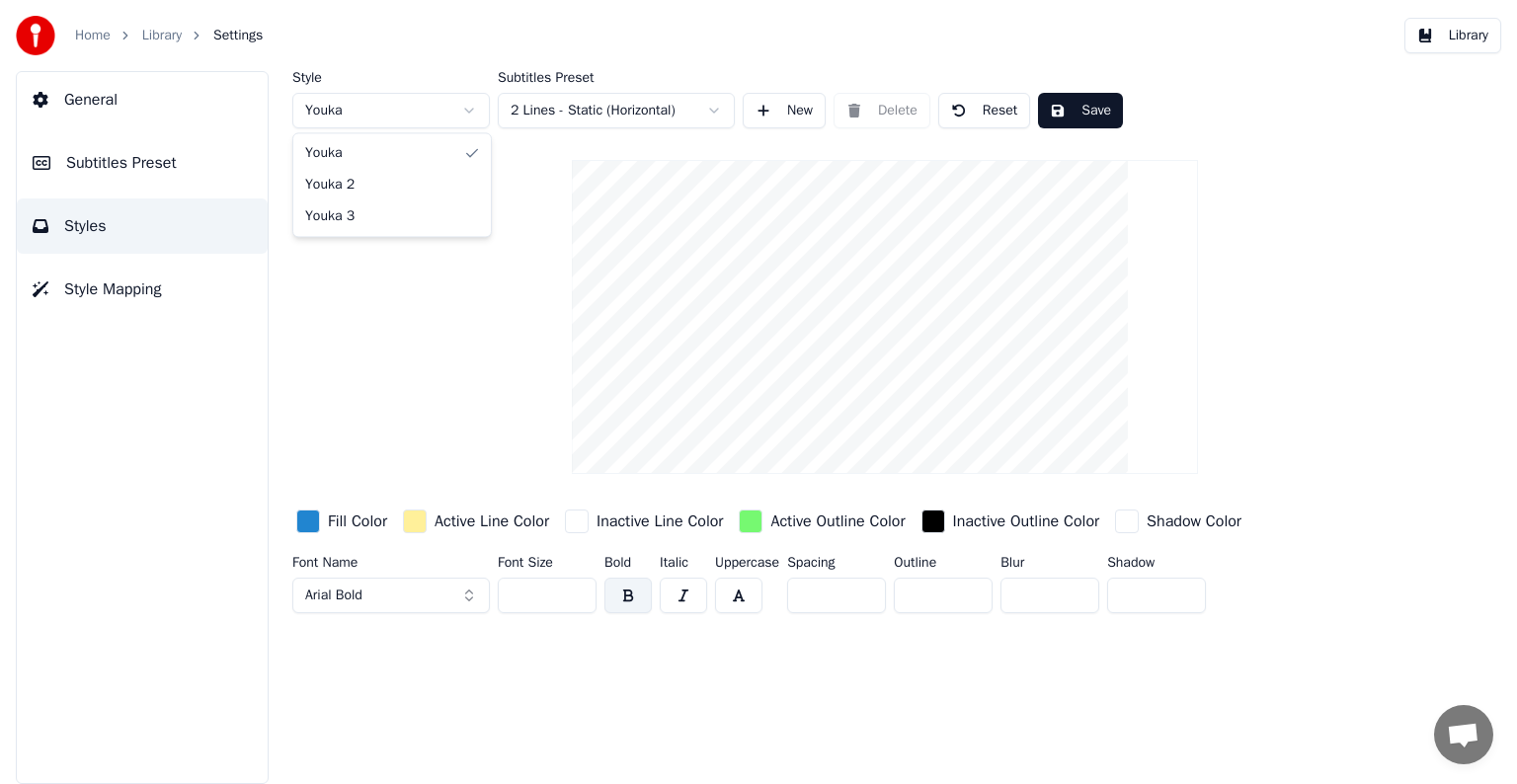 click on "Home Library Settings Library General Subtitles Preset Styles Style Mapping Style Youka Subtitles Preset 2 Lines - Static (Horizontal) New Delete Reset Save Fill Color Active Line Color Inactive Line Color Active Outline Color Inactive Outline Color Shadow Color Font Name Arial Bold Font Size ** Bold Italic Uppercase Spacing * Outline * Blur * Shadow * Conversação [PERSON_NAME]? Contacte-nos! O suporte está indisponível Fora de linha. Estiveste inactivo durante algum tempo. Envie uma mensagem para reconectar ao chat. Youka Desktop Olá! Como posso ajudar?  [DATE] Fiz um karaoke com mov, e quando baixei o arqueivo só abri como audio Há uma hora Enviar ficheiro Não estamos online. Entraremos em contacto por email. Inserir um emoticon Enviar ficheiro Gravar mensagem áudio We run on Crisp [PERSON_NAME] 2 Youka 3" at bounding box center [758, 392] 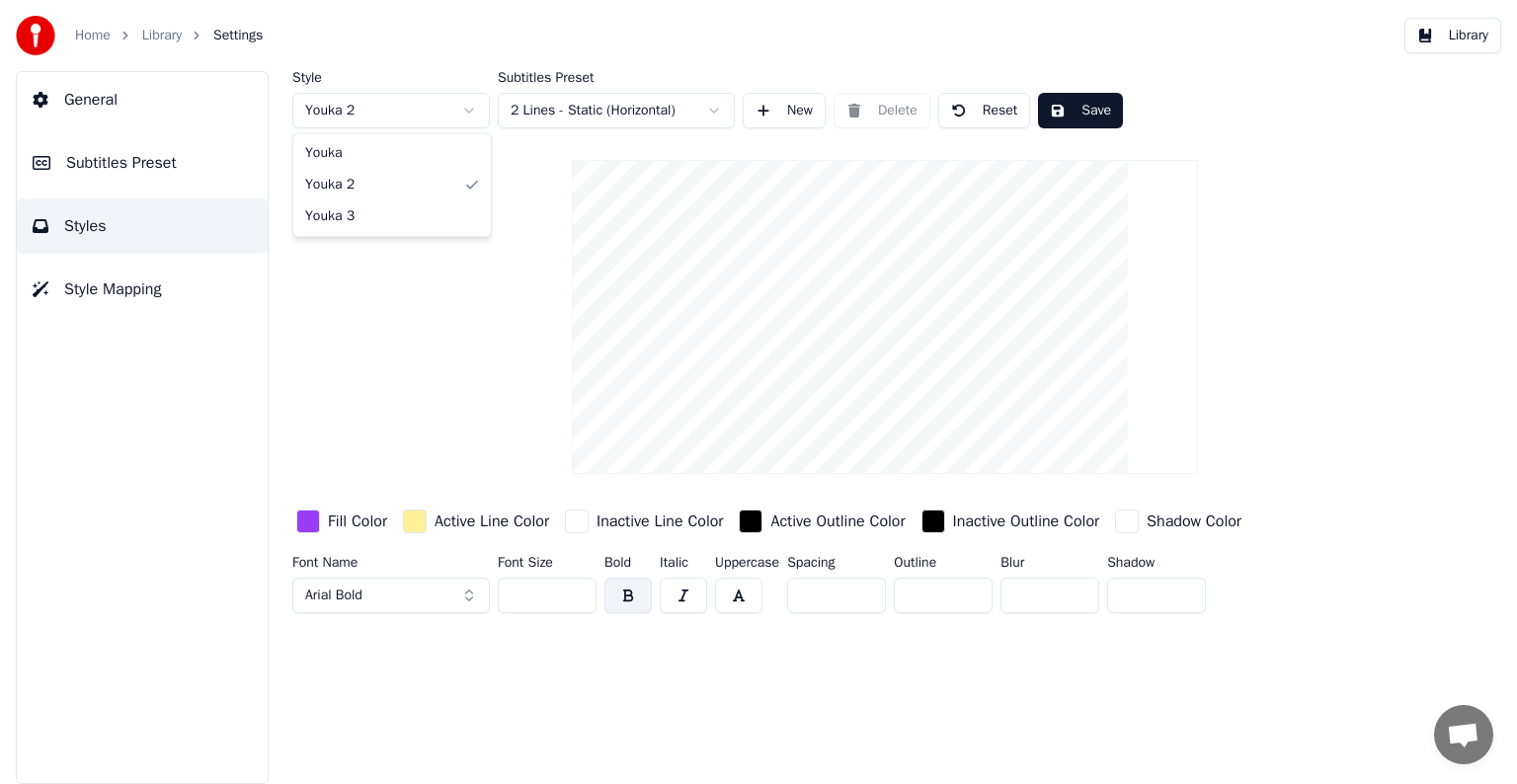 click on "Home Library Settings Library General Subtitles Preset Styles Style Mapping Style Youka 2 Subtitles Preset 2 Lines - Static (Horizontal) New Delete Reset Save Fill Color Active Line Color Inactive Line Color Active Outline Color Inactive Outline Color Shadow Color Font Name Arial Bold Font Size ** Bold Italic Uppercase Spacing * Outline * Blur * Shadow * Conversação [PERSON_NAME]? Contacte-nos! O suporte está indisponível Fora de linha. Estiveste inactivo durante algum tempo. Envie uma mensagem para reconectar ao chat. Youka Desktop Olá! Como posso ajudar?  [DATE] Fiz um karaoke com mov, e quando baixei o arqueivo só abri como audio Há uma hora Enviar ficheiro Não estamos online. Entraremos em contacto por email. Inserir um emoticon Enviar ficheiro Gravar mensagem áudio We run on Crisp [PERSON_NAME] 2 Youka 3" at bounding box center [758, 392] 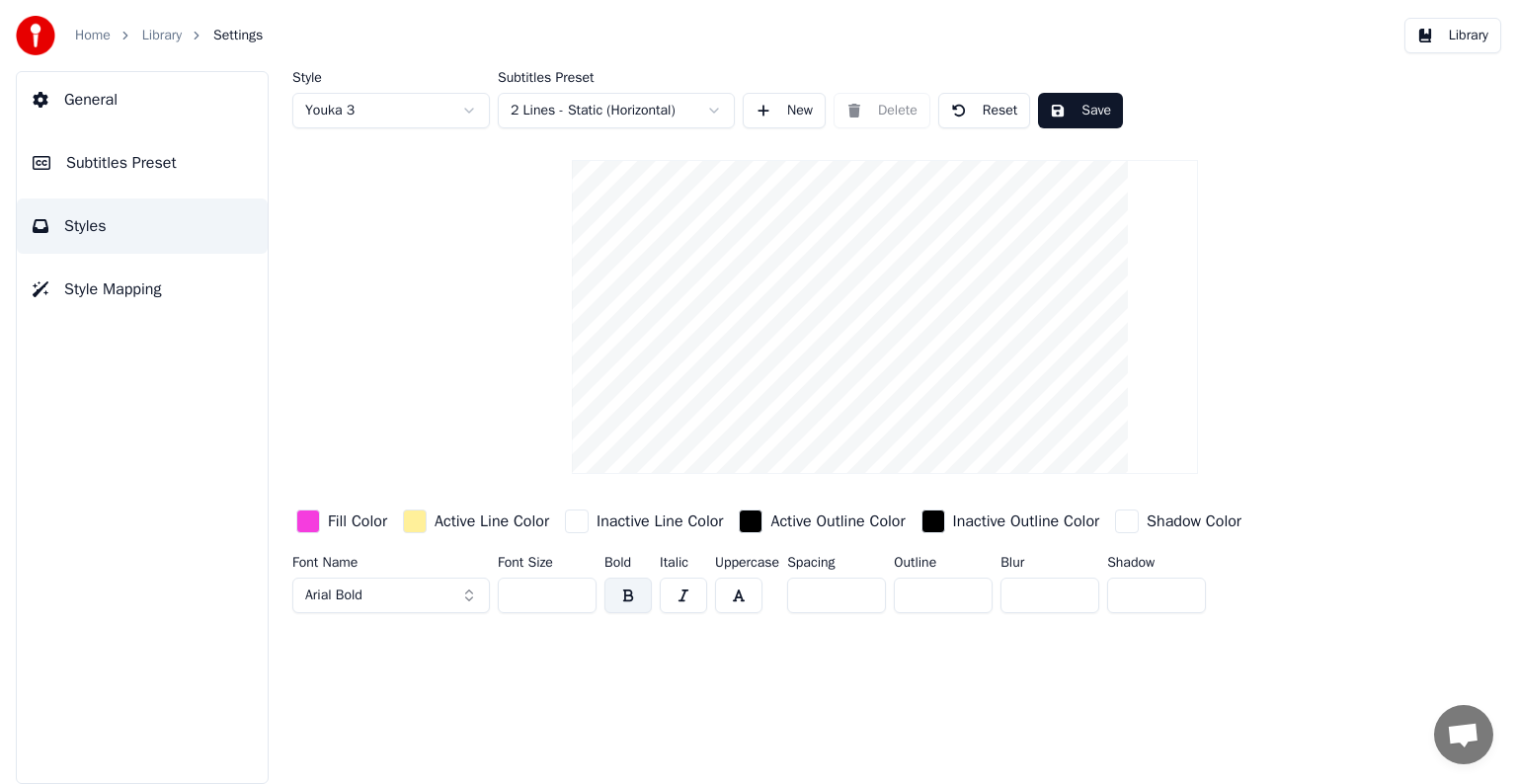 click on "Home Library Settings Library General Subtitles Preset Styles Style Mapping Style Youka 3 Subtitles Preset 2 Lines - Static (Horizontal) New Delete Reset Save Fill Color Active Line Color Inactive Line Color Active Outline Color Inactive Outline Color Shadow Color Font Name Arial Bold Font Size ** Bold Italic Uppercase Spacing * Outline * Blur * Shadow * Conversação [PERSON_NAME]? Contacte-nos! O suporte está indisponível Fora de linha. Estiveste inactivo durante algum tempo. Envie uma mensagem para reconectar ao chat. Youka Desktop Olá! Como posso ajudar?  [DATE] Fiz um karaoke com mov, e quando baixei o arqueivo só abri como audio Há uma hora Enviar ficheiro Não estamos online. Entraremos em contacto por email. Inserir um emoticon Enviar ficheiro Gravar mensagem áudio We run on Crisp" at bounding box center [758, 392] 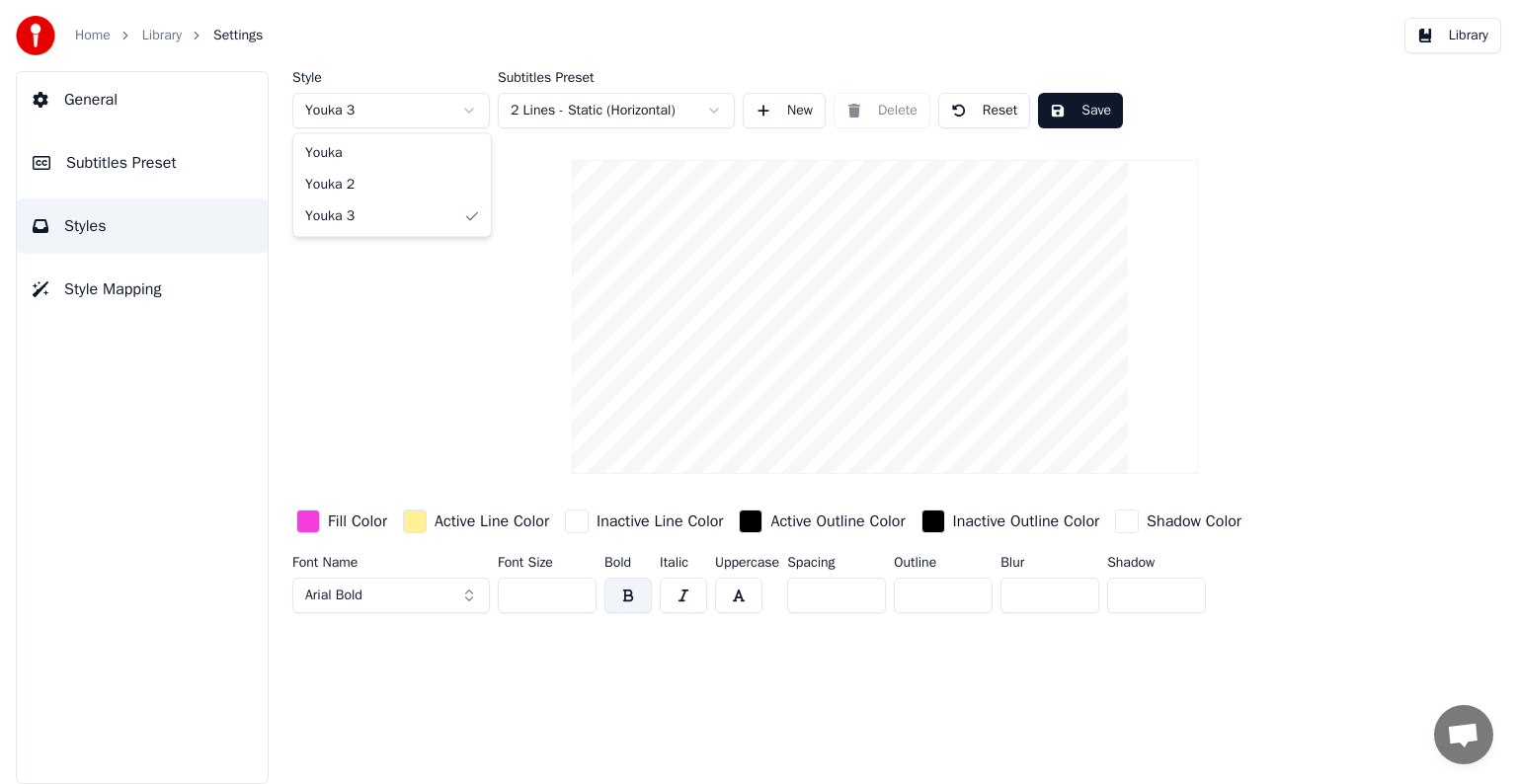 type on "*" 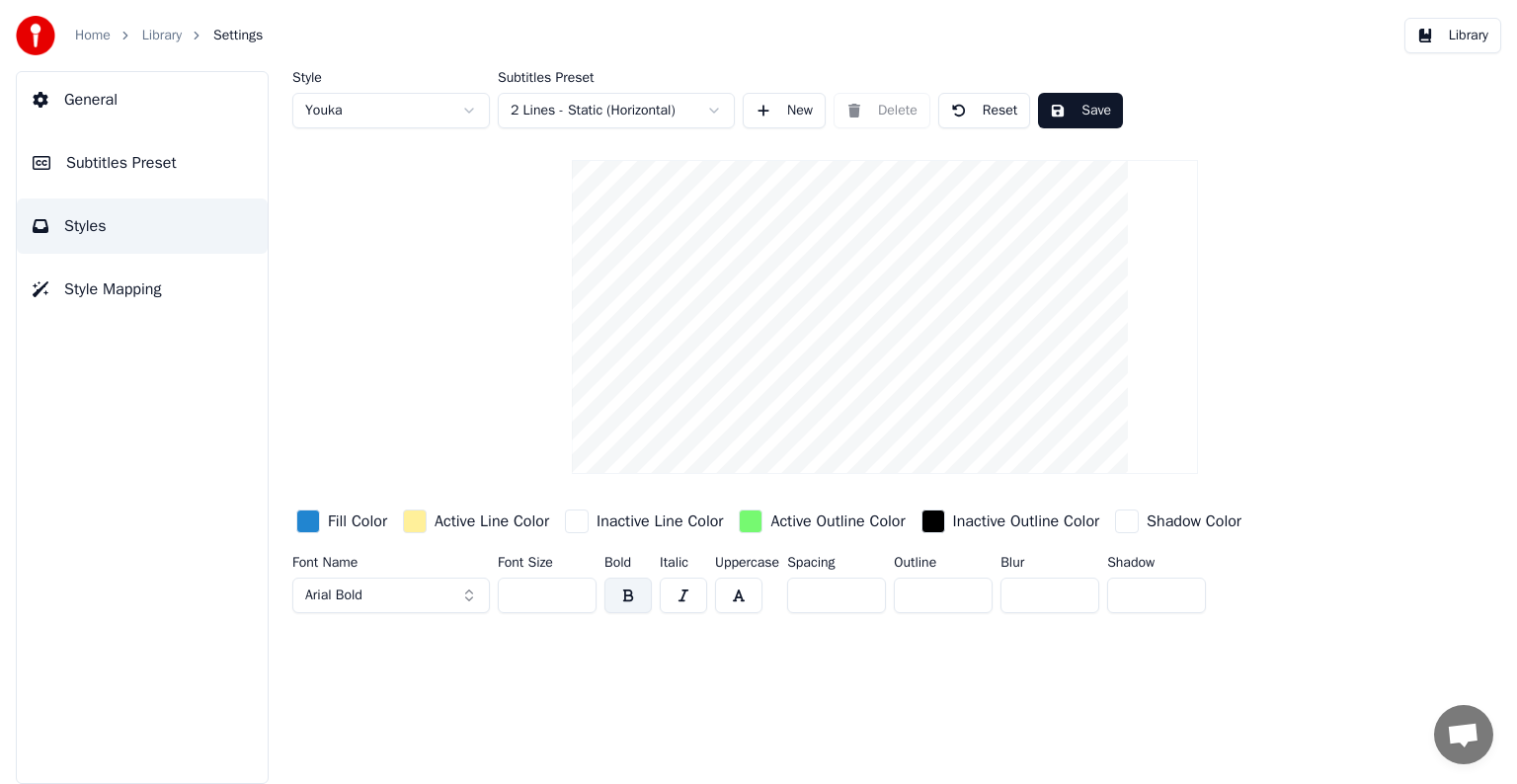 click on "Style Mapping" at bounding box center (113, 289) 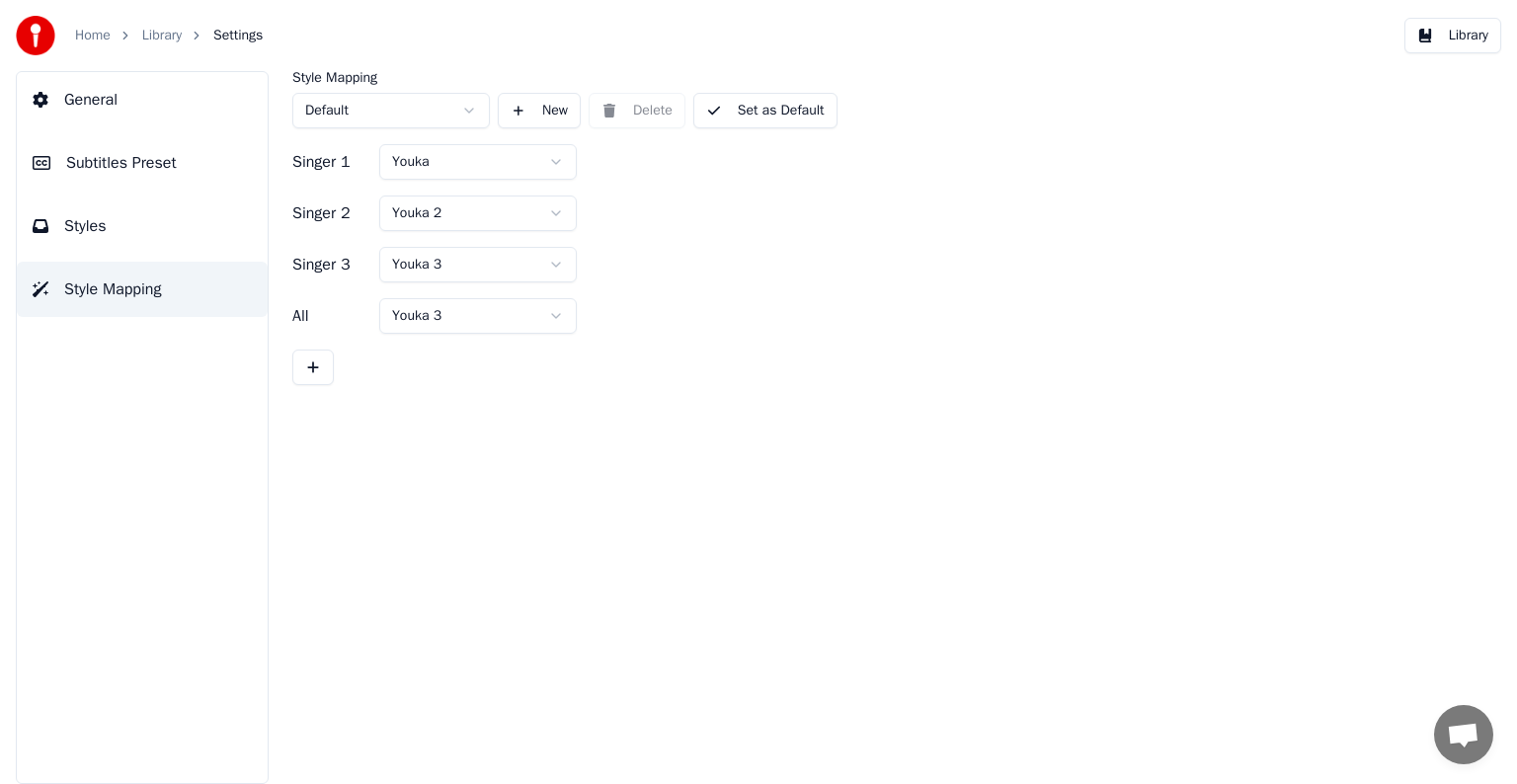 click on "Styles" at bounding box center [85, 226] 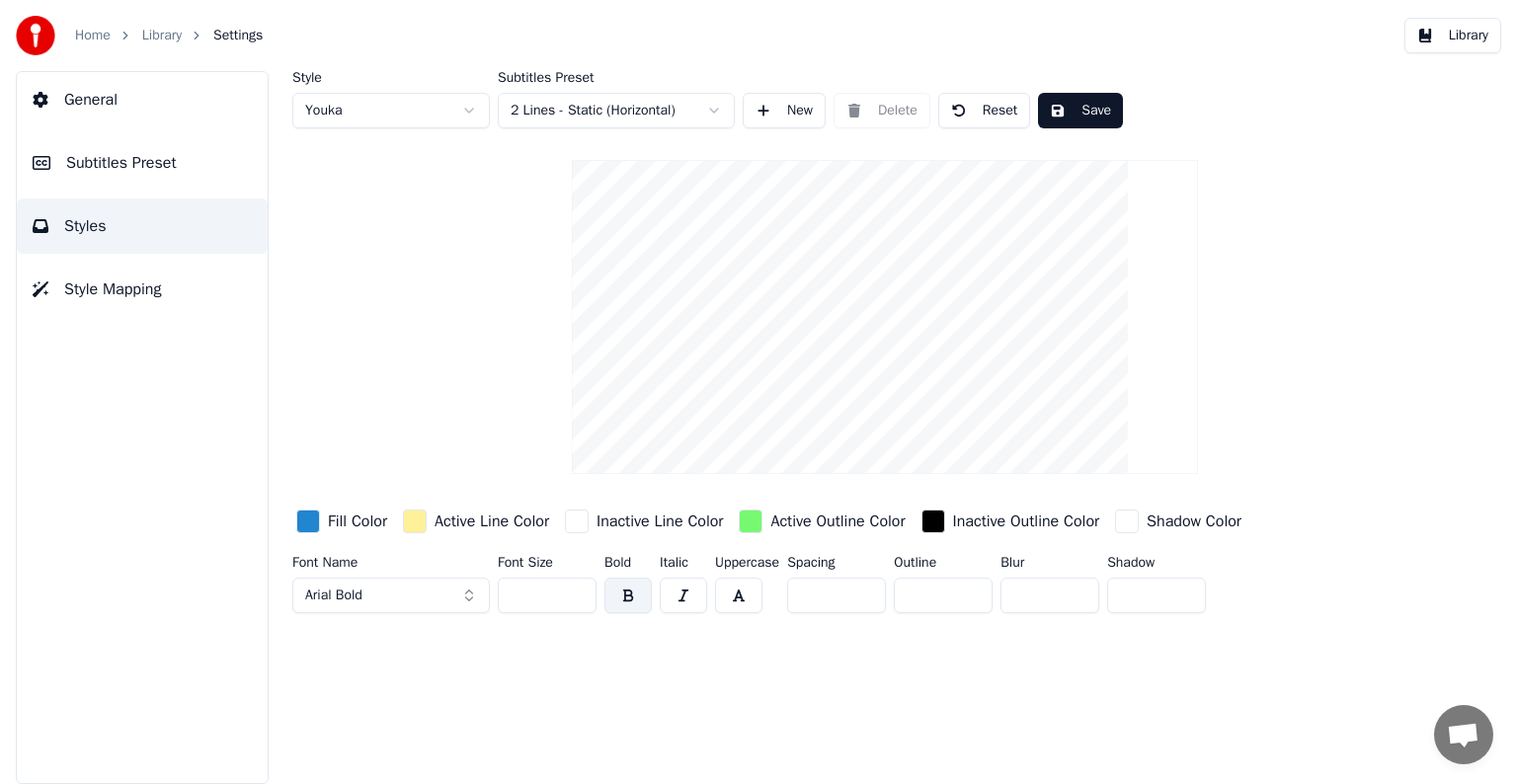 click on "Subtitles Preset" at bounding box center [121, 163] 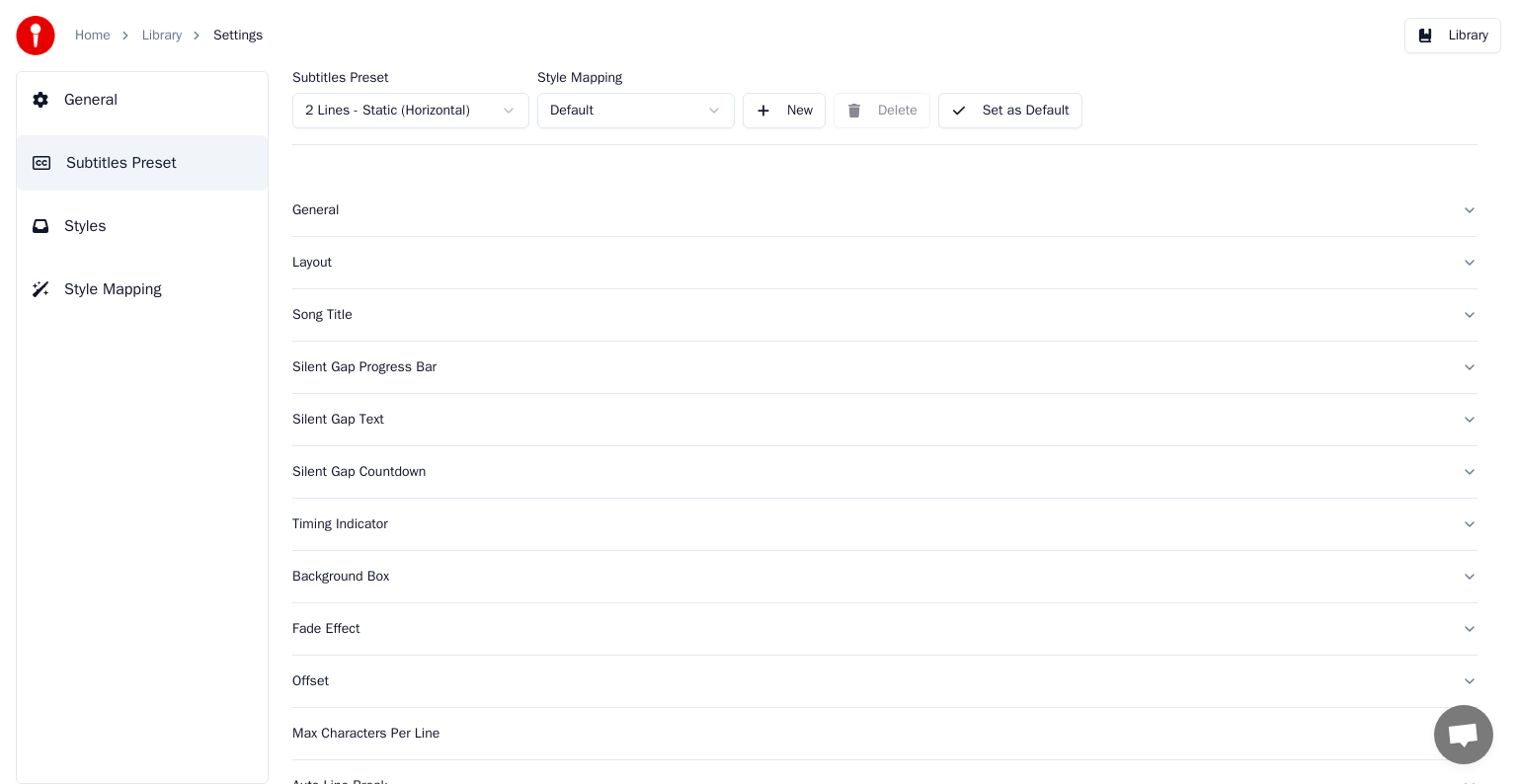 click on "General" at bounding box center [869, 210] 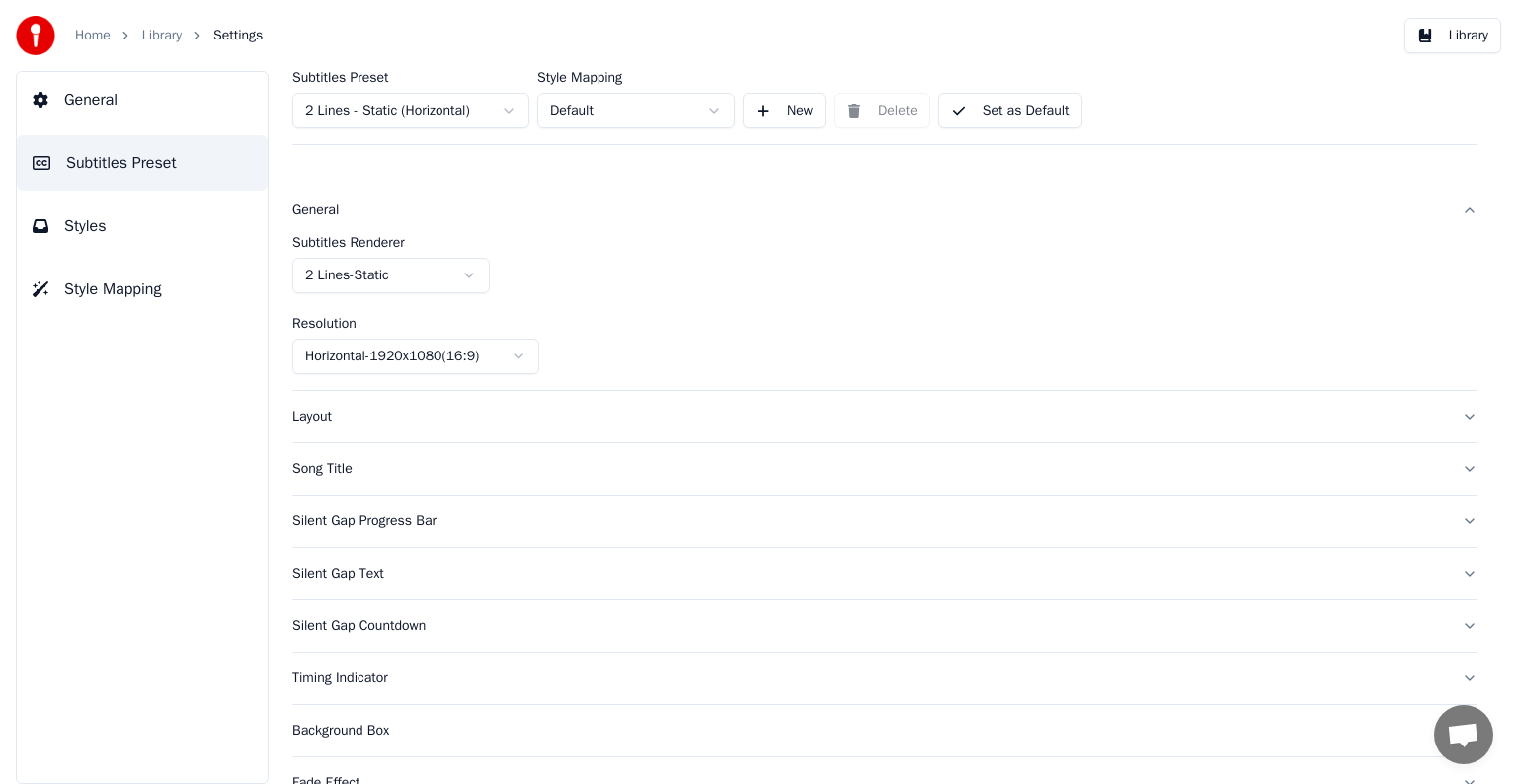 click on "General" at bounding box center [885, 210] 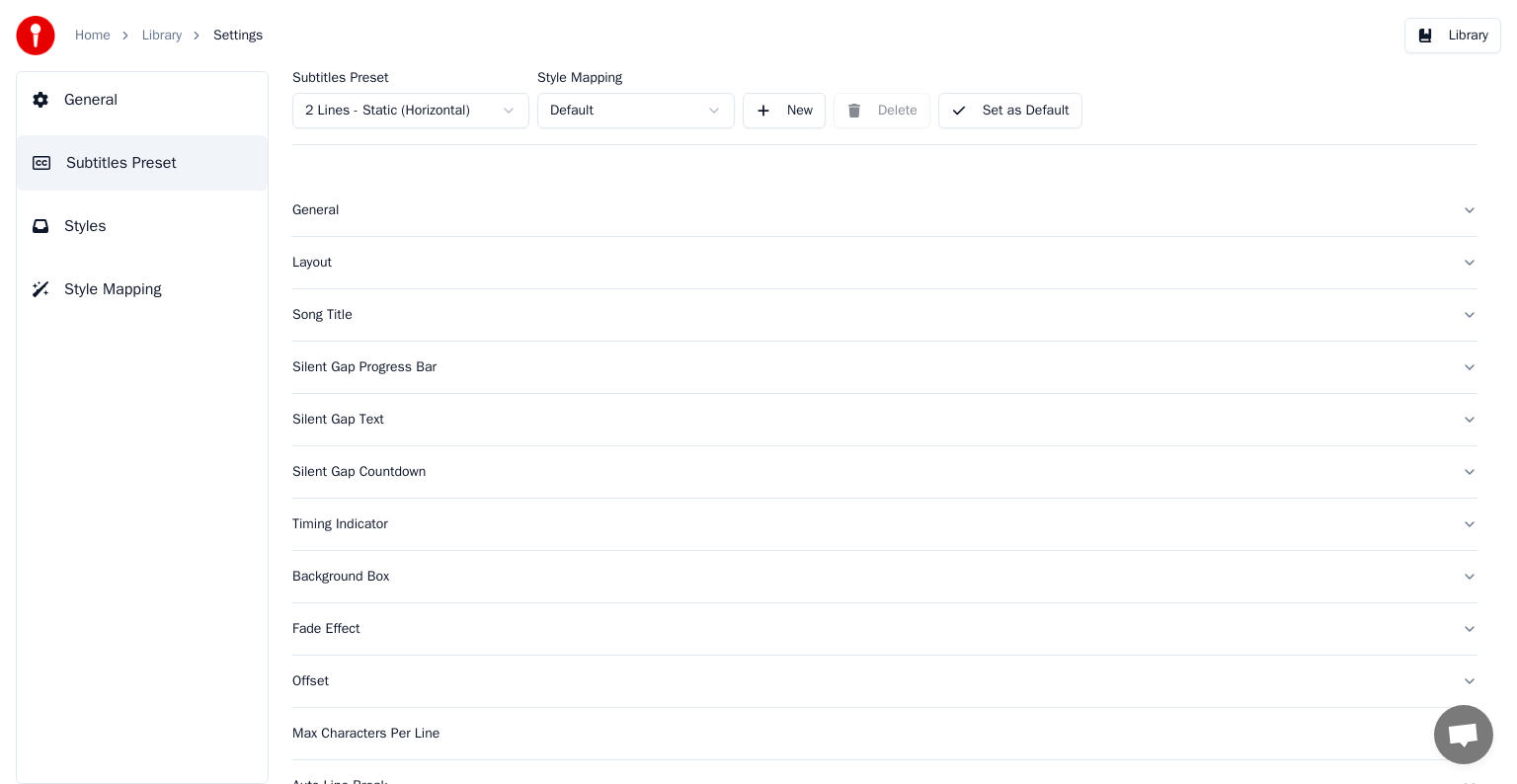 click on "Layout" at bounding box center [885, 263] 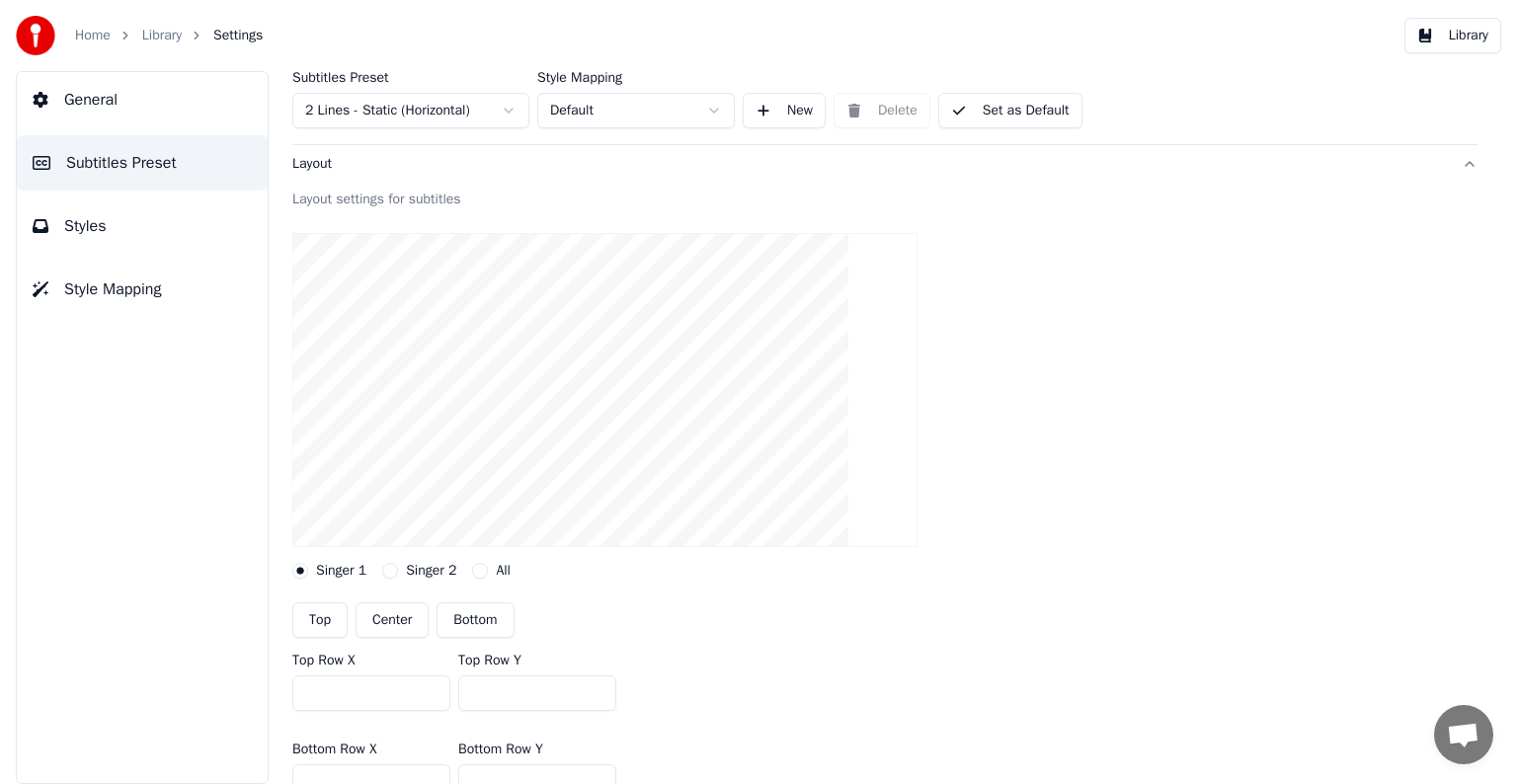 scroll, scrollTop: 197, scrollLeft: 0, axis: vertical 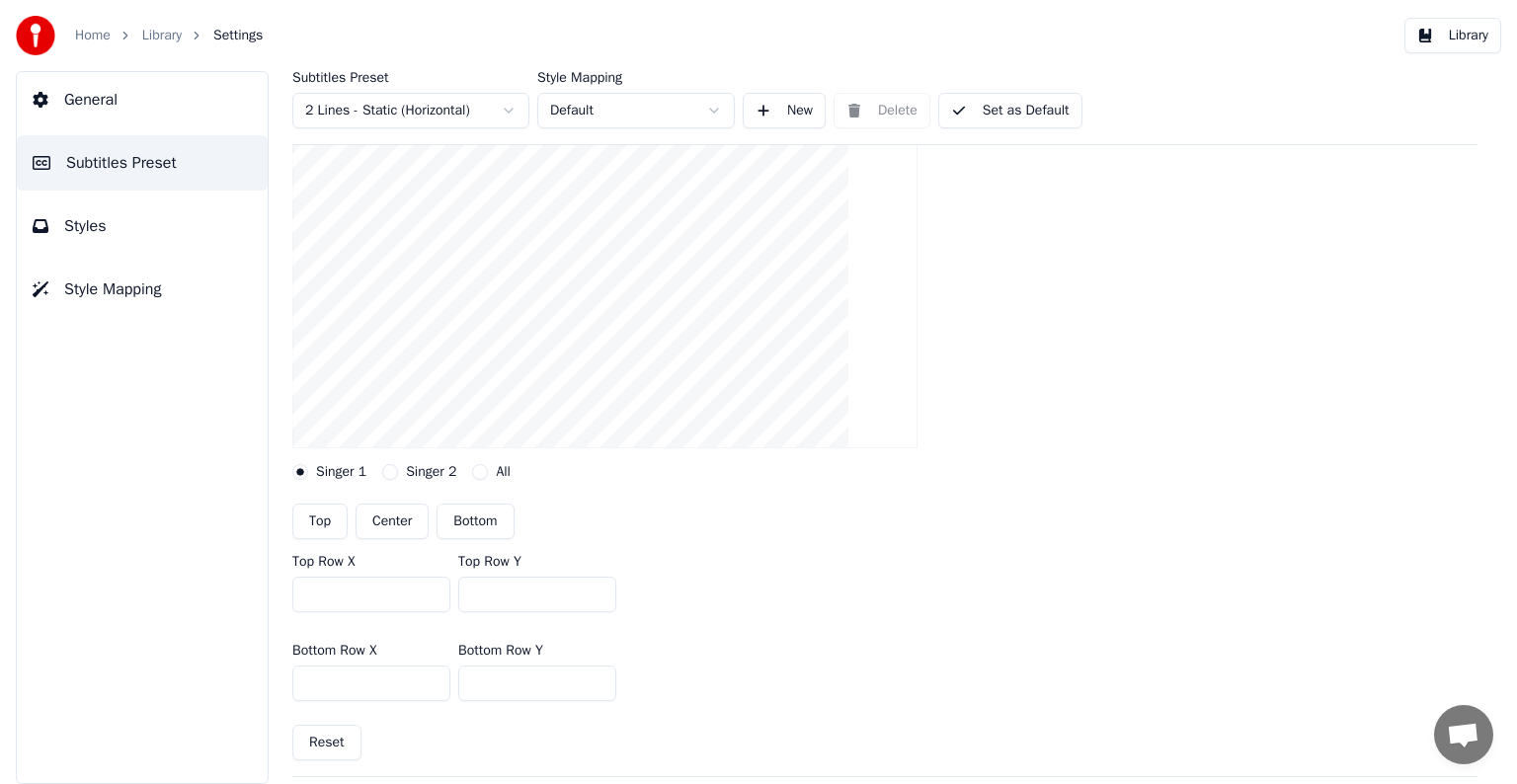 click on "All" at bounding box center [480, 472] 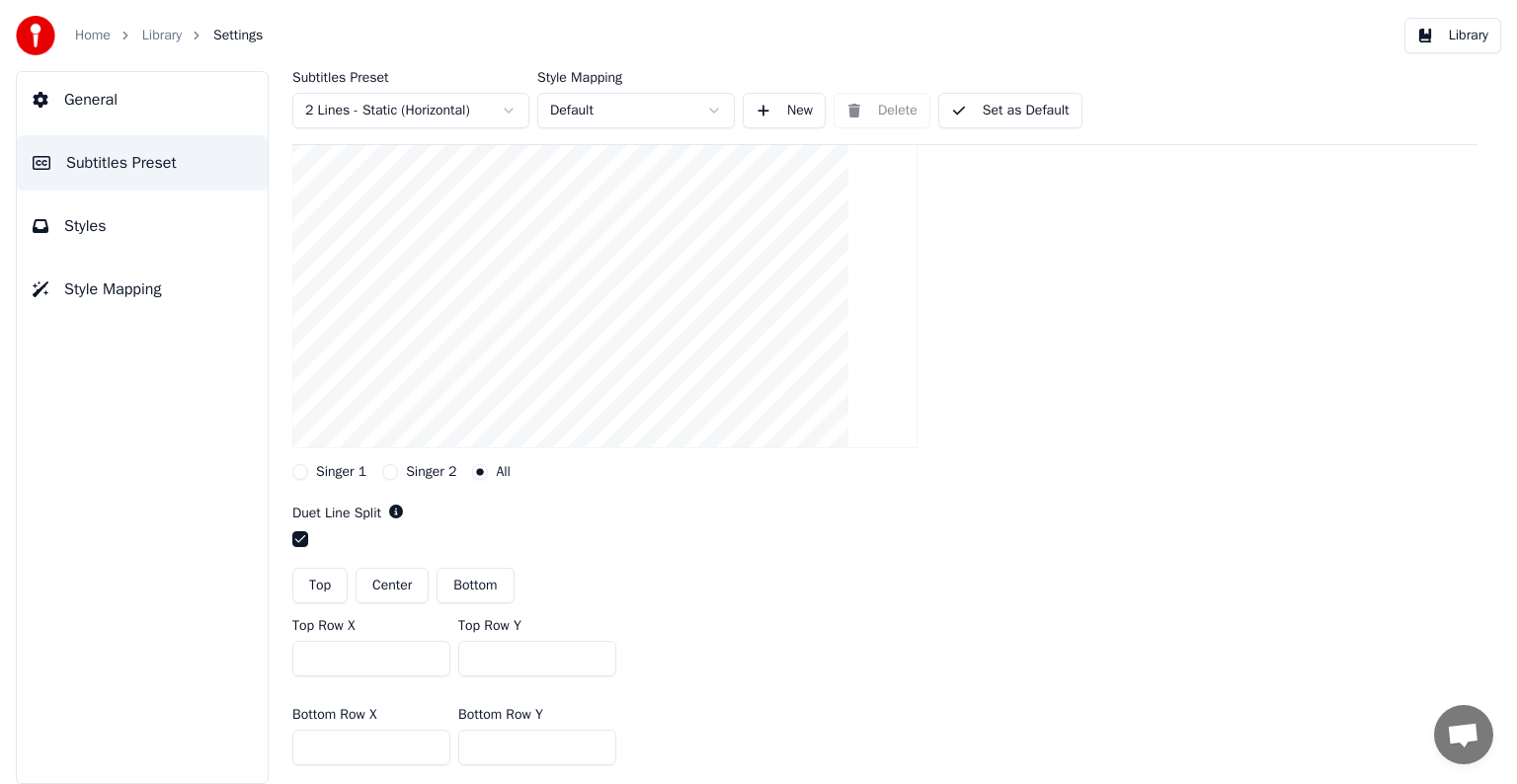 click 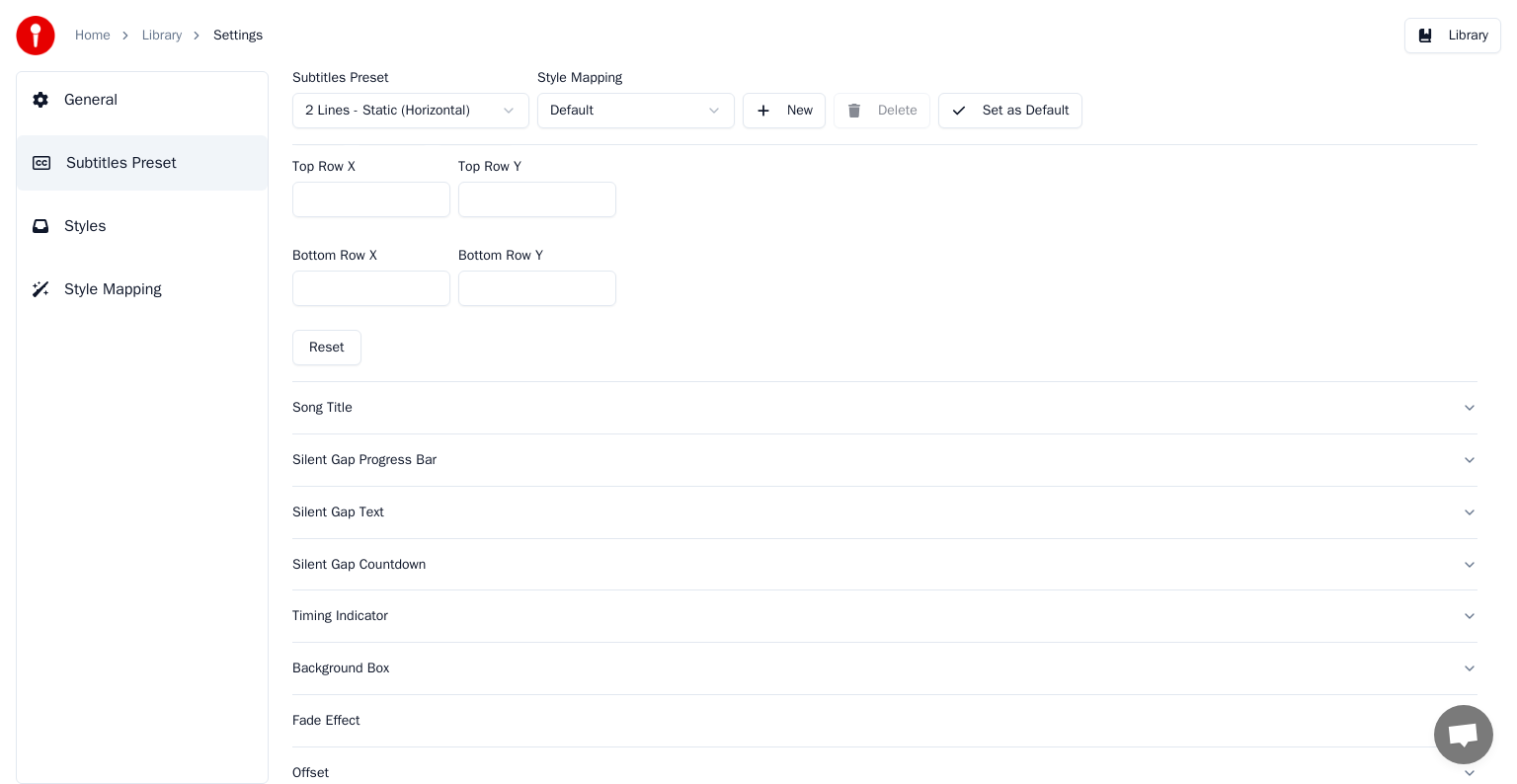 scroll, scrollTop: 691, scrollLeft: 0, axis: vertical 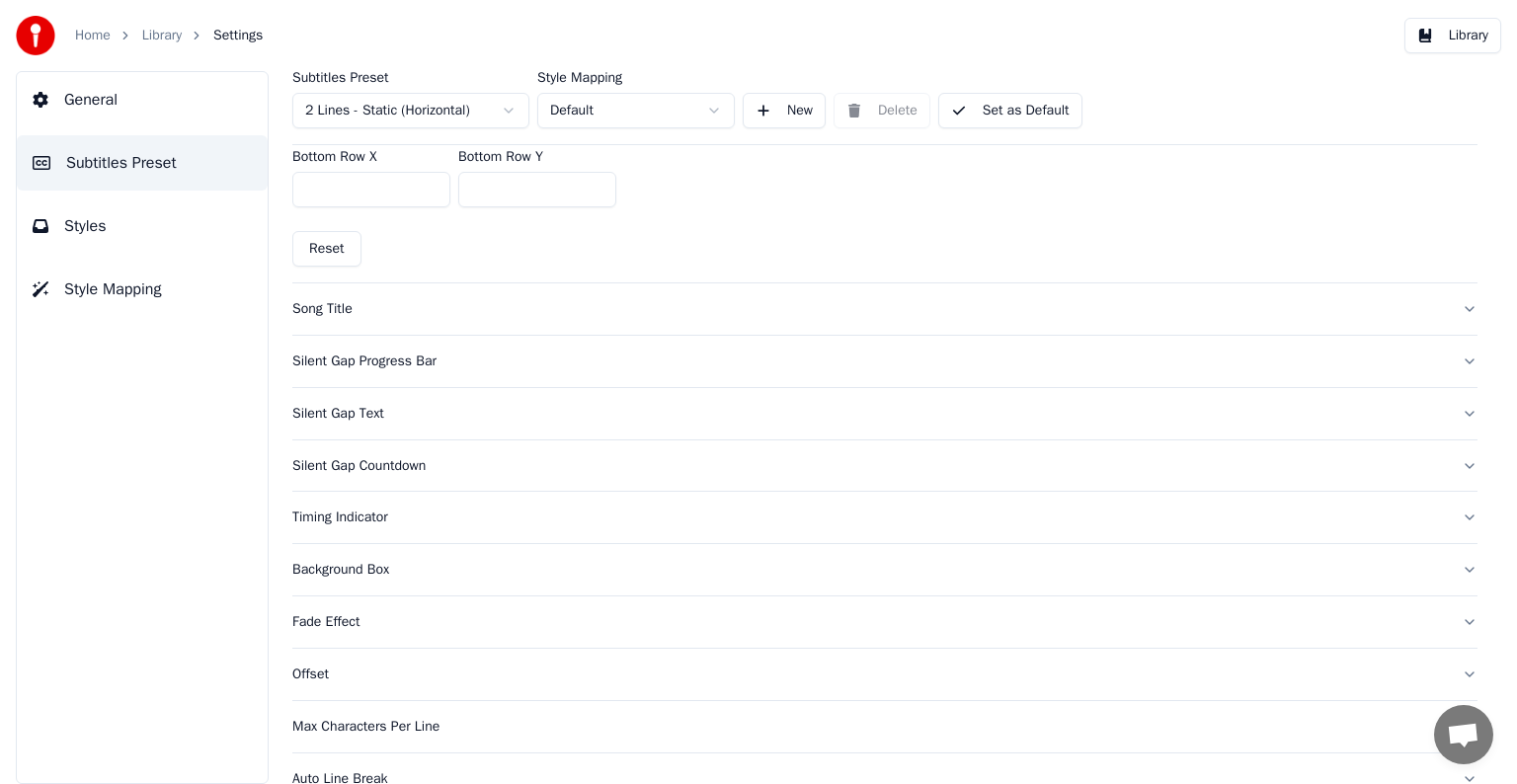 click on "Silent Gap Progress Bar" at bounding box center (885, 361) 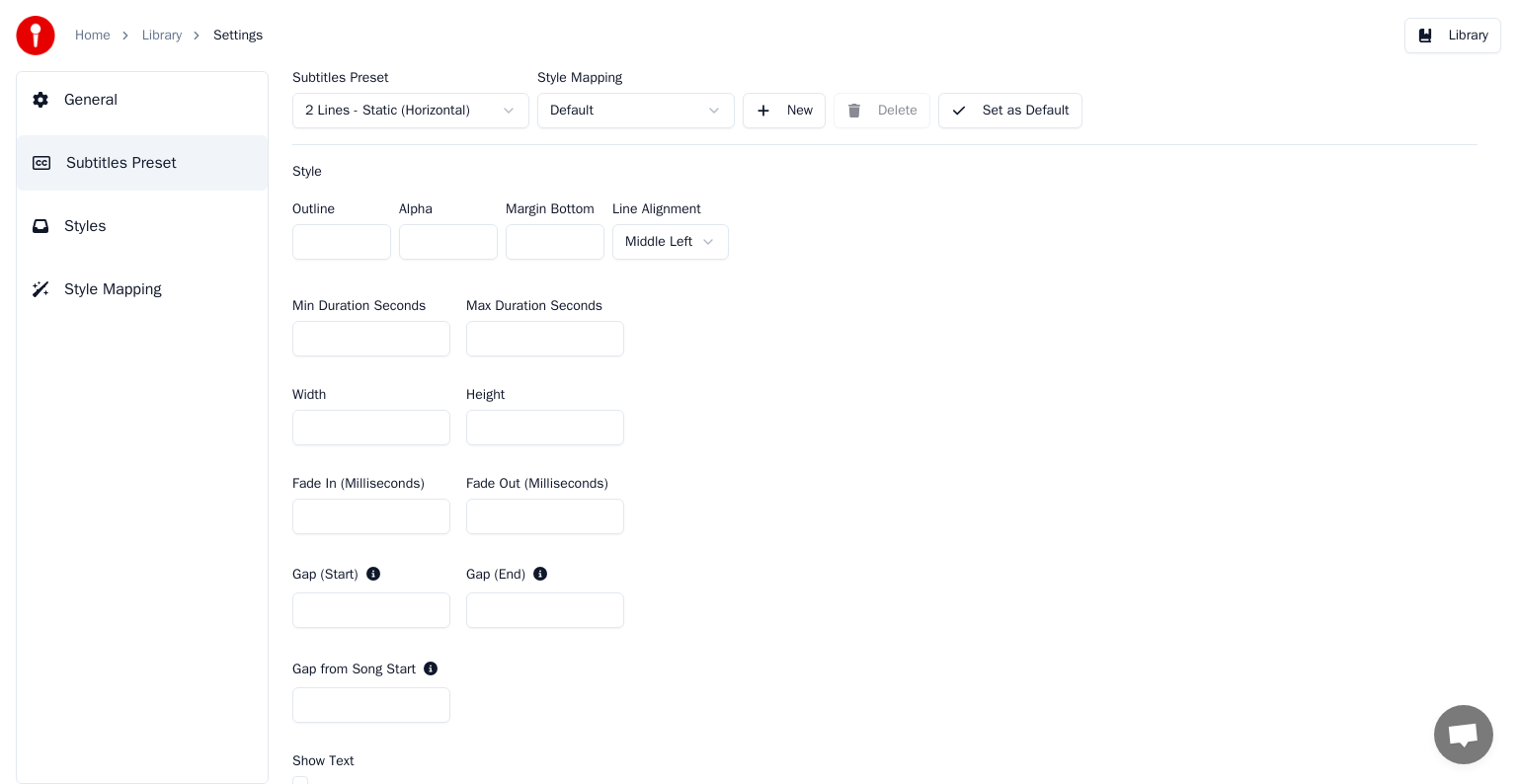 scroll, scrollTop: 494, scrollLeft: 0, axis: vertical 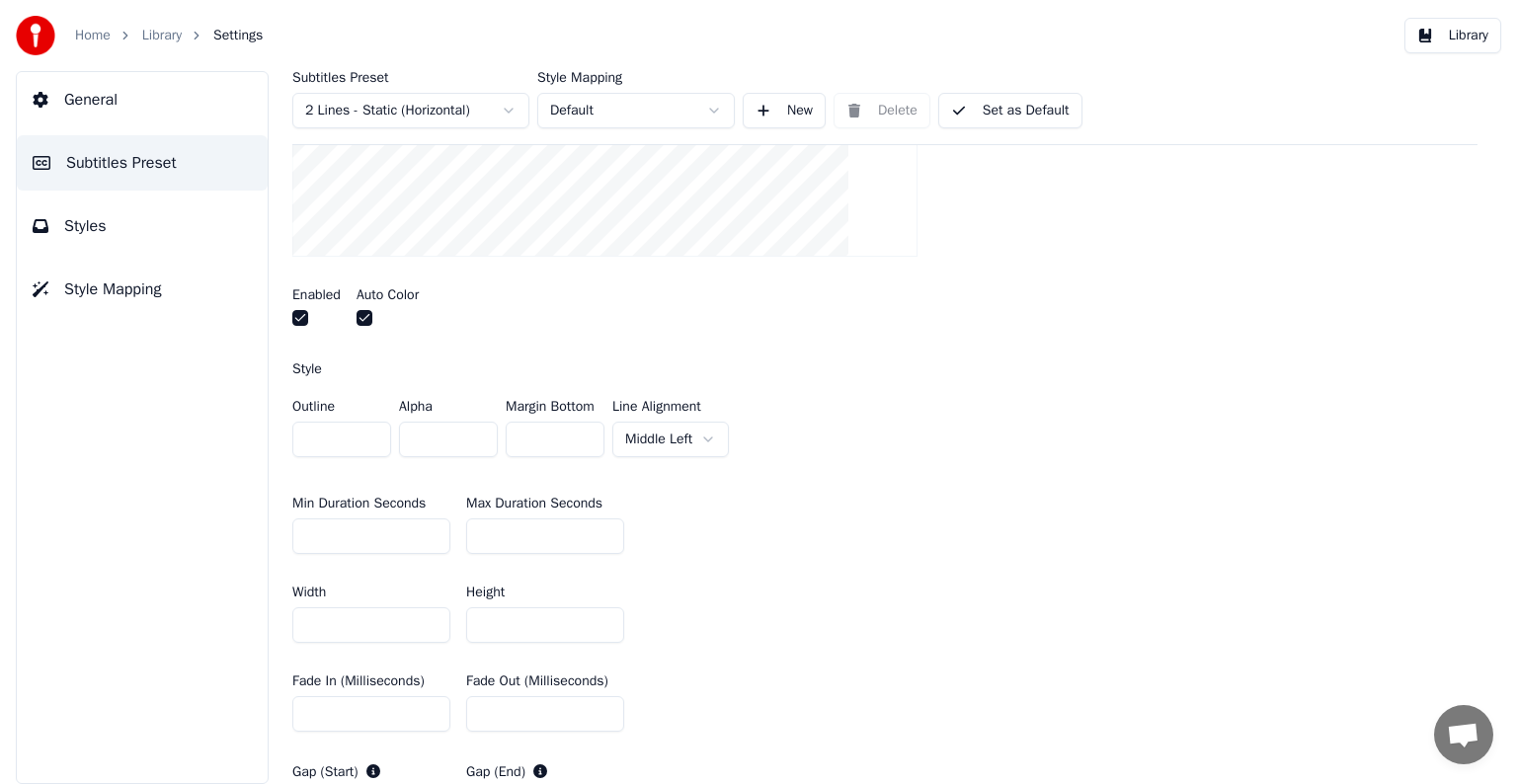 click at bounding box center [300, 318] 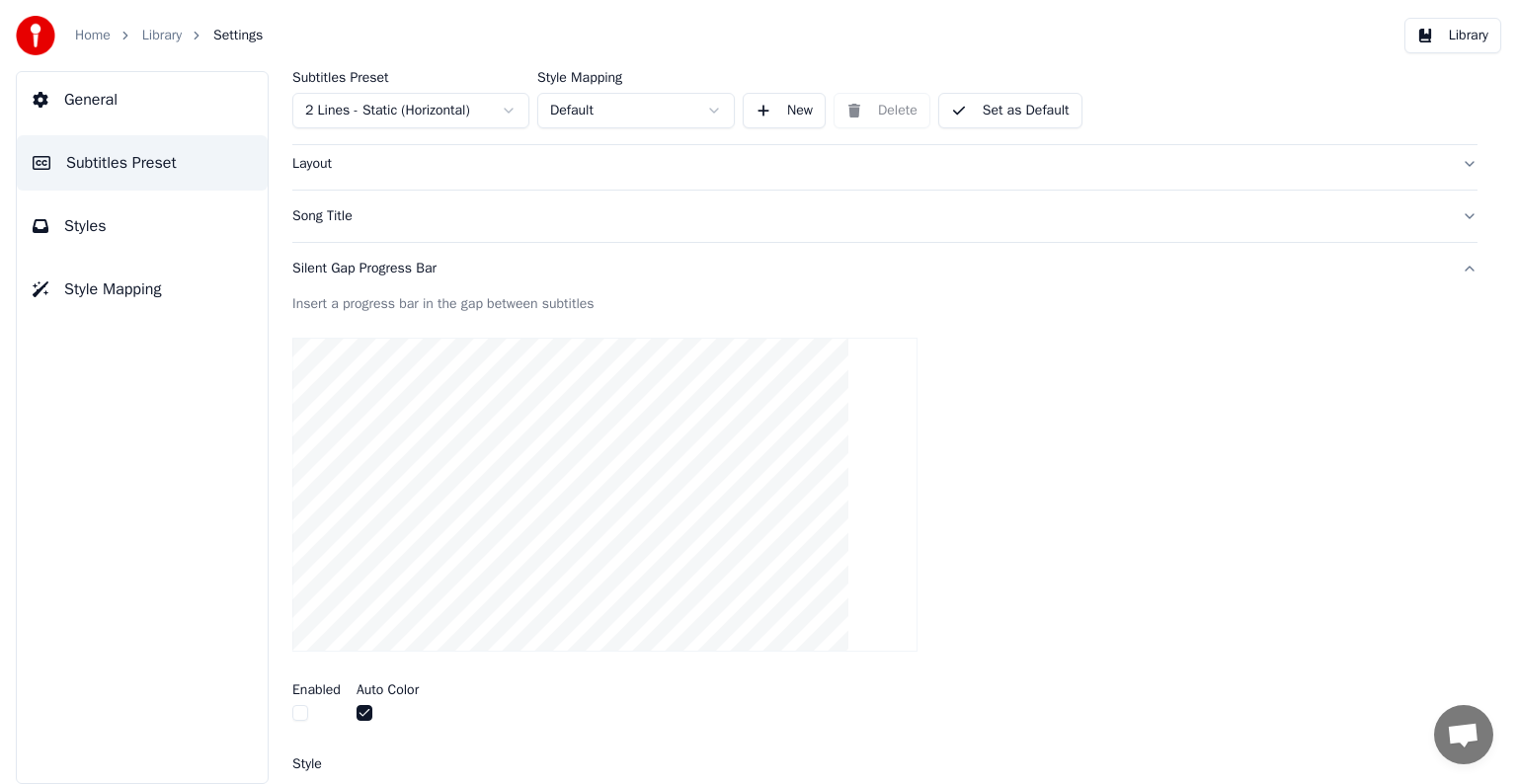 scroll, scrollTop: 0, scrollLeft: 0, axis: both 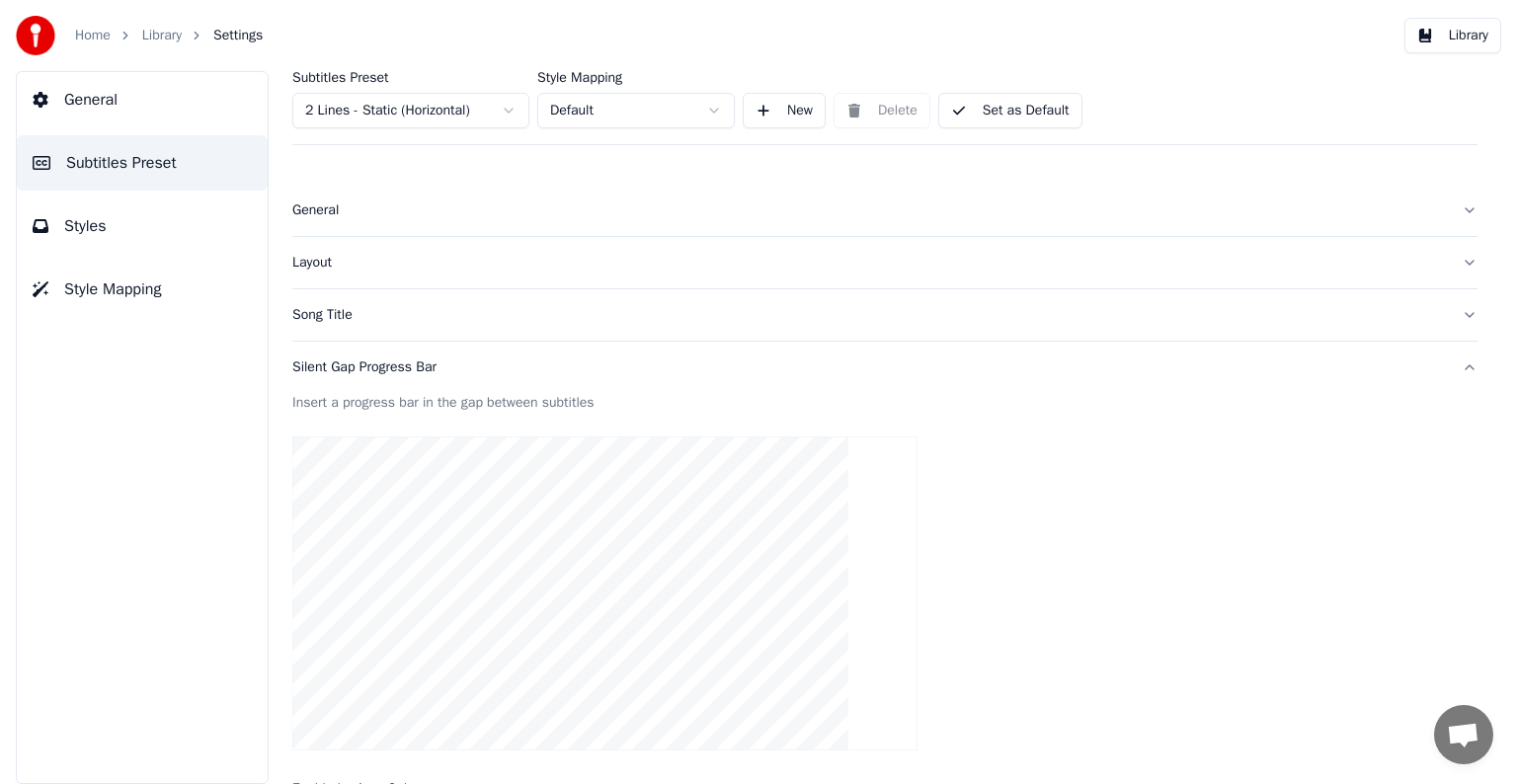 click on "Silent Gap Progress Bar" at bounding box center (885, 367) 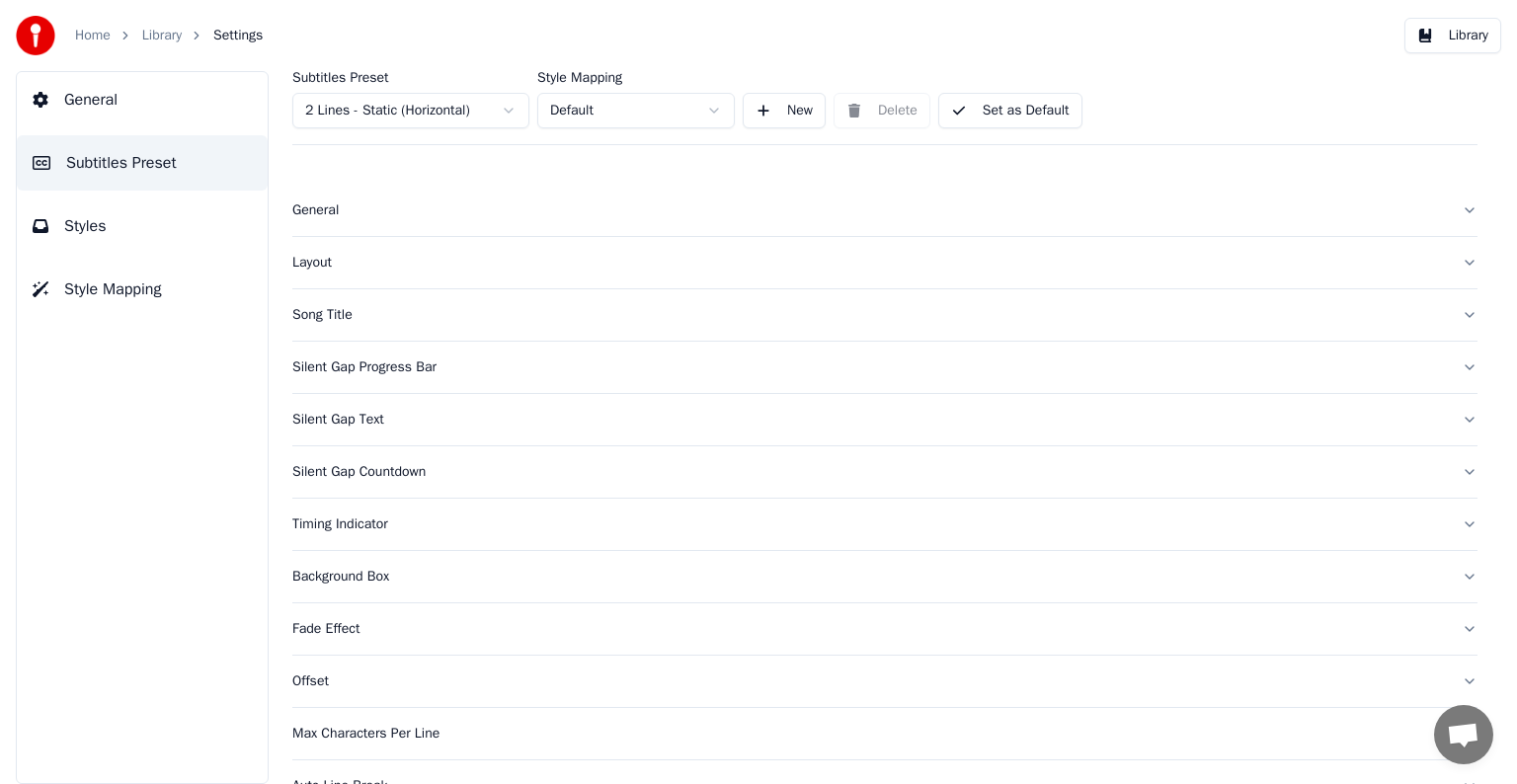 click on "Silent Gap Text" at bounding box center [885, 420] 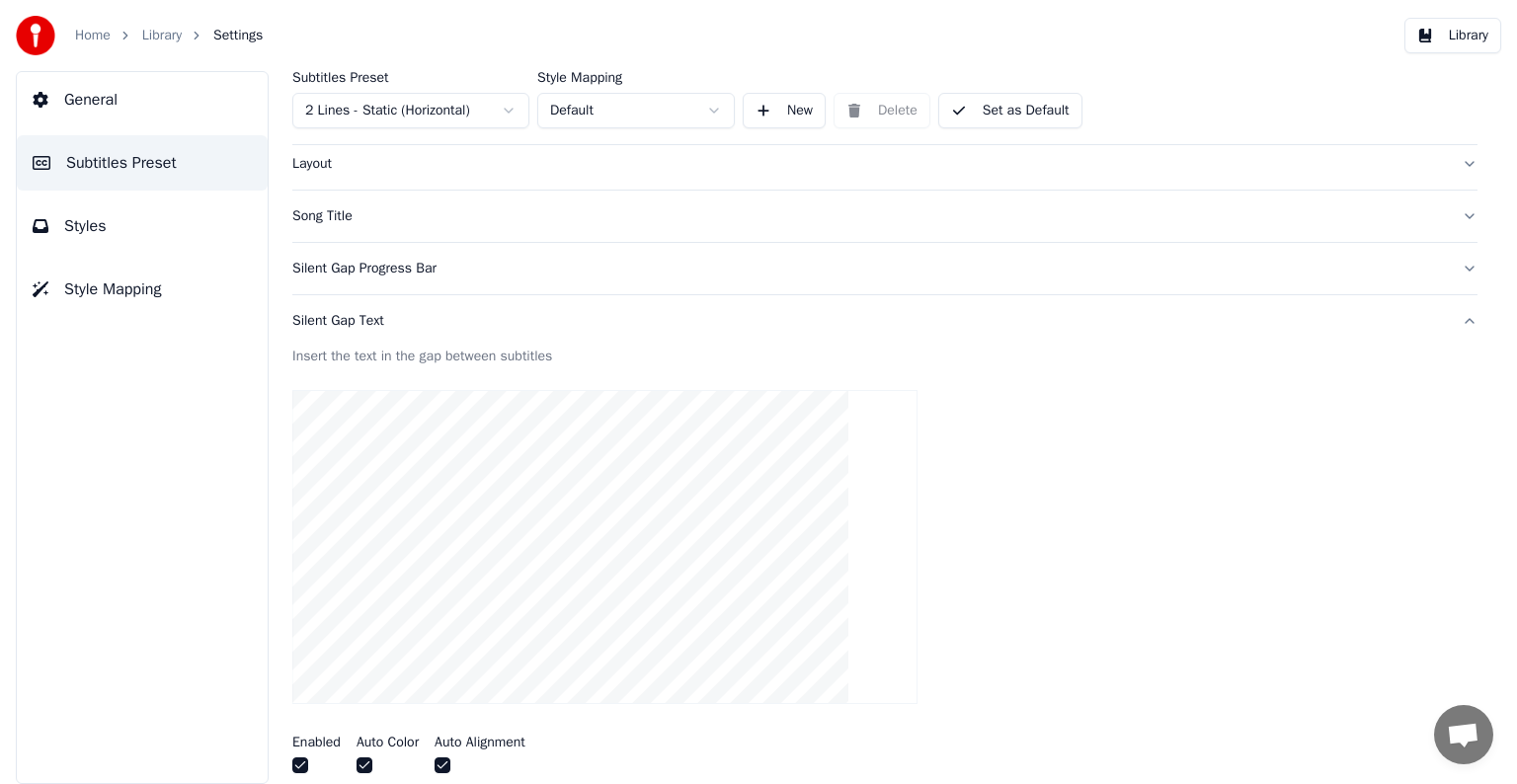 scroll, scrollTop: 197, scrollLeft: 0, axis: vertical 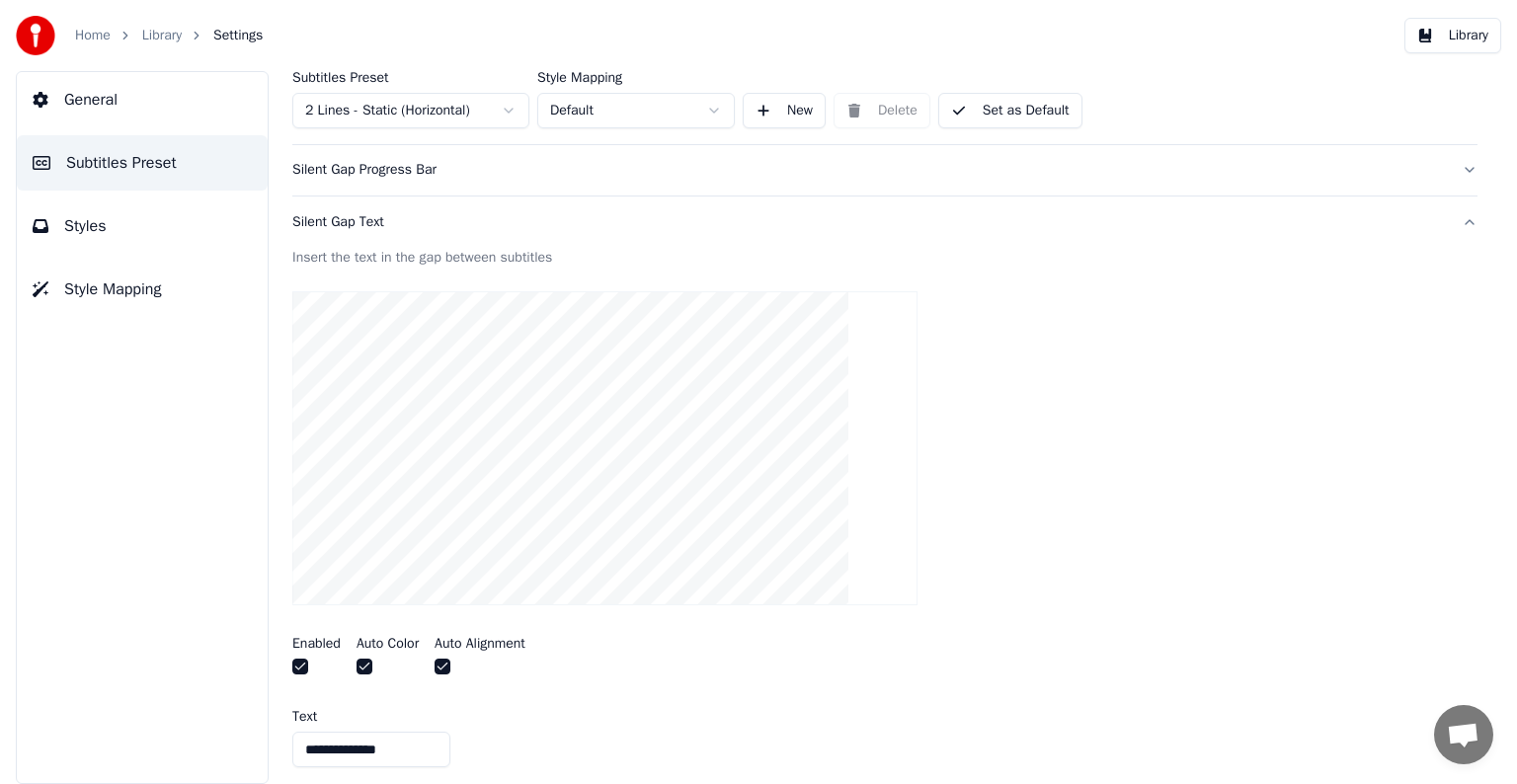 click at bounding box center (300, 666) 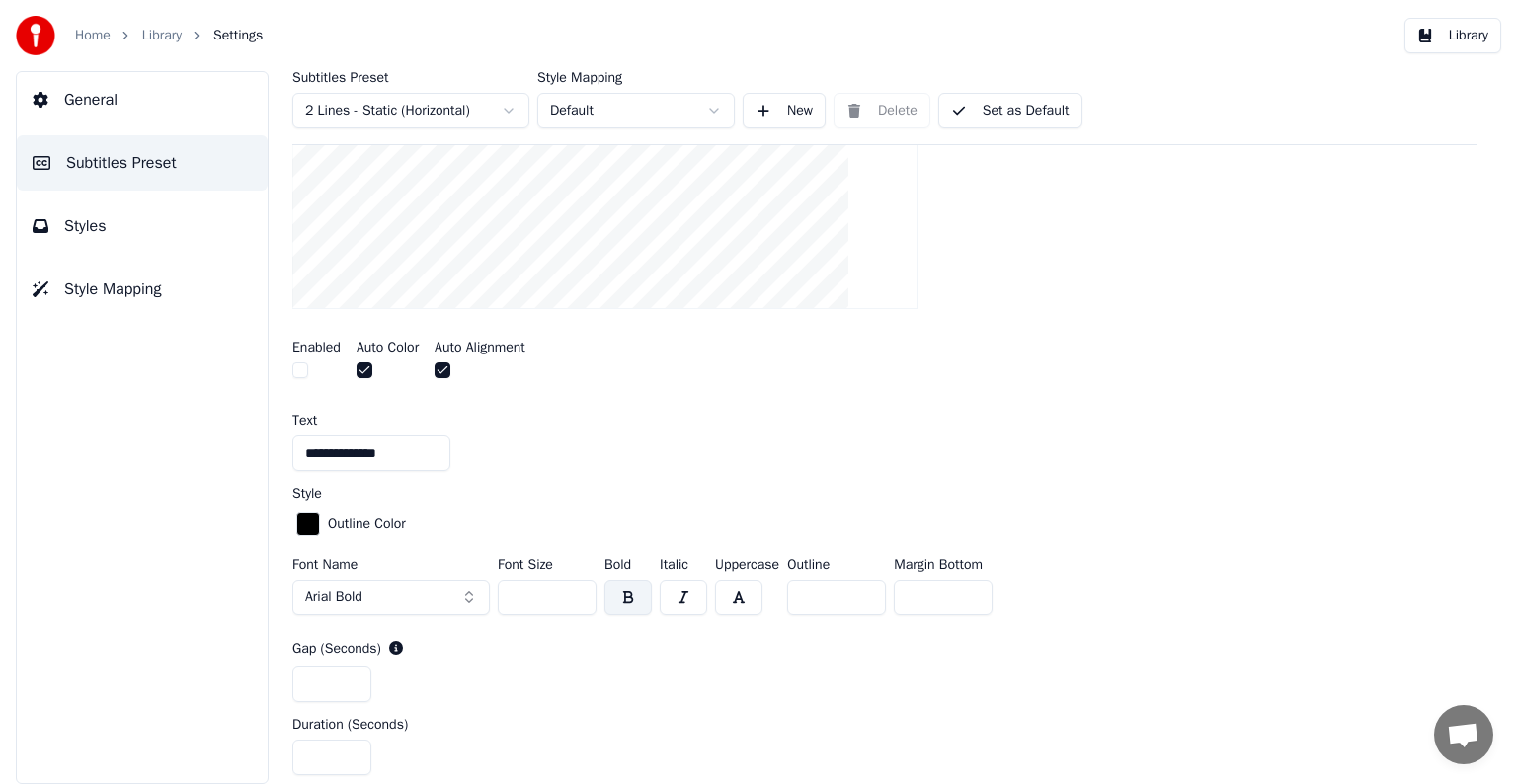 scroll, scrollTop: 691, scrollLeft: 0, axis: vertical 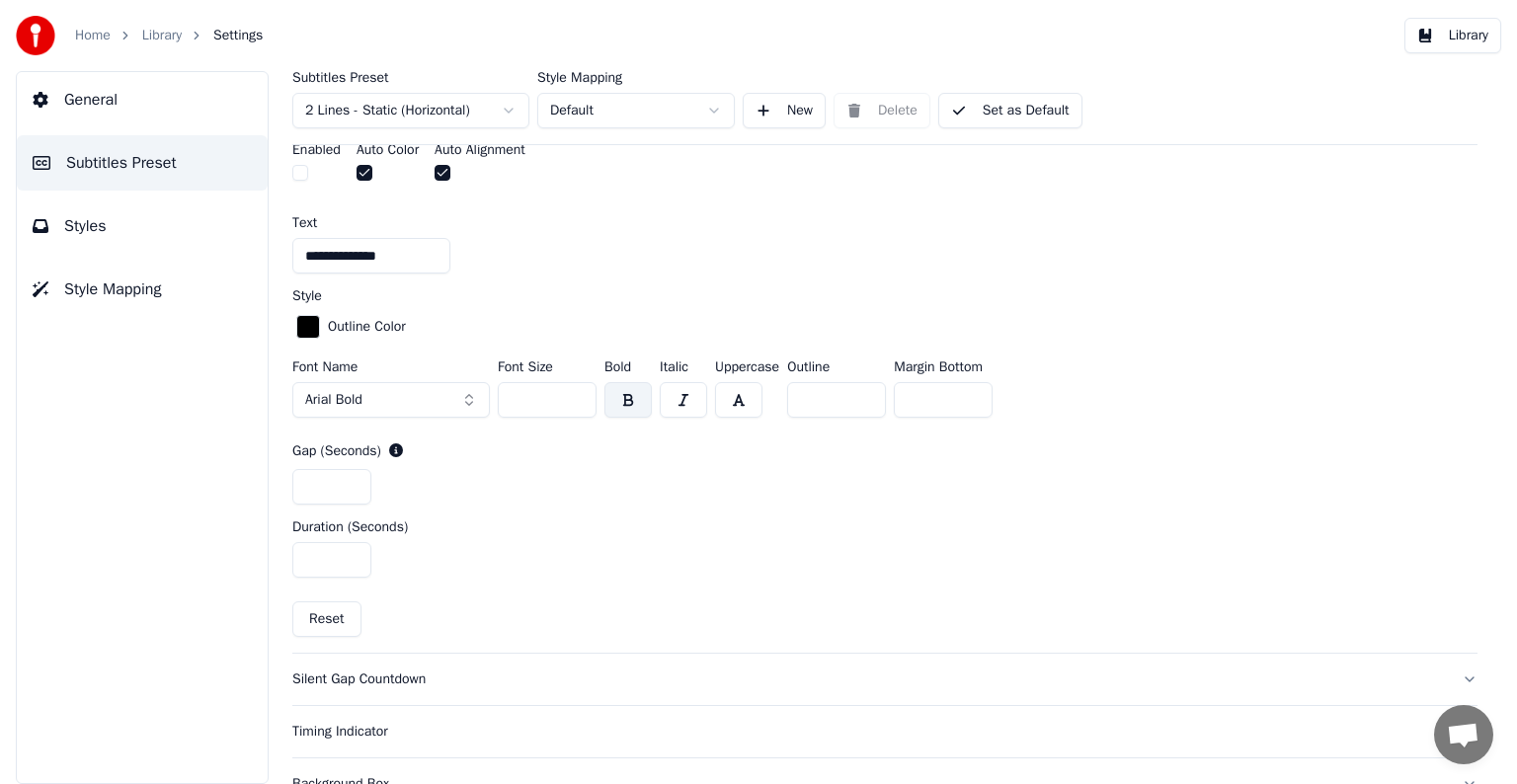 click on "Set as Default" at bounding box center (1010, 111) 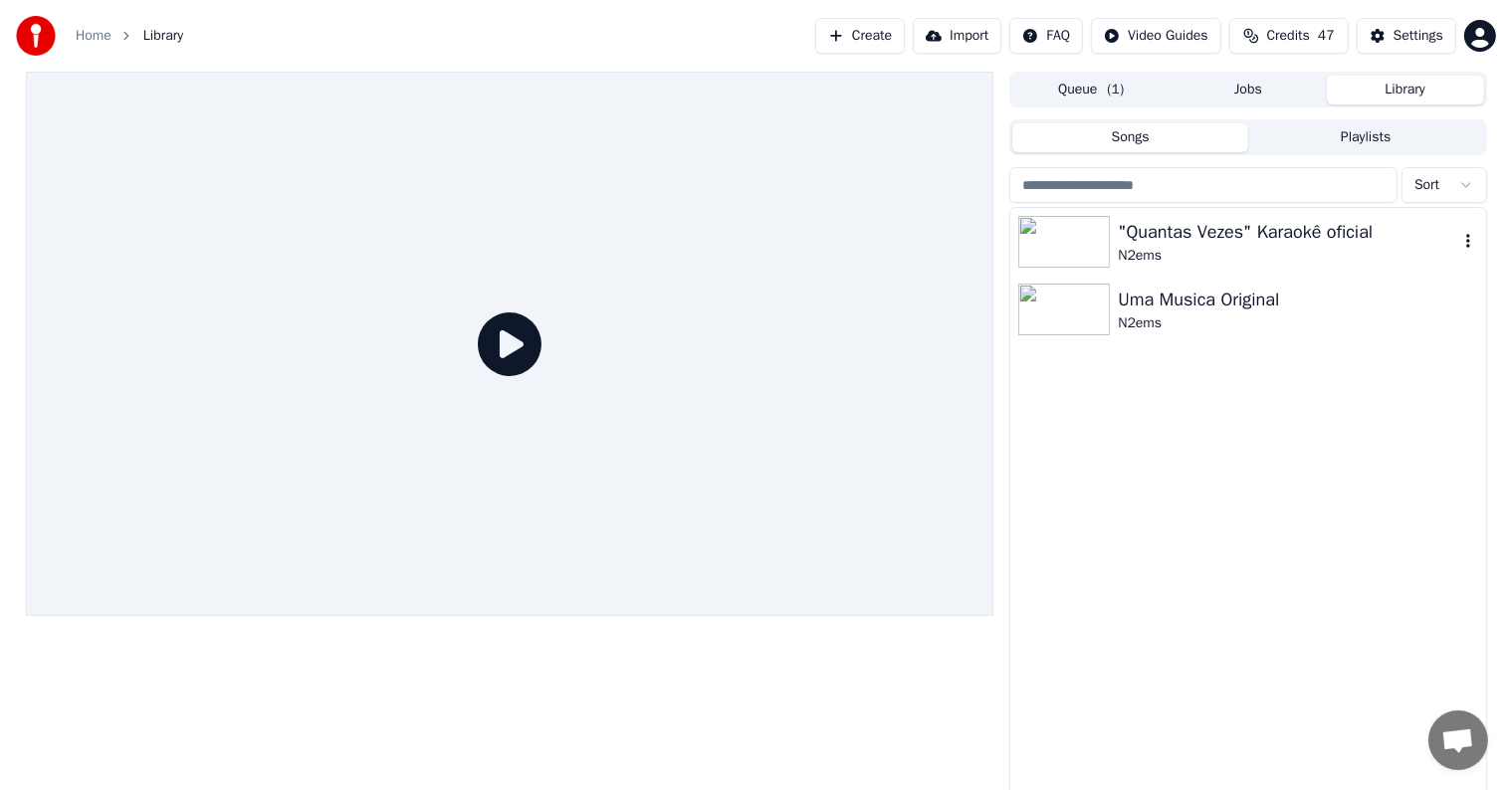 click on ""Quantas Vezes" Karaokê oficial" at bounding box center (1287, 232) 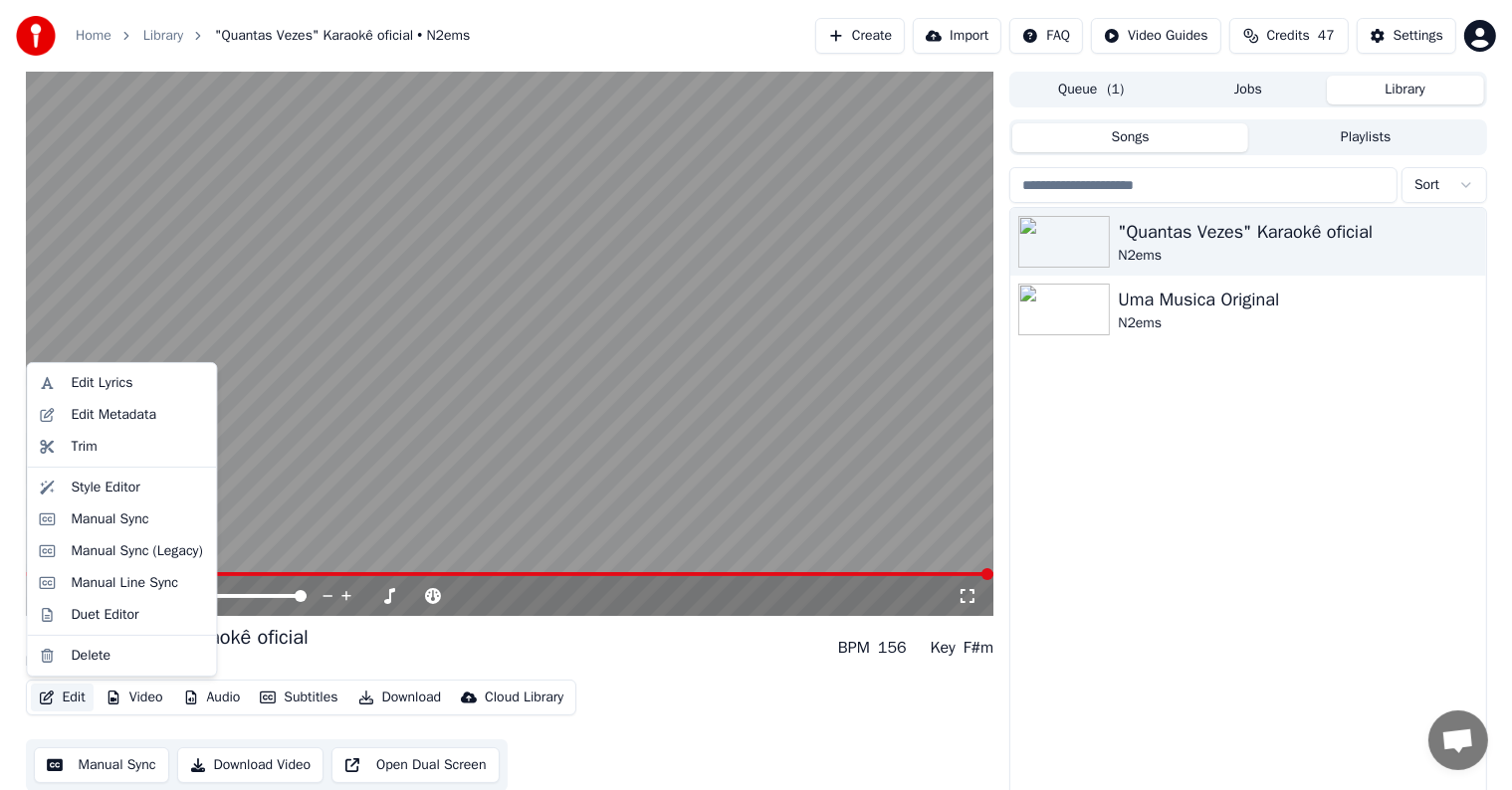 click on "Edit" at bounding box center [62, 697] 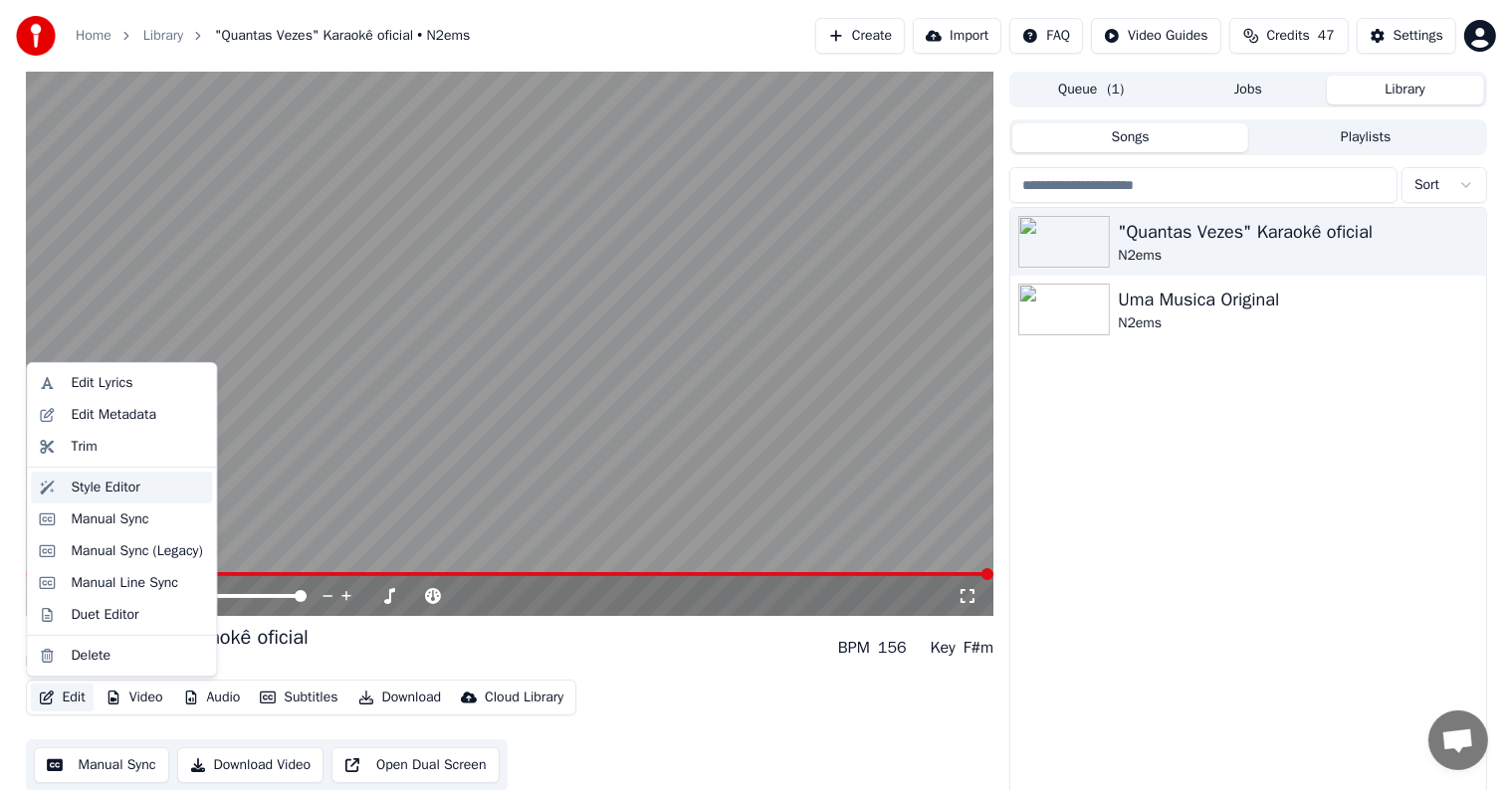 click on "Style Editor" at bounding box center (105, 488) 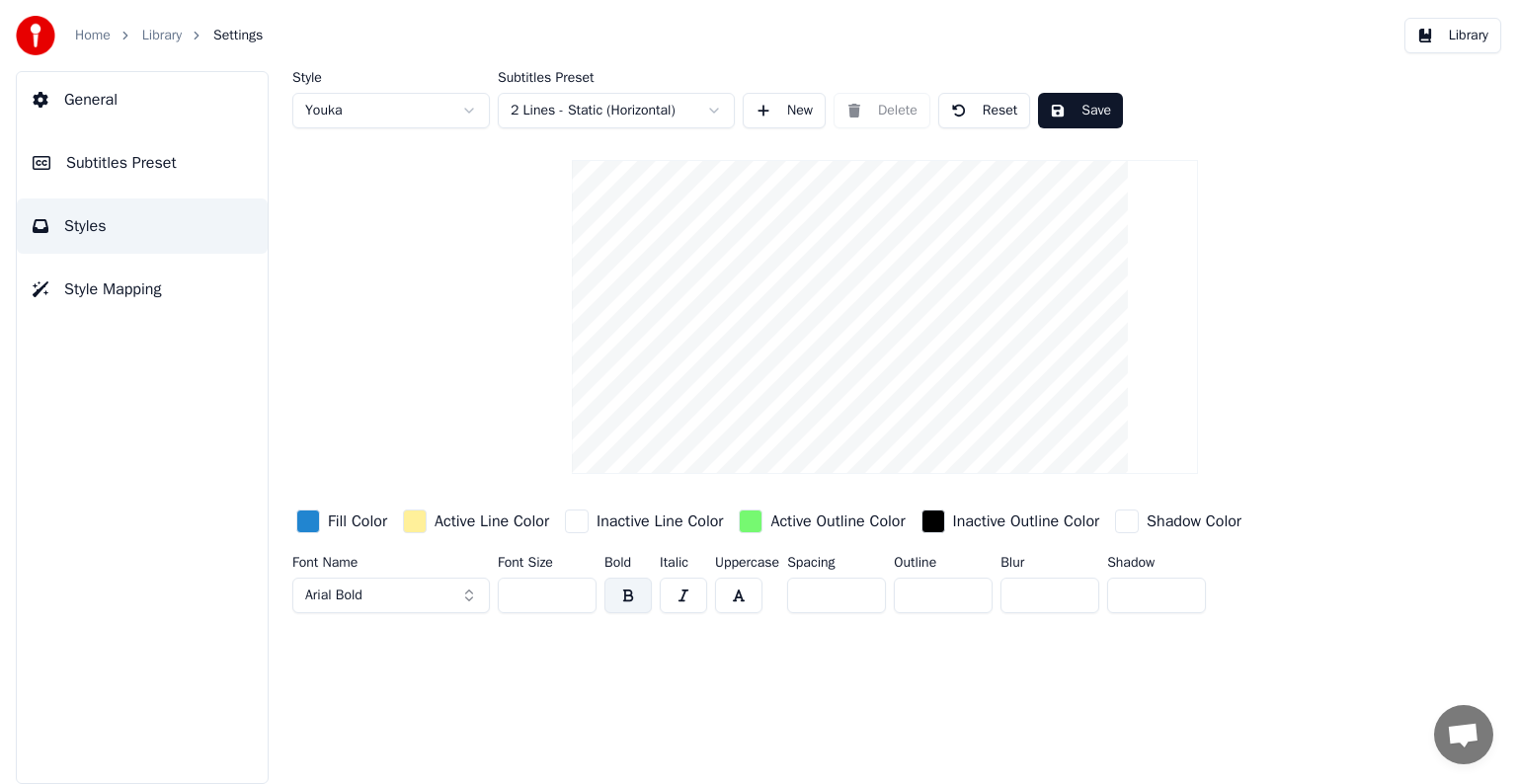 click on "Subtitles Preset" at bounding box center [121, 163] 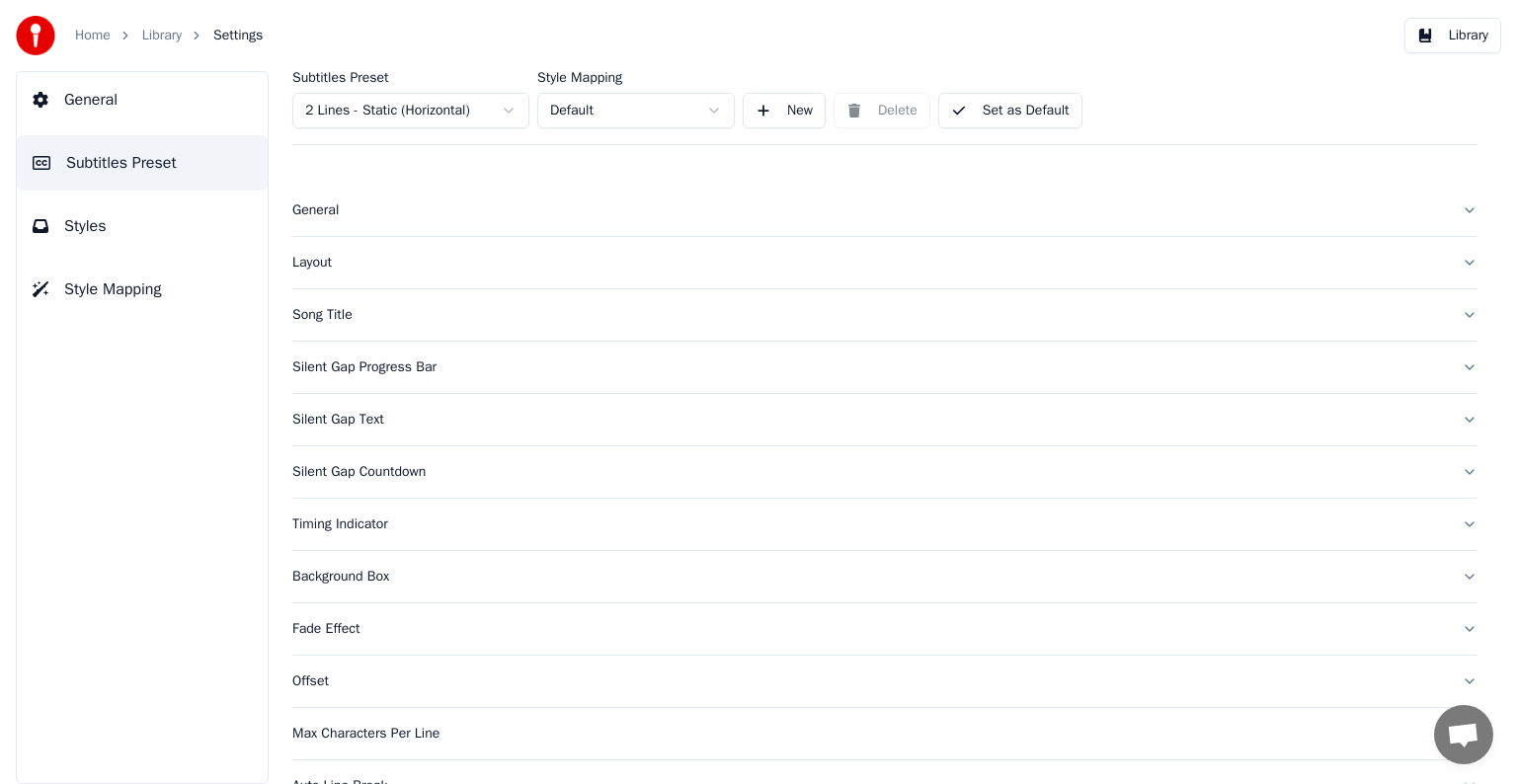 scroll, scrollTop: 93, scrollLeft: 0, axis: vertical 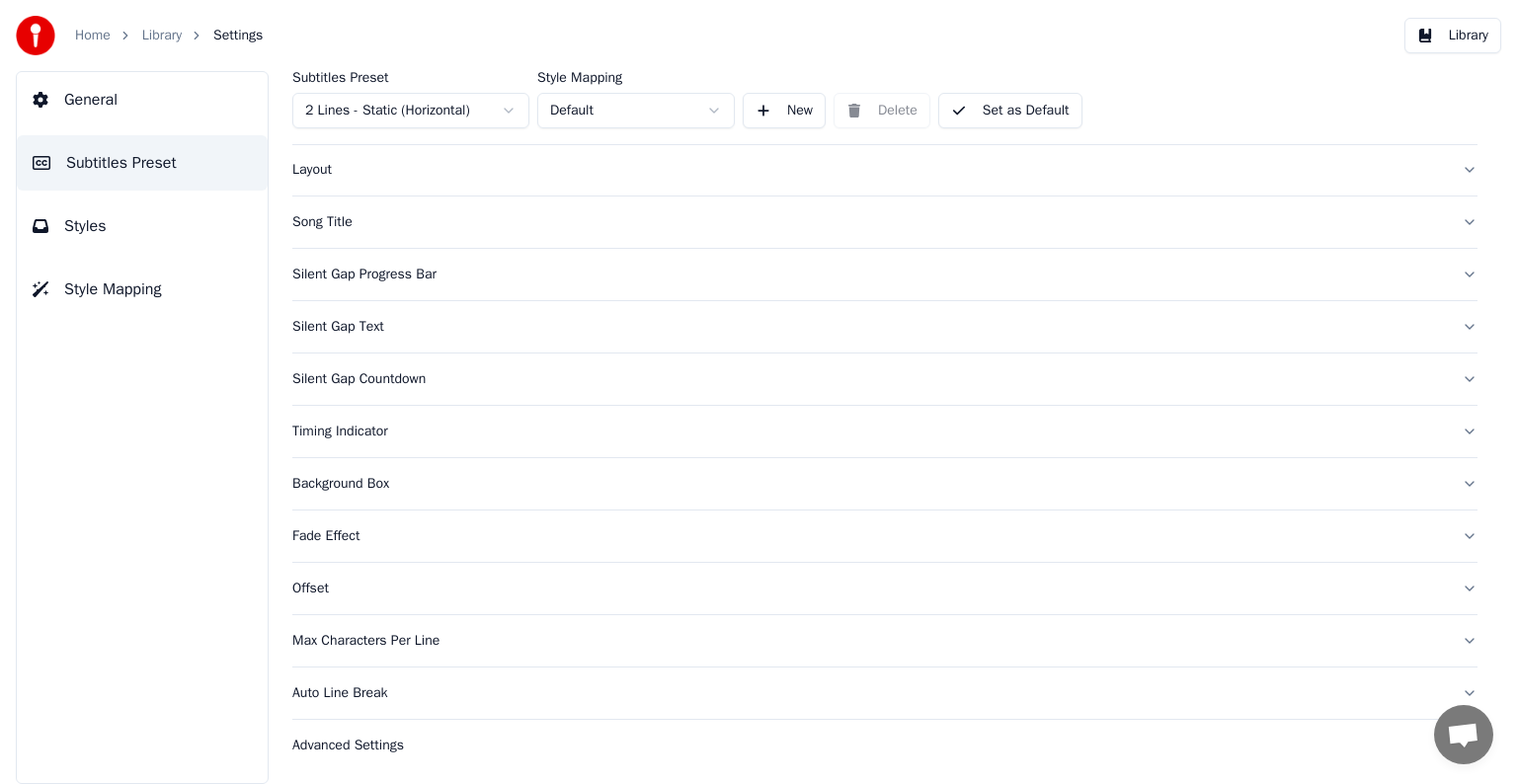 click on "Timing Indicator" at bounding box center (885, 431) 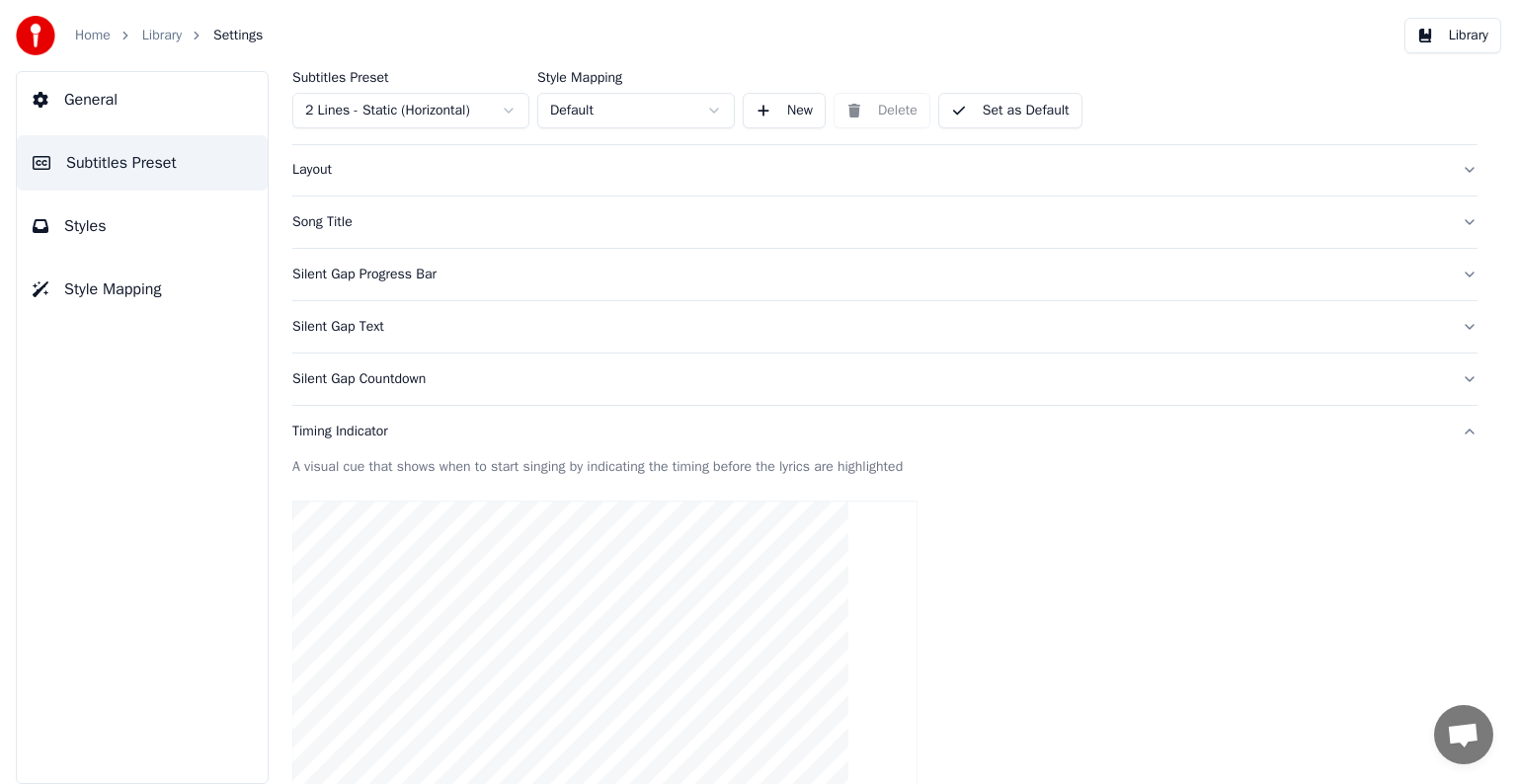 click on "Timing Indicator" at bounding box center [885, 431] 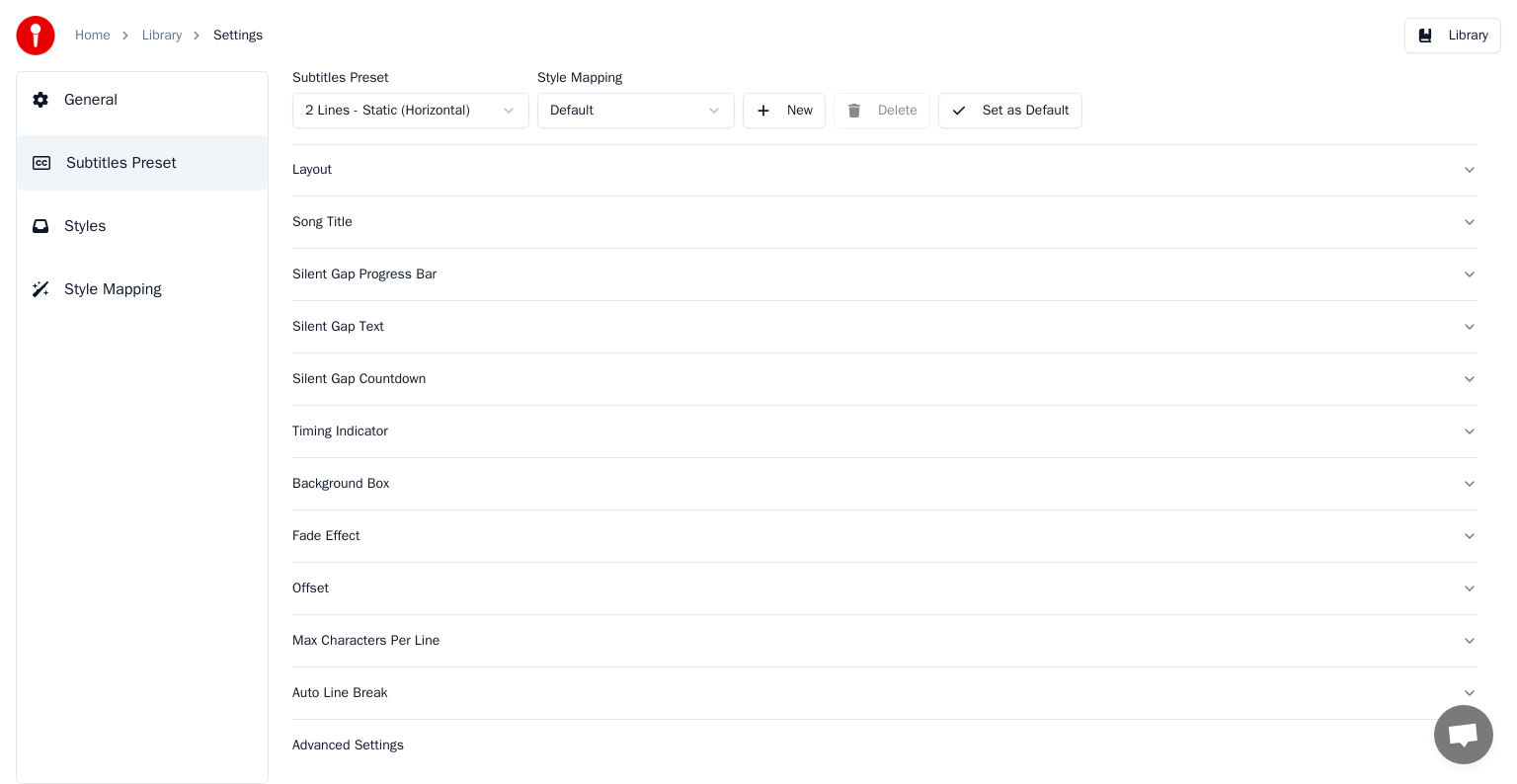 click on "Silent Gap Countdown" at bounding box center [885, 379] 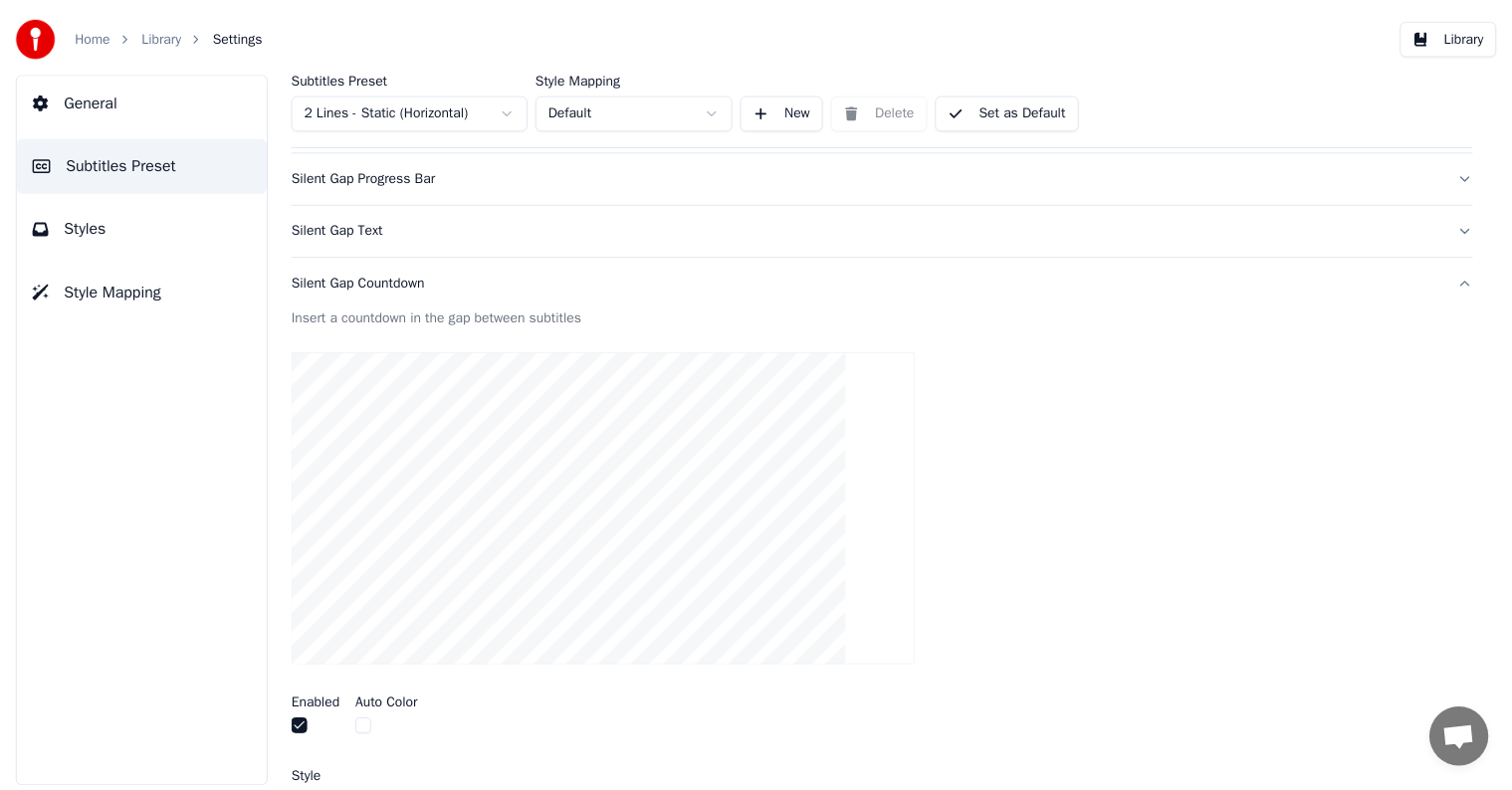 scroll, scrollTop: 293, scrollLeft: 0, axis: vertical 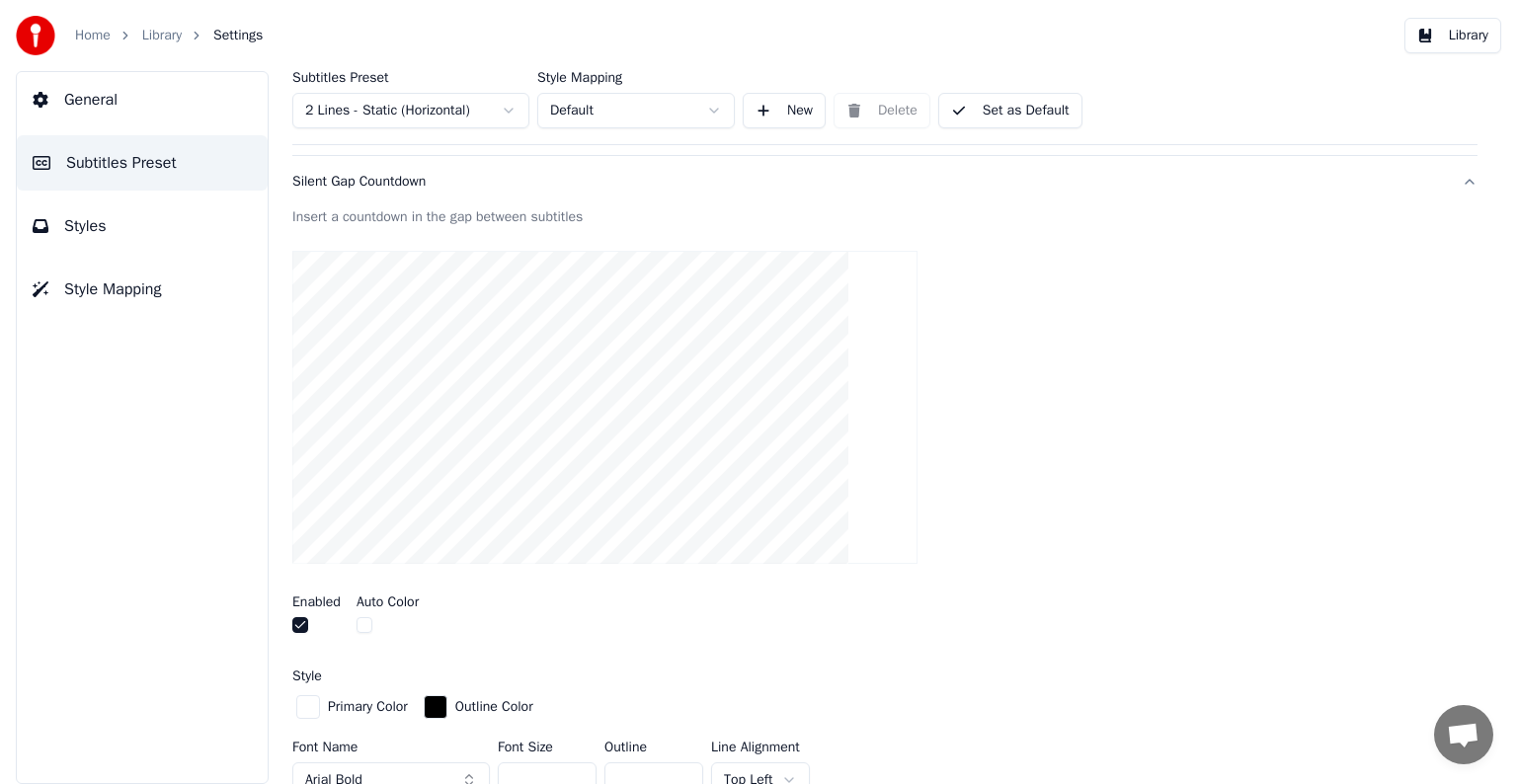 click at bounding box center (300, 625) 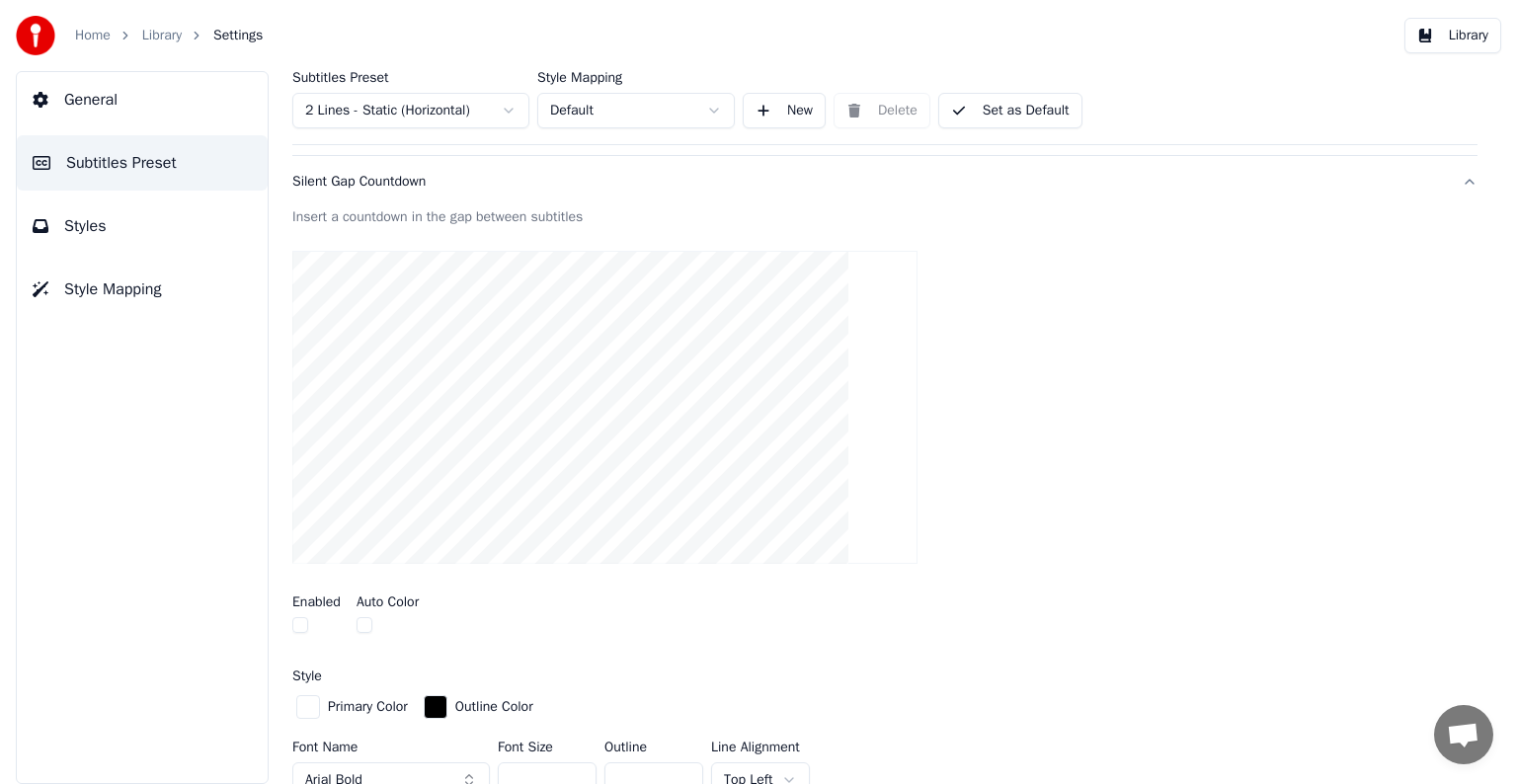 click on "Set as Default" at bounding box center (1010, 111) 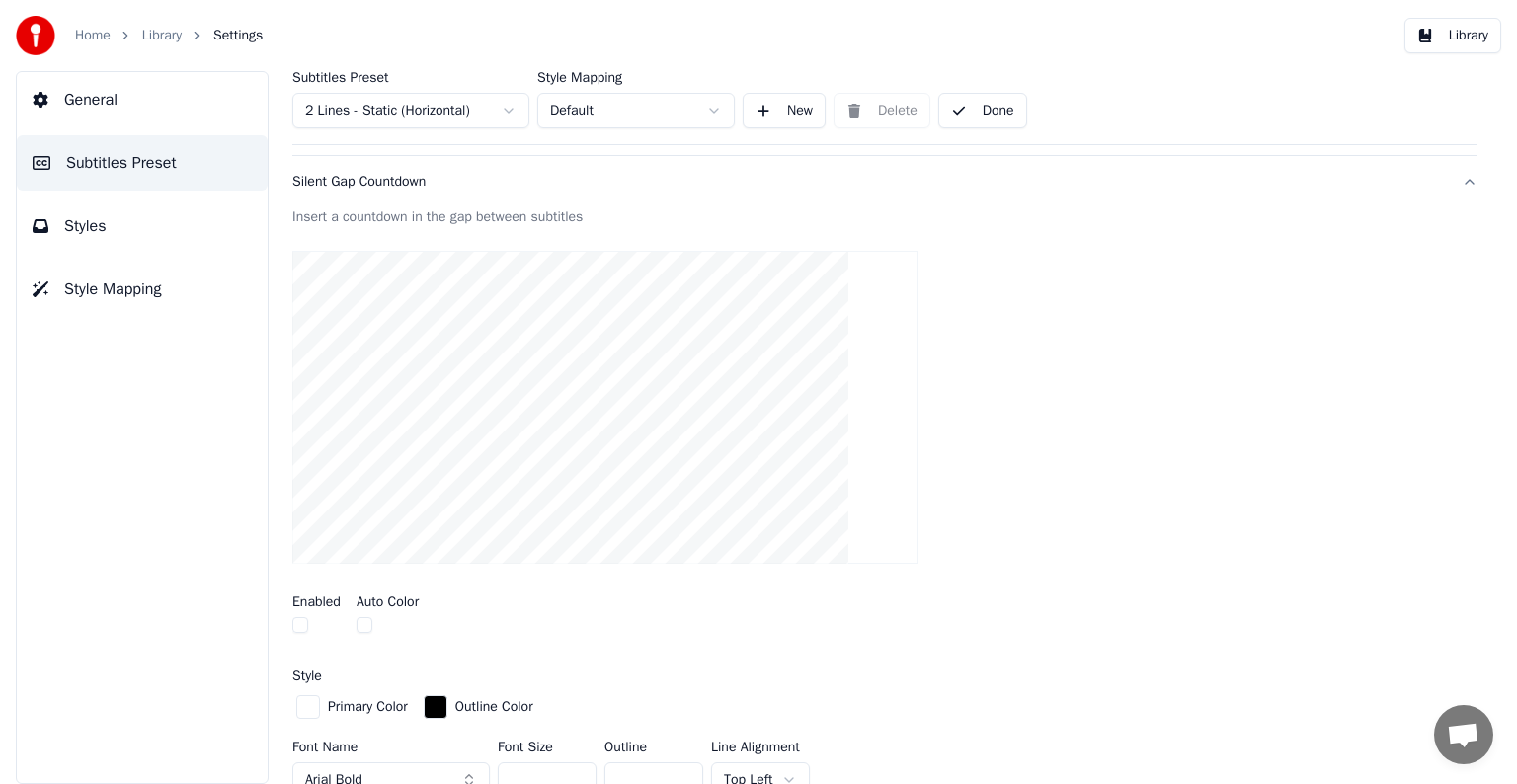 click on "Done" at bounding box center [983, 111] 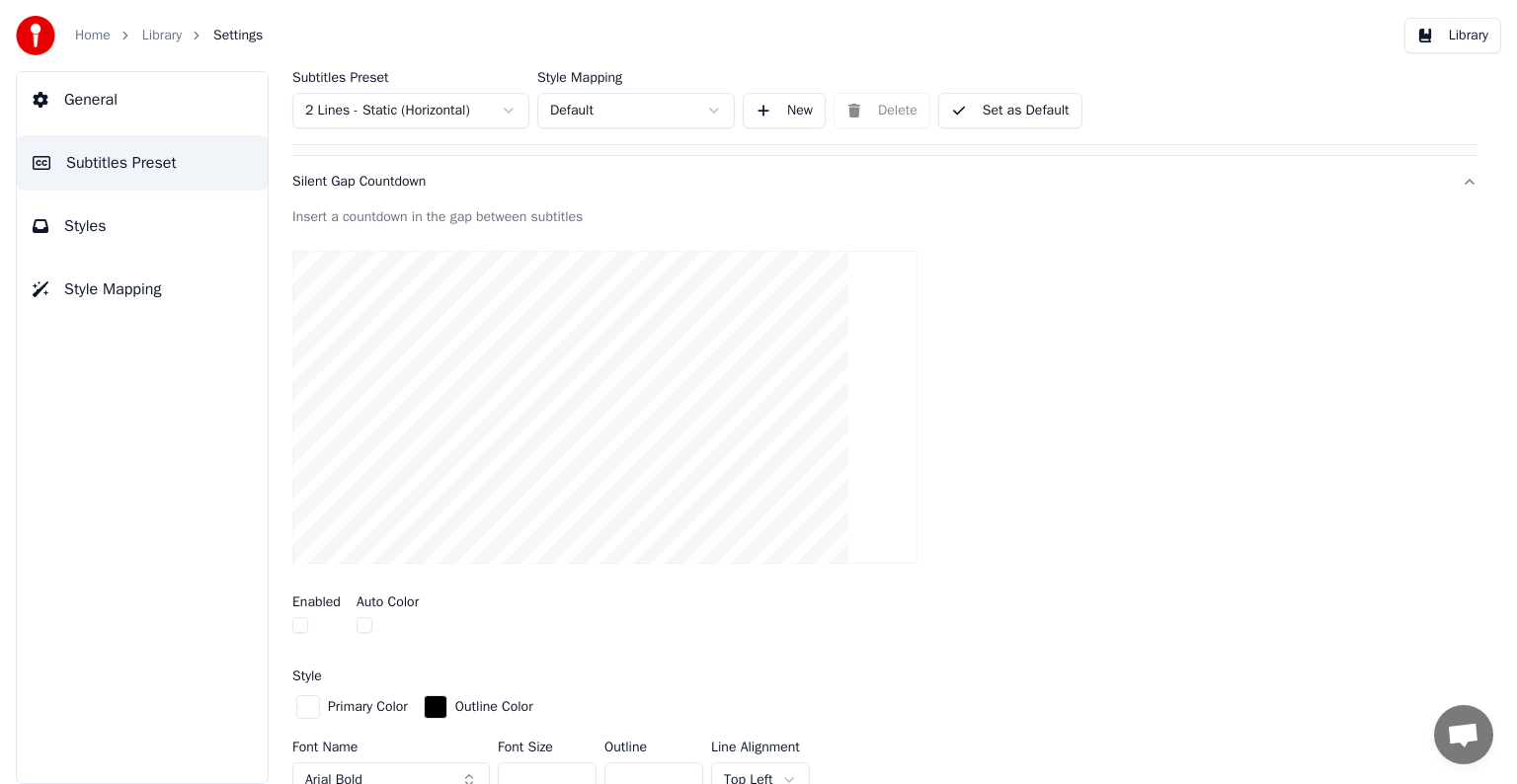 click on "Library" at bounding box center (162, 36) 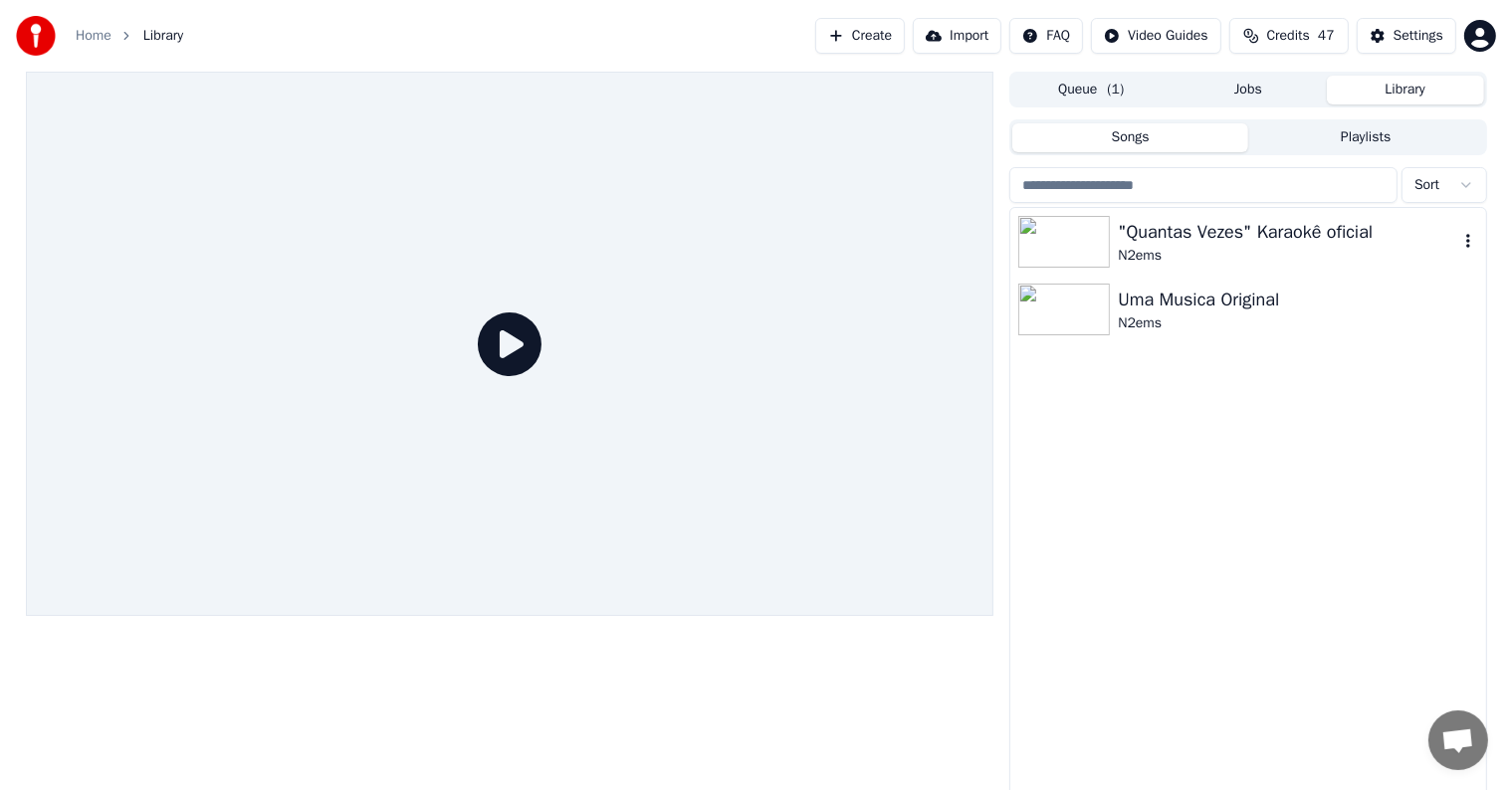 click on ""Quantas Vezes" Karaokê oficial" at bounding box center (1287, 232) 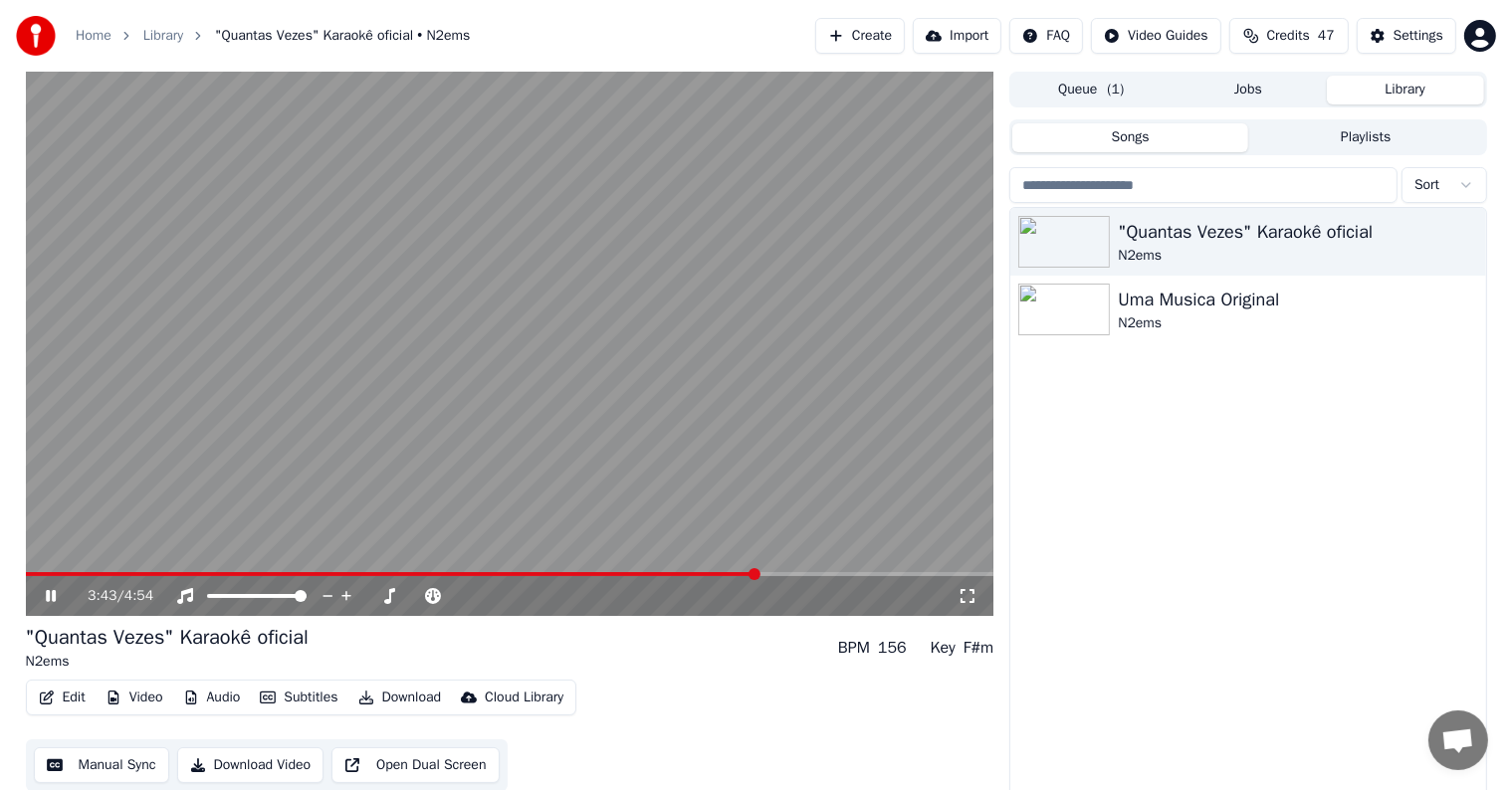 click at bounding box center [510, 574] 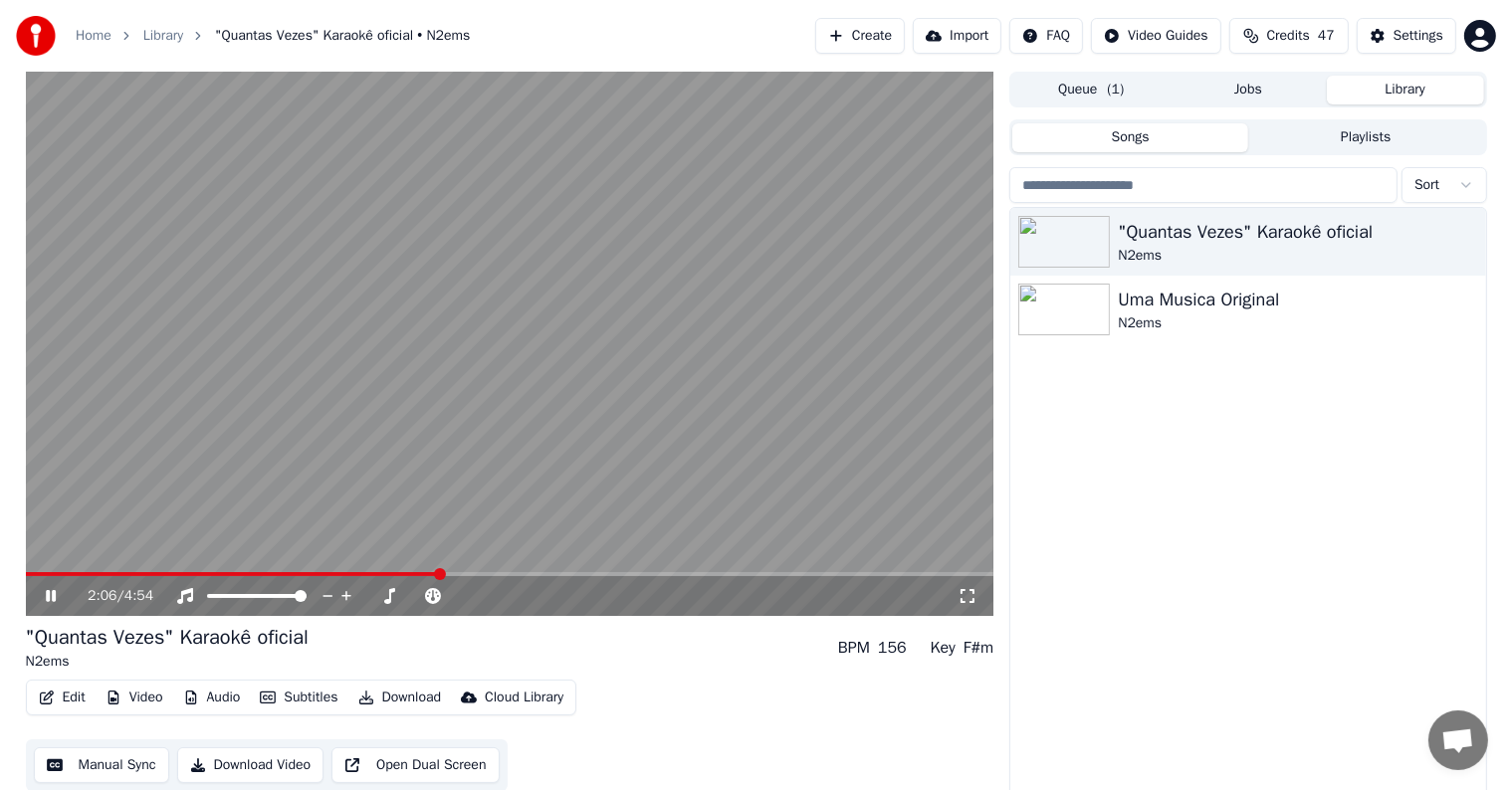 click at bounding box center (233, 574) 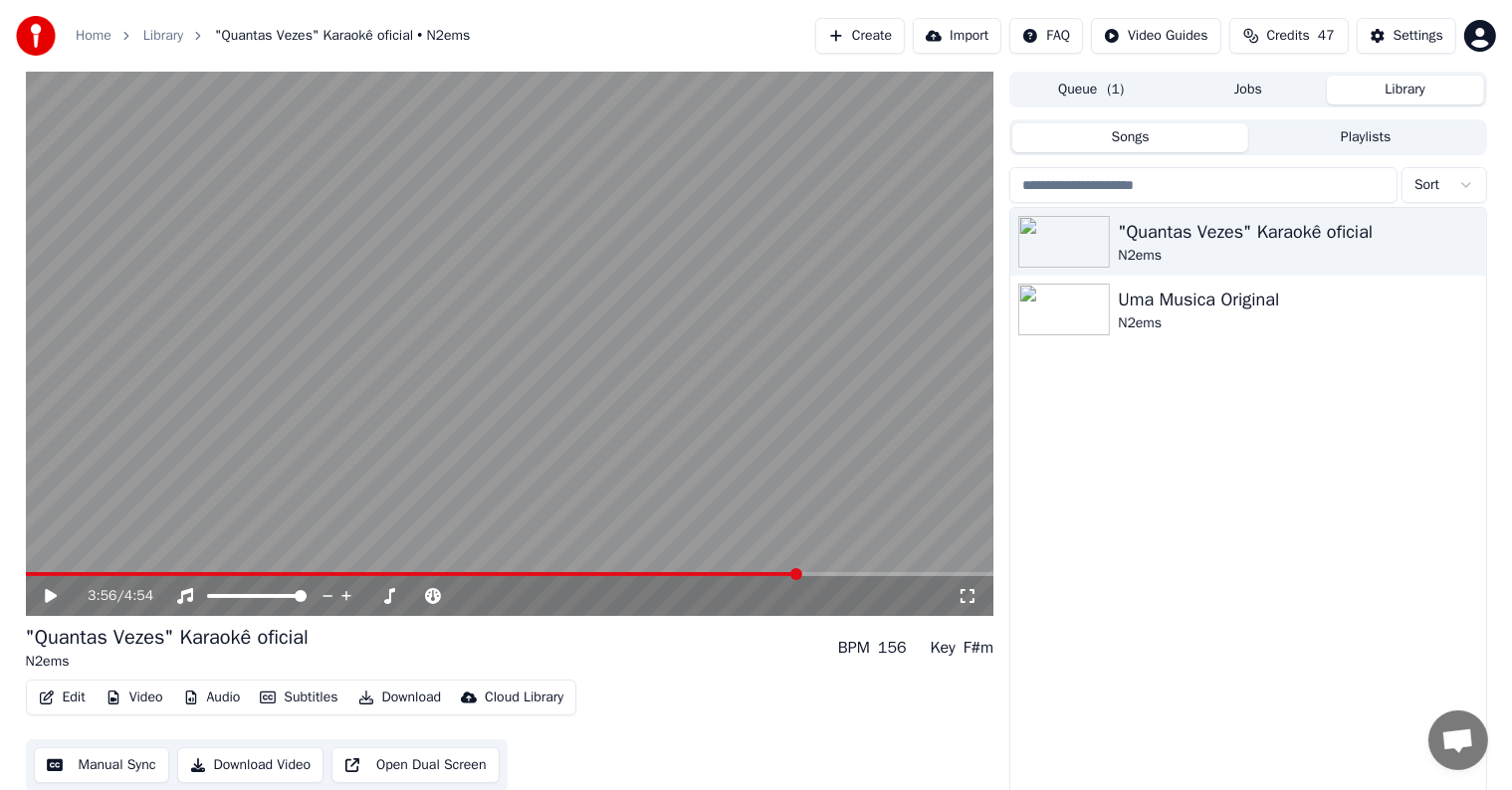 click at bounding box center [413, 574] 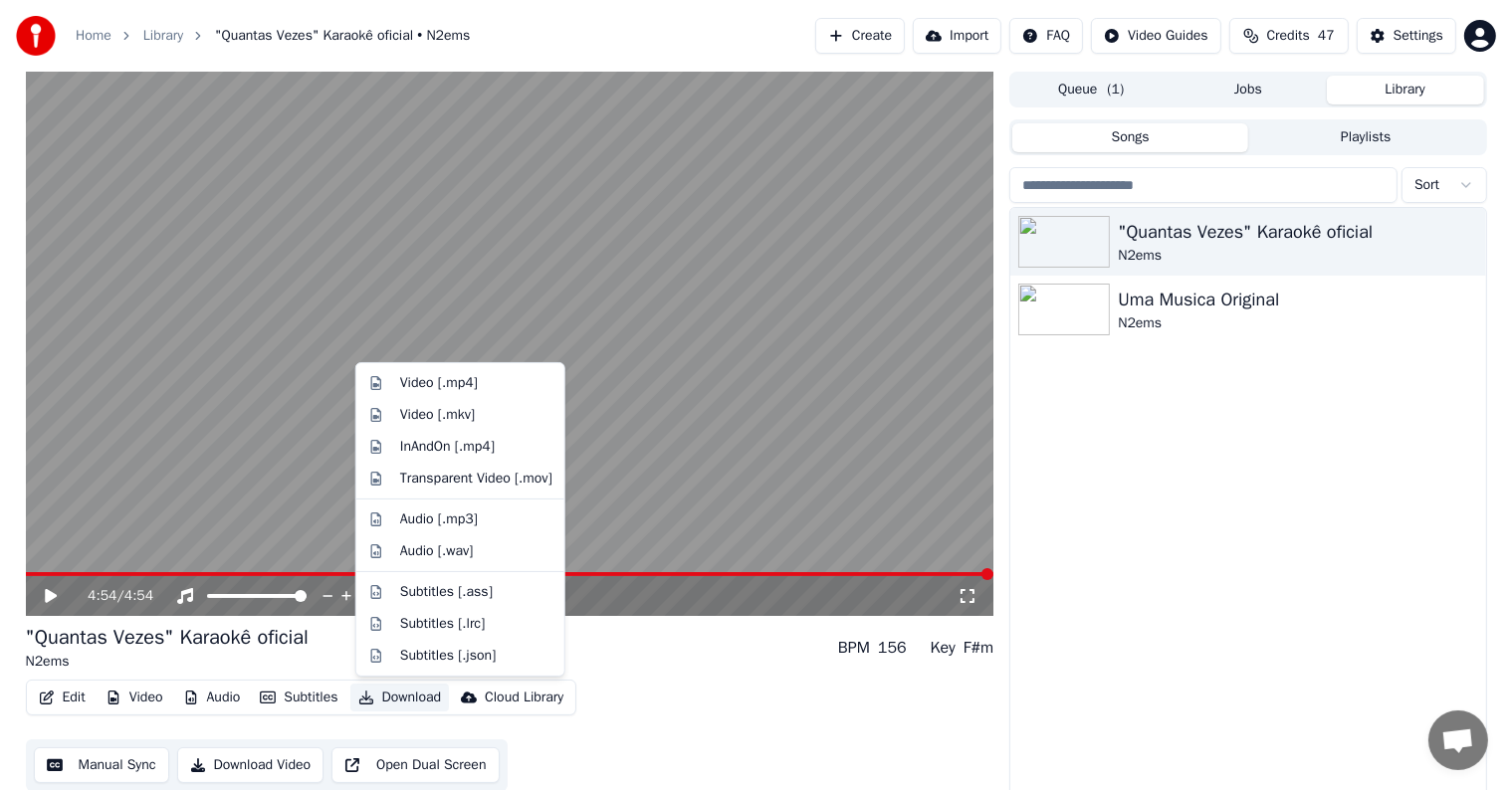 click on "Download" at bounding box center (400, 697) 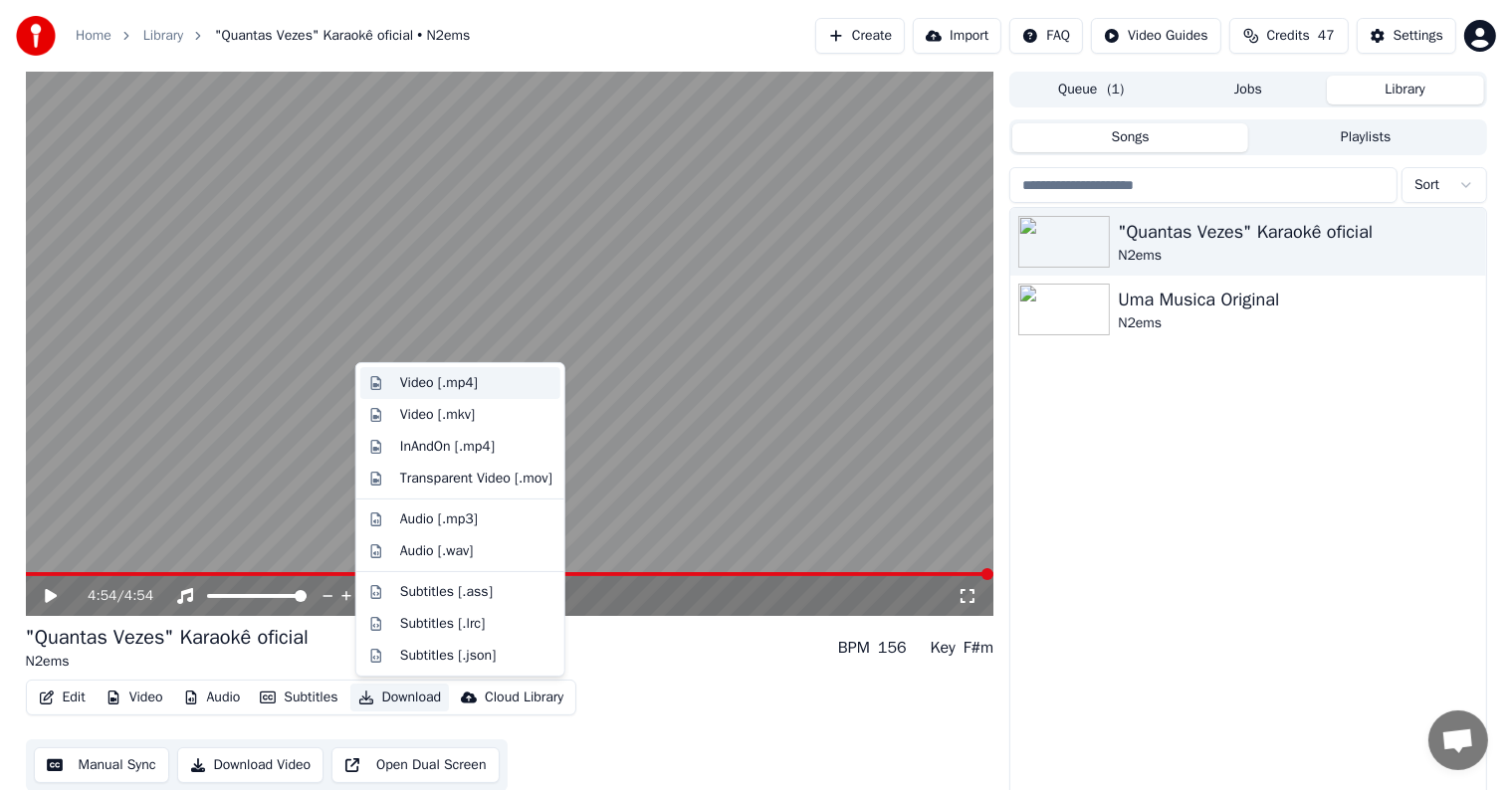 click on "Video [.mp4]" at bounding box center (439, 383) 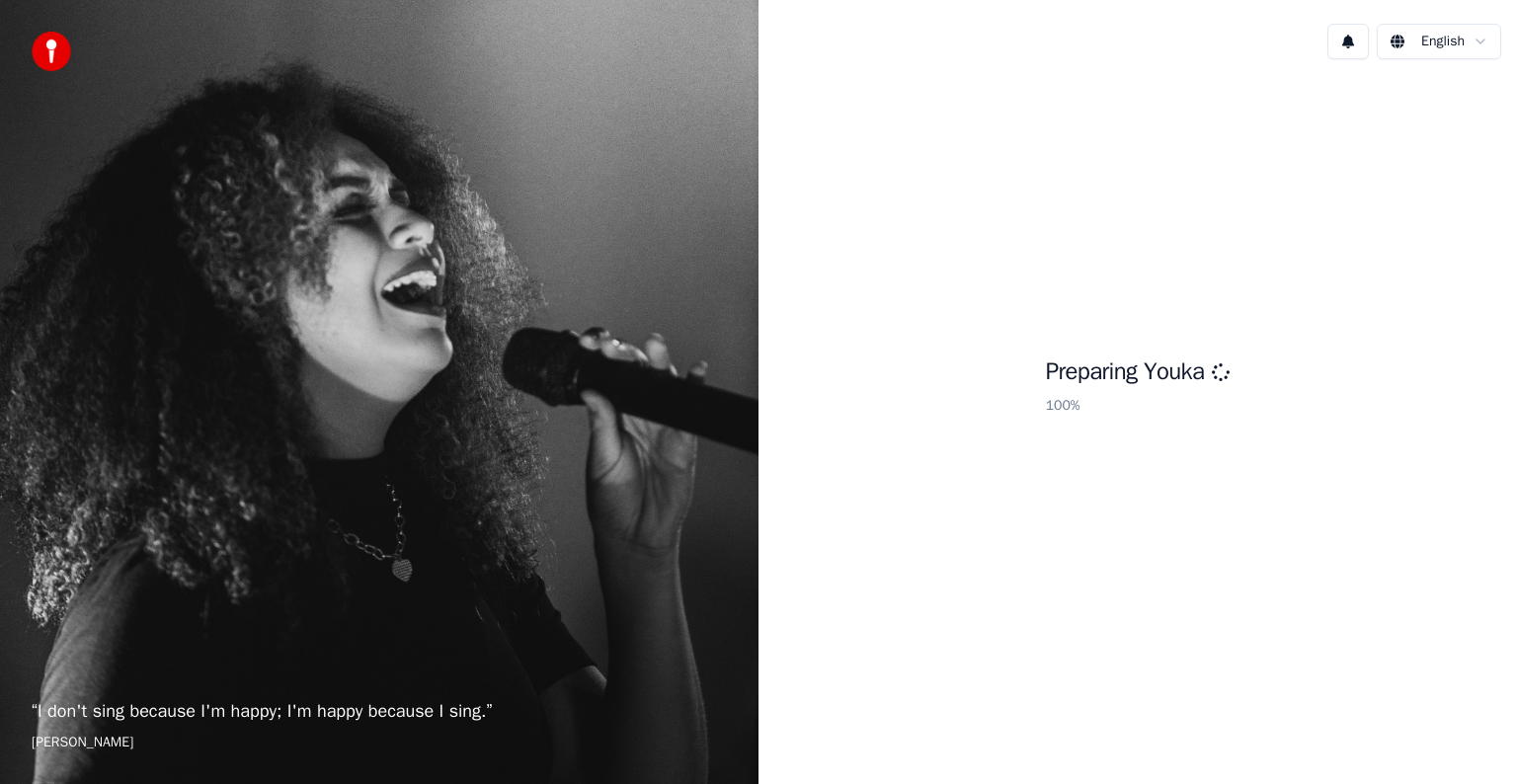 scroll, scrollTop: 0, scrollLeft: 0, axis: both 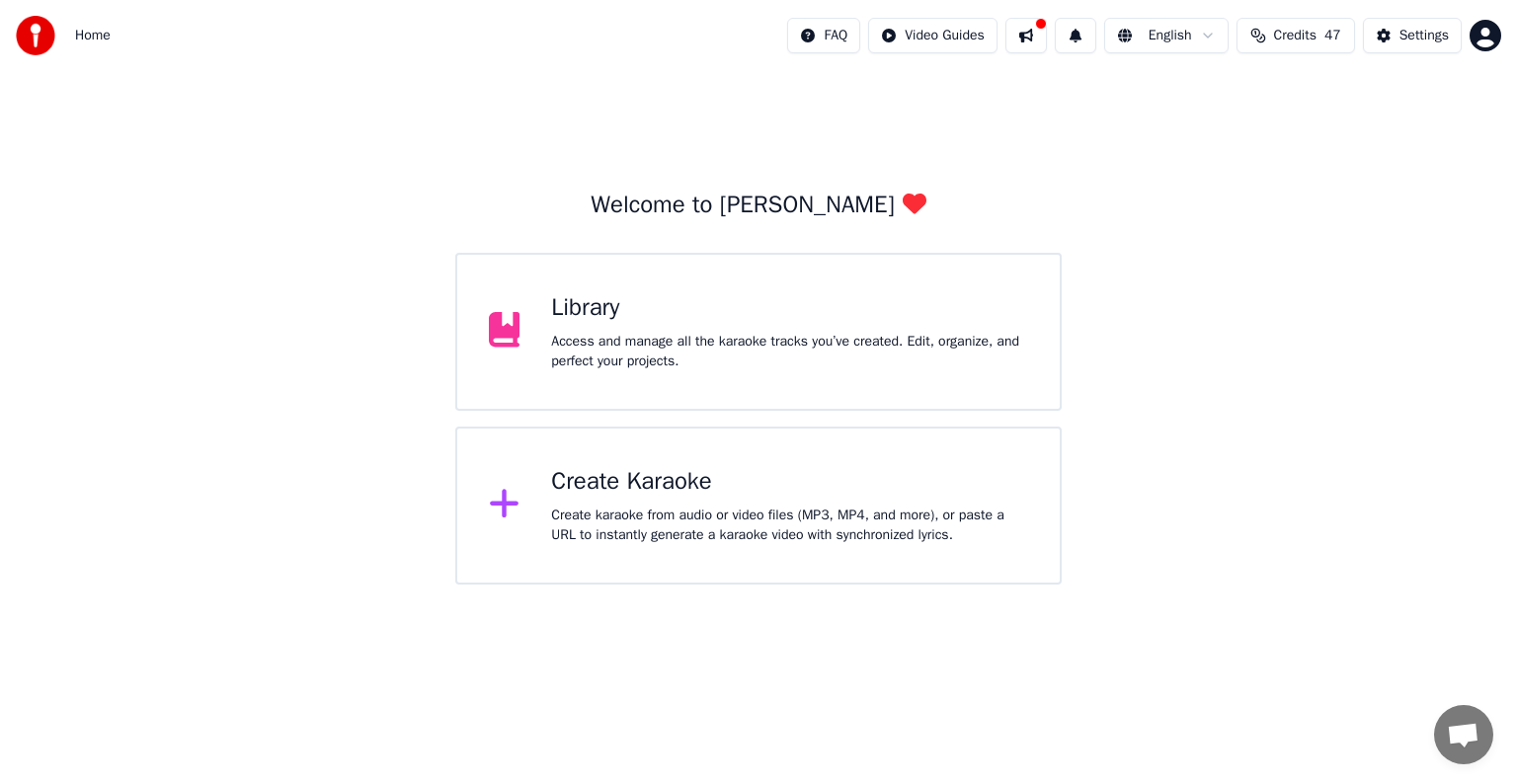 click at bounding box center (1076, 36) 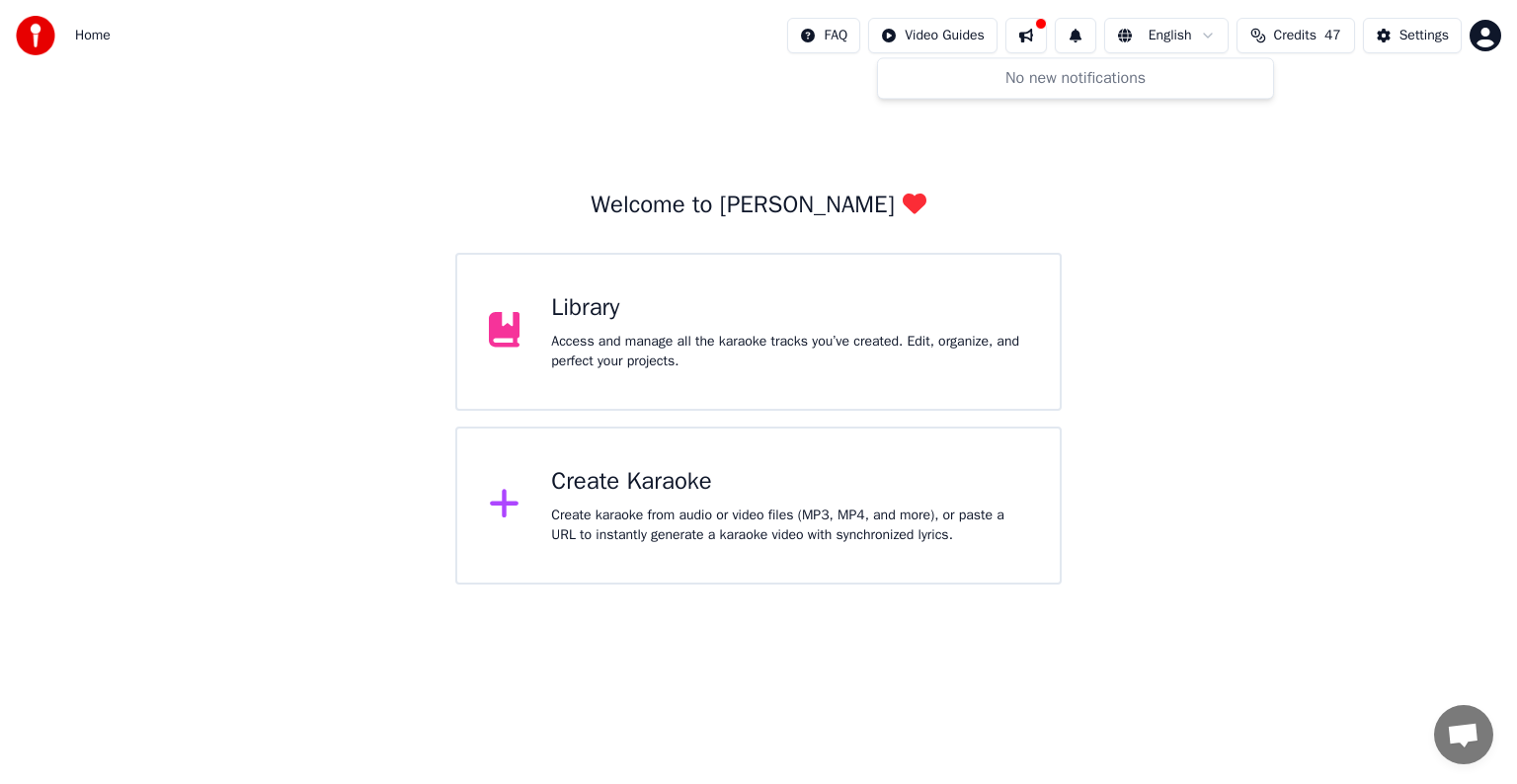 click on "Welcome to Youka Library Access and manage all the karaoke tracks you’ve created. Edit, organize, and perfect your projects. Create Karaoke Create karaoke from audio or video files (MP3, MP4, and more), or paste a URL to instantly generate a karaoke video with synchronized lyrics." at bounding box center (758, 328) 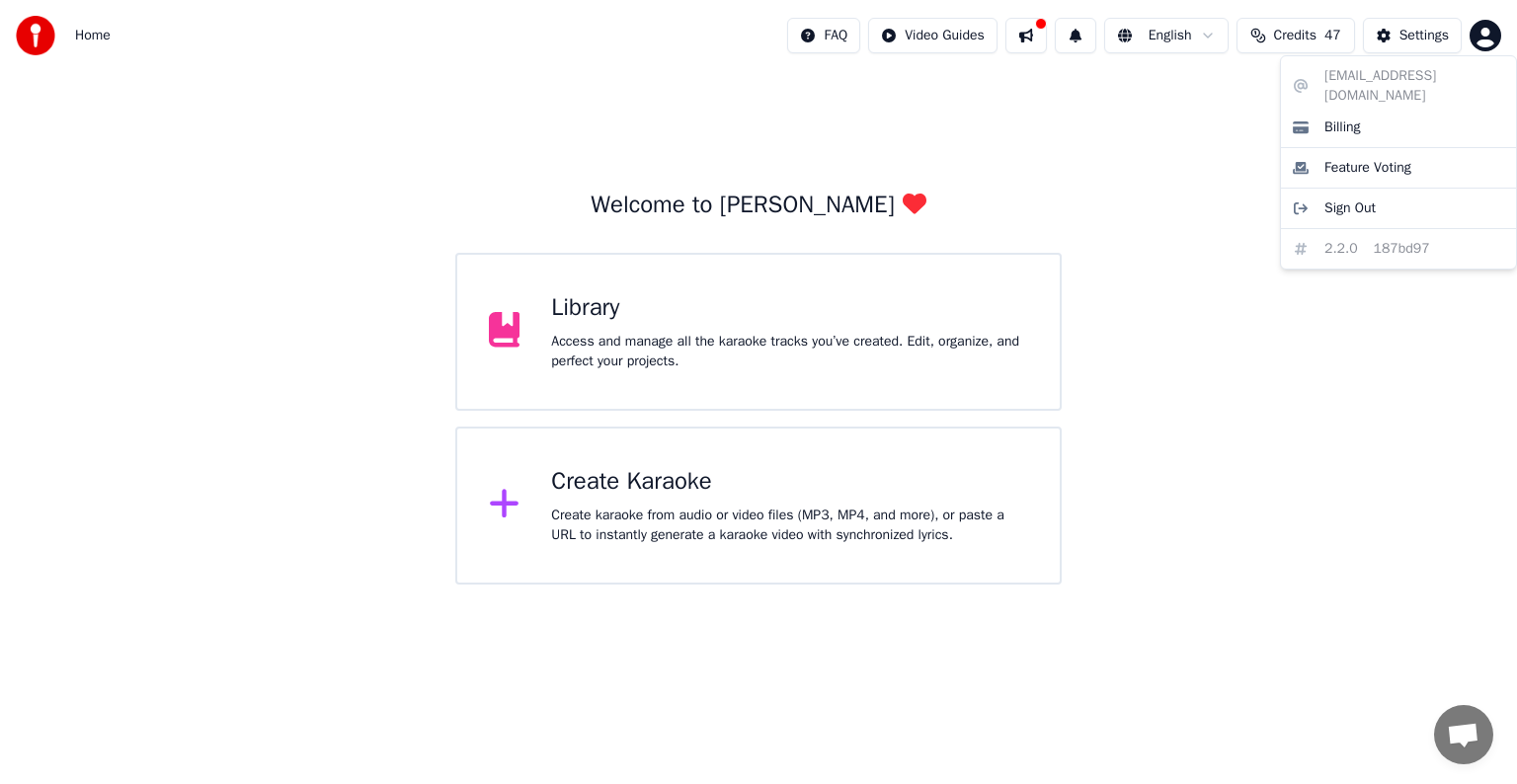 click on "Home FAQ Video Guides English Credits 47 Settings Welcome to Youka Library Access and manage all the karaoke tracks you’ve created. Edit, organize, and perfect your projects. Create Karaoke Create karaoke from audio or video files (MP3, MP4, and more), or paste a URL to instantly generate a karaoke video with synchronized lyrics. Conversação Adam Dúvidas? Contacte-nos! O suporte está indisponível Rede off-line. A reconectar... Nenhuma mensagem pode ser recebida ou enviada por enquanto. Youka Desktop Olá! Como posso ajudar?  Terça-feira, 22 Julho Fiz um karaoke com mov, e quando baixei o arqueivo só abri como audio Há uma hora Enviar ficheiro Não estamos online. Entraremos em contacto por email. Inserir um emoticon Enviar ficheiro Gravar mensagem áudio We run on Crisp oscarmedinasgroup@gmail.com Billing Feature Voting Sign Out 2.2.0 187bd97" at bounding box center [758, 292] 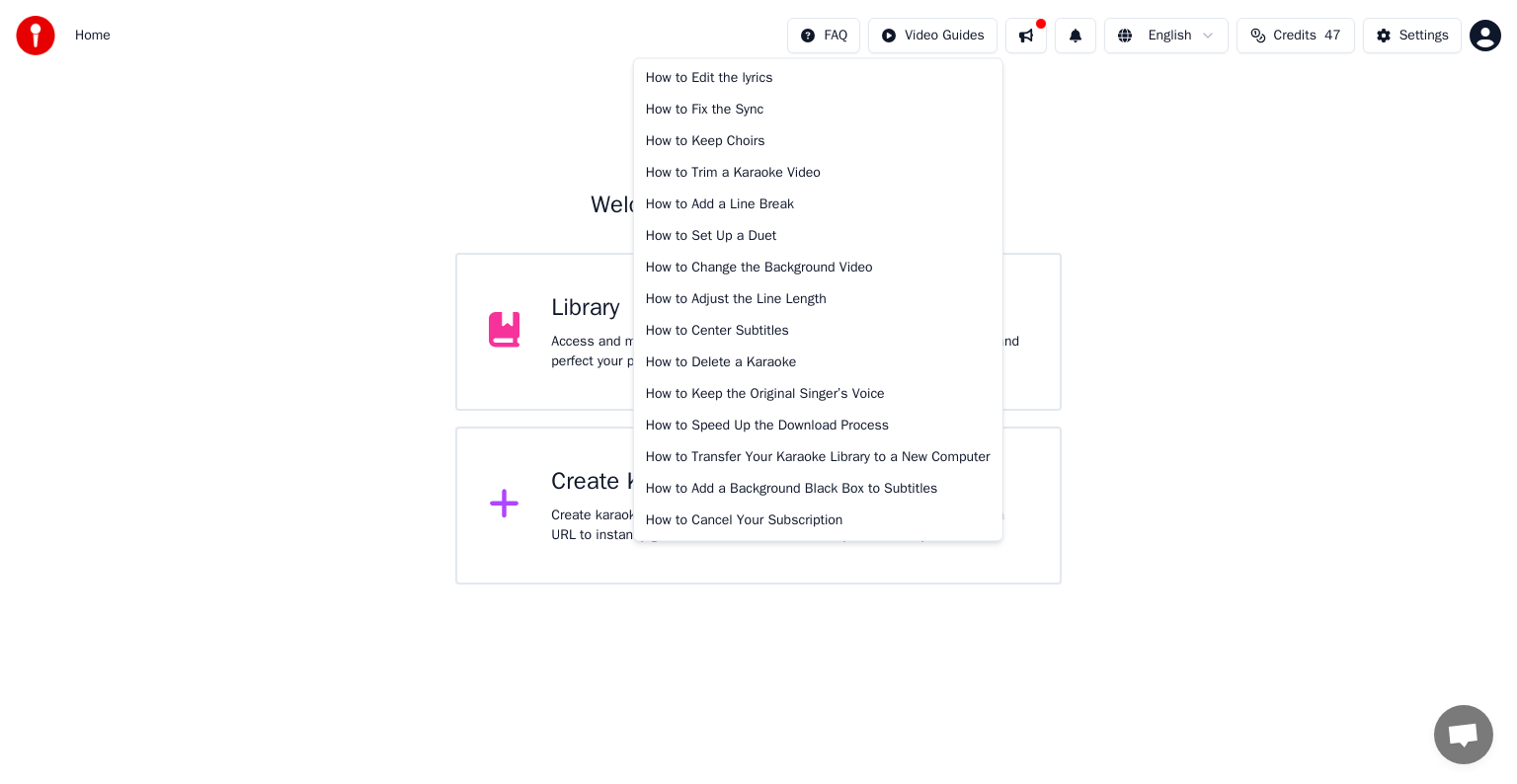 click on "Home FAQ Video Guides English Credits 47 Settings Welcome to Youka Library Access and manage all the karaoke tracks you’ve created. Edit, organize, and perfect your projects. Create Karaoke Create karaoke from audio or video files (MP3, MP4, and more), or paste a URL to instantly generate a karaoke video with synchronized lyrics. Conversação Adam Dúvidas? Contacte-nos! O suporte está indisponível Rede off-line. A reconectar... Nenhuma mensagem pode ser recebida ou enviada por enquanto. Youka Desktop Olá! Como posso ajudar?  Terça-feira, 22 Julho Fiz um karaoke com mov, e quando baixei o arqueivo só abri como audio Há uma hora Enviar ficheiro Não estamos online. Entraremos em contacto por email. Inserir um emoticon Enviar ficheiro Gravar mensagem áudio We run on Crisp How to Edit the lyrics How to Fix the Sync How to Keep Choirs How to Trim a Karaoke Video How to Add a Line Break How to Set Up a Duet How to Change the Background Video How to Adjust the Line Length How to Center Subtitles" at bounding box center [758, 292] 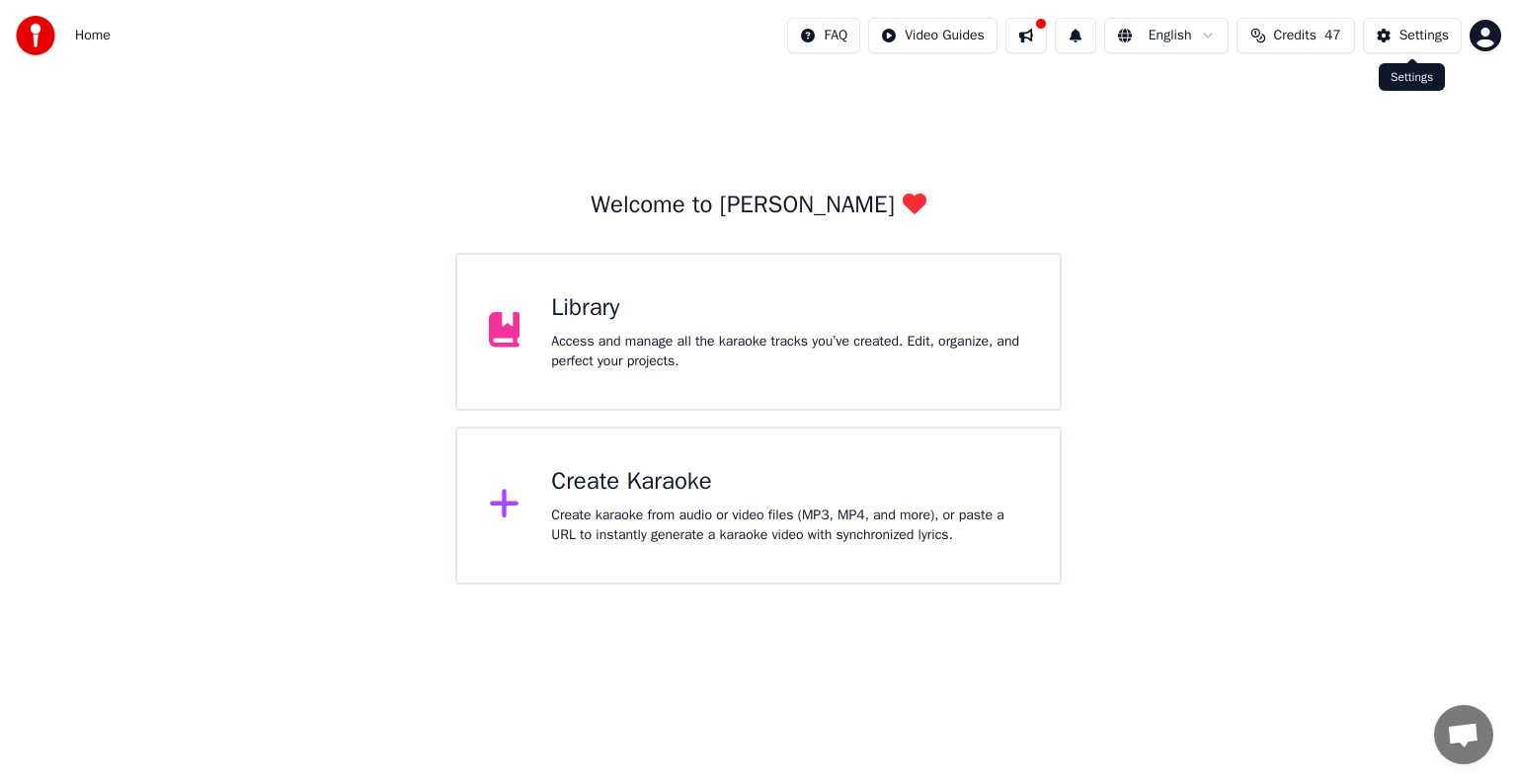 click on "Settings" at bounding box center (1424, 36) 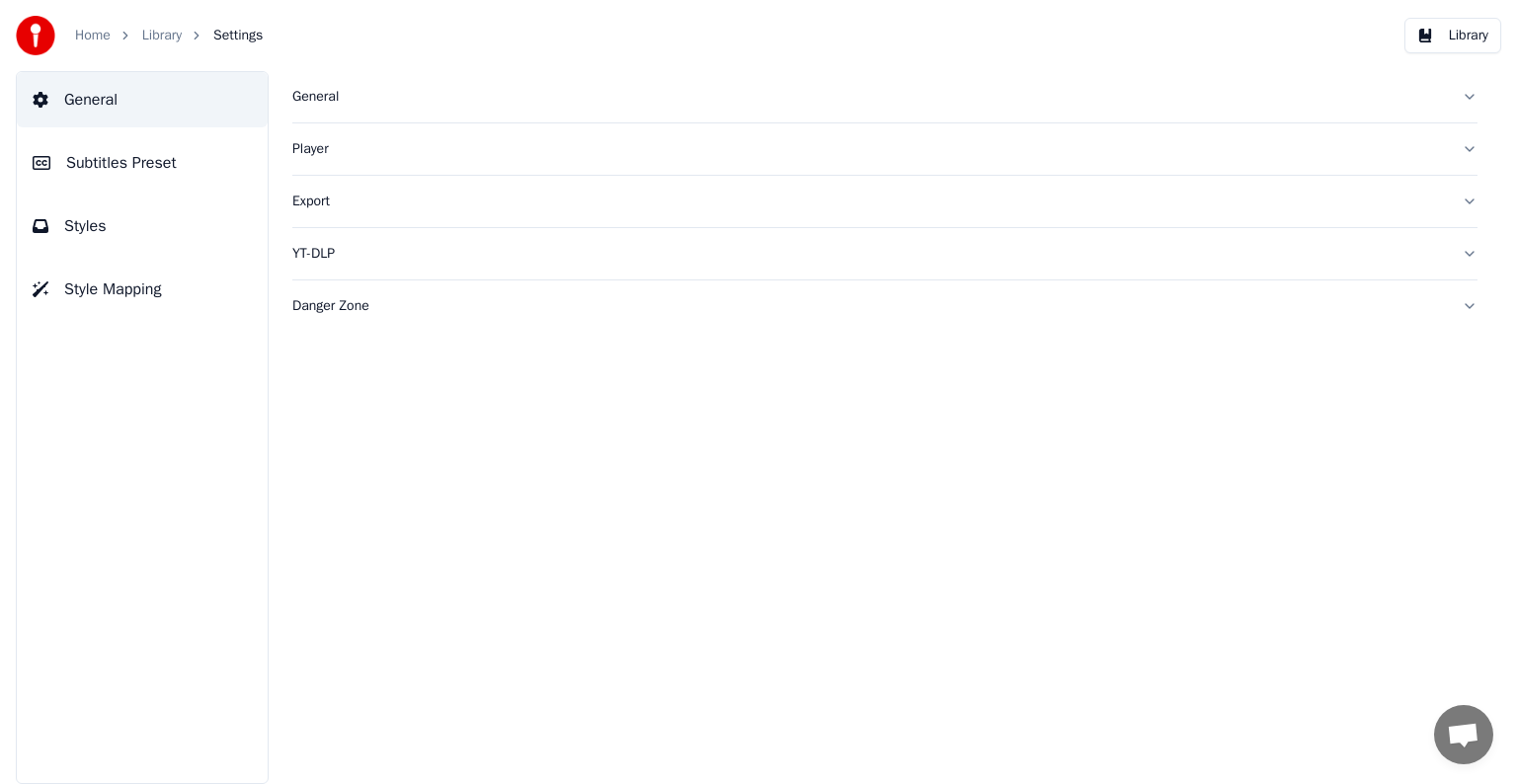 click on "Home" at bounding box center [93, 36] 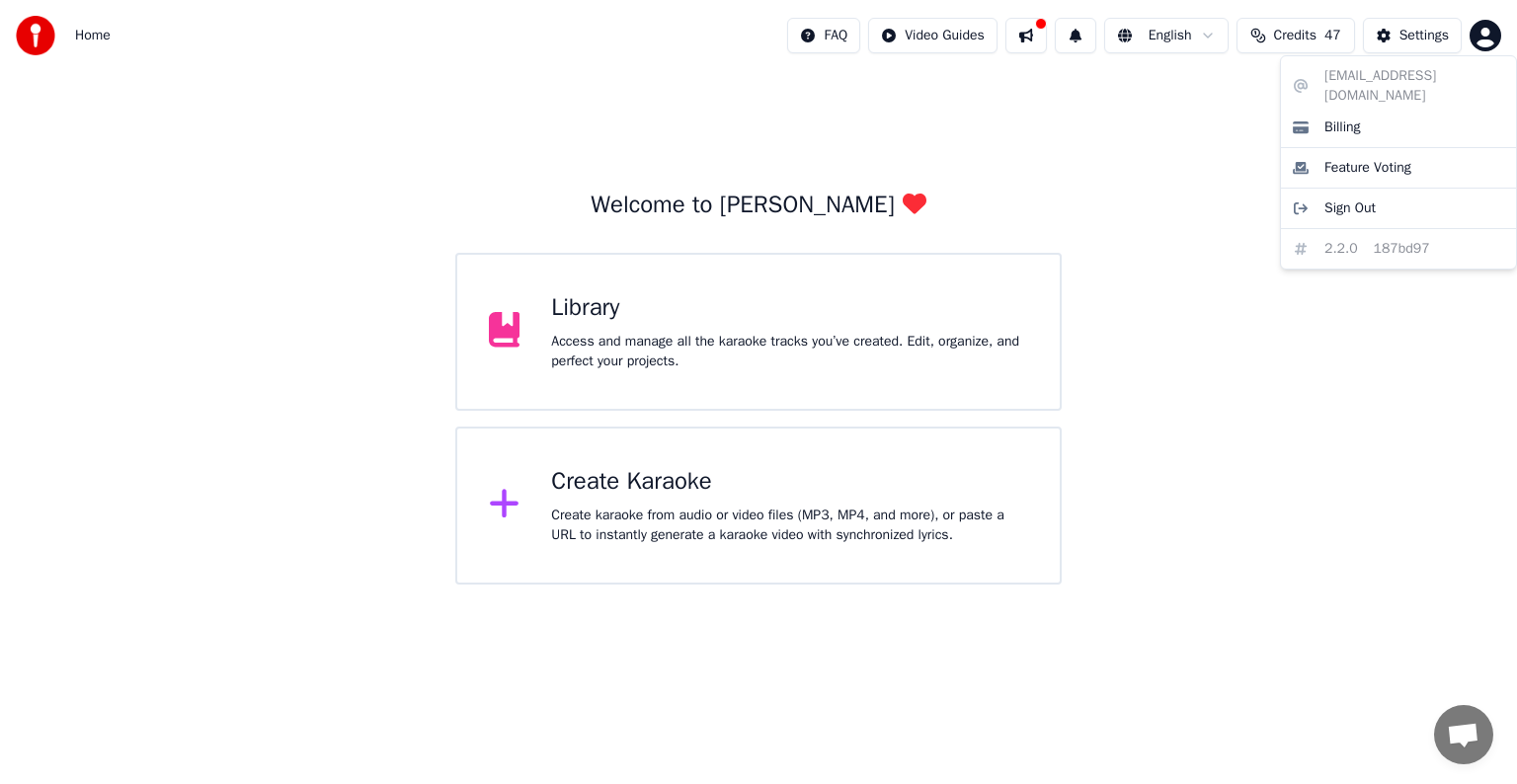click on "Home FAQ Video Guides English Credits 47 Settings Welcome to Youka Library Access and manage all the karaoke tracks you’ve created. Edit, organize, and perfect your projects. Create Karaoke Create karaoke from audio or video files (MP3, MP4, and more), or paste a URL to instantly generate a karaoke video with synchronized lyrics. Conversação Adam Dúvidas? Contacte-nos! O suporte está indisponível Rede off-line. A reconectar... Nenhuma mensagem pode ser recebida ou enviada por enquanto. Youka Desktop Olá! Como posso ajudar?  Terça-feira, 22 Julho Fiz um karaoke com mov, e quando baixei o arqueivo só abri como audio Há uma hora Enviar ficheiro Não estamos online. Entraremos em contacto por email. Inserir um emoticon Enviar ficheiro Gravar mensagem áudio We run on Crisp oscarmedinasgroup@gmail.com Billing Feature Voting Sign Out 2.2.0 187bd97" at bounding box center [758, 292] 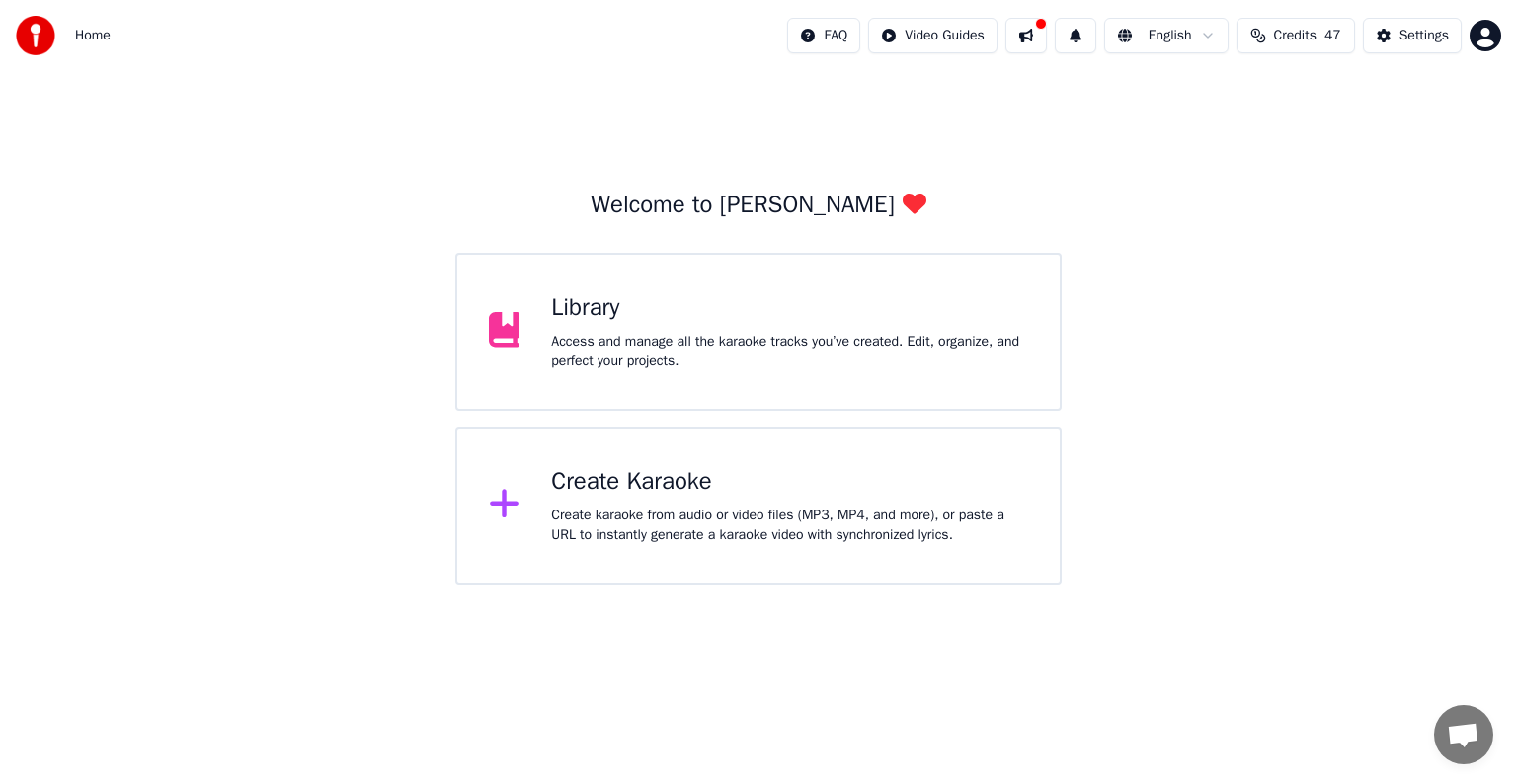 click at bounding box center (1463, 737) 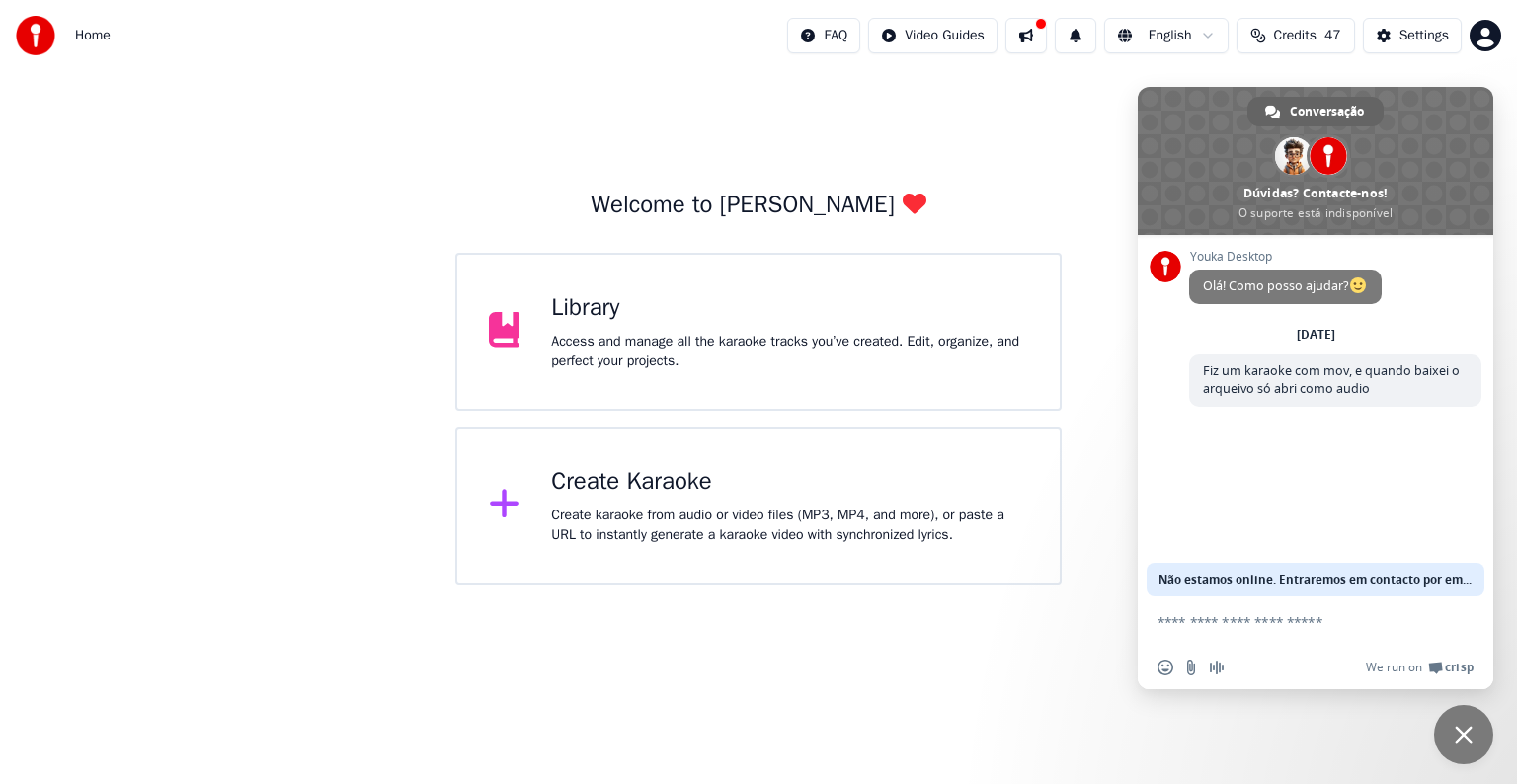drag, startPoint x: 1456, startPoint y: 526, endPoint x: 1442, endPoint y: 477, distance: 50.96077 